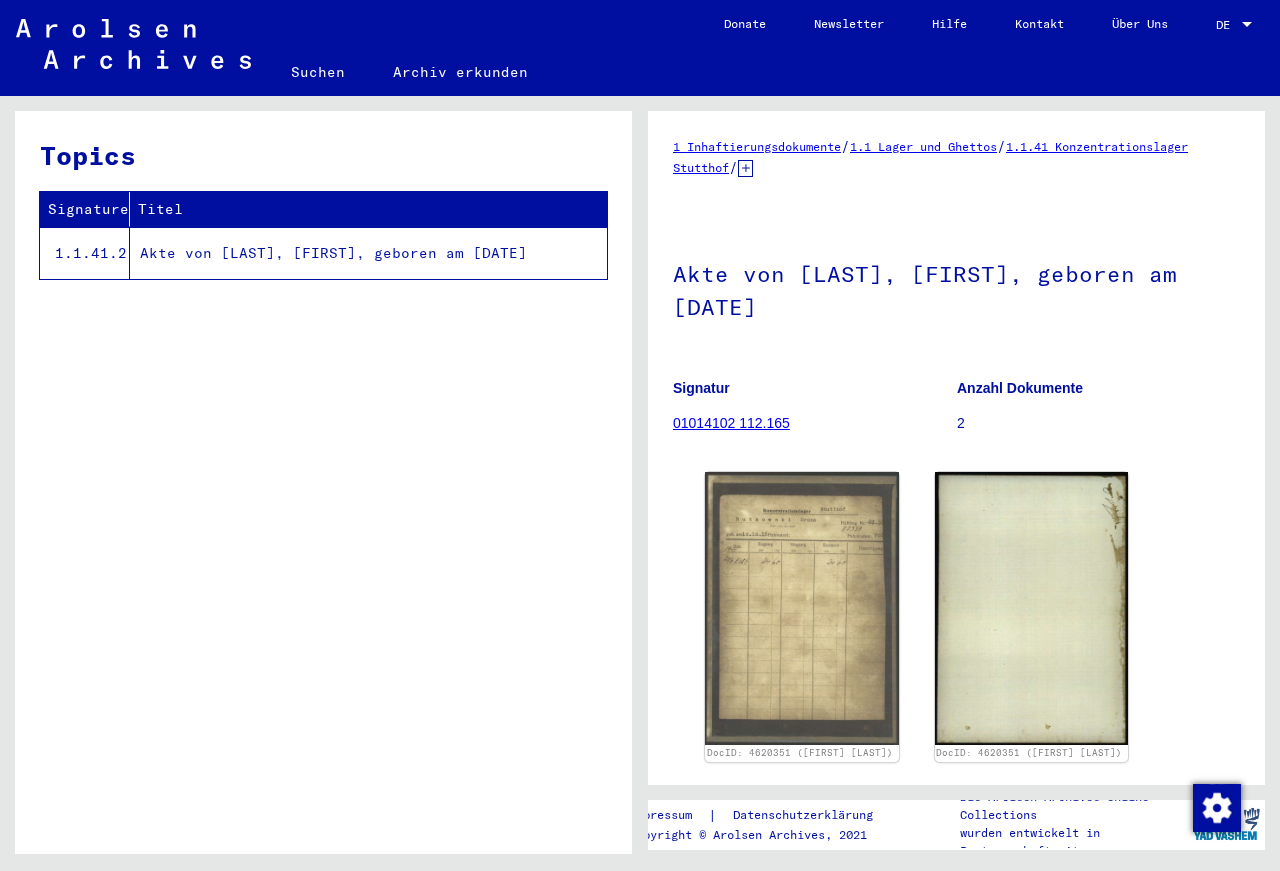 scroll, scrollTop: 0, scrollLeft: 0, axis: both 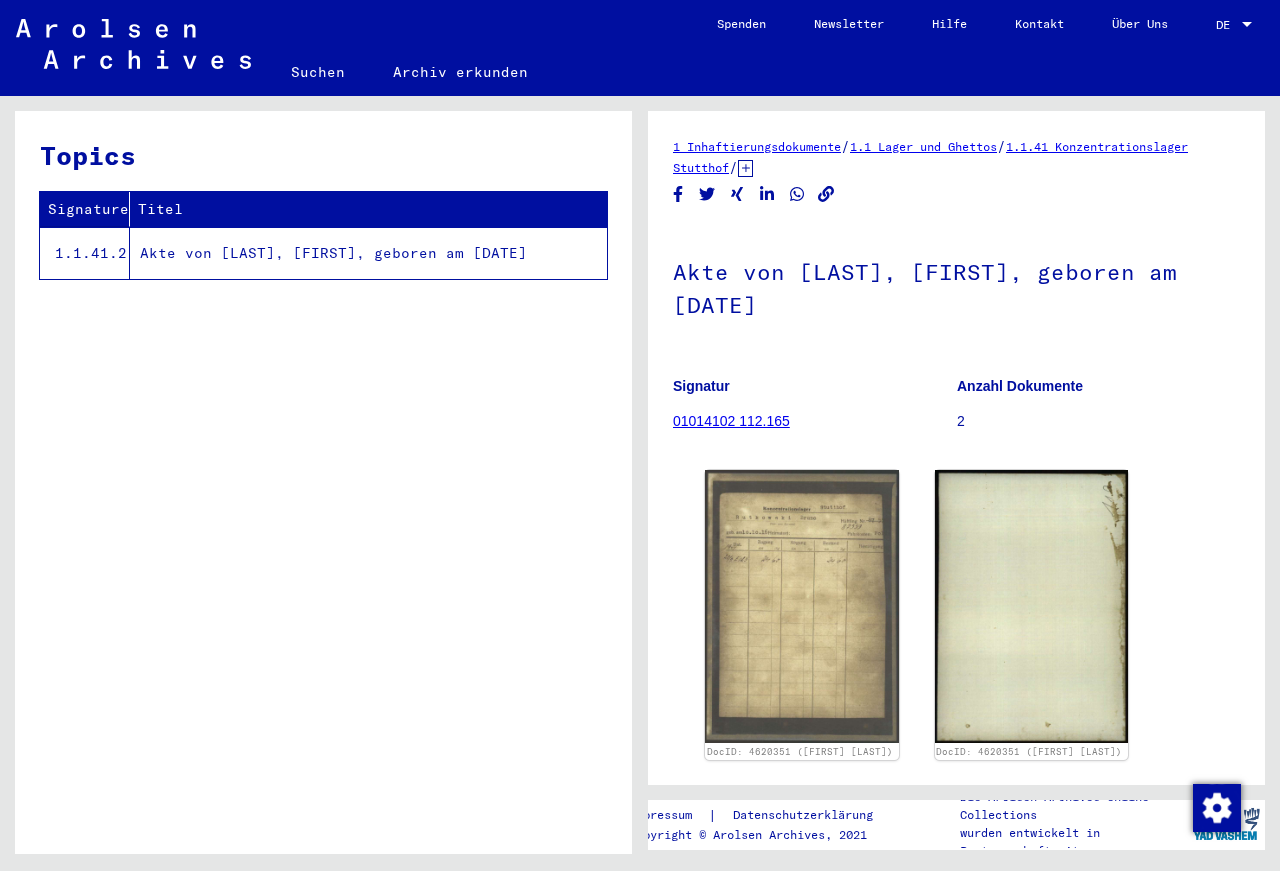 drag, startPoint x: 839, startPoint y: 779, endPoint x: 657, endPoint y: 778, distance: 182.00275 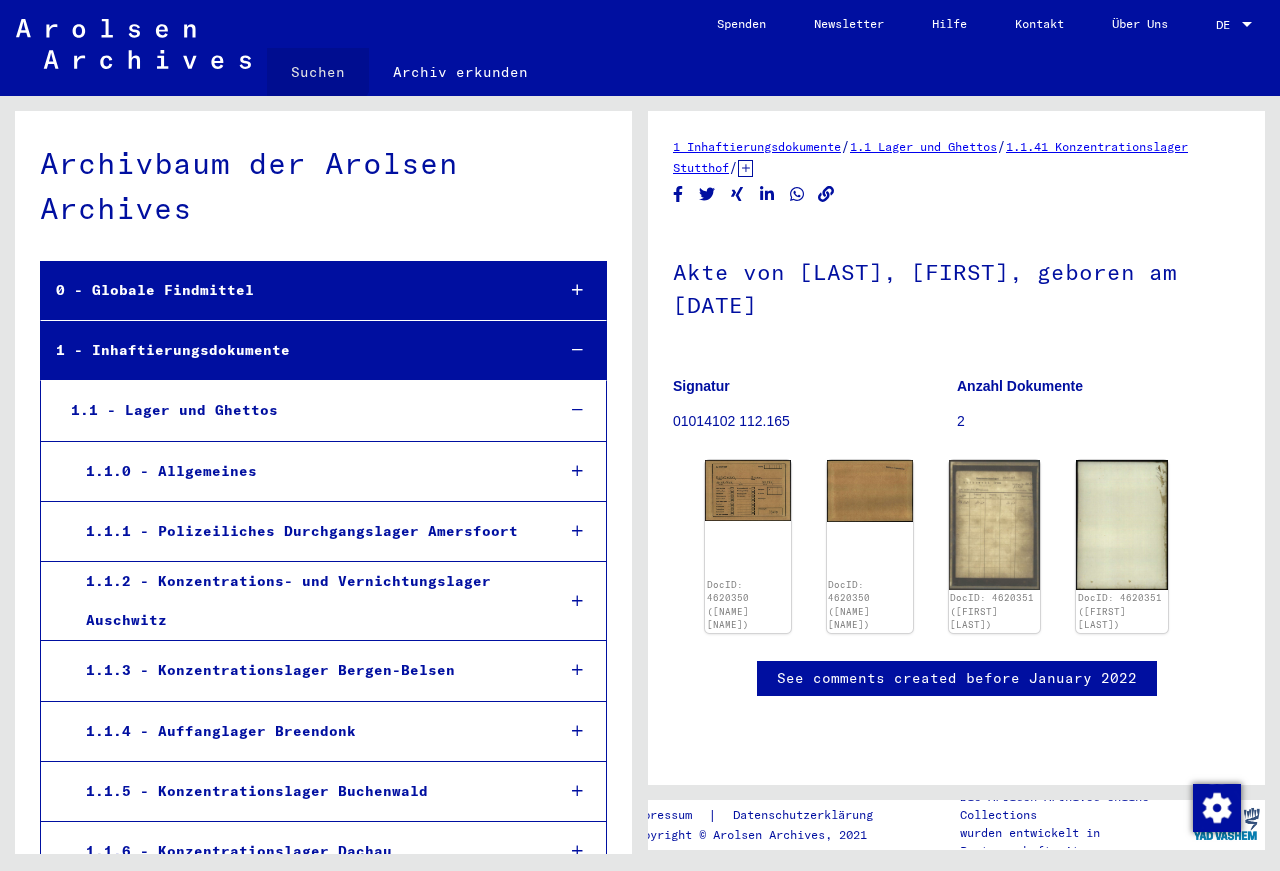 click on "Suchen" 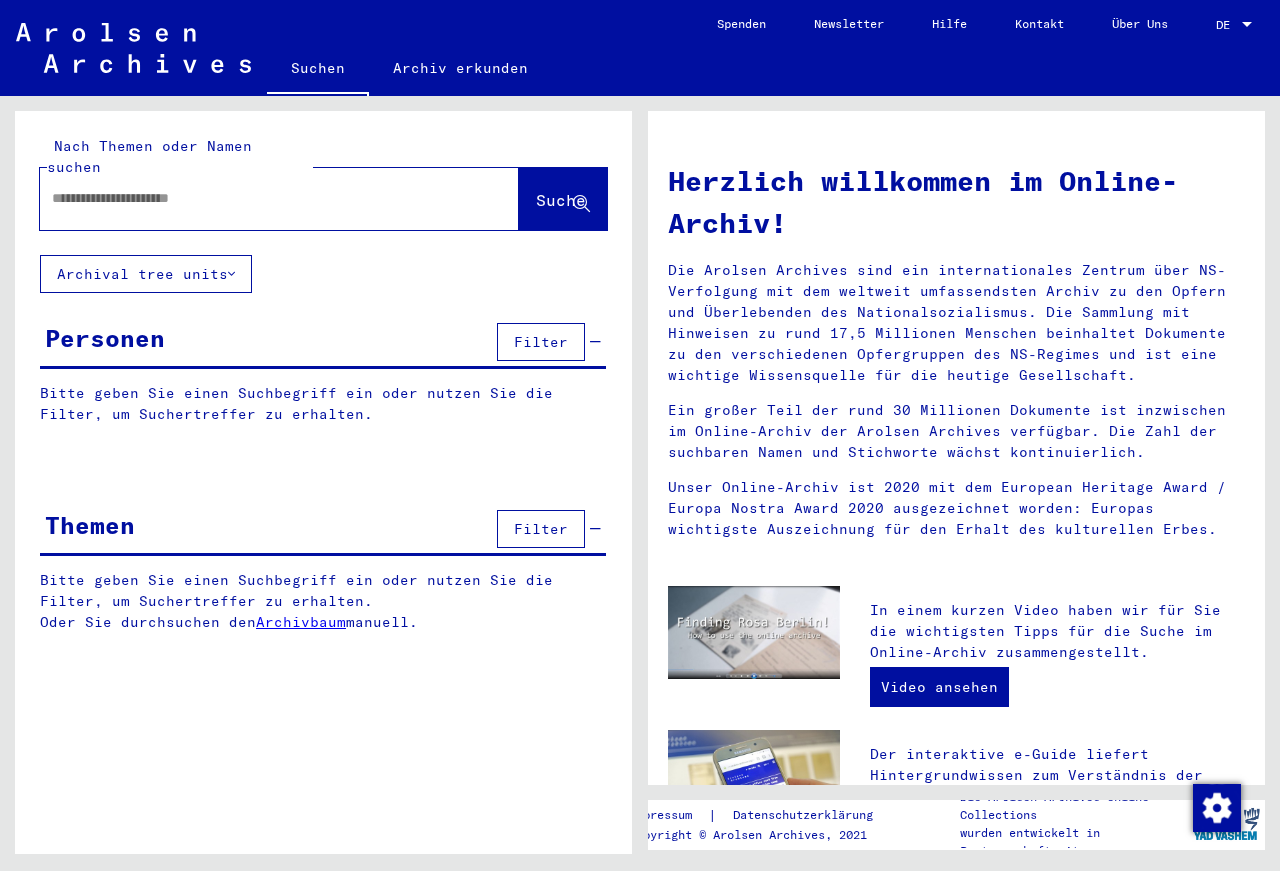 click at bounding box center (255, 198) 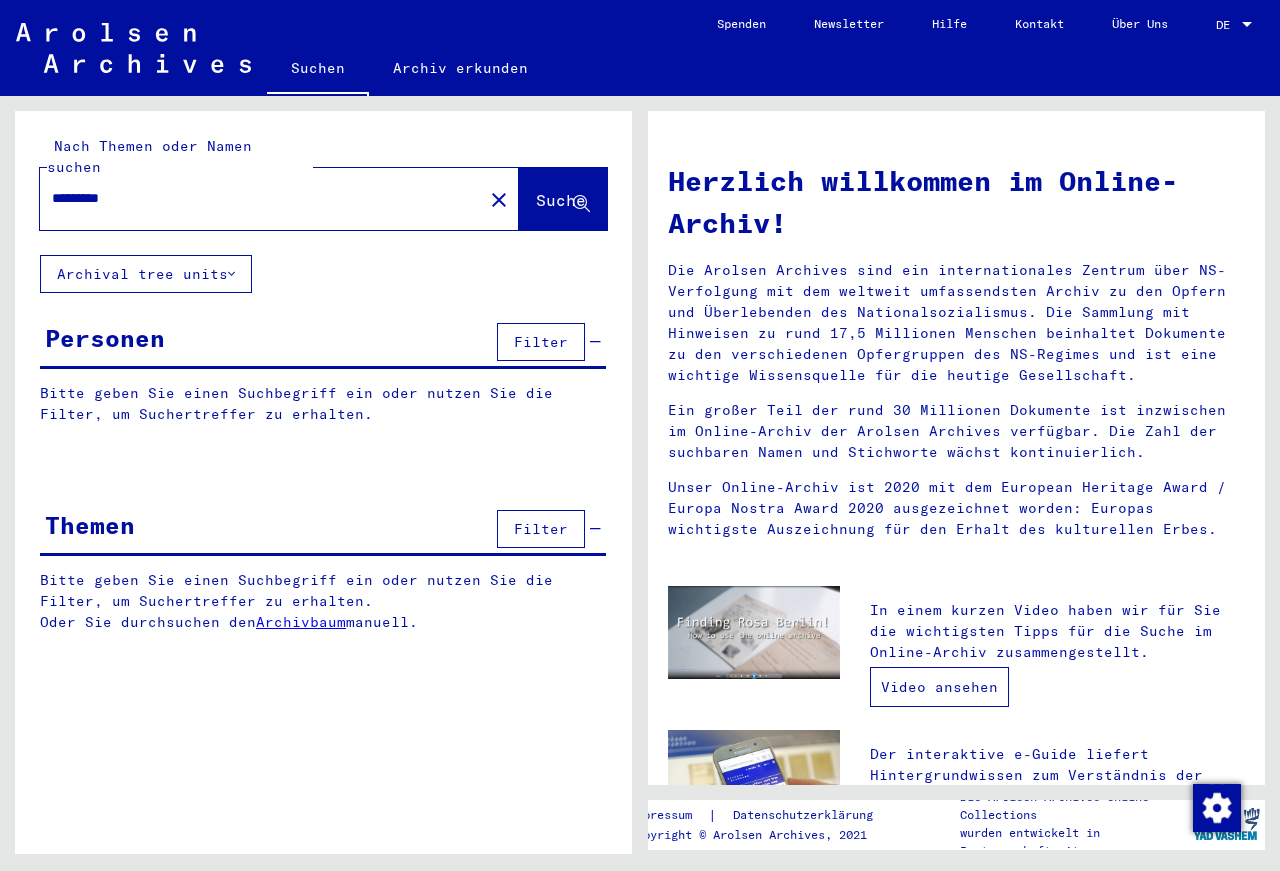 type on "*********" 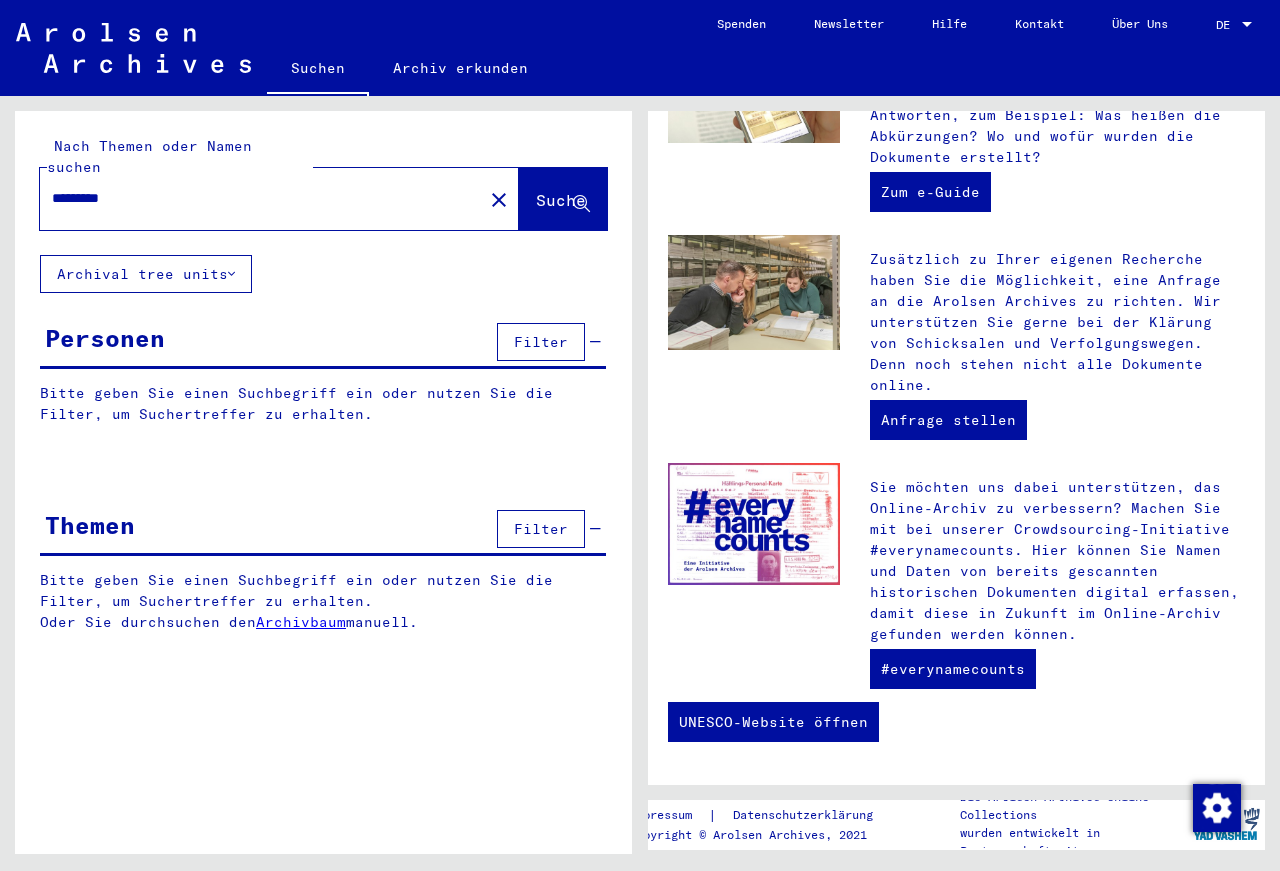 scroll, scrollTop: 378, scrollLeft: 0, axis: vertical 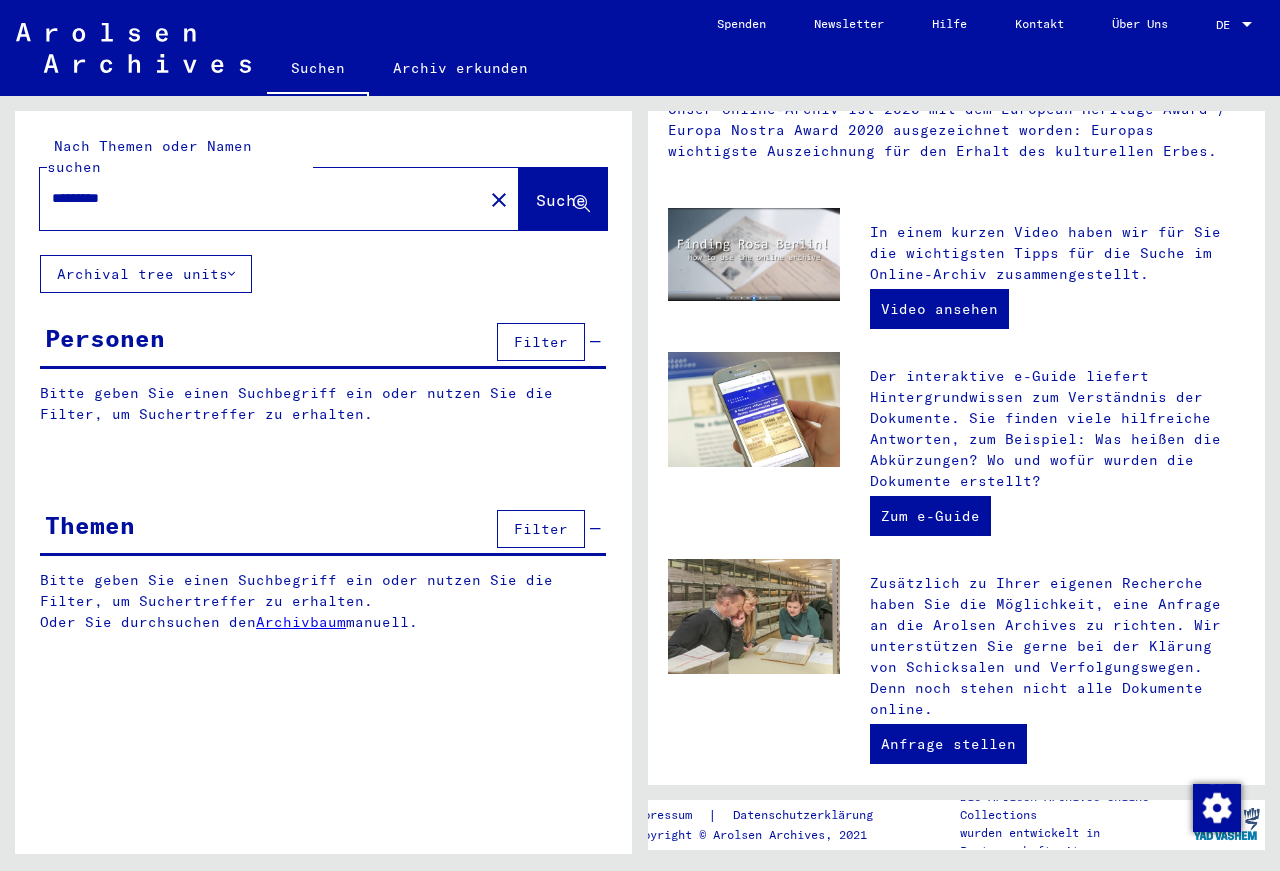 click on "Suche" 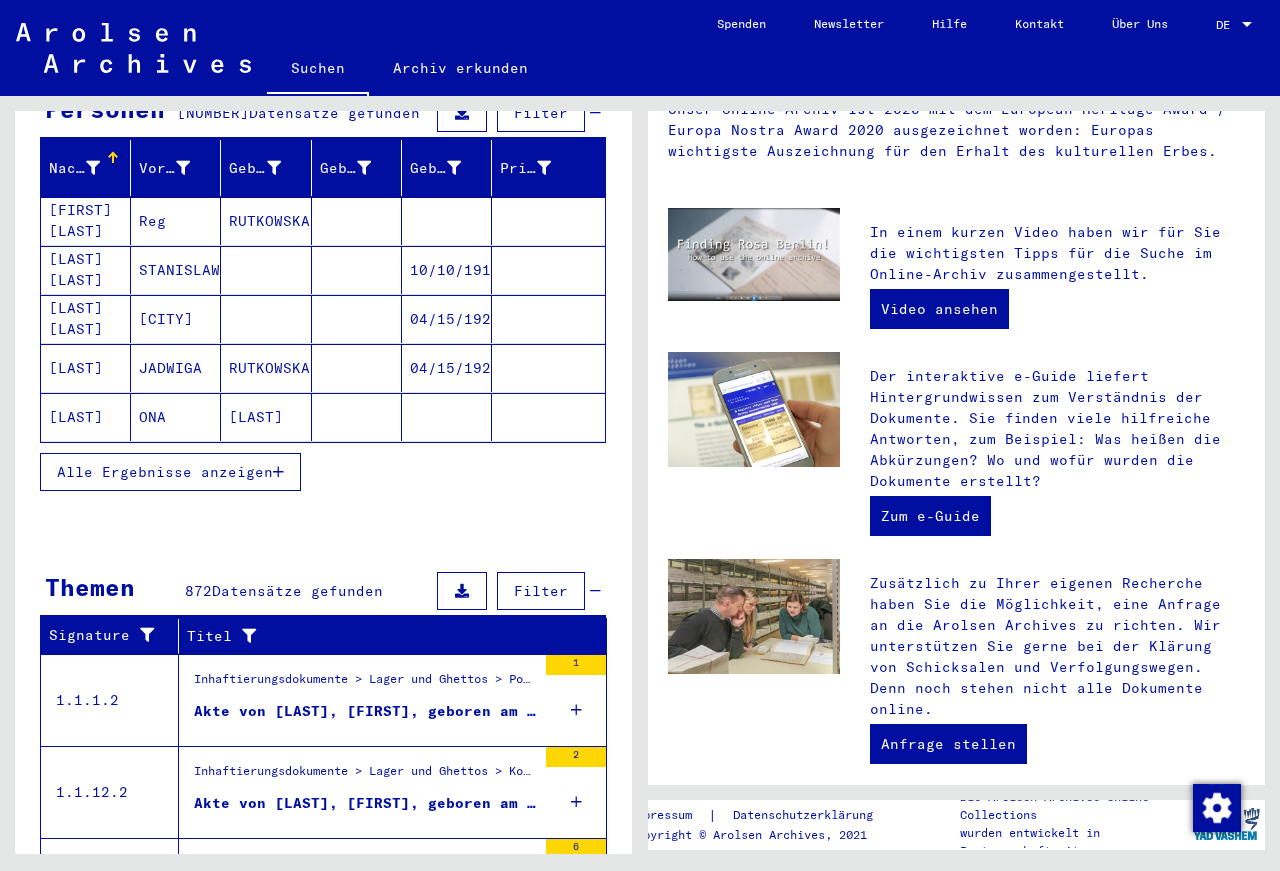 scroll, scrollTop: 528, scrollLeft: 0, axis: vertical 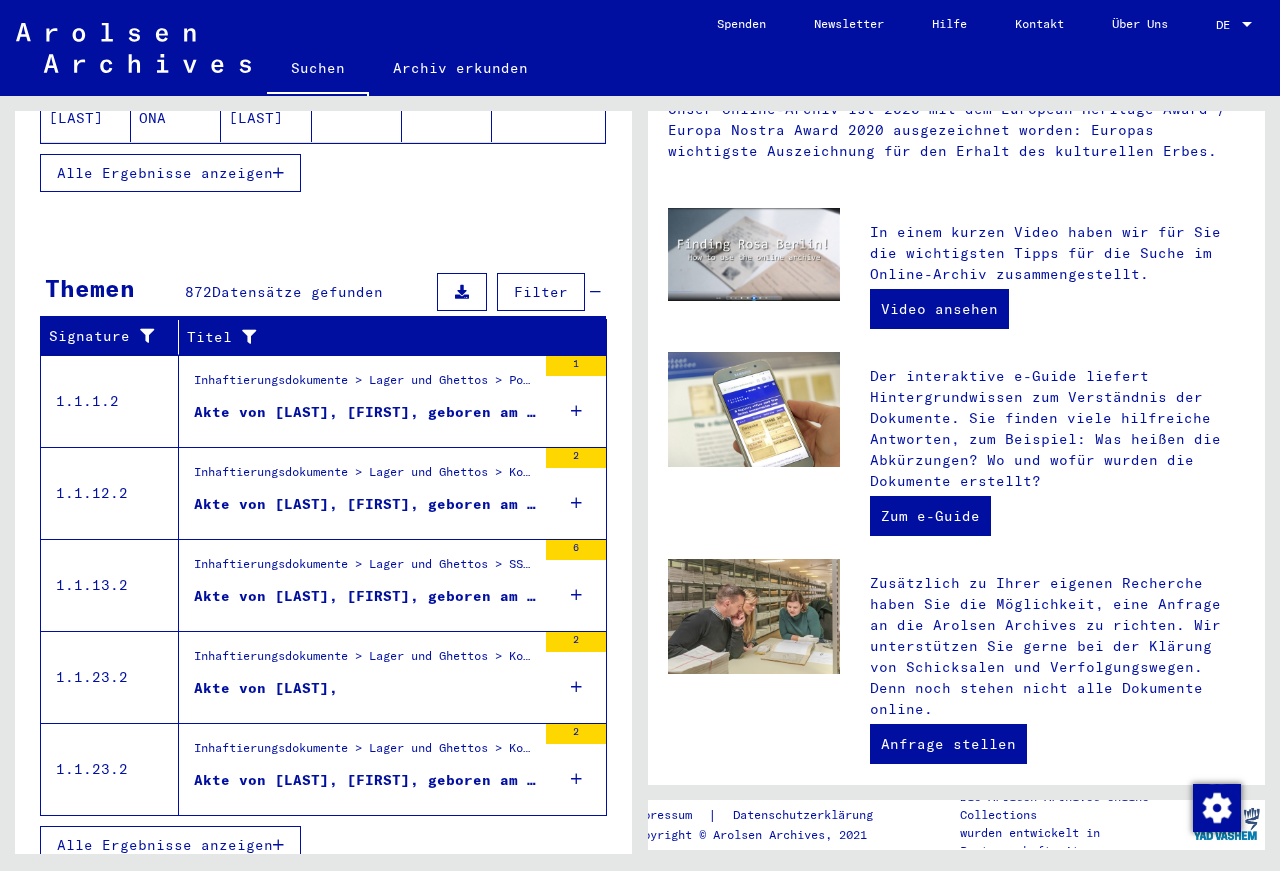 click on "Alle Ergebnisse anzeigen" at bounding box center [170, 845] 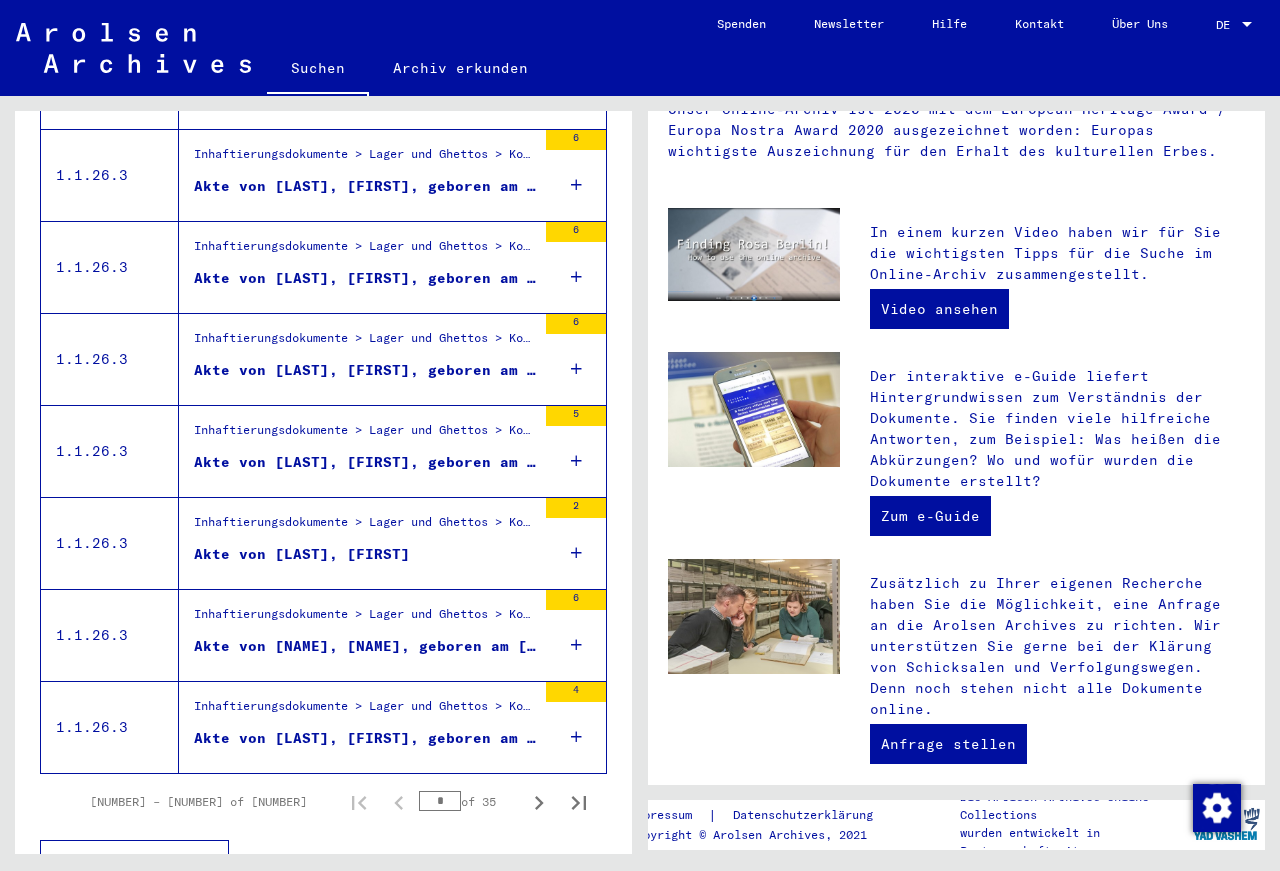 scroll, scrollTop: 2063, scrollLeft: 0, axis: vertical 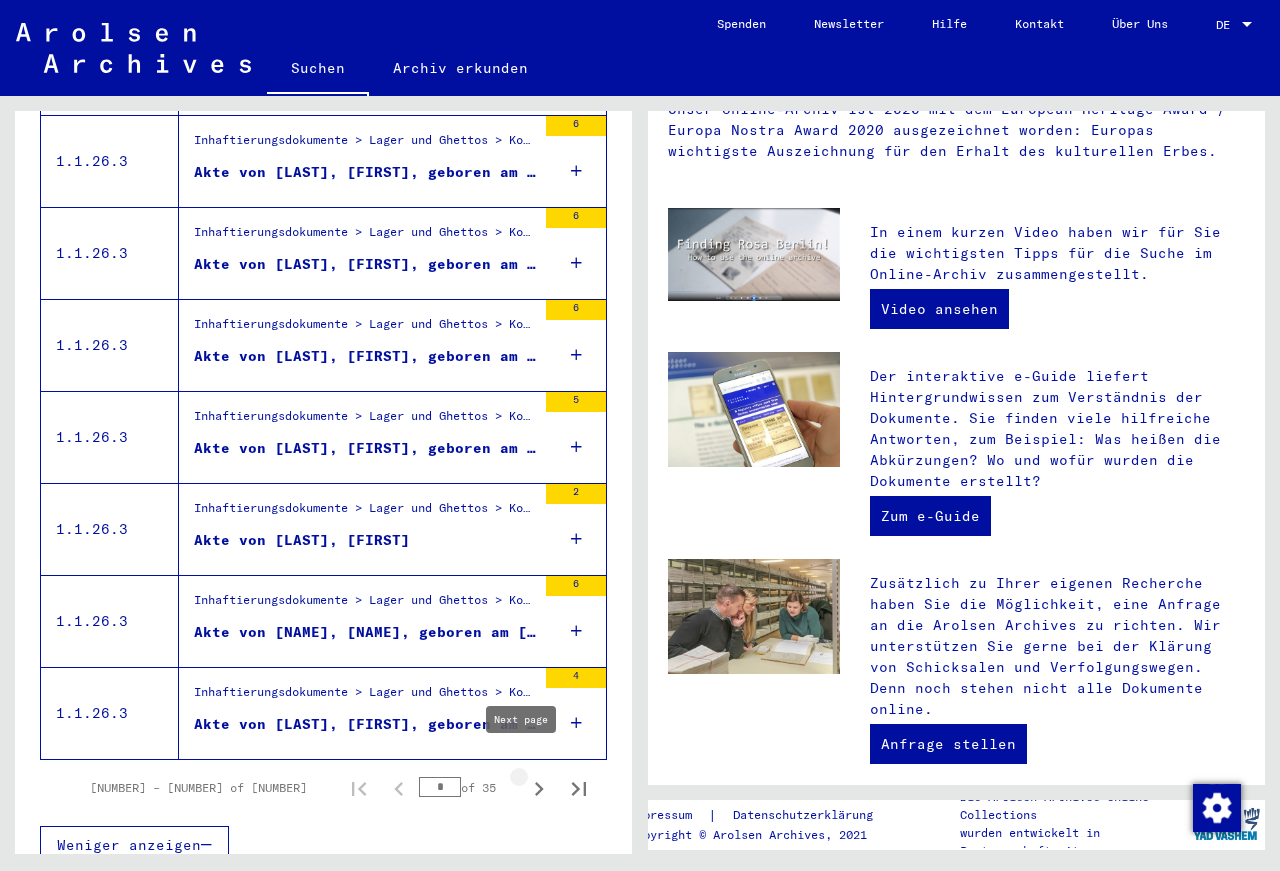 click 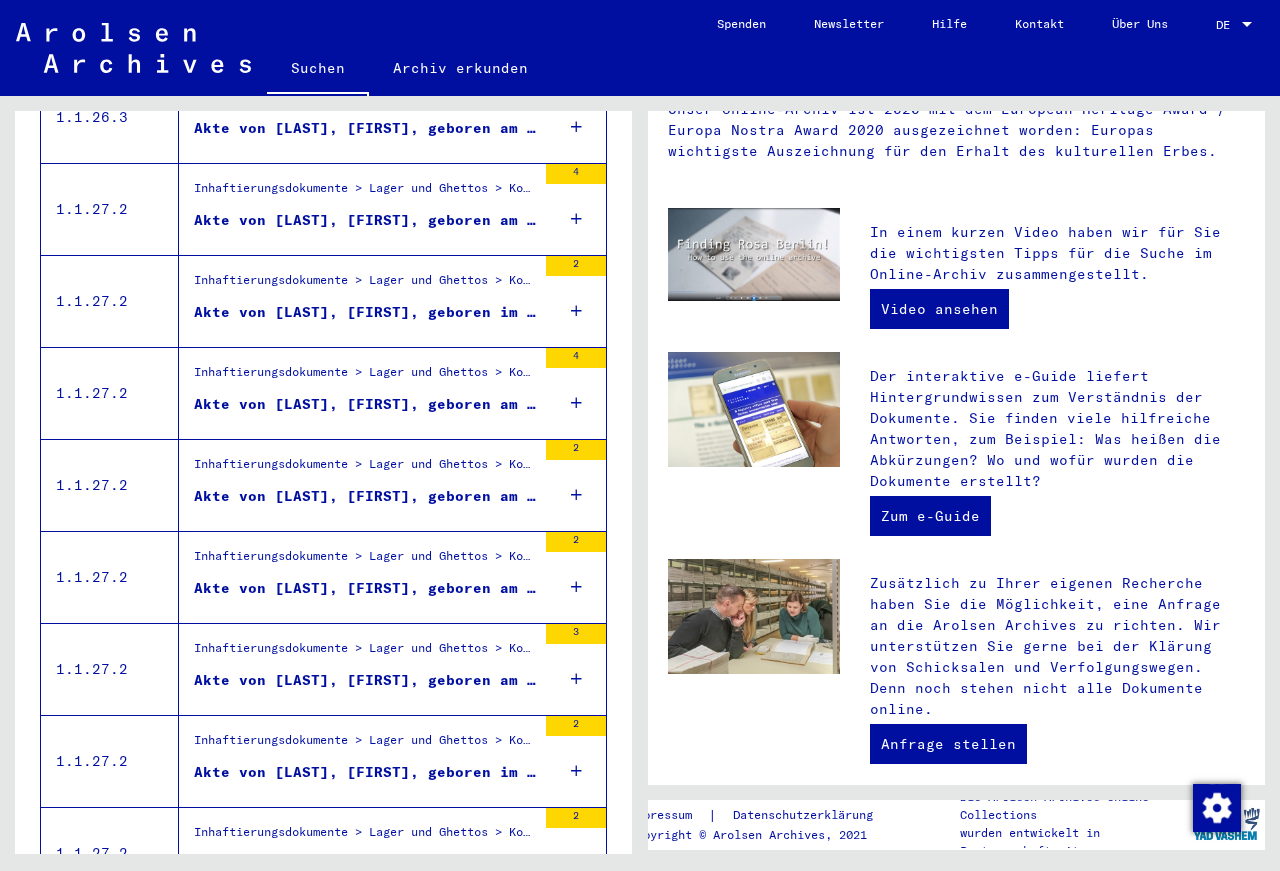 scroll, scrollTop: 2063, scrollLeft: 0, axis: vertical 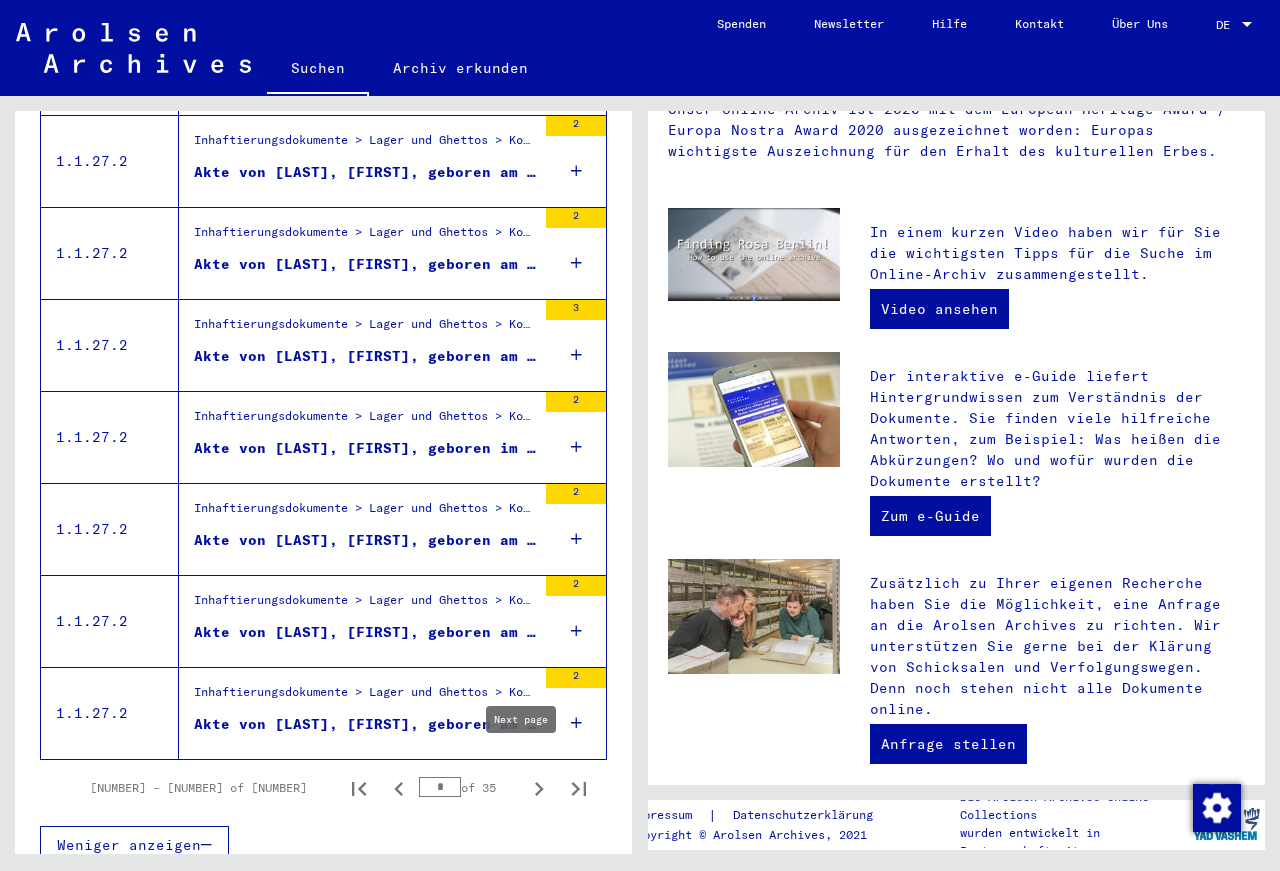click 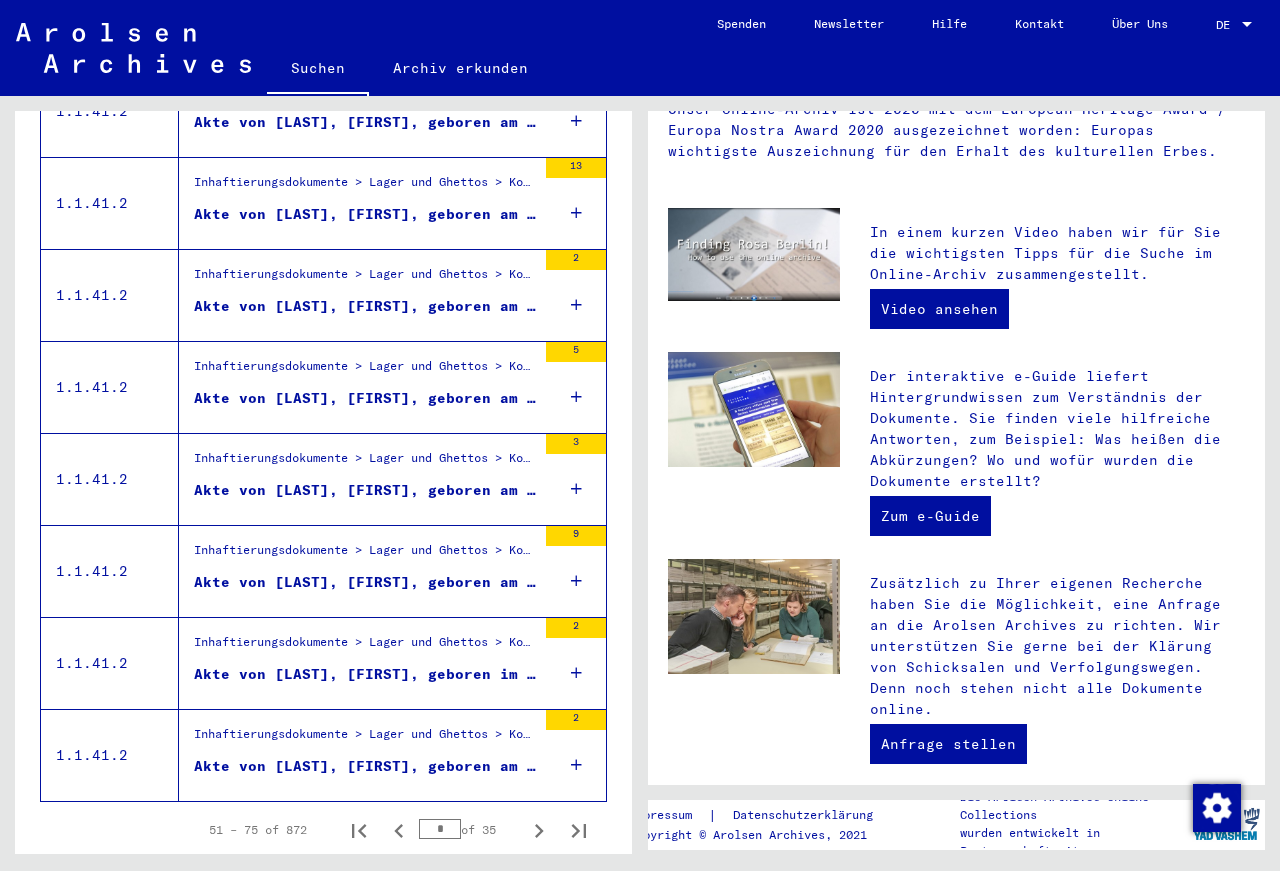scroll, scrollTop: 2063, scrollLeft: 0, axis: vertical 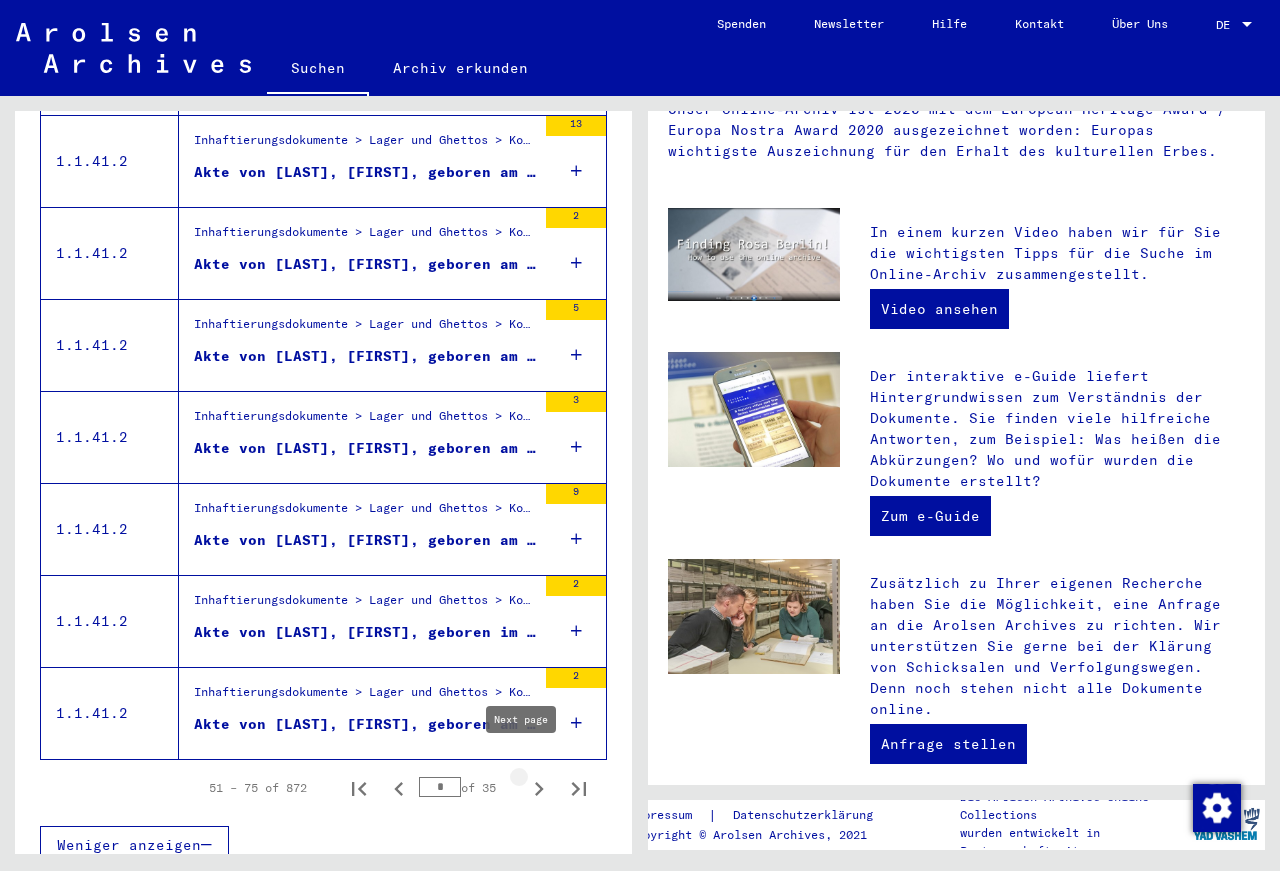 click 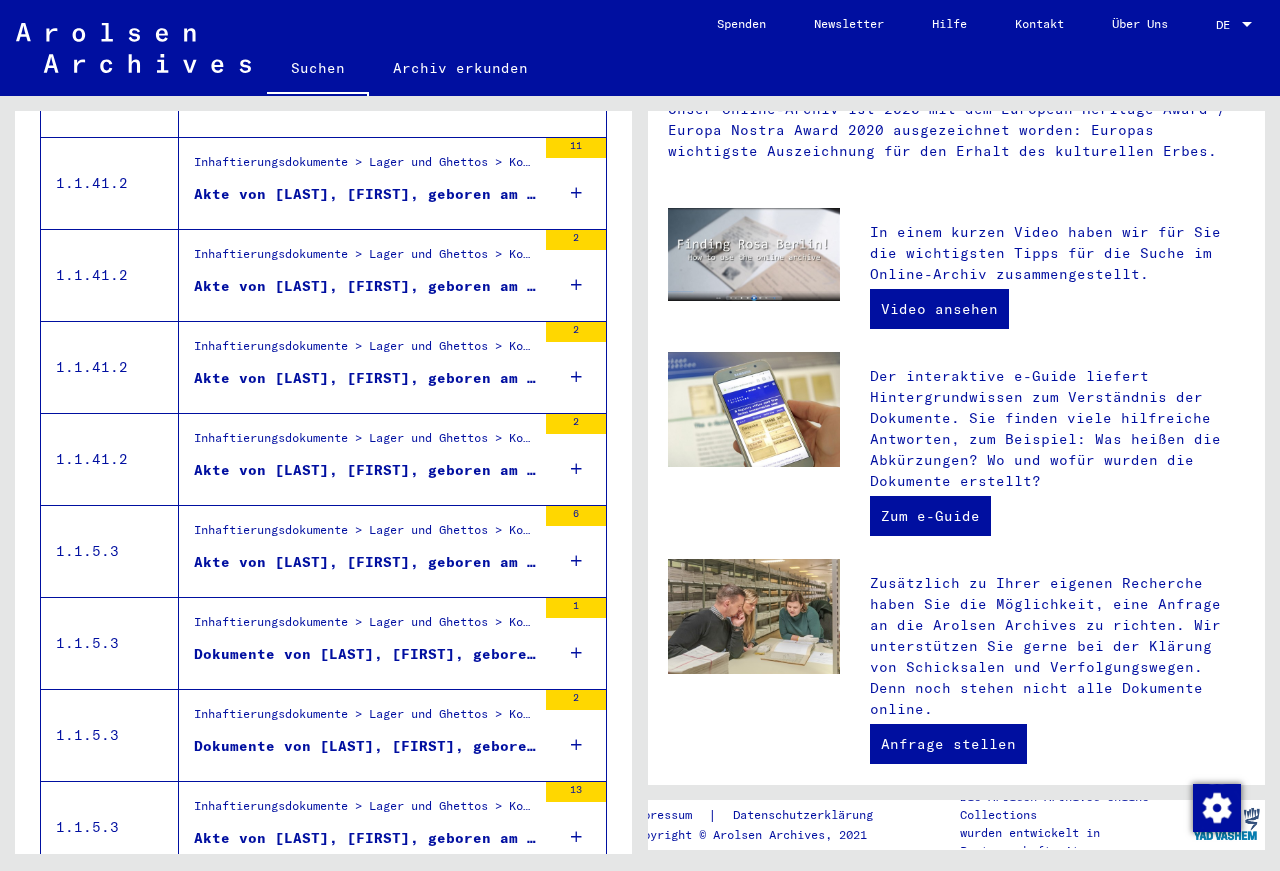 scroll, scrollTop: 2063, scrollLeft: 0, axis: vertical 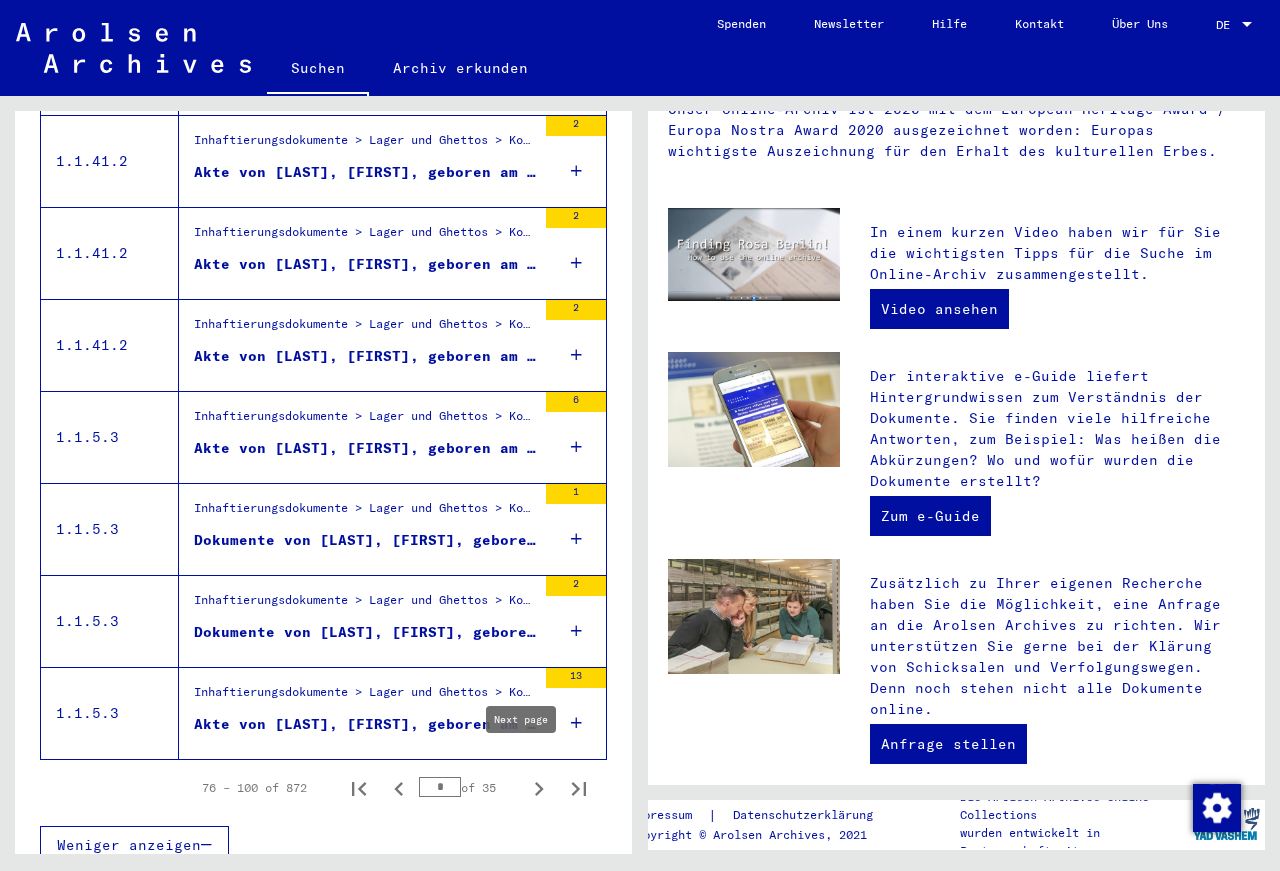 click 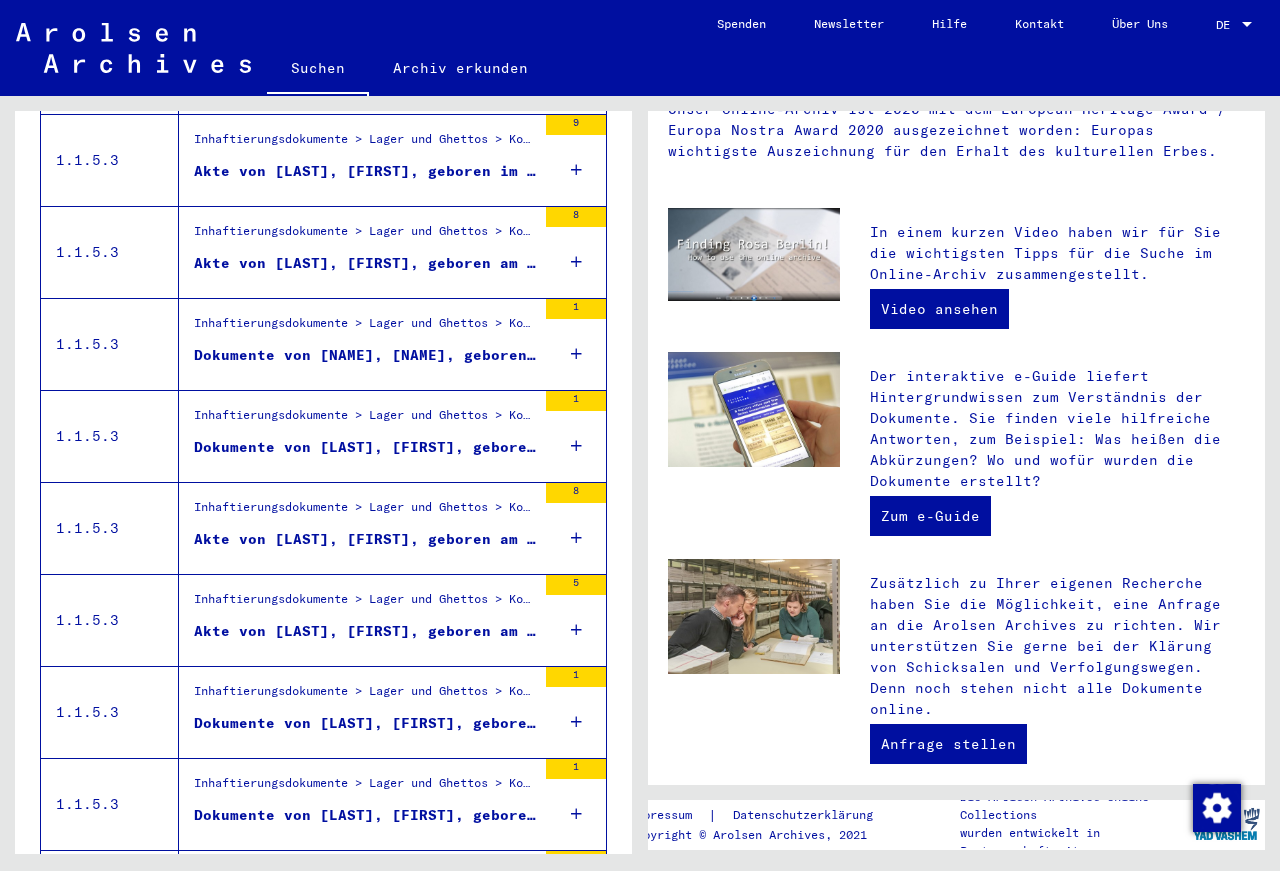 scroll, scrollTop: 2063, scrollLeft: 0, axis: vertical 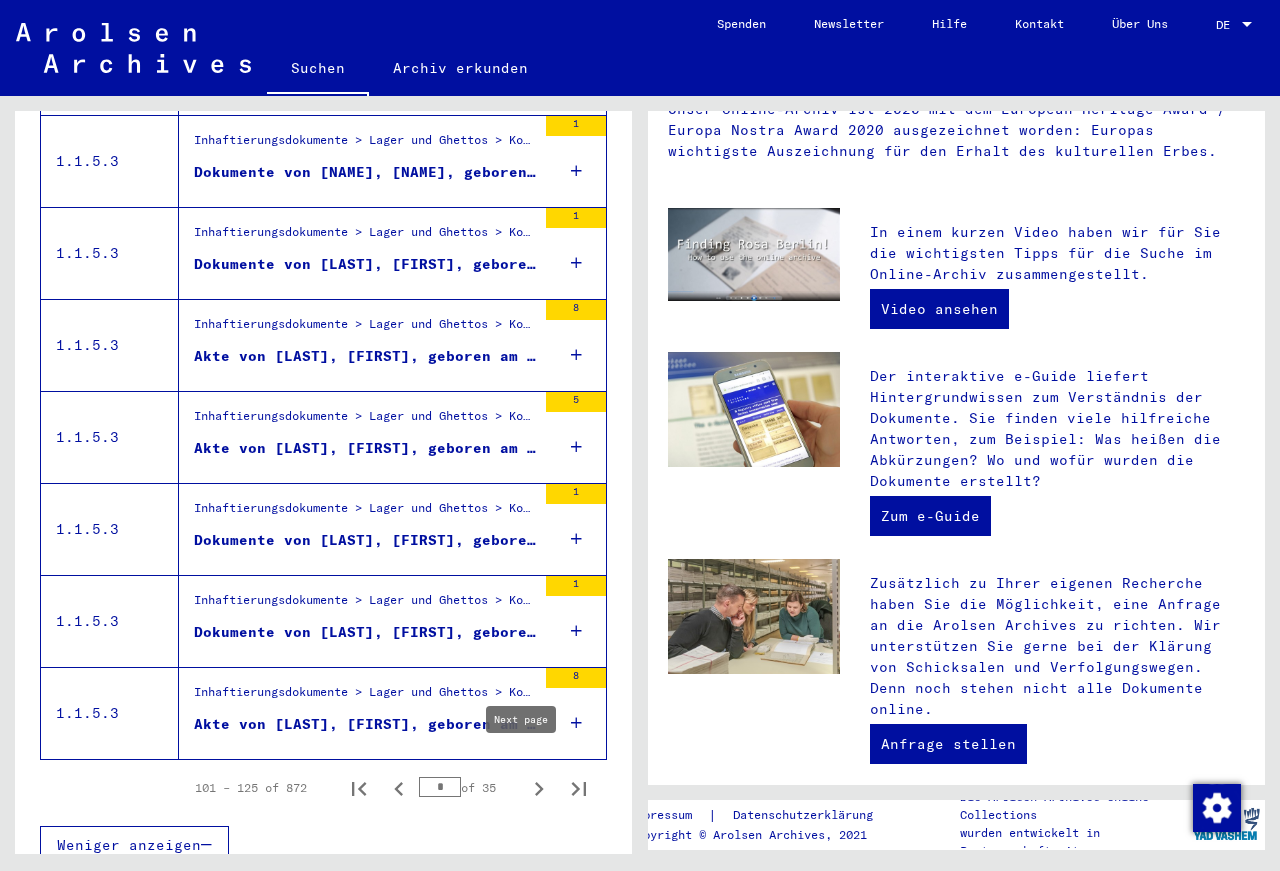 click 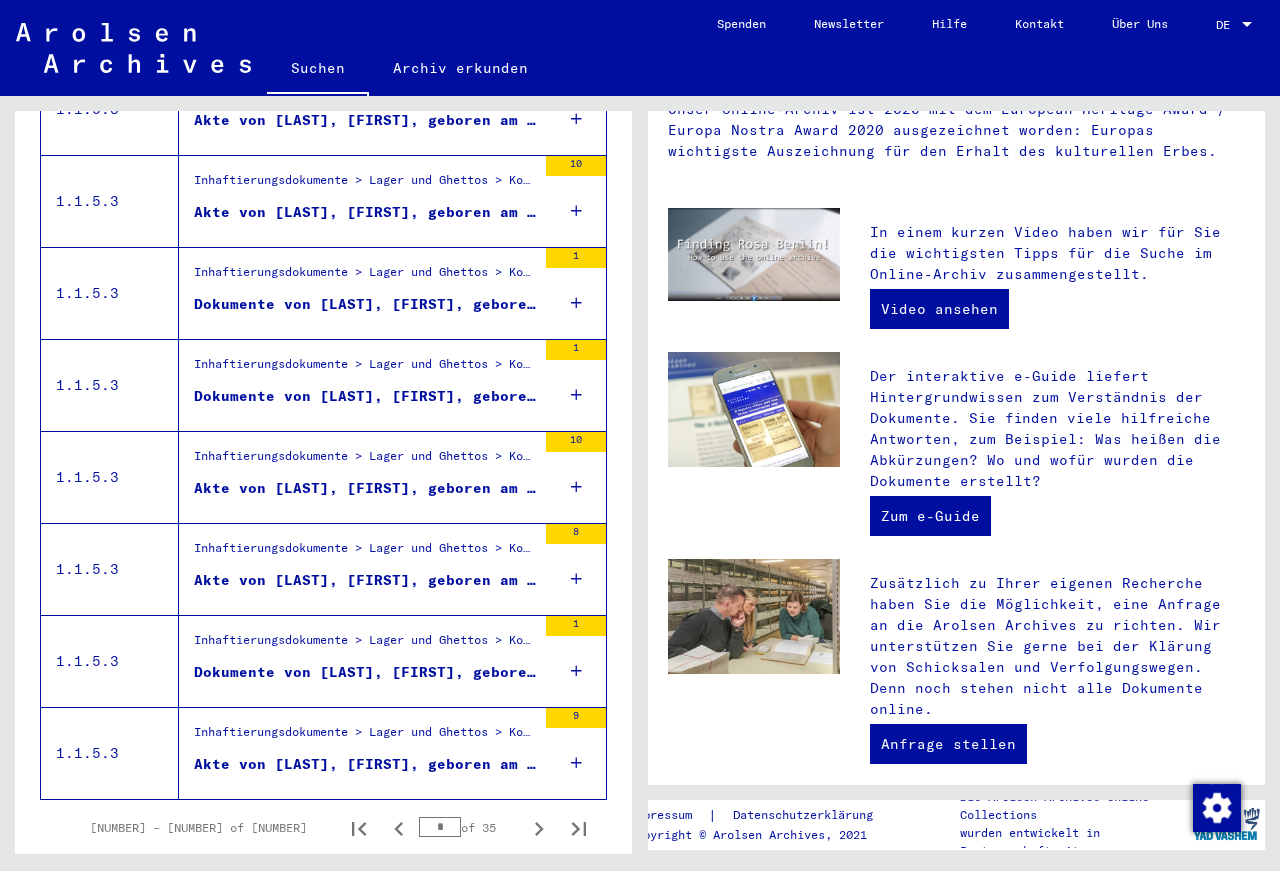 scroll, scrollTop: 2063, scrollLeft: 0, axis: vertical 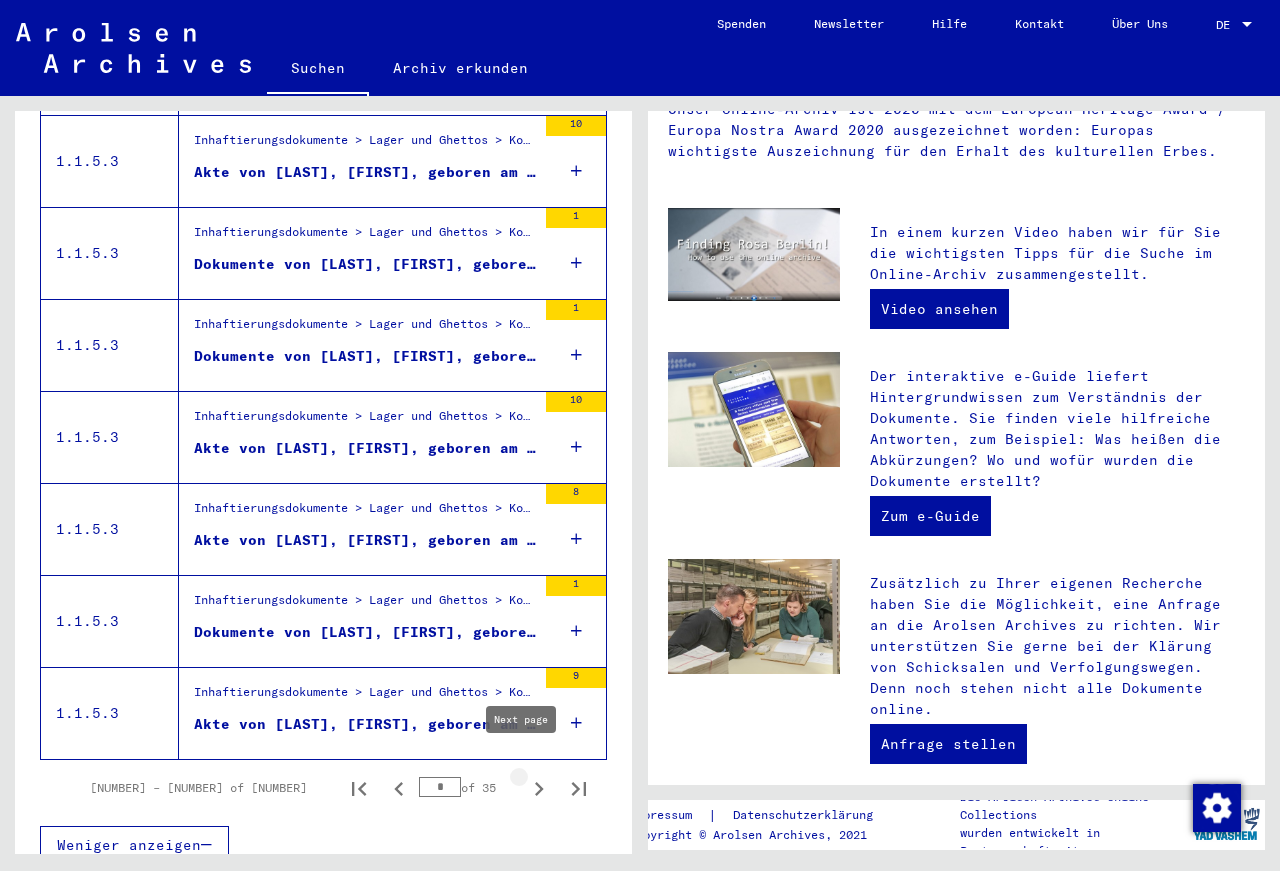click 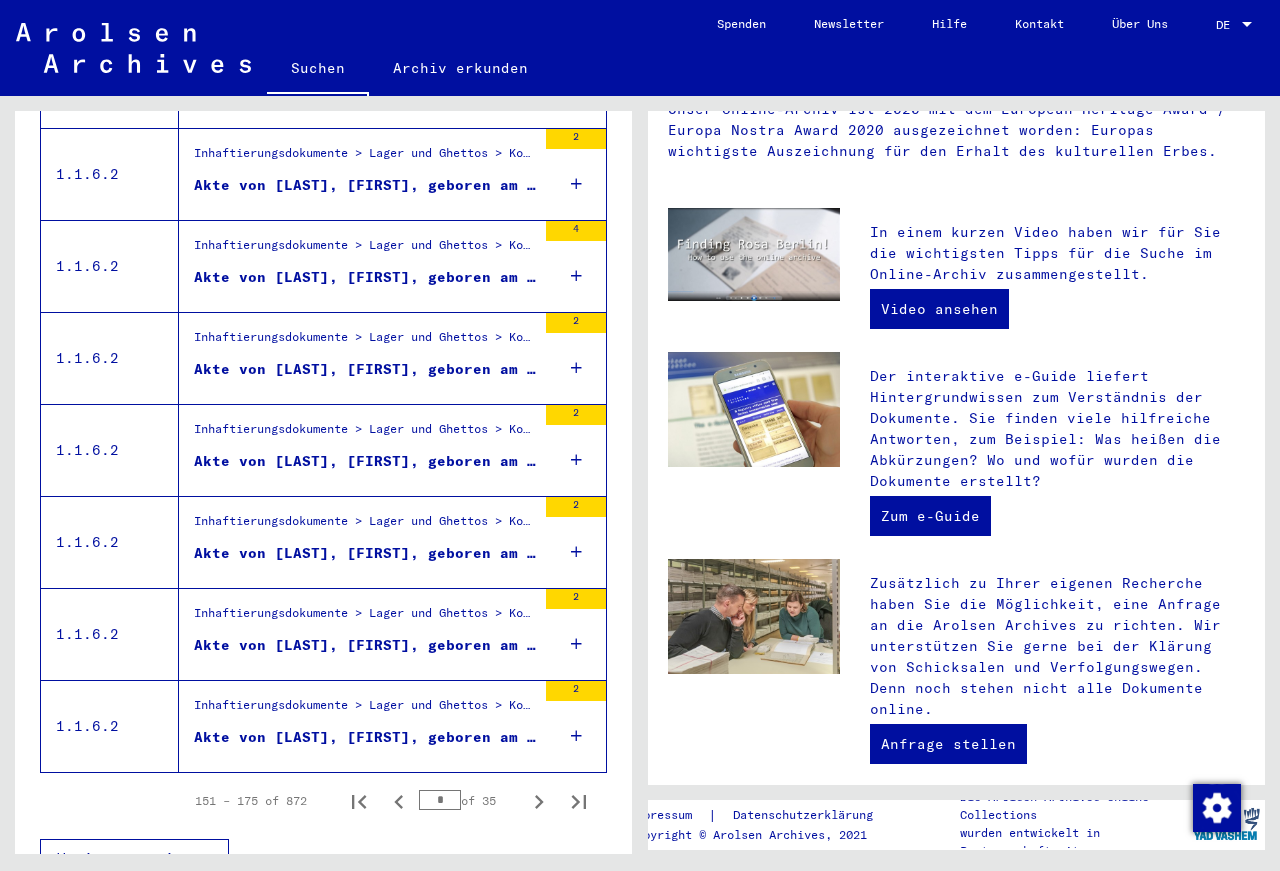 scroll, scrollTop: 2063, scrollLeft: 0, axis: vertical 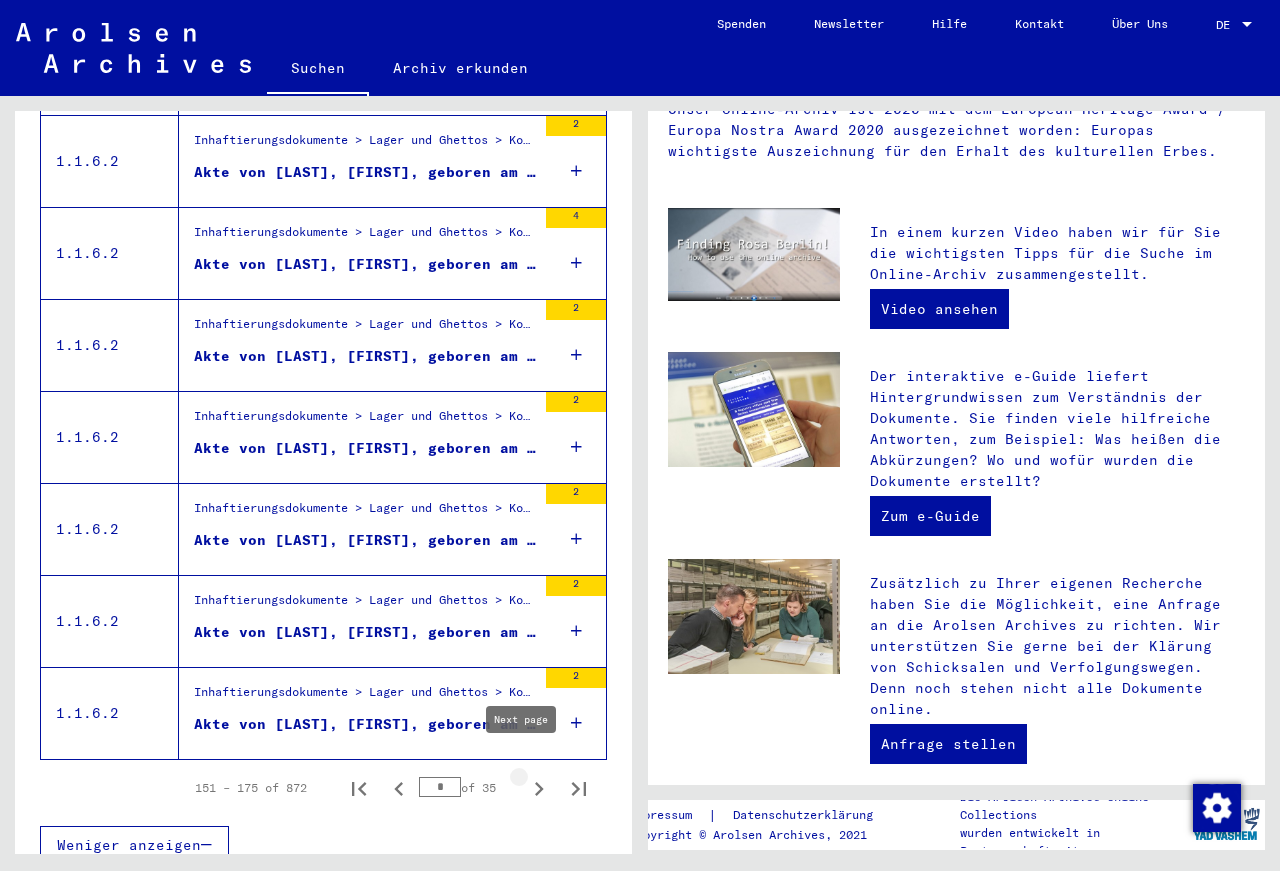 click 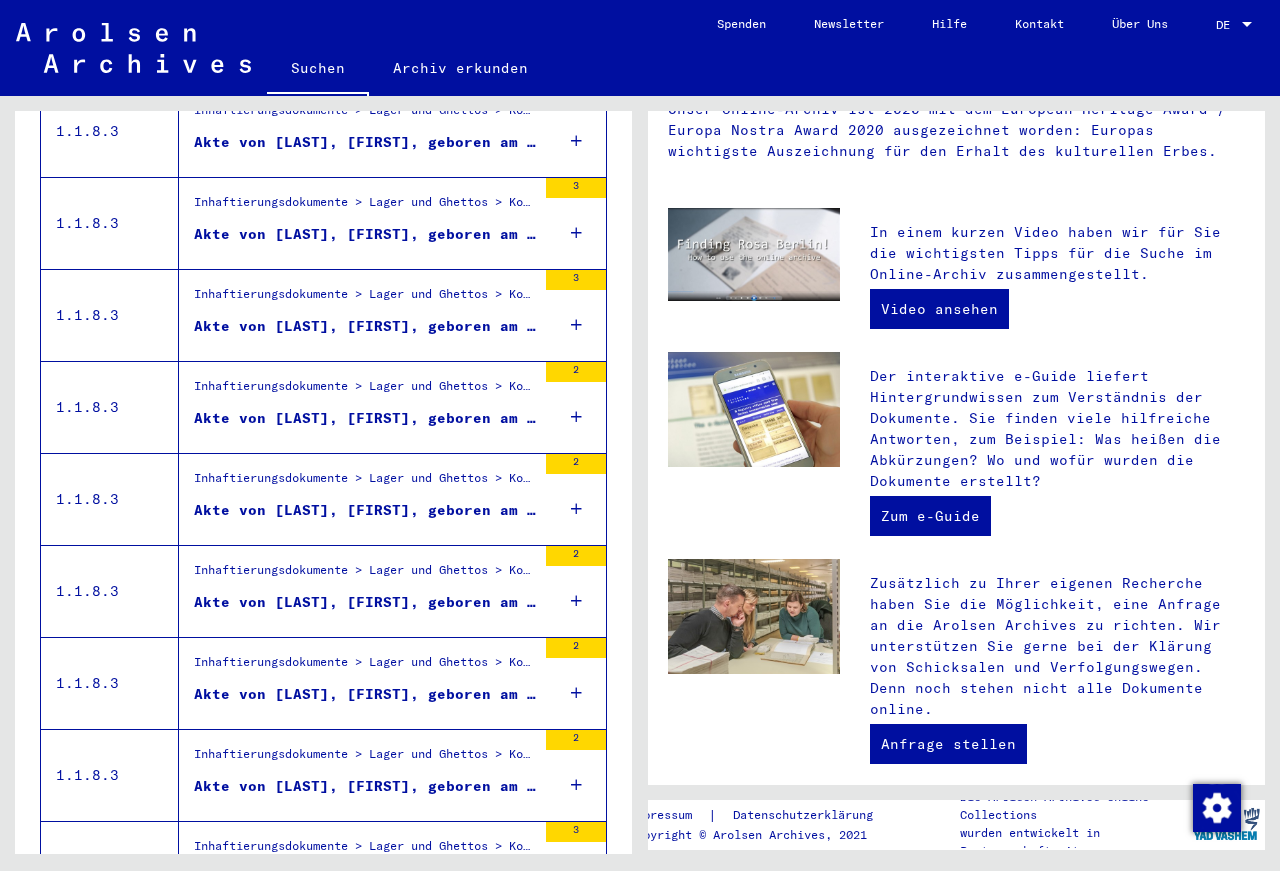 scroll, scrollTop: 2063, scrollLeft: 0, axis: vertical 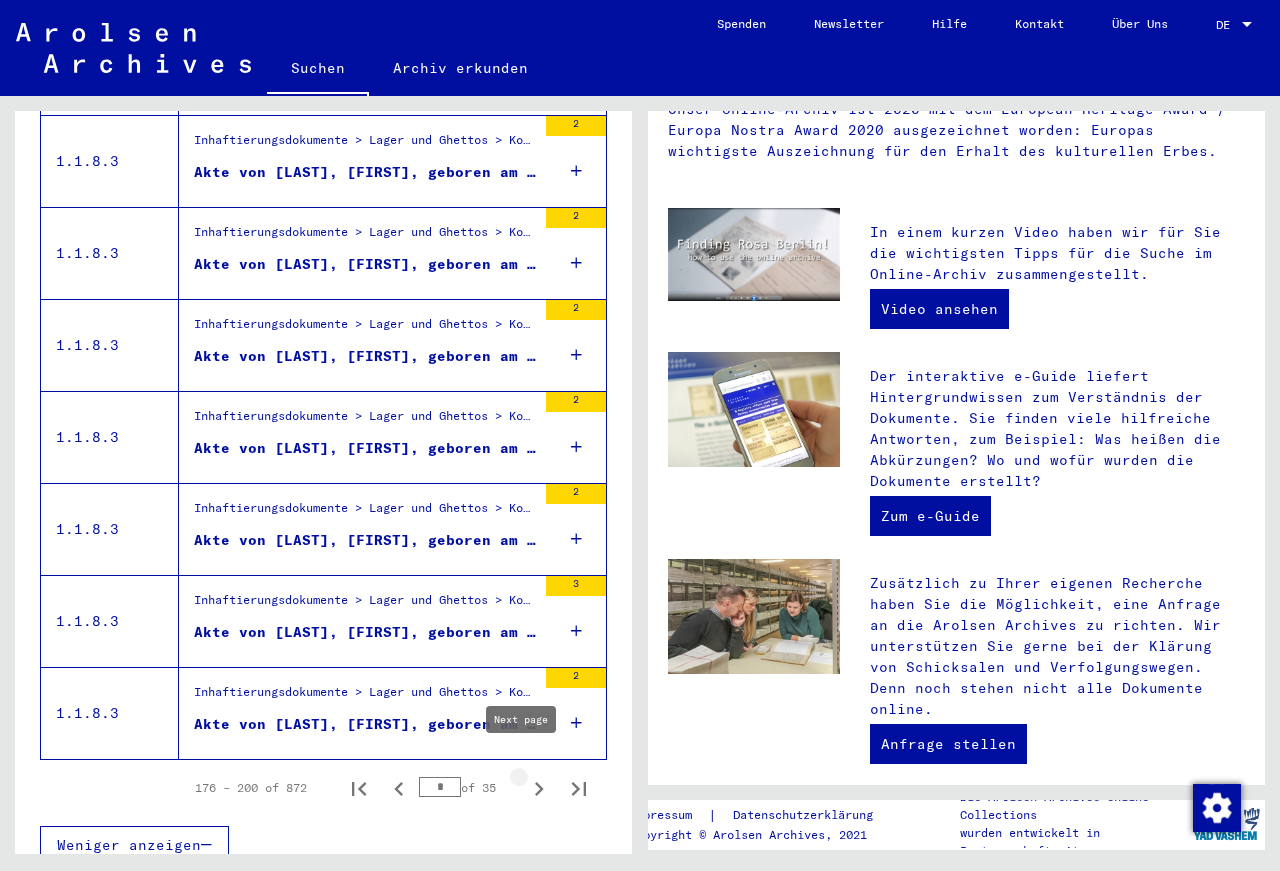 click 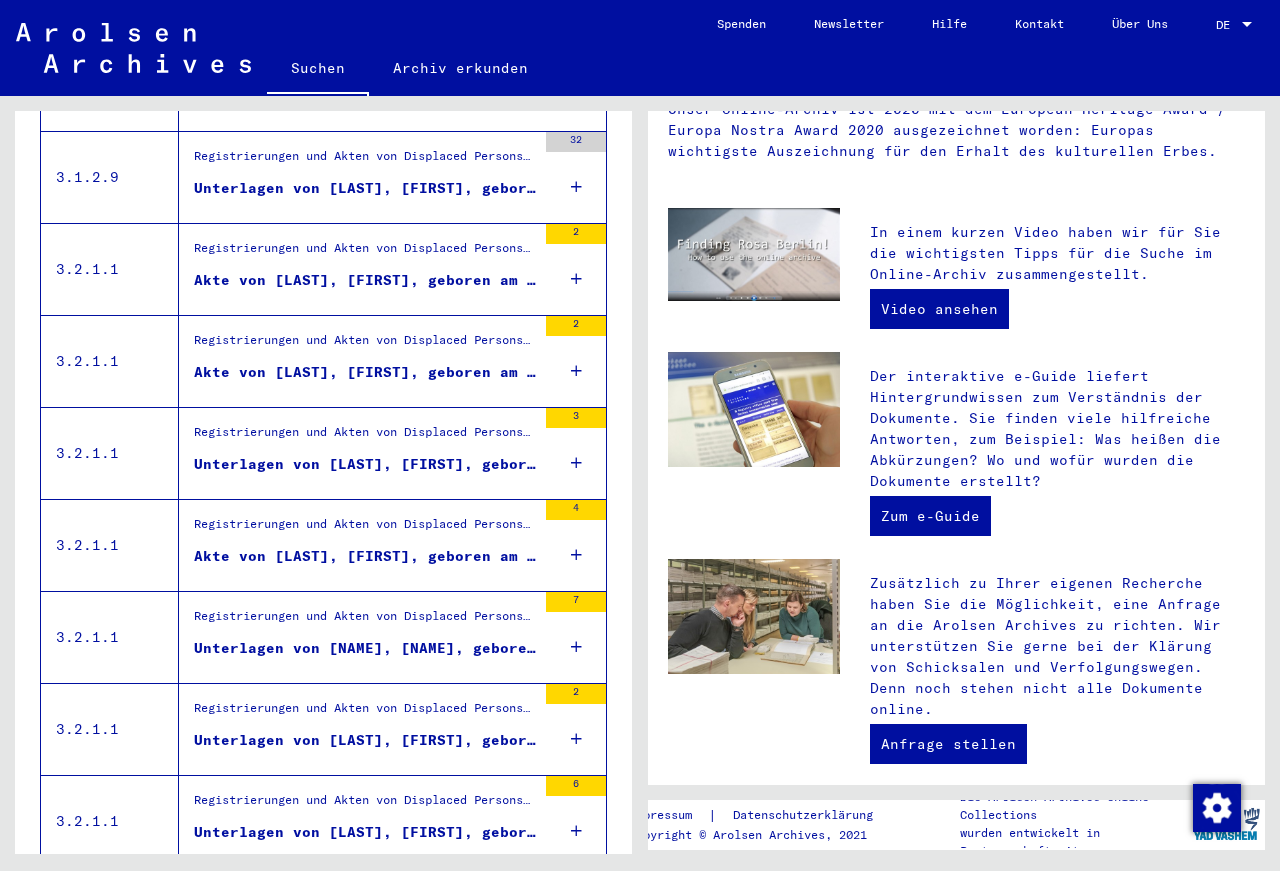 scroll, scrollTop: 2063, scrollLeft: 0, axis: vertical 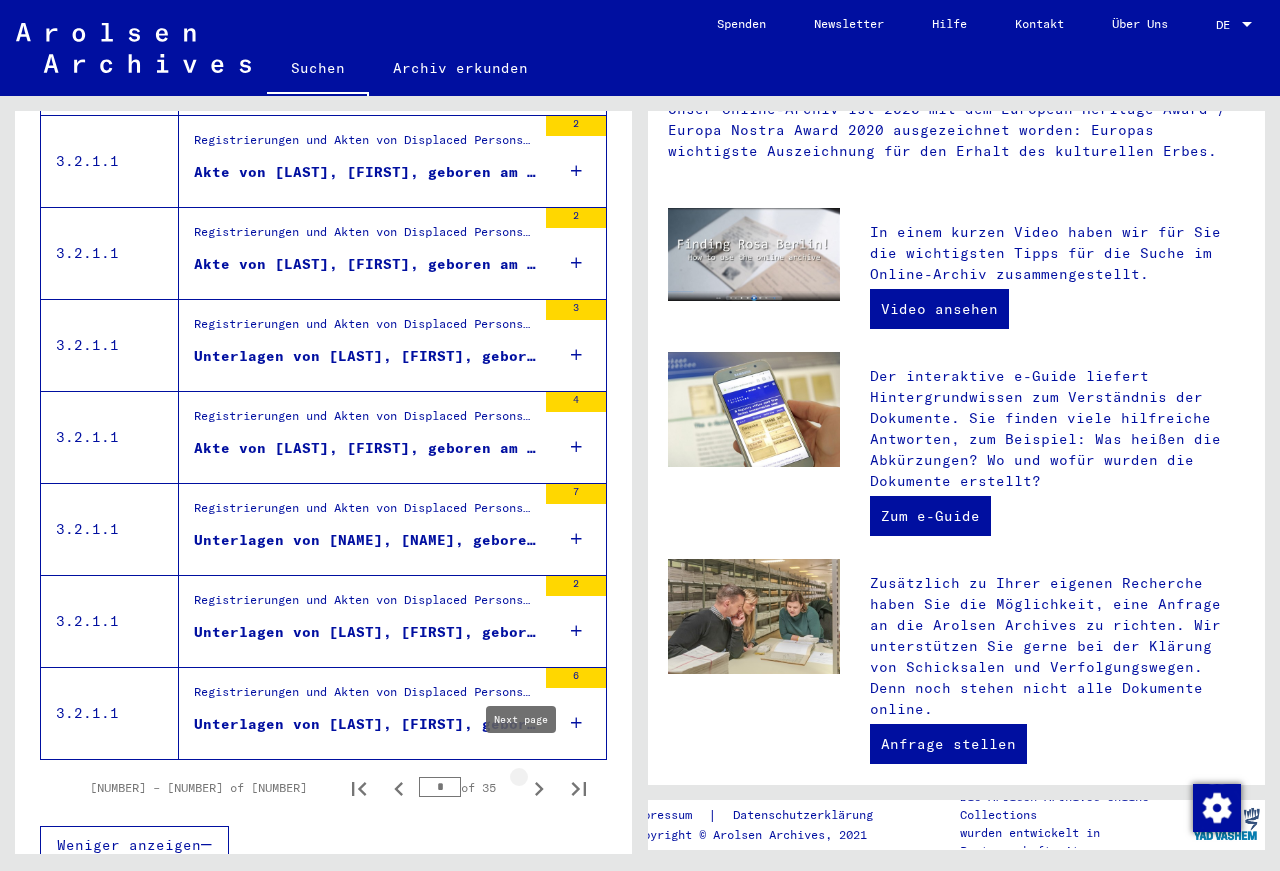 click 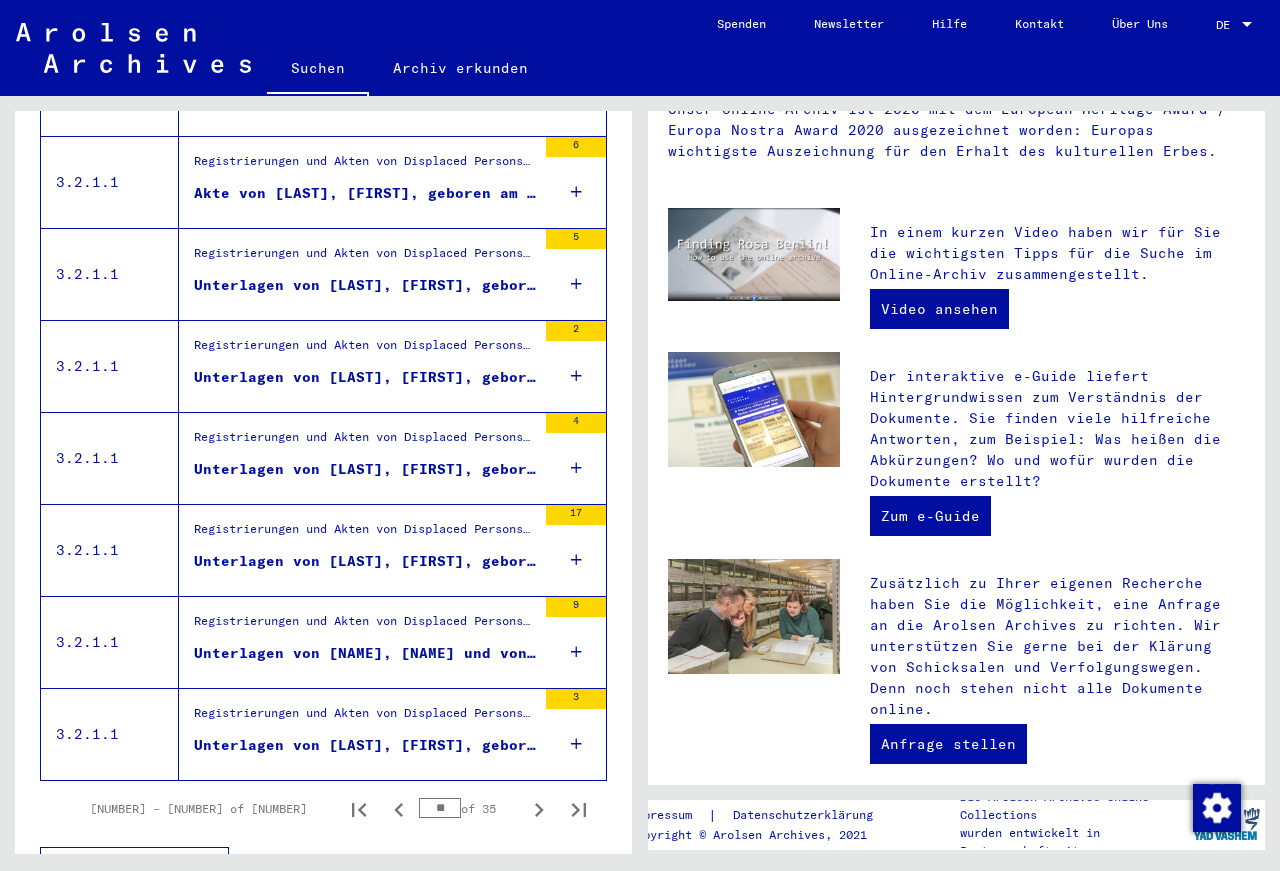 scroll, scrollTop: 2063, scrollLeft: 0, axis: vertical 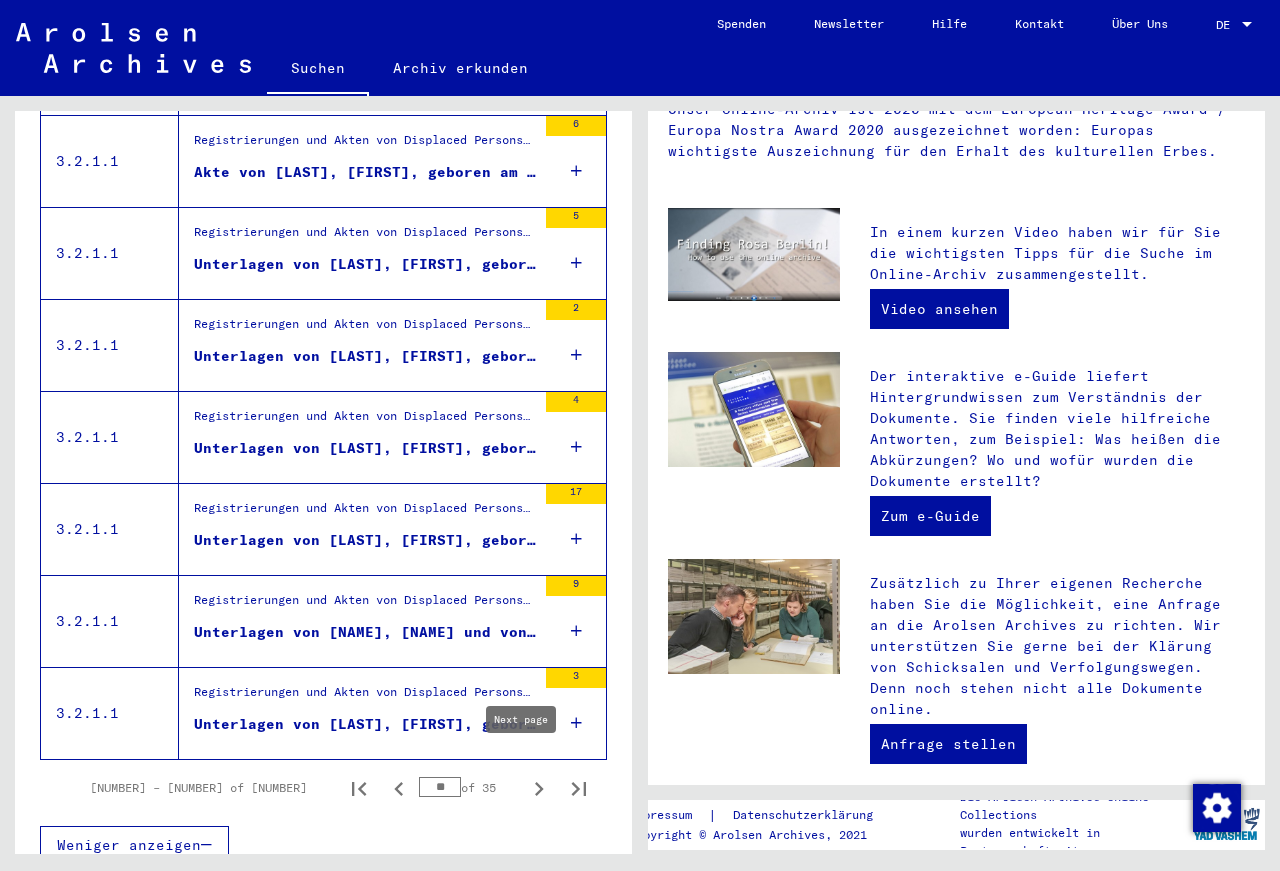 click 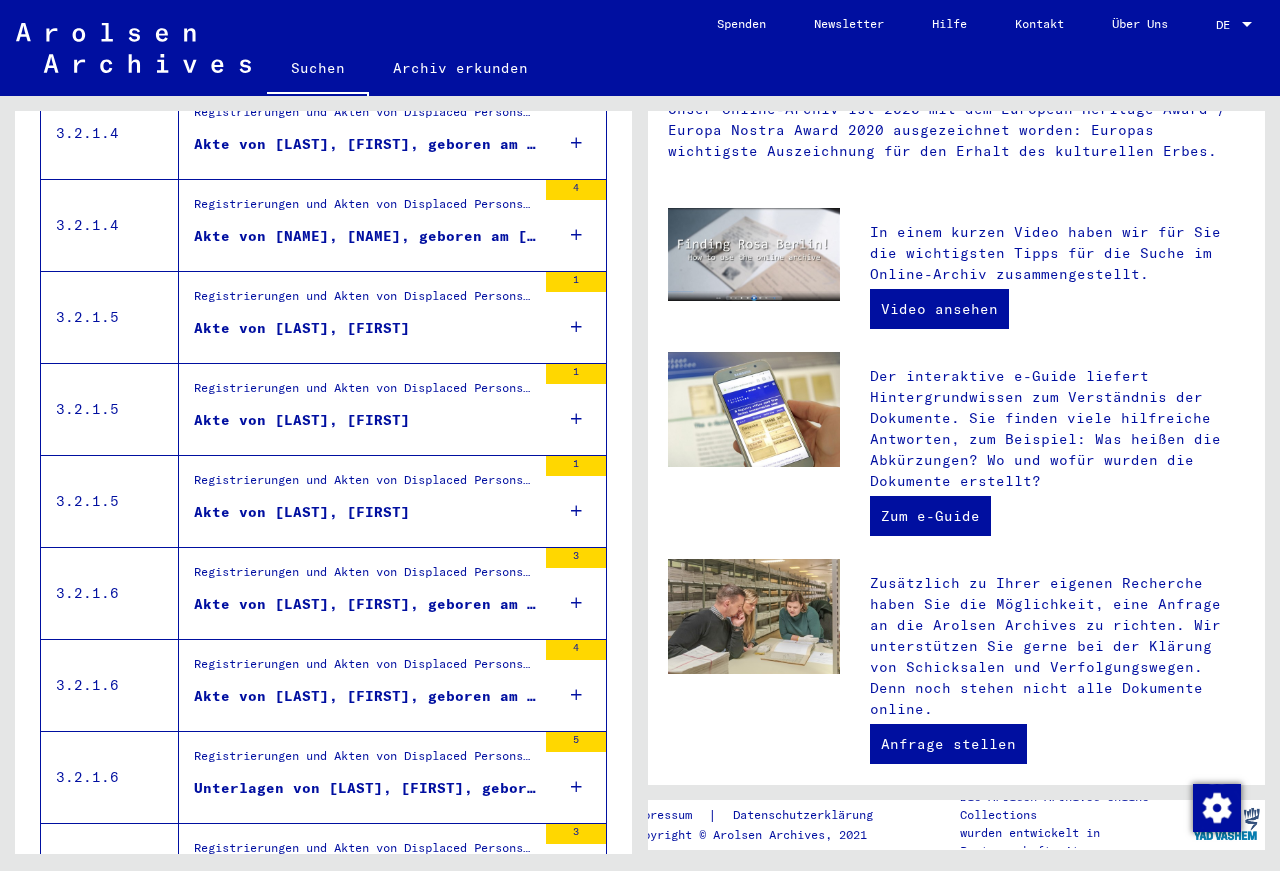 scroll, scrollTop: 2063, scrollLeft: 0, axis: vertical 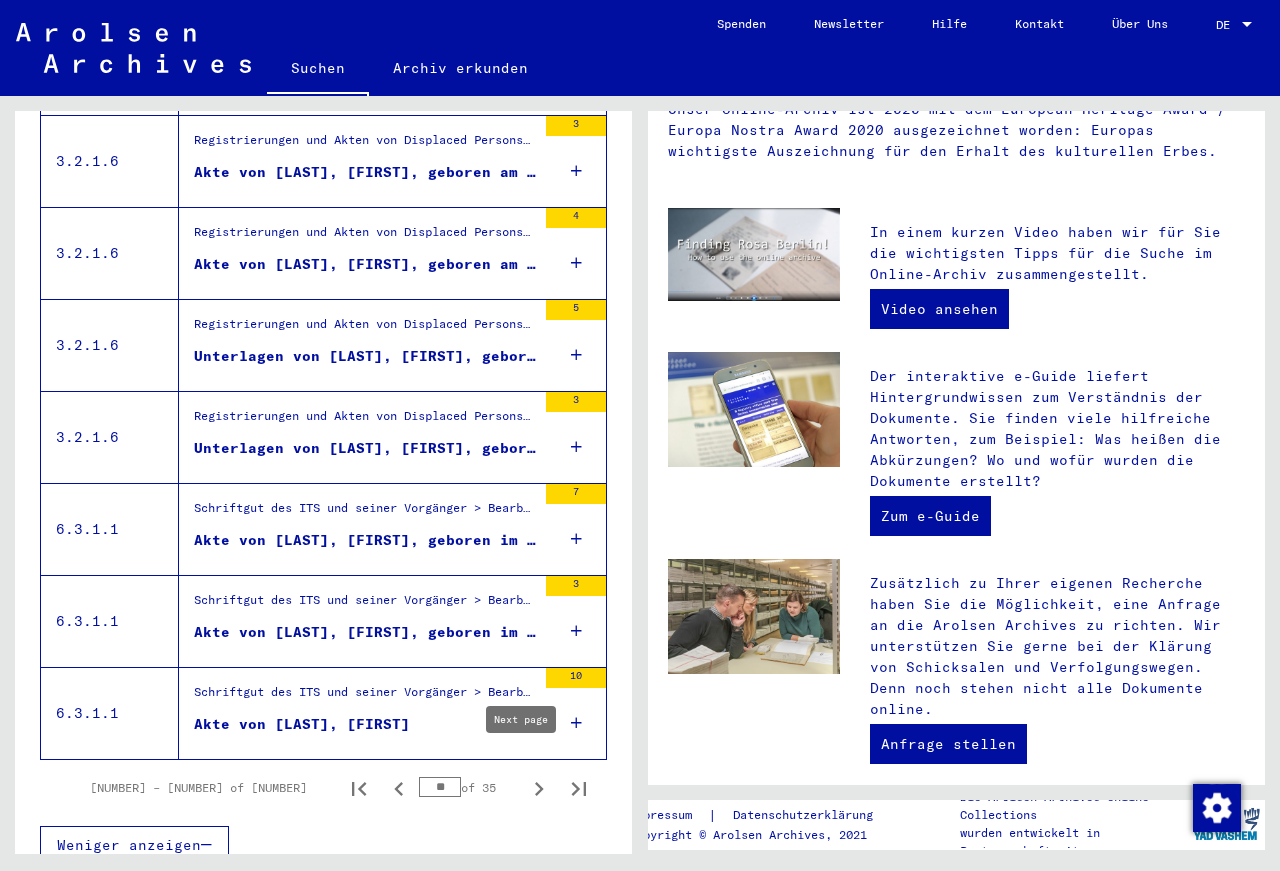 click 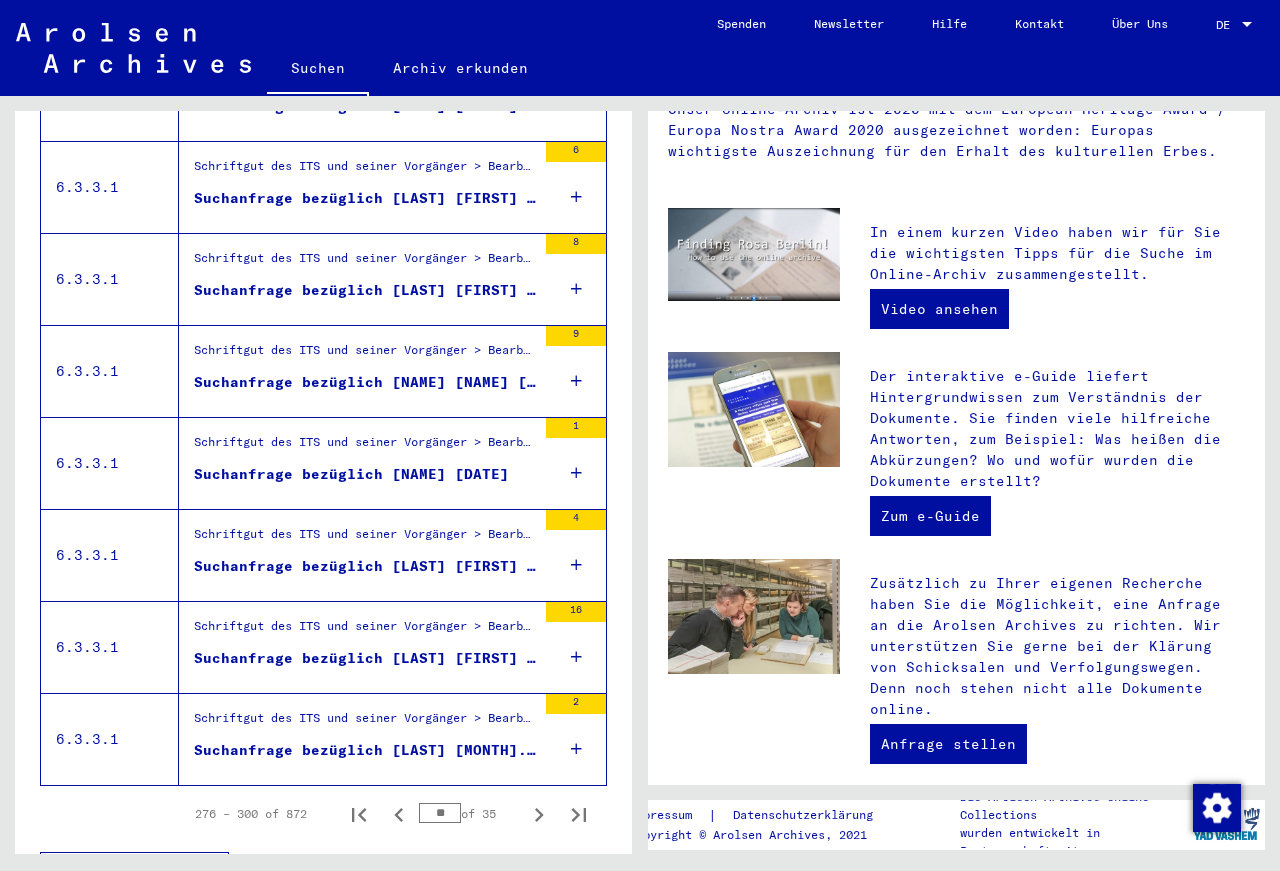 scroll, scrollTop: 2063, scrollLeft: 0, axis: vertical 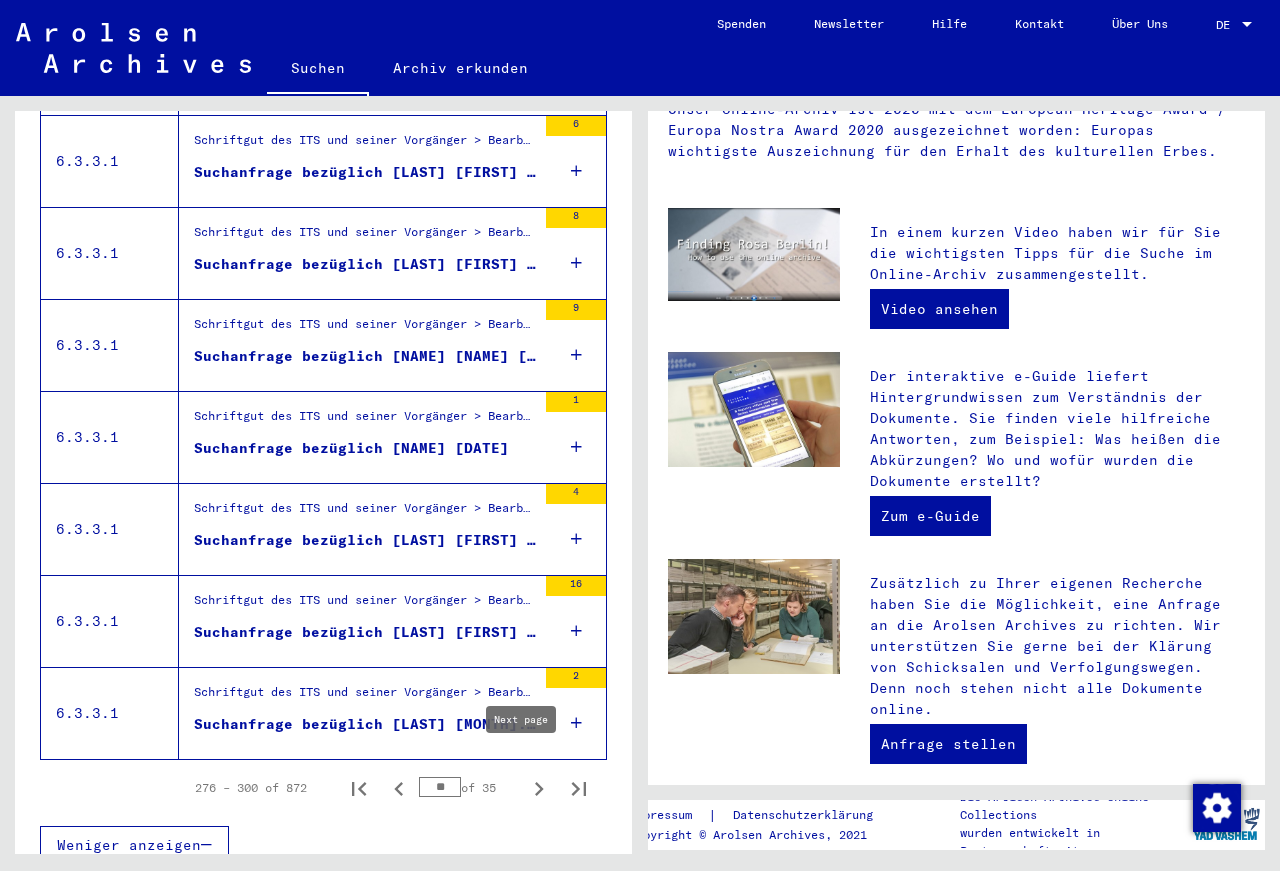click 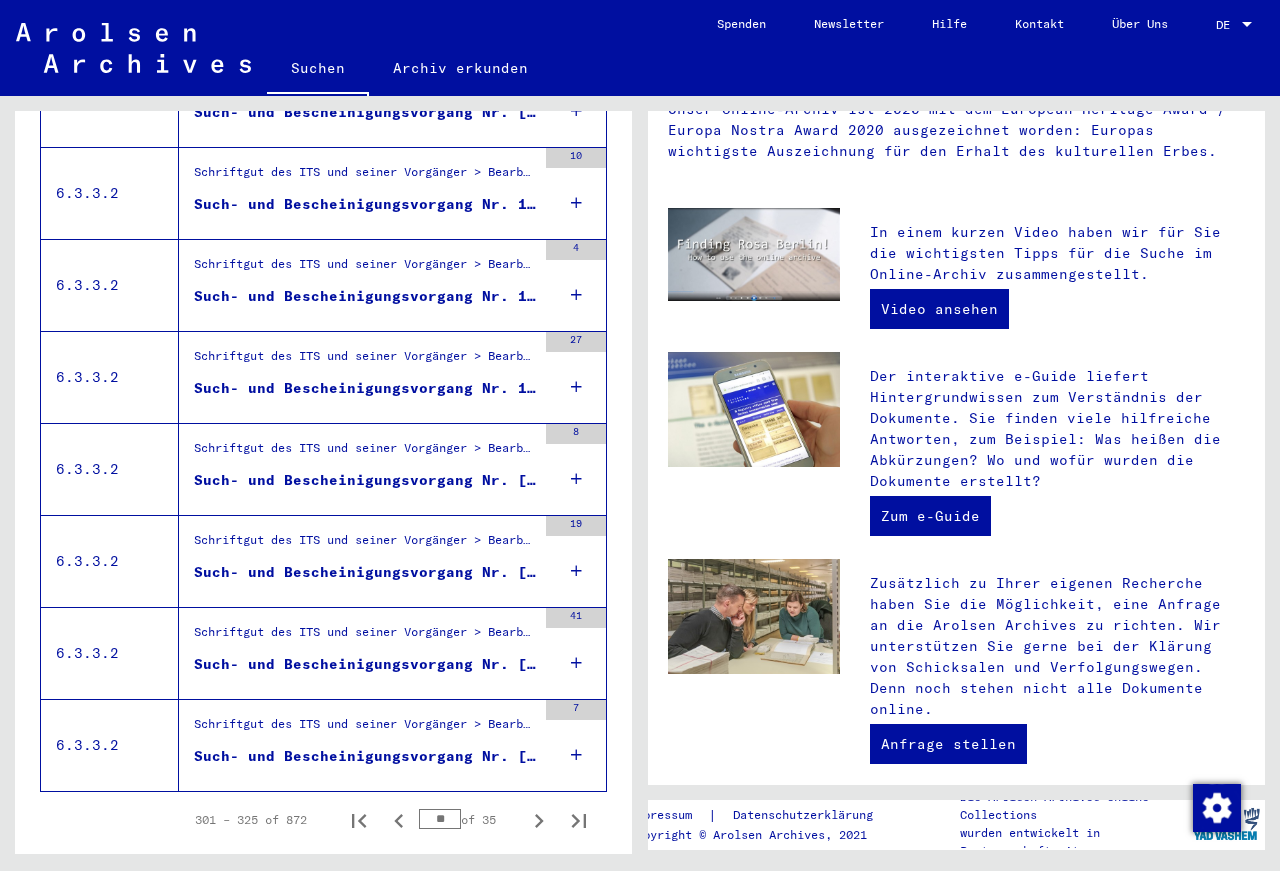 scroll, scrollTop: 2063, scrollLeft: 0, axis: vertical 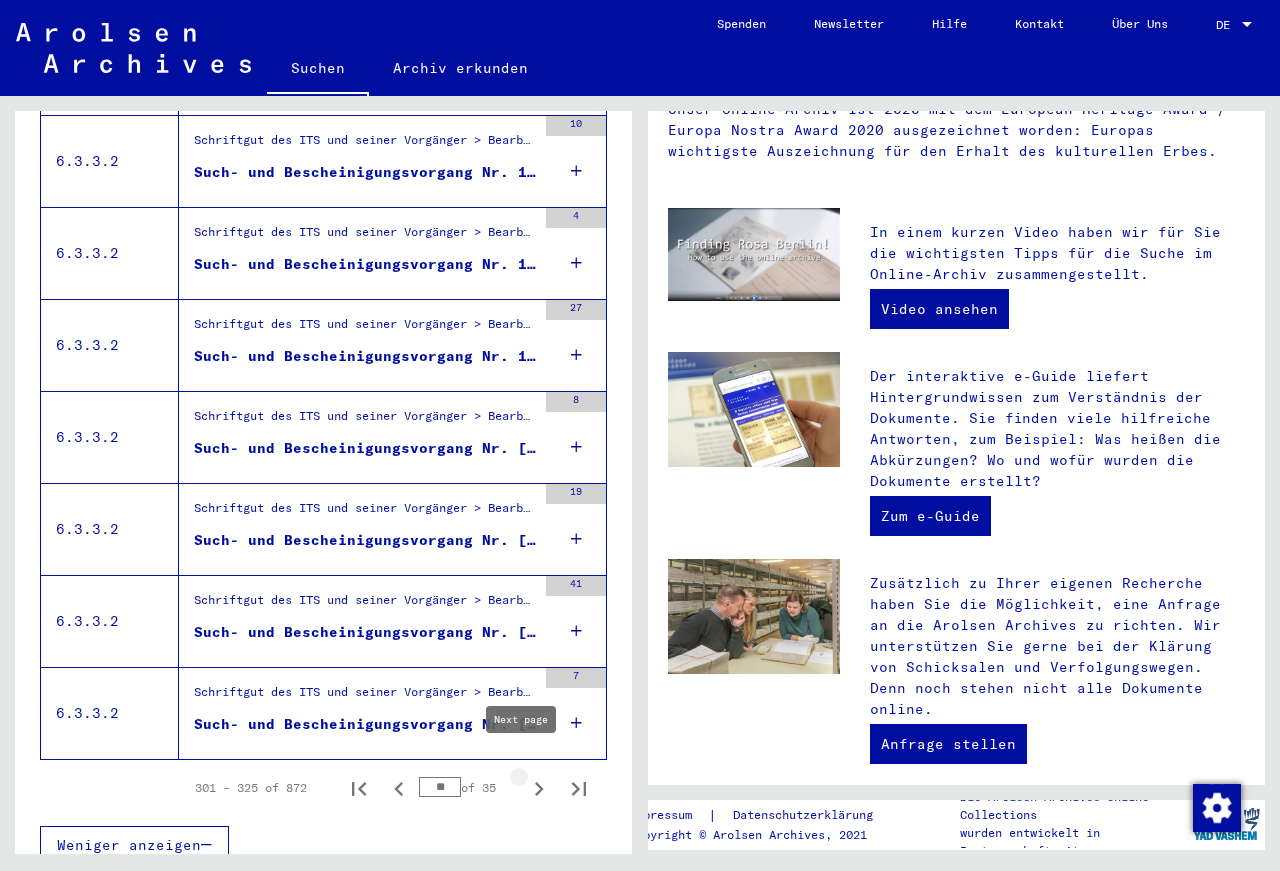 click 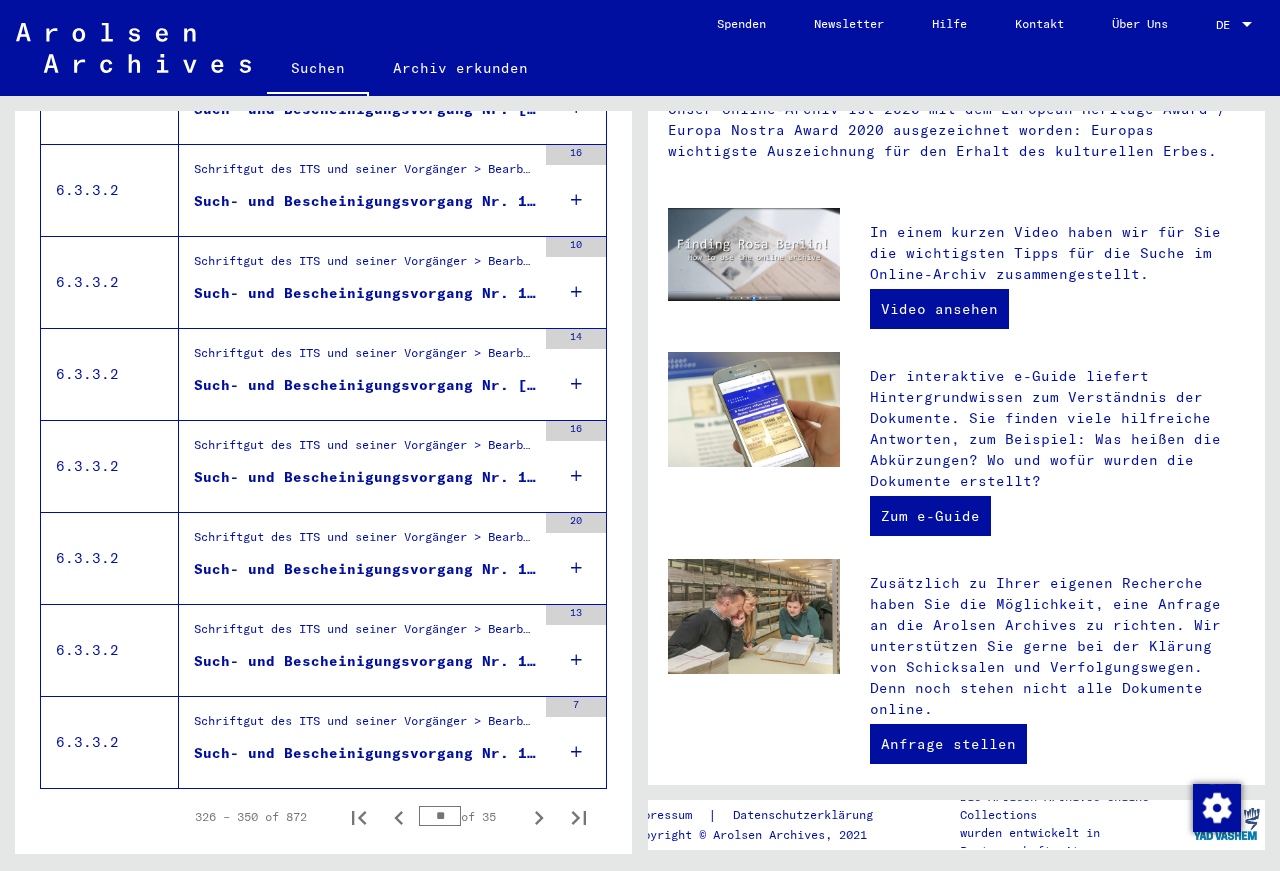 scroll, scrollTop: 2063, scrollLeft: 0, axis: vertical 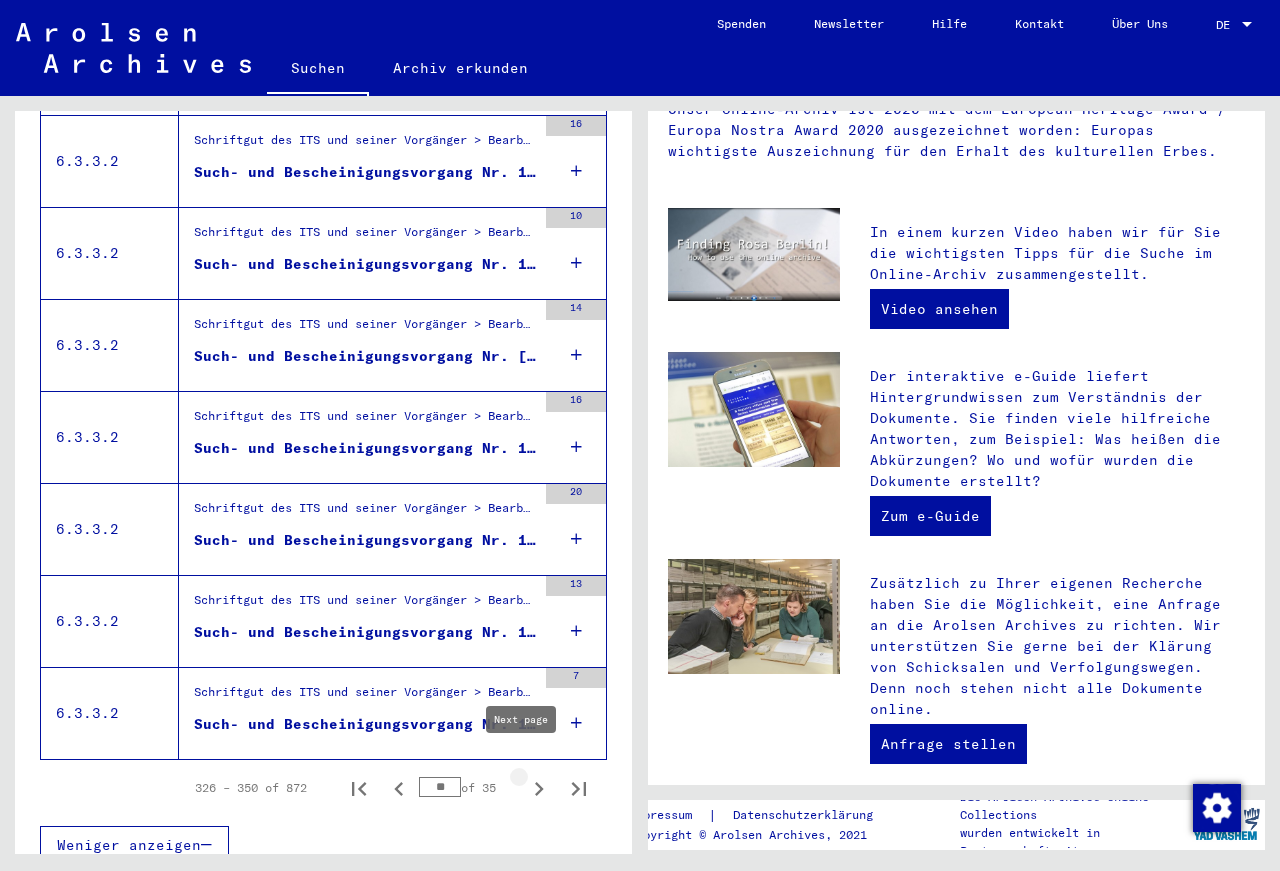 click 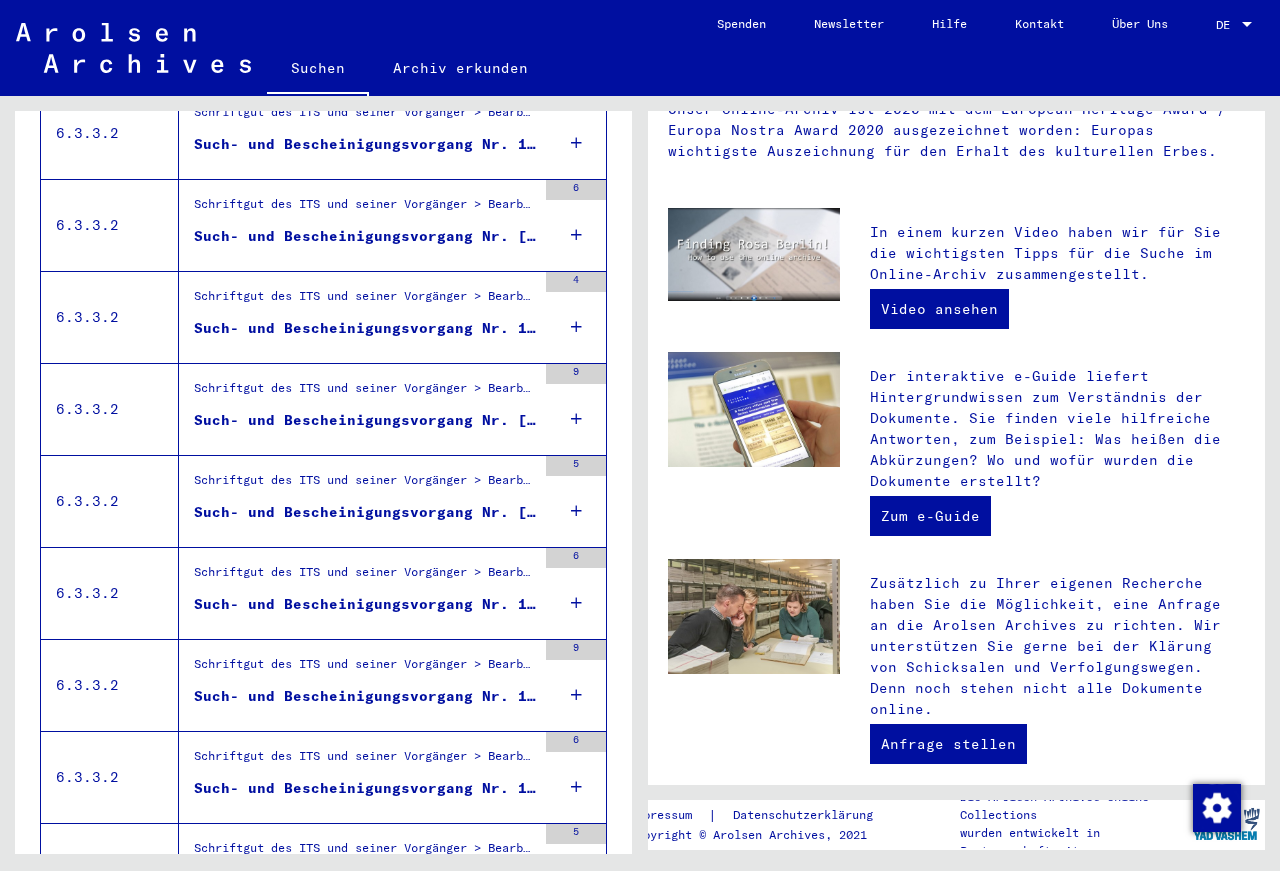 scroll, scrollTop: 2063, scrollLeft: 0, axis: vertical 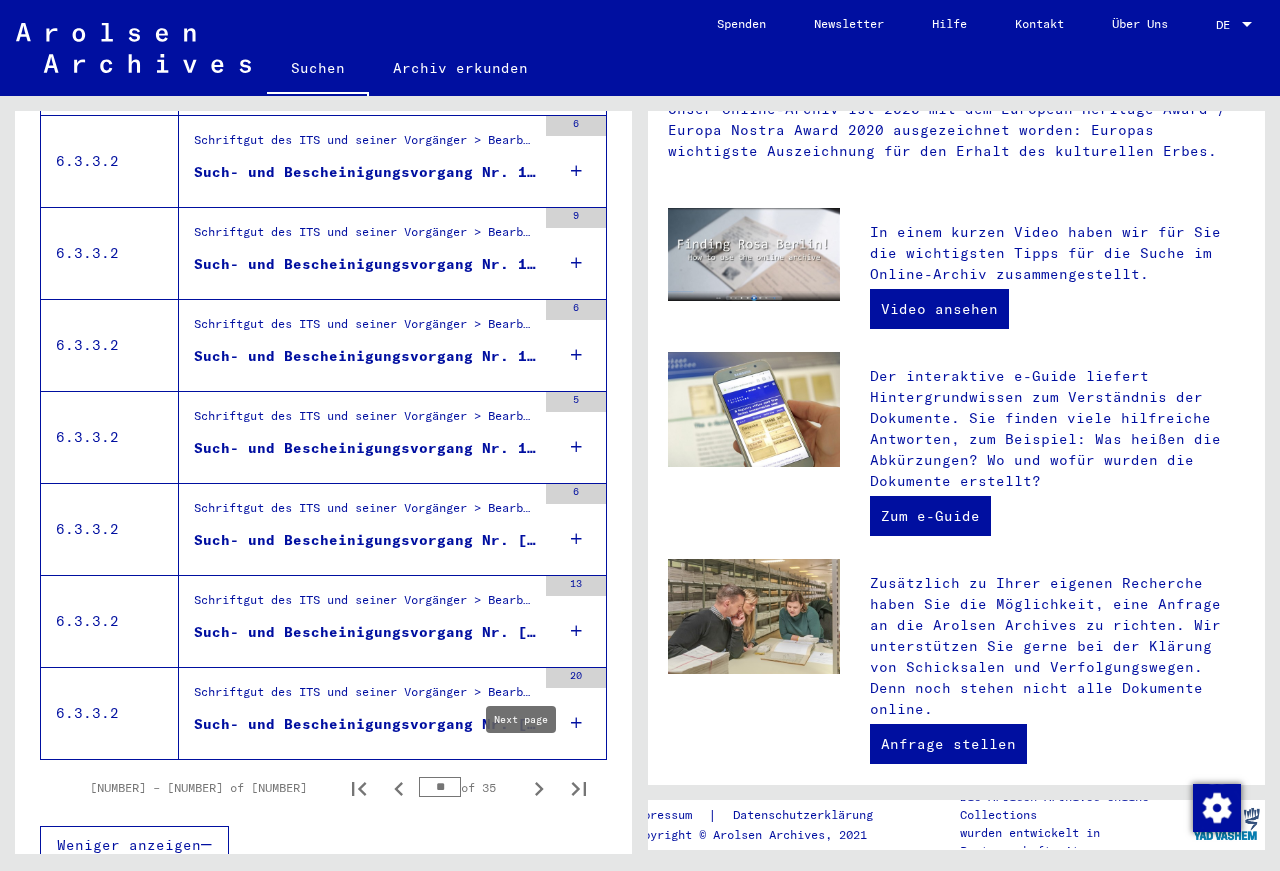 click 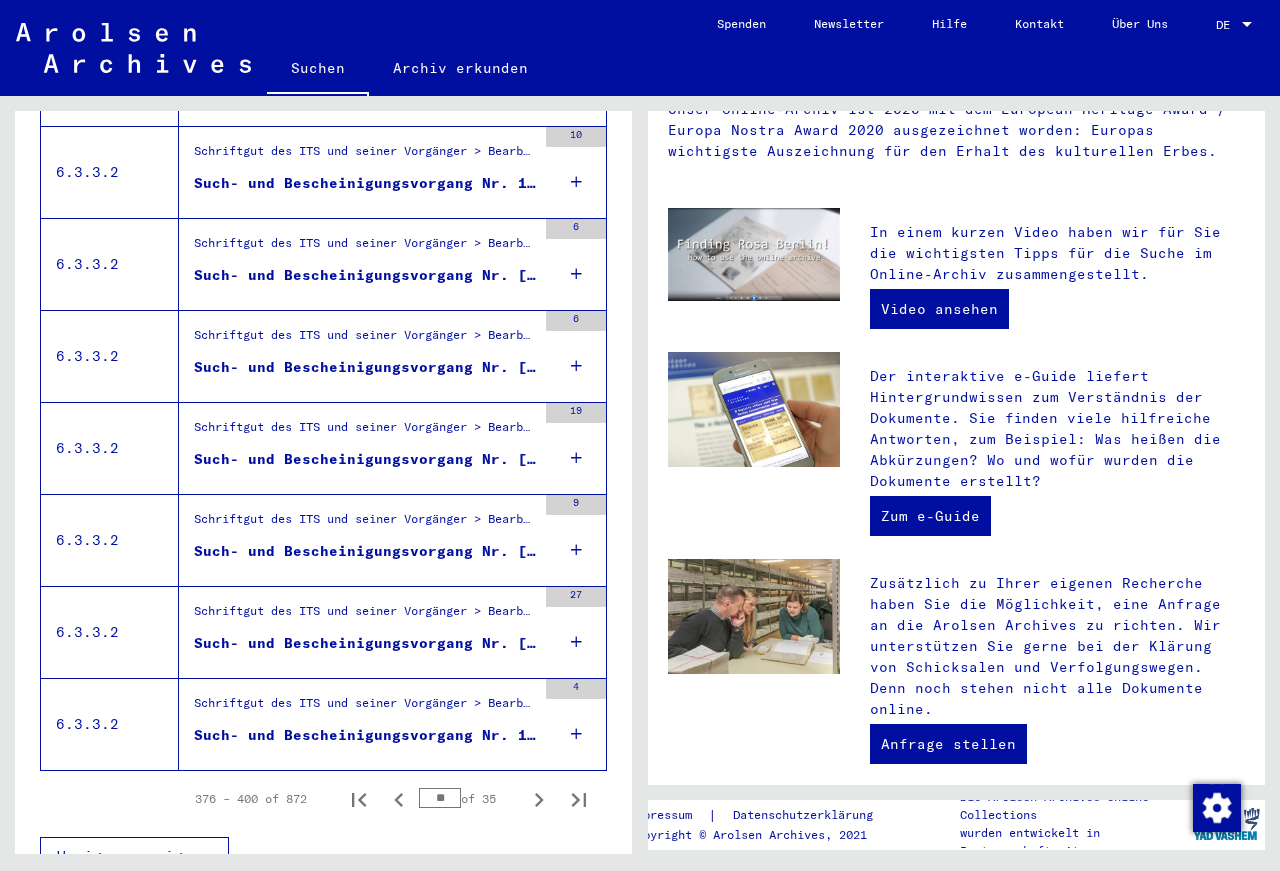 scroll, scrollTop: 2063, scrollLeft: 0, axis: vertical 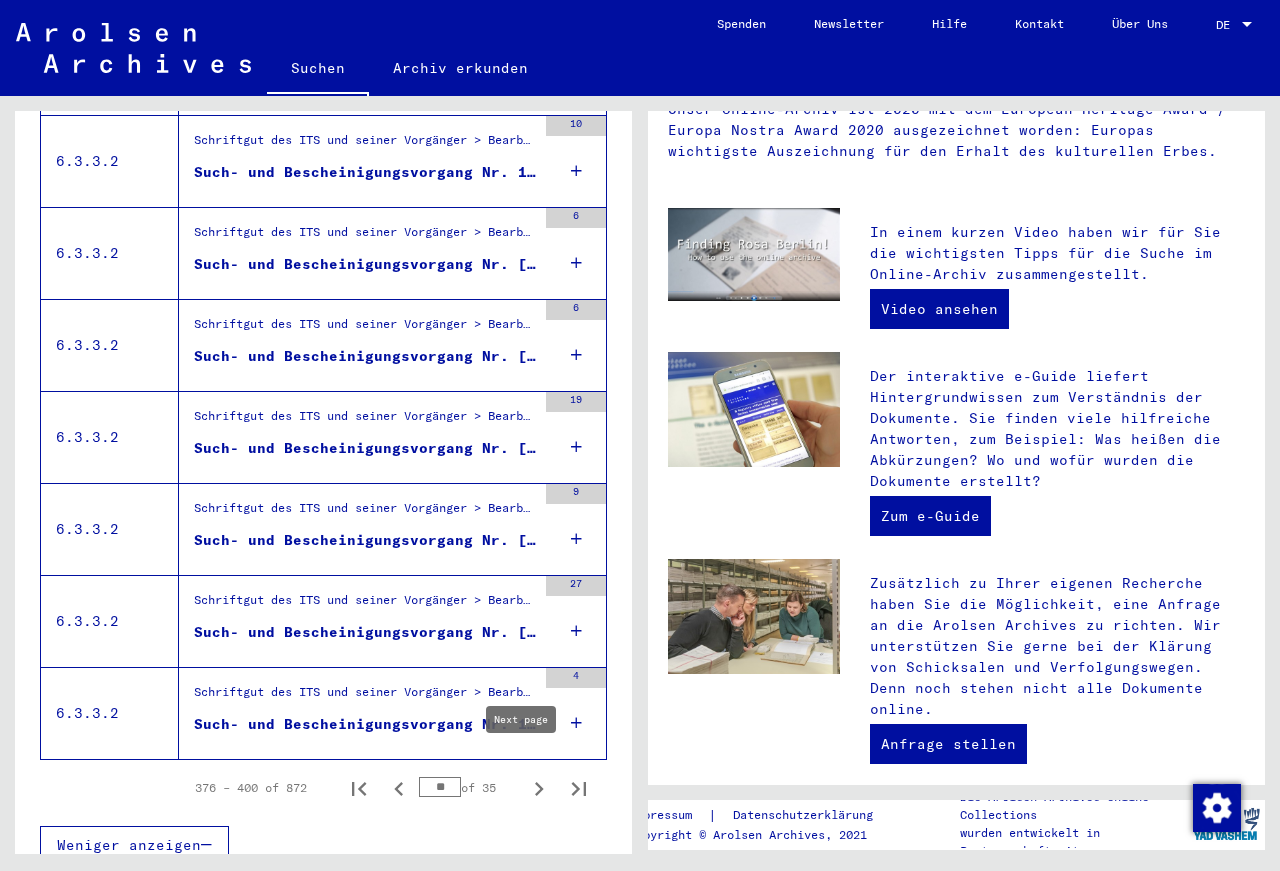click 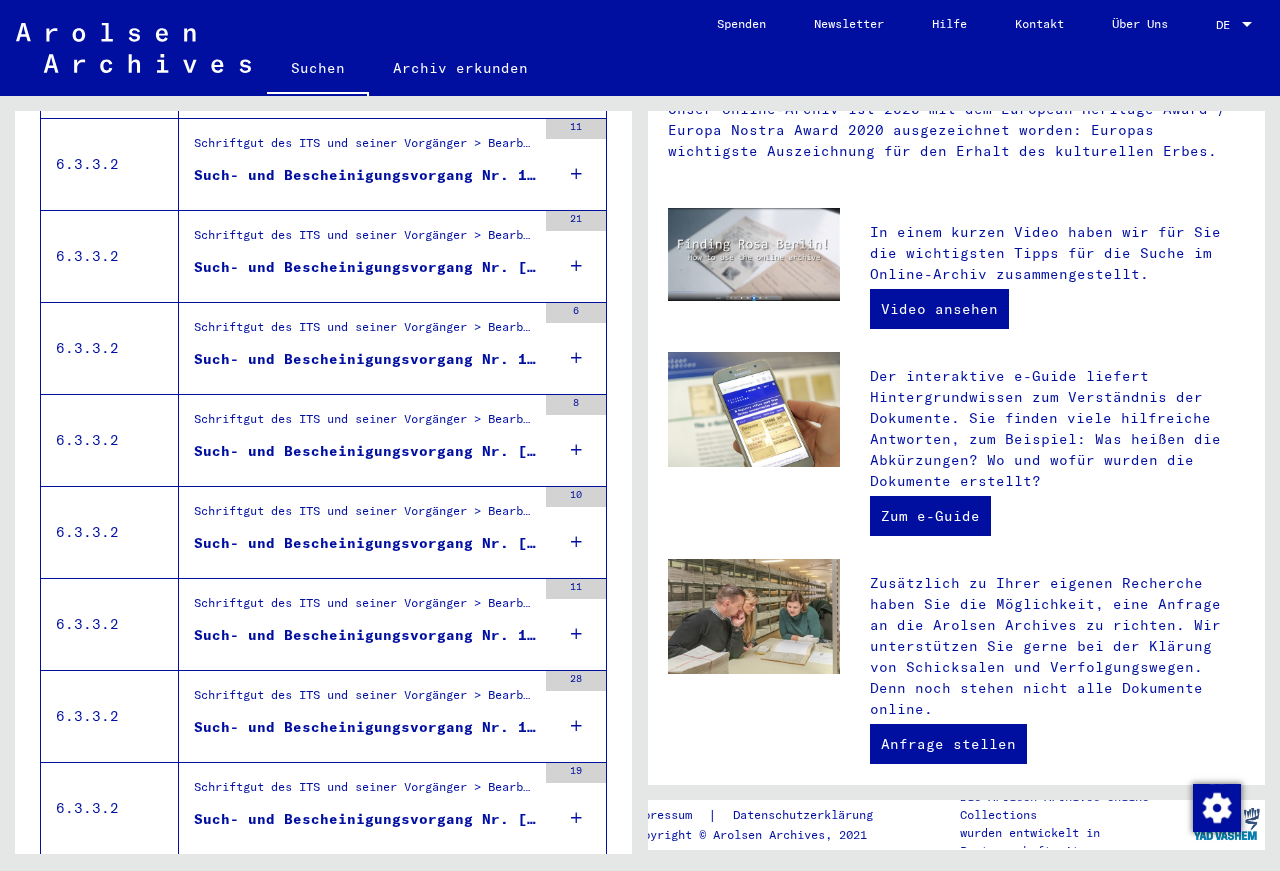 scroll, scrollTop: 1296, scrollLeft: 0, axis: vertical 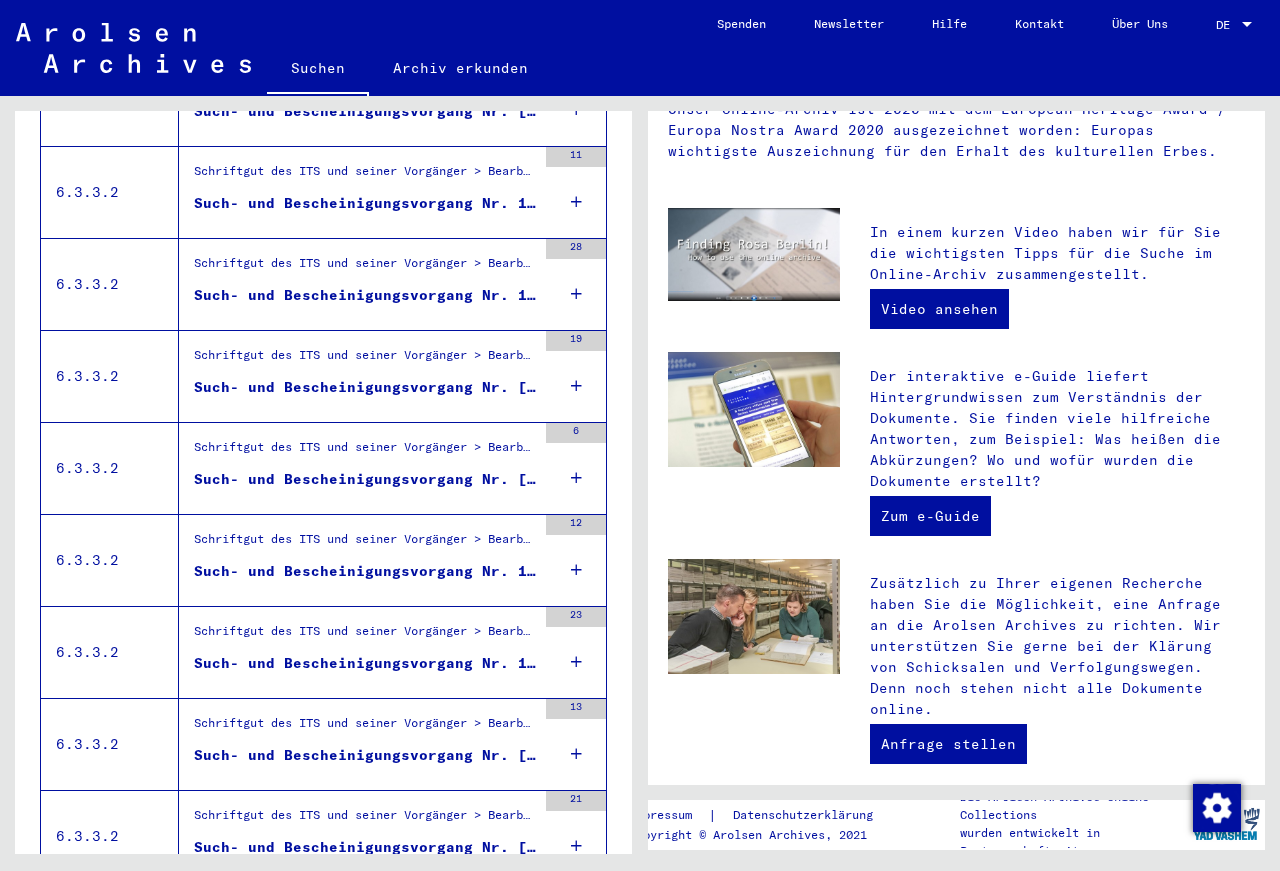 click on "Such- und Bescheinigungsvorgang Nr. 1.288.383 für [LAST], [FIRST] geboren [DATE]" at bounding box center [365, 663] 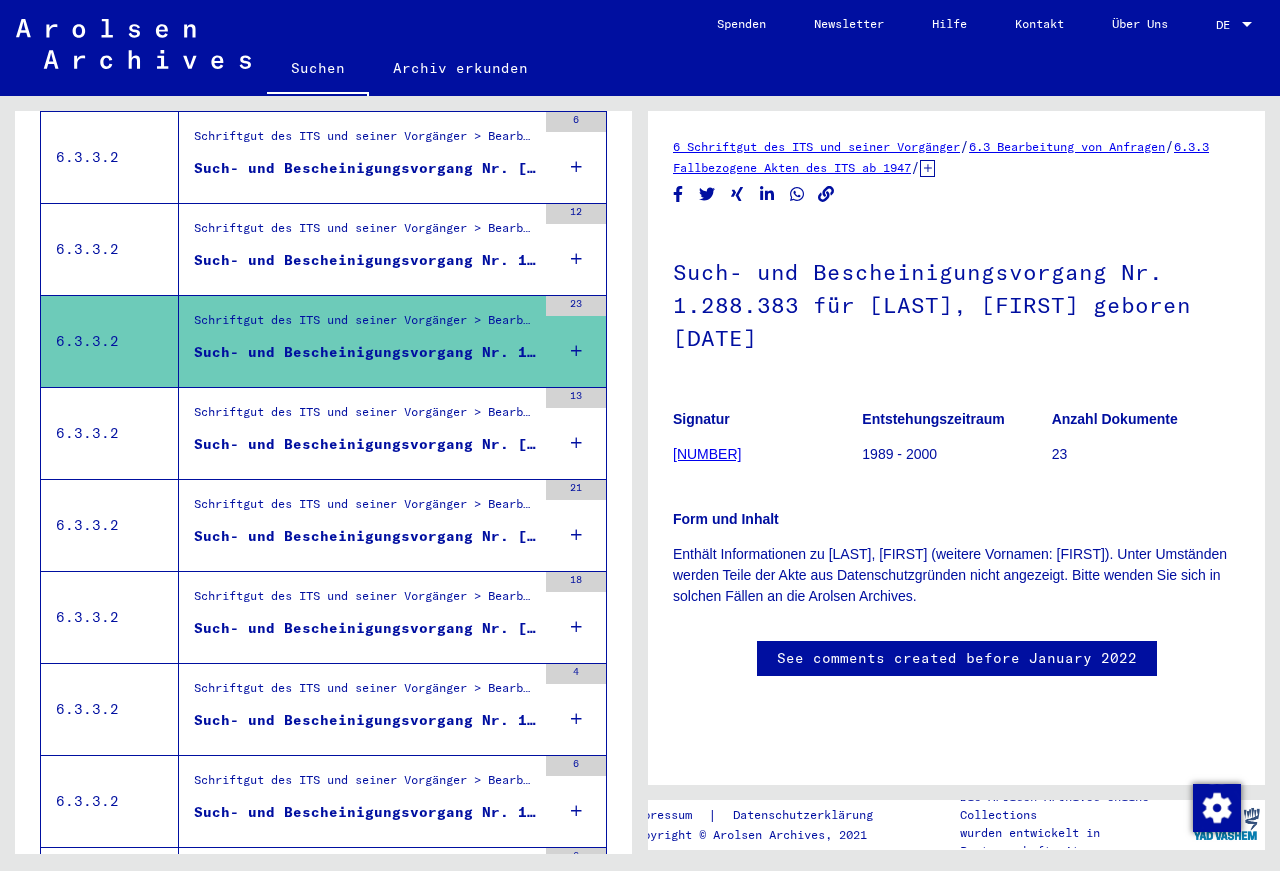 scroll, scrollTop: 1620, scrollLeft: 0, axis: vertical 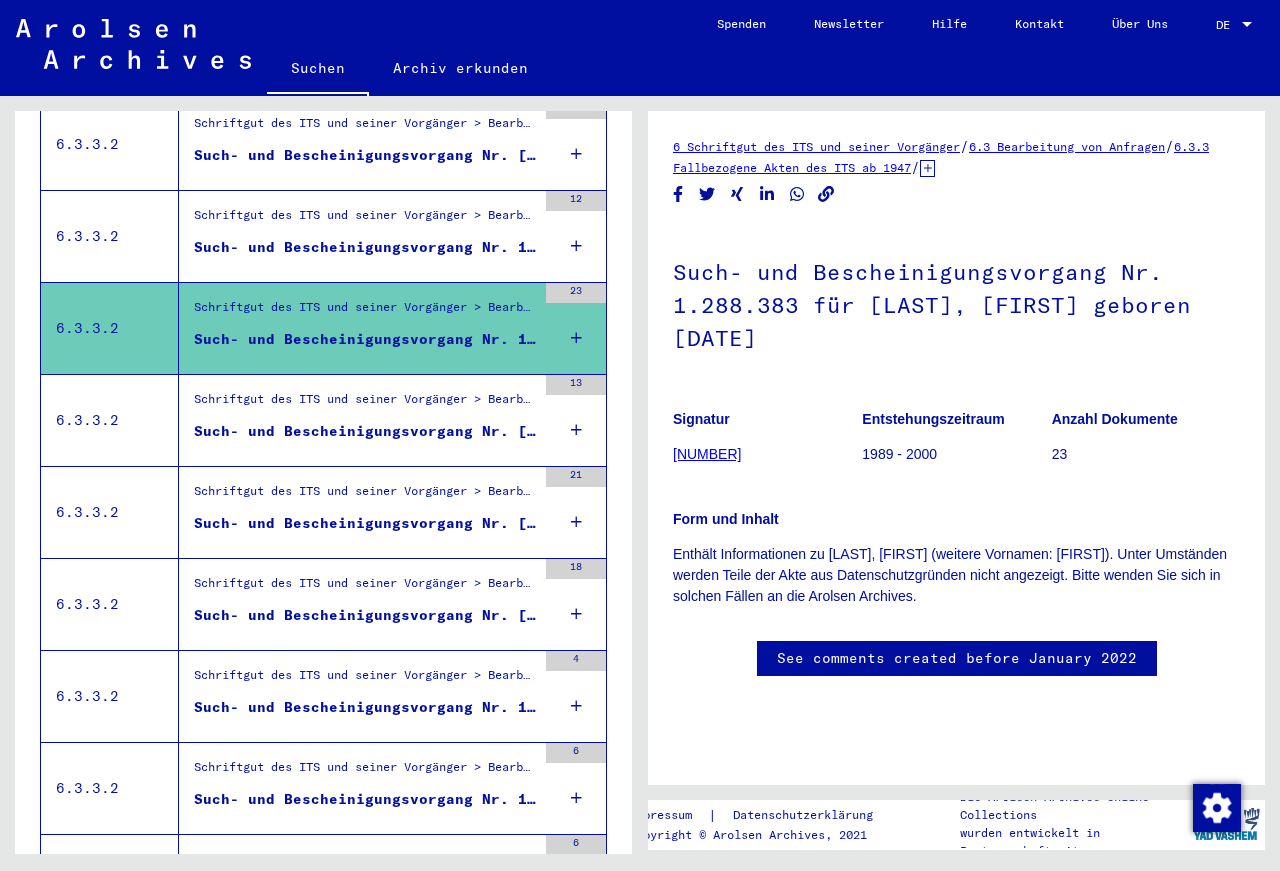 click on "Schriftgut des ITS und seiner Vorgänger > Bearbeitung von Anfragen > Fallbezogene Akten des ITS ab 1947 > T/D-Fallablage > Such- und Bescheinigungsvorgänge mit den (T/D-) Nummern von 1.250.000 bis 1.499.999 > Such- und Bescheinigungsvorgänge mit den (T/D-) Nummern von 1.296.000 bis 1.296.499" at bounding box center [365, 680] 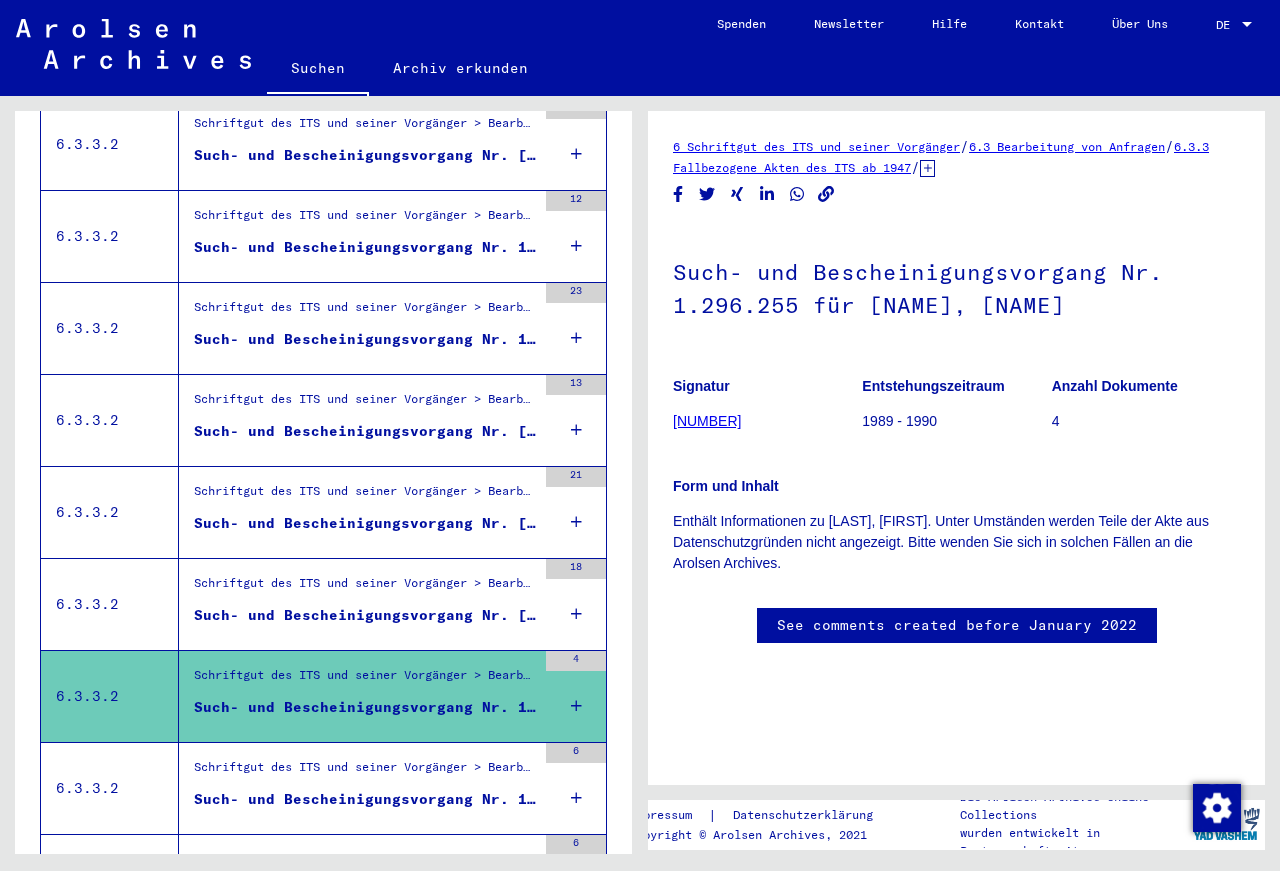 click on "Such- und Bescheinigungsvorgang Nr. [NUMBER] für [LAST], [FIRST] geboren [DATE]" at bounding box center [365, 620] 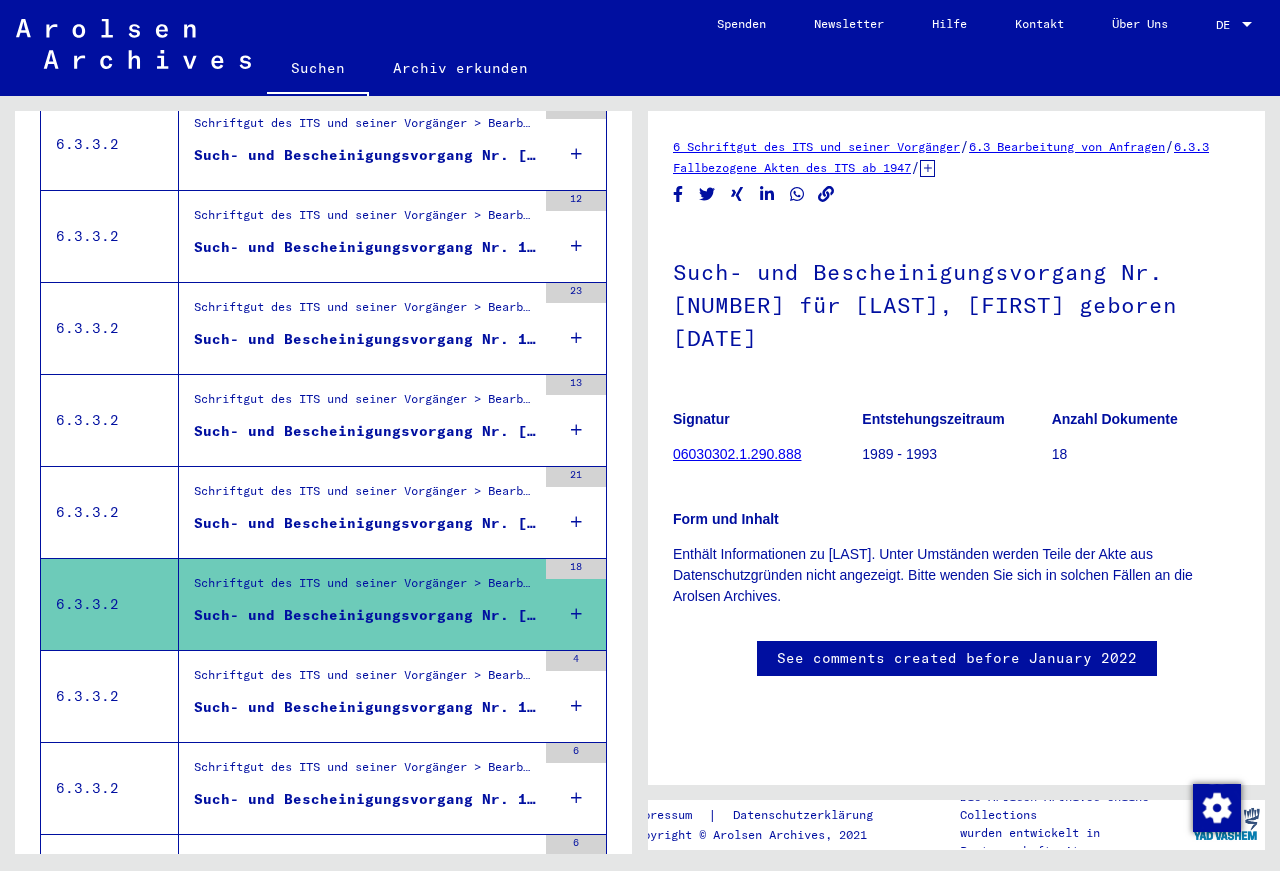 click on "Schriftgut des ITS und seiner Vorgänger > Bearbeitung von Anfragen > Fallbezogene Akten des ITS ab 1947 > T/D-Fallablage > Such- und Bescheinigungsvorgänge mit den (T/D-) Nummern von 1.250.000 bis 1.499.999 > Such- und Bescheinigungsvorgänge mit den (T/D-) Nummern von 1.297.000 bis 1.297.499" at bounding box center [365, 772] 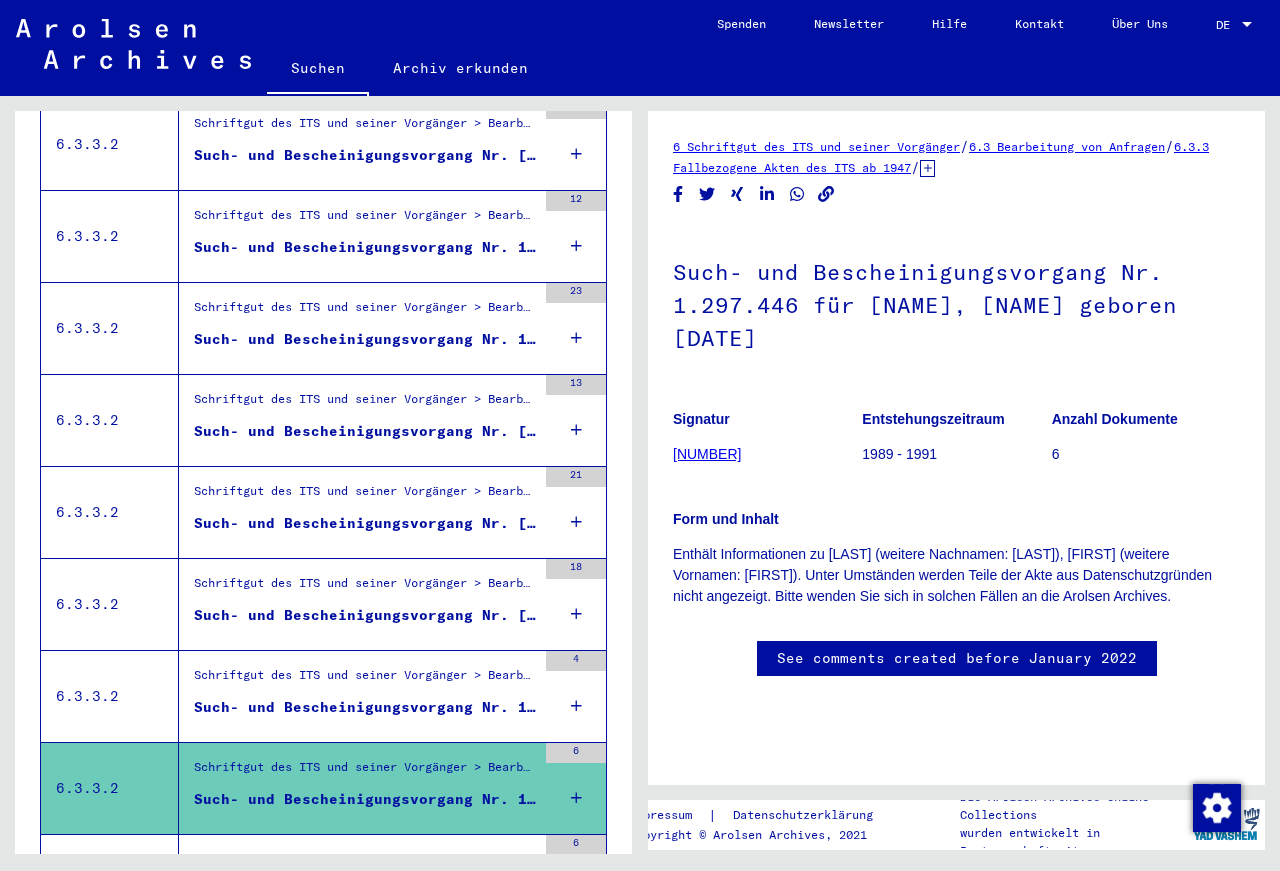 click on "Schriftgut des ITS und seiner Vorgänger > Bearbeitung von Anfragen > Fallbezogene Akten des ITS ab 1947 > T/D-Fallablage > Such- und Bescheinigungsvorgänge mit den (T/D-) Nummern von 1.250.000 bis 1.499.999 > Such- und Bescheinigungsvorgänge mit den (T/D-) Nummern von 1.302.000 bis 1.302.499" at bounding box center (365, 864) 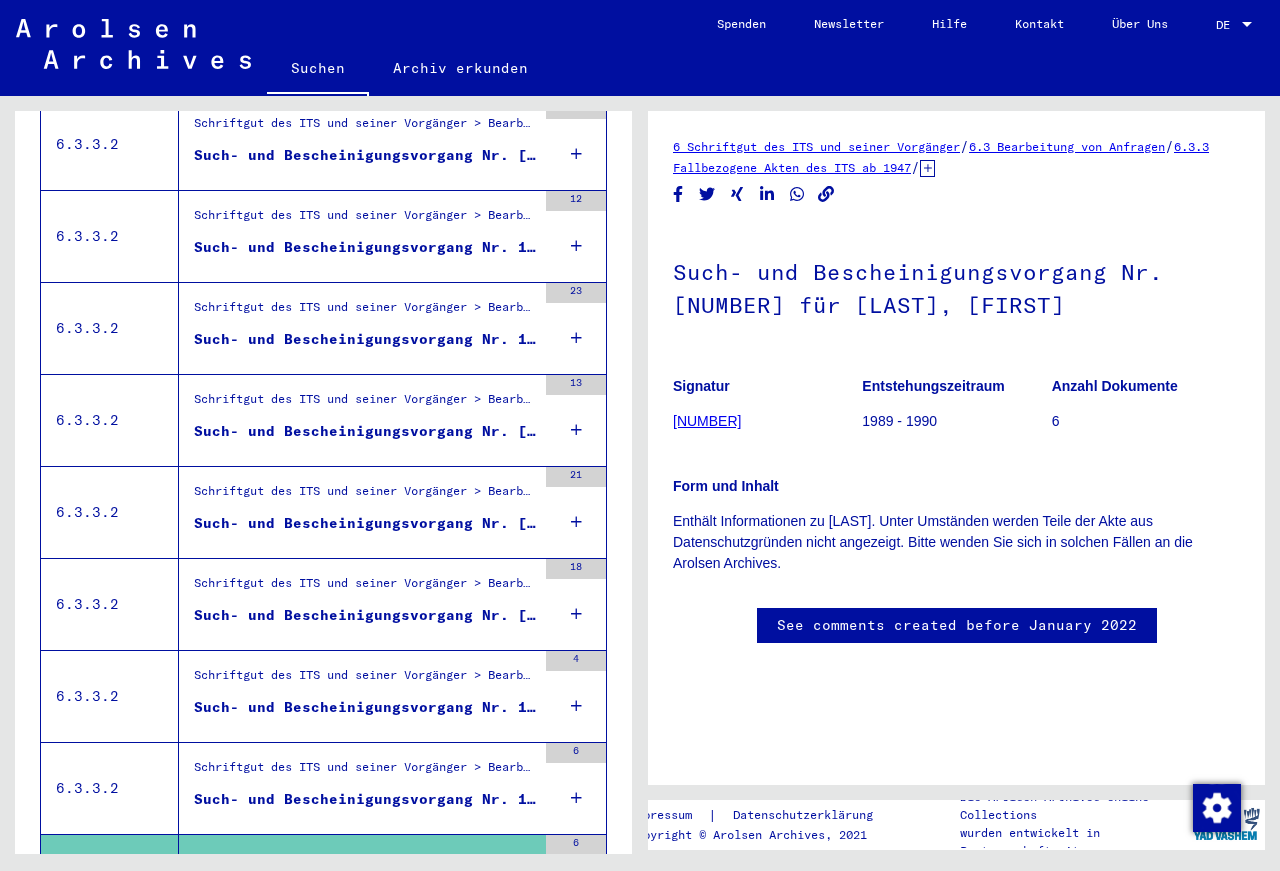 scroll, scrollTop: 2052, scrollLeft: 0, axis: vertical 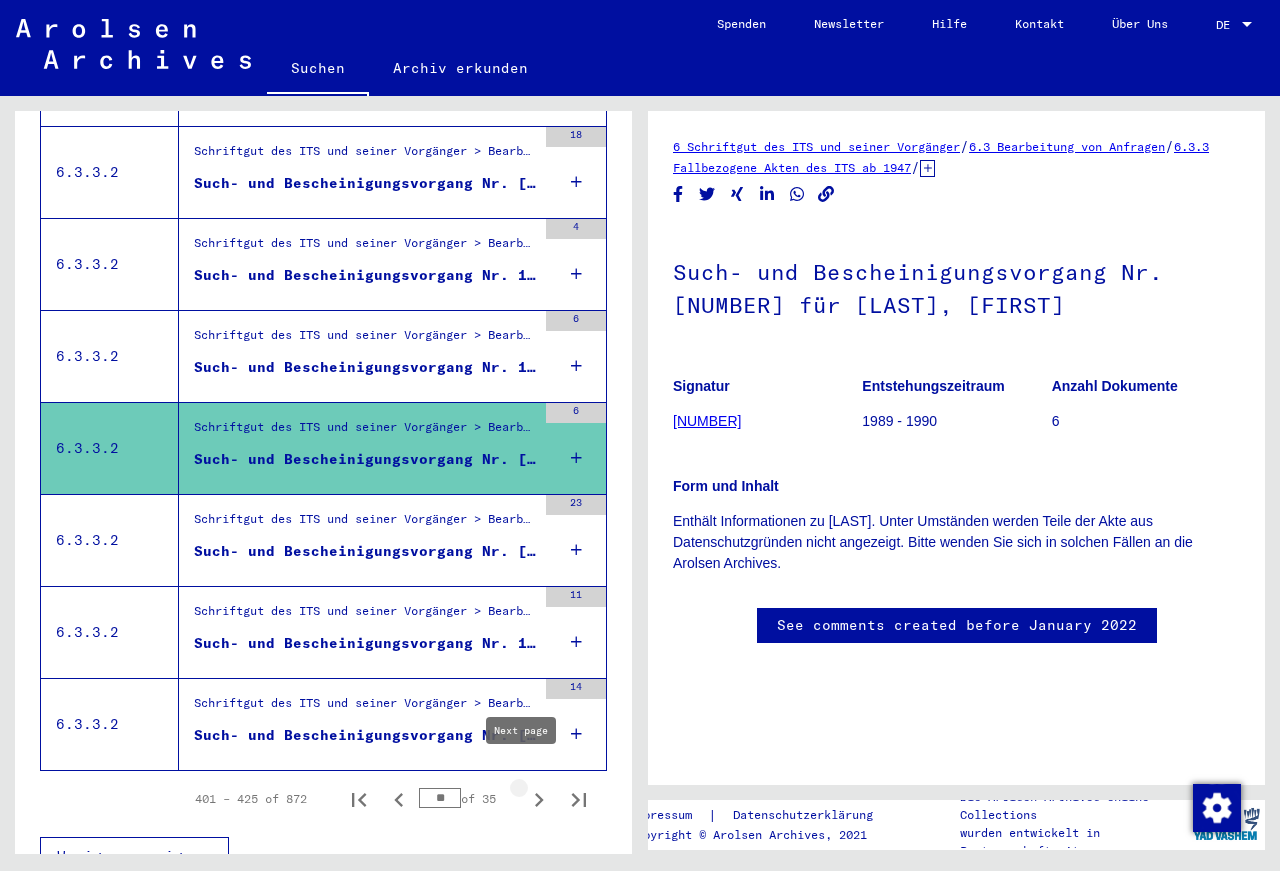 click 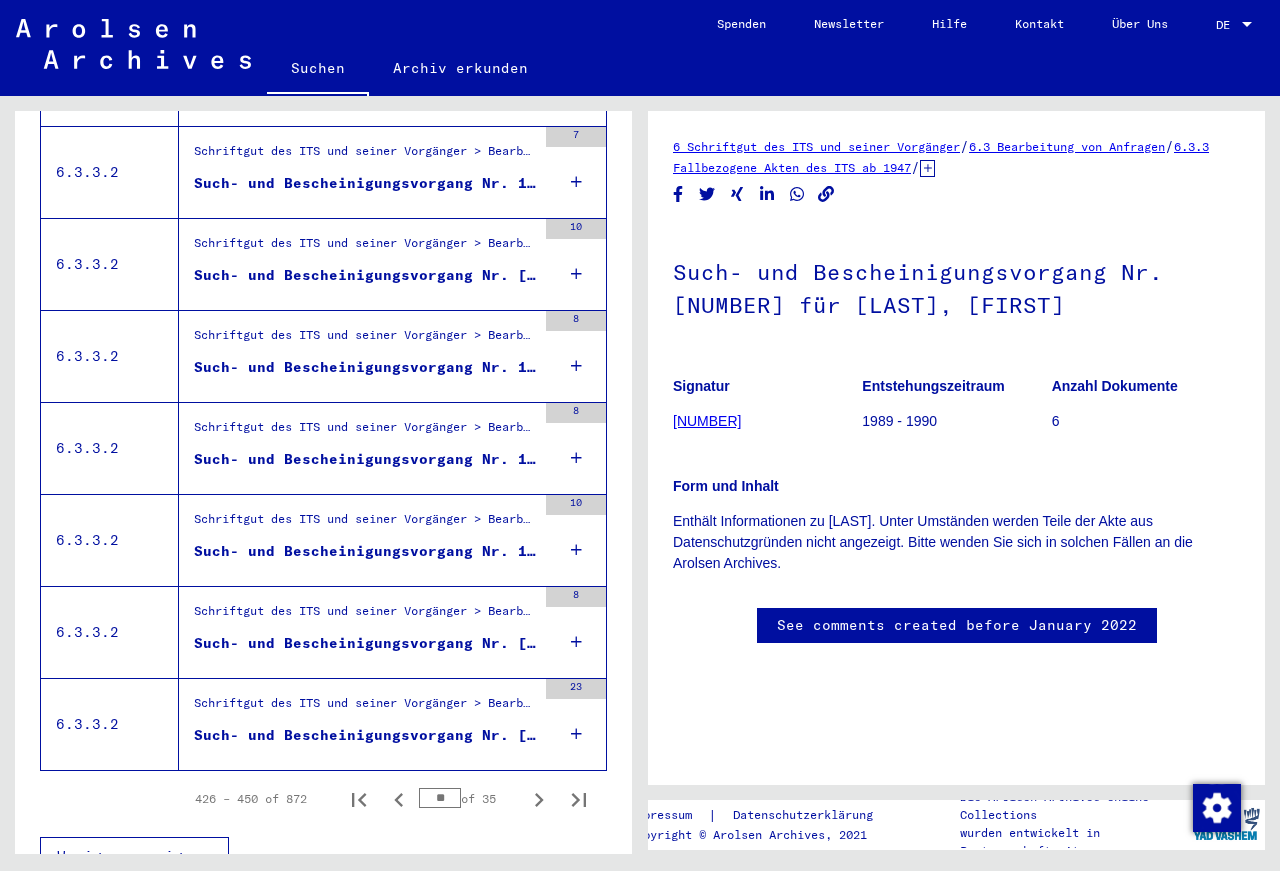 click on "Such- und Bescheinigungsvorgang Nr. [NUMBER] für [LAST], [FIRST] geboren [YEAR]" at bounding box center [365, 735] 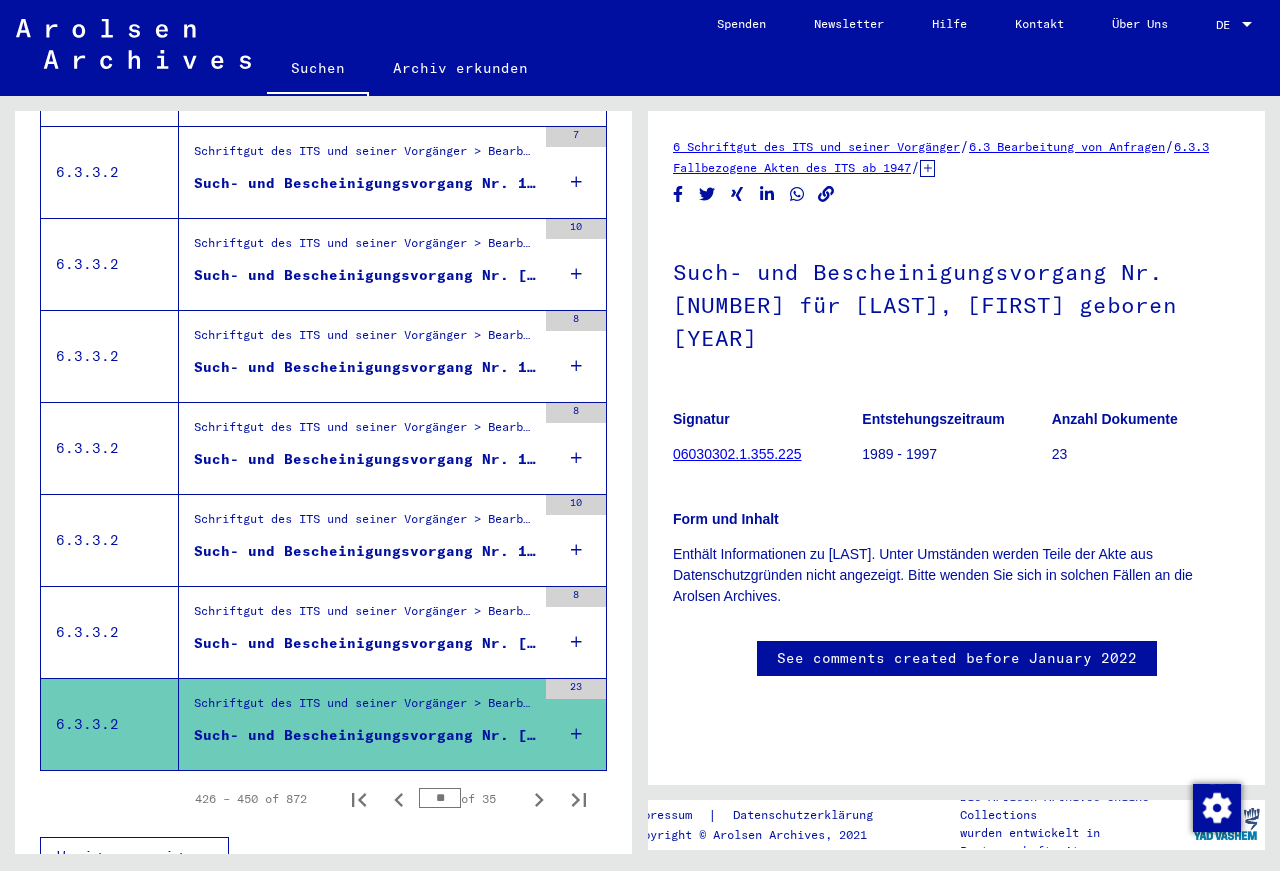click on "Such- und Bescheinigungsvorgang Nr. [NUMBER] für [LAST], [FIRST] geboren [DATE]" at bounding box center [365, 643] 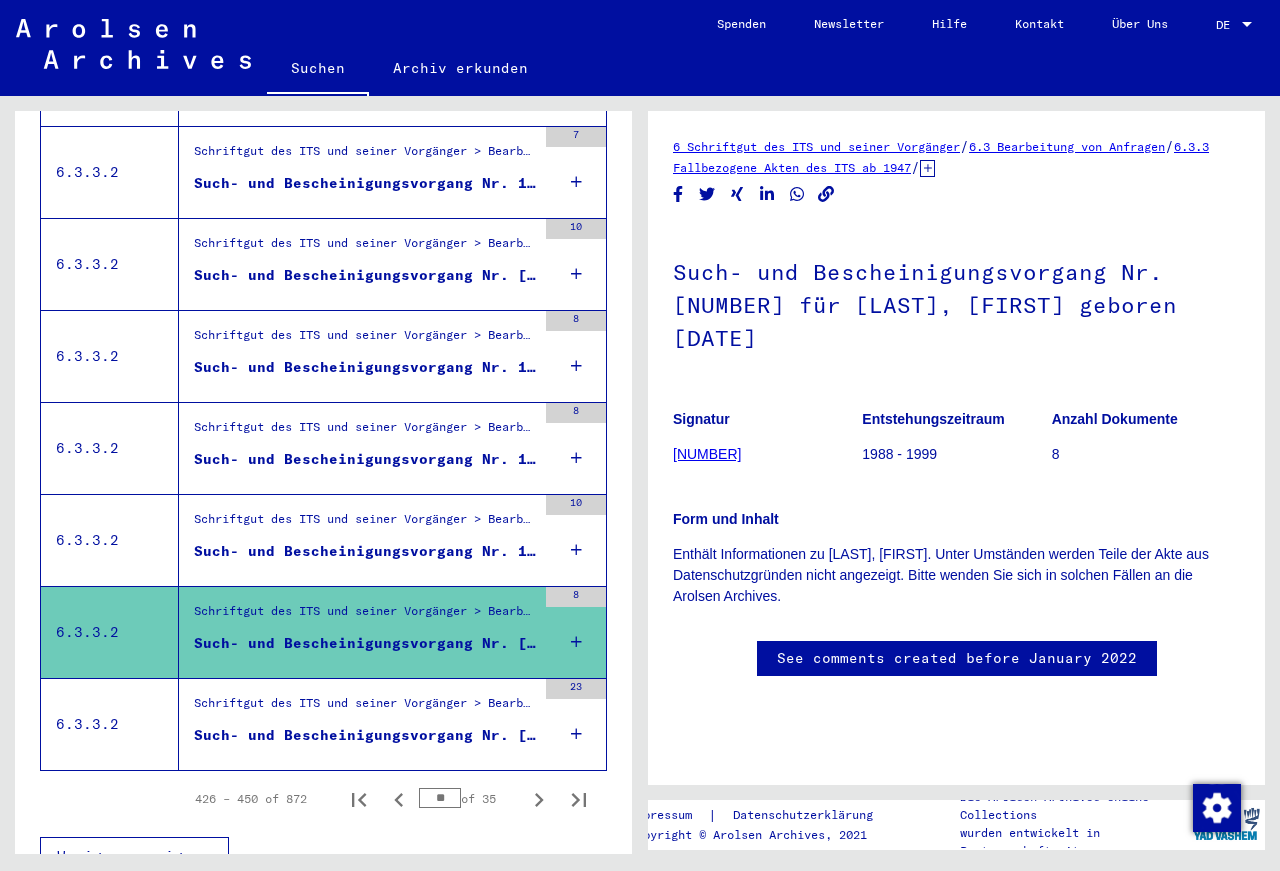 click on "Such- und Bescheinigungsvorgang Nr. 1.345.521 für [LAST], [FIRST] geboren [DATE]" at bounding box center (365, 551) 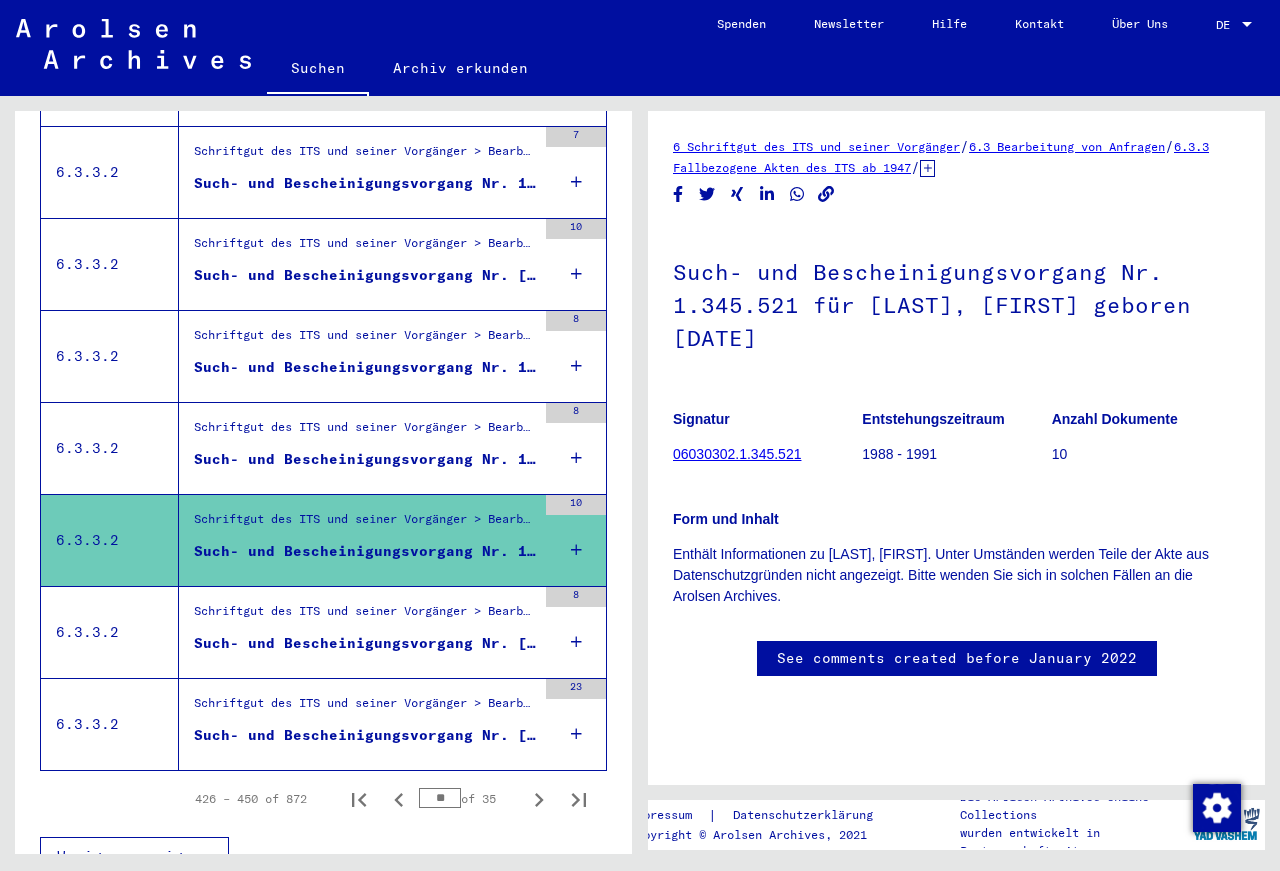 click on "Such- und Bescheinigungsvorgang Nr. 1.344.579 für [LAST], [FIRST] geboren [DATE]" at bounding box center [365, 459] 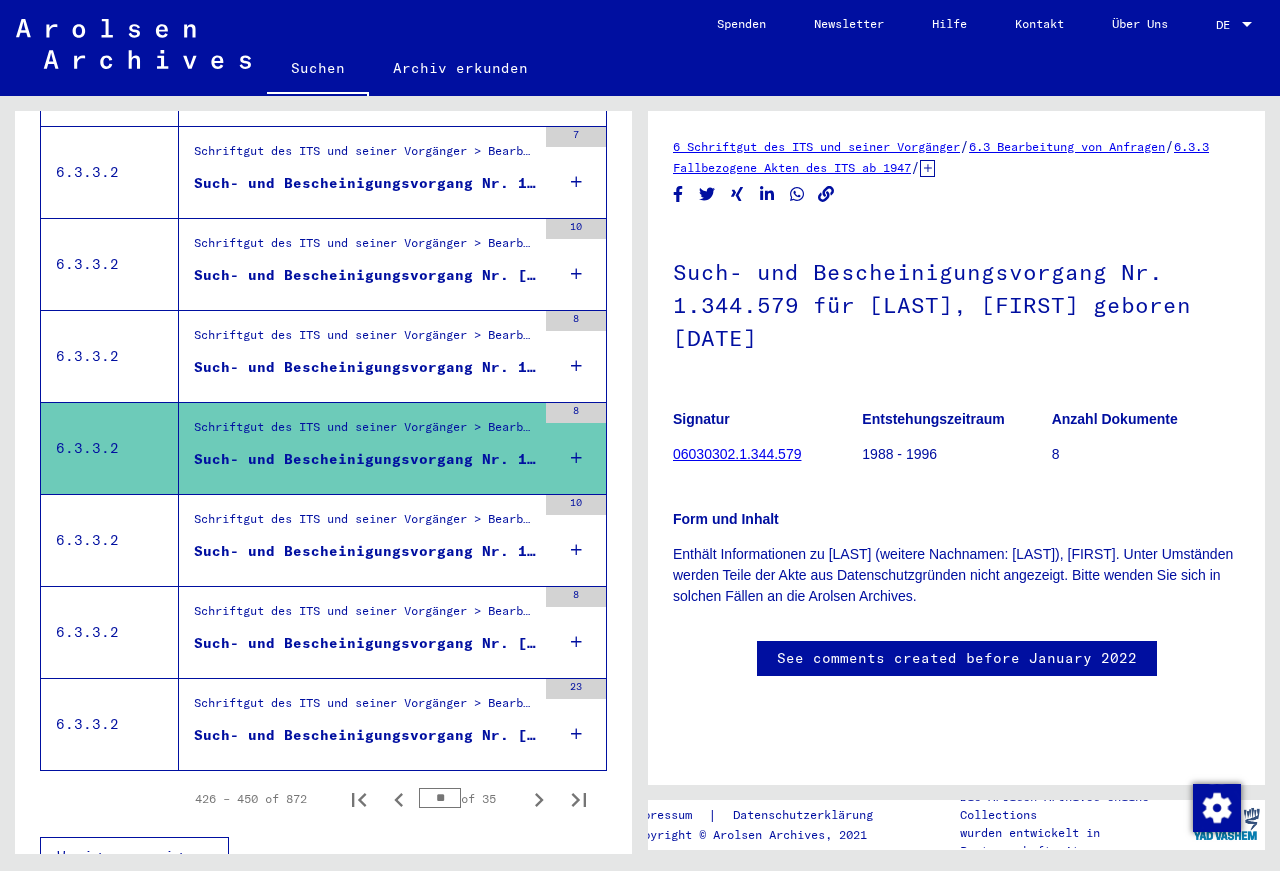 click on "Such- und Bescheinigungsvorgang Nr. 1.344.578 für [LAST], [FIRST] geboren [DATE]" at bounding box center (365, 367) 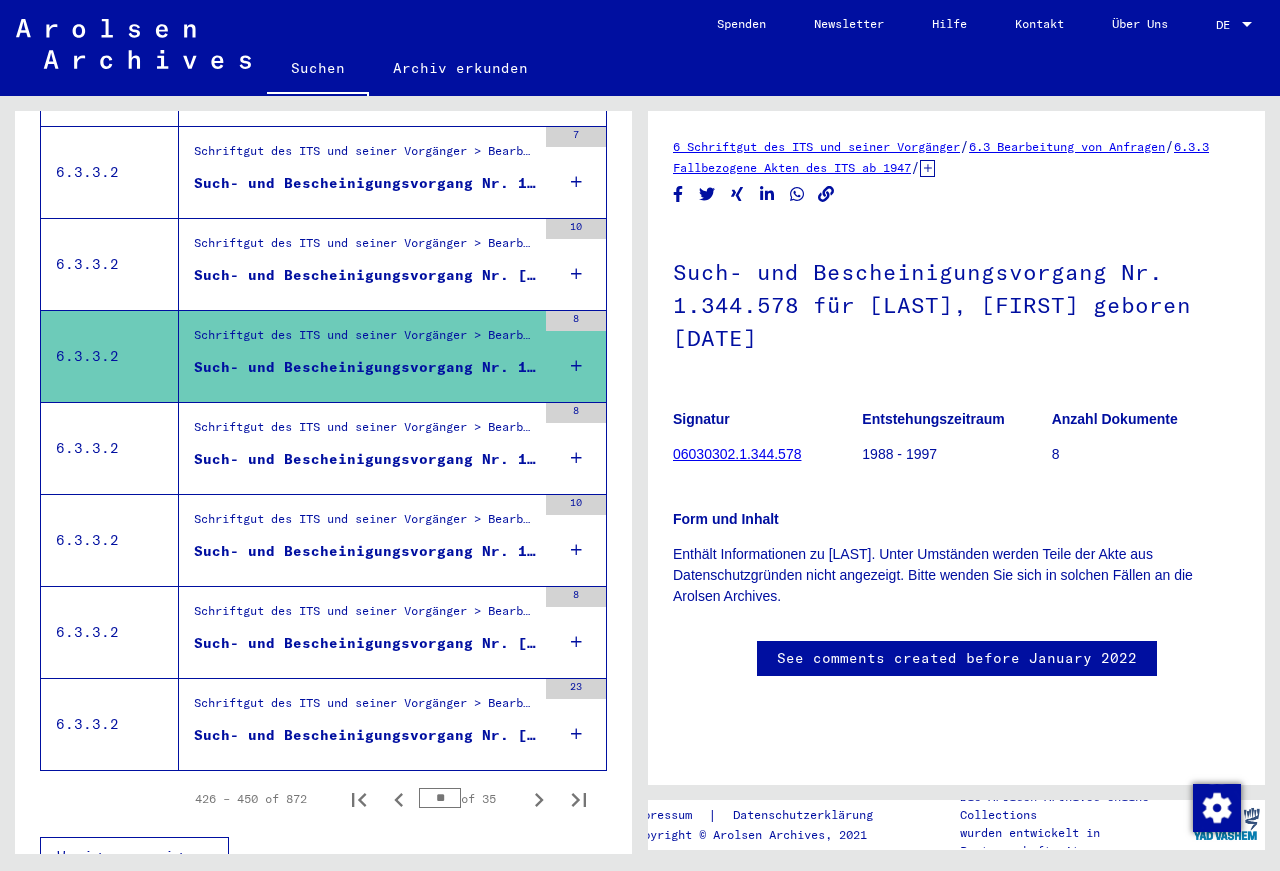 click on "Such- und Bescheinigungsvorgang Nr. [NUMBER] für [LAST], [FIRST] geboren [DATE]" at bounding box center (365, 275) 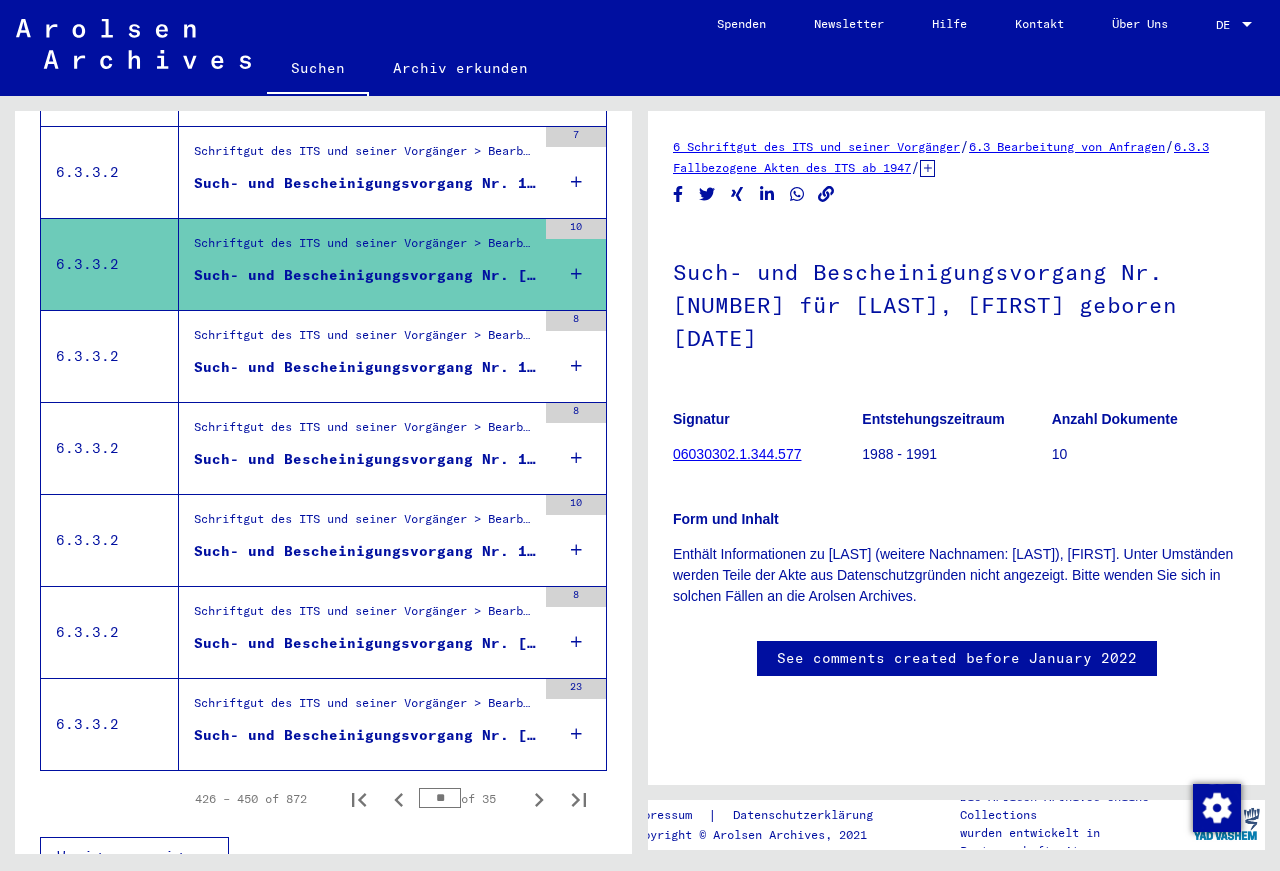 click on "Such- und Bescheinigungsvorgang Nr. 1.342.440 für [LAST], [FIRST] geboren [DATE]" at bounding box center (365, 183) 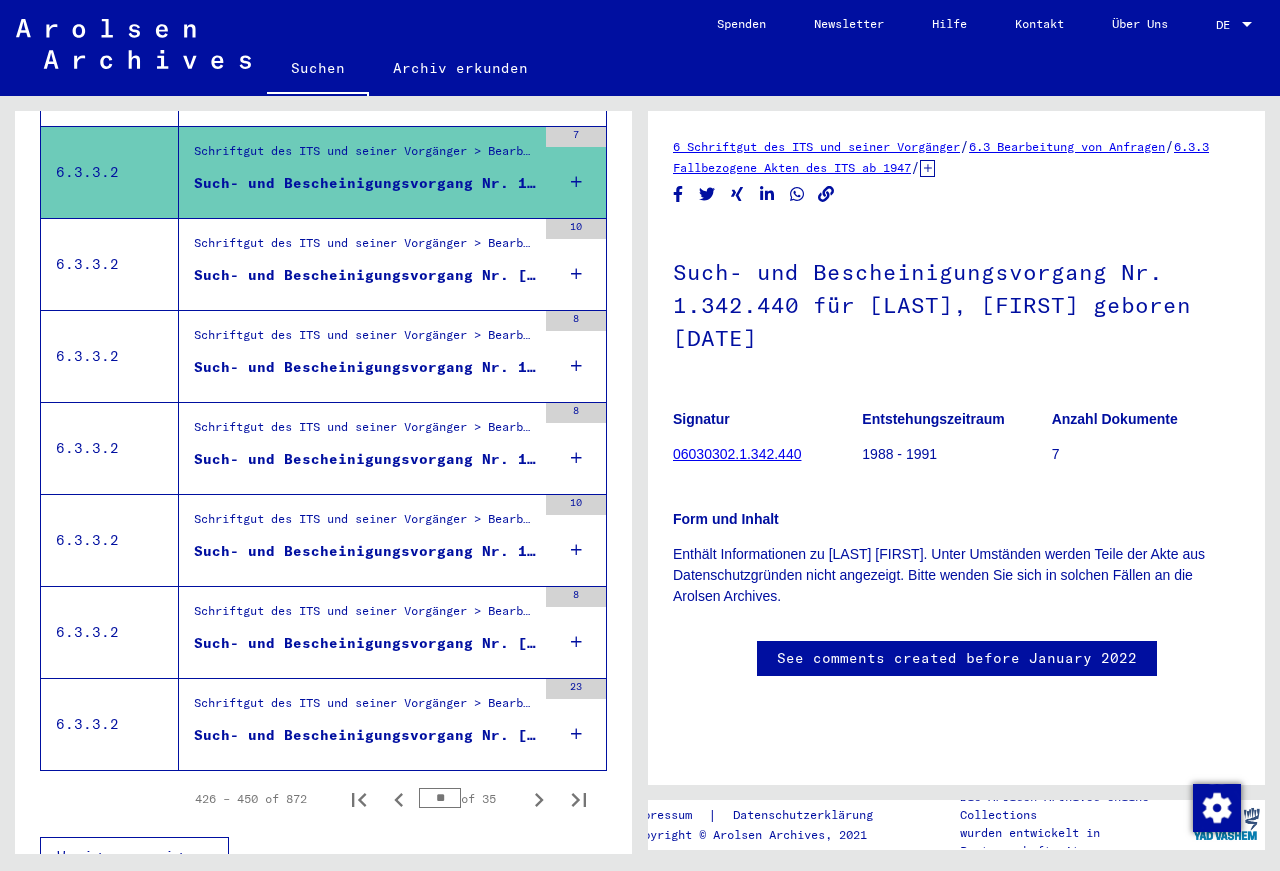 scroll, scrollTop: 1728, scrollLeft: 0, axis: vertical 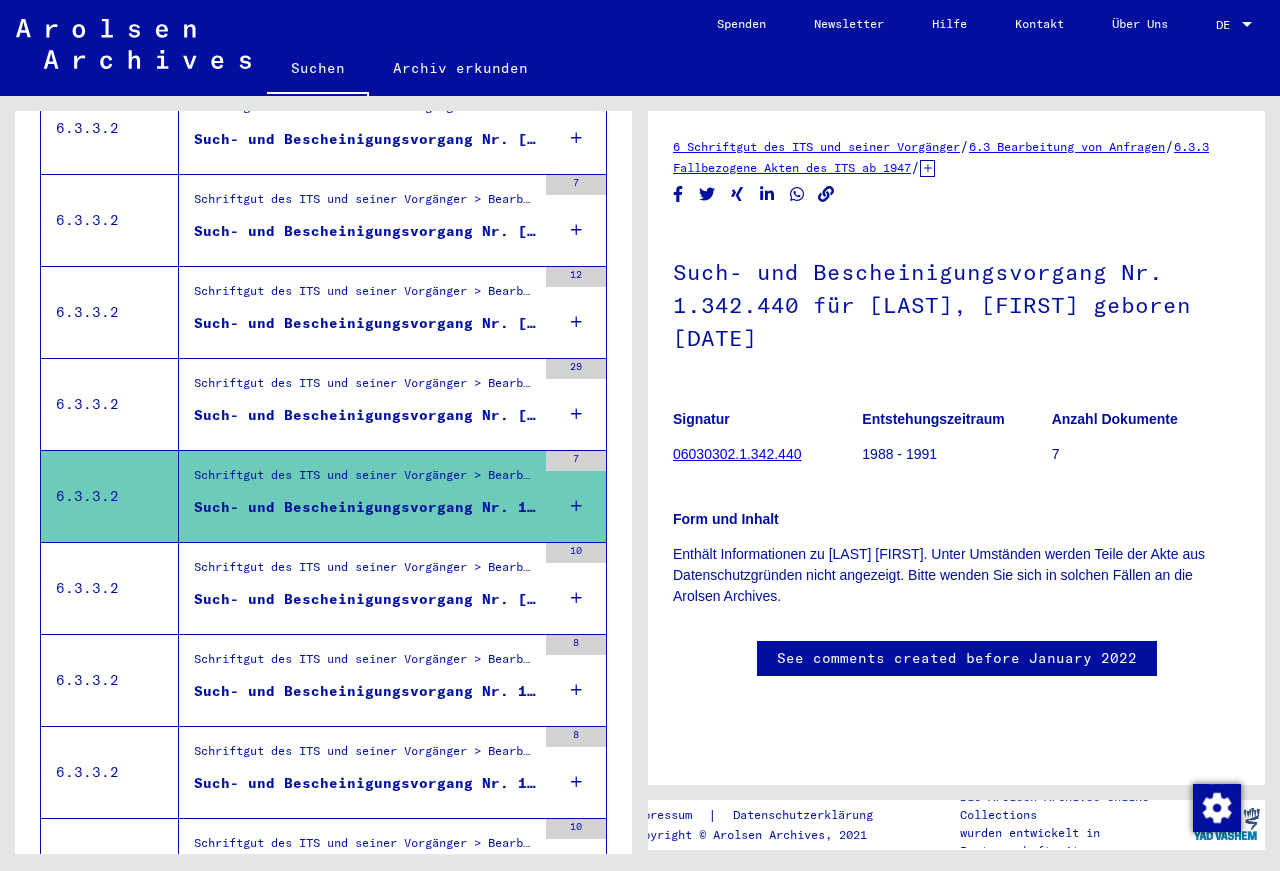 click on "Schriftgut des ITS und seiner Vorgänger > Bearbeitung von Anfragen > Fallbezogene Akten des ITS ab 1947 > T/D-Fallablage > Such- und Bescheinigungsvorgänge mit den (T/D-) Nummern von 1.250.000 bis 1.499.999 > Such- und Bescheinigungsvorgänge mit den (T/D-) Nummern von 1.337.000 bis 1.337.499" at bounding box center (365, 389) 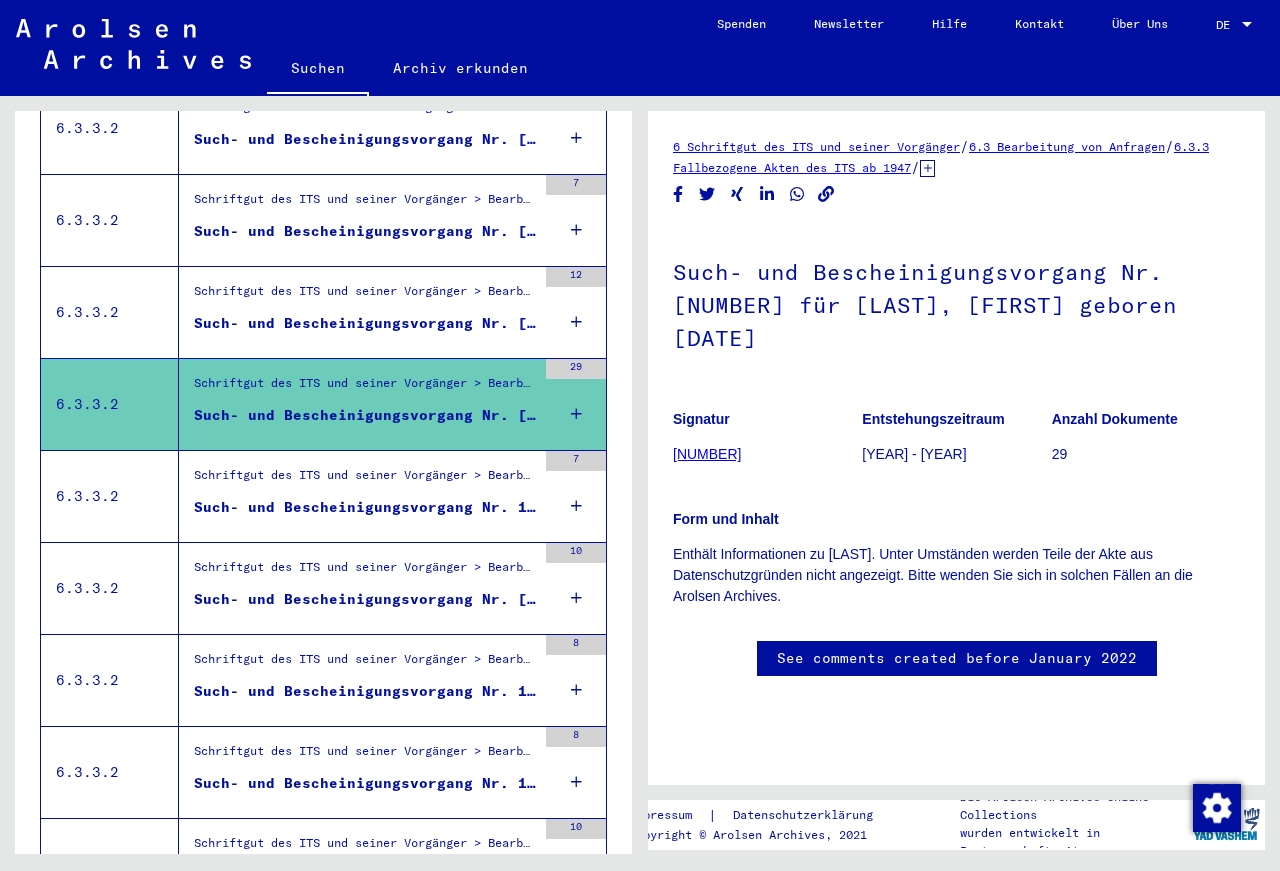 click on "Such- und Bescheinigungsvorgang Nr. [NUMBER] für [LAST], [FIRST] geboren [DATE]" at bounding box center (365, 323) 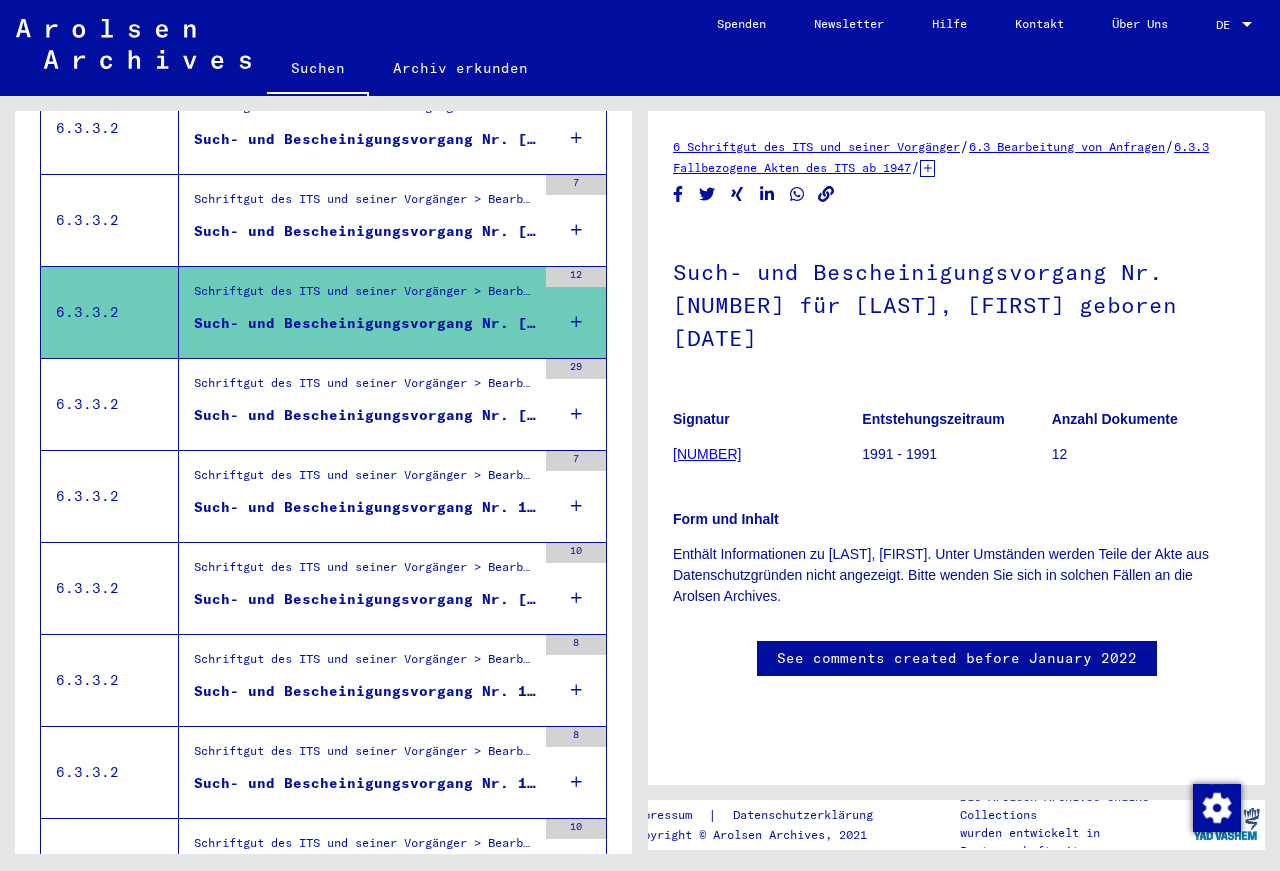 click on "Such- und Bescheinigungsvorgang Nr. [NUMBER] für [LAST], [FIRST] geboren [DATE]" at bounding box center [365, 231] 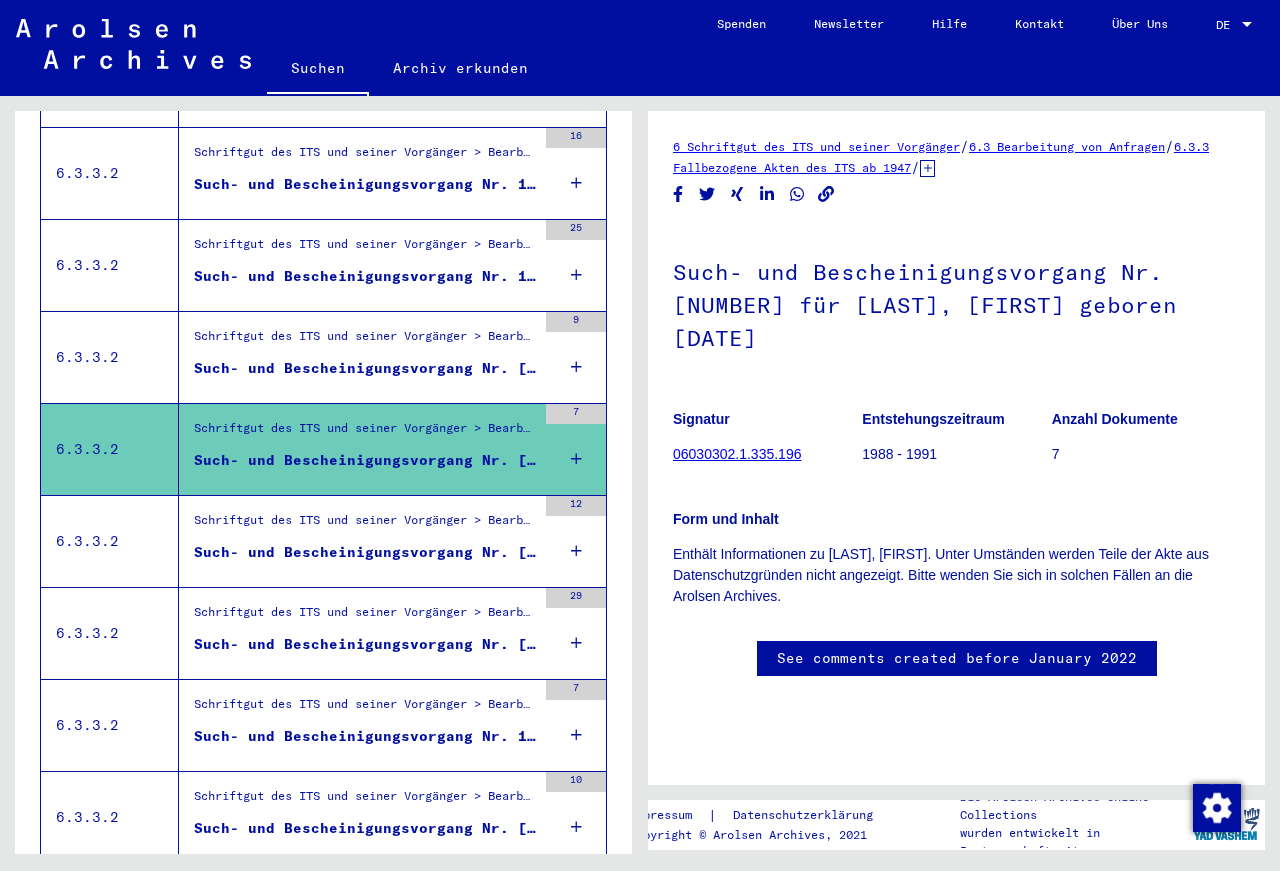 scroll, scrollTop: 1404, scrollLeft: 0, axis: vertical 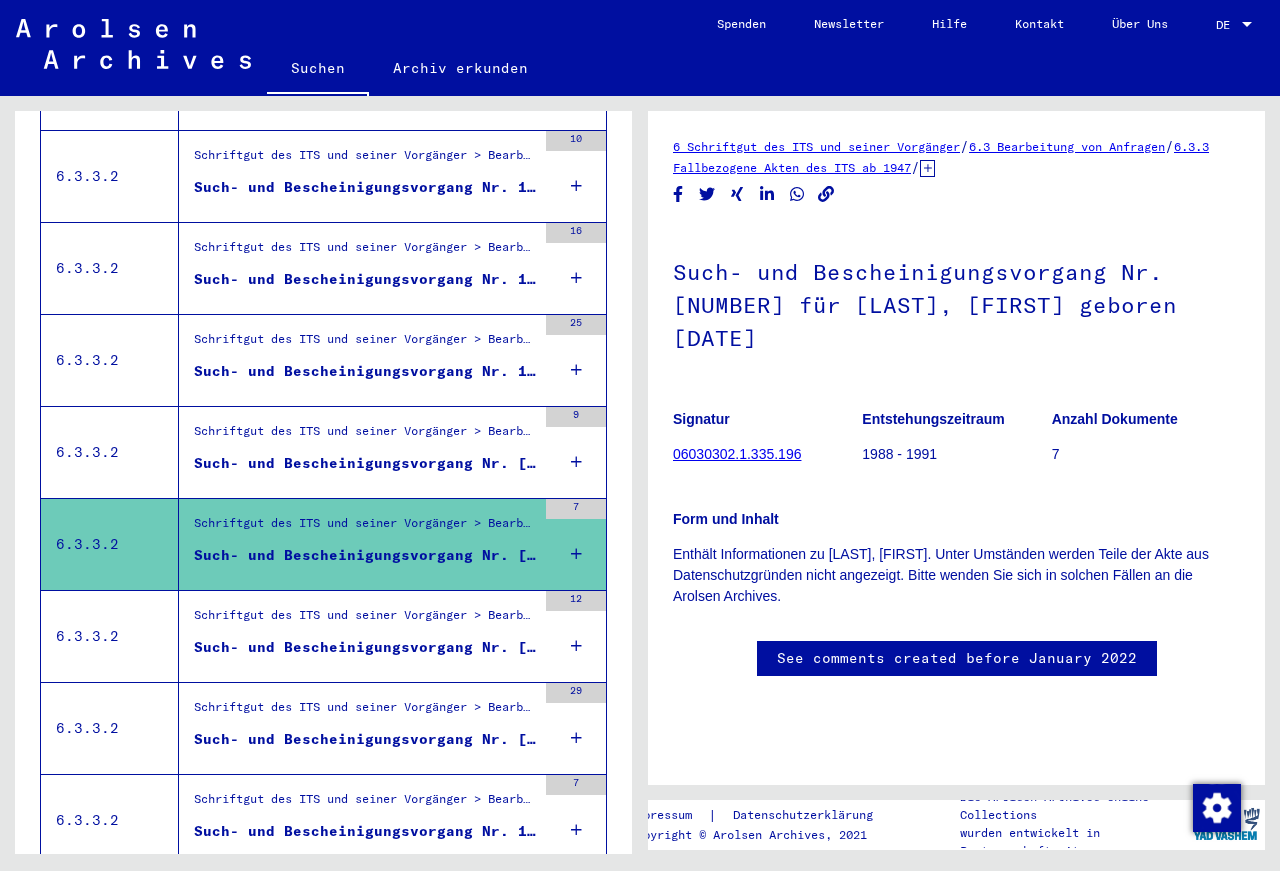 click on "Schriftgut des ITS und seiner Vorgänger > Bearbeitung von Anfragen > Fallbezogene Akten des ITS ab 1947 > T/D-Fallablage > Such- und Bescheinigungsvorgänge mit den (T/D-) Nummern von 1.250.000 bis 1.499.999 > Such- und Bescheinigungsvorgänge mit den (T/D-) Nummern von 1.335.000 bis 1.335.499" at bounding box center [365, 436] 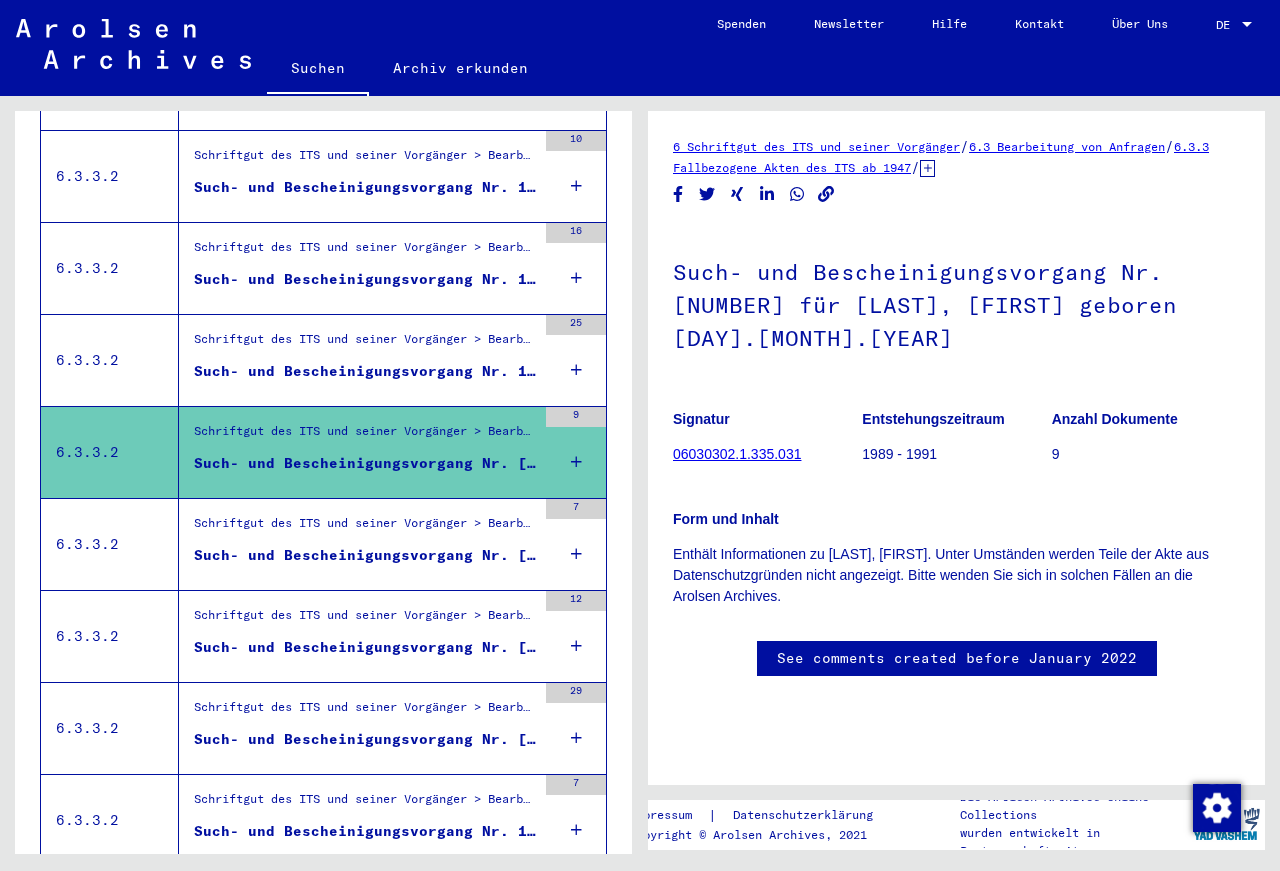 click on "Such- und Bescheinigungsvorgang Nr. 1.332.497 für [LAST], [FIRST] geboren [DATE]" at bounding box center [365, 371] 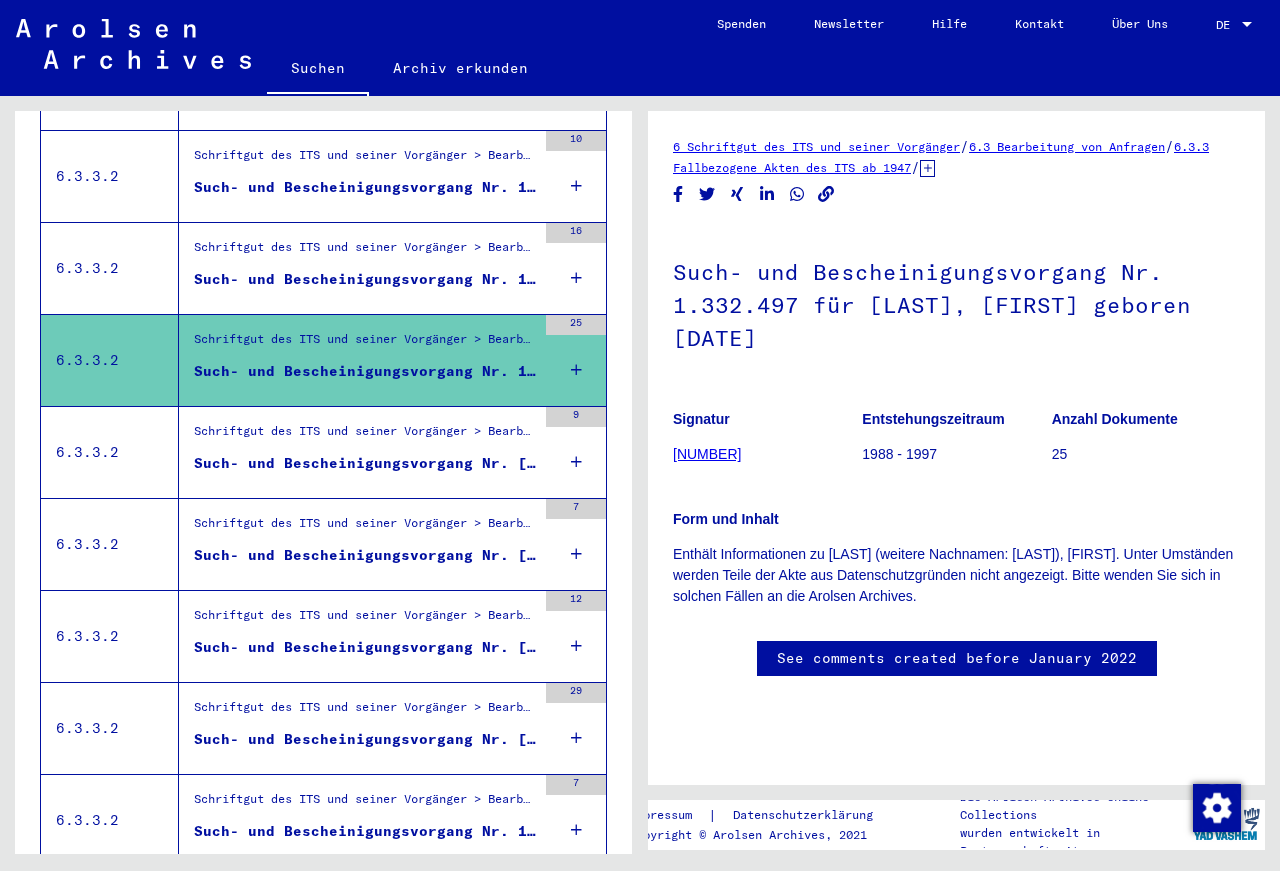 click on "Such- und Bescheinigungsvorgang Nr. 1.331.321 für [LAST], [FIRST] geboren [DATE]" at bounding box center (365, 279) 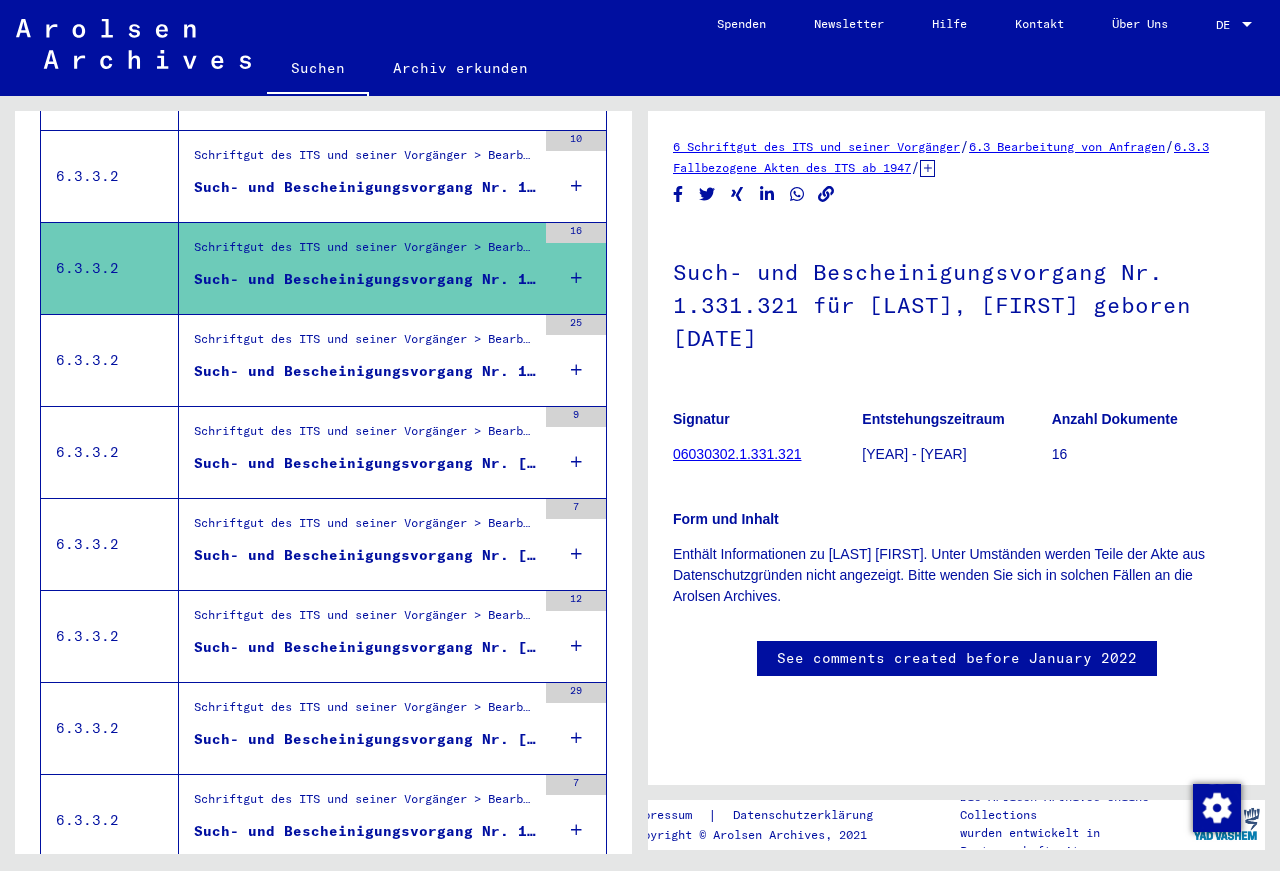 click on "Such- und Bescheinigungsvorgang Nr. 1.328.513 für [LAST], [FIRST] geboren [DATE]" at bounding box center [365, 187] 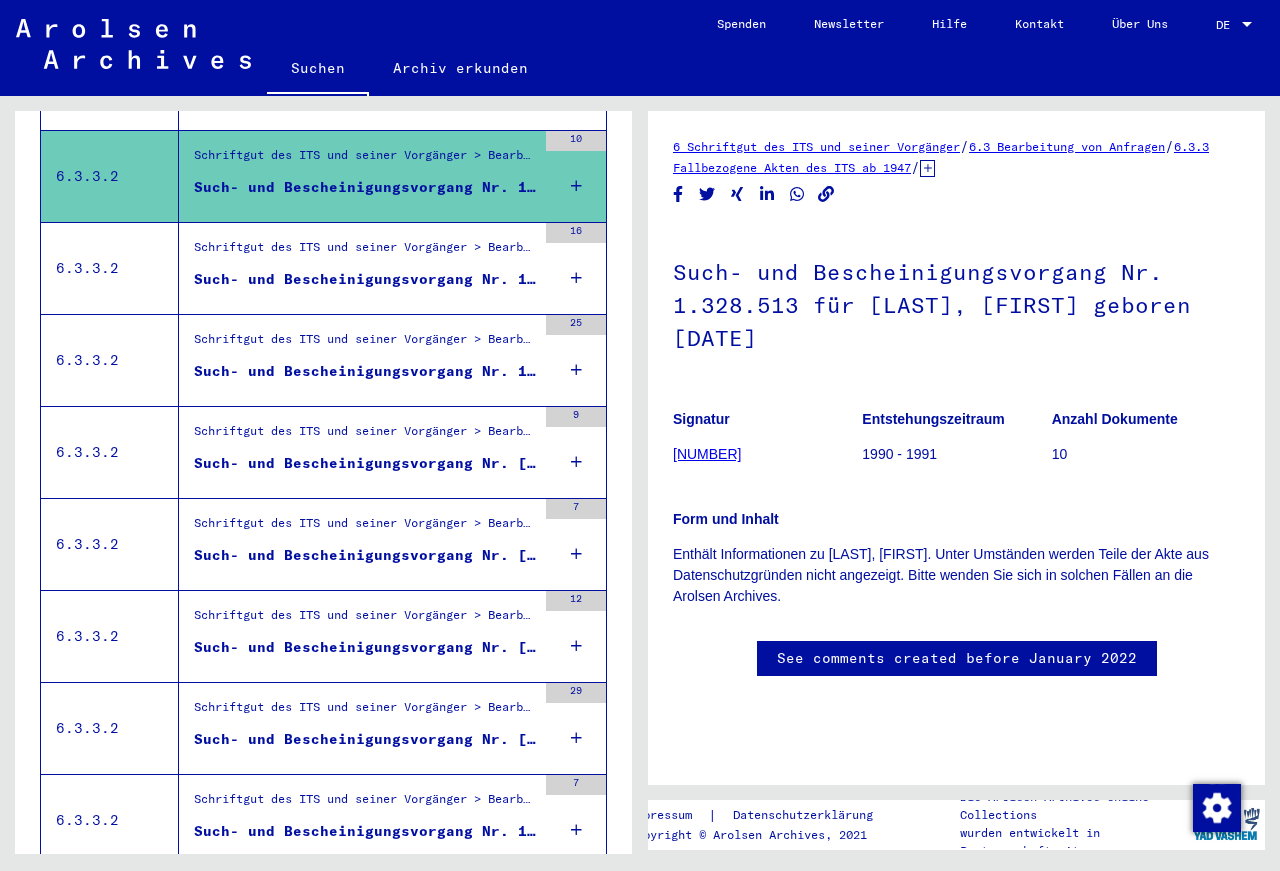 scroll, scrollTop: 1080, scrollLeft: 0, axis: vertical 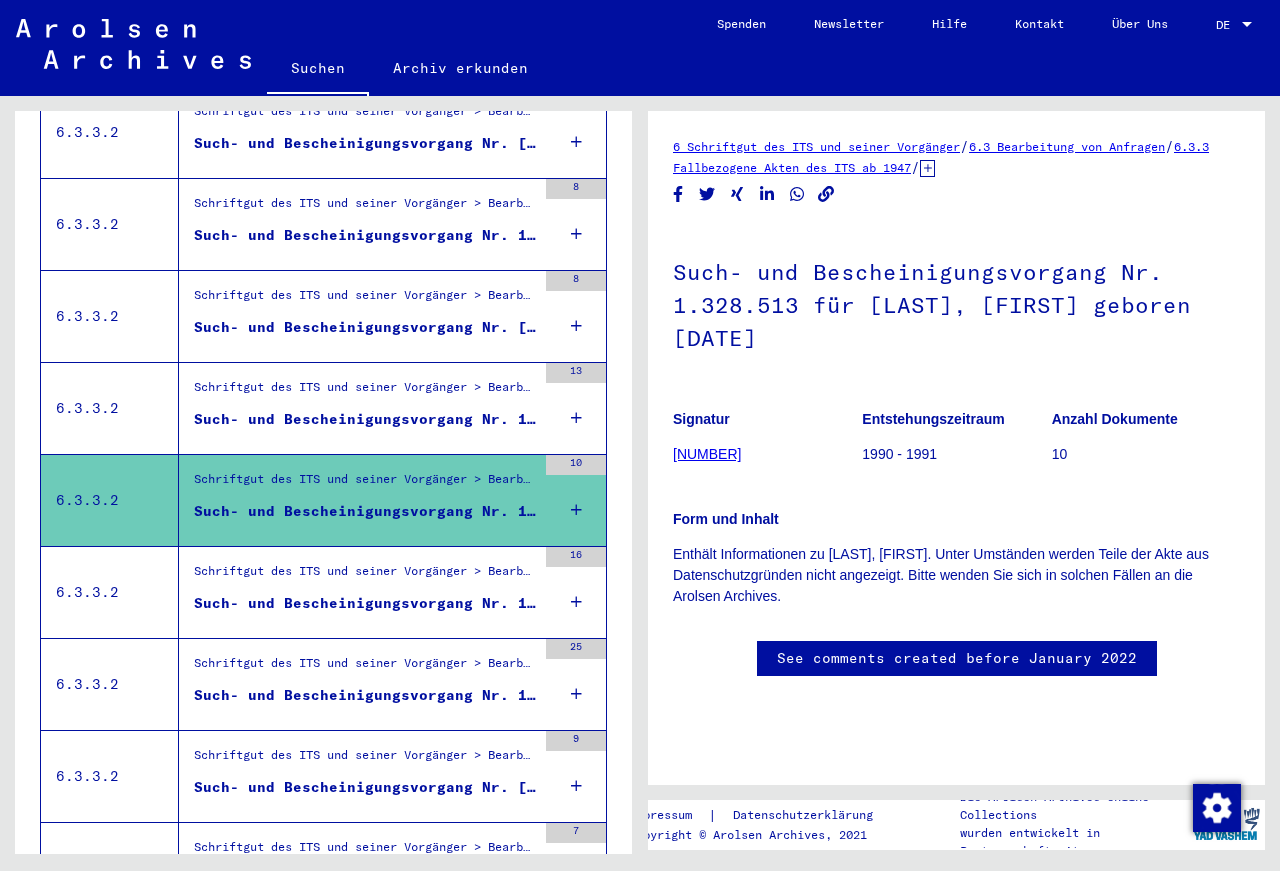 click on "Such- und Bescheinigungsvorgang Nr. 1.327.976 für [LAST], [FIRST] geboren [DATE]" at bounding box center (365, 419) 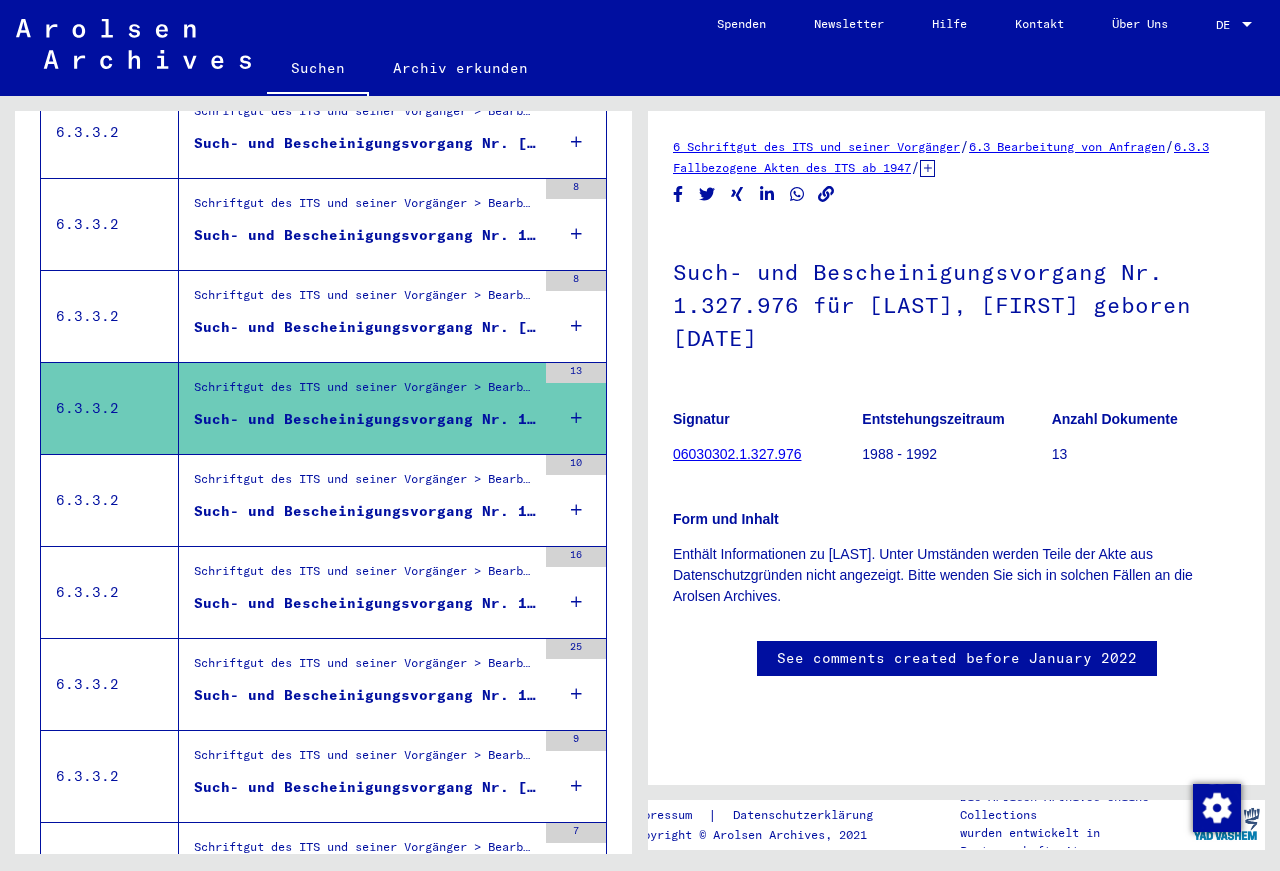 click on "Such- und Bescheinigungsvorgang Nr. [NUMBER] für [LAST], [FIRST] geboren [DATE]" at bounding box center [365, 327] 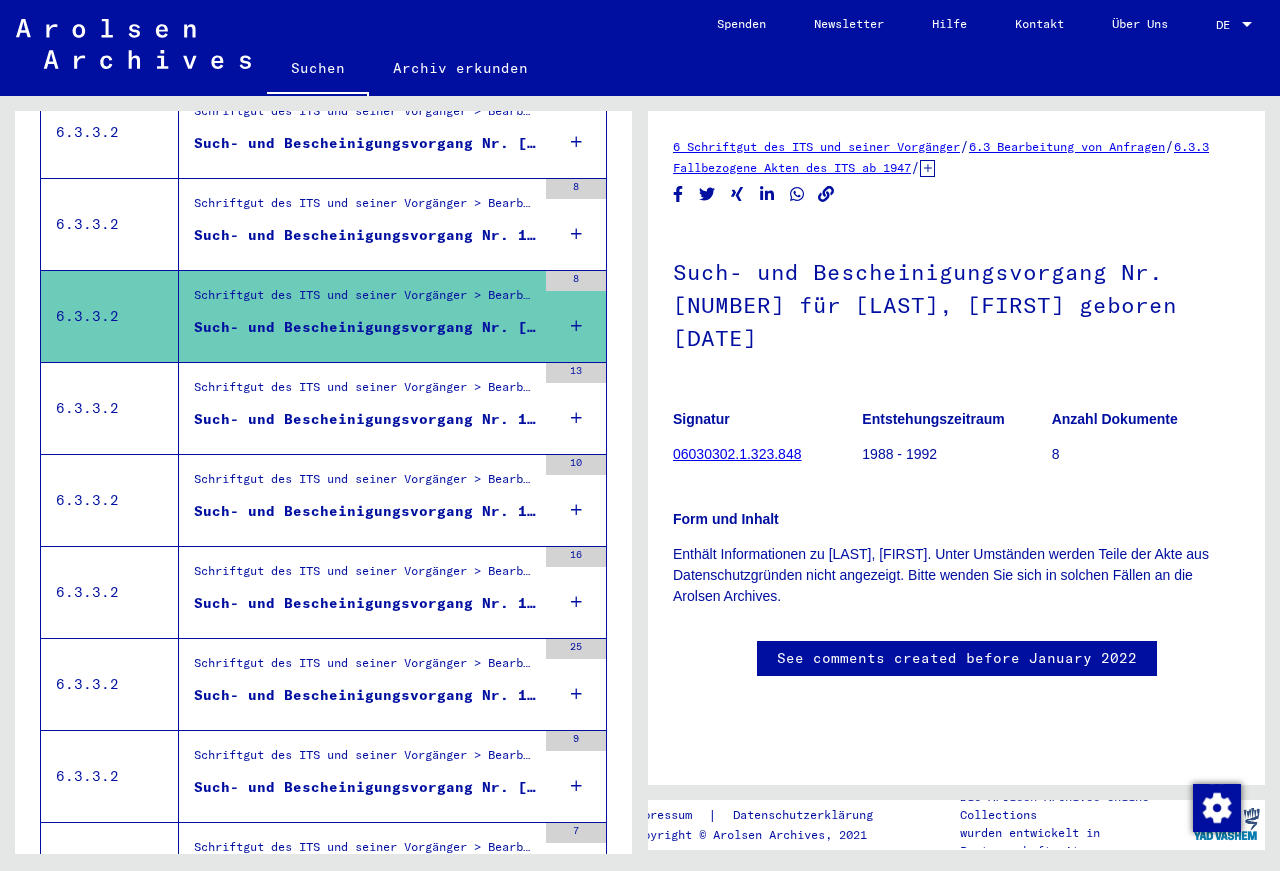 click on "Such- und Bescheinigungsvorgang Nr. 1.323.847 für [NAME], [NAME] geboren [DATE]" at bounding box center (365, 235) 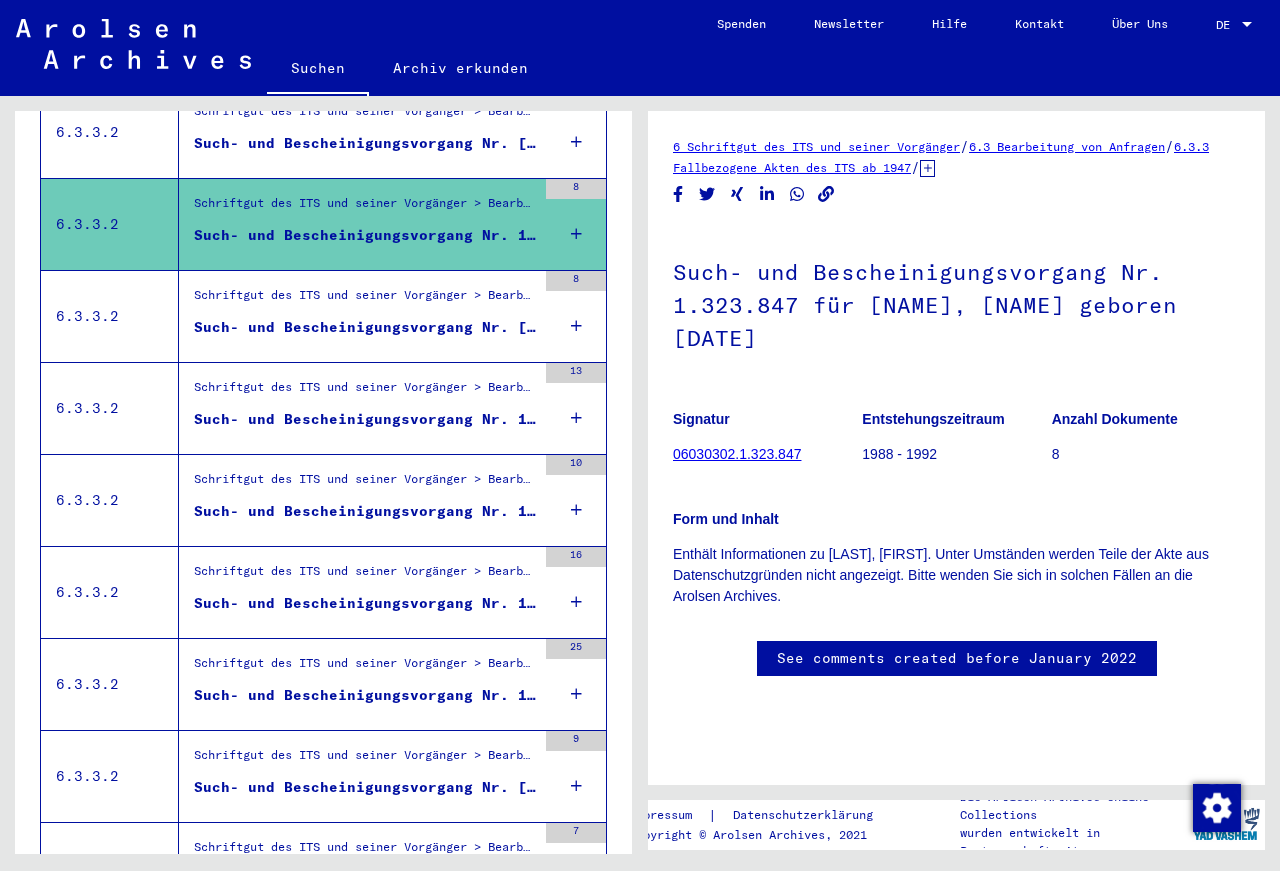 click on "Such- und Bescheinigungsvorgang Nr. [NUMBER] für [LAST], [FIRST] geboren [DATE]" at bounding box center (365, 143) 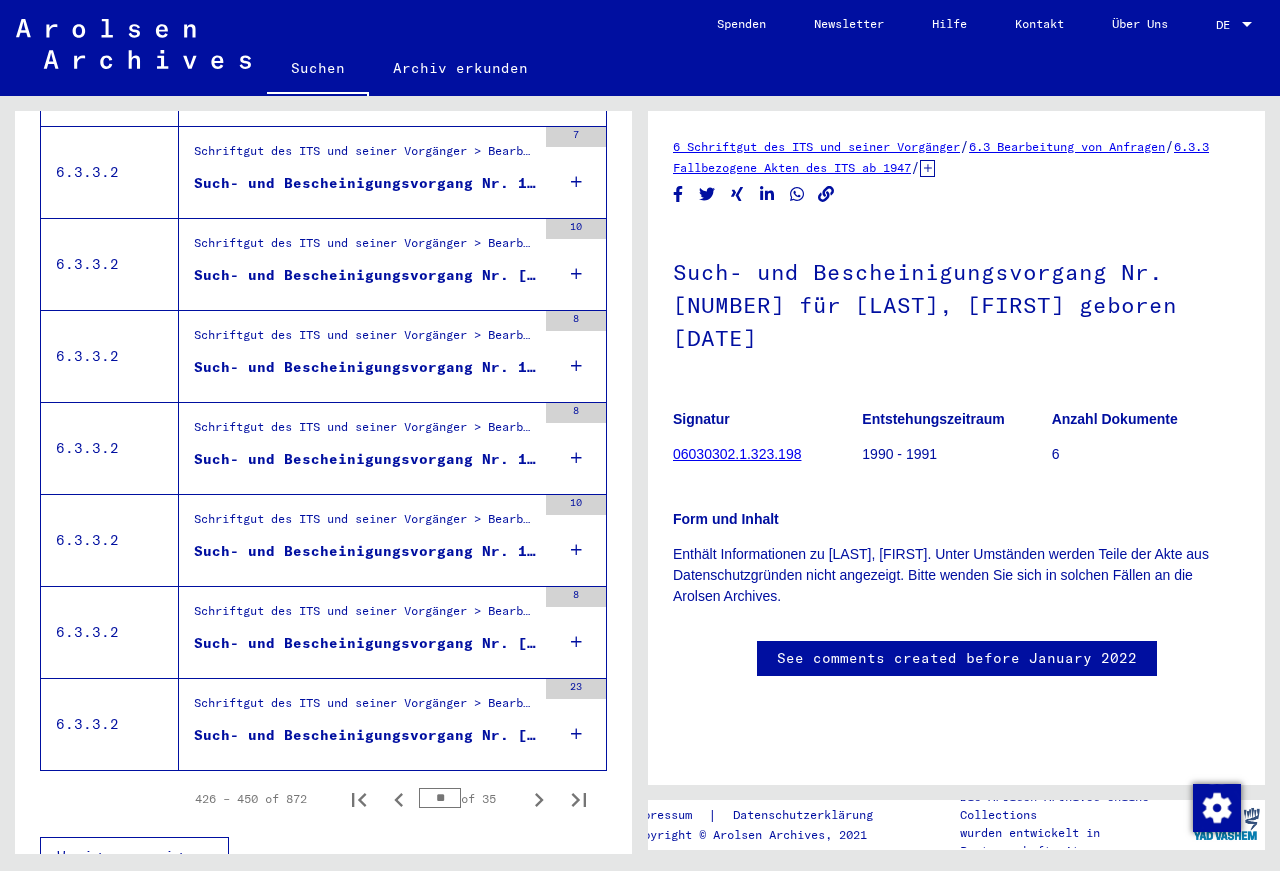 scroll, scrollTop: 2063, scrollLeft: 0, axis: vertical 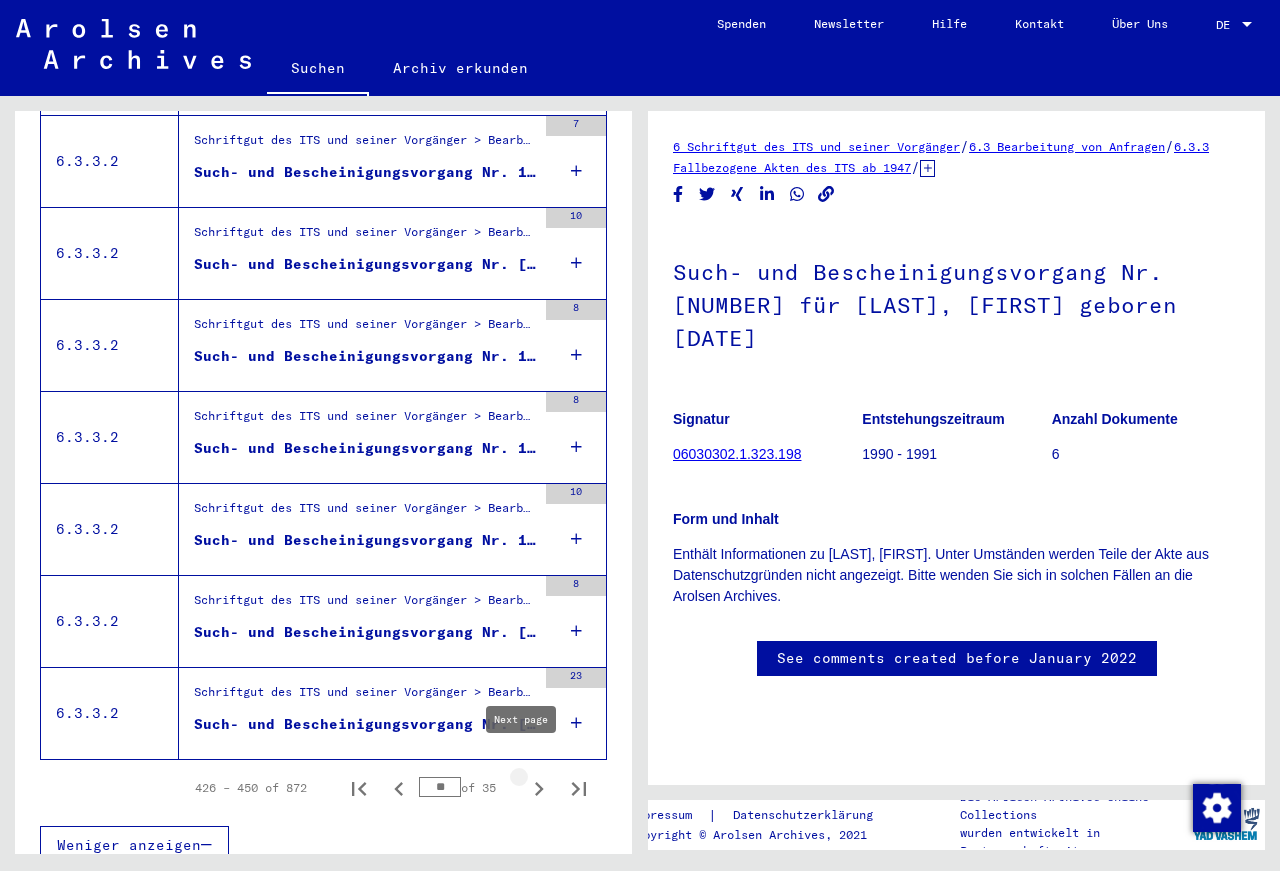 click 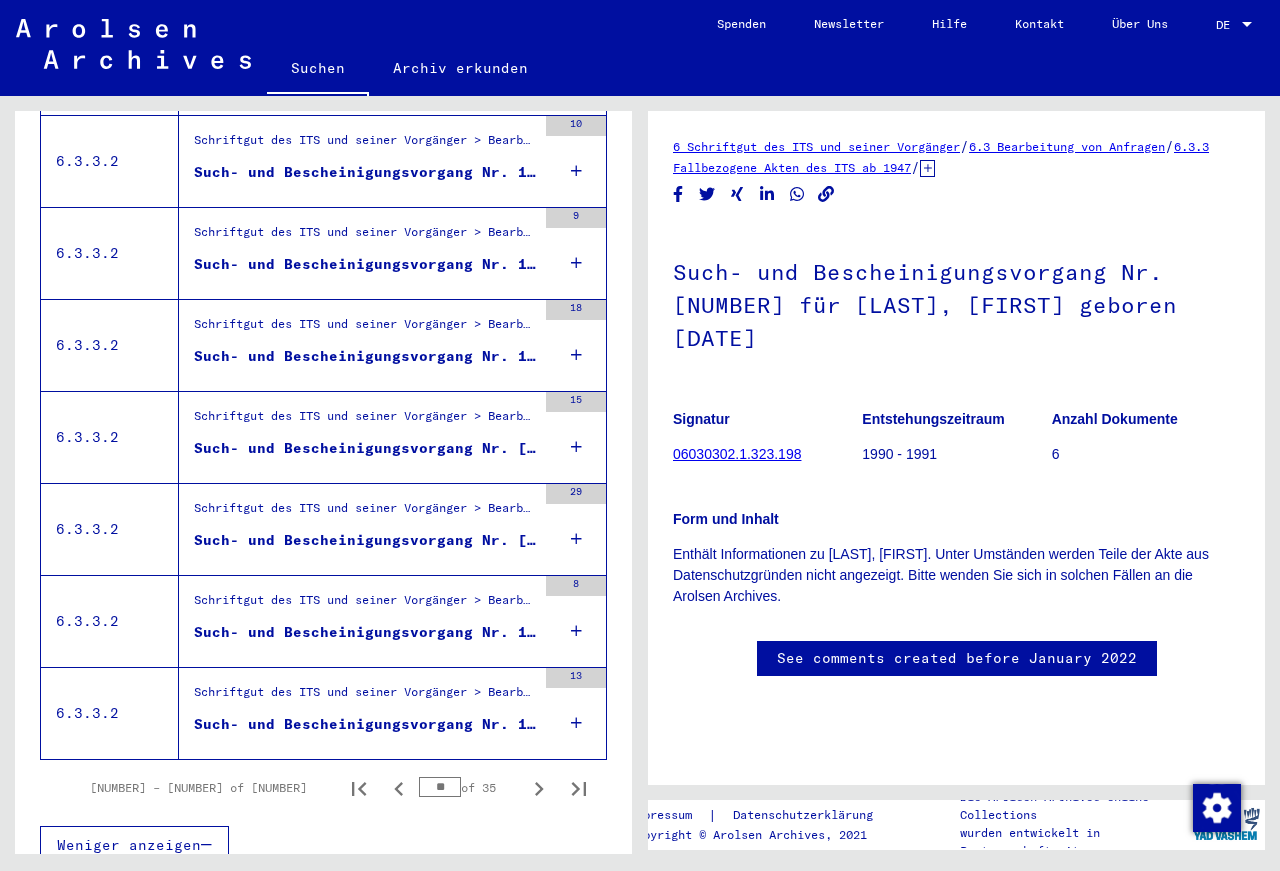 click on "Schriftgut des ITS und seiner Vorgänger > Bearbeitung von Anfragen > Fallbezogene Akten des ITS ab 1947 > T/D-Fallablage > Such- und Bescheinigungsvorgänge mit den (T/D-) Nummern von 1.250.000 bis 1.499.999 > Such- und Bescheinigungsvorgänge mit den (T/D-) Nummern von 1.401.000 bis 1.401.499" at bounding box center [365, 697] 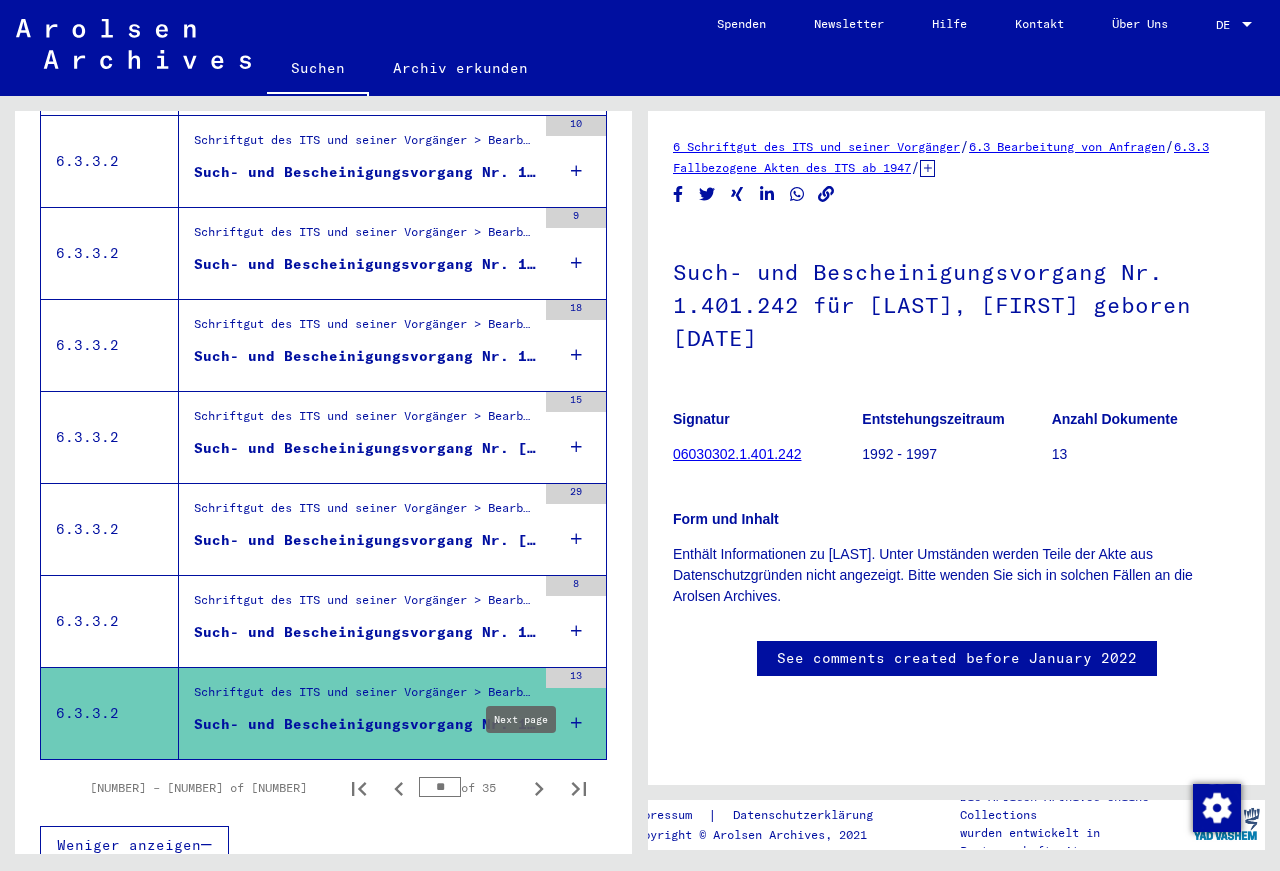 click 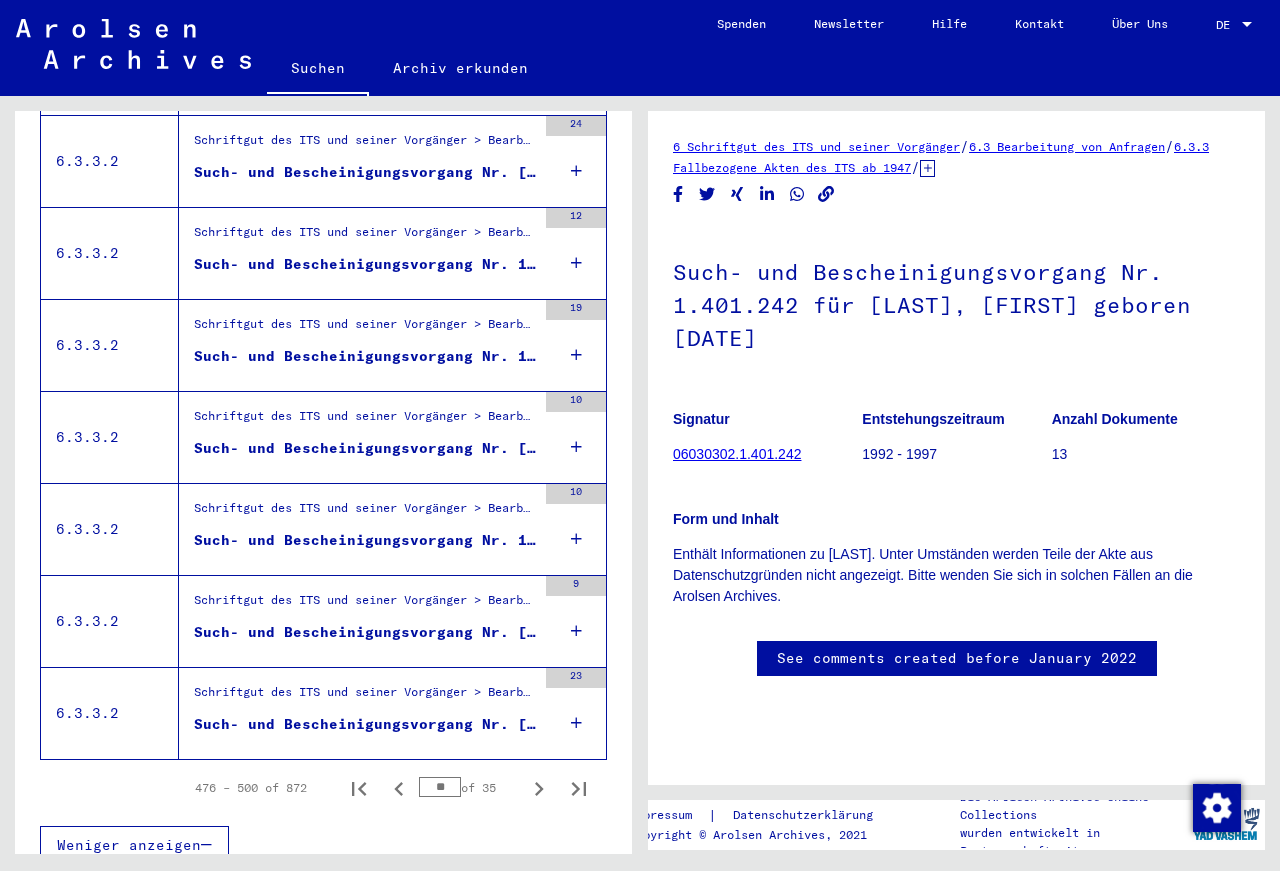 click on "Such- und Bescheinigungsvorgang Nr. [NUMBER] für [LAST], [FIRST] geboren [DATE]" at bounding box center (365, 724) 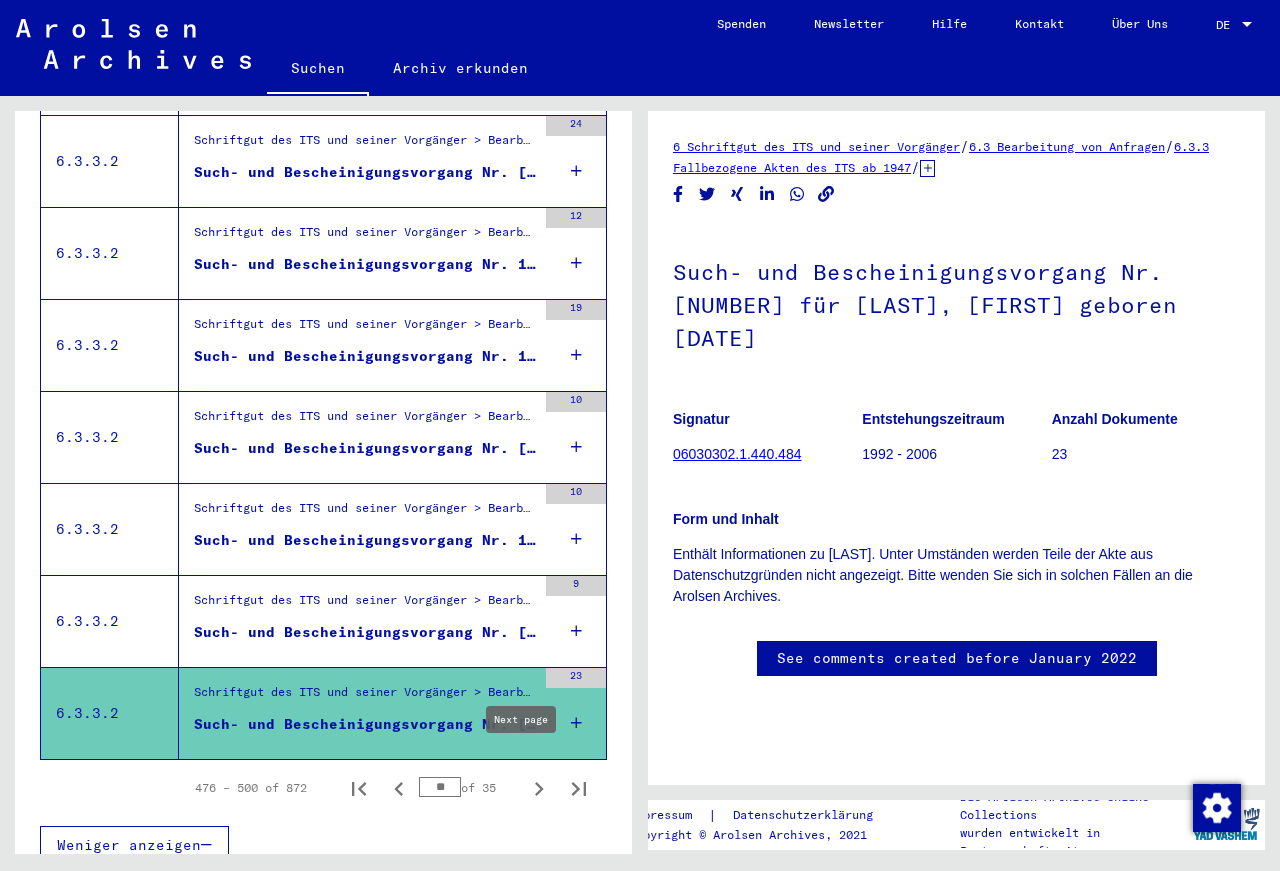 click 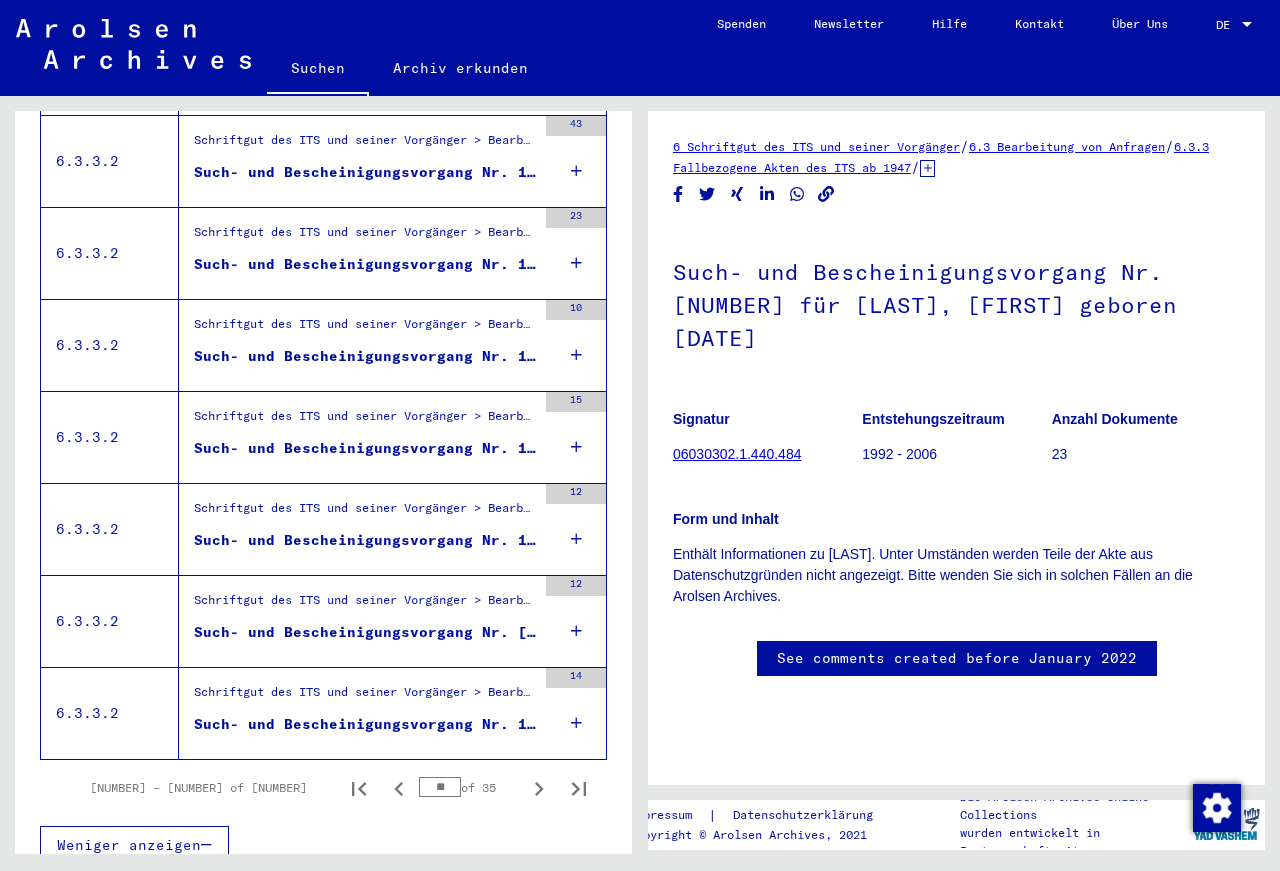 click on "Such- und Bescheinigungsvorgang Nr. 1.475.622 für [LAST], [FIRST] geboren [DATE]" at bounding box center (365, 724) 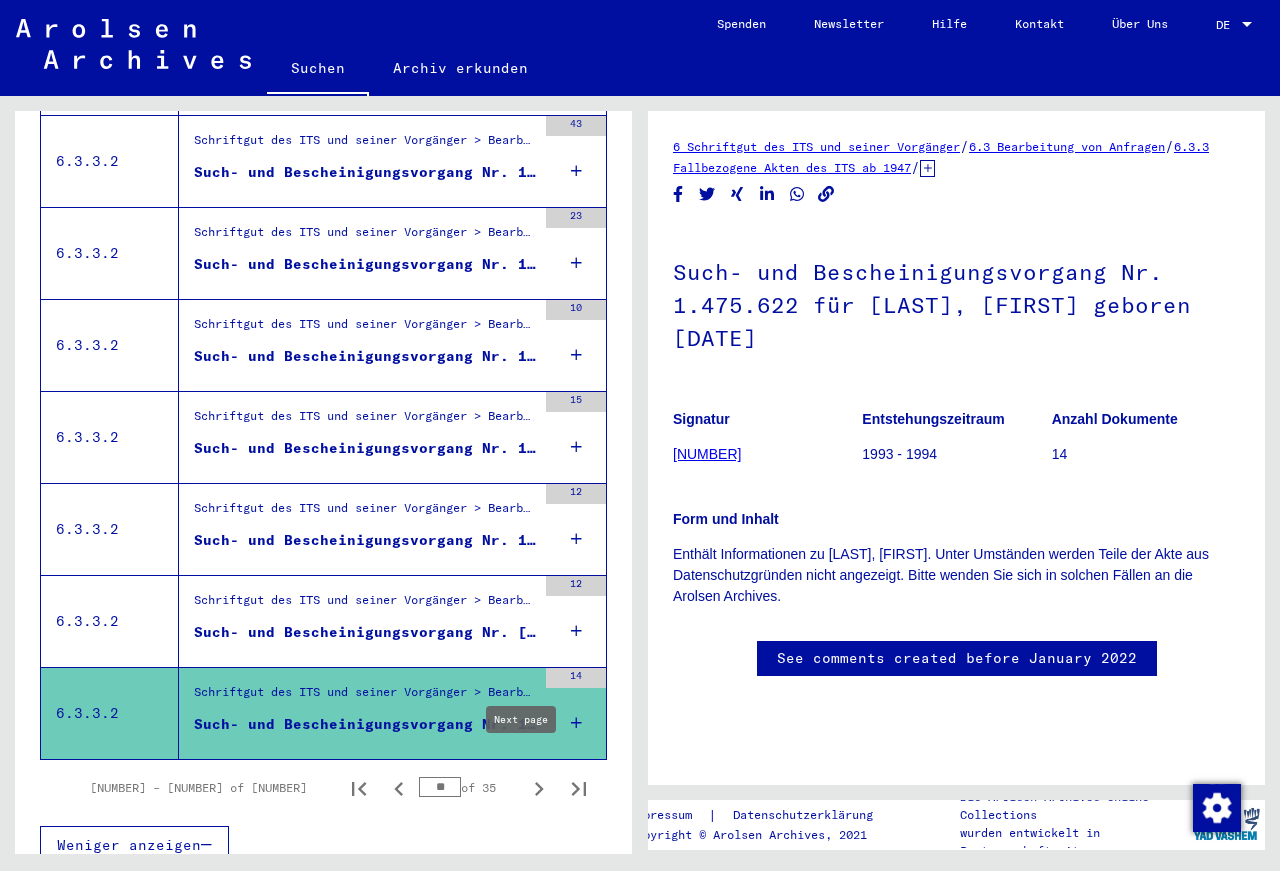 click 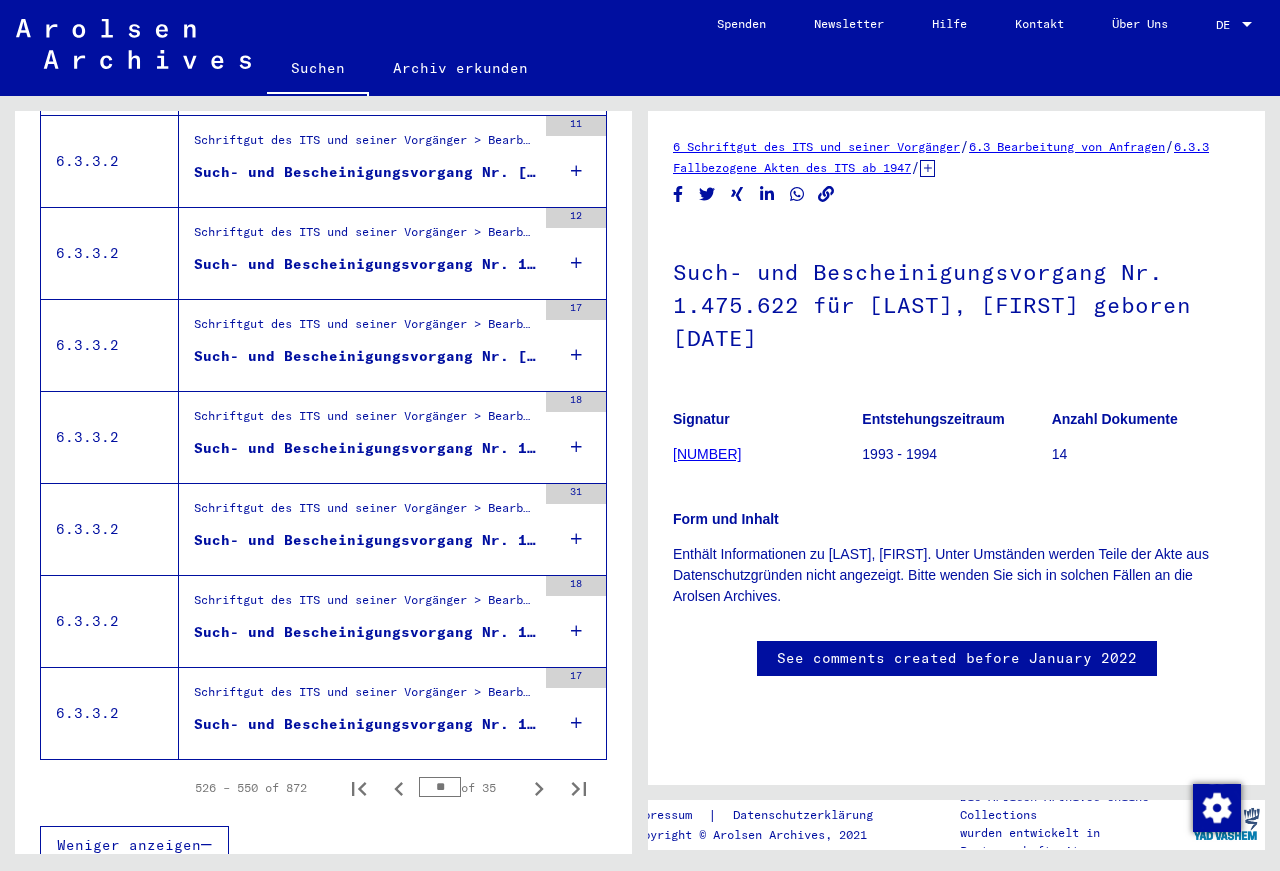 click on "Such- und Bescheinigungsvorgang Nr. 1.525.185 für [LAST], [FIRST] geboren [DATE]" at bounding box center (365, 724) 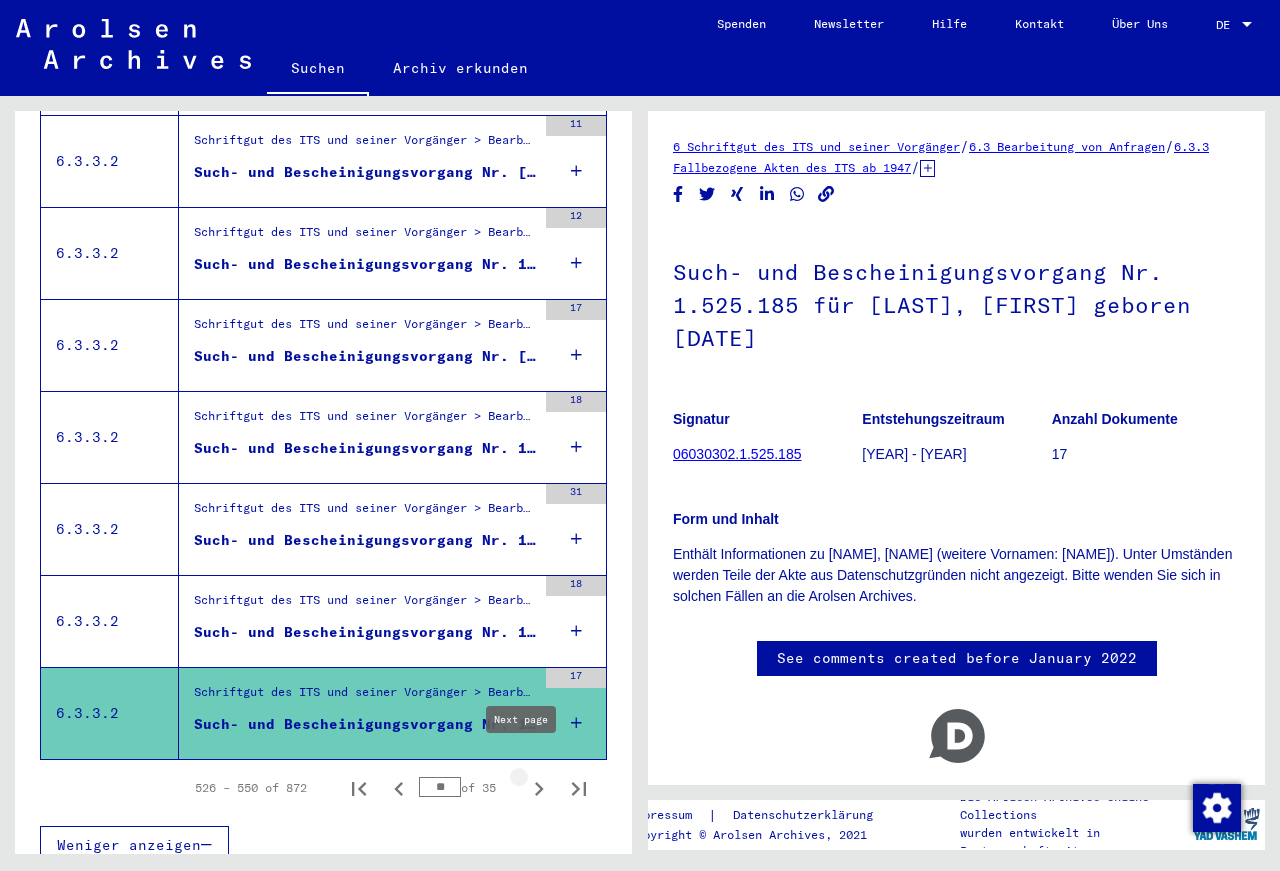 click 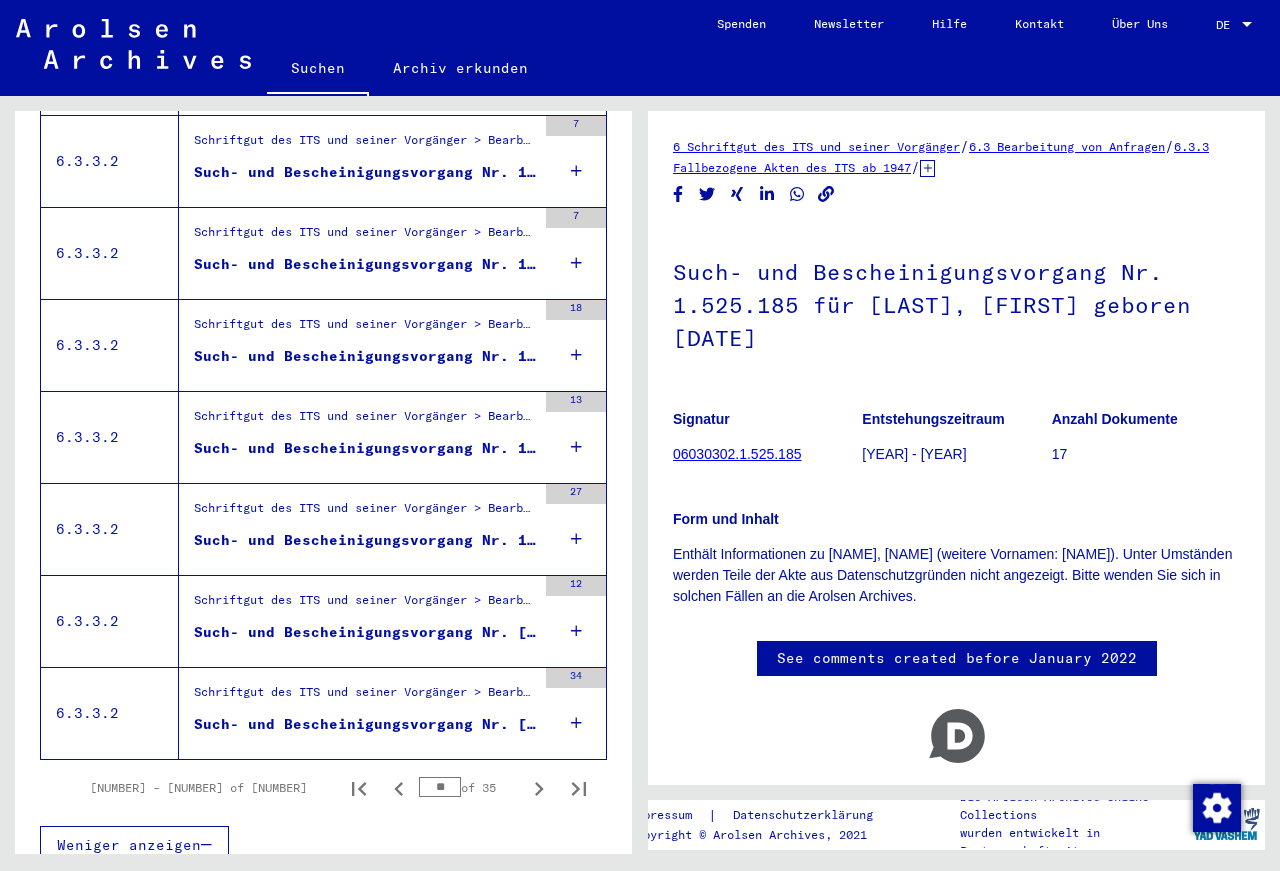 click on "Such- und Bescheinigungsvorgang Nr. [NUMBER] für [LAST], [FIRST] geboren [DATE]" at bounding box center [365, 724] 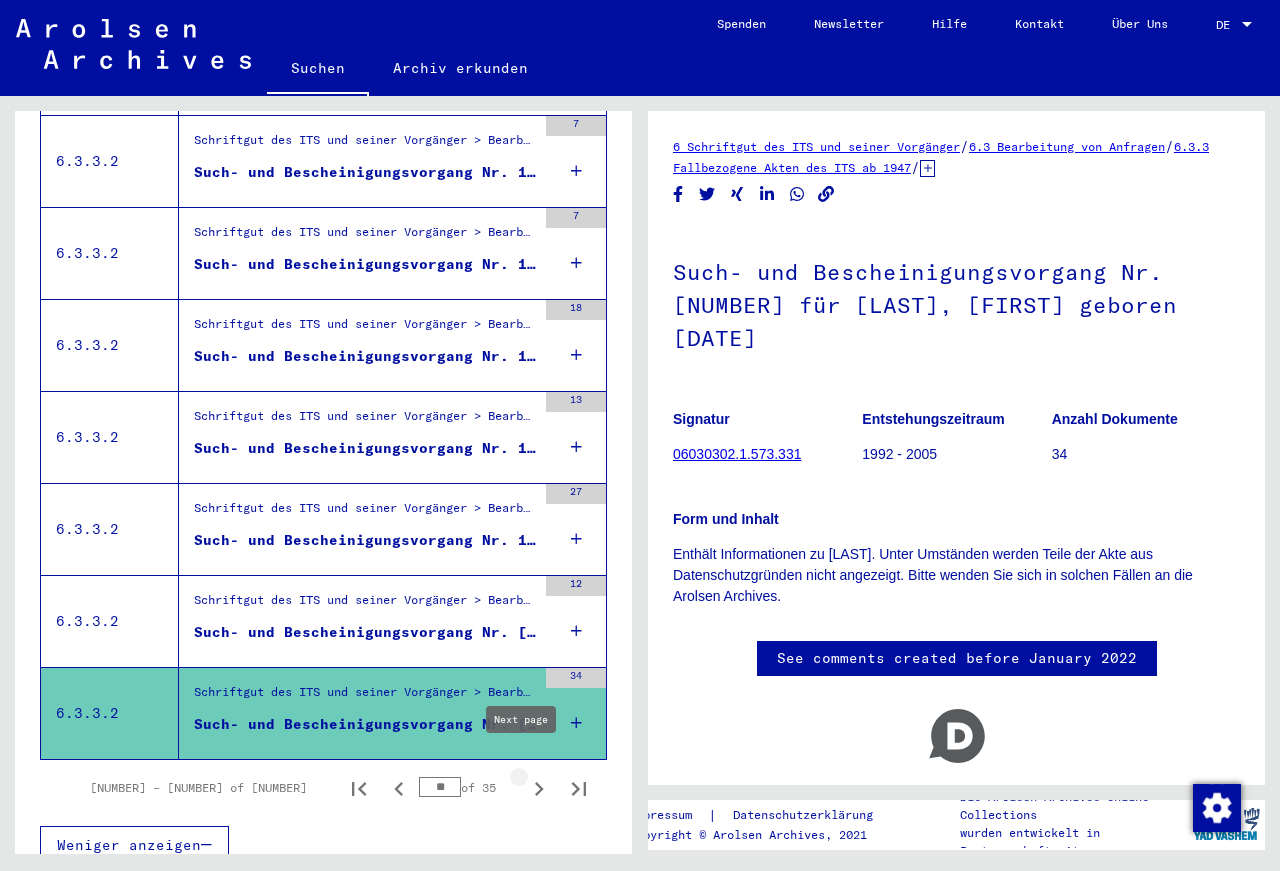 click 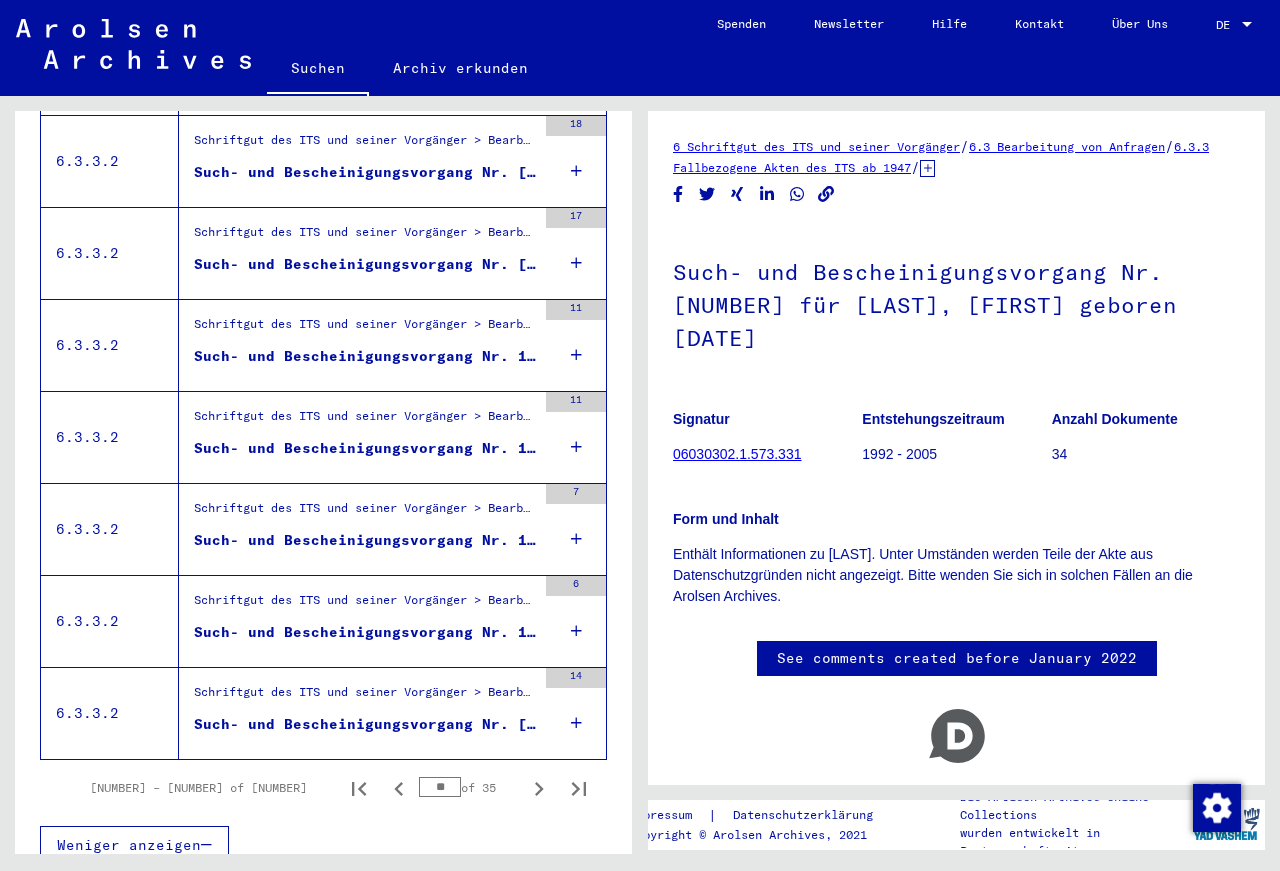 click on "Such- und Bescheinigungsvorgang Nr. [NUMBER] für [LAST], [FIRST] geboren [DATE]" at bounding box center (365, 729) 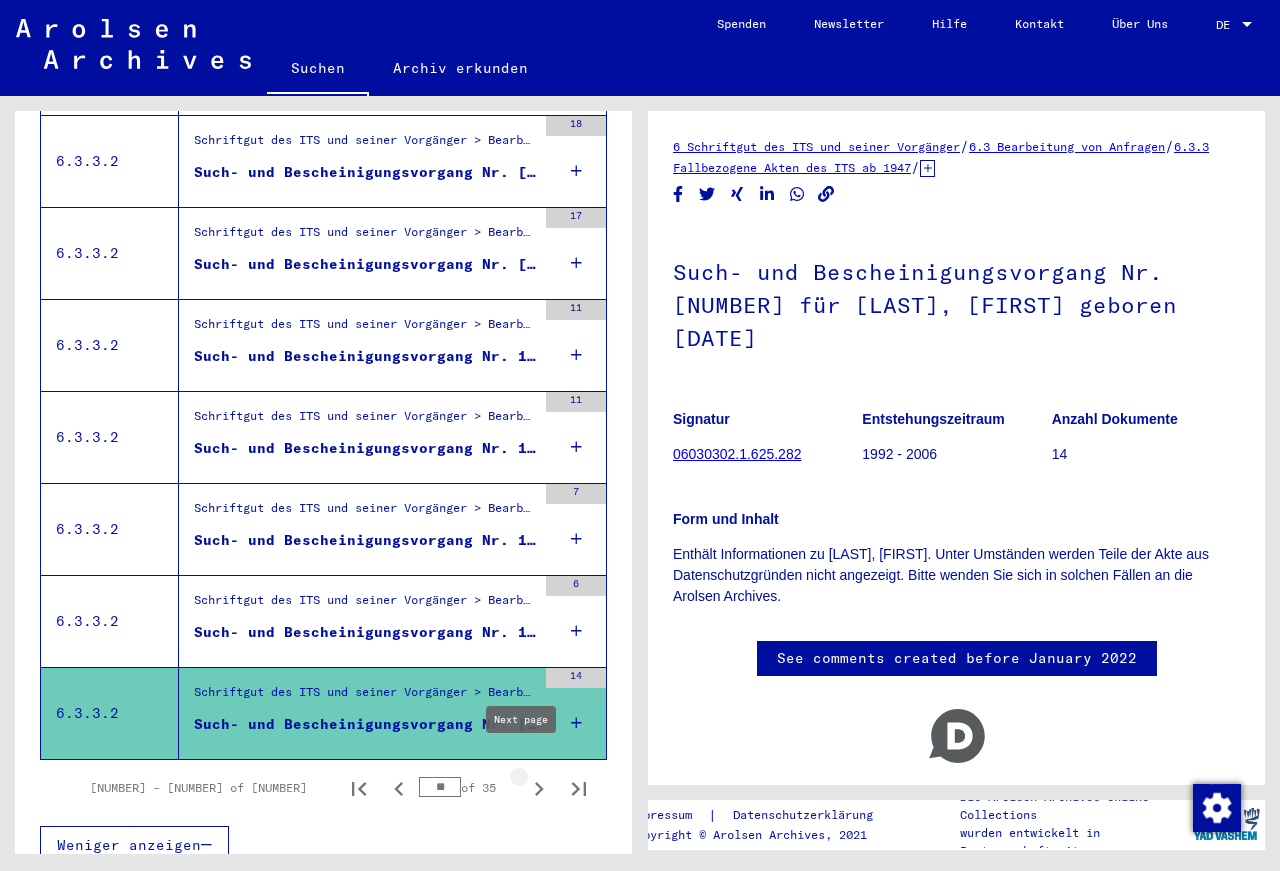 click 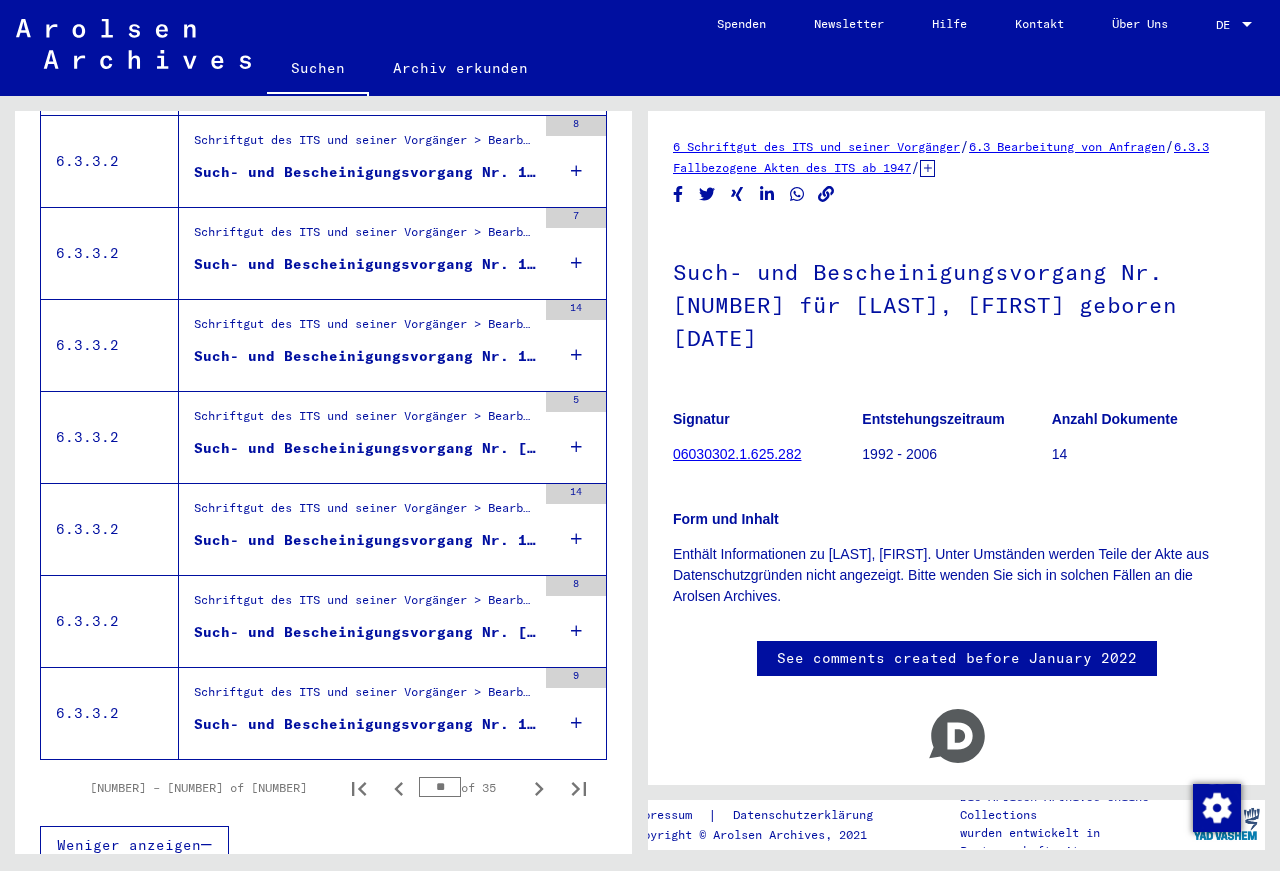 click on "Such- und Bescheinigungsvorgang Nr. 1.733.395 für [LAST], [FIRST] geboren [DATE]" at bounding box center [365, 724] 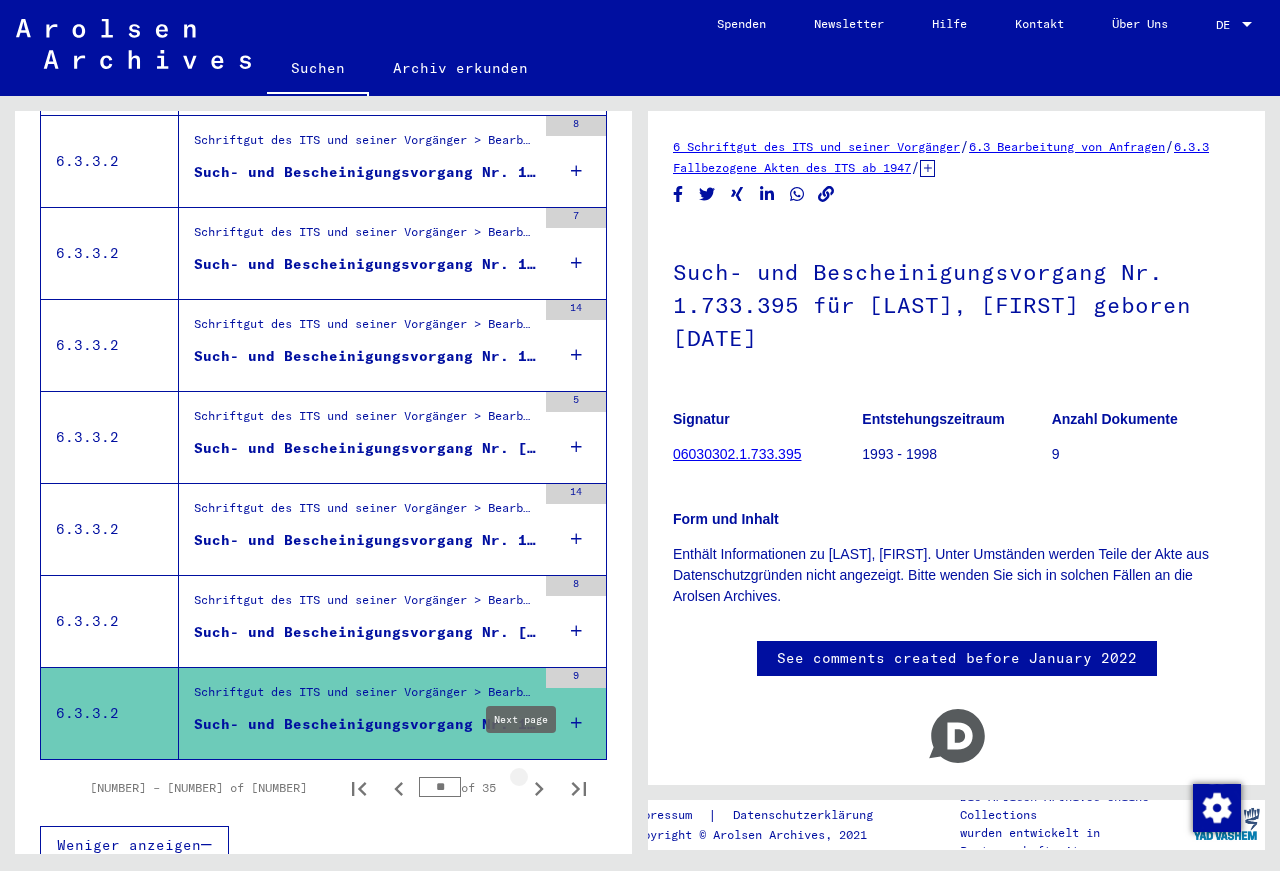 click 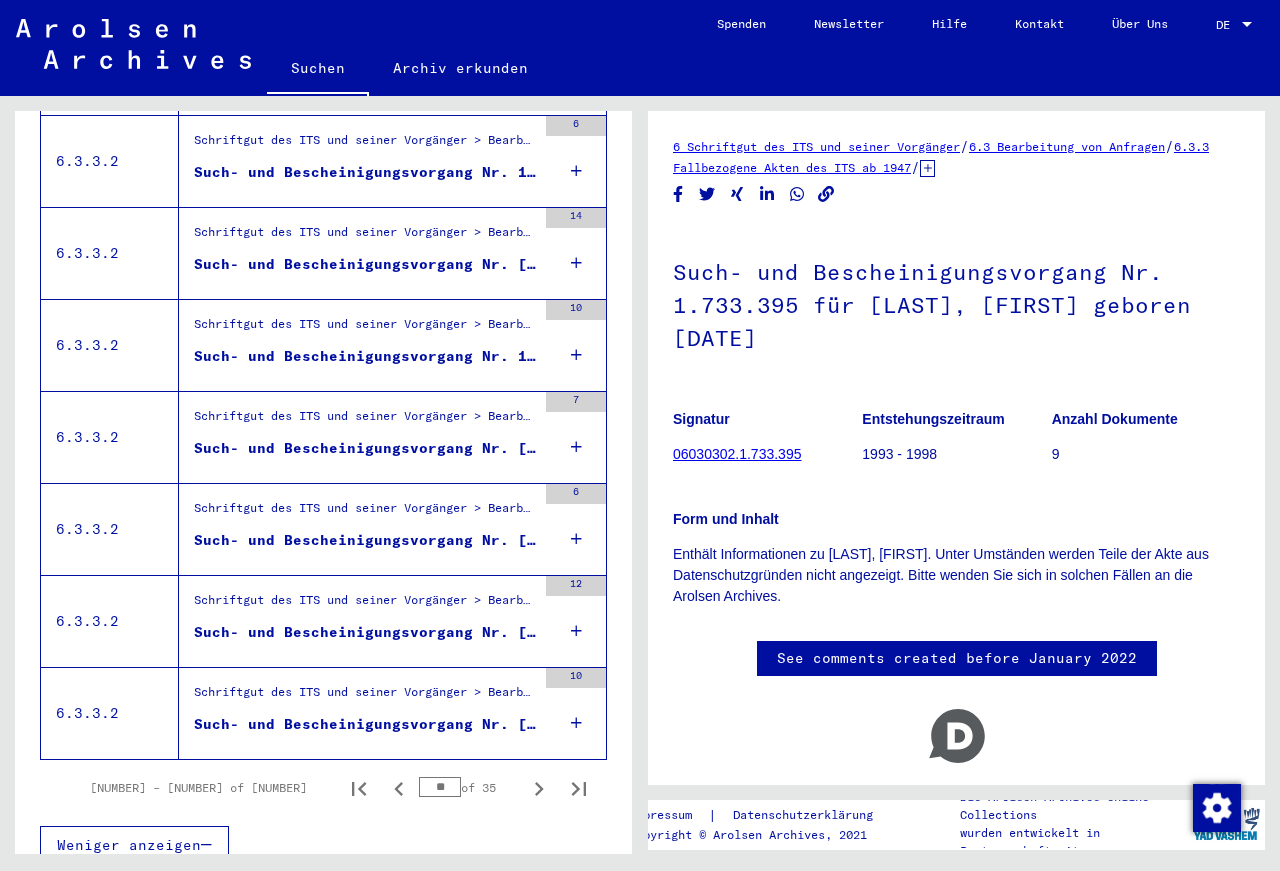 click on "Such- und Bescheinigungsvorgang Nr. [NUMBER] für [LAST], [FIRST] geboren [DAY].[MONTH].[YEAR]" at bounding box center [365, 724] 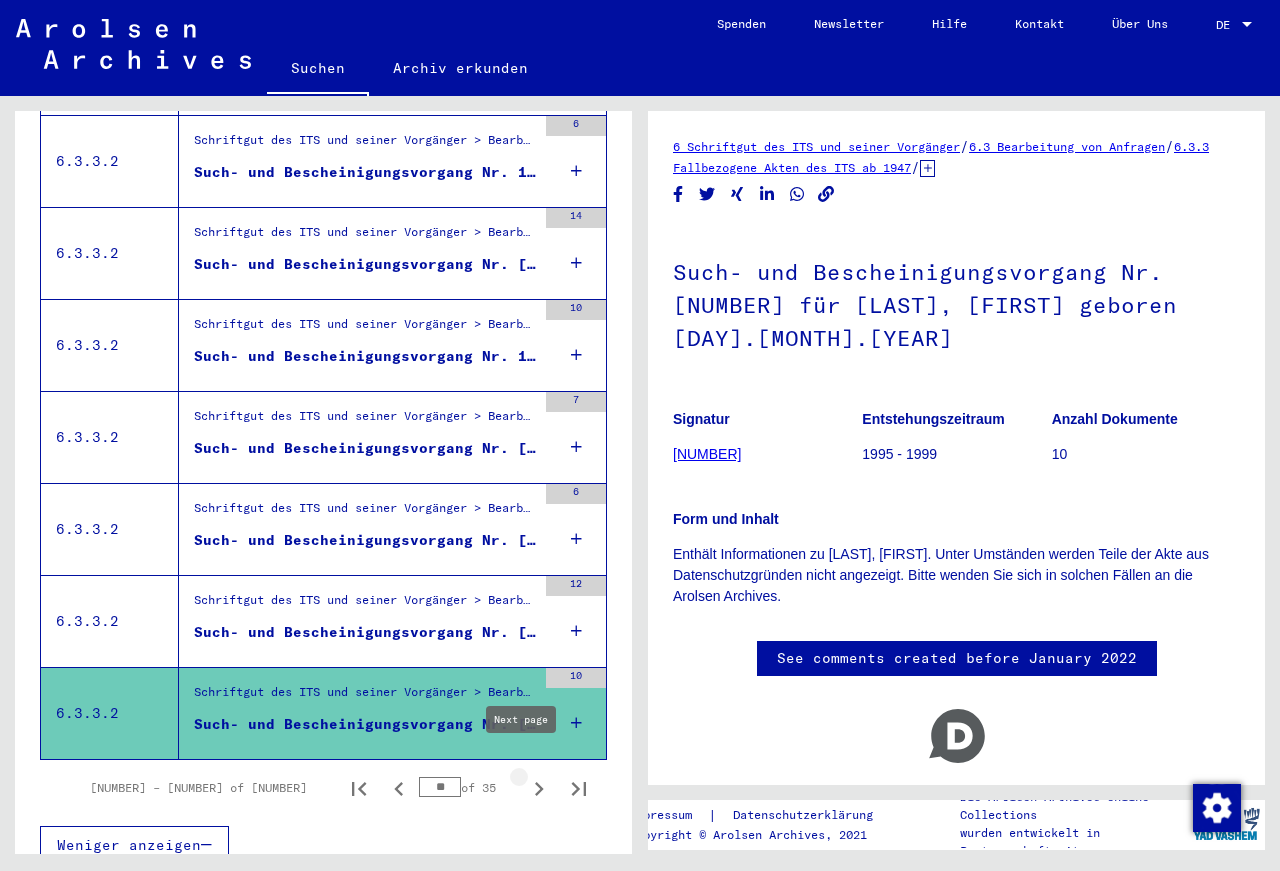 click 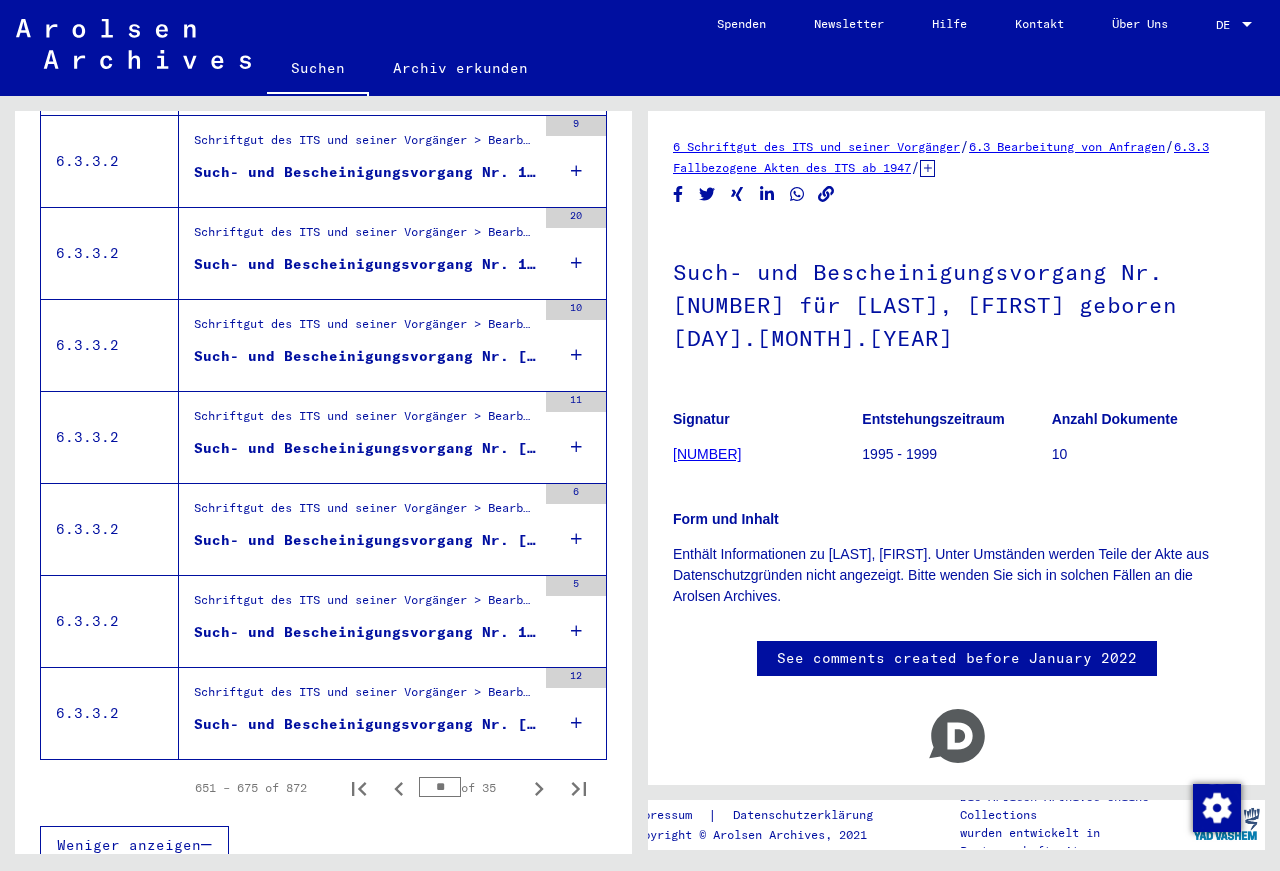 click on "Such- und Bescheinigungsvorgang Nr. [NUMBER] für [LAST], [FIRST] geboren [DATE]" at bounding box center (365, 724) 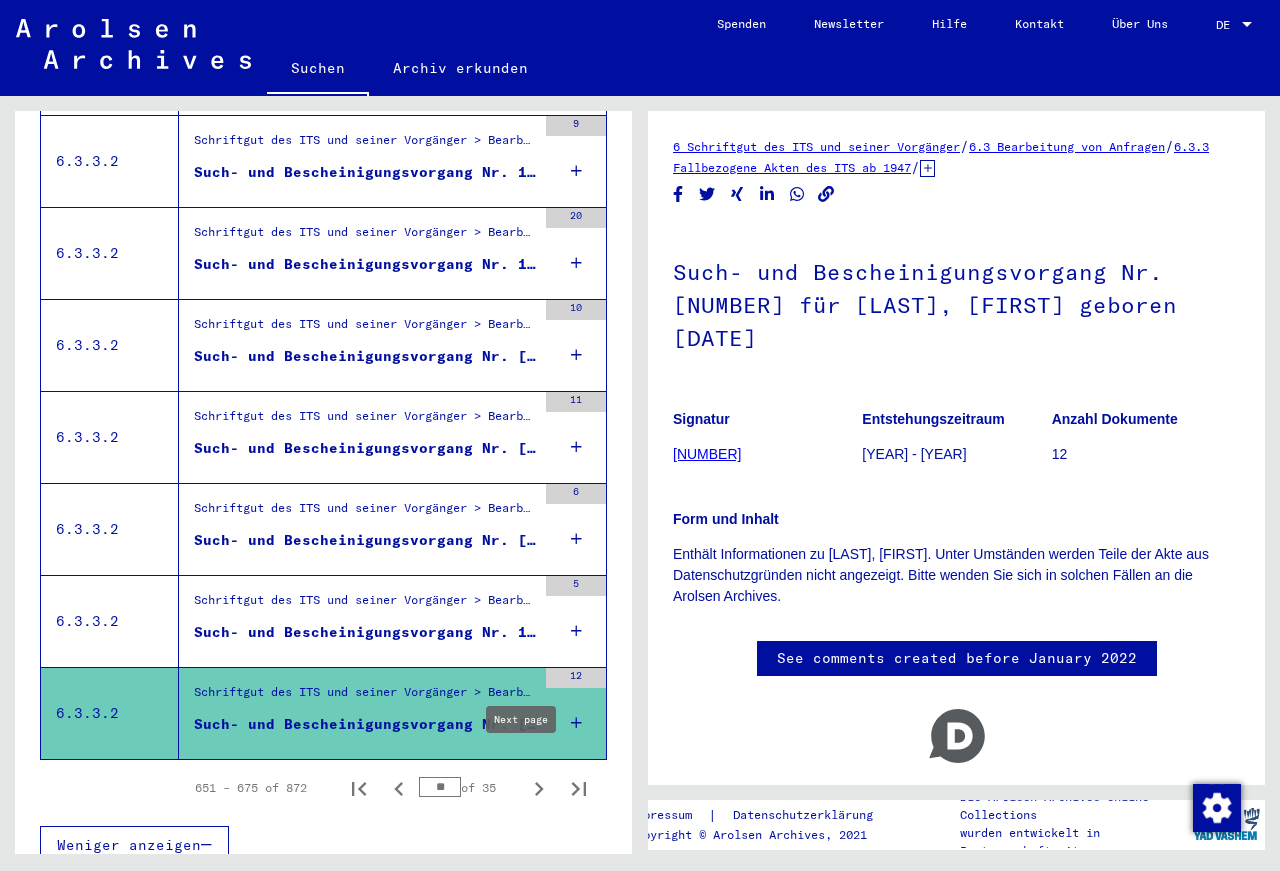 click 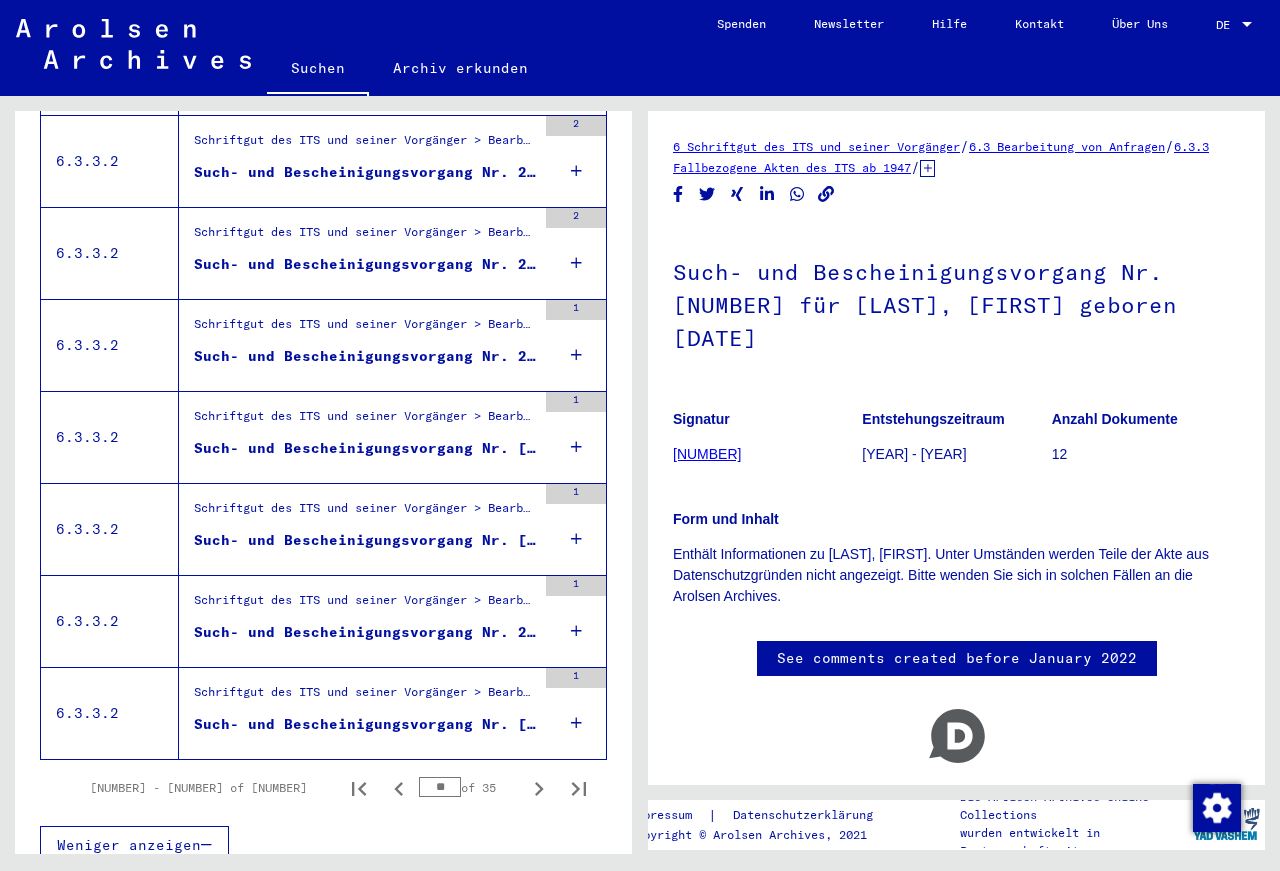 click on "Such- und Bescheinigungsvorgang Nr. [NUMBER] für [LAST], [FIRST] geboren [DATE]" at bounding box center (365, 724) 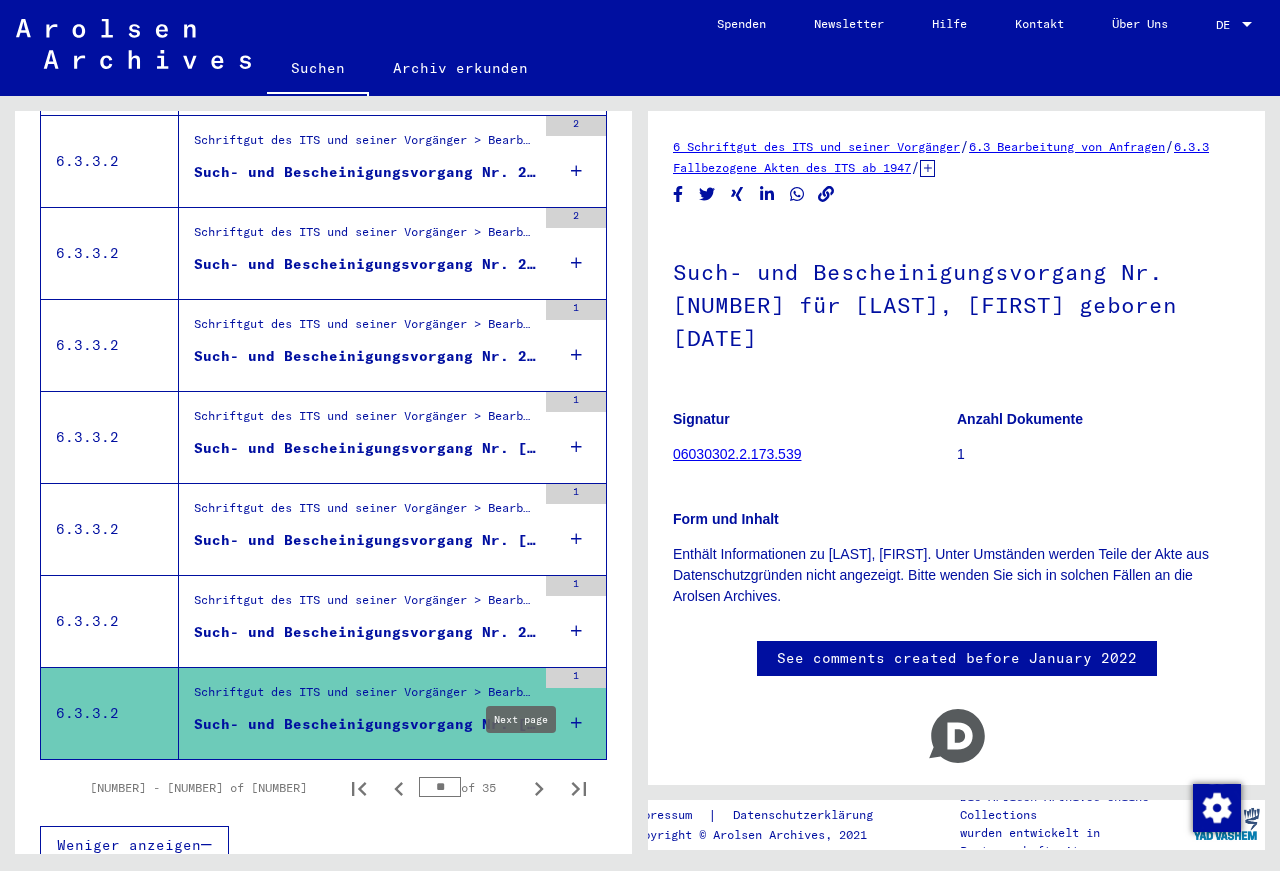 click 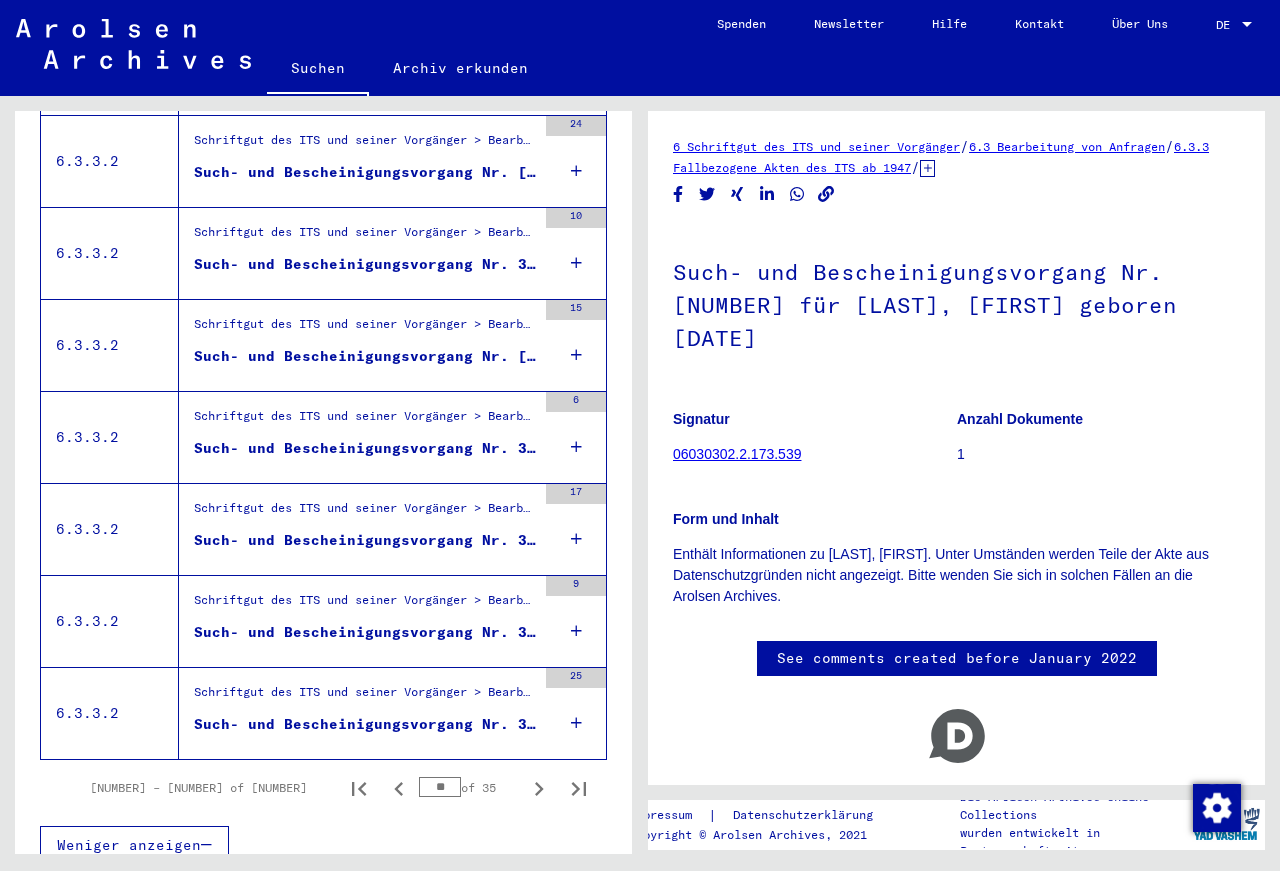 click on "Such- und Bescheinigungsvorgang Nr. 35.823 für [NAME], [NAME] geboren [DATE]" at bounding box center [365, 724] 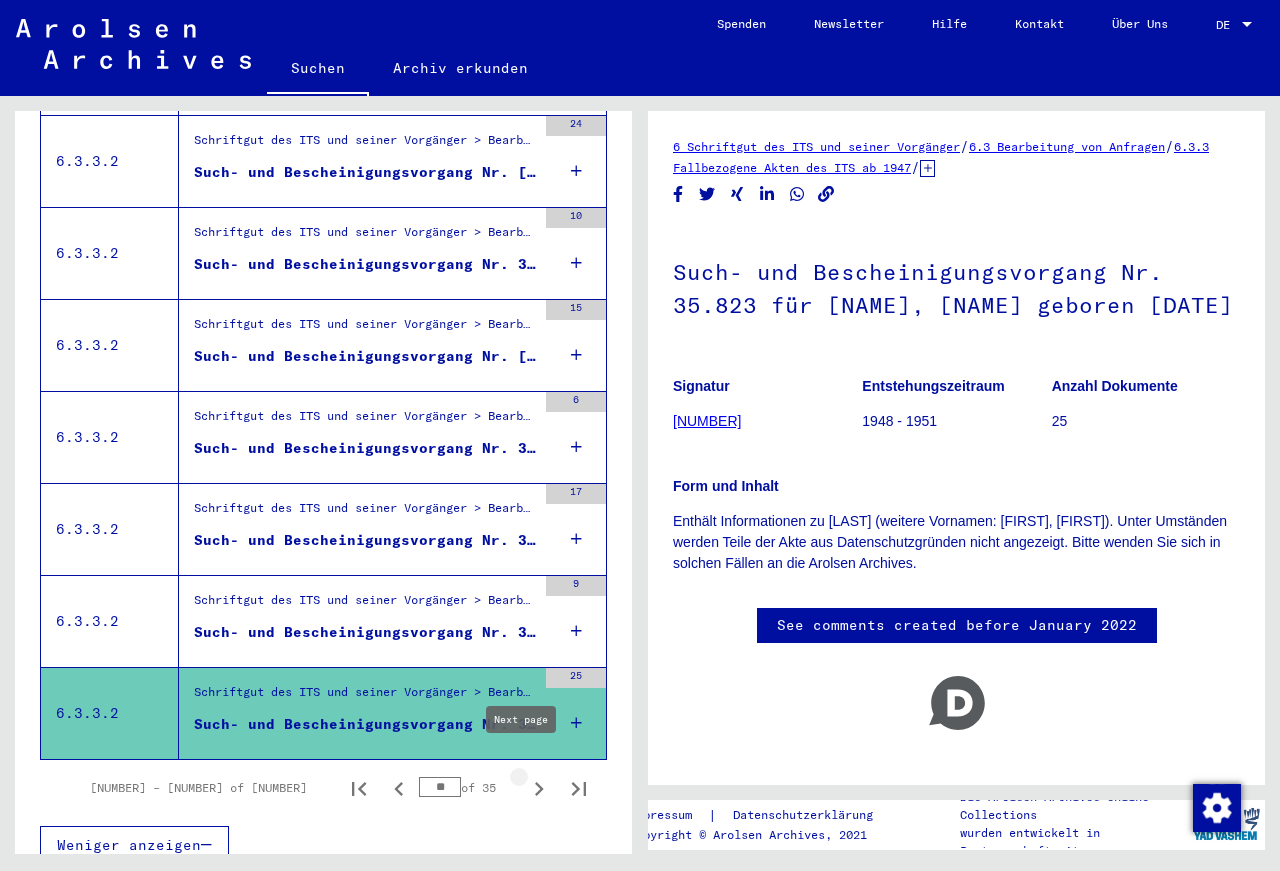 click 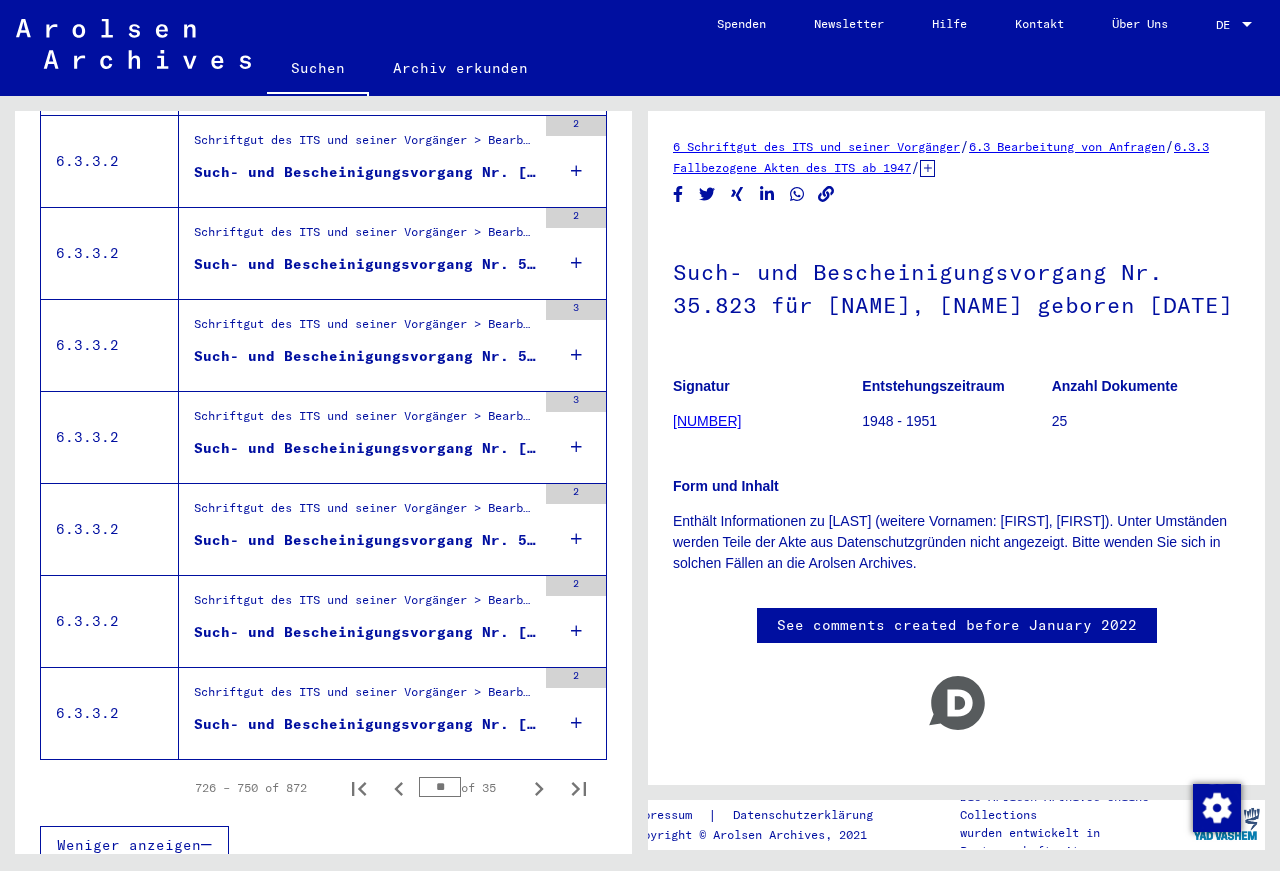 click on "Such- und Bescheinigungsvorgang Nr. [NUMBER] für [LAST], [FIRST]" at bounding box center (365, 724) 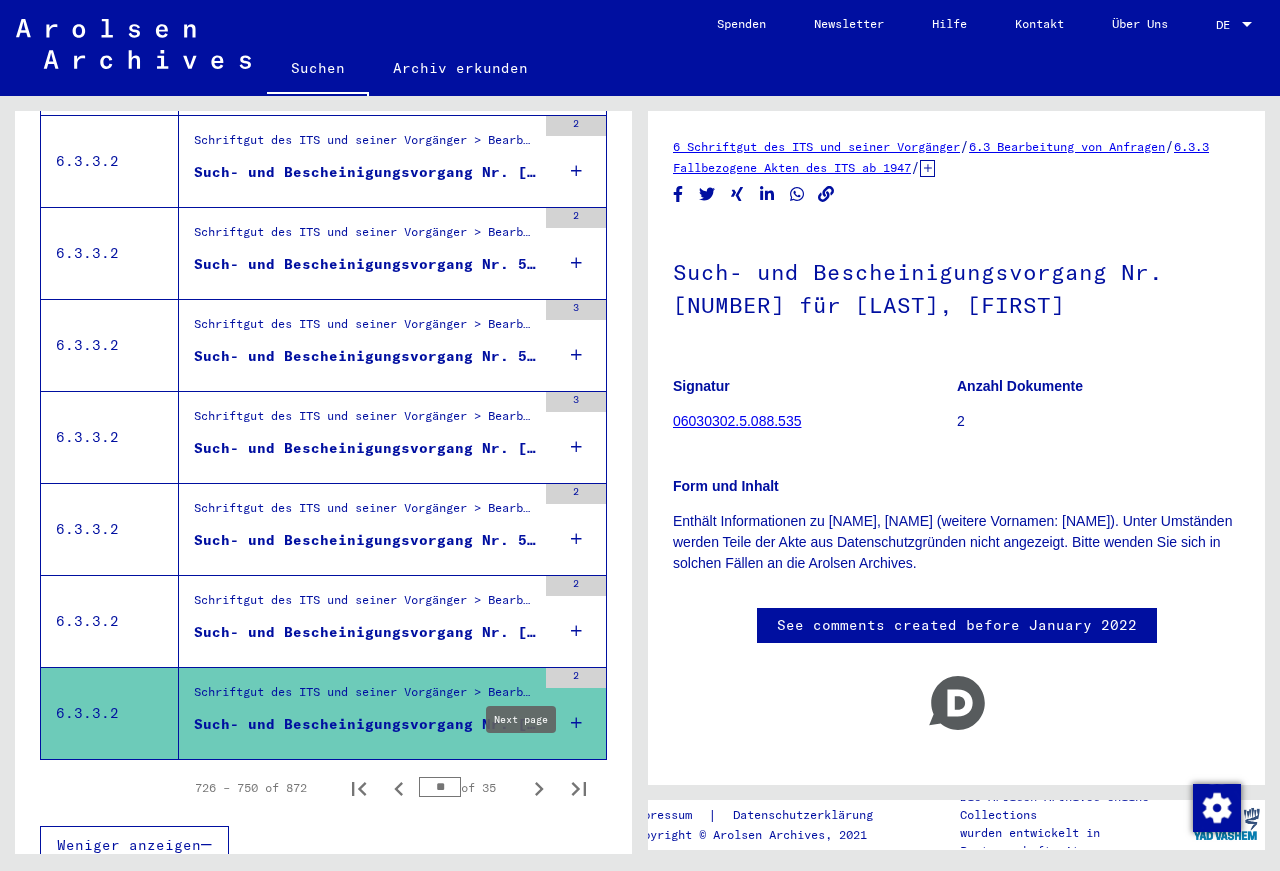 click 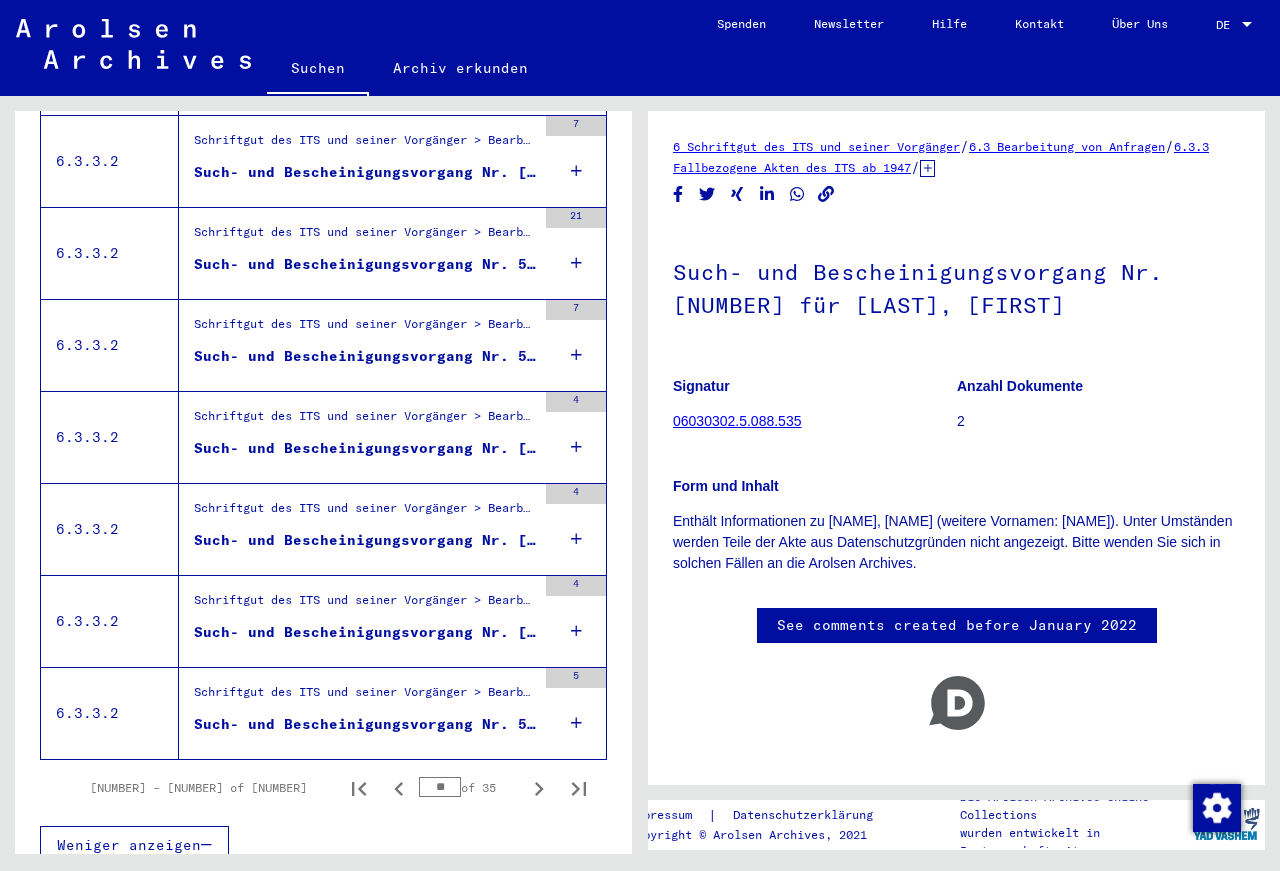 click on "Such- und Bescheinigungsvorgang Nr. 557.329 für [NAME], [NAME] geboren [DATE]" at bounding box center (365, 724) 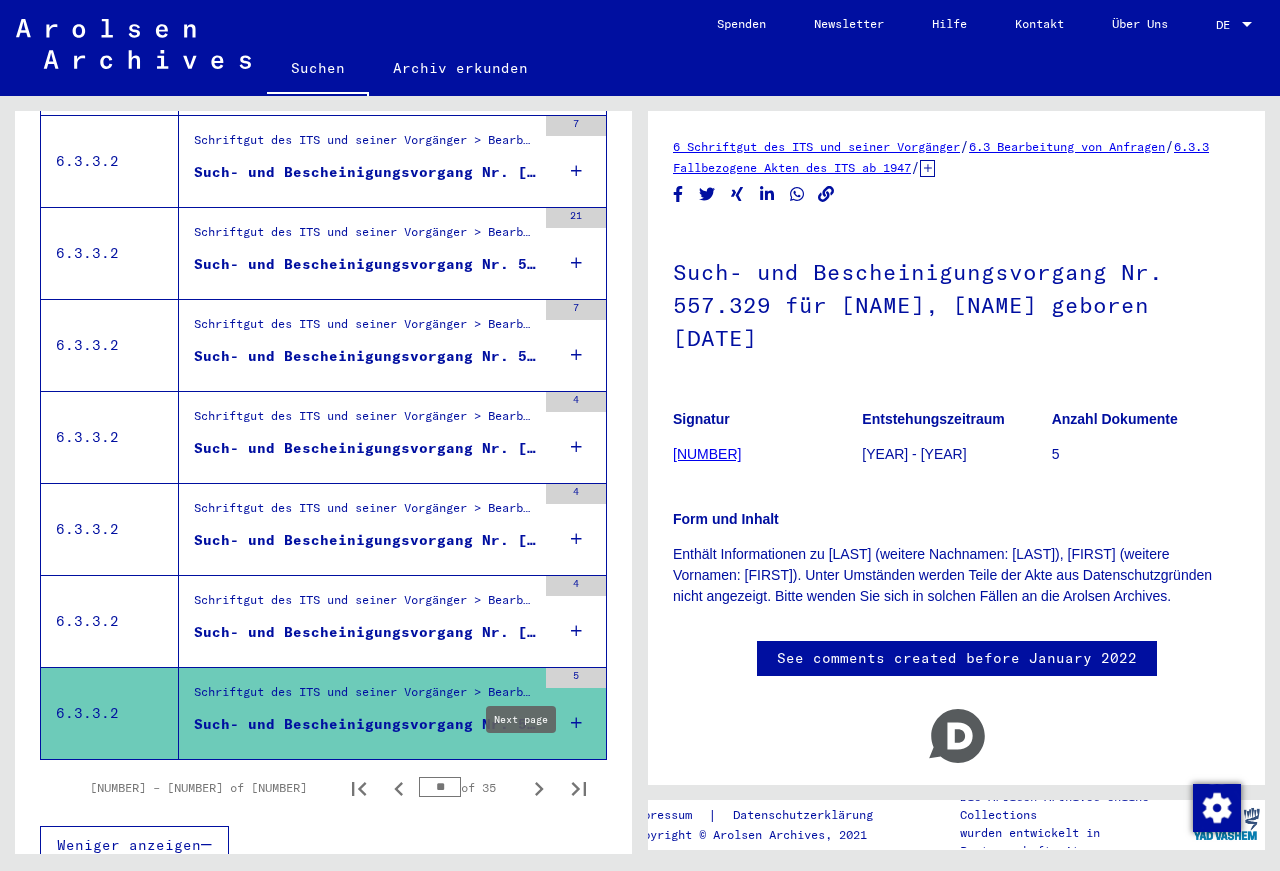 click 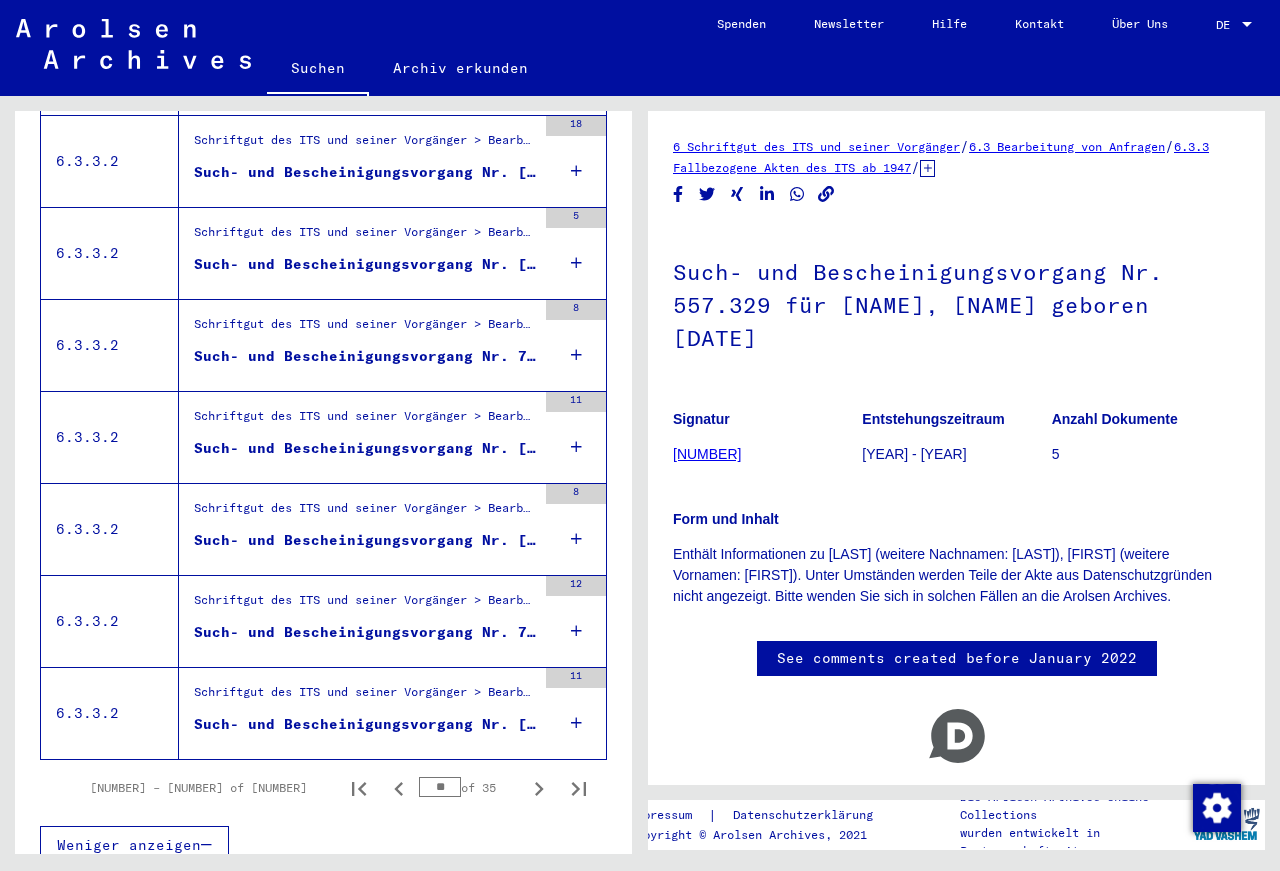 click on "Such- und Bescheinigungsvorgang Nr. [NUMBER] für [LAST], [FIRST] geboren [YEAR]" at bounding box center (365, 724) 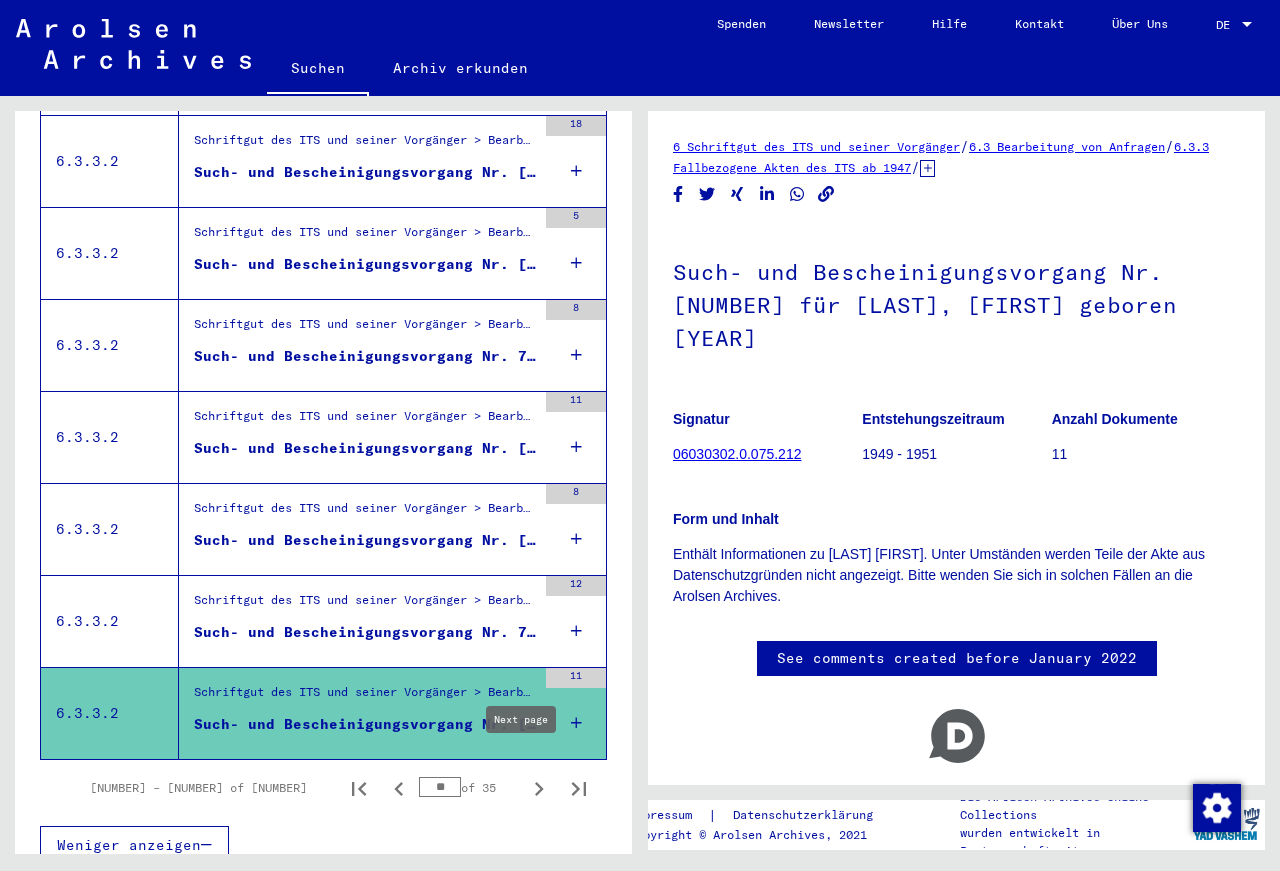 click 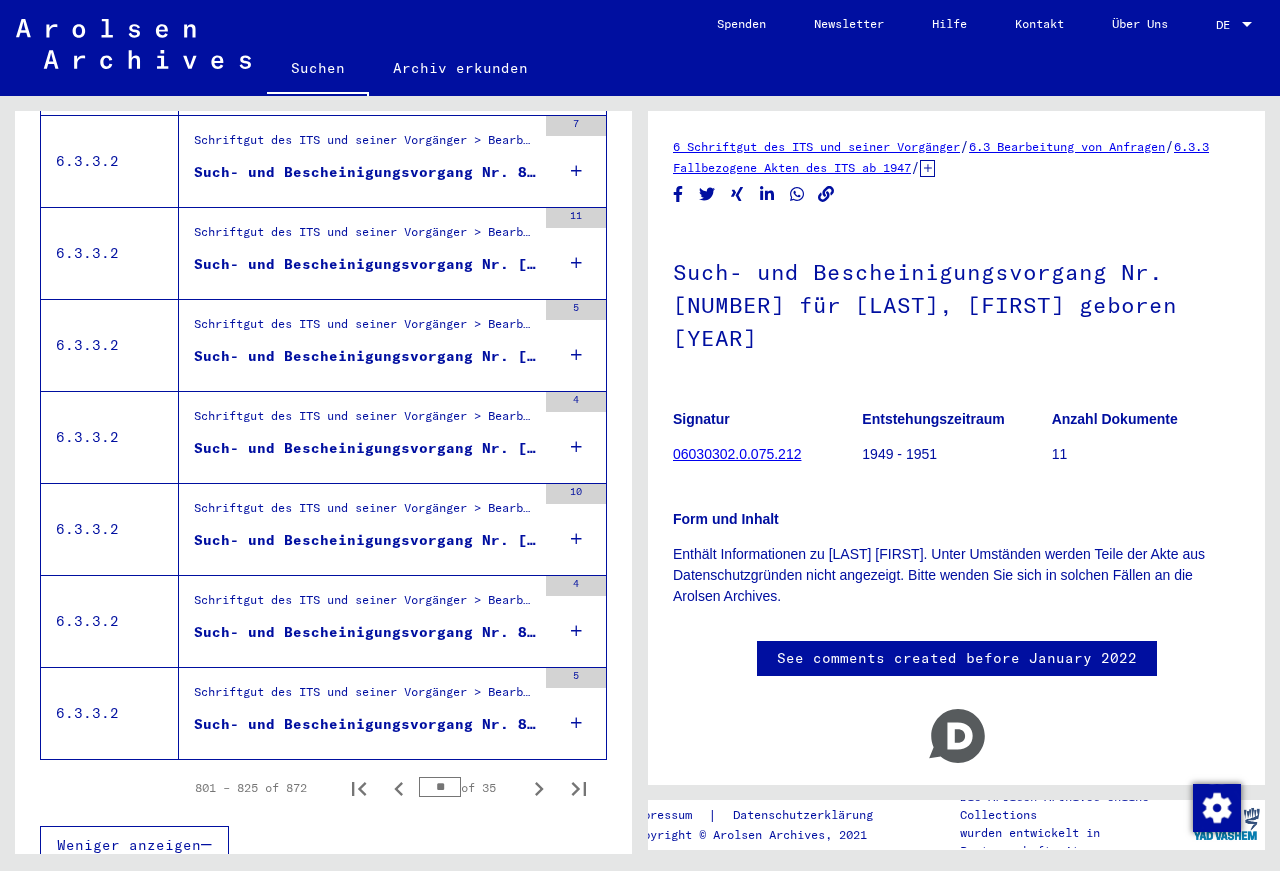 click on "Such- und Bescheinigungsvorgang Nr. 887.152 für [NAME], [NAME] geboren [DATE]" at bounding box center [365, 724] 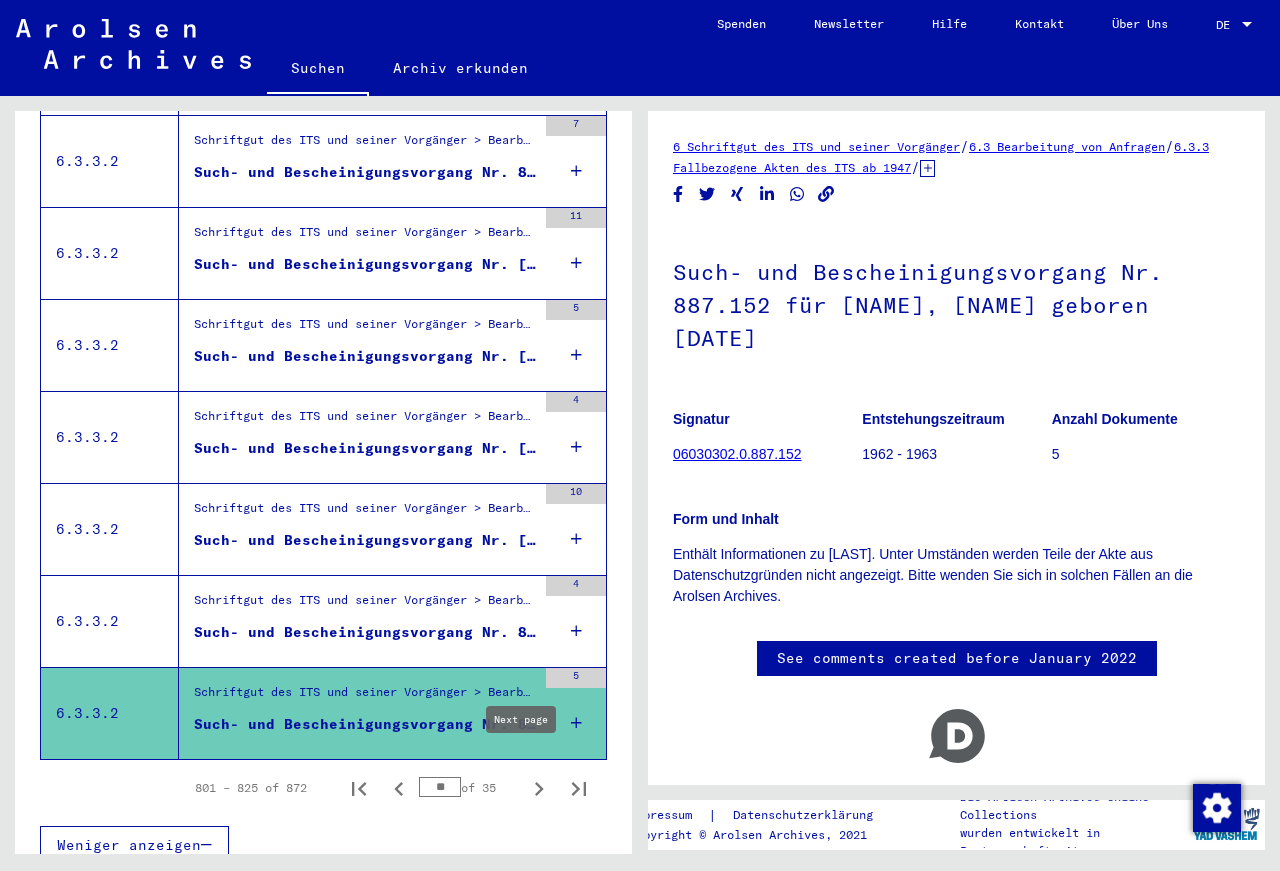 click 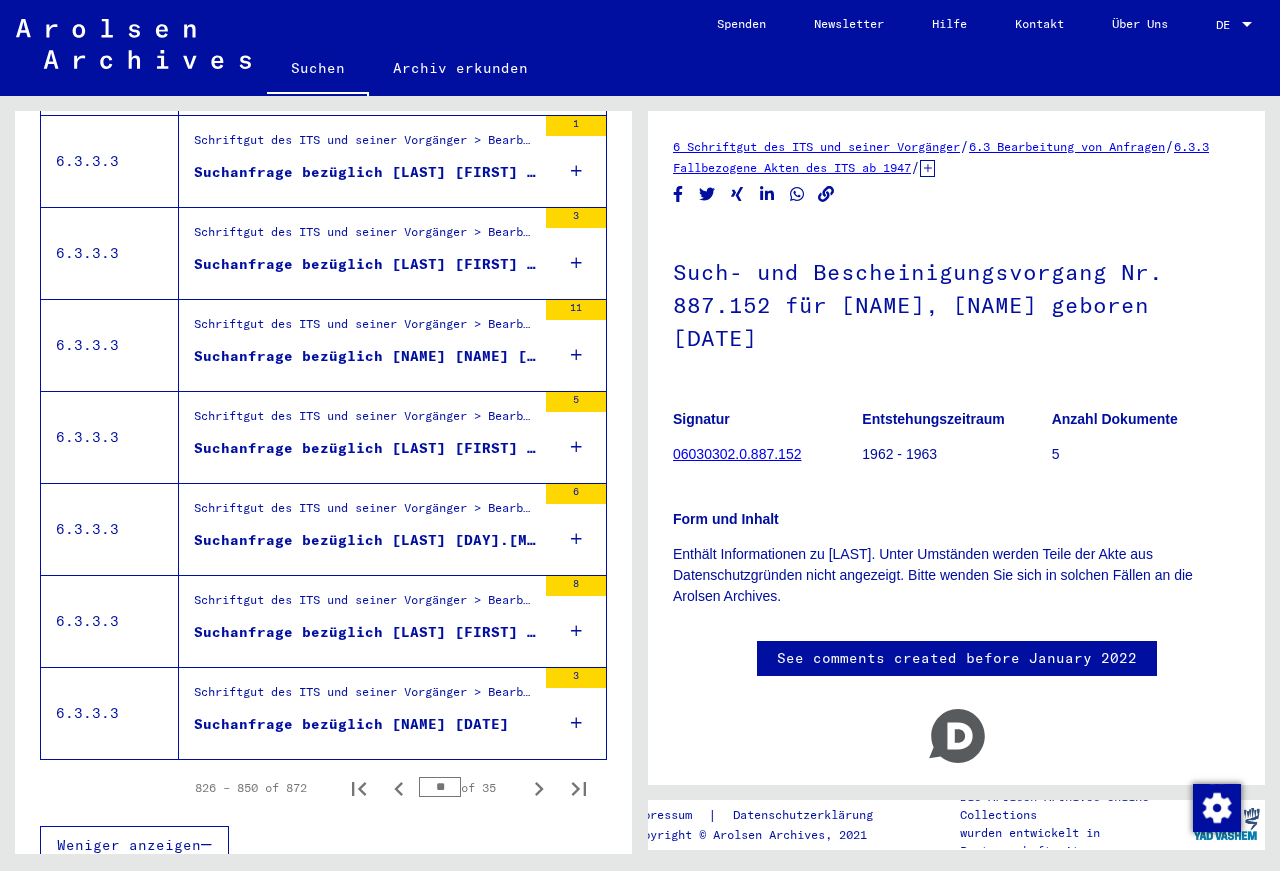 click on "Suchanfrage bezüglich [NAME] [DATE]" at bounding box center [351, 724] 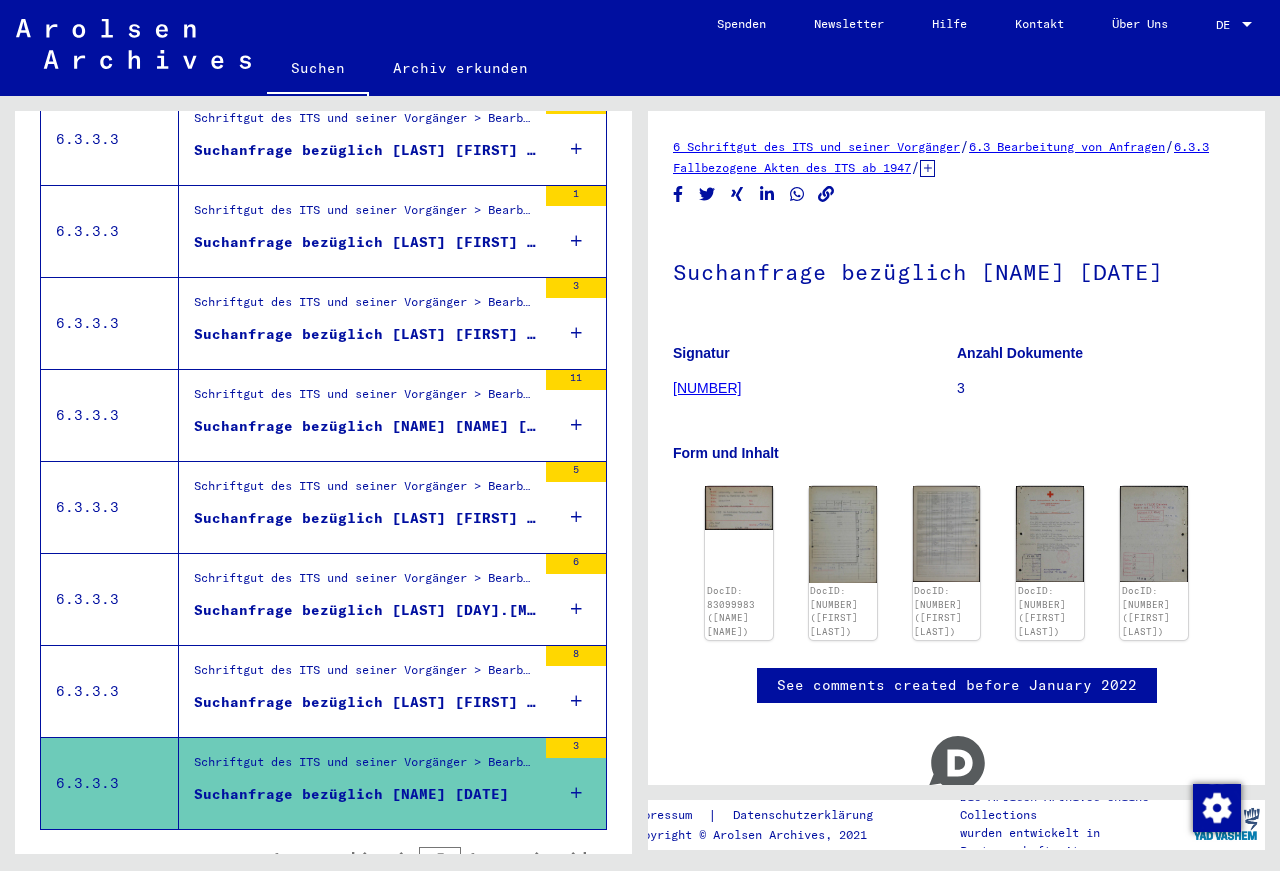 scroll, scrollTop: 2063, scrollLeft: 0, axis: vertical 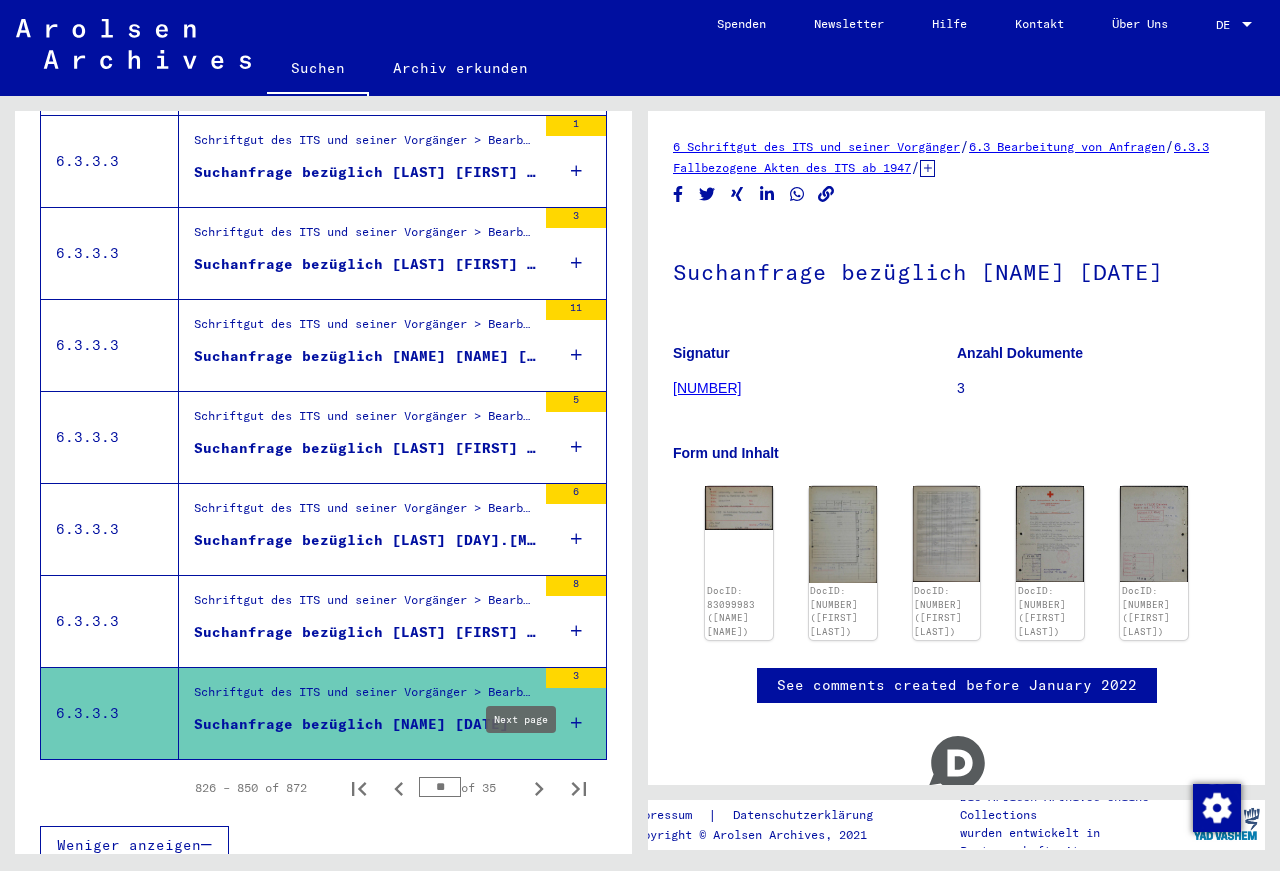 click 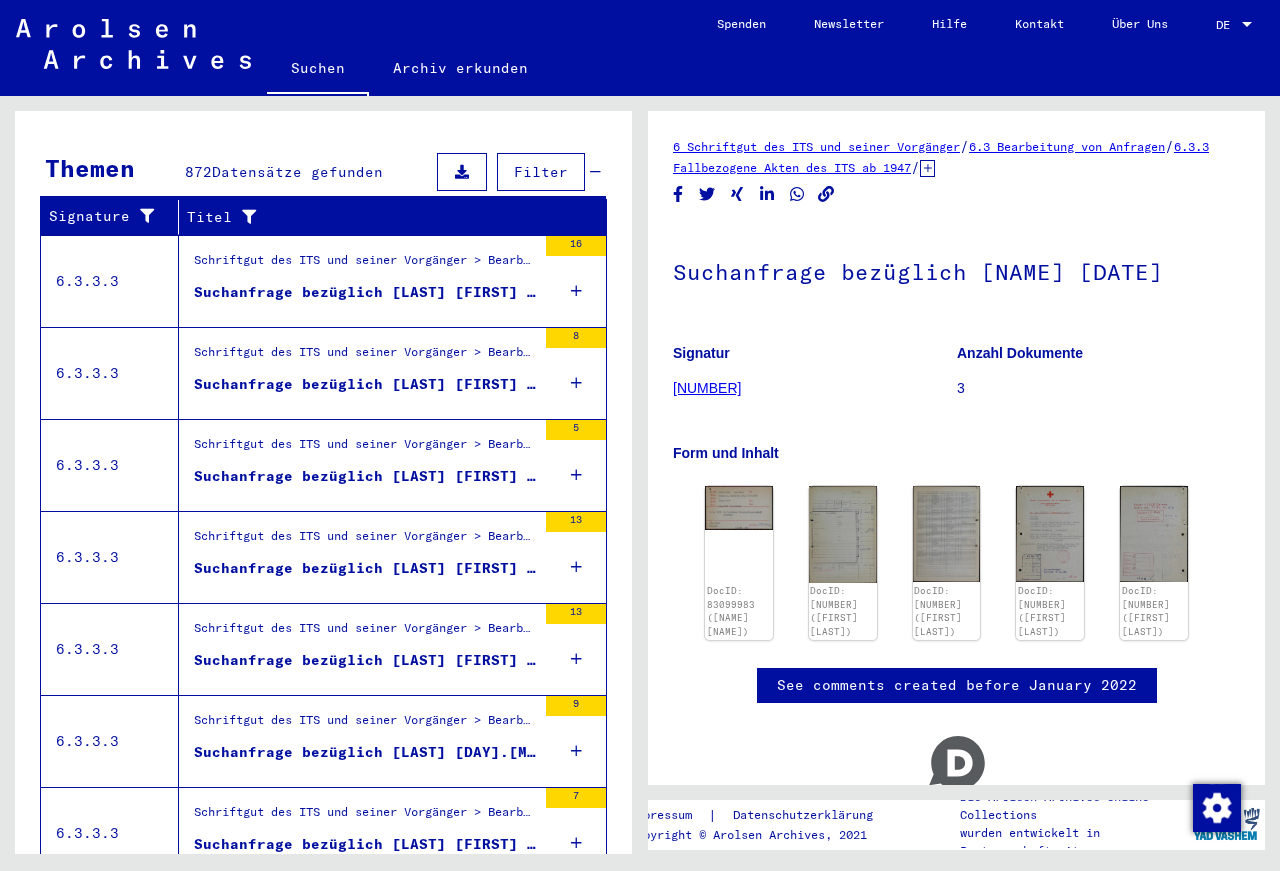 scroll, scrollTop: 275, scrollLeft: 0, axis: vertical 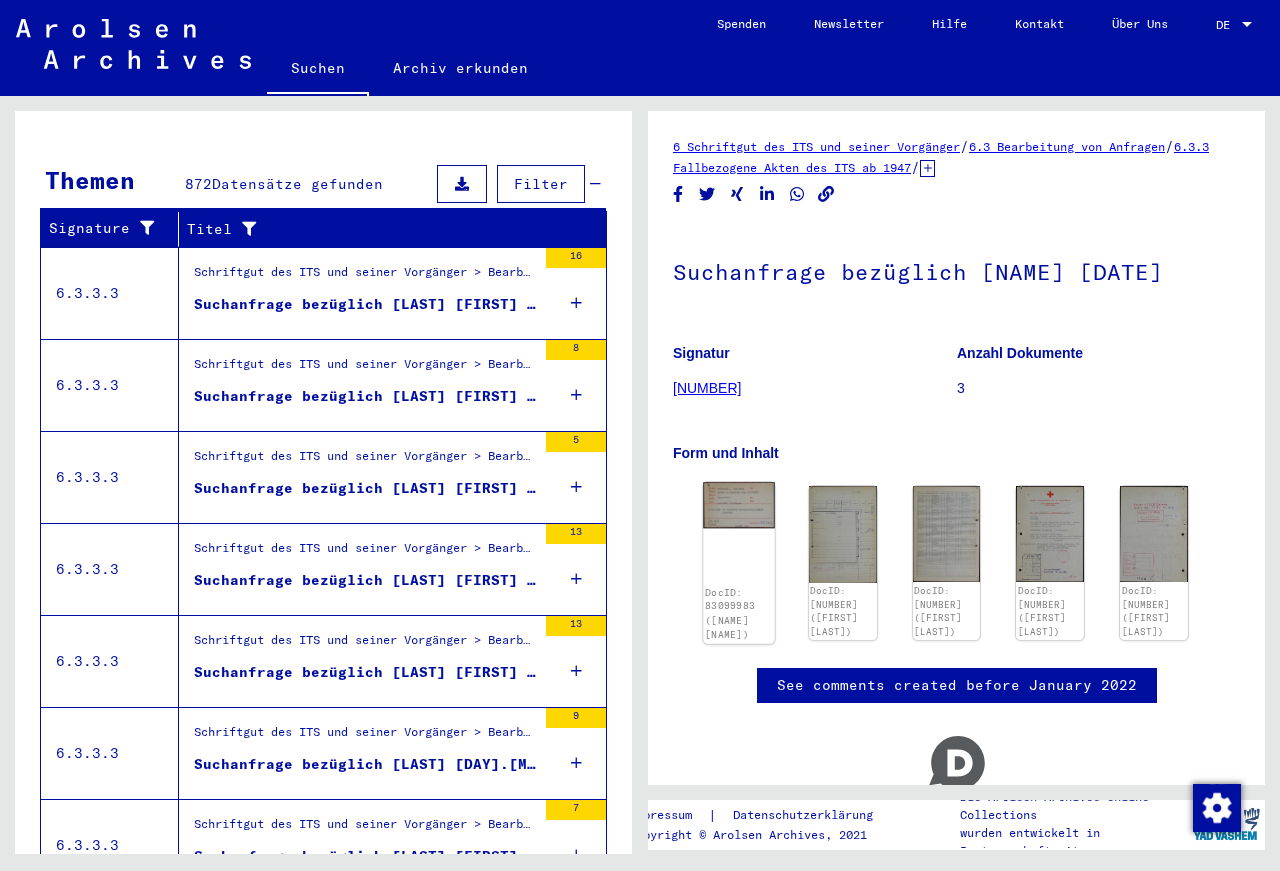 click 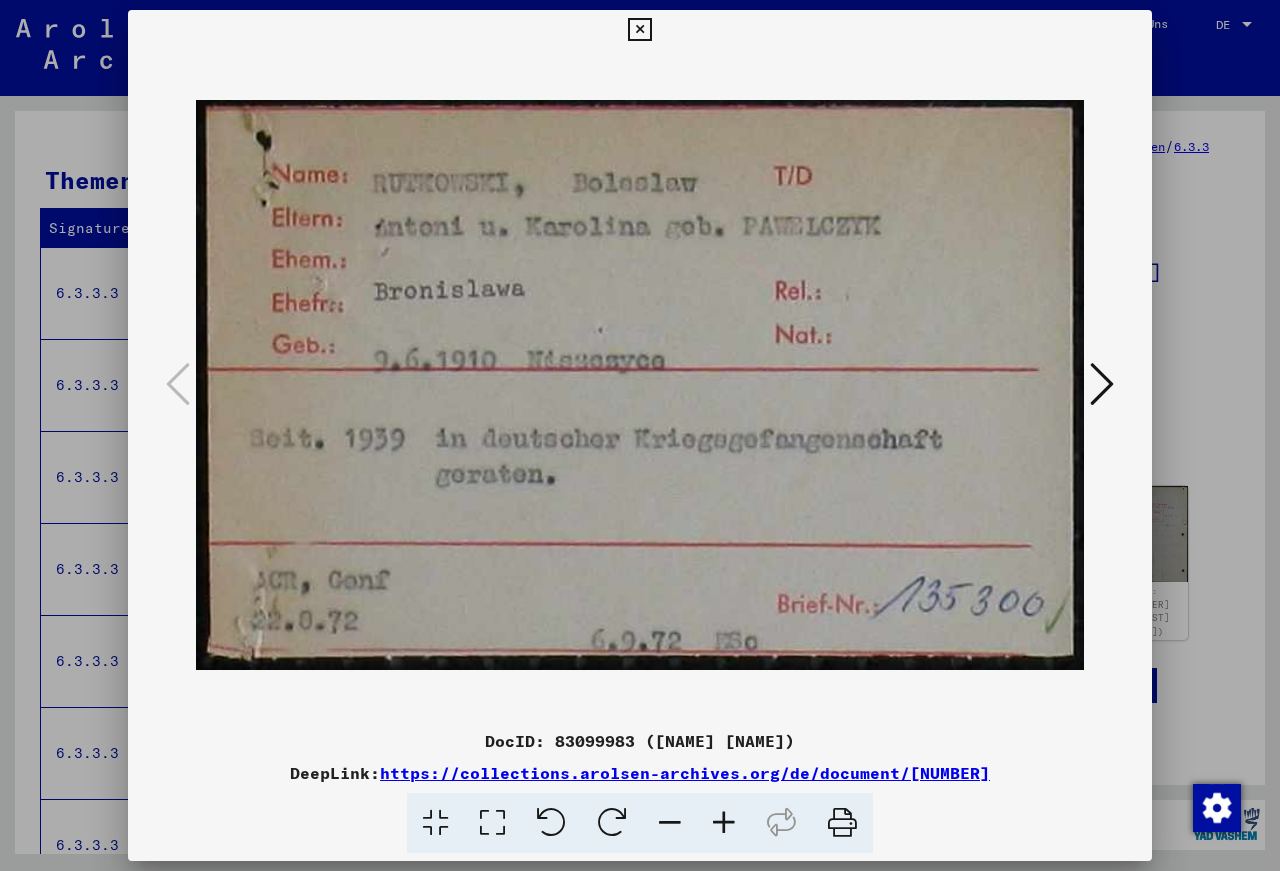 click at bounding box center (1102, 384) 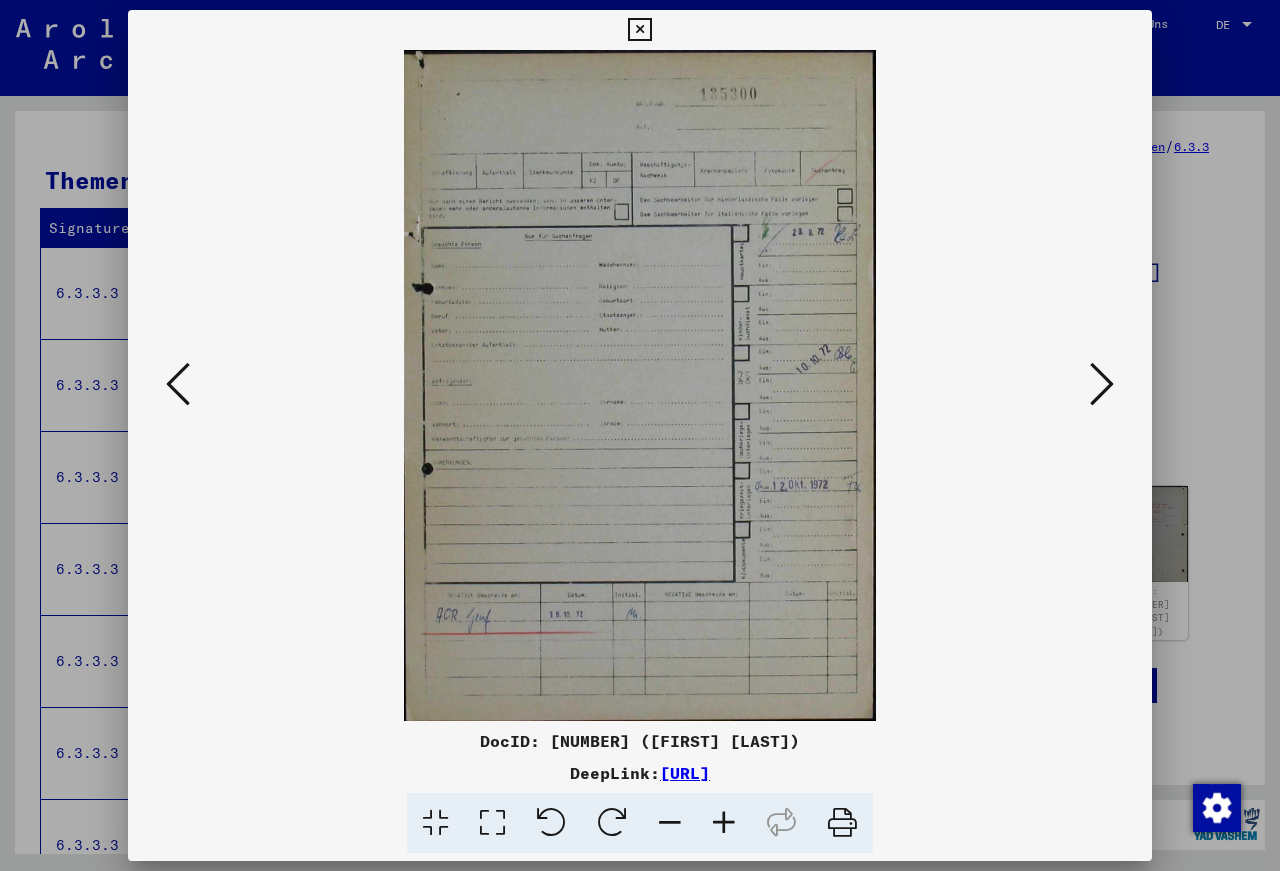 click at bounding box center [1102, 384] 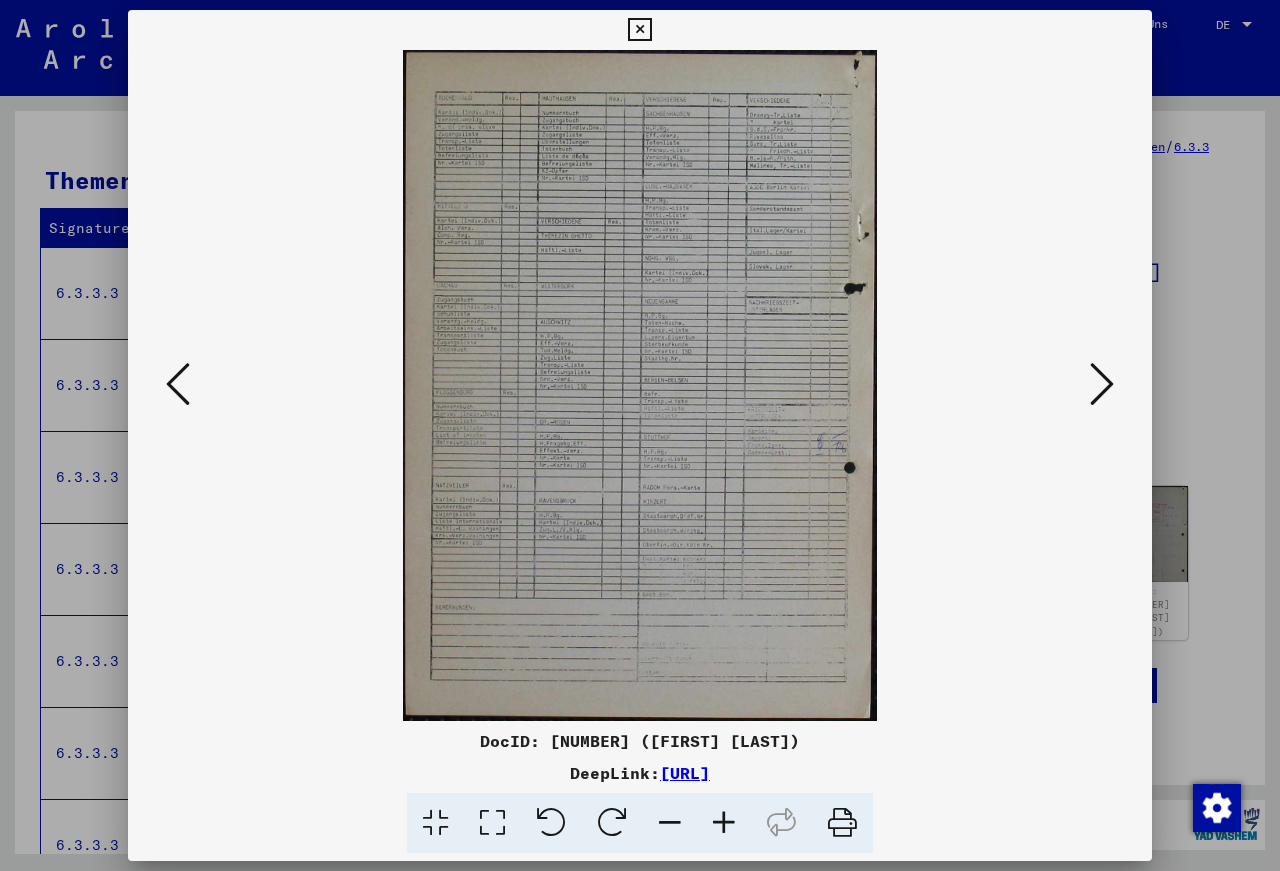 click at bounding box center [1102, 384] 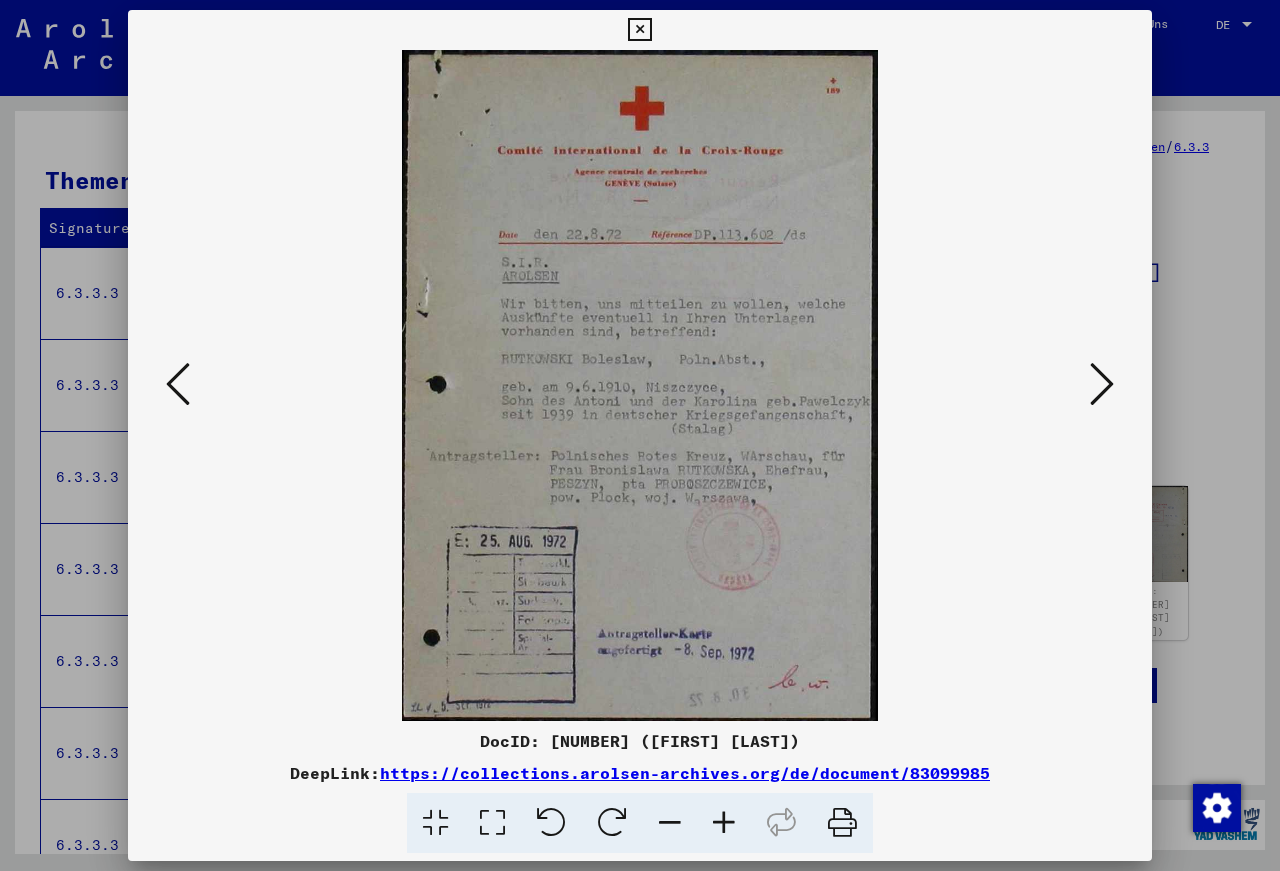 click at bounding box center (639, 30) 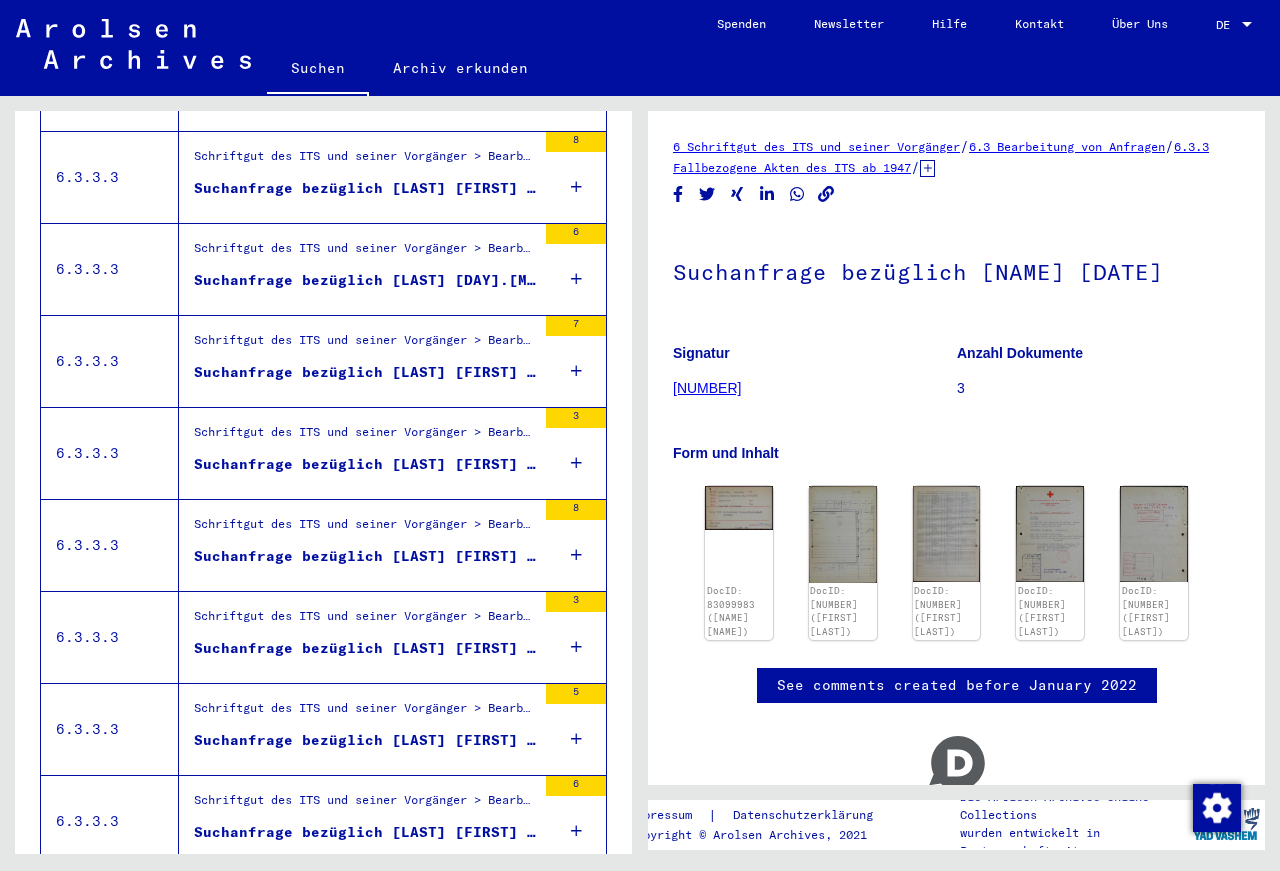 scroll, scrollTop: 1787, scrollLeft: 0, axis: vertical 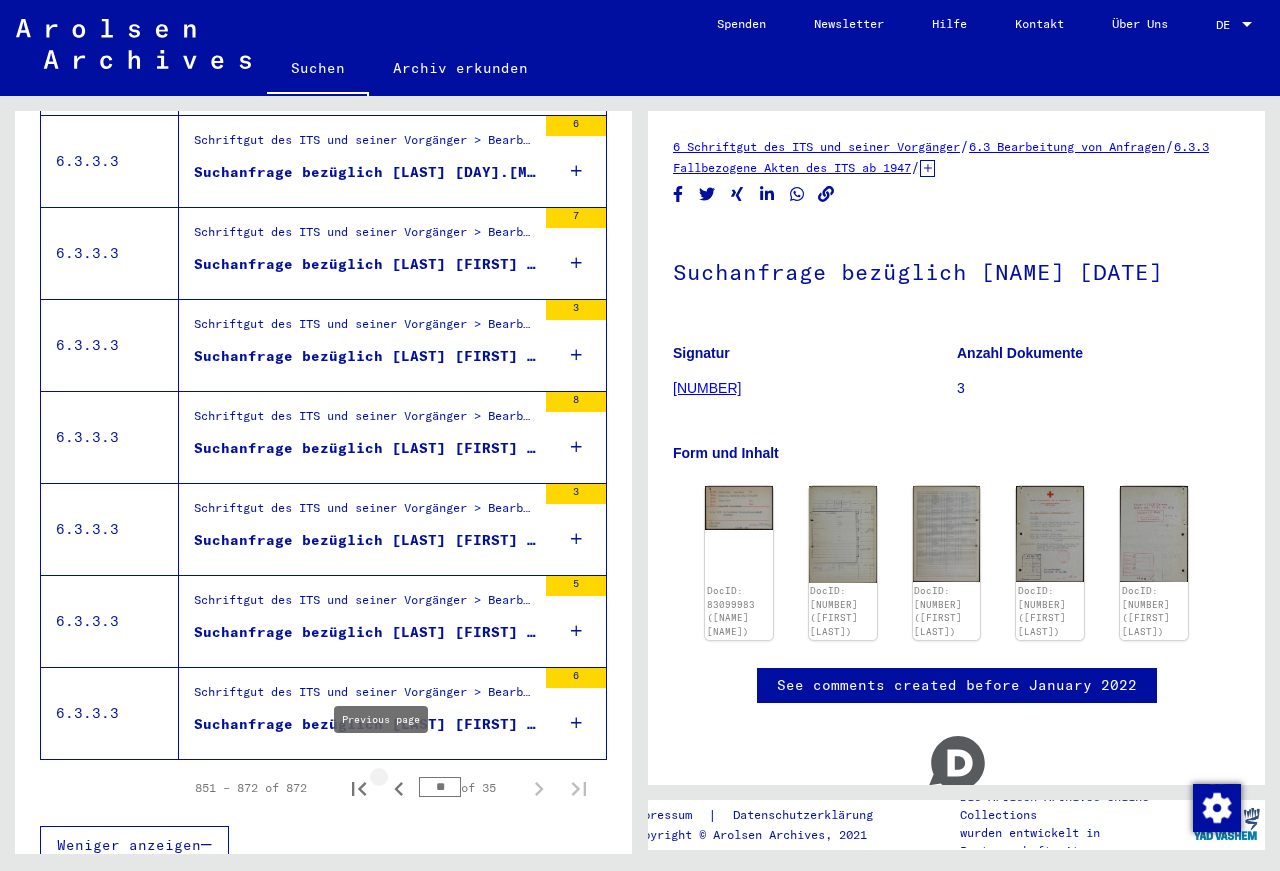 click 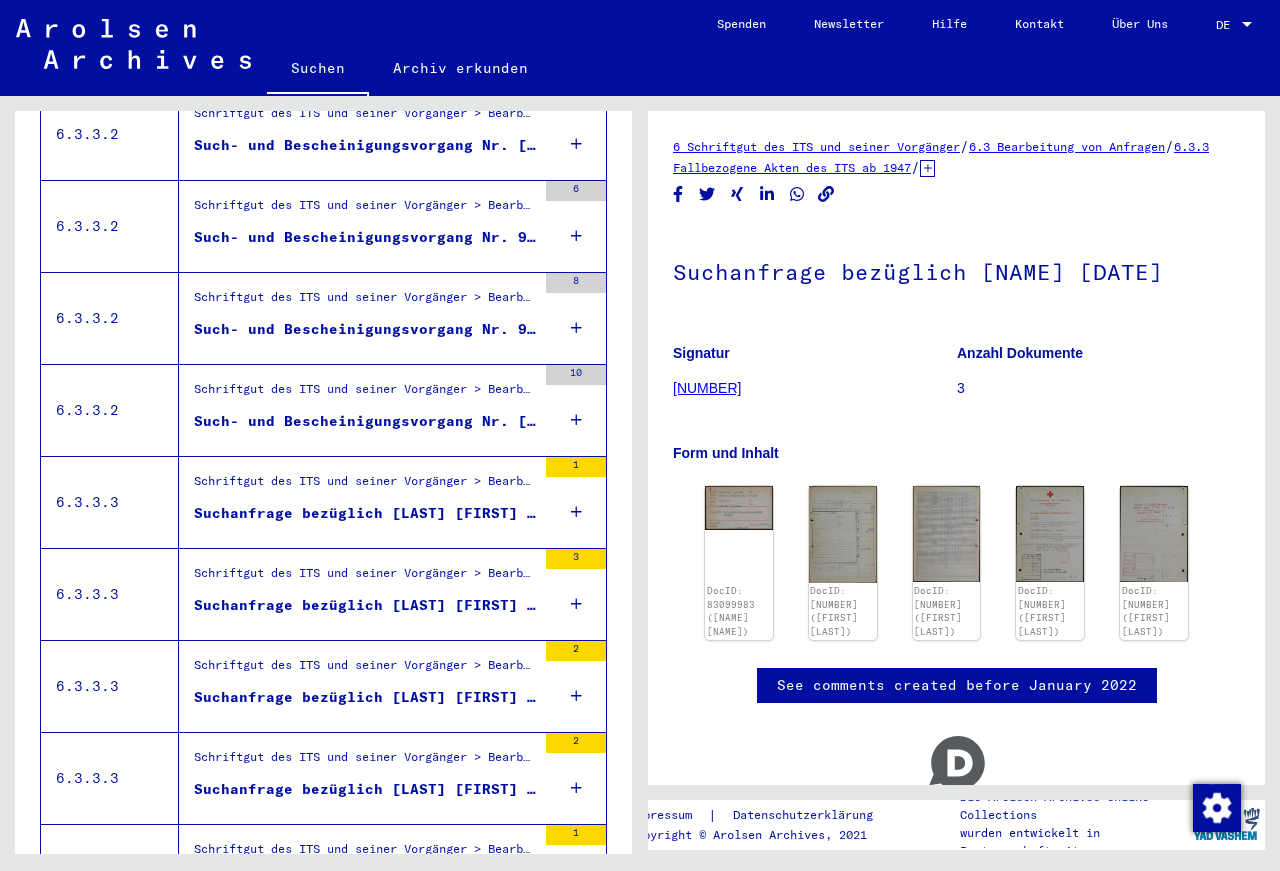 scroll, scrollTop: 1307, scrollLeft: 0, axis: vertical 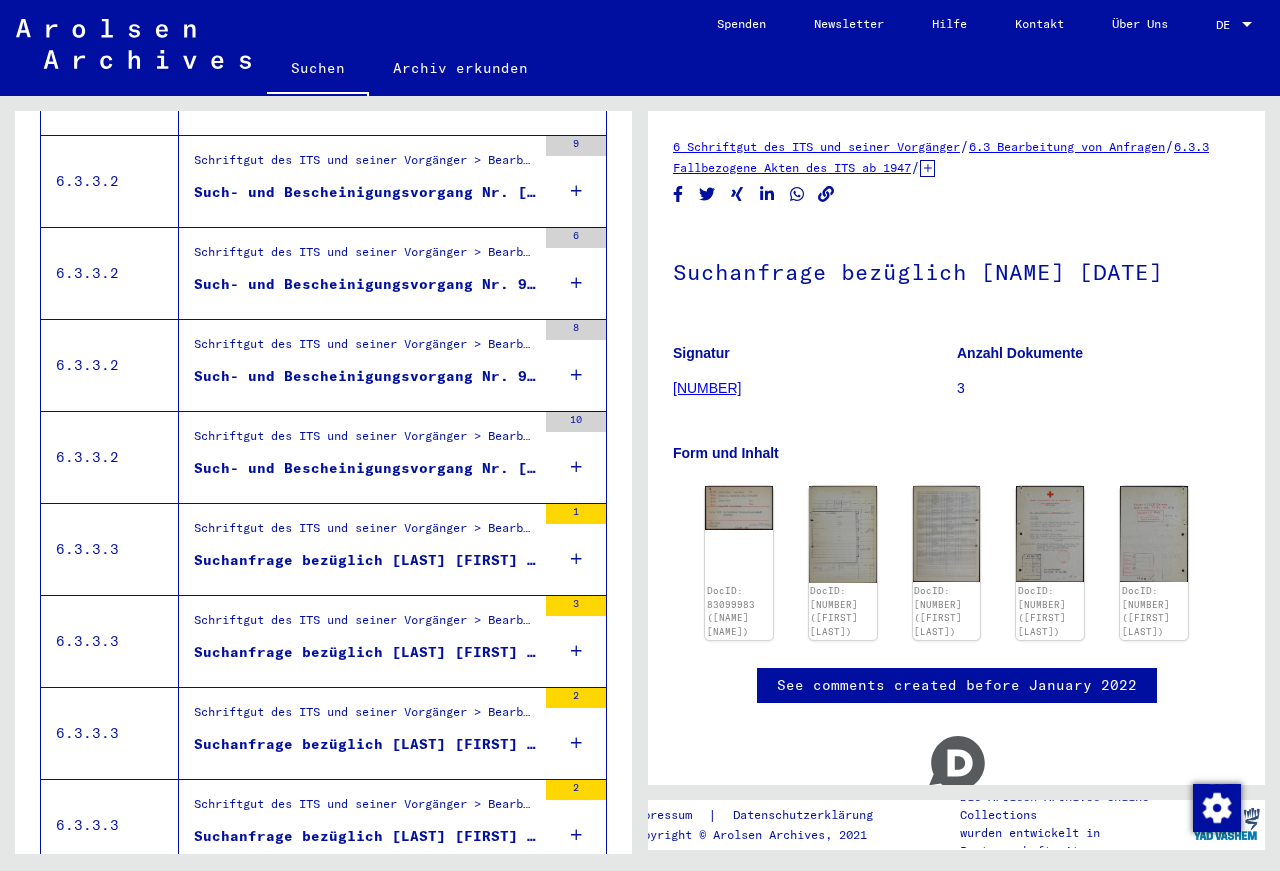 click on "Such- und Bescheinigungsvorgang Nr. [NUMBER] für [LAST], [FIRST] geboren [DATE]" at bounding box center [365, 468] 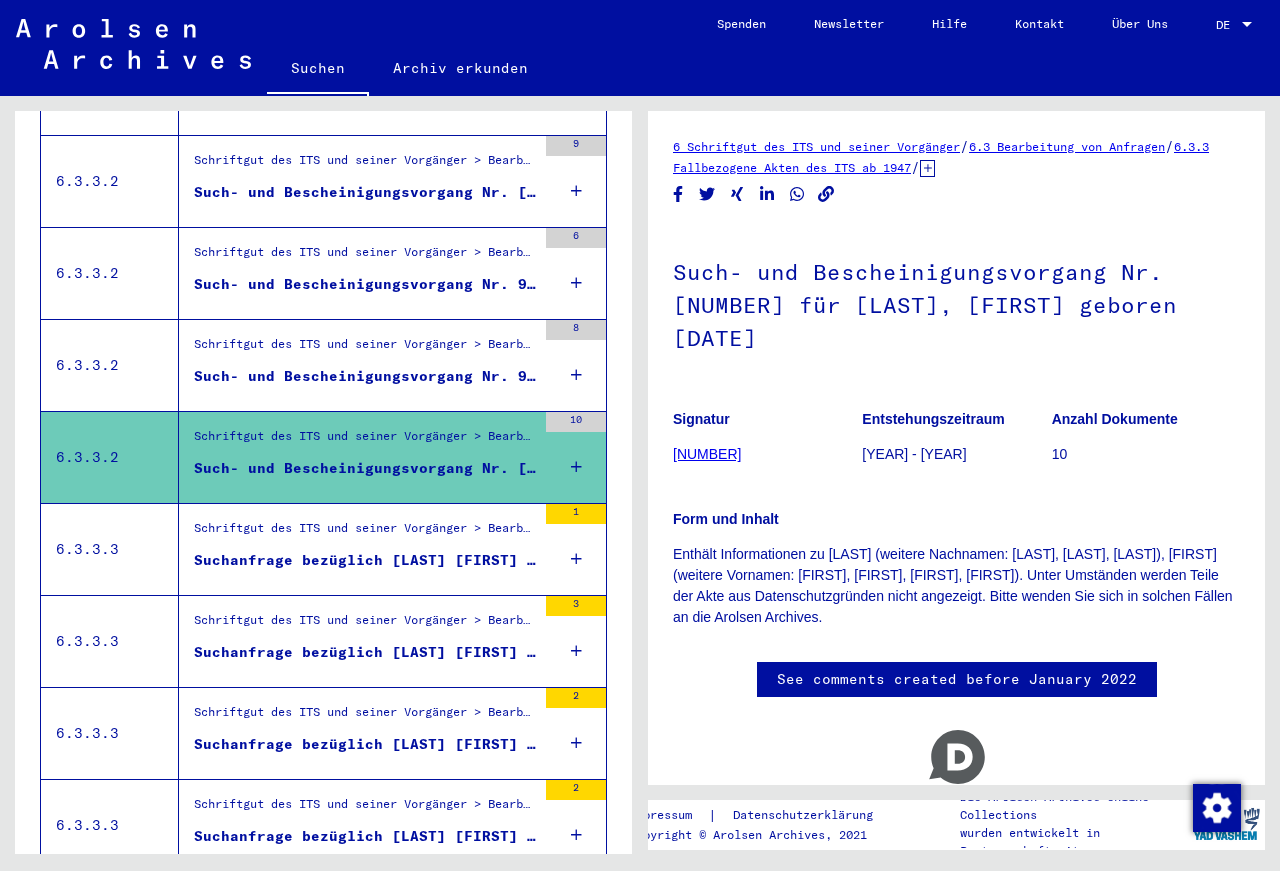 click on "Such- und Bescheinigungsvorgang Nr. 989.833 für [LAST], [FIRST] geboren [DATE]" at bounding box center (365, 376) 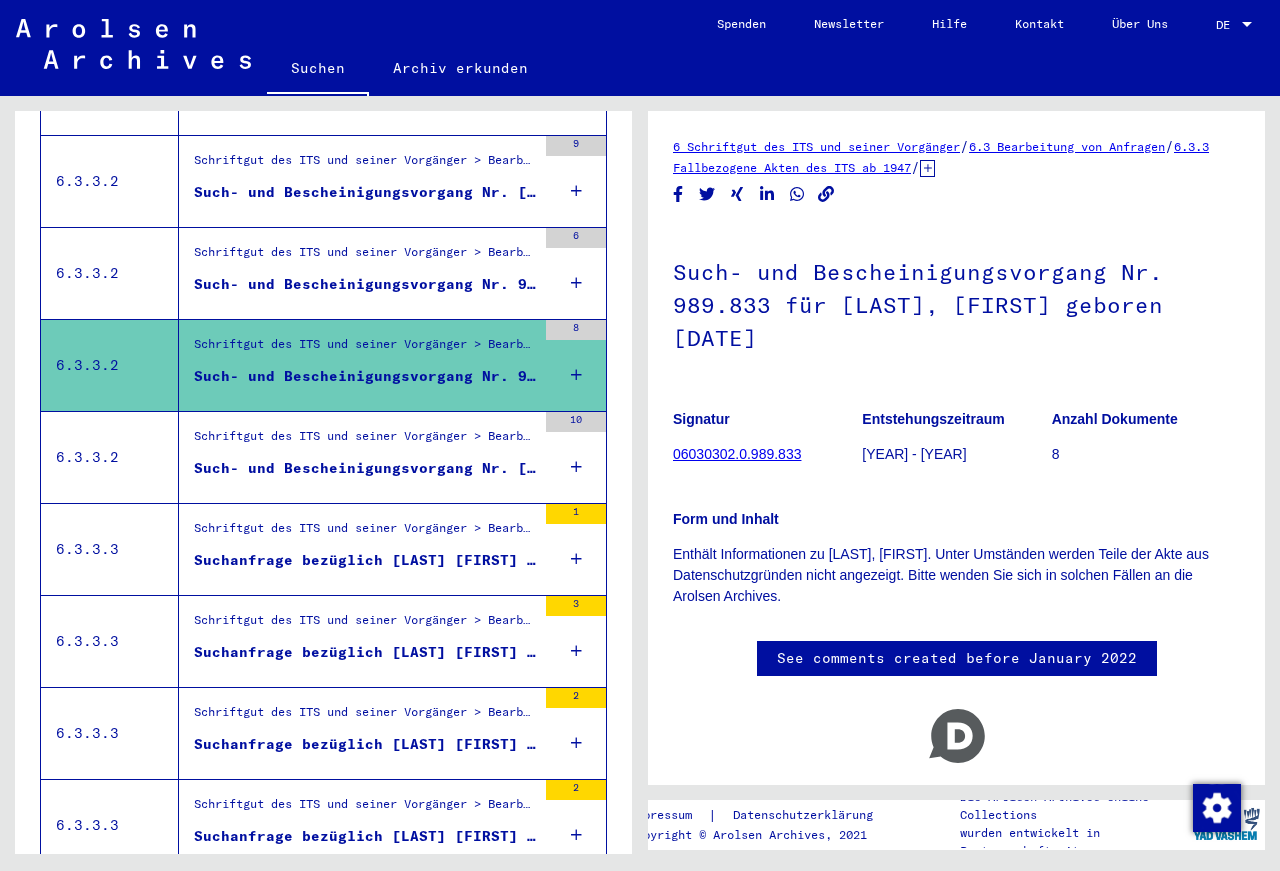 click on "Schriftgut des ITS und seiner Vorgänger > Bearbeitung von Anfragen > Fallbezogene Akten des ITS ab 1947 > T/D-Fallablage > Such- und Bescheinigungsvorgänge mit den (T/D-) Nummern von 750.000 bis 999.999 > Such- und Bescheinigungsvorgänge mit den (T/D-) Nummern von 984.500 bis 984.999 Such- und Bescheinigungsvorgang Nr. [NUMBER] für [LAST], [FIRST] geboren [DATE]" at bounding box center [365, 273] 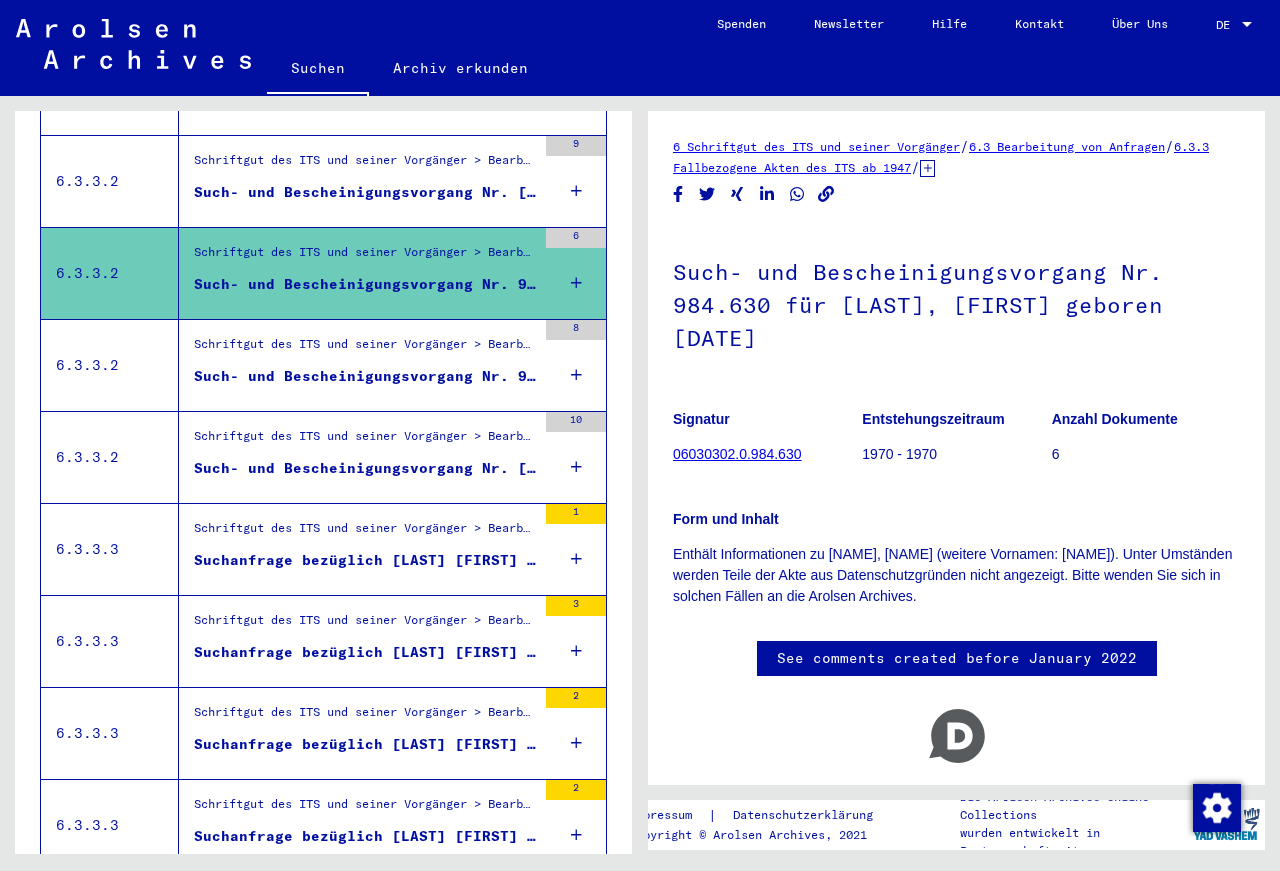 click on "Such- und Bescheinigungsvorgang Nr. [NUMBER] für [LAST], [FIRST] geboren [DATE]" at bounding box center [365, 192] 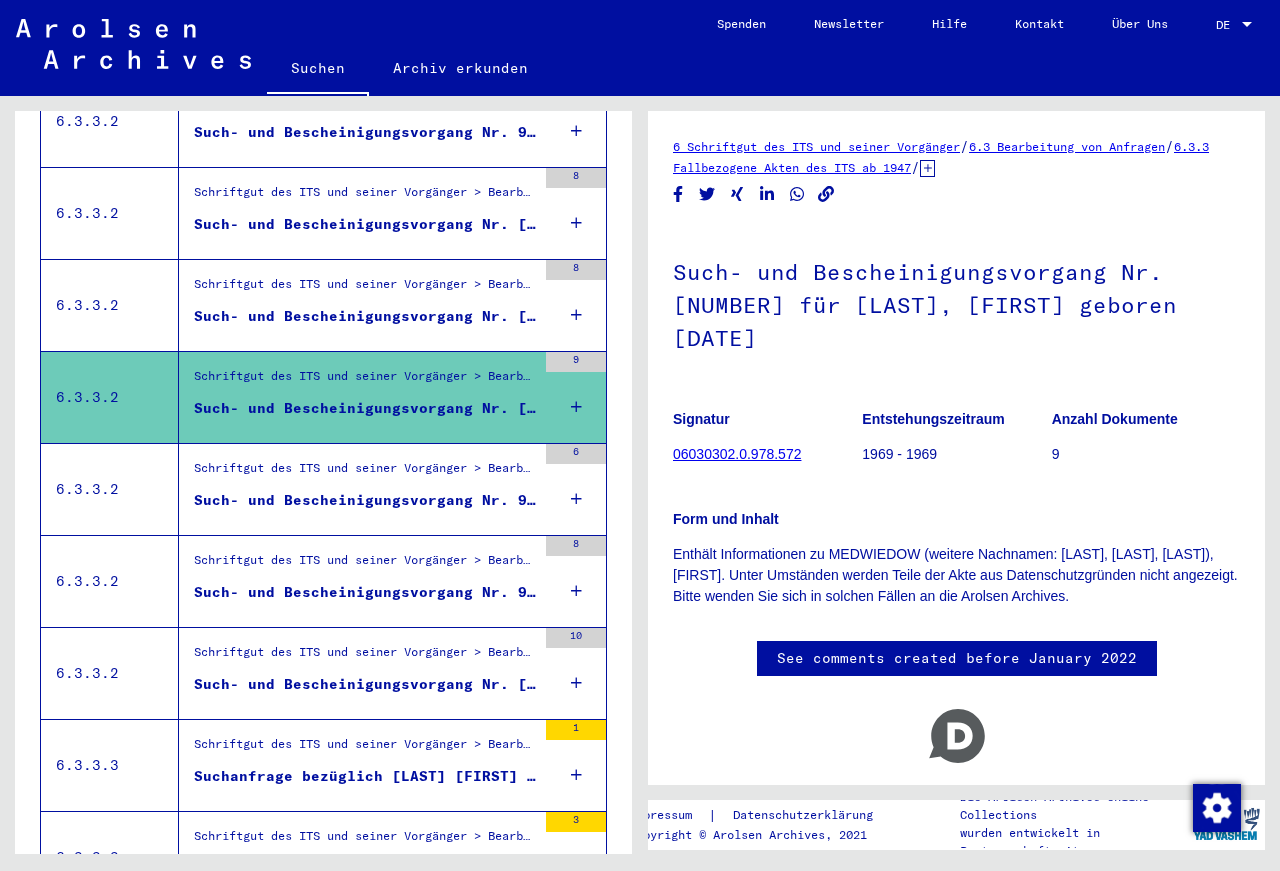 scroll, scrollTop: 983, scrollLeft: 0, axis: vertical 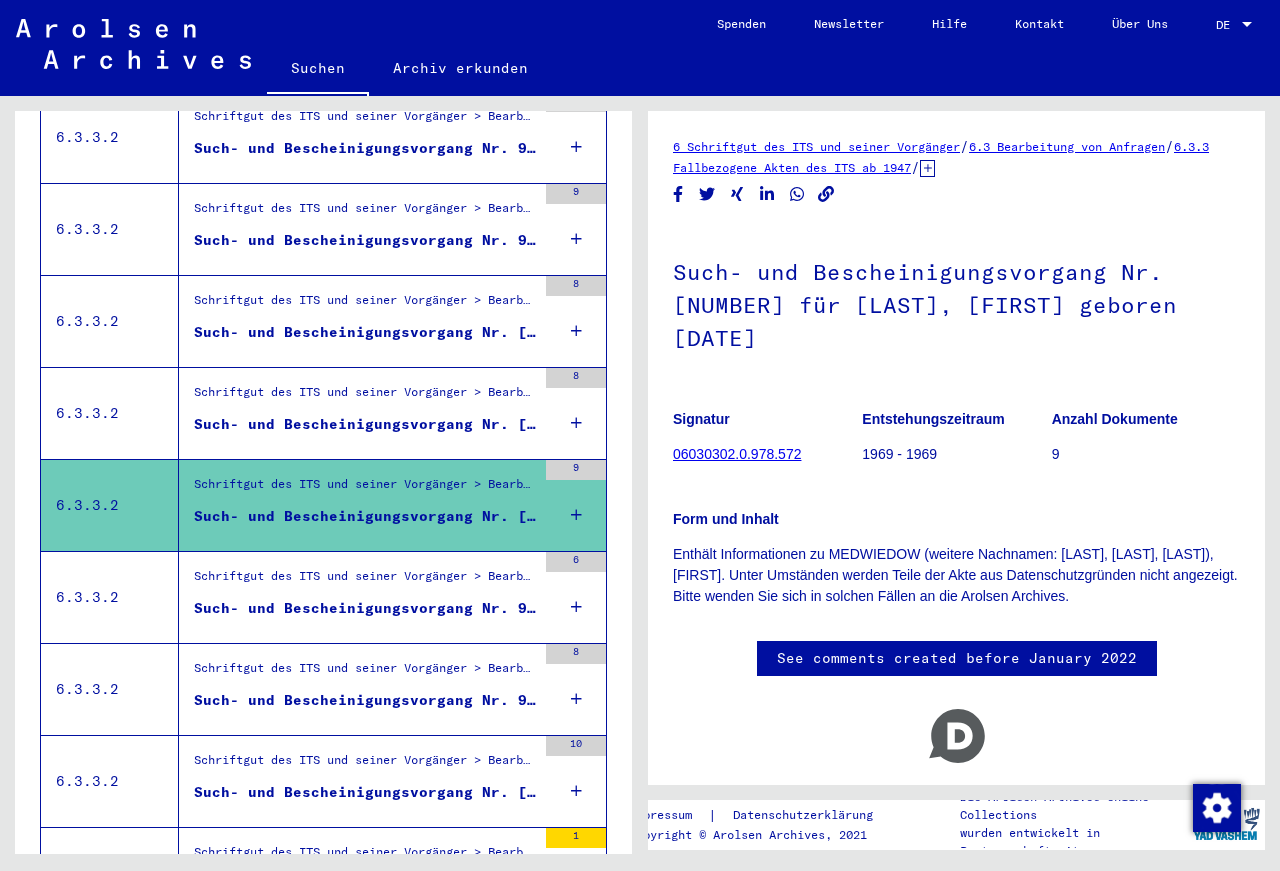 click on "Such- und Bescheinigungsvorgang Nr. [NUMBER] für [LAST], [FIRST] geboren [DATE]" at bounding box center [365, 429] 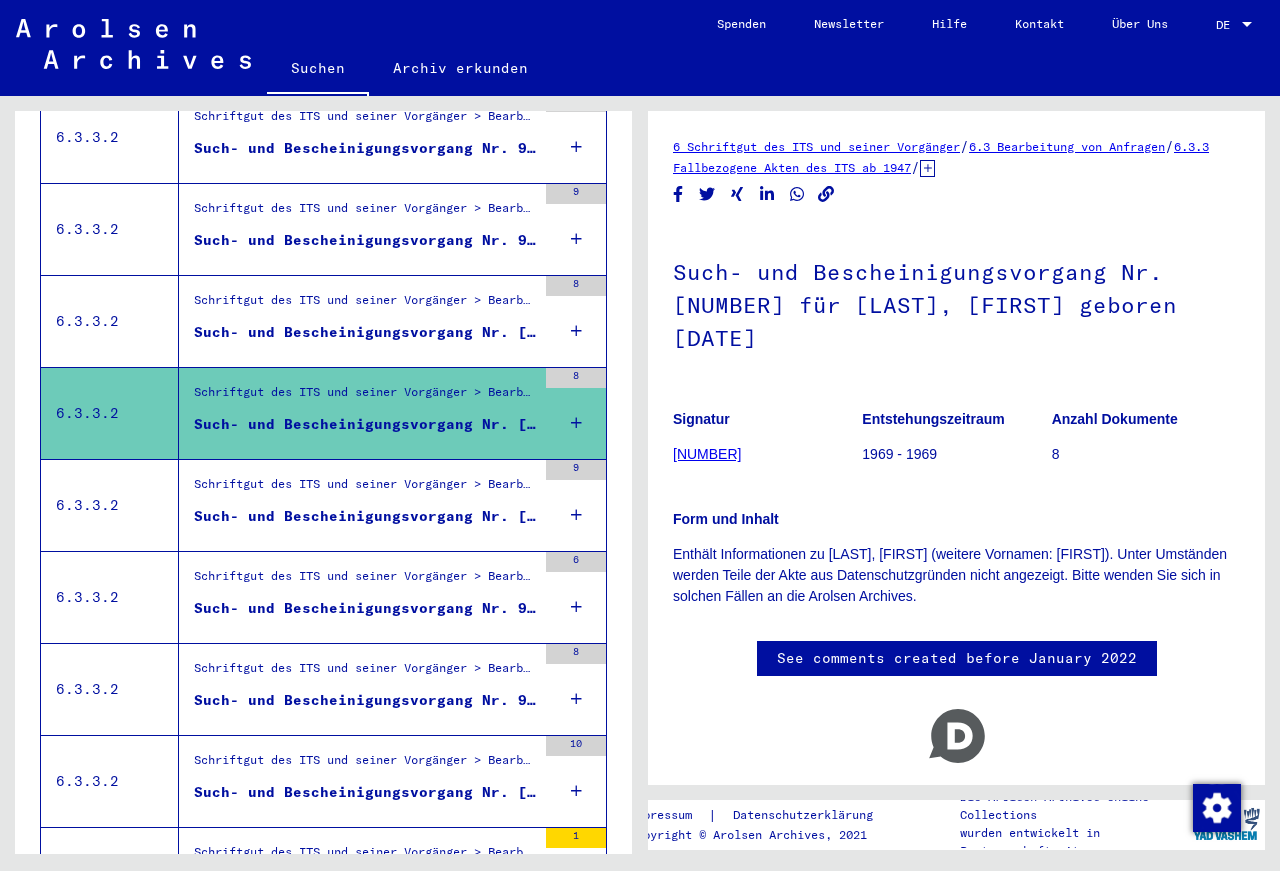 click on "Such- und Bescheinigungsvorgang Nr. [NUMBER] für [LAST], [FIRST] geboren [DATE]" at bounding box center [365, 332] 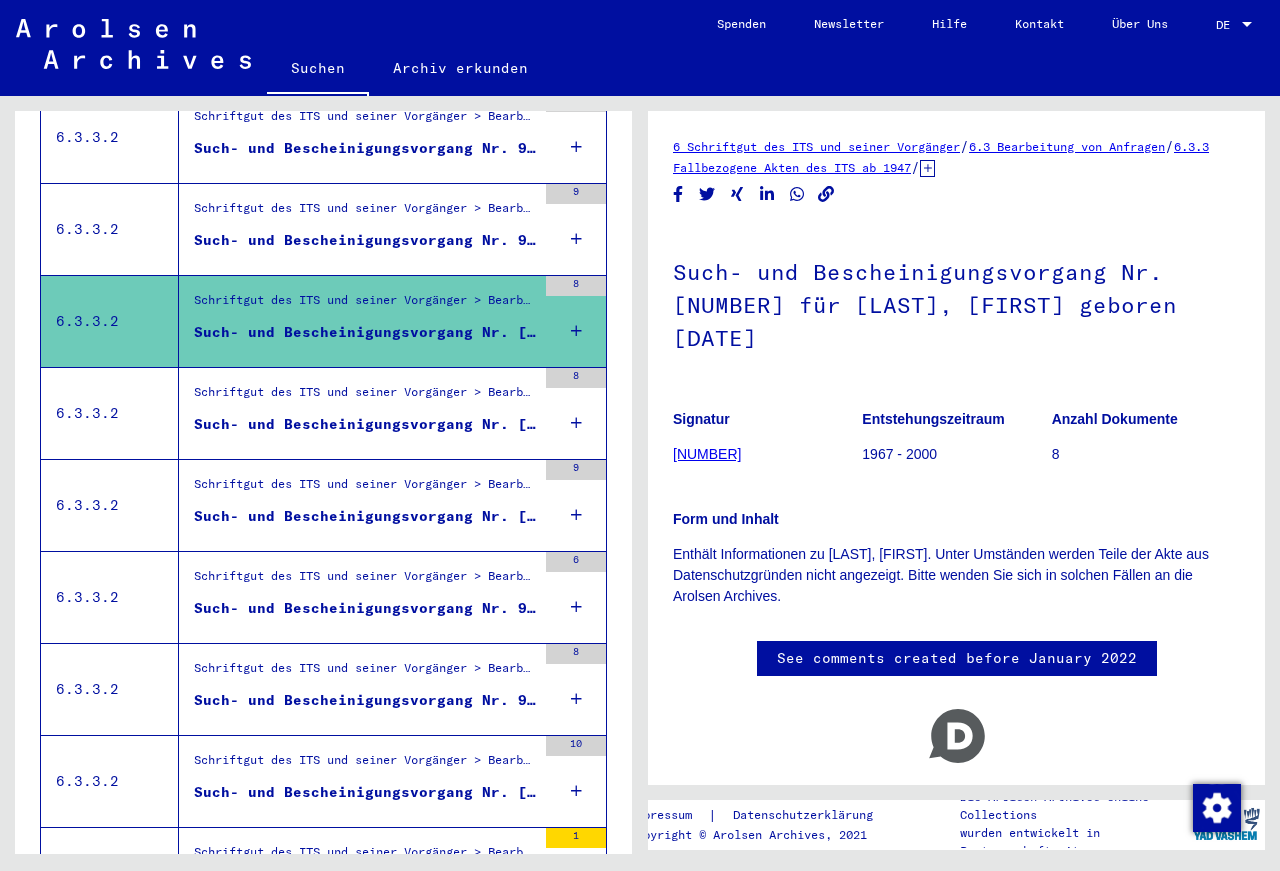click on "Schriftgut des ITS und seiner Vorgänger > Bearbeitung von Anfragen > Fallbezogene Akten des ITS ab 1947 > T/D-Fallablage > Such- und Bescheinigungsvorgänge mit den (T/D-) Nummern von 750.000 bis 999.999 > Such- und Bescheinigungsvorgänge mit den (T/D-) Nummern von 944.000 bis 944.499" at bounding box center [365, 213] 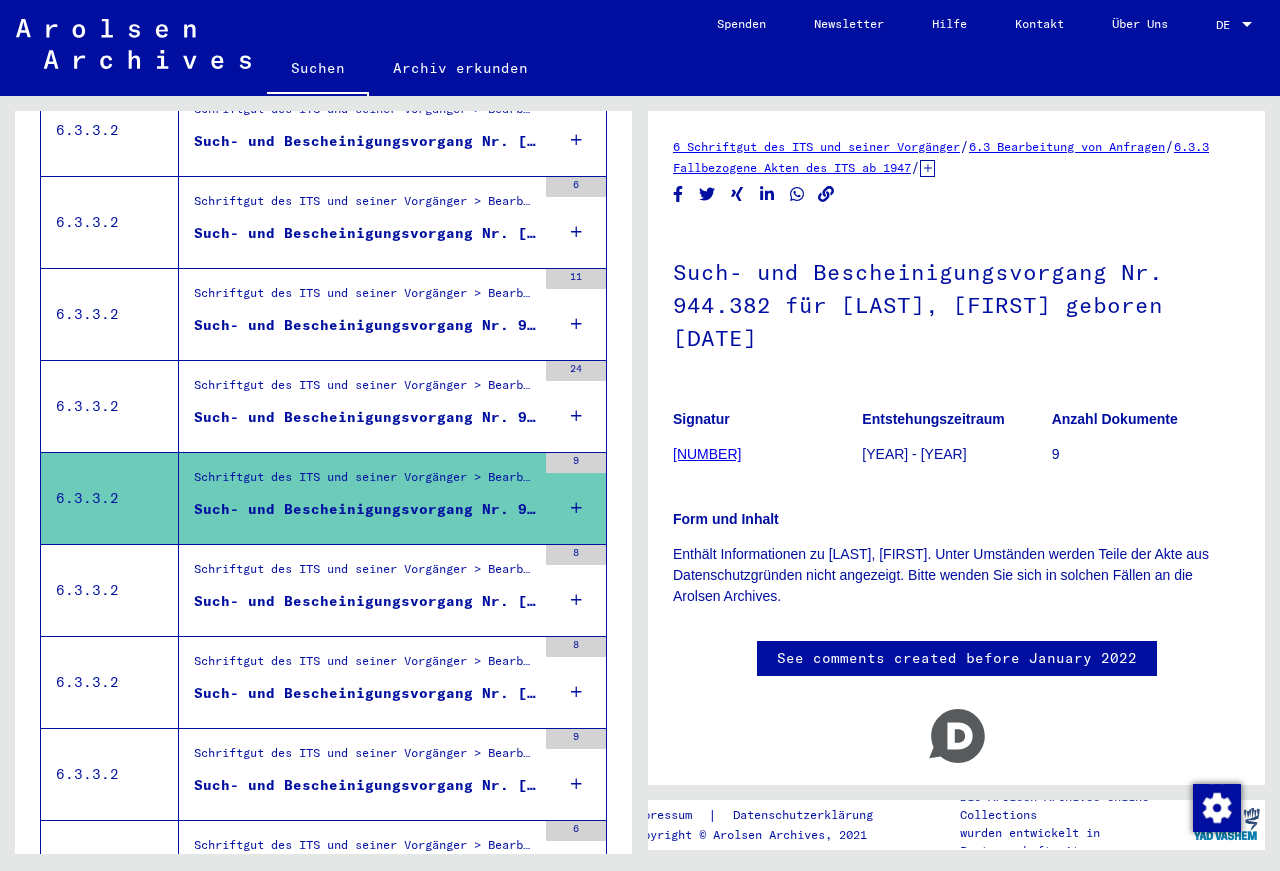 scroll, scrollTop: 659, scrollLeft: 0, axis: vertical 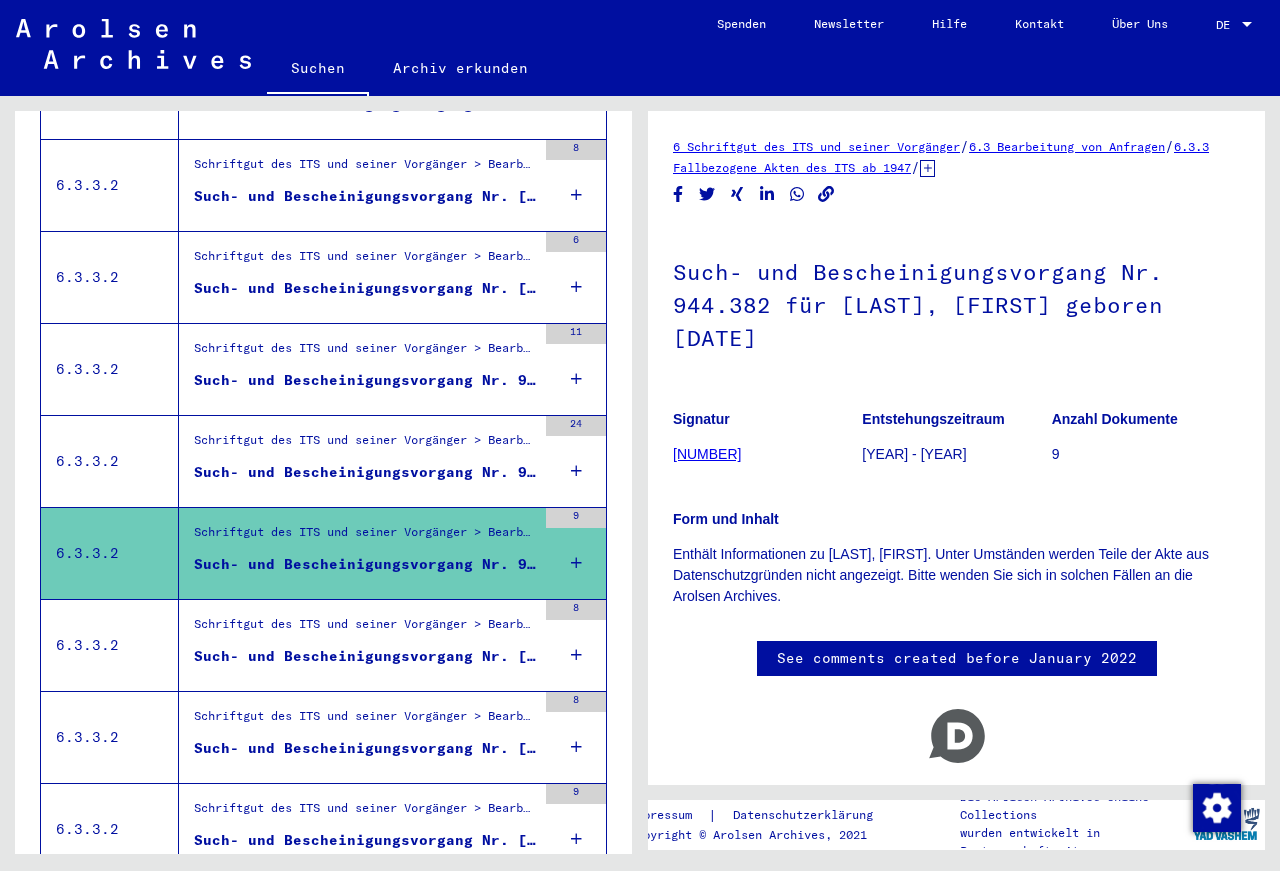 click on "Such- und Bescheinigungsvorgang Nr. 942.679 für [LAST], [FIRST] geboren [DATE]" at bounding box center (365, 472) 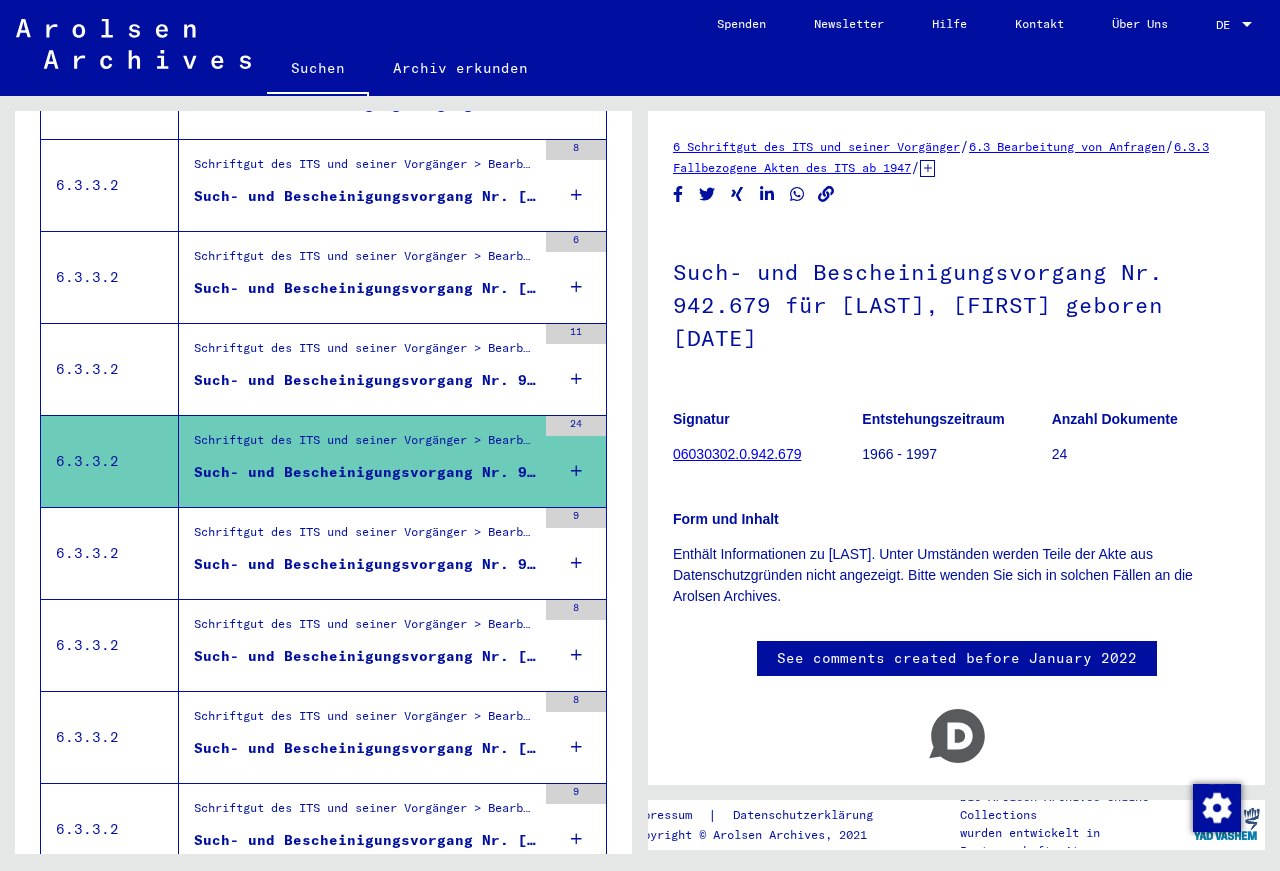 click on "Such- und Bescheinigungsvorgang Nr. 923.698 für [LAST], [FIRST]" at bounding box center [365, 380] 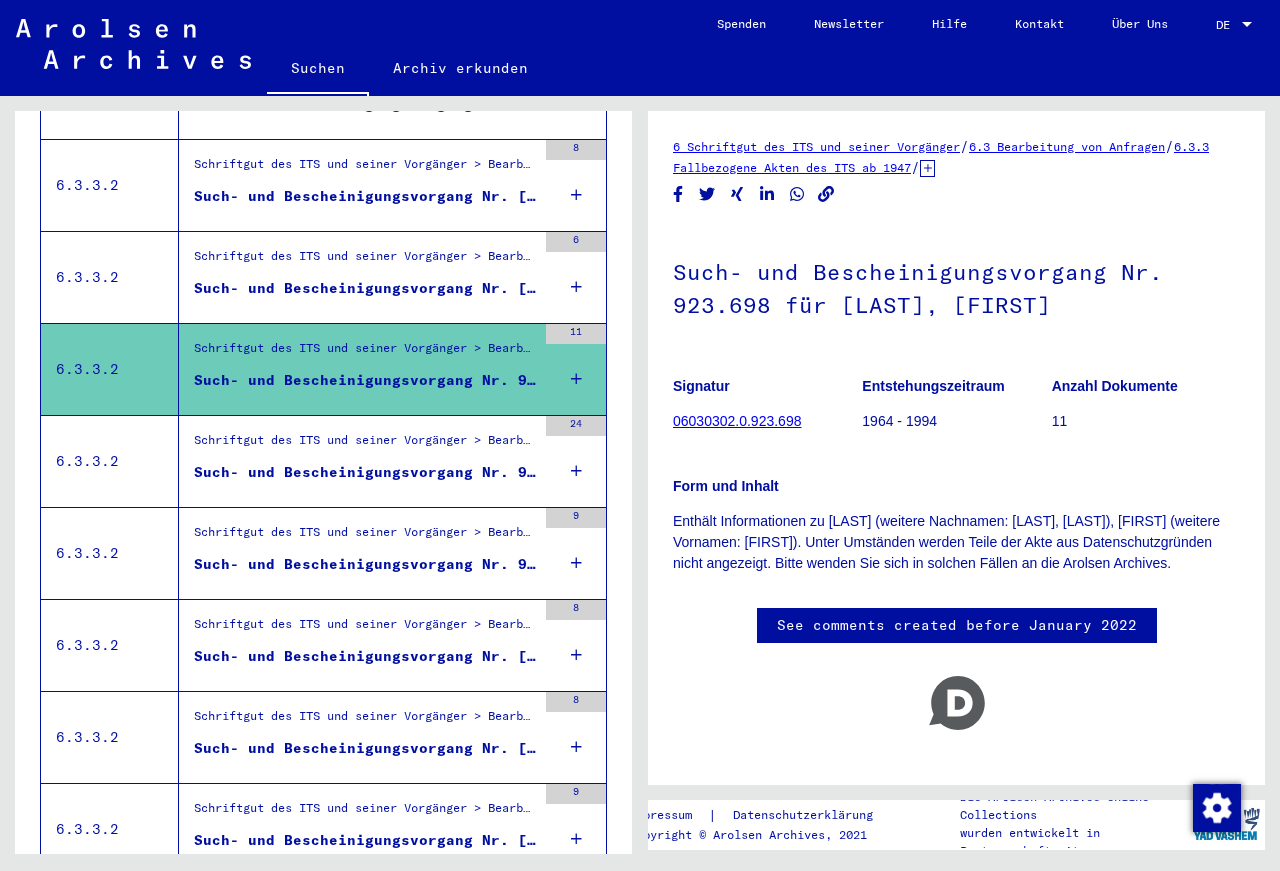 click on "Schriftgut des ITS und seiner Vorgänger > Bearbeitung von Anfragen > Fallbezogene Akten des ITS ab 1947 > T/D-Fallablage > Such- und Bescheinigungsvorgänge mit den (T/D-) Nummern von 750.000 bis 999.999 > Such- und Bescheinigungsvorgänge mit den (T/D-) Nummern von 916.000 bis 916.499" at bounding box center [365, 261] 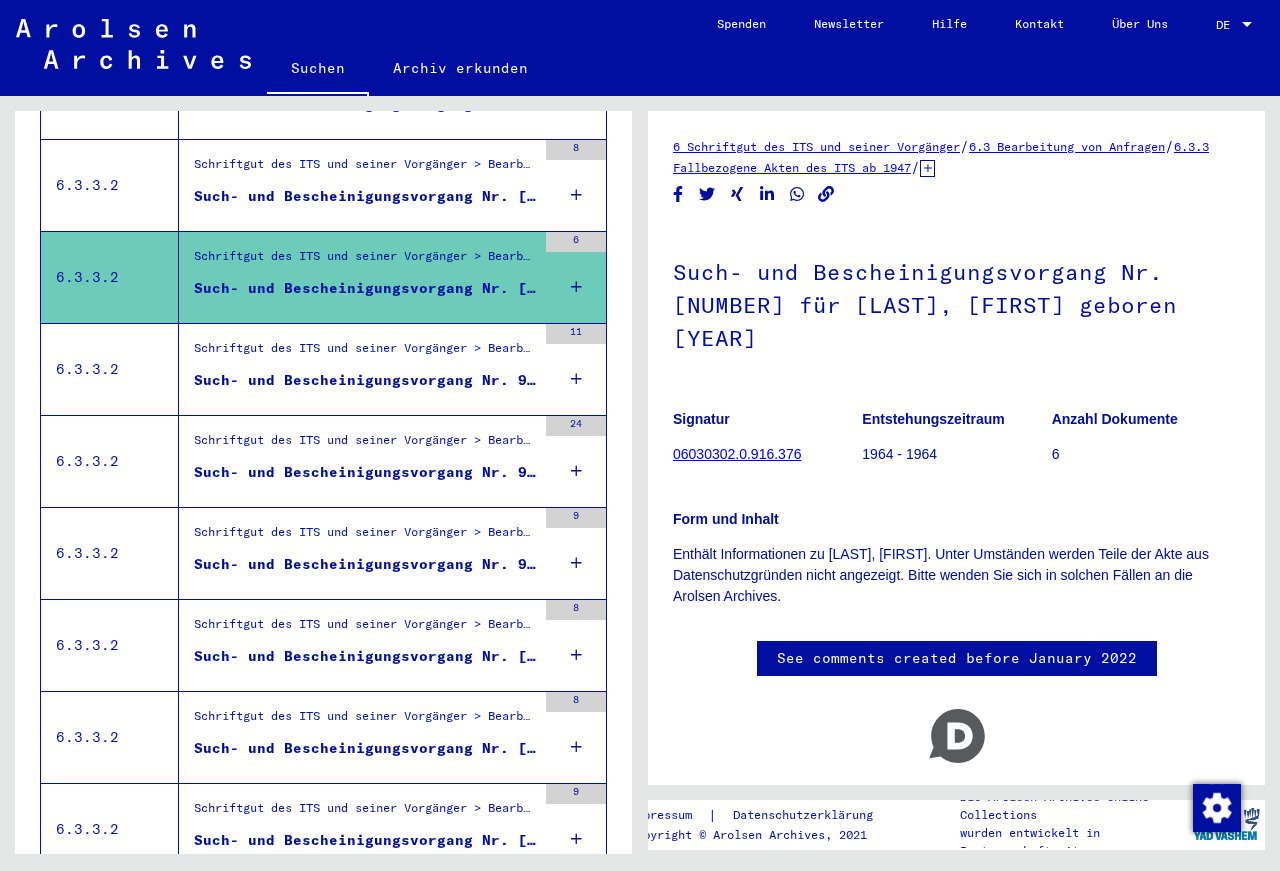 click on "Such- und Bescheinigungsvorgang Nr. [NUMBER] für [LAST], [FIRST] geboren [DATE]" at bounding box center [365, 201] 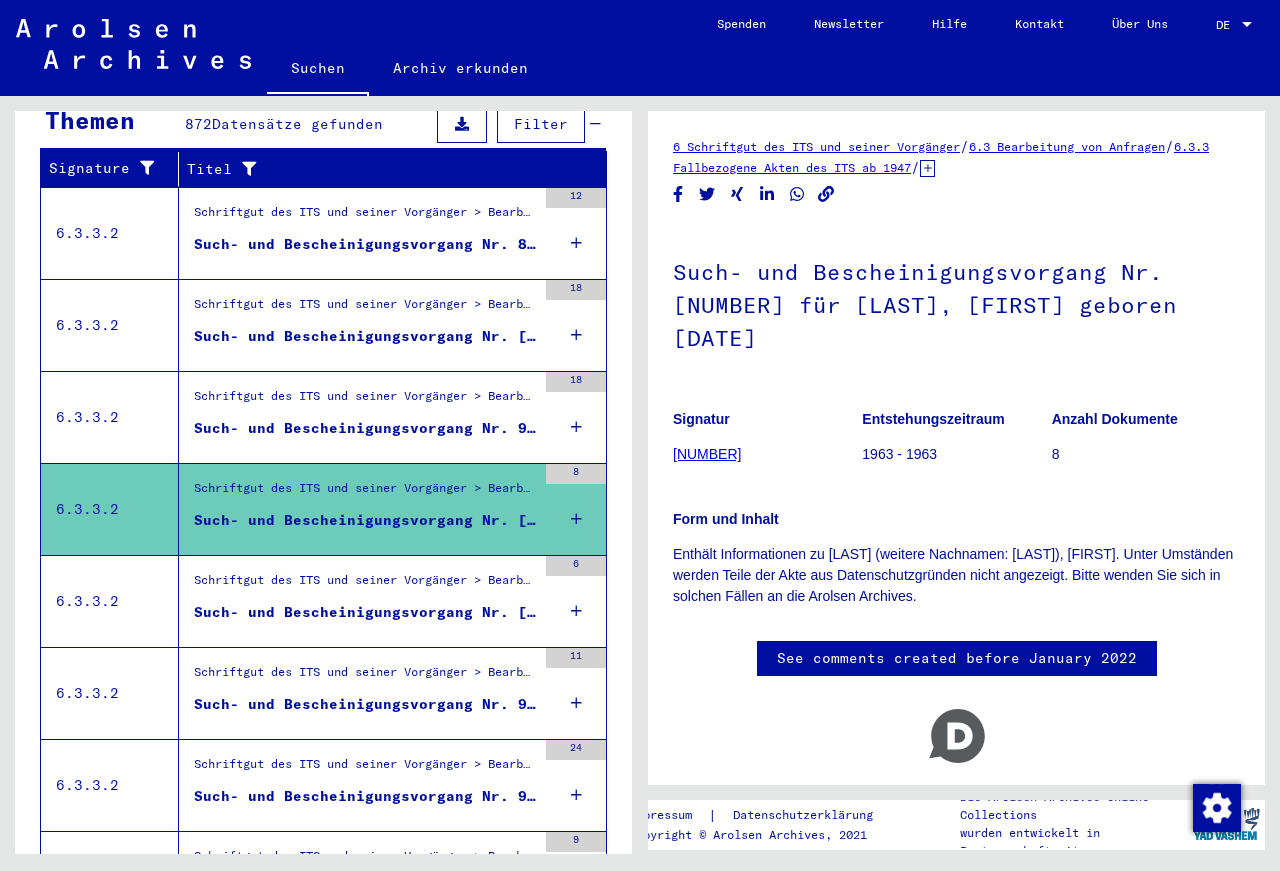 scroll, scrollTop: 227, scrollLeft: 0, axis: vertical 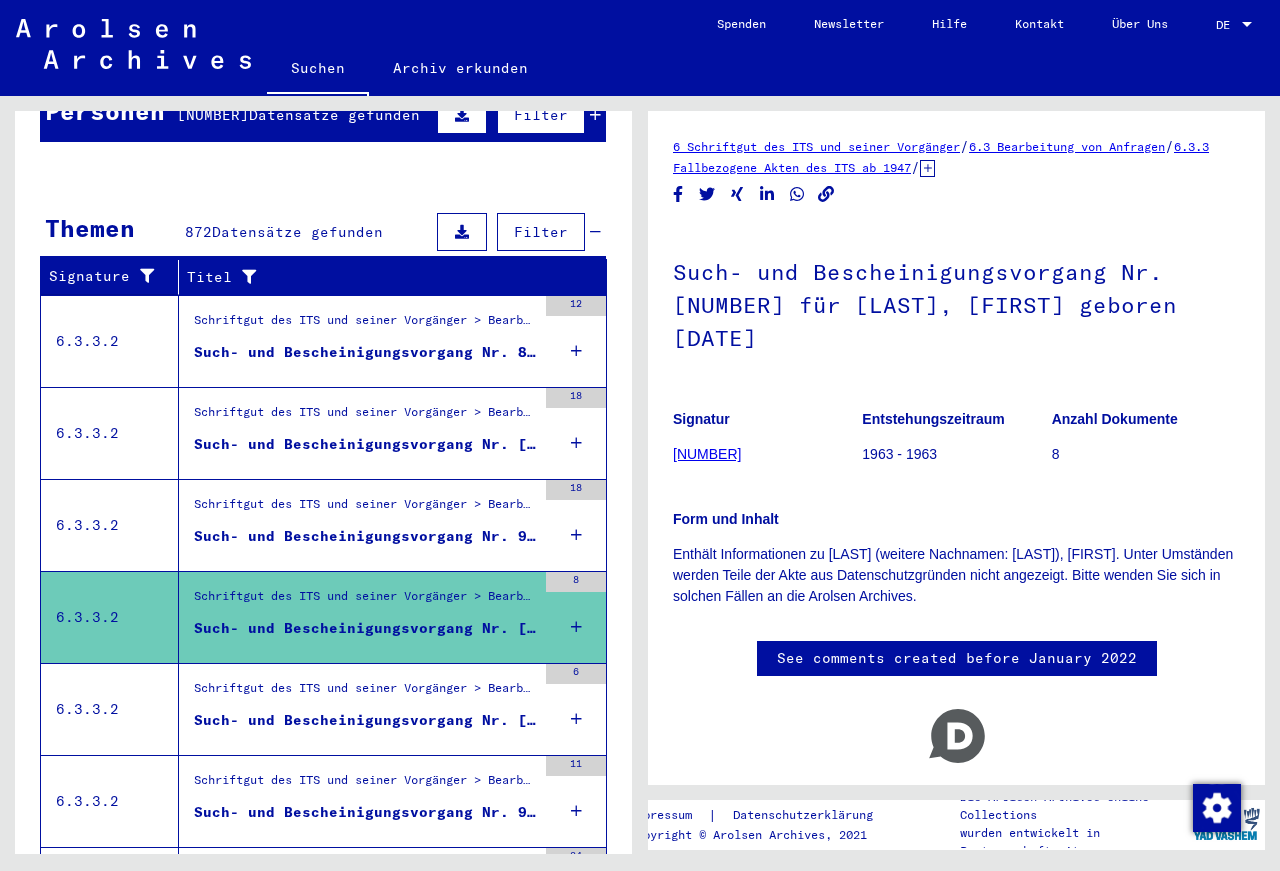 click on "Such- und Bescheinigungsvorgang Nr. 9.221 für [LAST], [FIRST] geboren [DATE]" at bounding box center (365, 536) 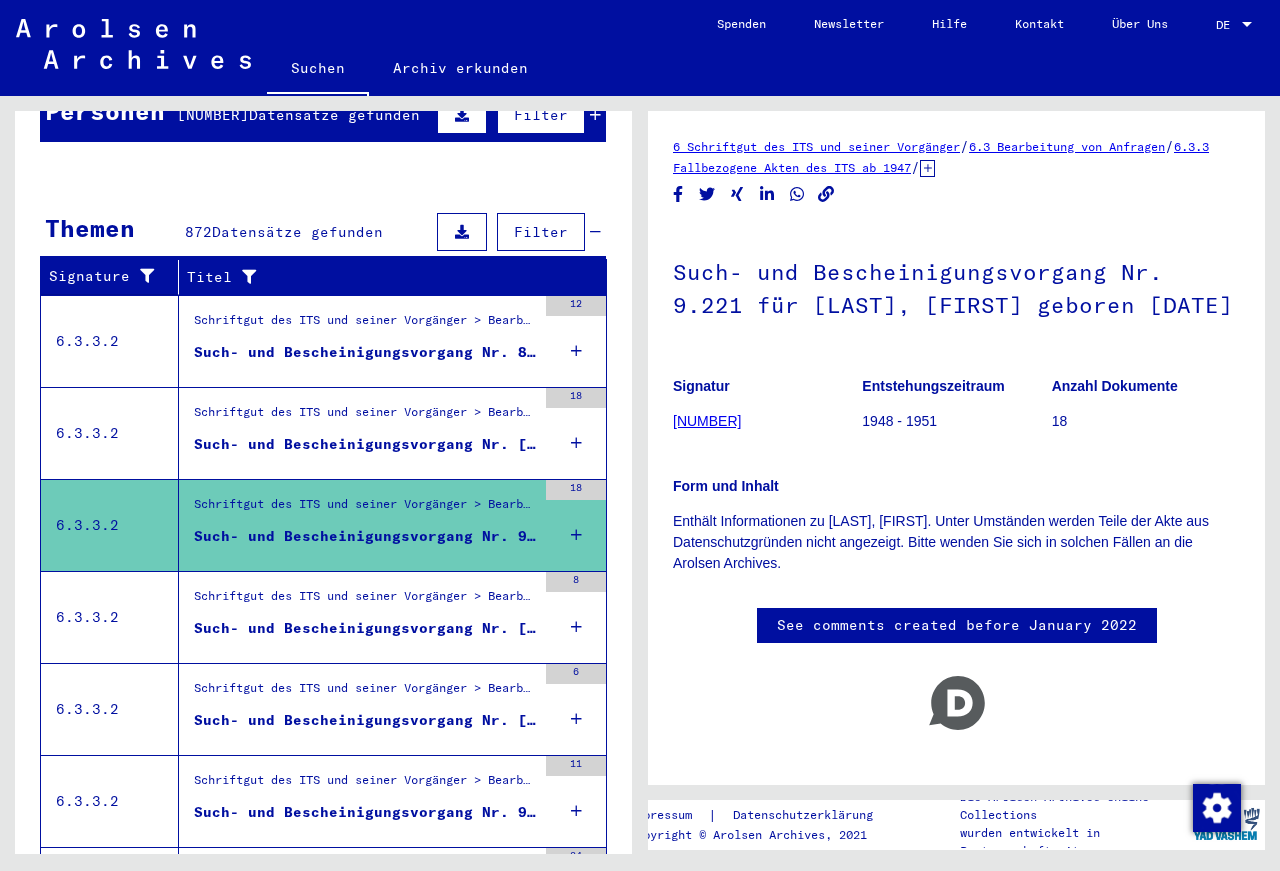 click on "Such- und Bescheinigungsvorgang Nr. [NUMBER] für [LAST], [FIRST] geboren [DATE] oder[DATE]" at bounding box center (365, 444) 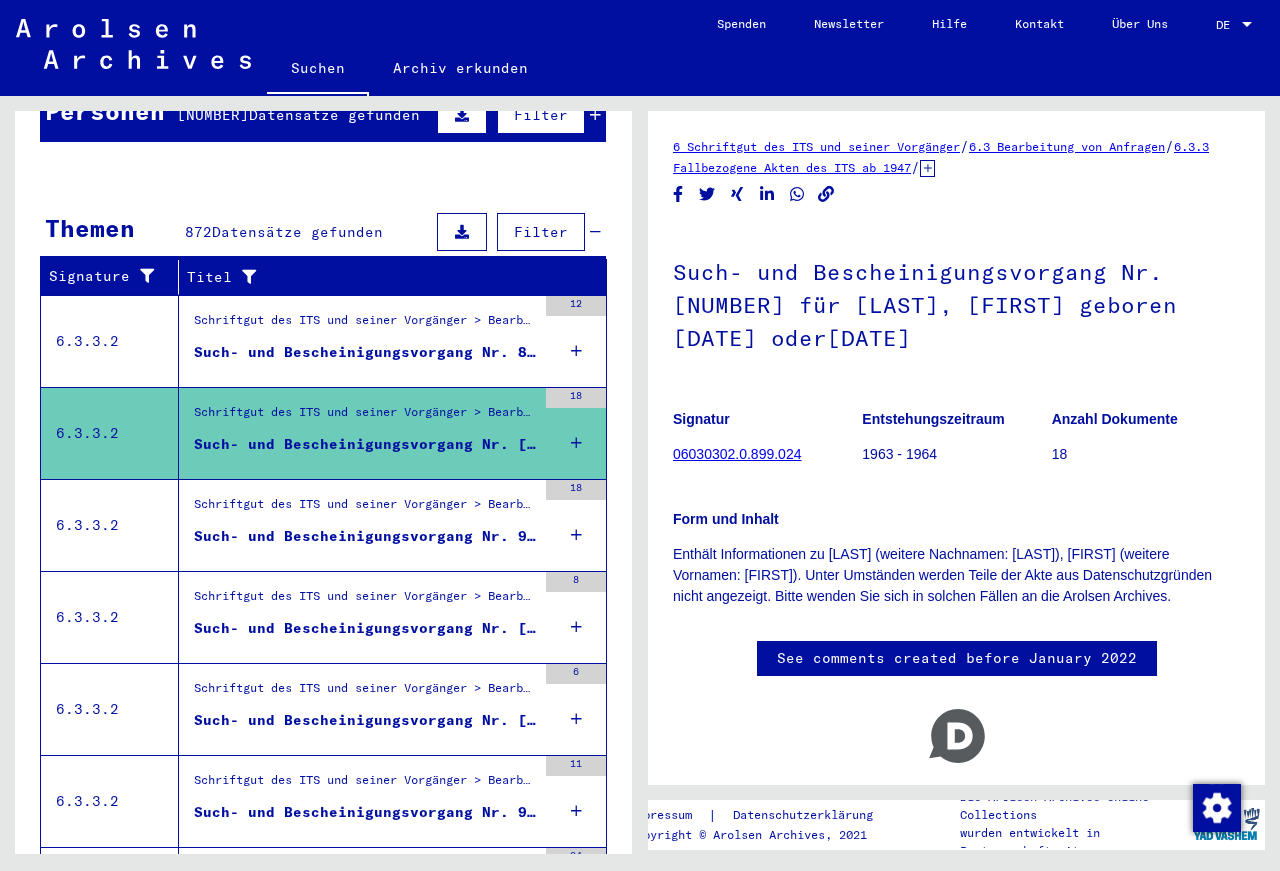 click on "Such- und Bescheinigungsvorgang Nr. 895.330 für [LAST], [FIRST] geboren [YEAR]" at bounding box center (365, 352) 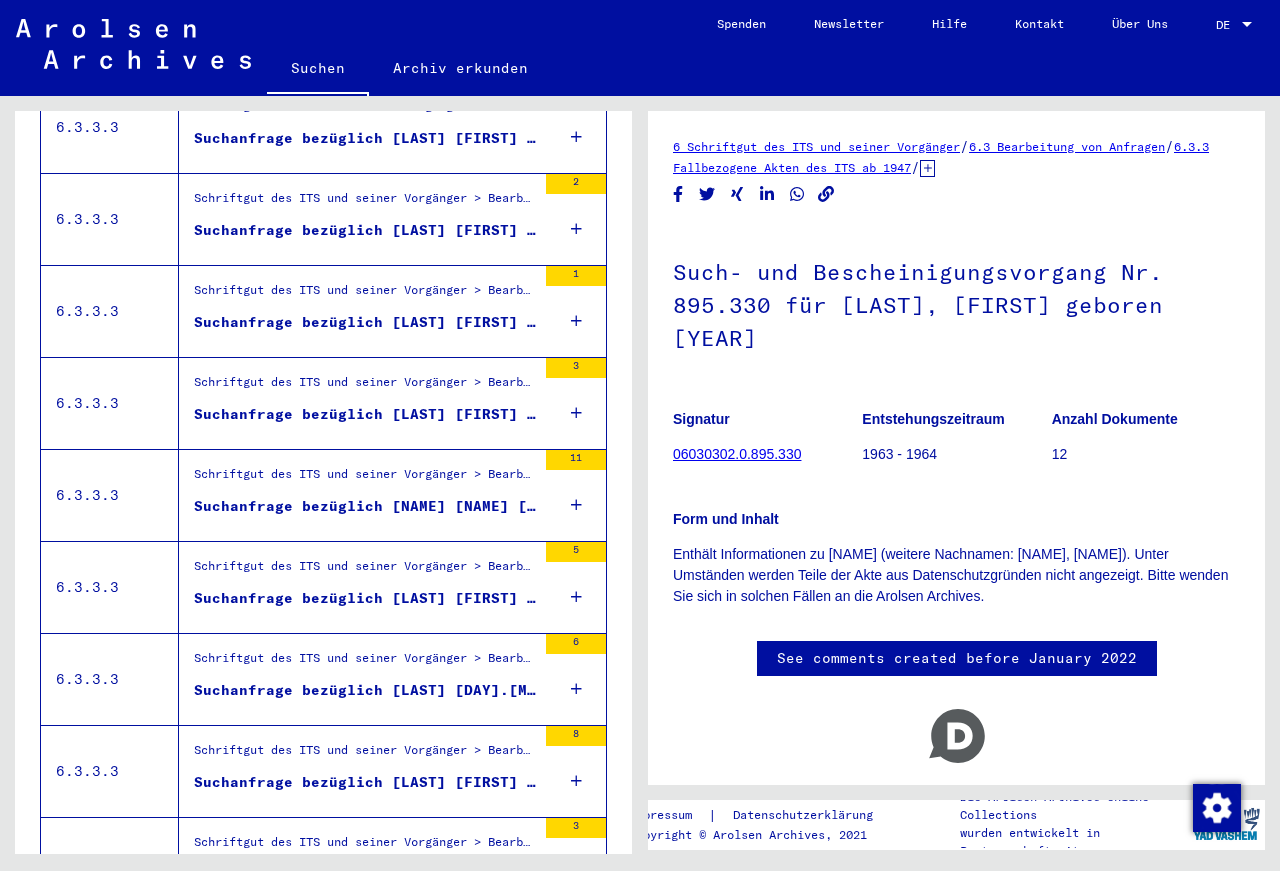 scroll, scrollTop: 2063, scrollLeft: 0, axis: vertical 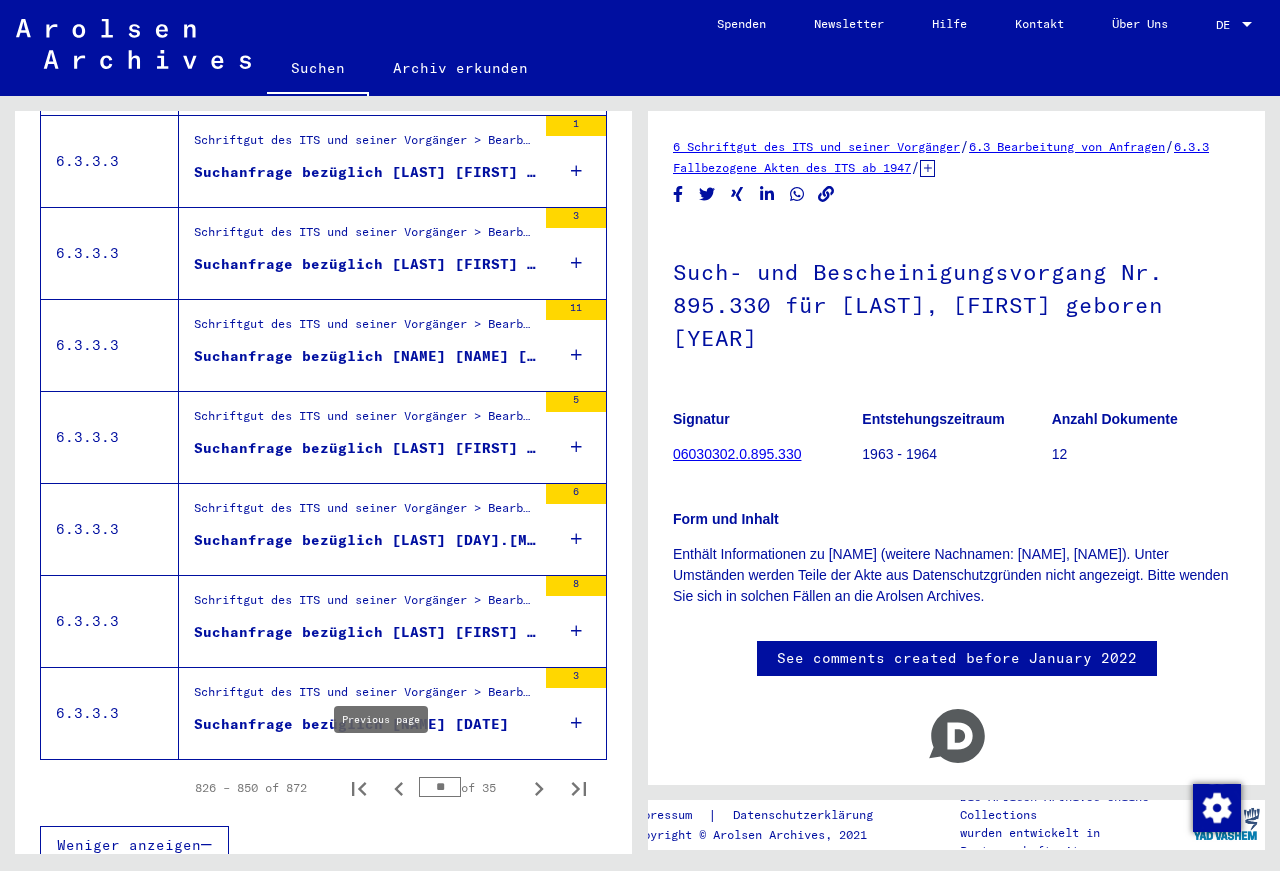 click 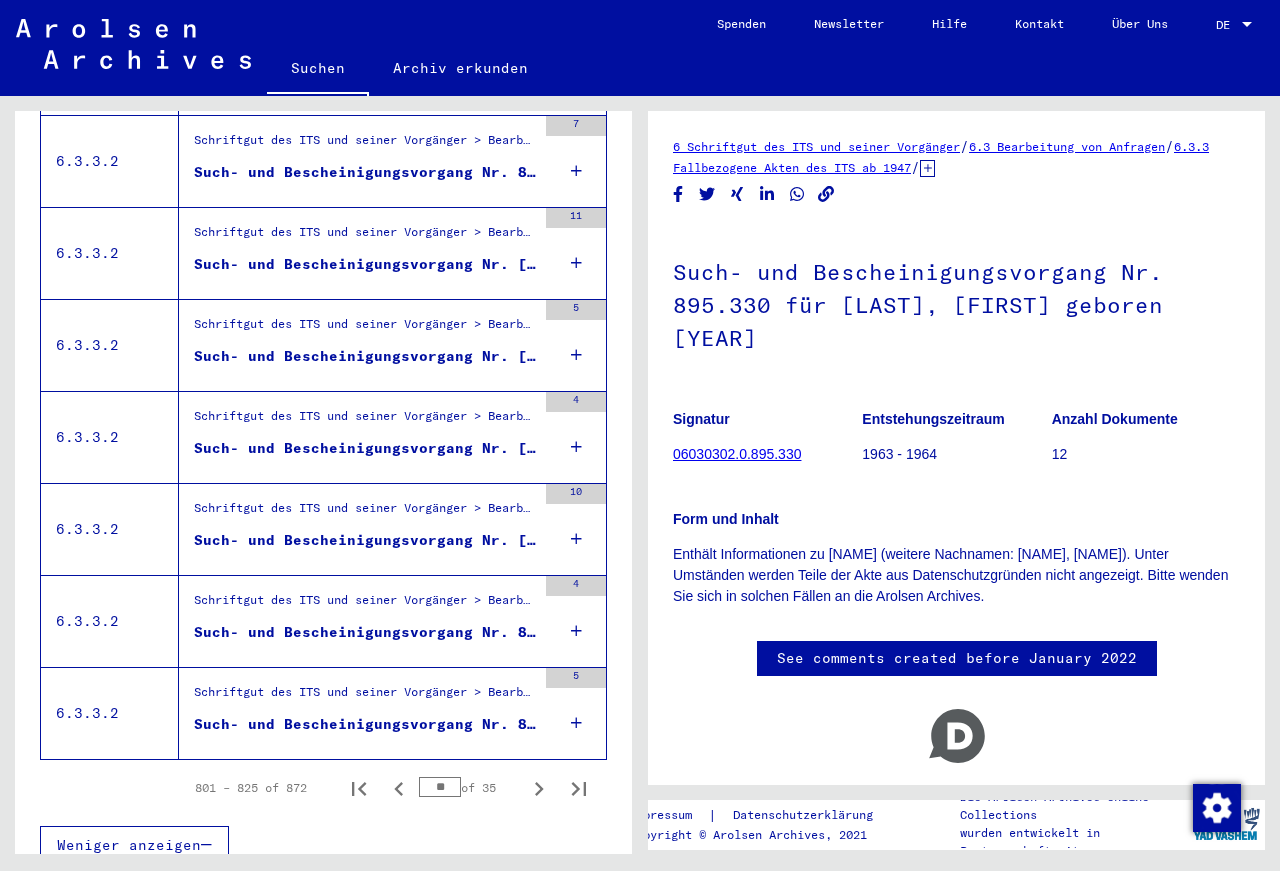 click on "Such- und Bescheinigungsvorgang Nr. 887.152 für [NAME], [NAME] geboren [DATE]" at bounding box center (365, 724) 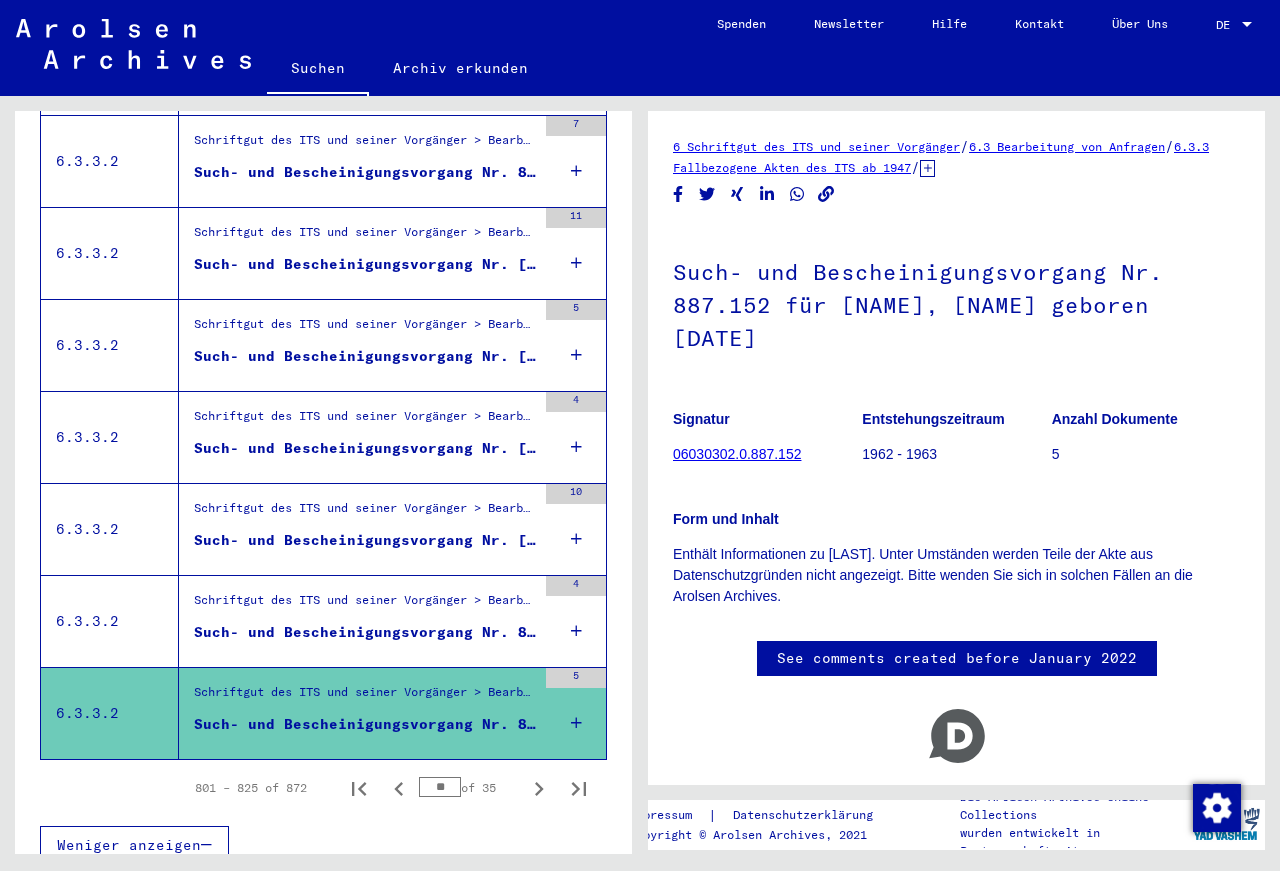 click on "Such- und Bescheinigungsvorgang Nr. 884.336 für [LAST], [FIRST] geboren [DATE]" at bounding box center (365, 632) 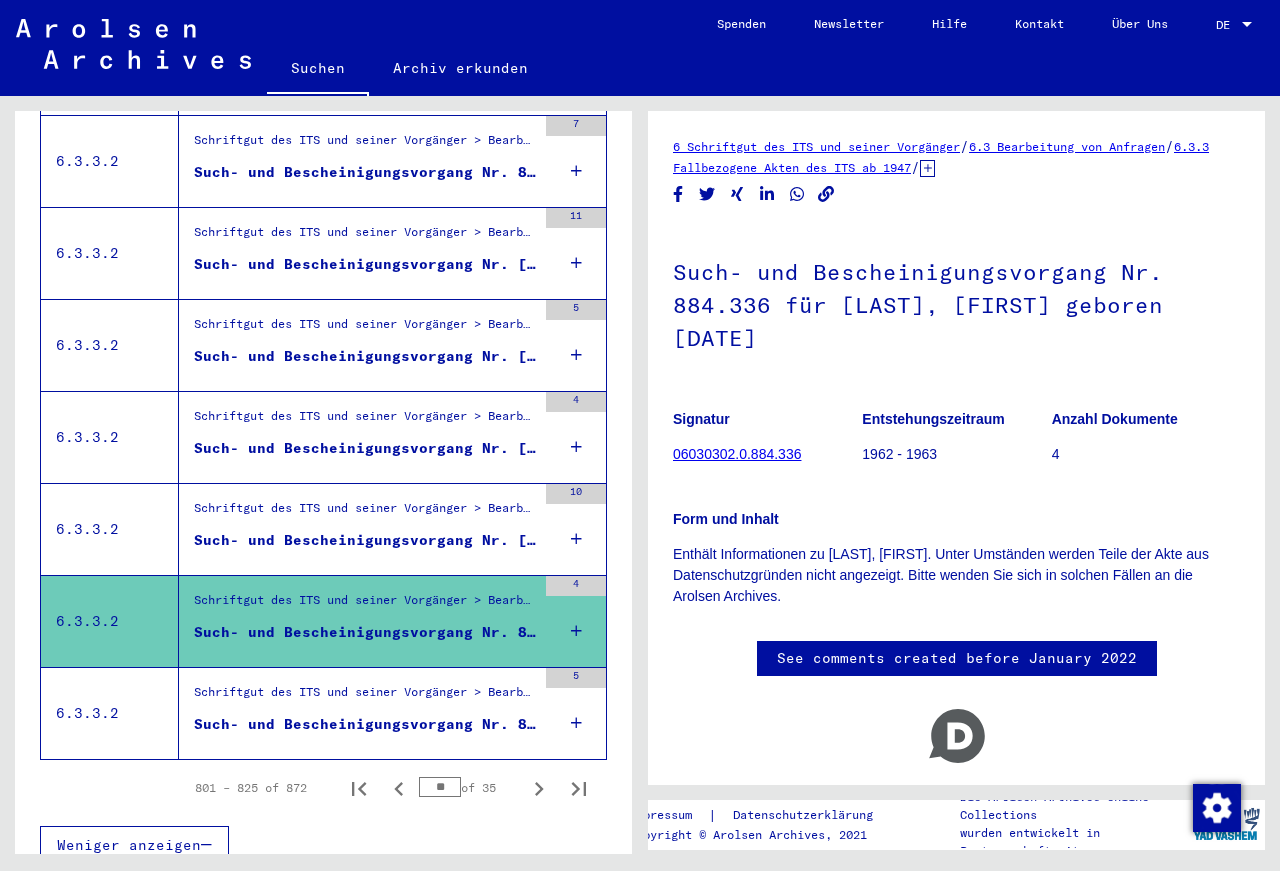 click on "Such- und Bescheinigungsvorgang Nr. [NUMBER] für [LAST], [FIRST] geboren [DATE]" at bounding box center [365, 540] 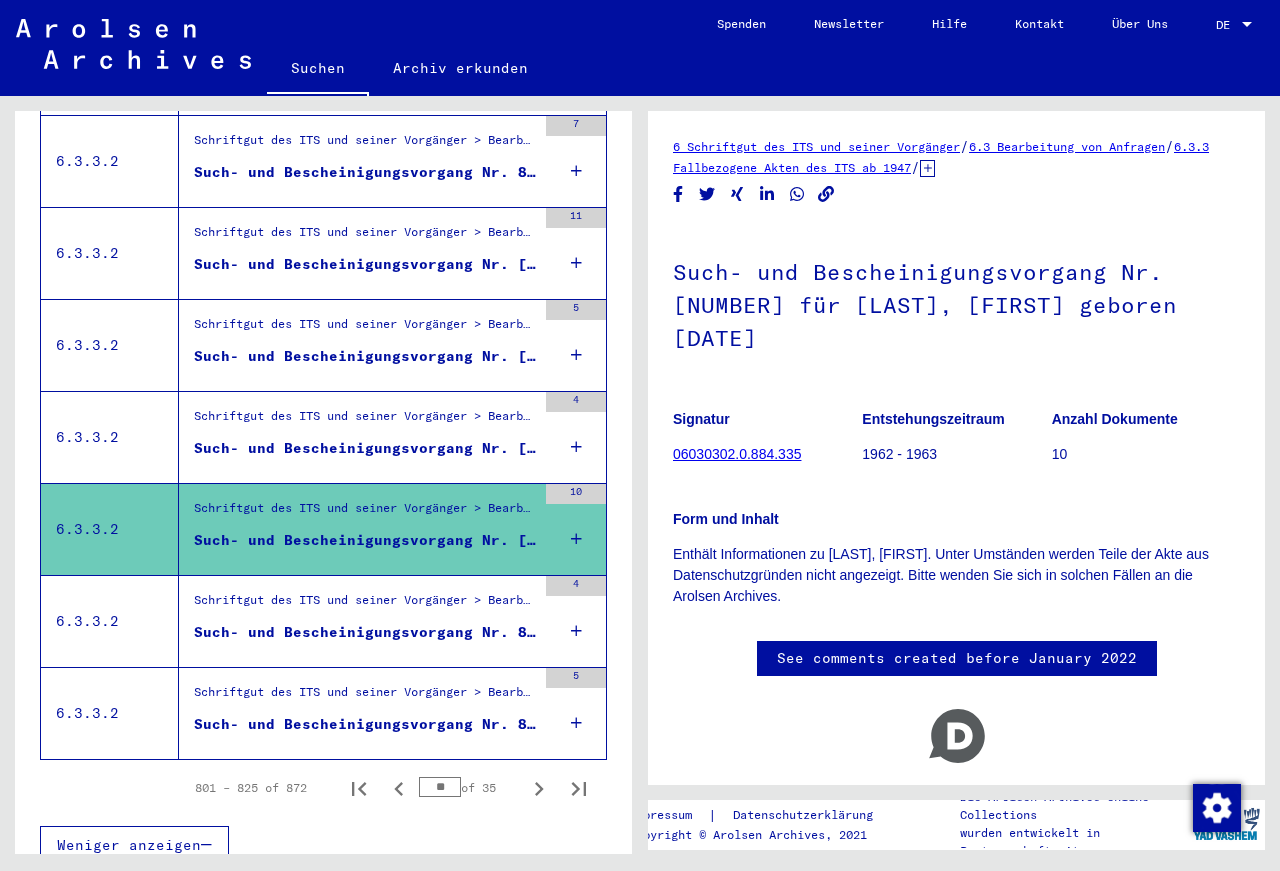 click on "Schriftgut des ITS und seiner Vorgänger > Bearbeitung von Anfragen > Fallbezogene Akten des ITS ab 1947 > T/D-Fallablage > Such- und Bescheinigungsvorgänge mit den (T/D-) Nummern von 750.000 bis 999.999 > Such- und Bescheinigungsvorgänge mit den (T/D-) Nummern von 883.000 bis 883.499" at bounding box center [365, 421] 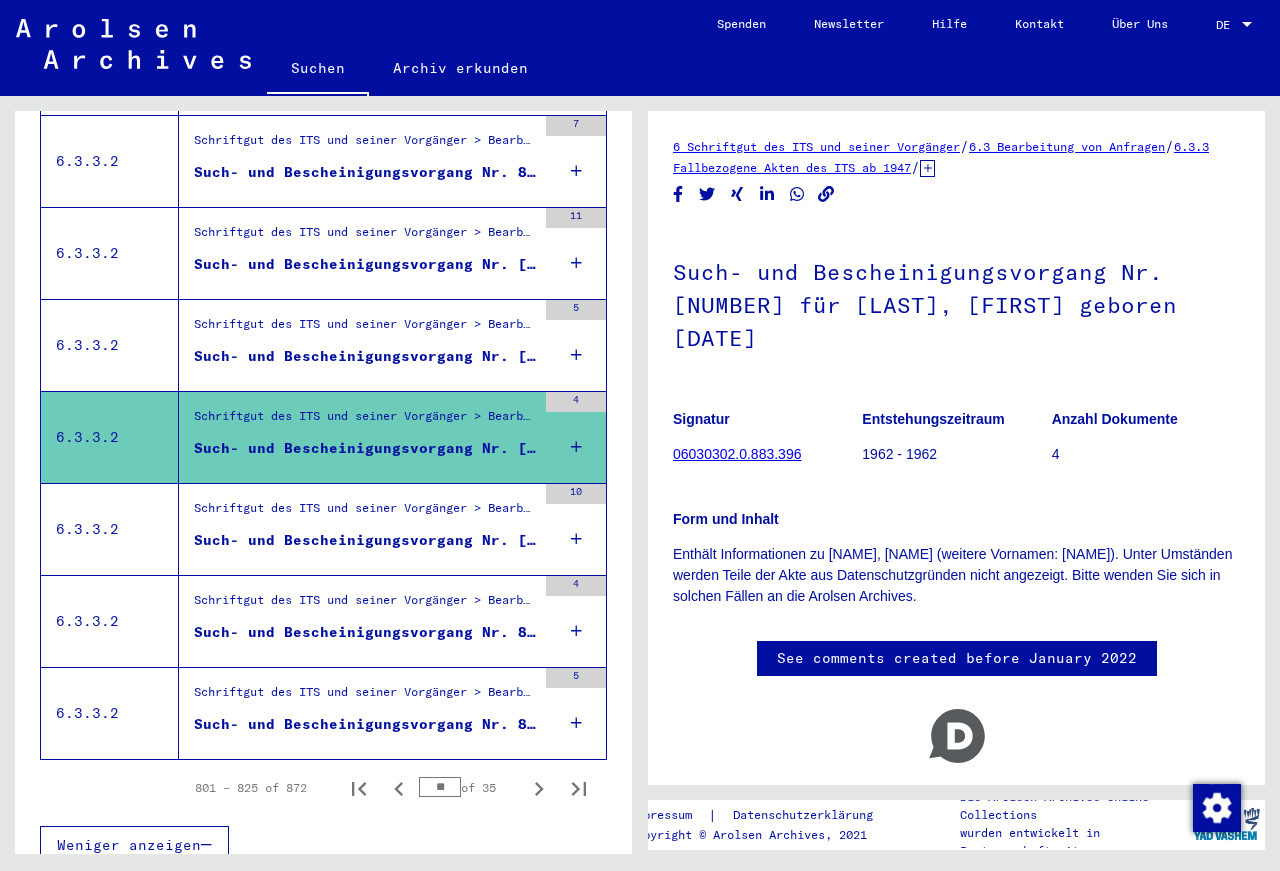 click on "Such- und Bescheinigungsvorgang Nr. [NUMBER] für [LAST], [FIRST] geboren [DATE]" at bounding box center (365, 356) 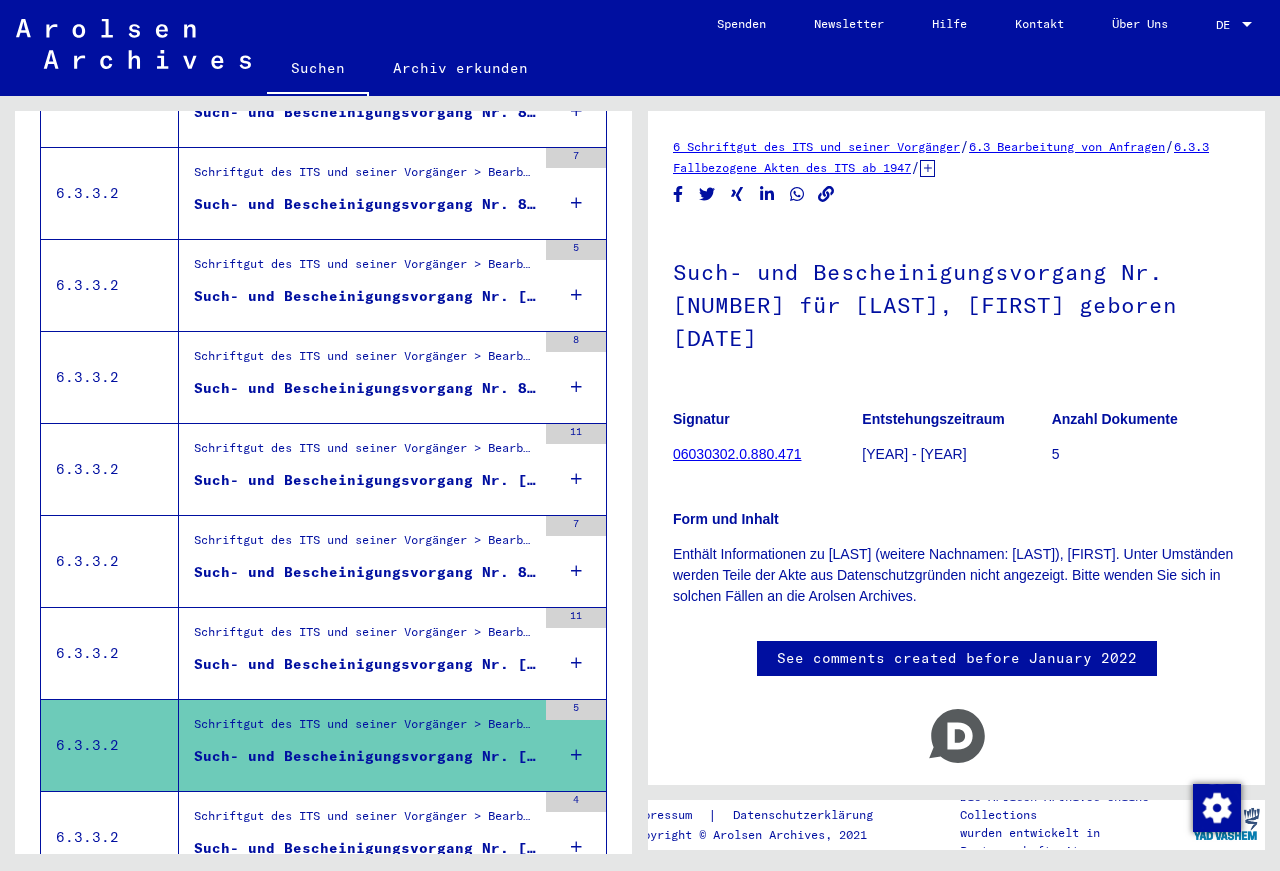 scroll, scrollTop: 1631, scrollLeft: 0, axis: vertical 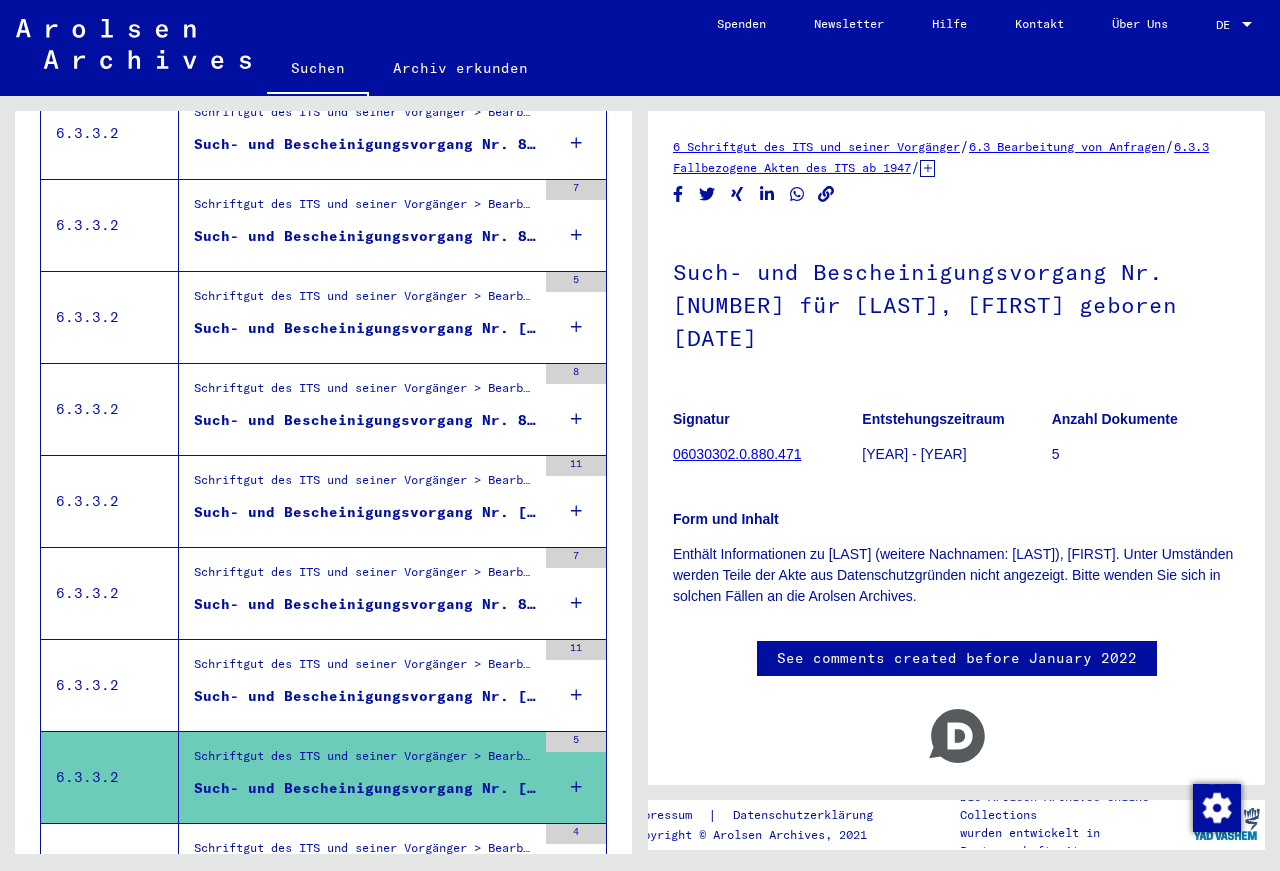click on "Such- und Bescheinigungsvorgang Nr. [NUMBER] für [LAST], [FIRST] geboren [DAY].[MONTH].[YEAR]" at bounding box center (365, 696) 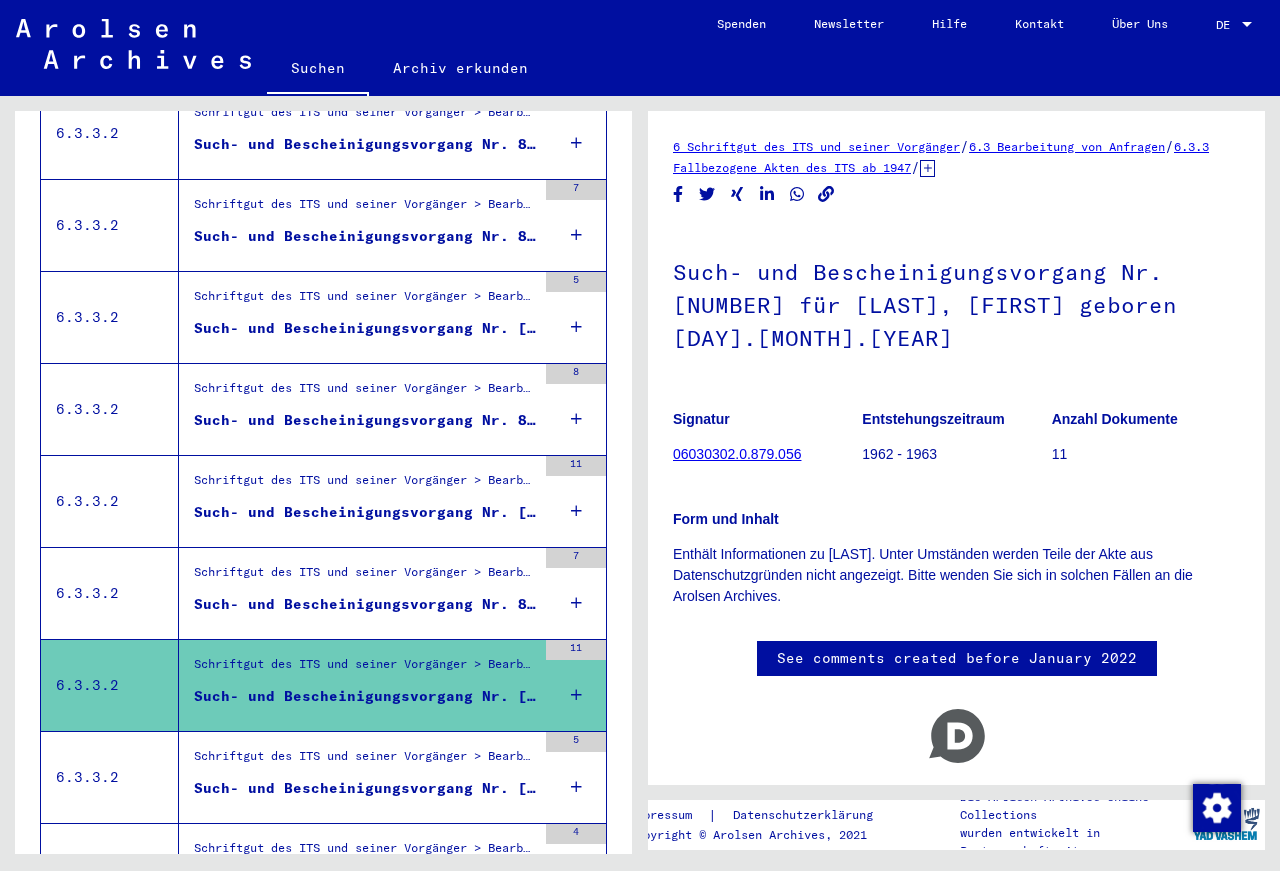 click on "Such- und Bescheinigungsvorgang Nr. 875.445 für [NAME], [NAME] geboren [DATE]" at bounding box center [365, 604] 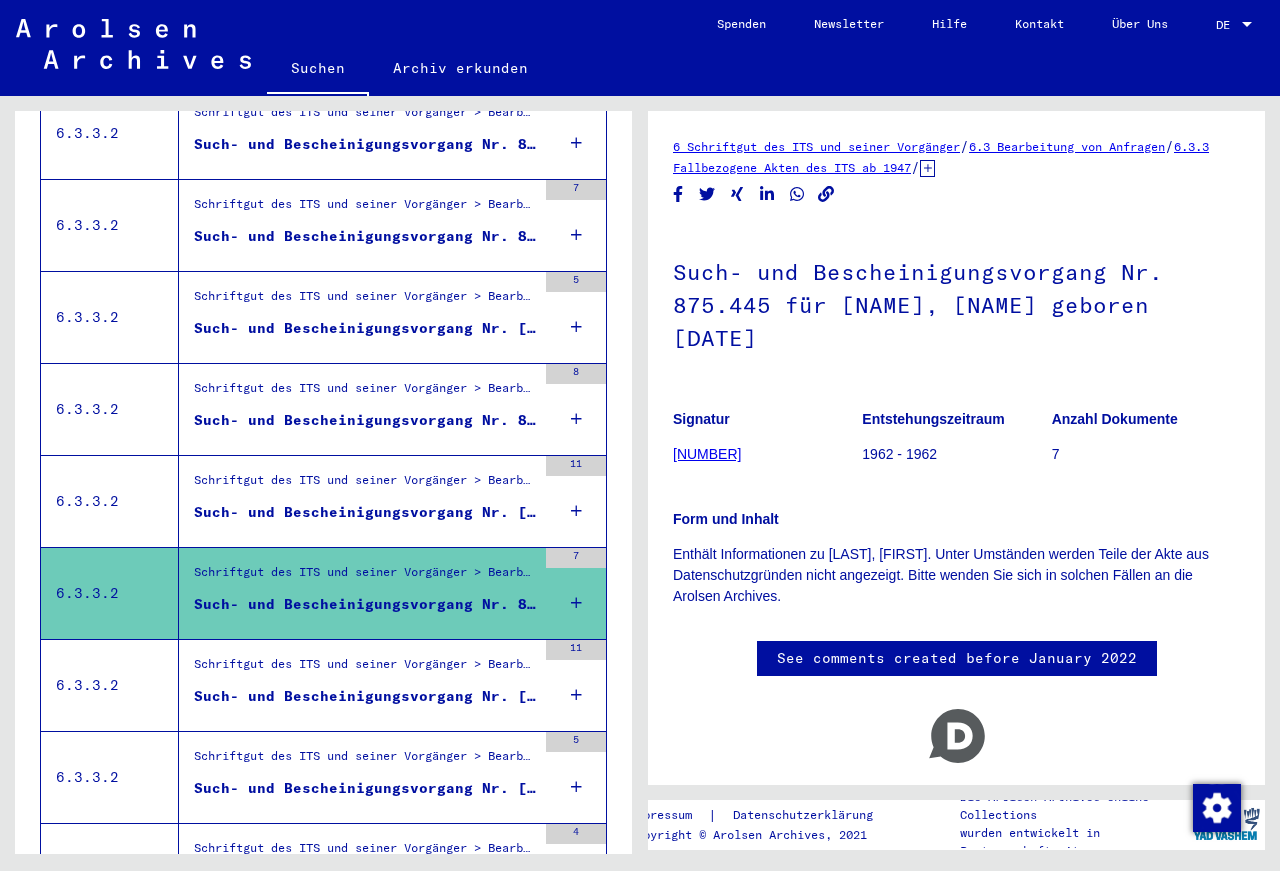click on "Such- und Bescheinigungsvorgang Nr. [NUMBER] für [LAST], [FIRST] geboren [YEAR]" at bounding box center (365, 512) 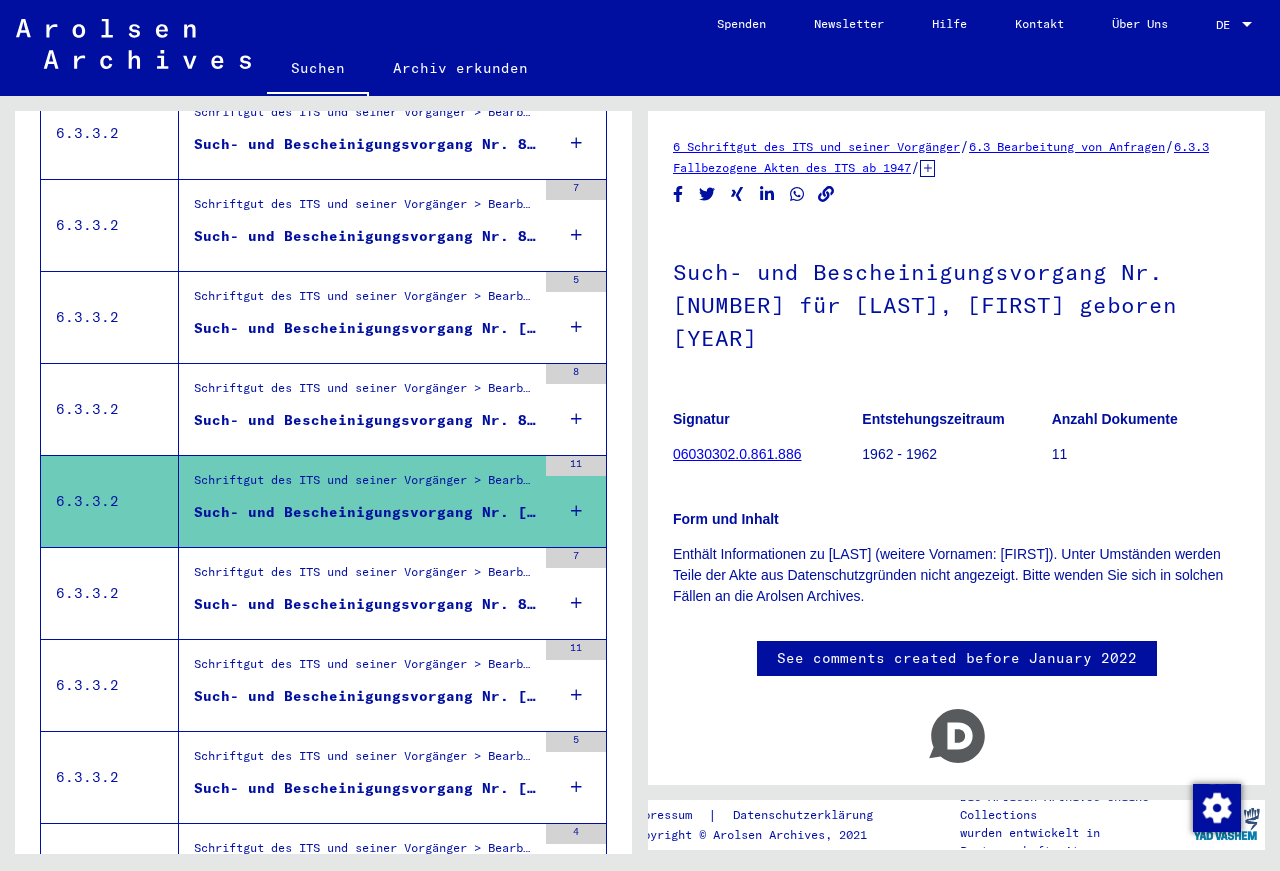 click on "Schriftgut des ITS und seiner Vorgänger > Bearbeitung von Anfragen > Fallbezogene Akten des ITS ab 1947 > T/D-Fallablage > Such- und Bescheinigungsvorgänge mit den (T/D-) Nummern von 750.000 bis 999.999 > Such- und Bescheinigungsvorgänge mit den (T/D-) Nummern von 857.000 bis 857.499" at bounding box center (365, 394) 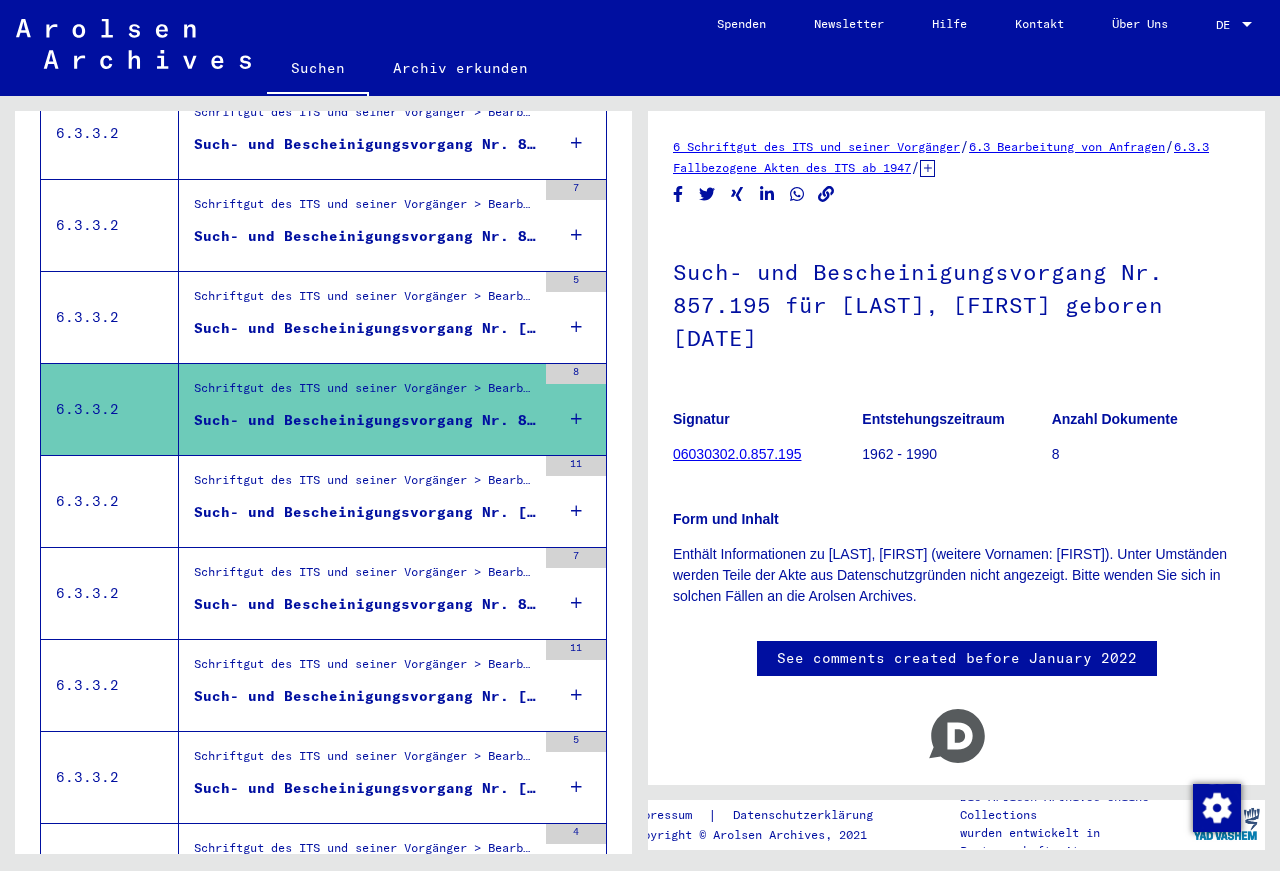 click on "Such- und Bescheinigungsvorgang Nr. [NUMBER] für [LAST], [FIRST] geboren [DATE]" at bounding box center [365, 328] 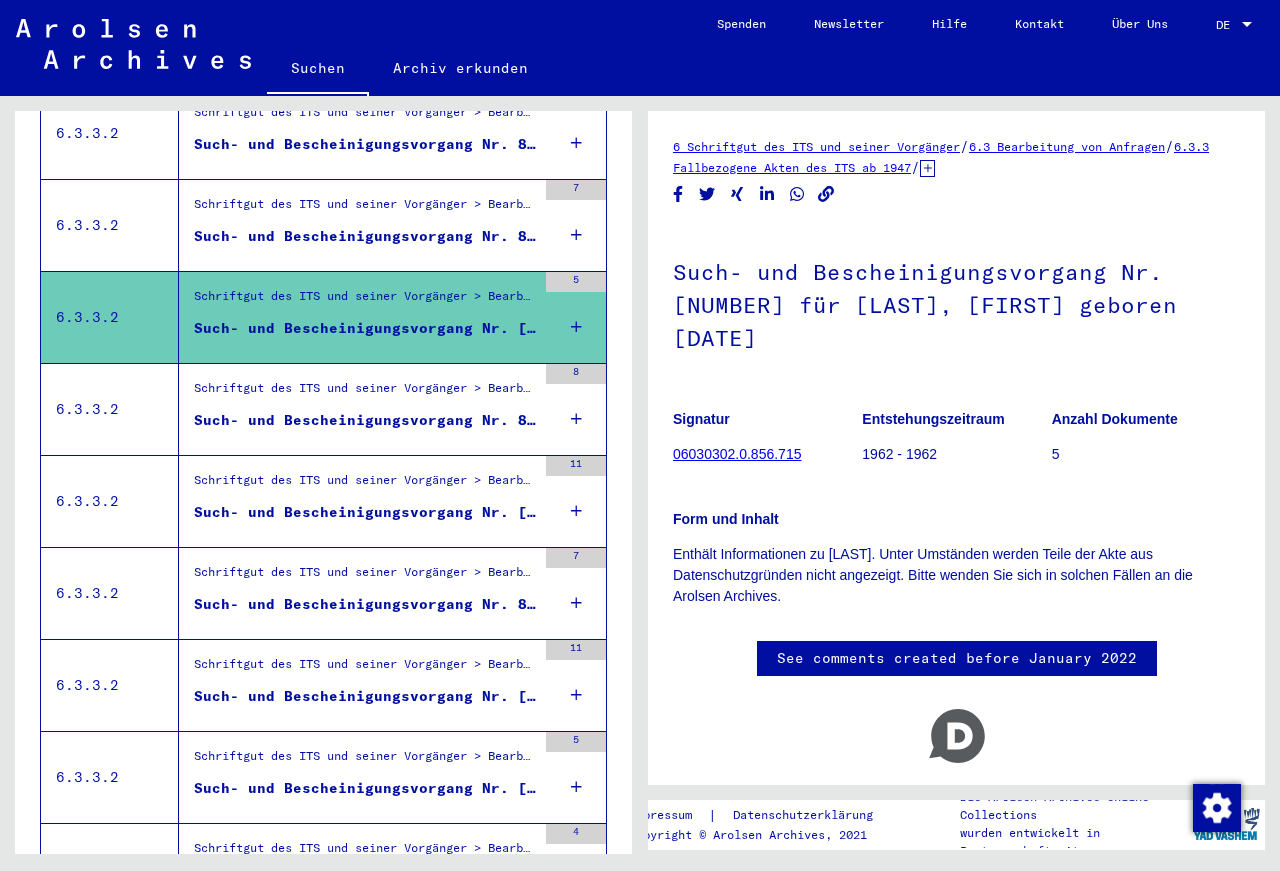 click on "Schriftgut des ITS und seiner Vorgänger > Bearbeitung von Anfragen > Fallbezogene Akten des ITS ab 1947 > T/D-Fallablage > Such- und Bescheinigungsvorgänge mit den (T/D-) Nummern von 750.000 bis 999.999 > Such- und Bescheinigungsvorgänge mit den (T/D-) Nummern von 848.000 bis 848.499" at bounding box center (365, 209) 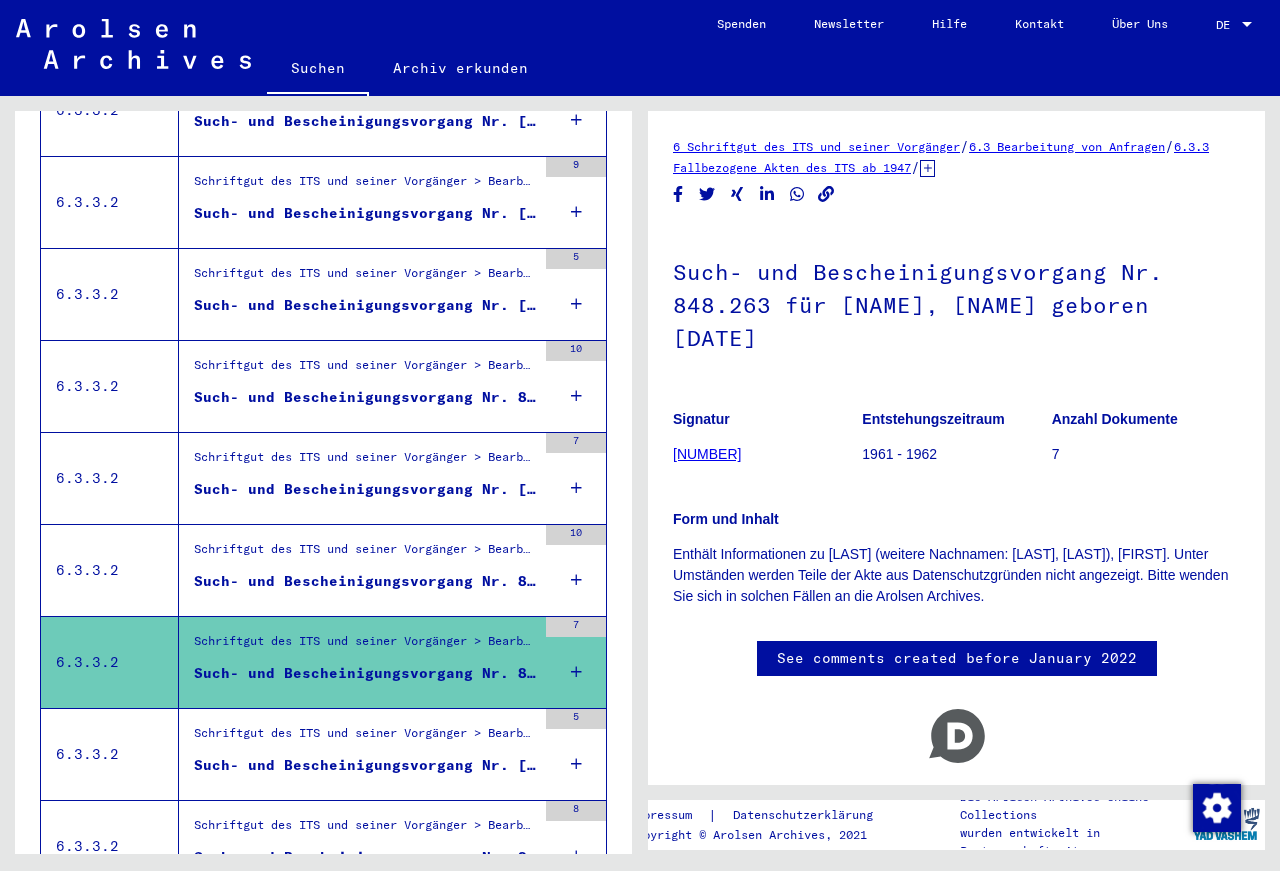 scroll, scrollTop: 1091, scrollLeft: 0, axis: vertical 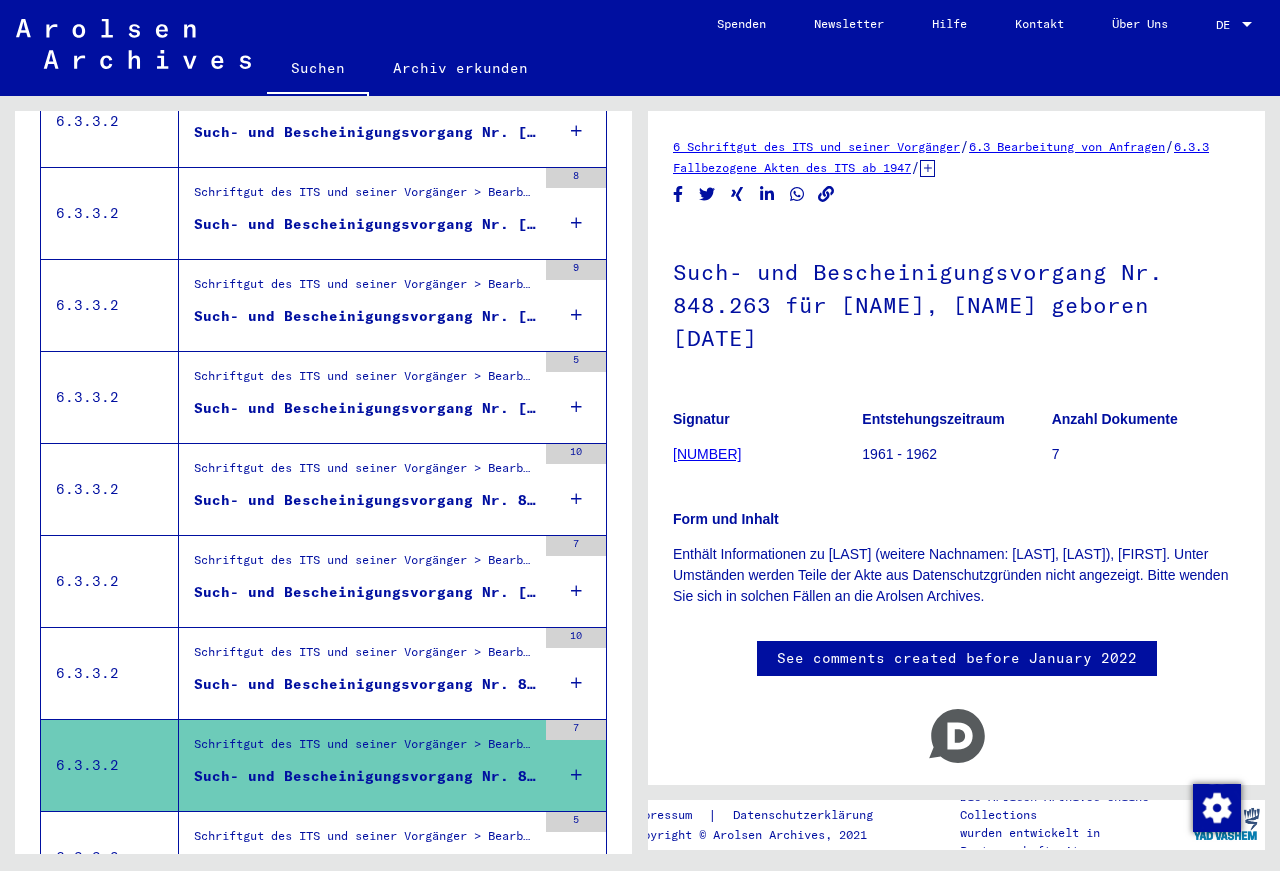 click on "Schriftgut des ITS und seiner Vorgänger > Bearbeitung von Anfragen > Fallbezogene Akten des ITS ab 1947 > T/D-Fallablage > Such- und Bescheinigungsvorgänge mit den (T/D-) Nummern von 750.000 bis 999.999 > Such- und Bescheinigungsvorgänge mit den (T/D-) Nummern von 848.000 bis 848.499" at bounding box center [365, 657] 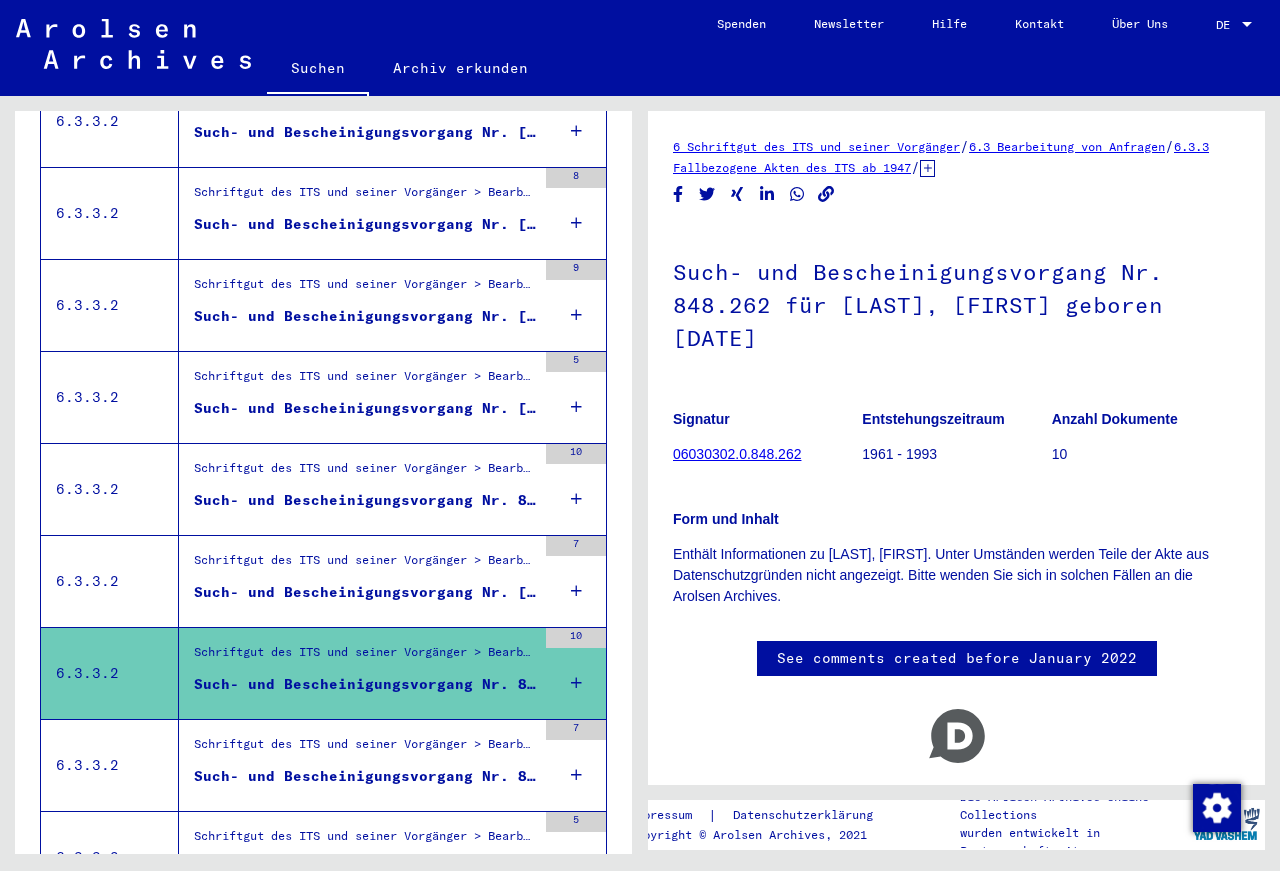 click on "Such- und Bescheinigungsvorgang Nr. [NUMBER] für [LAST], [FIRST] geboren [DAY].[MONTH].[YEAR]" at bounding box center [365, 592] 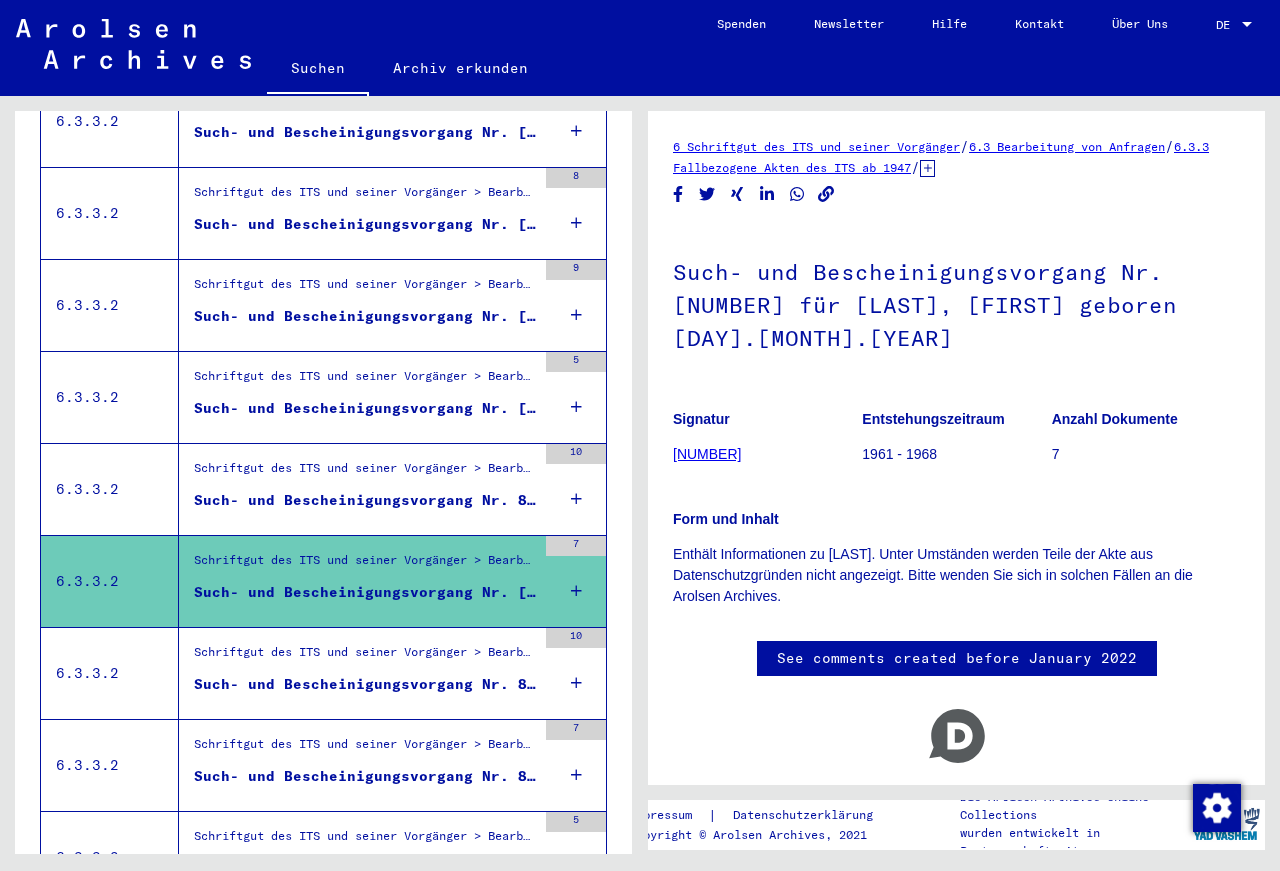 click on "Schriftgut des ITS und seiner Vorgänger > Bearbeitung von Anfragen > Fallbezogene Akten des ITS ab 1947 > T/D-Fallablage > Such- und Bescheinigungsvorgänge mit den (T/D-) Nummern von 750.000 bis 999.999 > Such- und Bescheinigungsvorgänge mit den (T/D-) Nummern von 840.500 bis 840.999" at bounding box center (365, 473) 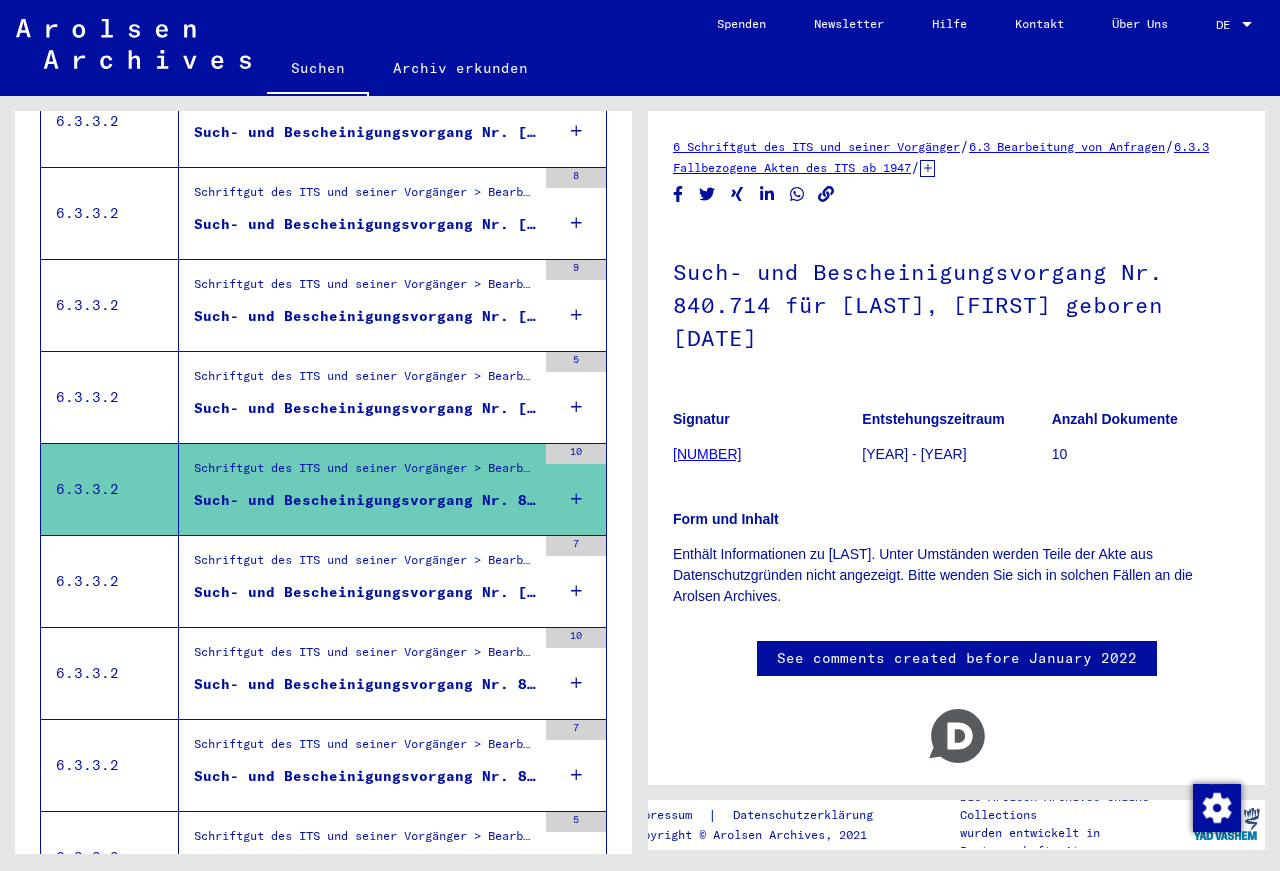 click on "Schriftgut des ITS und seiner Vorgänger > Bearbeitung von Anfragen > Fallbezogene Akten des ITS ab 1947 > T/D-Fallablage > Such- und Bescheinigungsvorgänge mit den (T/D-) Nummern von 750.000 bis 999.999 > Such- und Bescheinigungsvorgänge mit den (T/D-) Nummern von 839.000 bis 839.499" at bounding box center (365, 382) 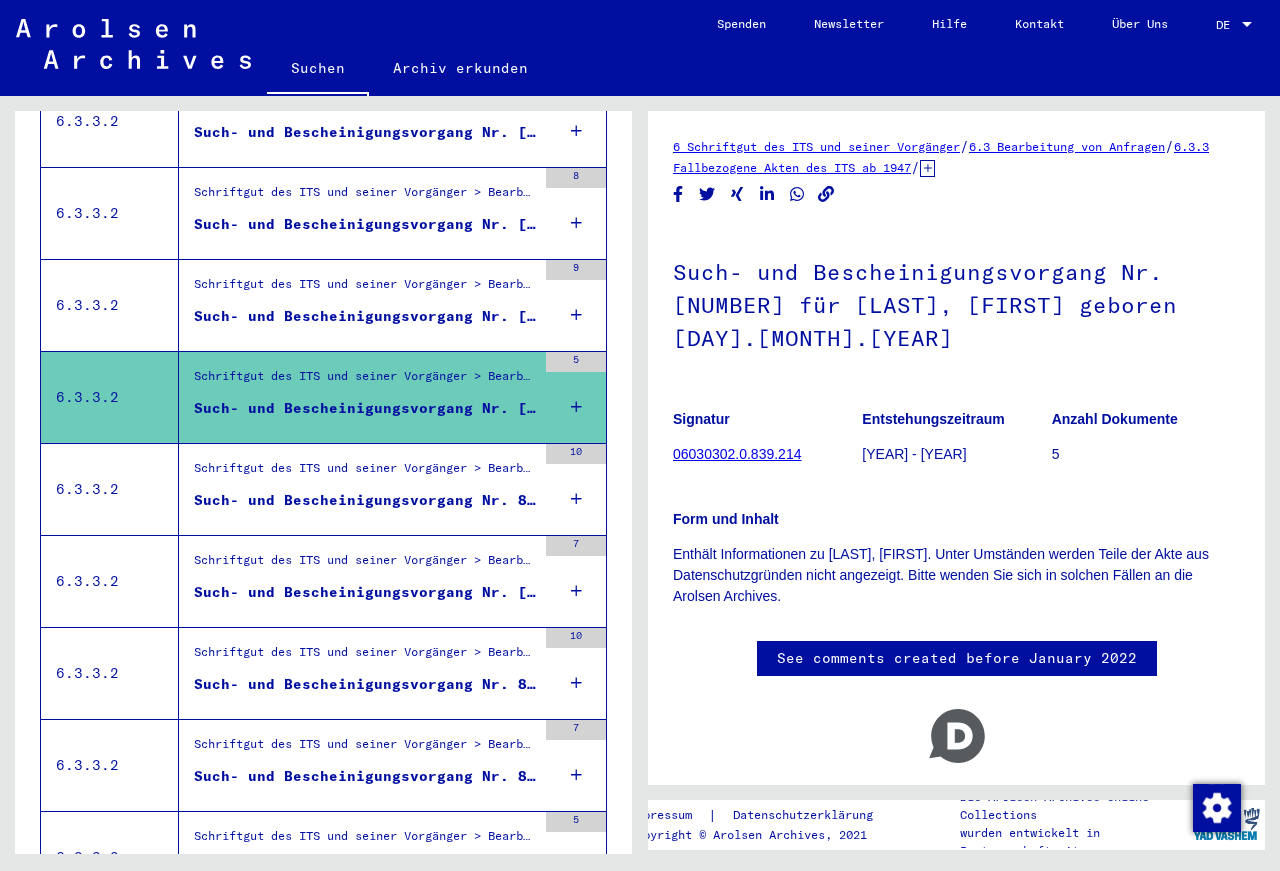 click on "Such- und Bescheinigungsvorgang Nr. [NUMBER] für [LAST], [FIRST] geboren [DATE]" at bounding box center (365, 316) 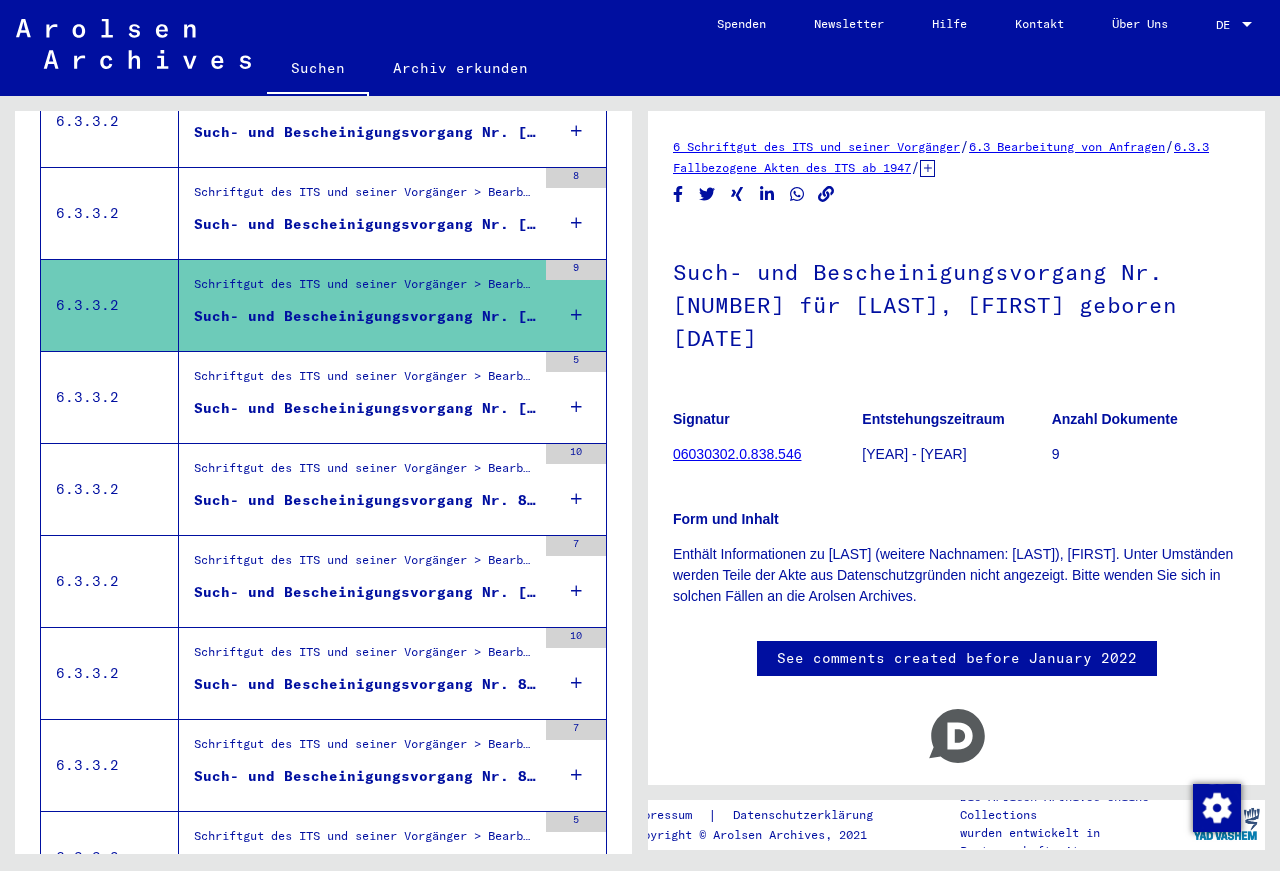 click on "Schriftgut des ITS und seiner Vorgänger > Bearbeitung von Anfragen > Fallbezogene Akten des ITS ab 1947 > T/D-Fallablage > Such- und Bescheinigungsvorgänge mit den (T/D-) Nummern von 750.000 bis 999.999 > Such- und Bescheinigungsvorgänge mit den (T/D-) Nummern von 837.500 bis 837.999" at bounding box center (365, 197) 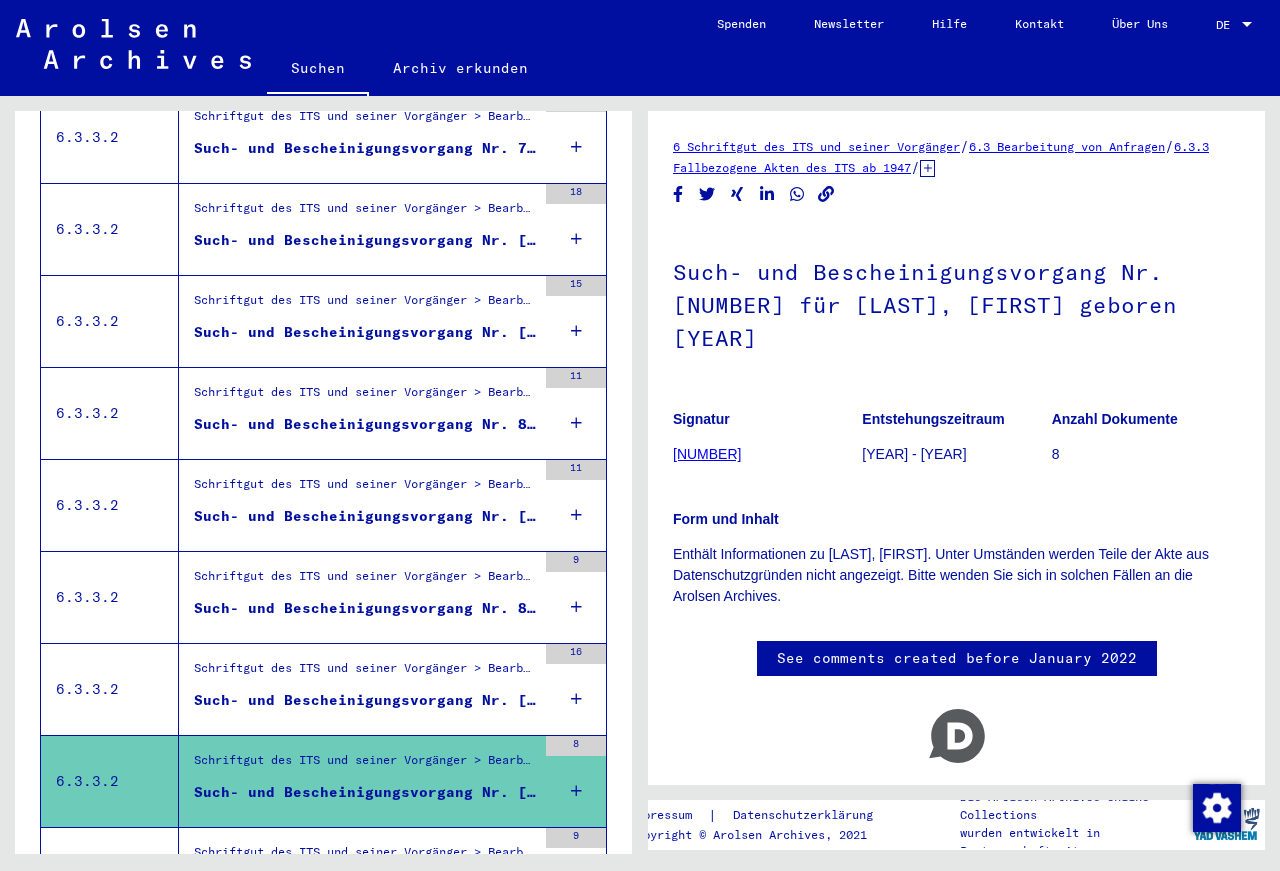 scroll, scrollTop: 443, scrollLeft: 0, axis: vertical 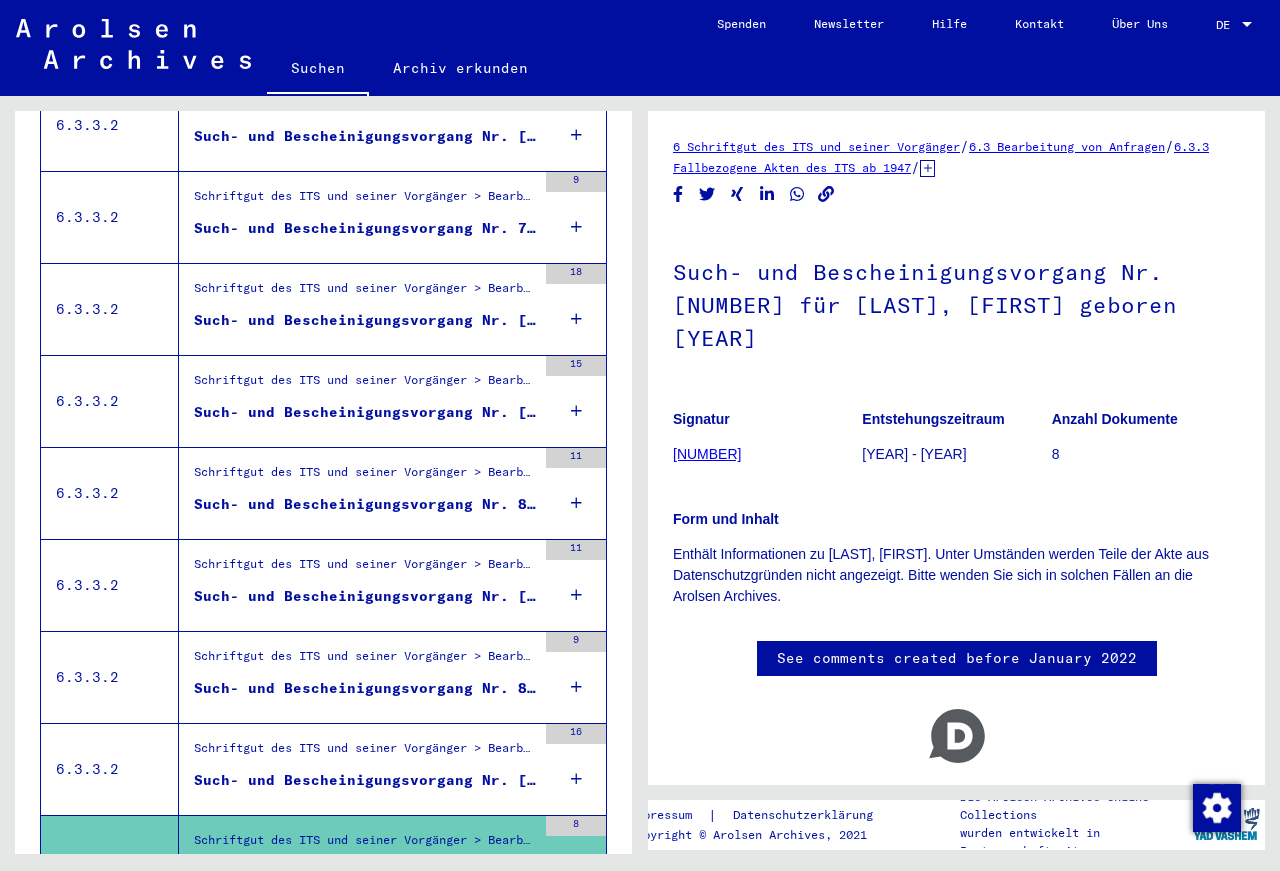 click on "Schriftgut des ITS und seiner Vorgänger > Bearbeitung von Anfragen > Fallbezogene Akten des ITS ab 1947 > T/D-Fallablage > Such- und Bescheinigungsvorgänge mit den (T/D-) Nummern von 750.000 bis 999.999 > Such- und Bescheinigungsvorgänge mit den (T/D-) Nummern von 825.500 bis 825.999" at bounding box center (365, 753) 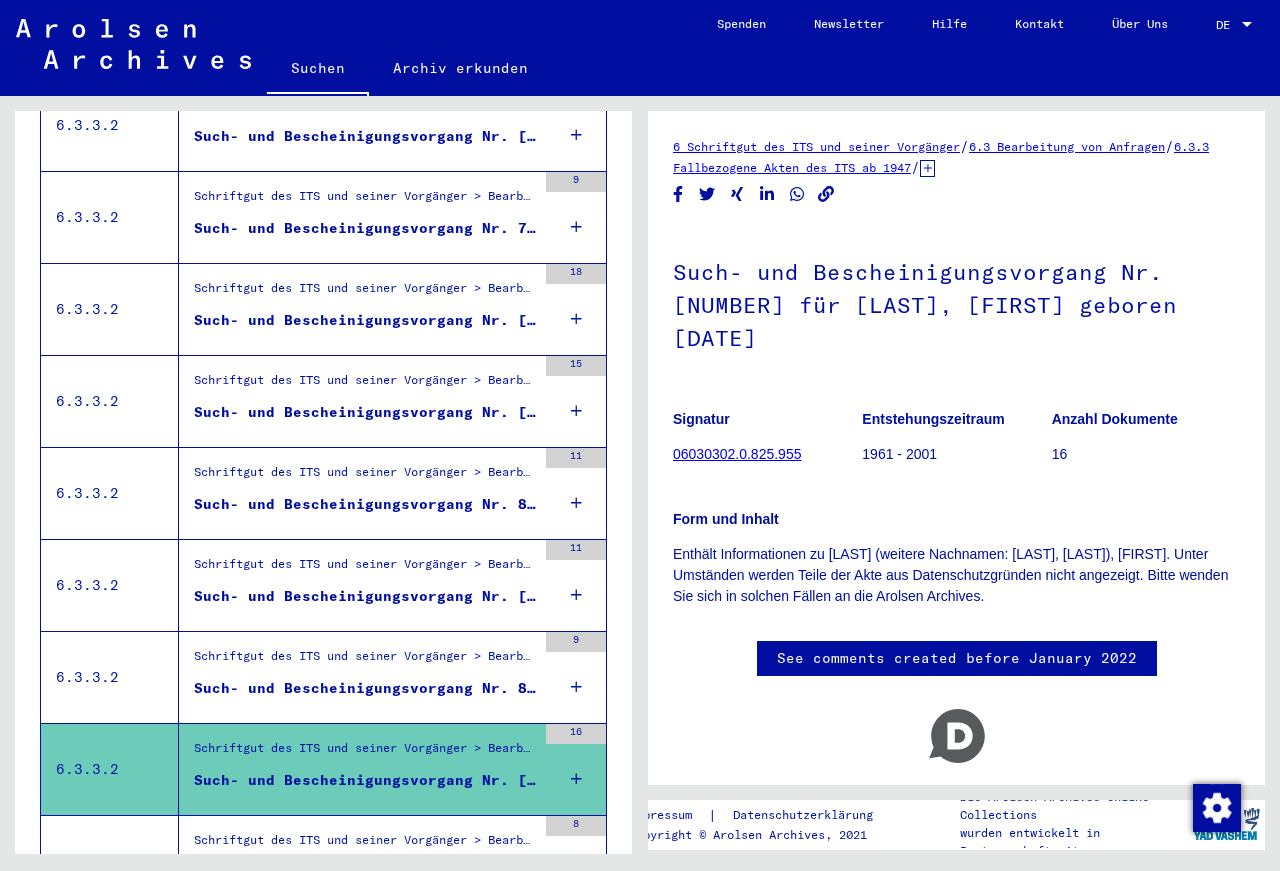 click on "Schriftgut des ITS und seiner Vorgänger > Bearbeitung von Anfragen > Fallbezogene Akten des ITS ab 1947 > T/D-Fallablage > Such- und Bescheinigungsvorgänge mit den (T/D-) Nummern von 750.000 bis 999.999 > Such- und Bescheinigungsvorgänge mit den (T/D-) Nummern von 824.000 bis 824.499" at bounding box center [365, 661] 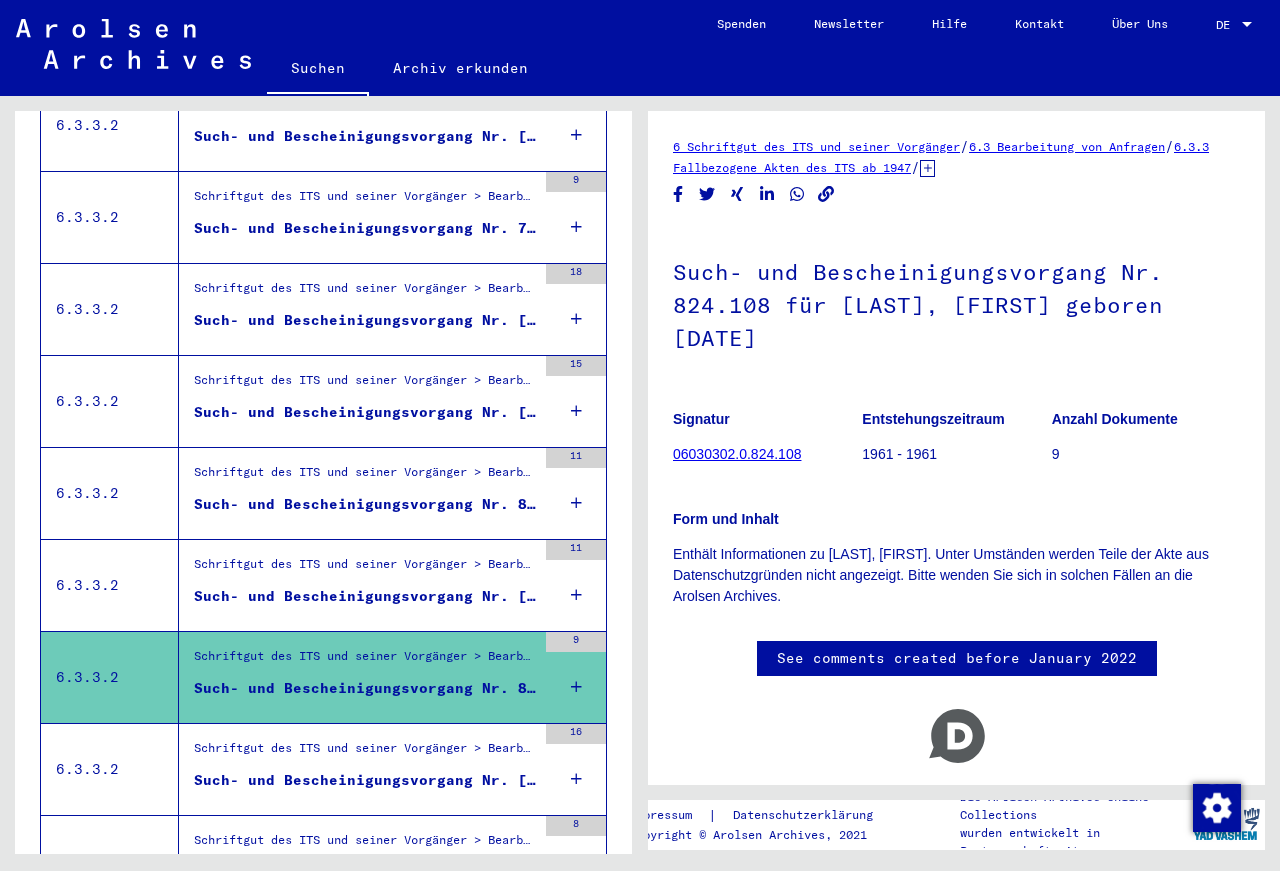 click on "Such- und Bescheinigungsvorgang Nr. [NUMBER] für [LAST], [FIRST] geboren [DATE]" at bounding box center (365, 596) 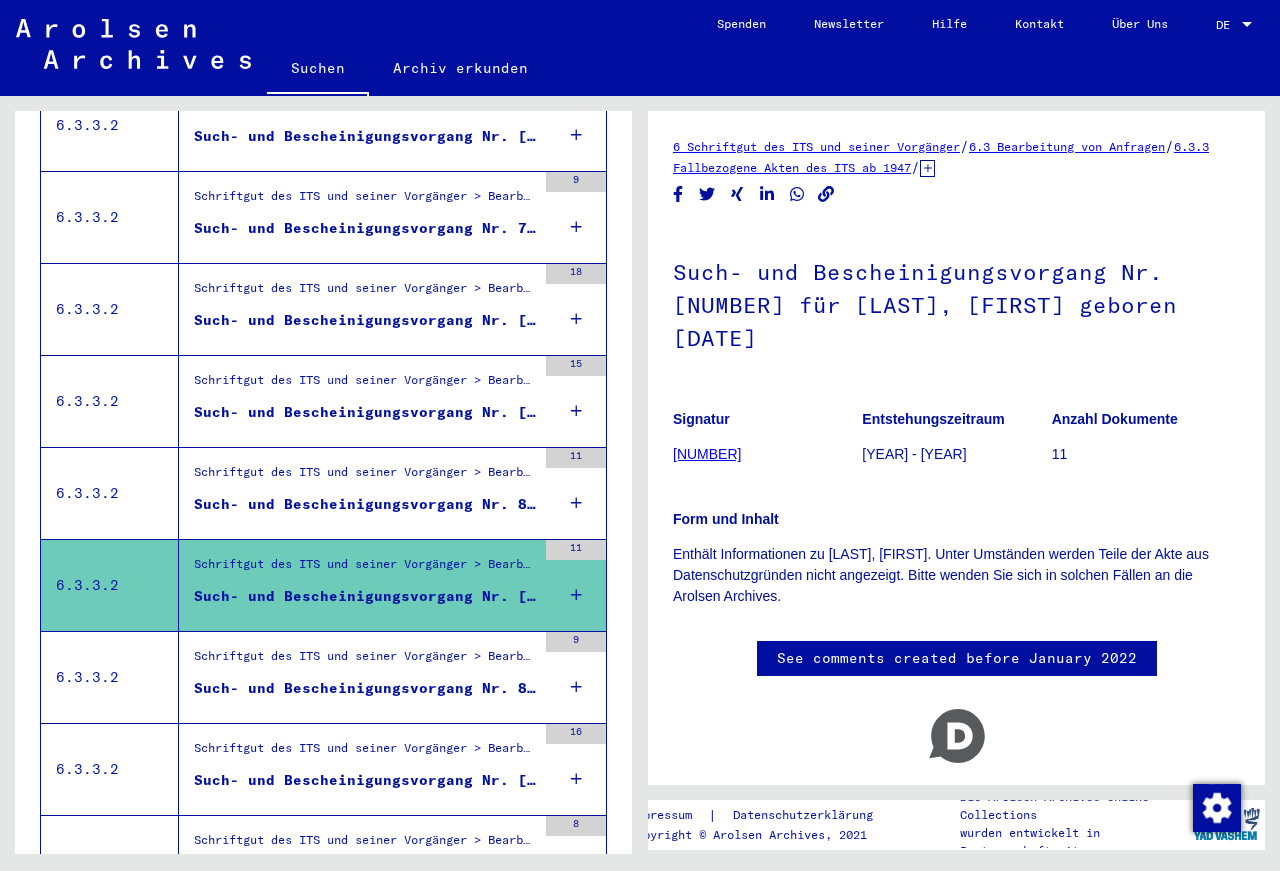 click on "Such- und Bescheinigungsvorgang Nr. 807.949 für [LAST], [FIRST] geboren [DATE]" at bounding box center [365, 504] 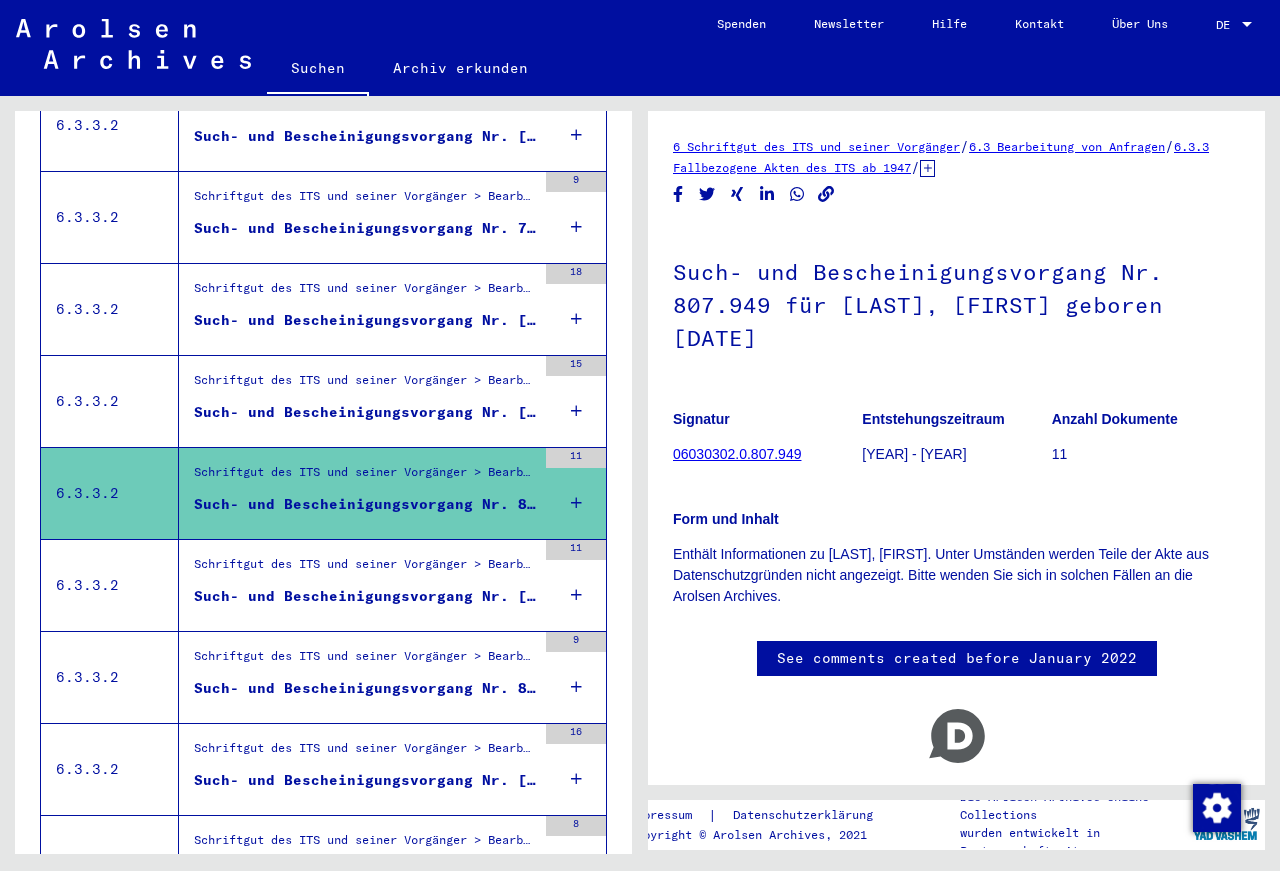 click on "Schriftgut des ITS und seiner Vorgänger > Bearbeitung von Anfragen > Fallbezogene Akten des ITS ab 1947 > T/D-Fallablage > Such- und Bescheinigungsvorgänge mit den (T/D-) Nummern von 1 bis 249.999 > Such- und Bescheinigungsvorgänge mit den (T/D-) Nummern von 8.000 bis 8.499" at bounding box center (365, 385) 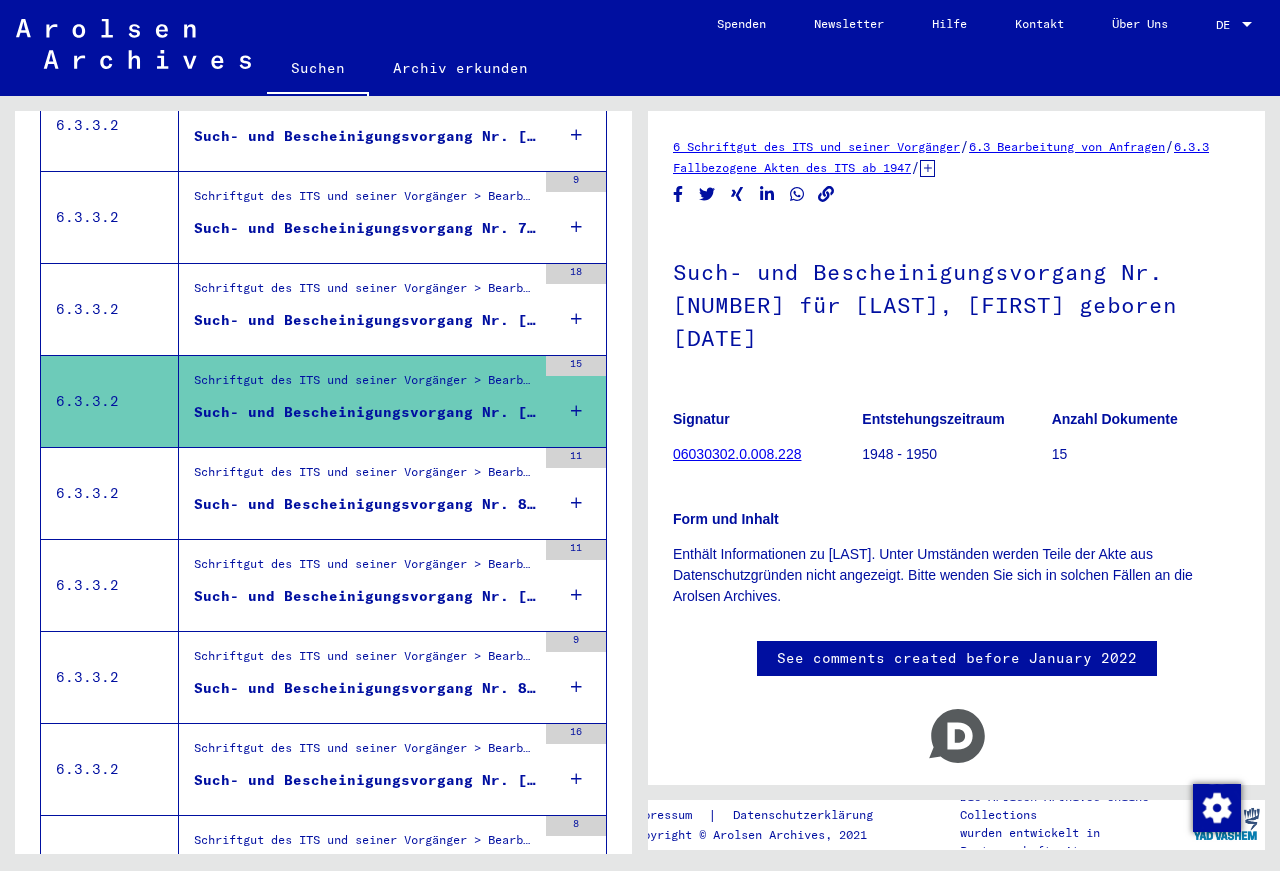 click on "Schriftgut des ITS und seiner Vorgänger > Bearbeitung von Anfragen > Fallbezogene Akten des ITS ab 1947 > T/D-Fallablage > Such- und Bescheinigungsvorgänge mit den (T/D-) Nummern von 750.000 bis 999.999 > Such- und Bescheinigungsvorgänge mit den (T/D-) Nummern von 797.000 bis 797.499" at bounding box center (365, 294) 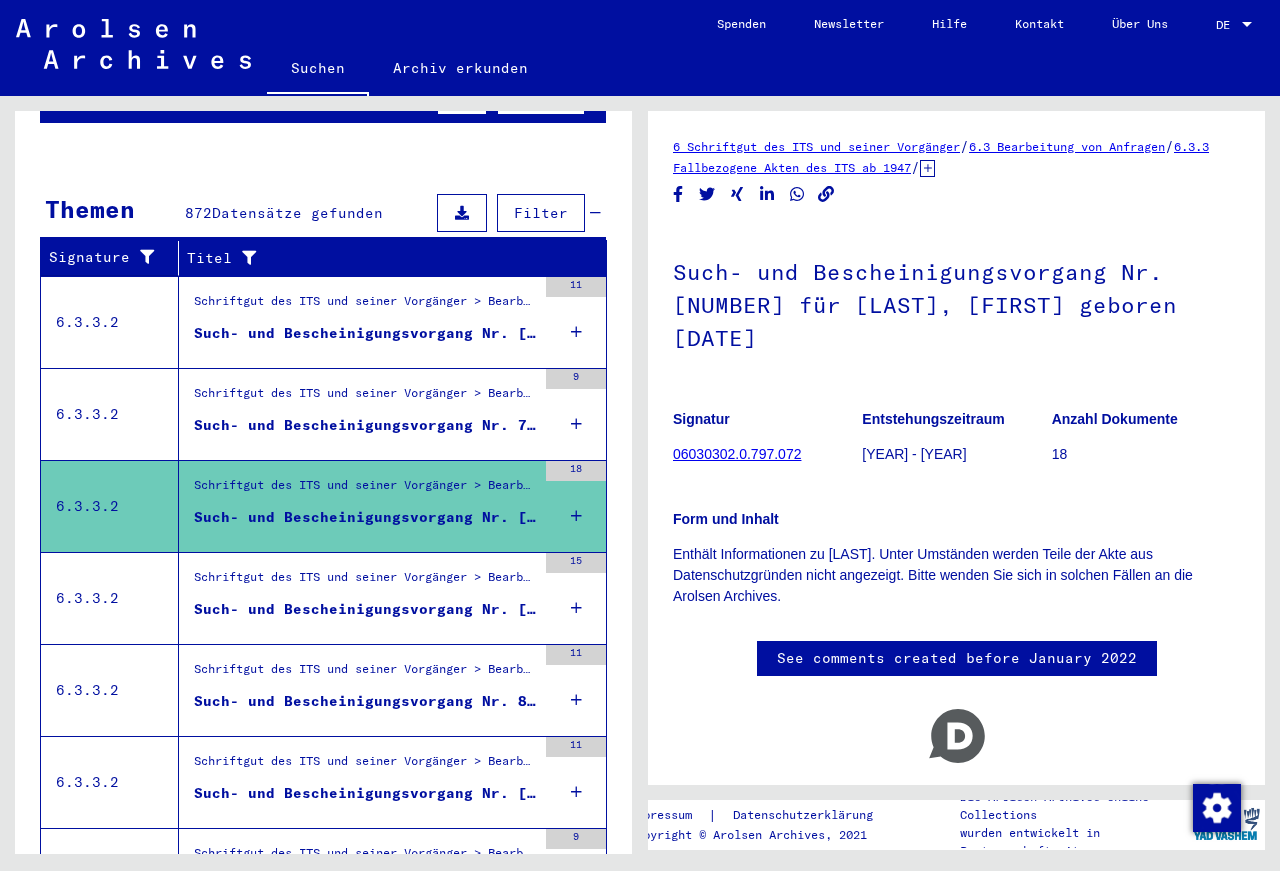 scroll, scrollTop: 227, scrollLeft: 0, axis: vertical 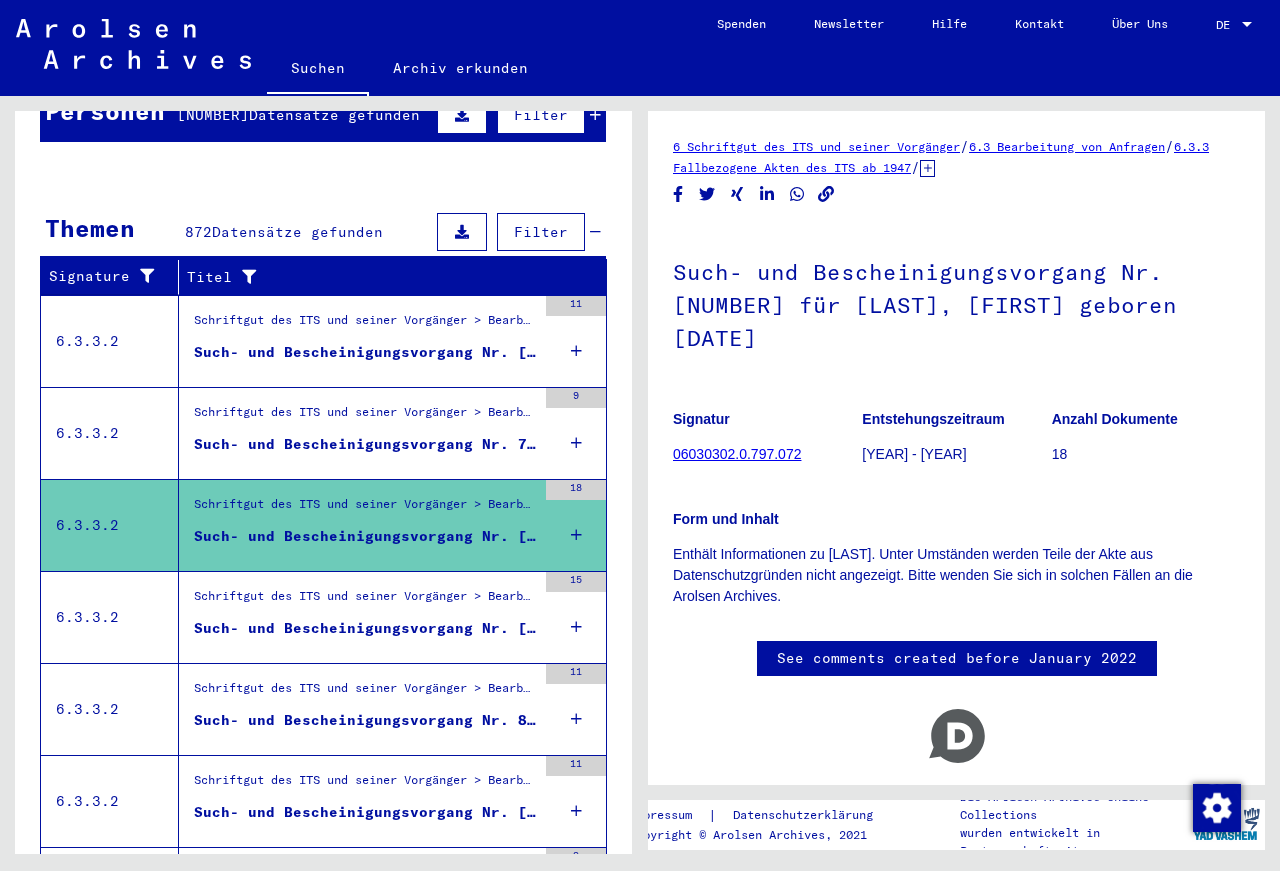 click on "Such- und Bescheinigungsvorgang Nr. 771.140 für [LAST], [FIRST] geboren [DATE]" at bounding box center [365, 444] 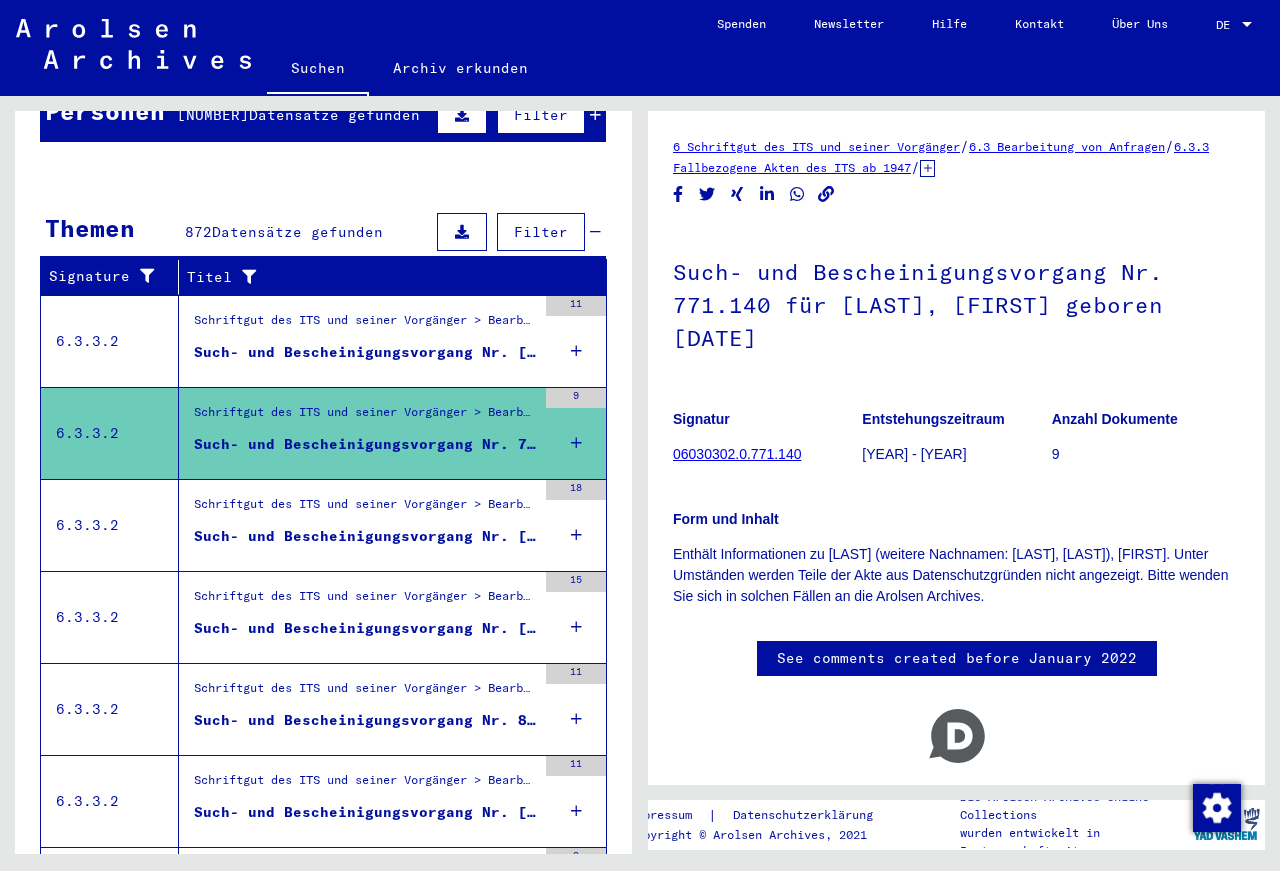 click on "Such- und Bescheinigungsvorgang Nr. [NUMBER] für [LAST], [FIRST] geboren [YEAR]" at bounding box center [365, 352] 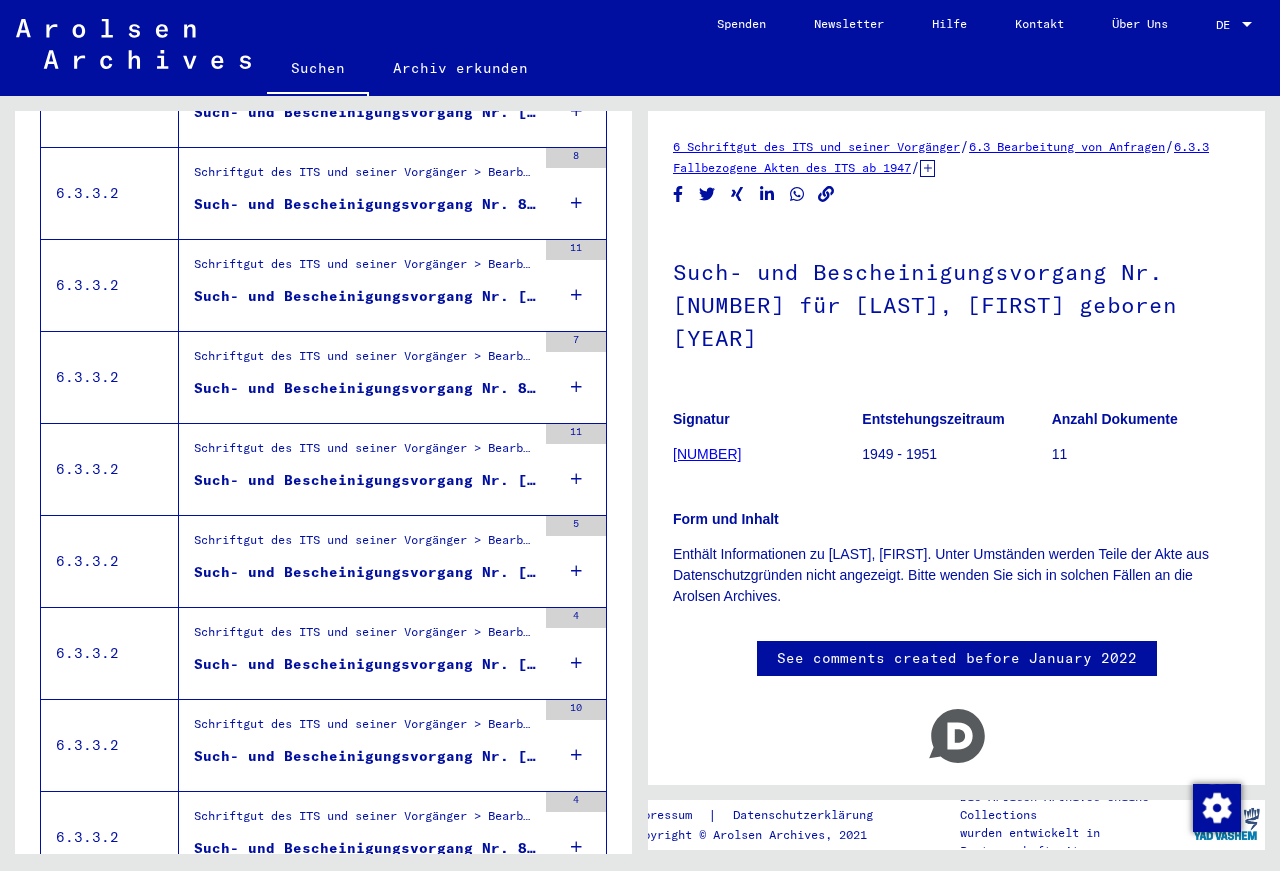 scroll, scrollTop: 2063, scrollLeft: 0, axis: vertical 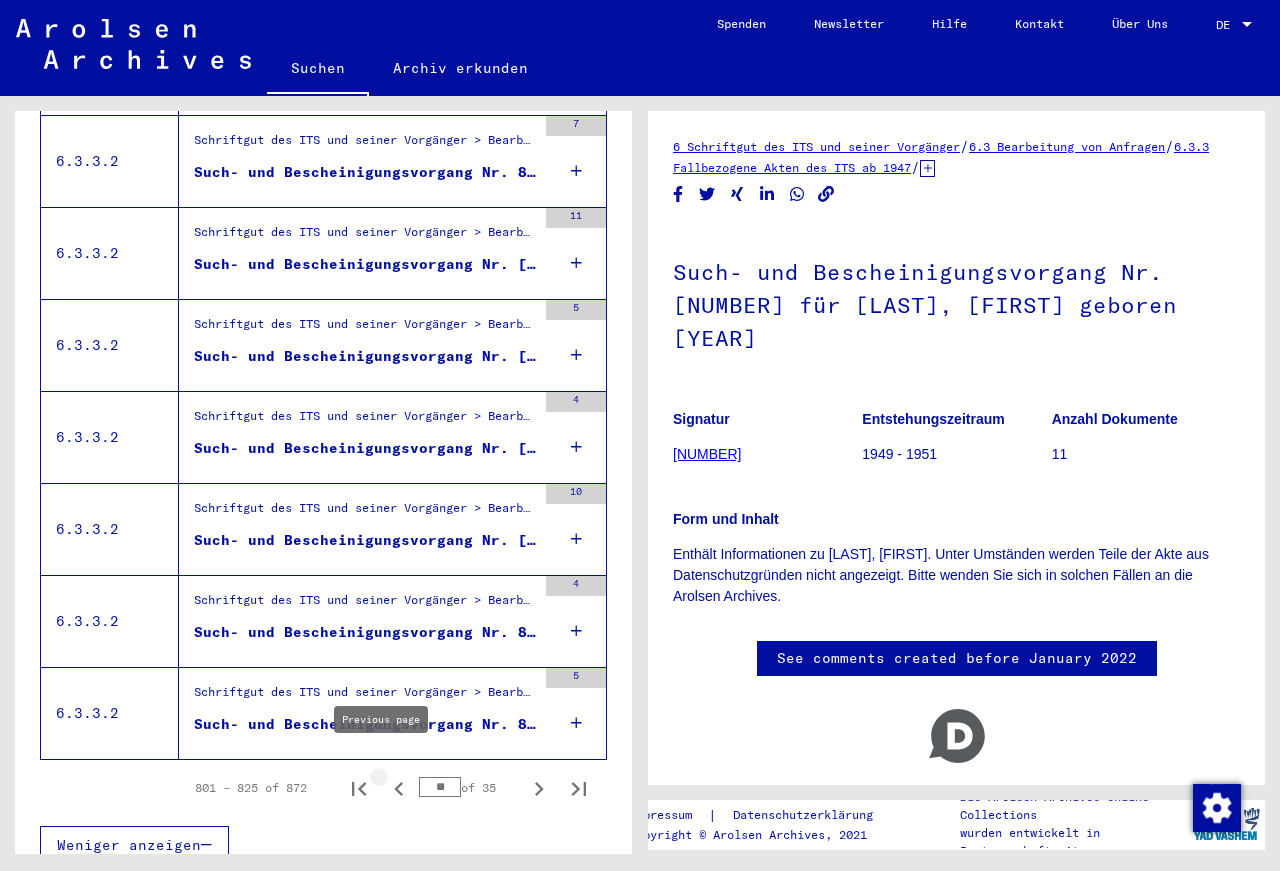 click 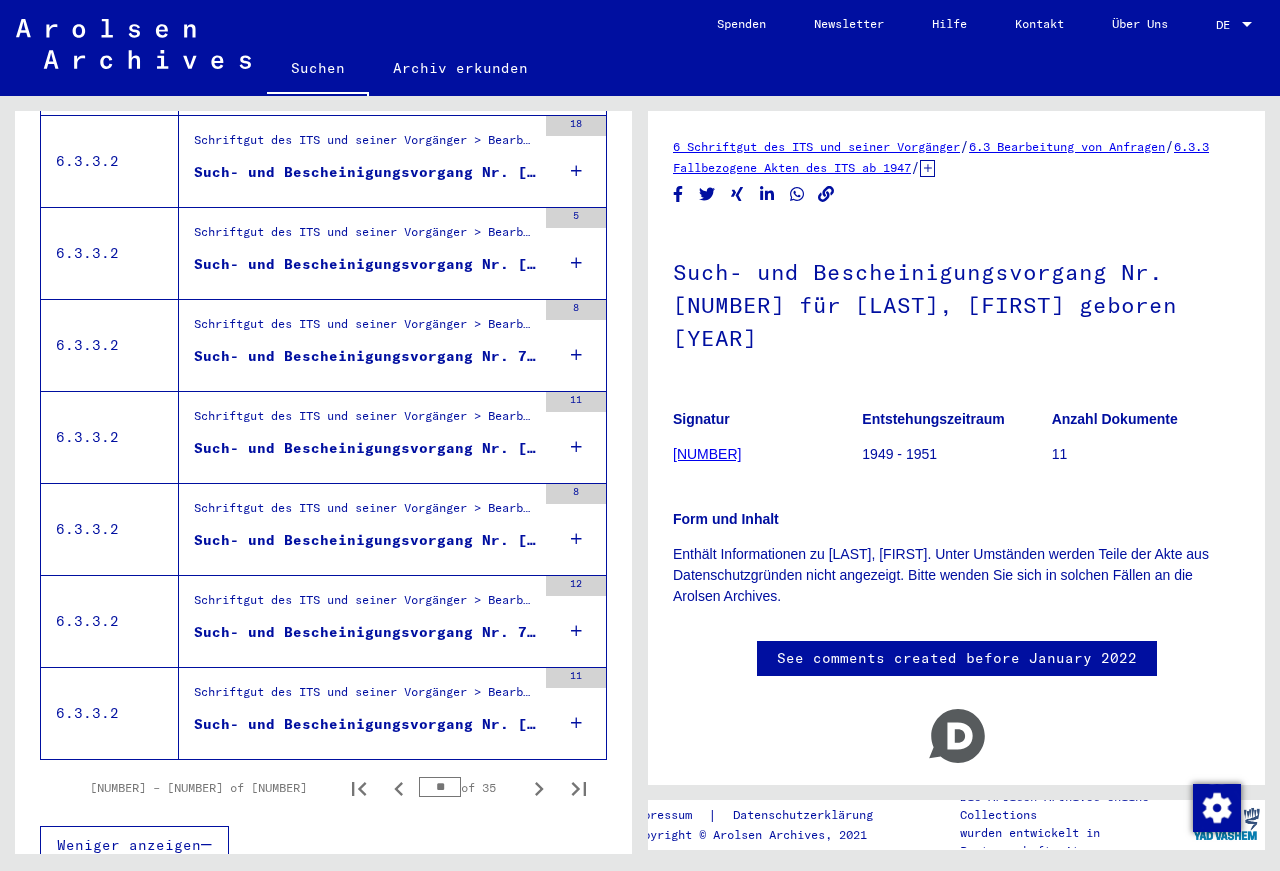click on "Such- und Bescheinigungsvorgang Nr. [NUMBER] für [LAST], [FIRST] geboren [YEAR]" at bounding box center [365, 724] 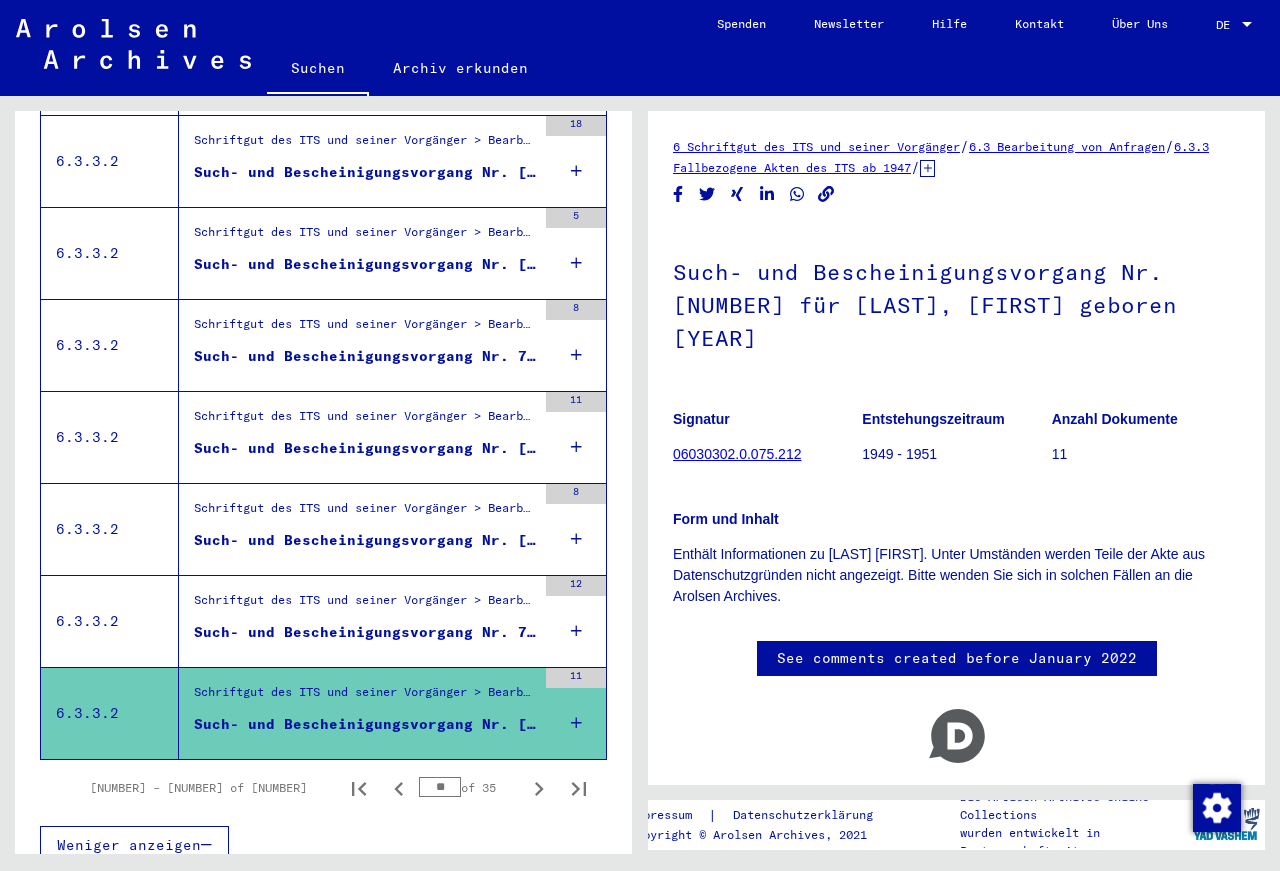 click on "Such- und Bescheinigungsvorgang Nr. 75.211 für [LAST], [FIRST] geboren [YEAR]" at bounding box center (365, 632) 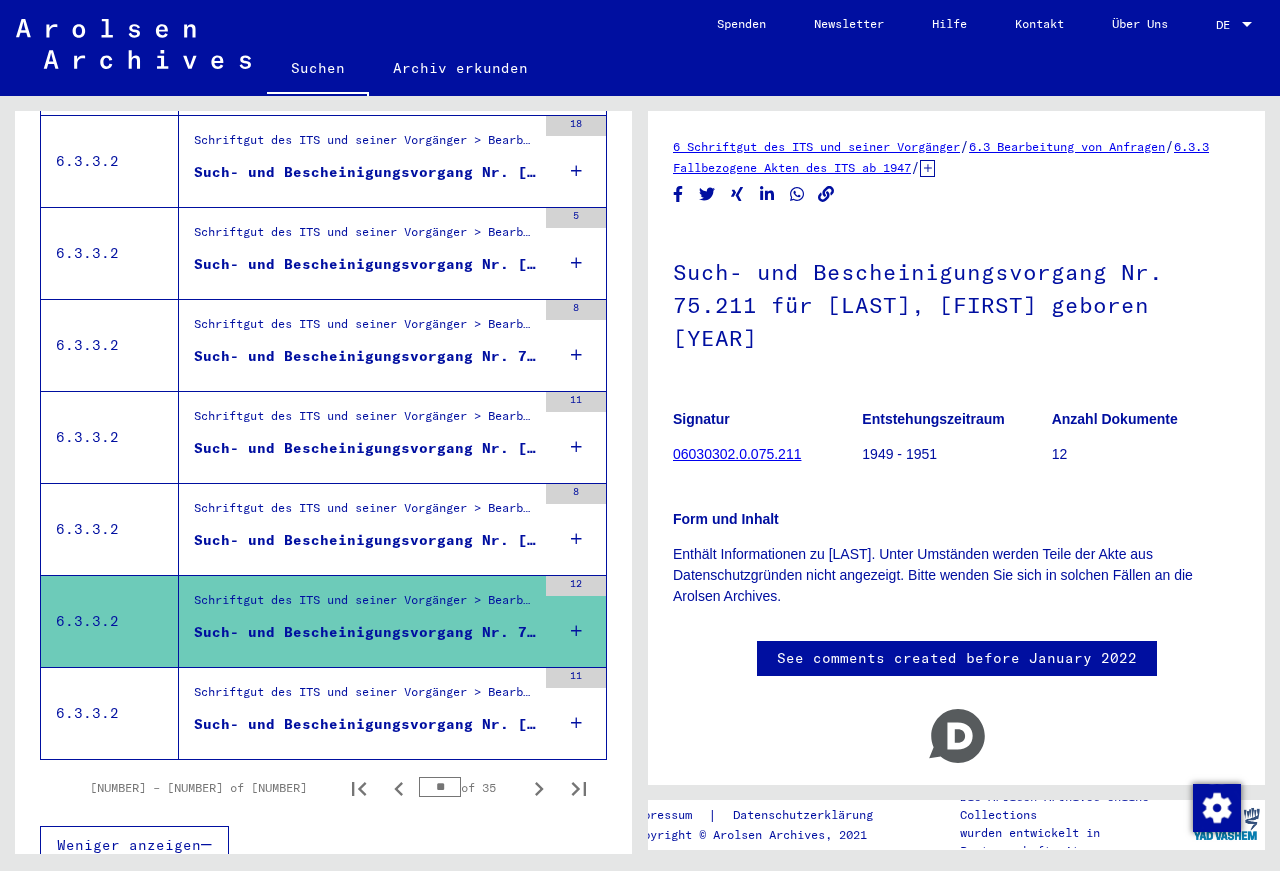 click on "Such- und Bescheinigungsvorgang Nr. [NUMBER] für [LAST], [FIRST] geboren [DATE]" at bounding box center [365, 540] 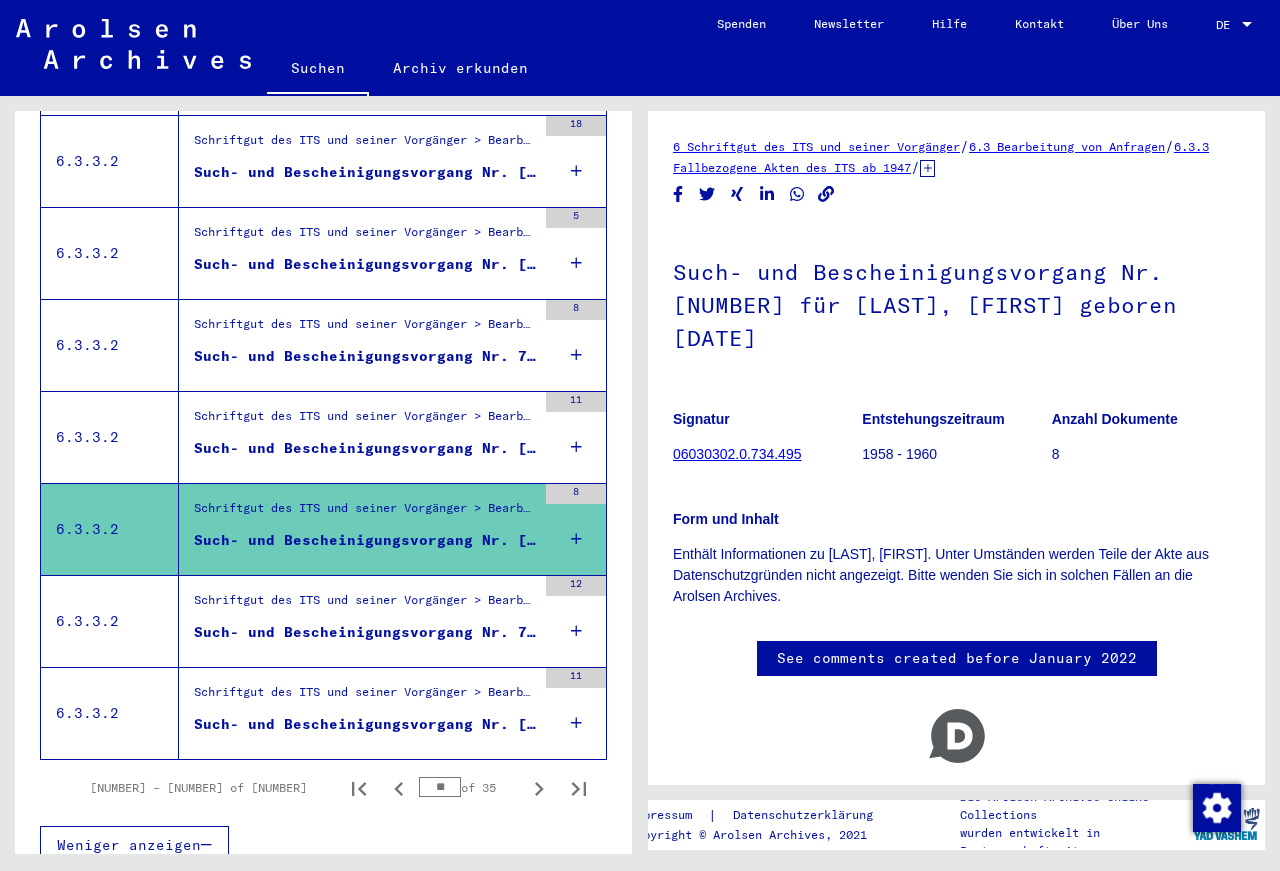 click on "Such- und Bescheinigungsvorgang Nr. [NUMBER] für [LAST], [FIRST] geboren [DATE]" at bounding box center (365, 448) 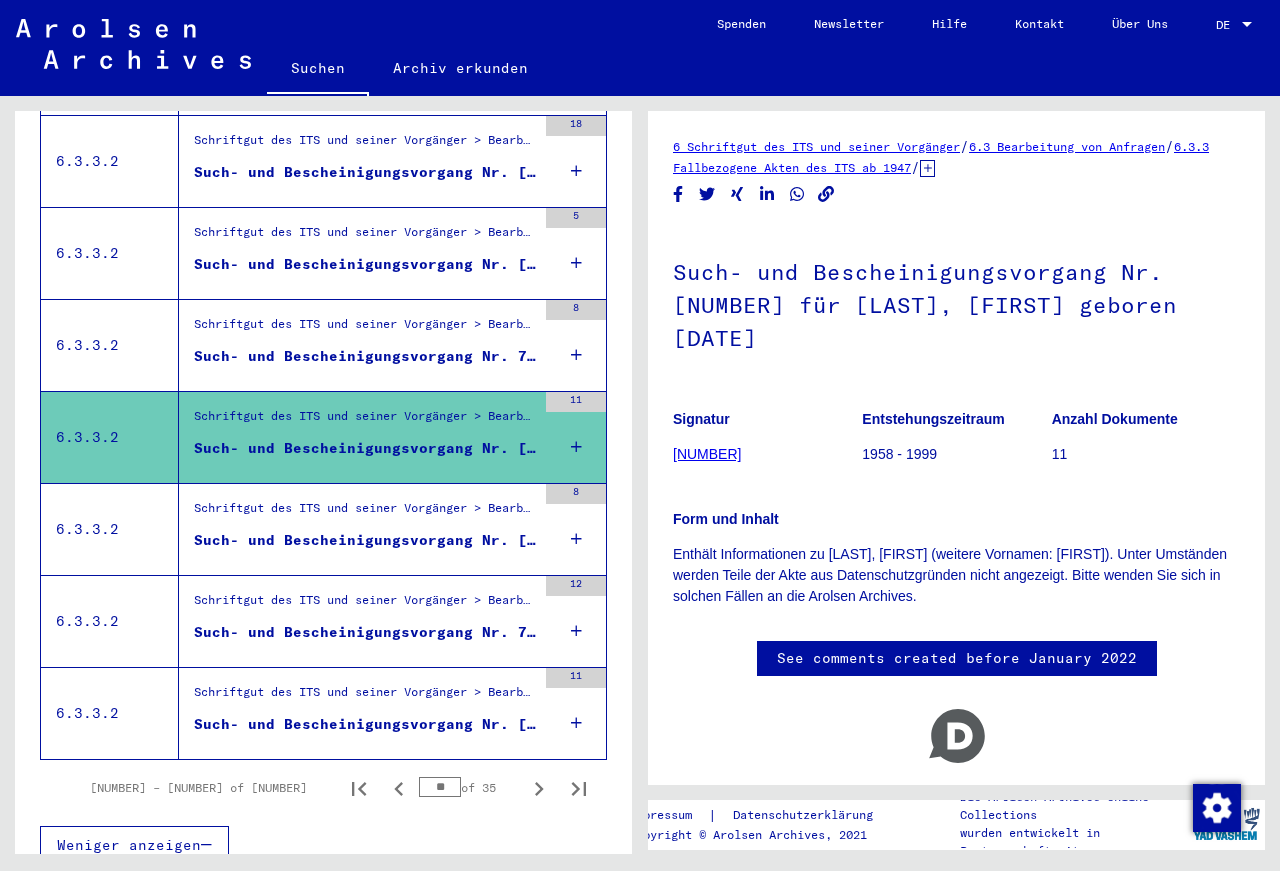 click on "Such- und Bescheinigungsvorgang Nr. 72.402 für [LAST], [FIRST]" at bounding box center (365, 356) 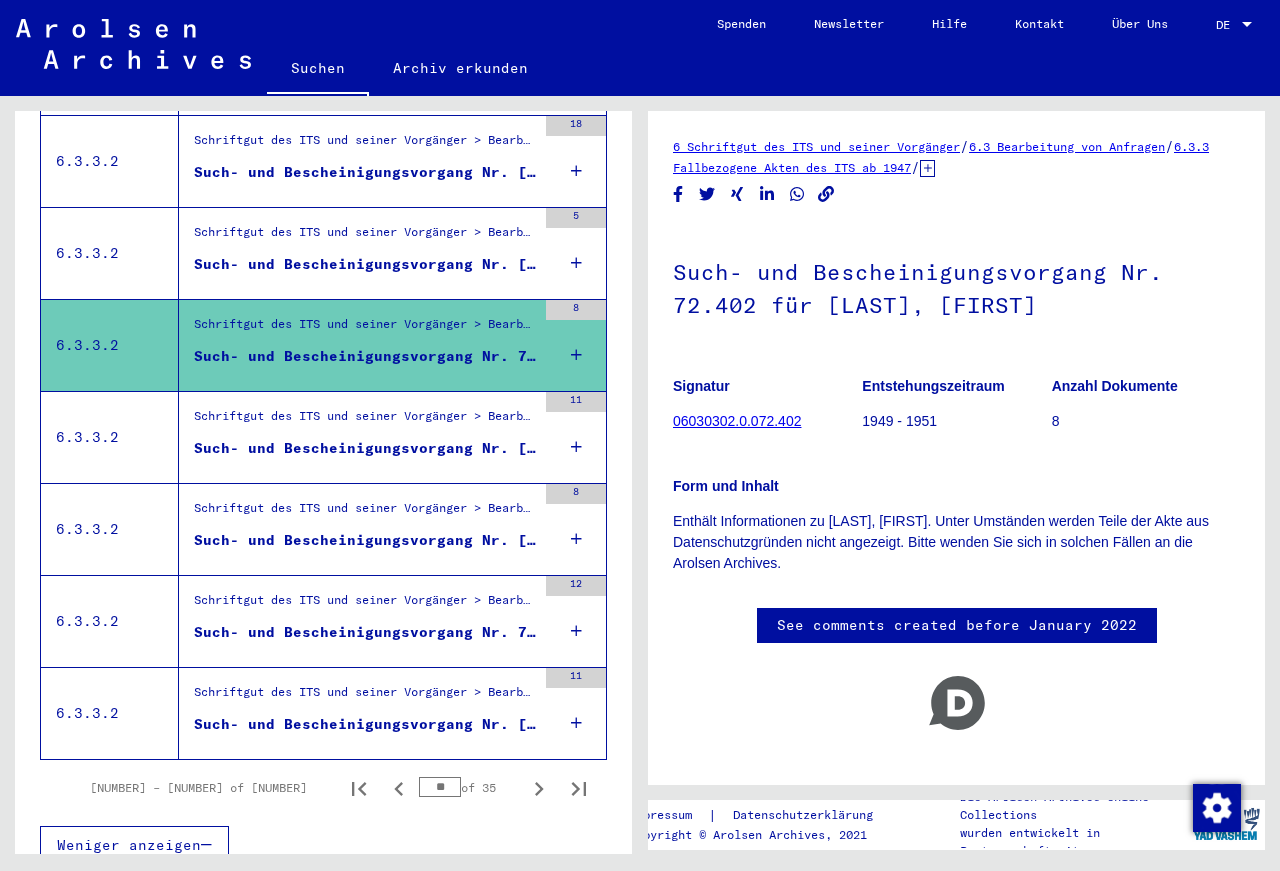 click on "Such- und Bescheinigungsvorgang Nr. [NUMBER] für [LAST], [FIRST] geboren [DATE] oder[DATE]" at bounding box center (365, 264) 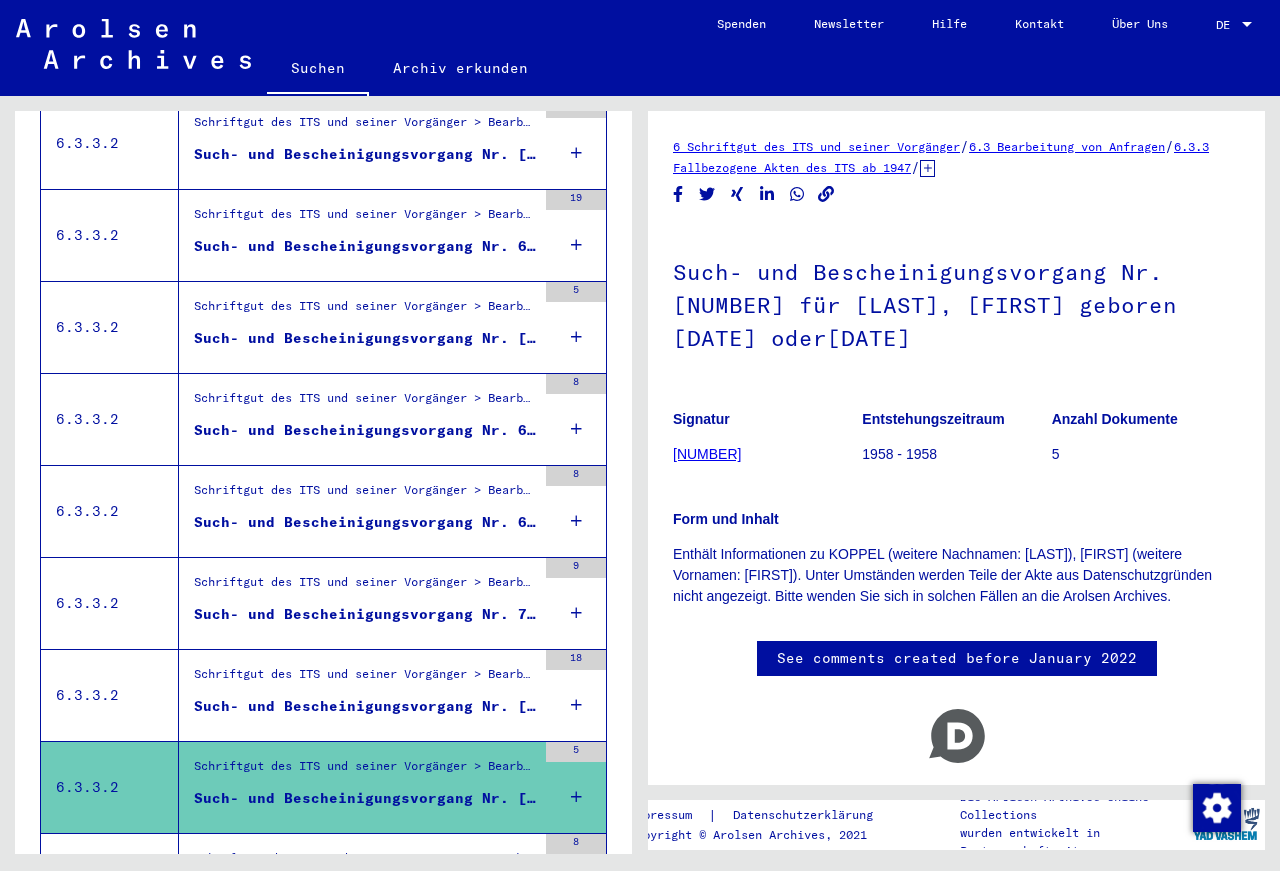 scroll, scrollTop: 1523, scrollLeft: 0, axis: vertical 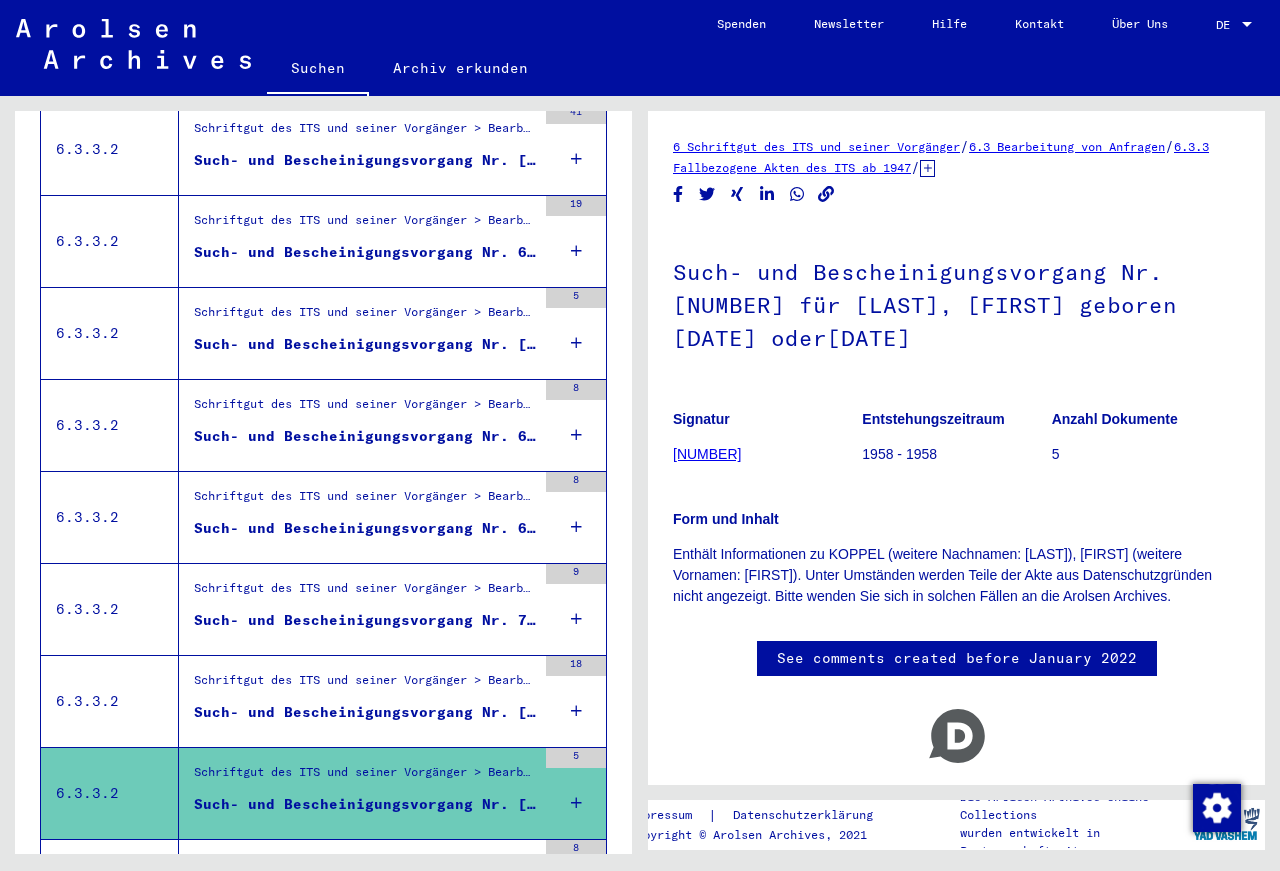 click on "Such- und Bescheinigungsvorgang Nr. [NUMBER] für [LAST], [FIRST] geboren [DATE]" at bounding box center [365, 712] 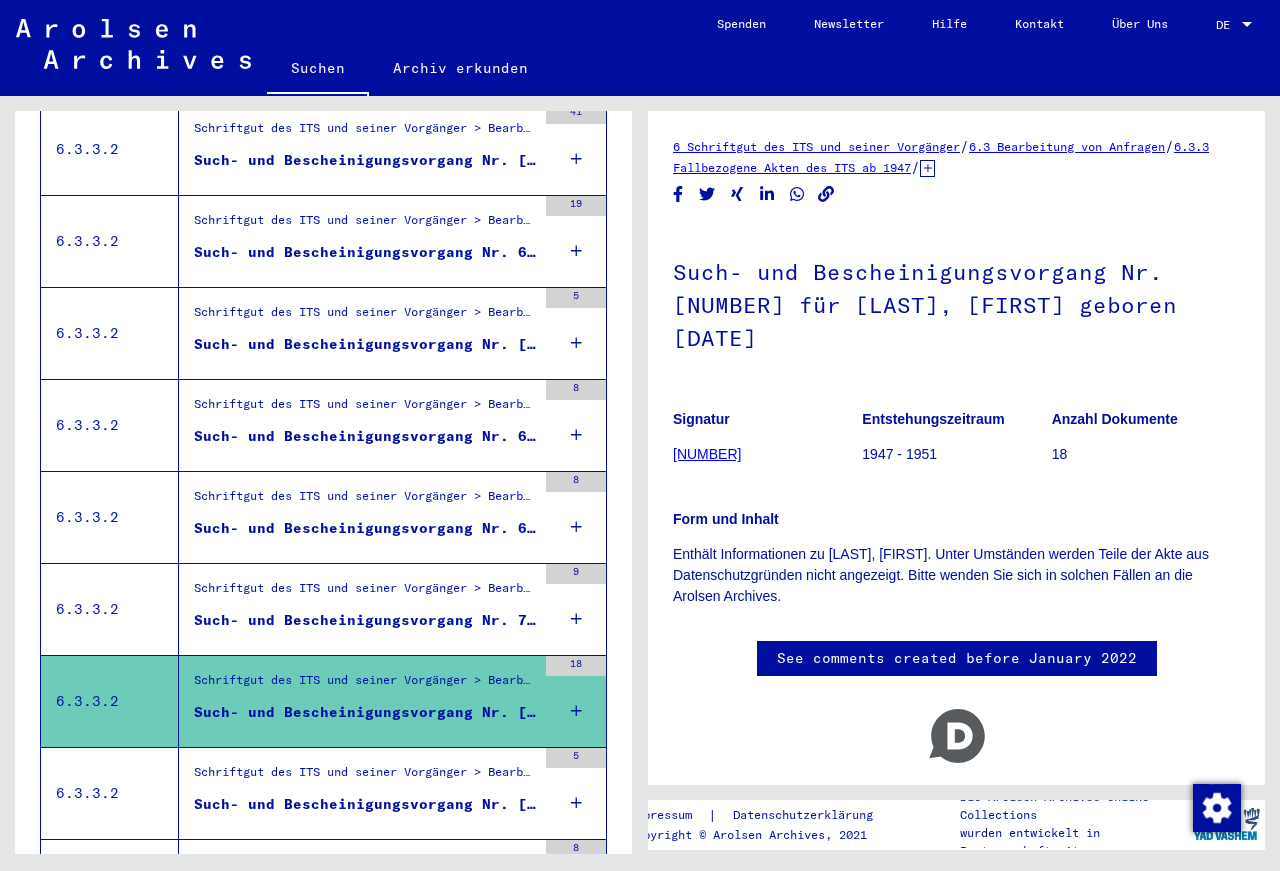 click on "Such- und Bescheinigungsvorgang Nr. 707.094 für [LAST], [FIRST] geboren [DATE]" at bounding box center [365, 620] 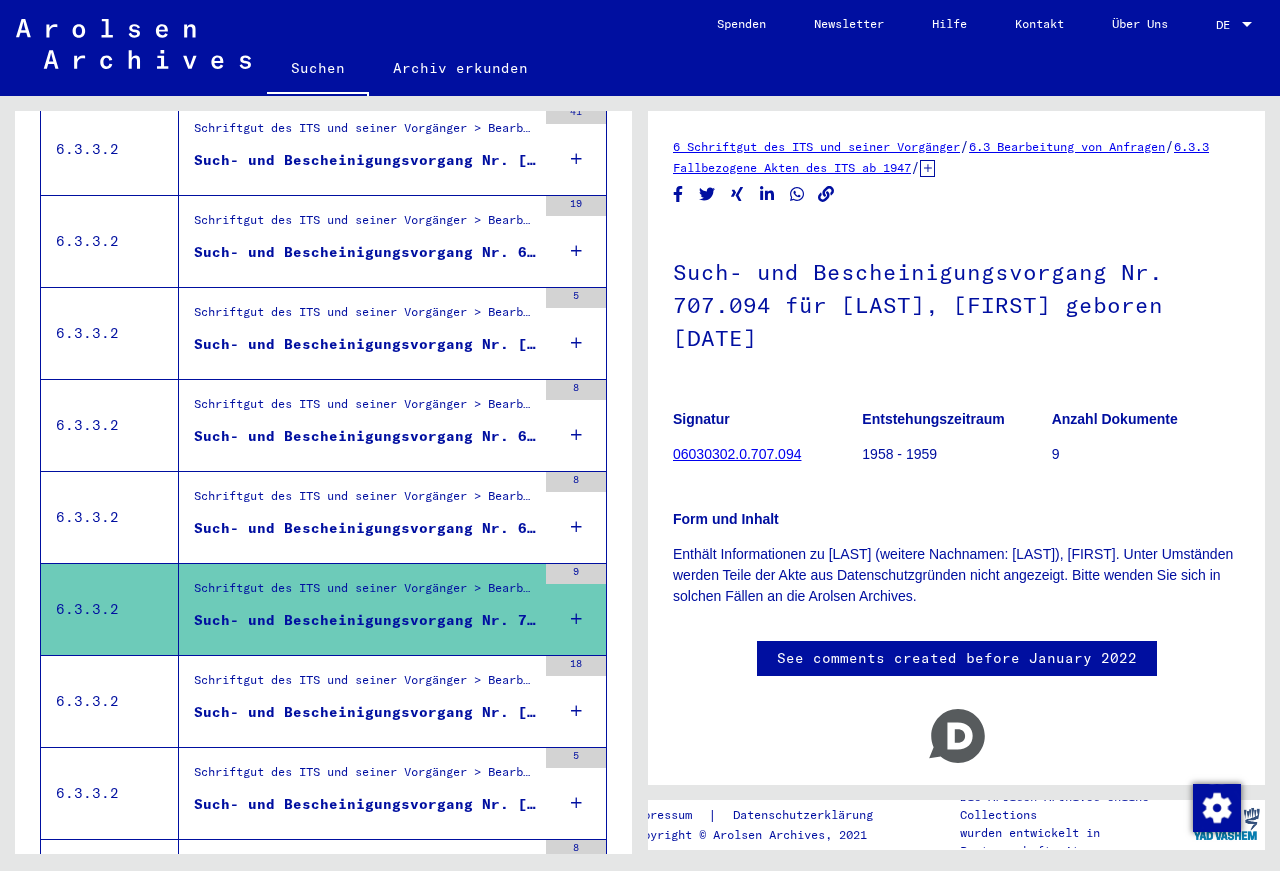 click on "Such- und Bescheinigungsvorgang Nr. 699.789 für [LAST], [FIRST] geboren [DATE]" at bounding box center [365, 528] 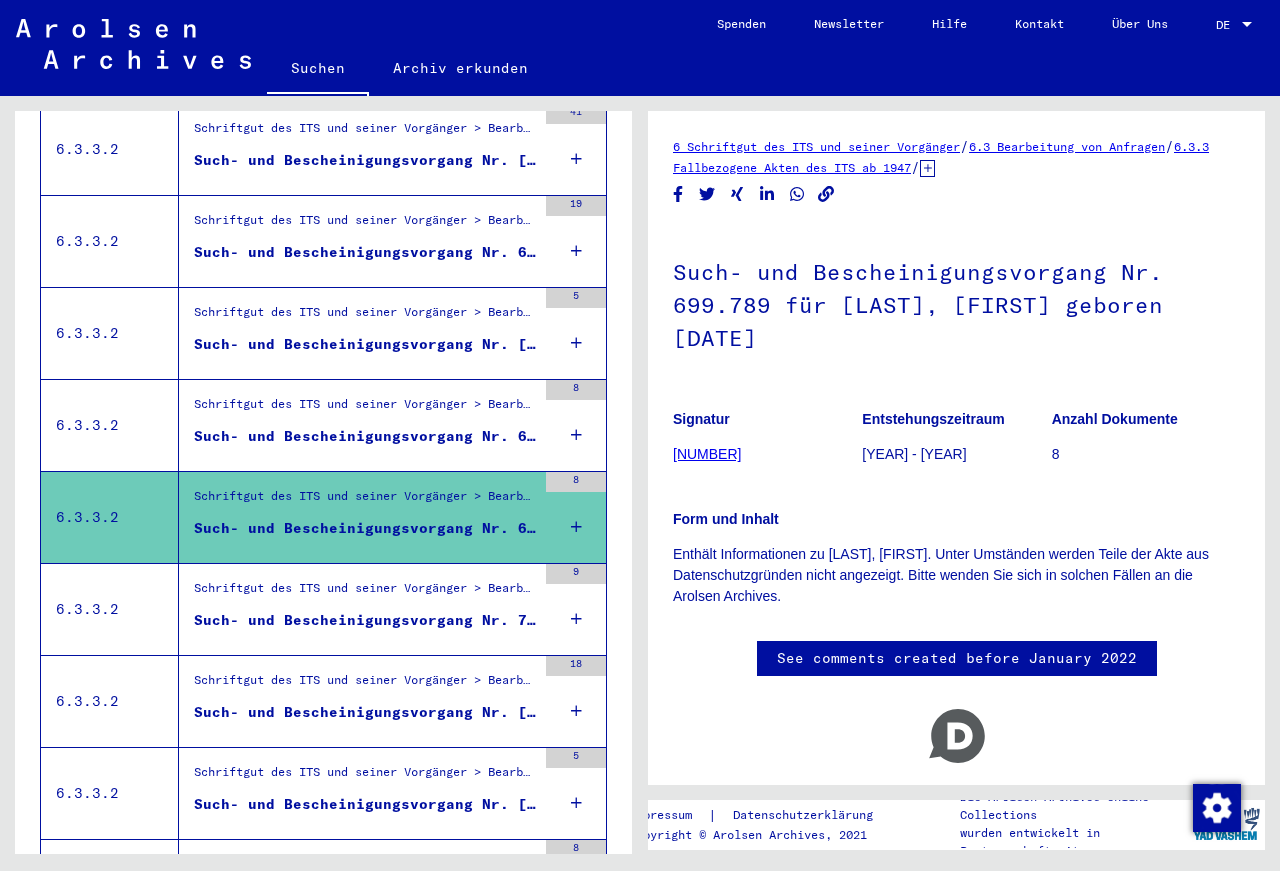 click on "Schriftgut des ITS und seiner Vorgänger > Bearbeitung von Anfragen > Fallbezogene Akten des ITS ab 1947 > T/D-Fallablage > Such- und Bescheinigungsvorgänge mit den (T/D-) Nummern von 500.000 bis 749.999 > Such- und Bescheinigungsvorgänge mit den (T/D-) Nummern von 699.500 bis 699.999" at bounding box center [365, 409] 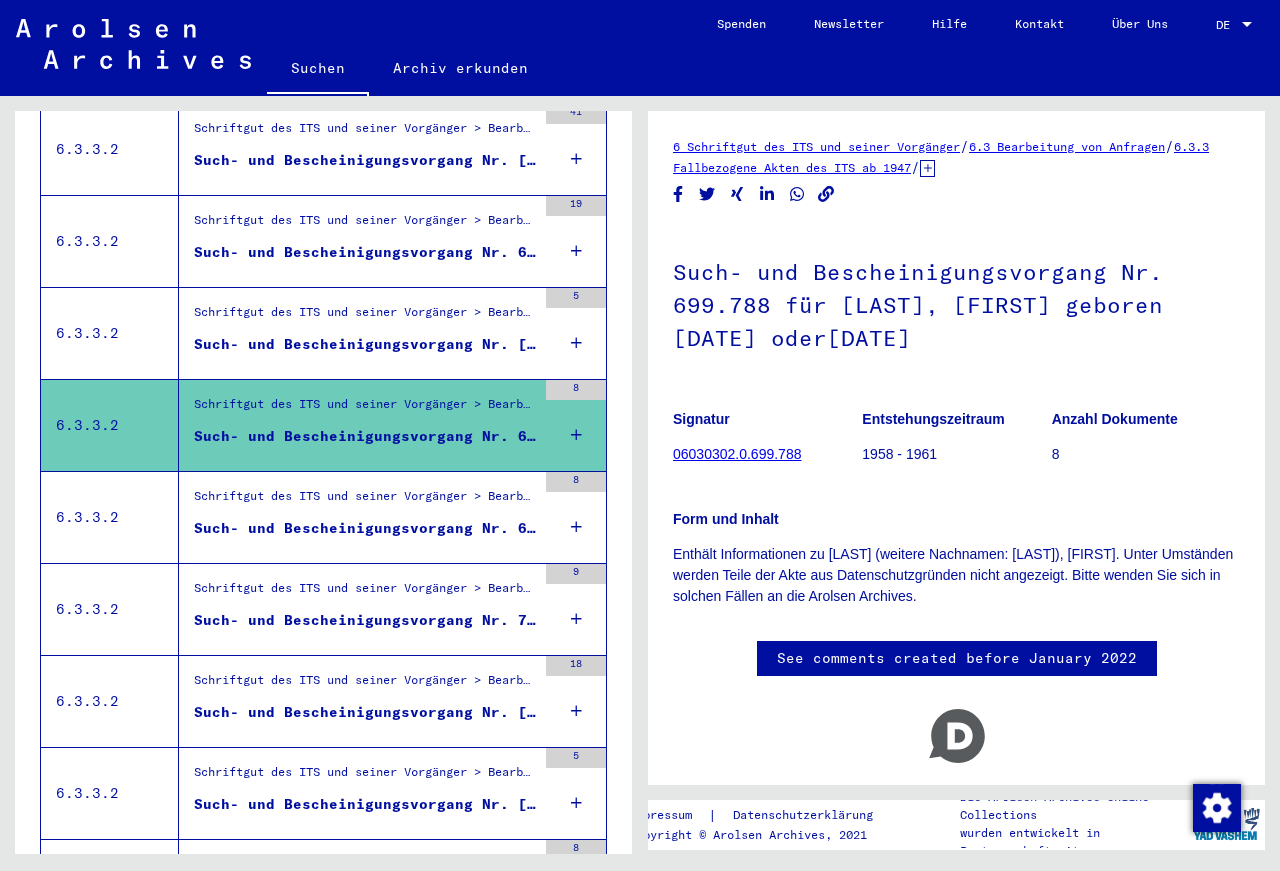 click on "Such- und Bescheinigungsvorgang Nr. [NUMBER] für [LAST], [FIRST] geboren [DATE]" at bounding box center [365, 344] 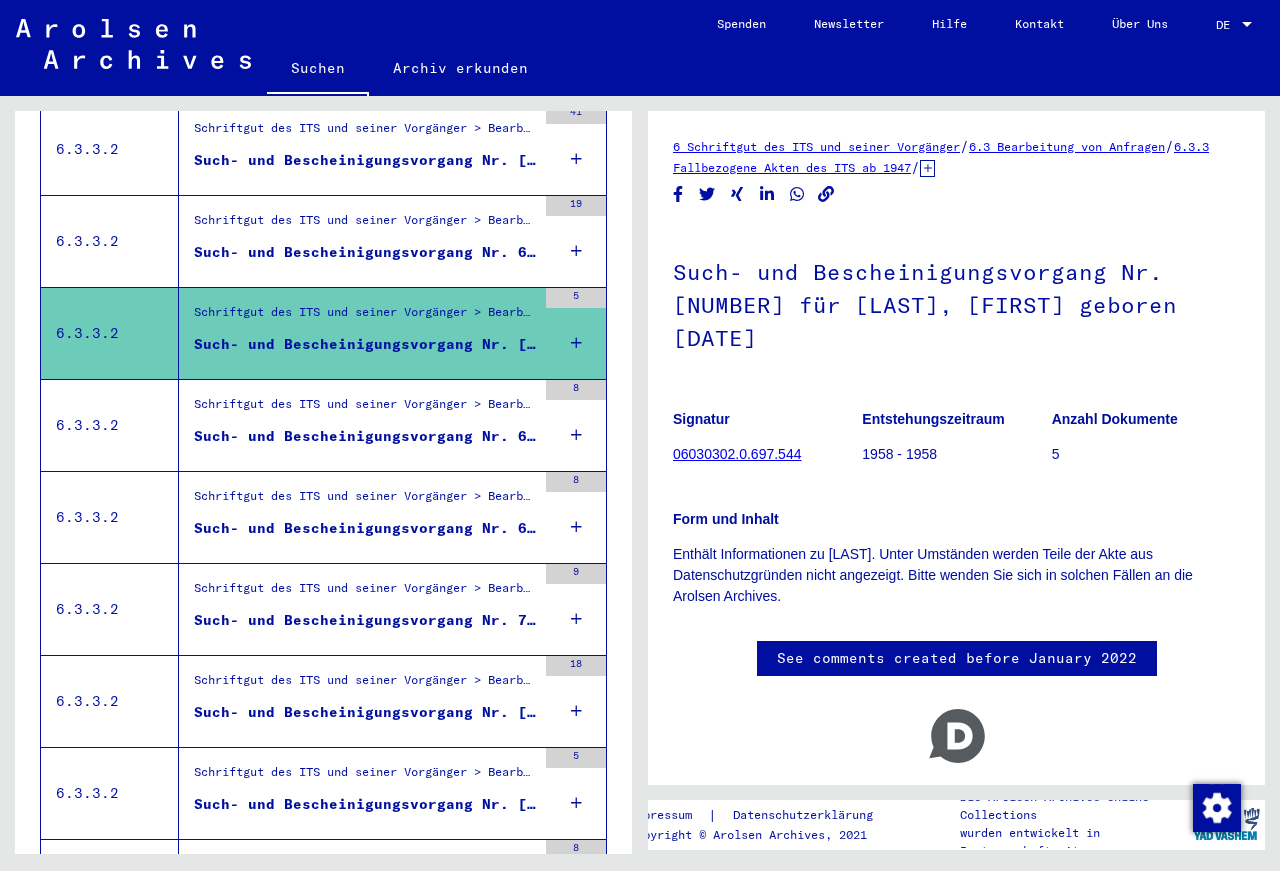 click on "Such- und Bescheinigungsvorgang Nr. 667.400 für [LAST], [FIRST] geboren [DATE]" at bounding box center (365, 252) 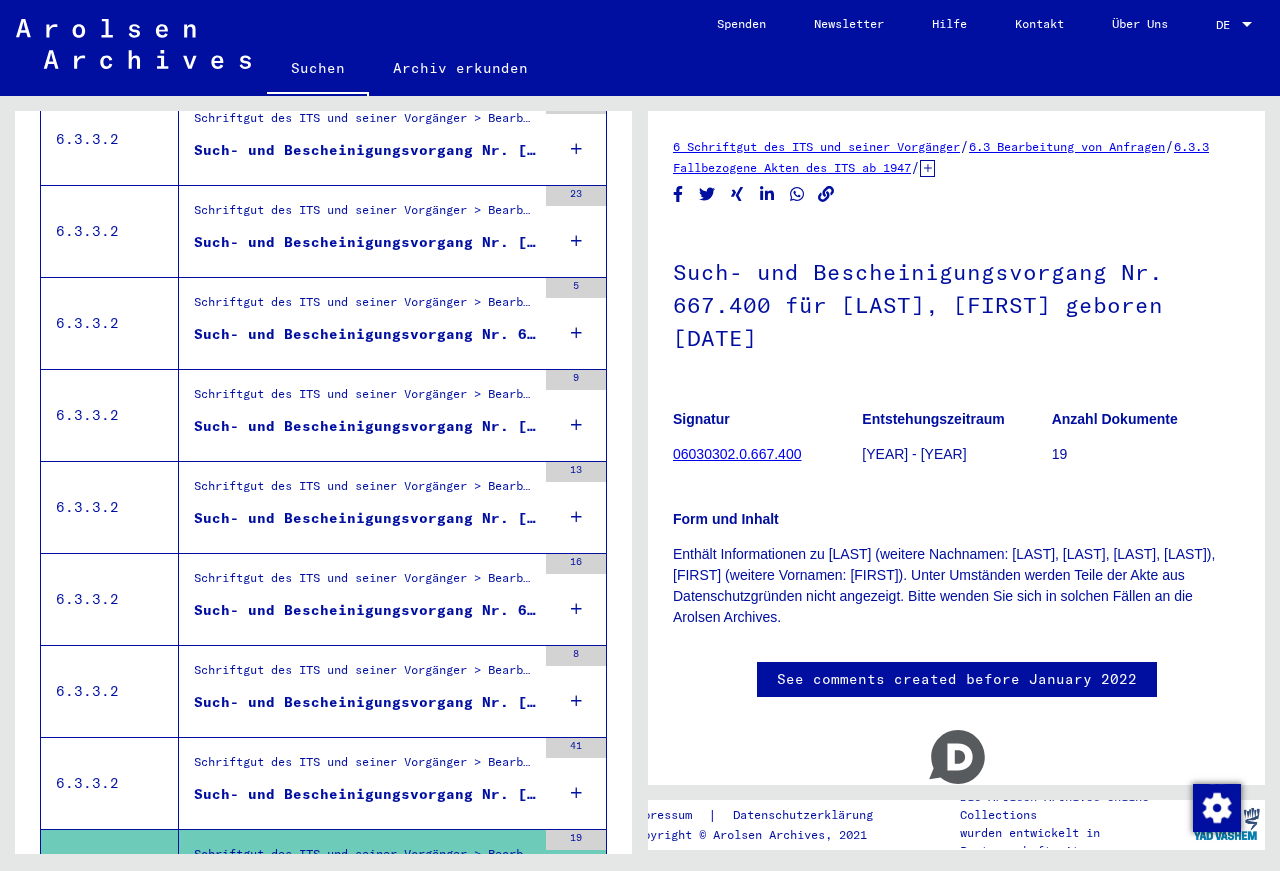 scroll, scrollTop: 875, scrollLeft: 0, axis: vertical 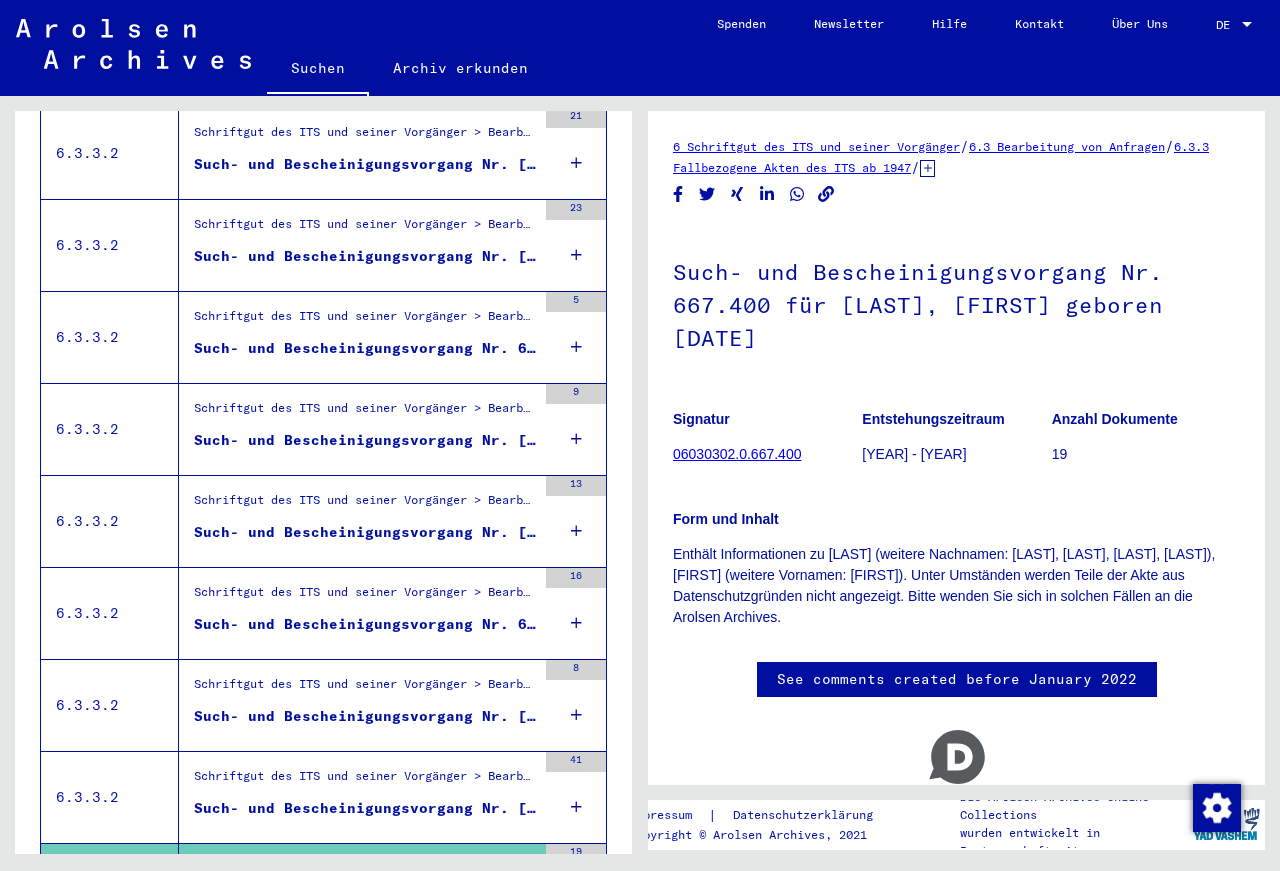 click on "Schriftgut des ITS und seiner Vorgänger > Bearbeitung von Anfragen > Fallbezogene Akten des ITS ab 1947 > T/D-Fallablage > Such- und Bescheinigungsvorgänge mit den (T/D-) Nummern von 1 bis 249.999 > Such- und Bescheinigungsvorgänge mit den (T/D-) Nummern von 66.000 bis 66.499" at bounding box center (365, 781) 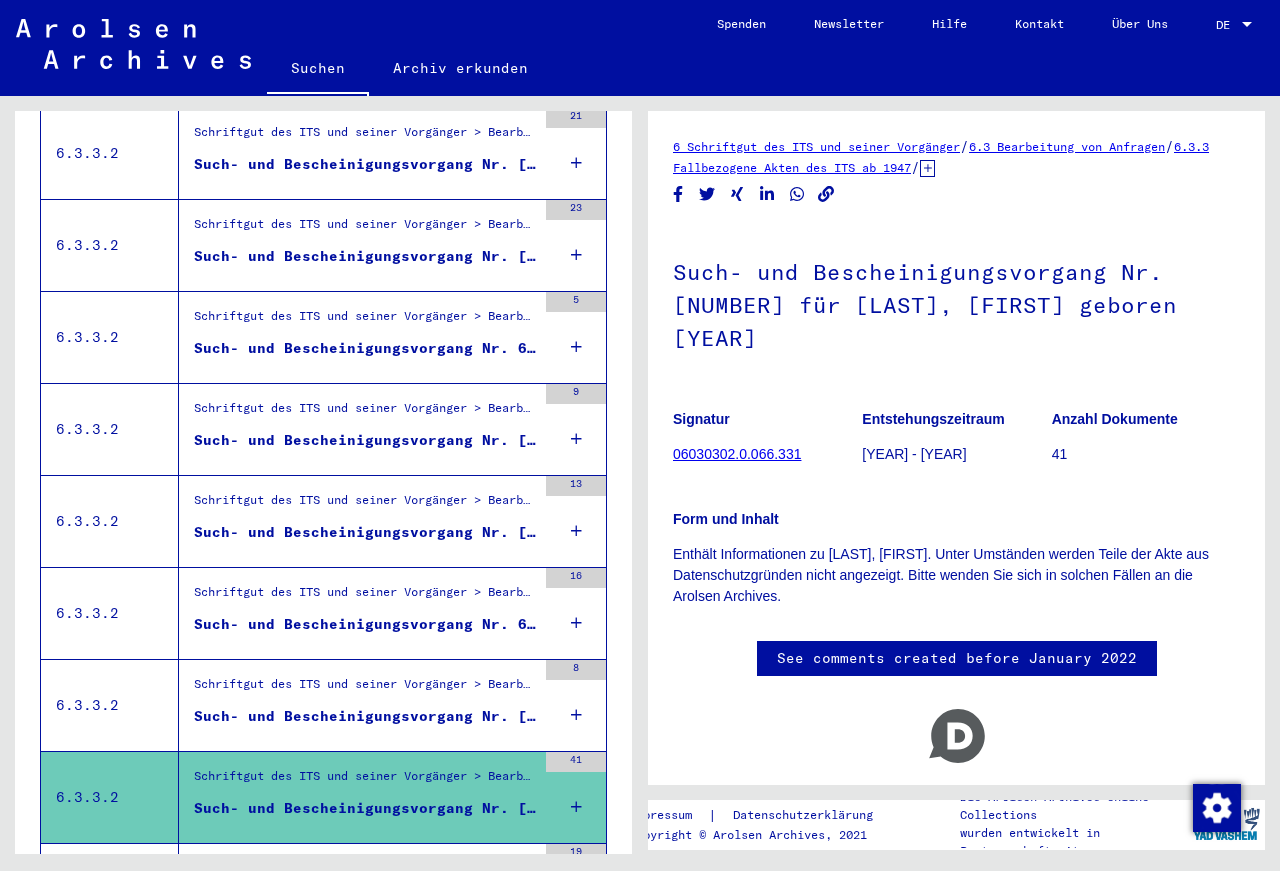 click on "Such- und Bescheinigungsvorgang Nr. [NUMBER] für [LAST], [FIRST] geboren [DATE]" at bounding box center (365, 716) 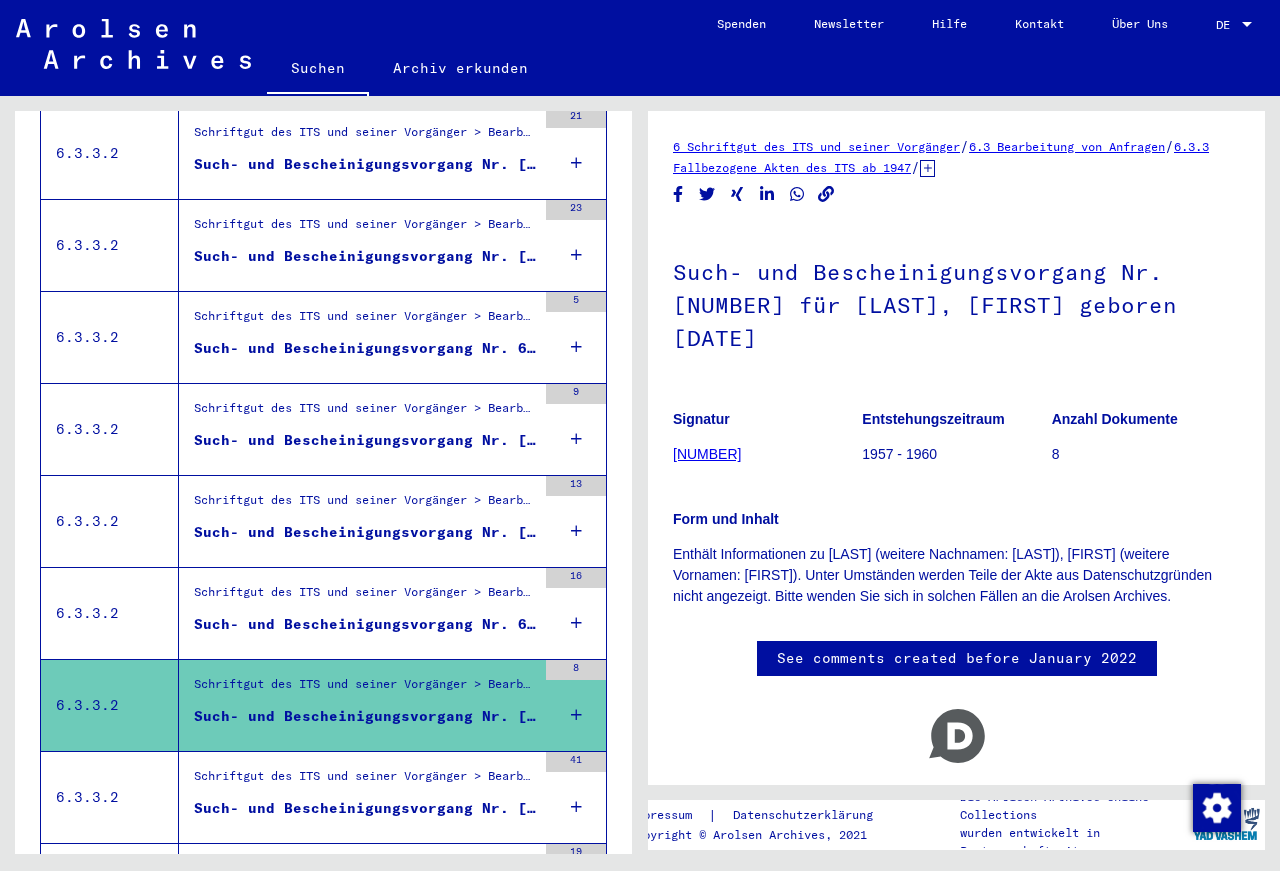 click on "Such- und Bescheinigungsvorgang Nr. 65.931 für [LAST], [FIRST] geboren [DATE]" at bounding box center (365, 624) 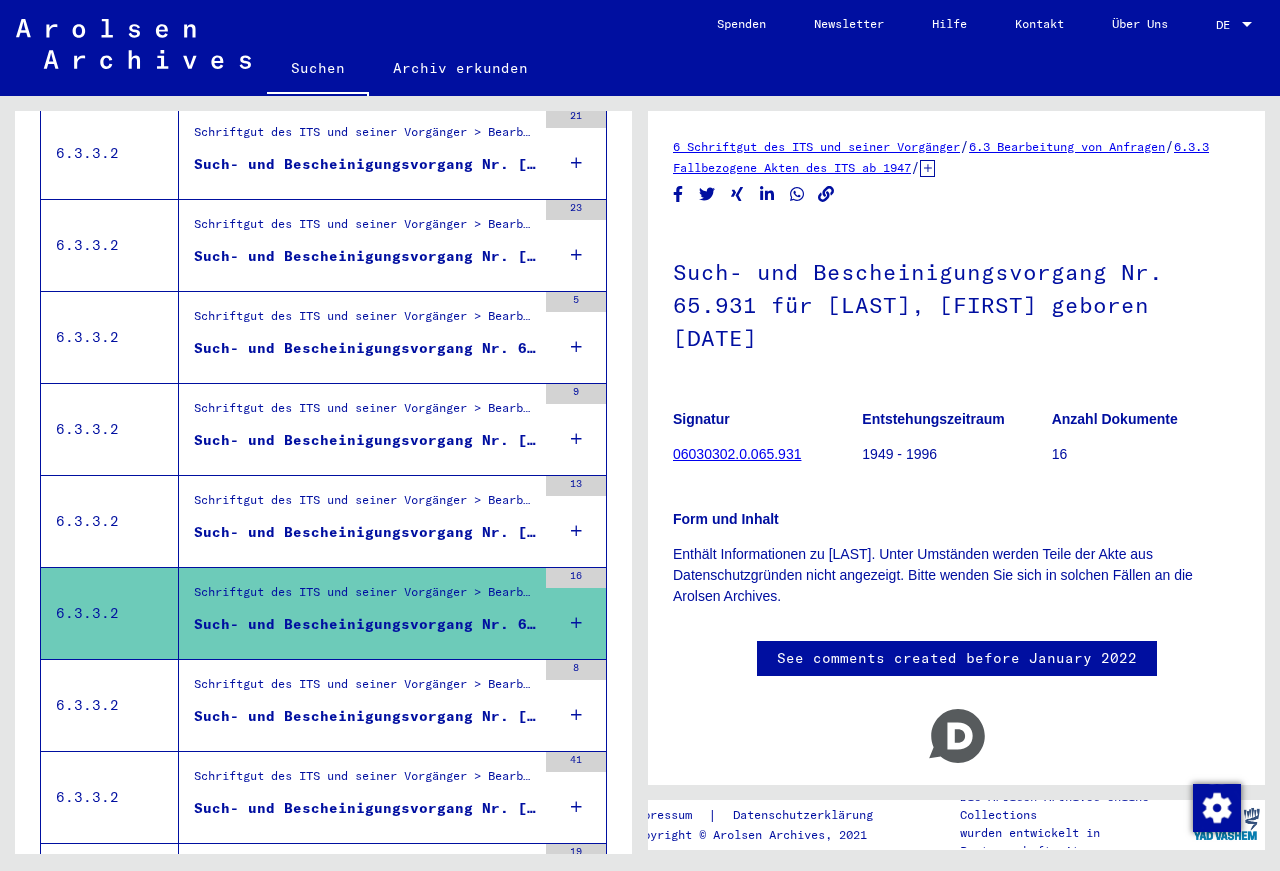 click on "Schriftgut des ITS und seiner Vorgänger > Bearbeitung von Anfragen > Fallbezogene Akten des ITS ab 1947 > T/D-Fallablage > Such- und Bescheinigungsvorgänge mit den (T/D-) Nummern von 500.000 bis 749.999 > Such- und Bescheinigungsvorgänge mit den (T/D-) Nummern von 638.500 bis 638.999" at bounding box center [365, 506] 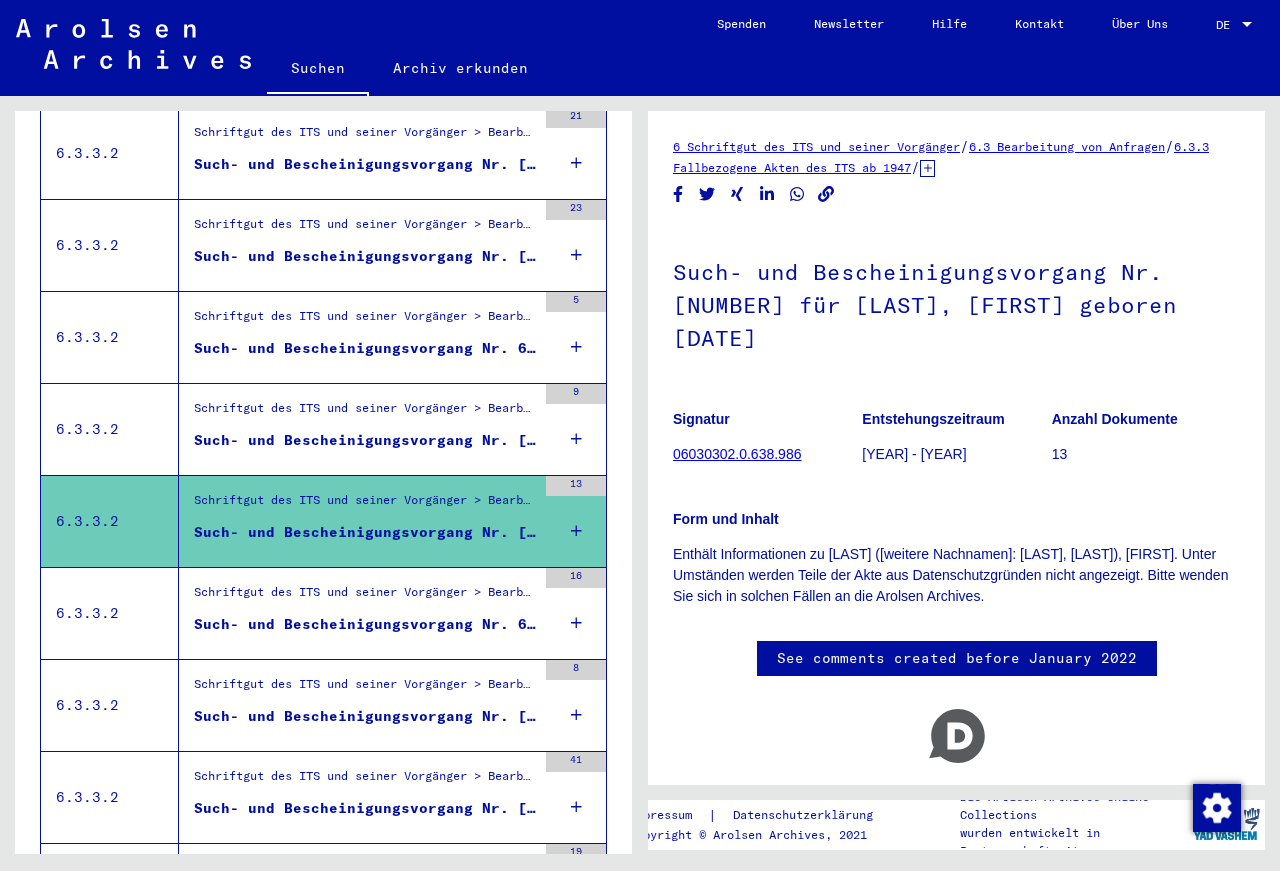 click on "Such- und Bescheinigungsvorgang Nr. [NUMBER] für [LAST], [FIRST] geboren [YEAR]" at bounding box center (365, 440) 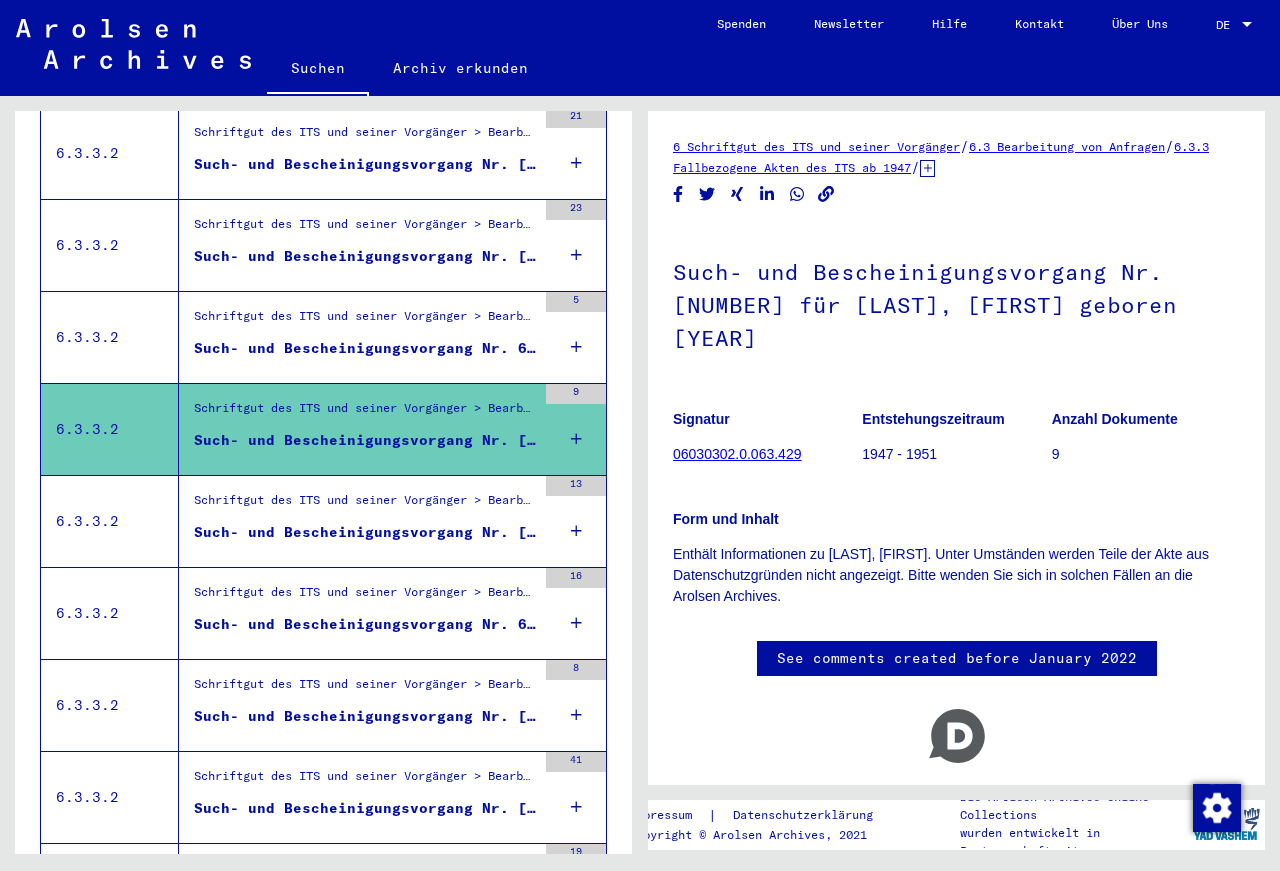 click on "Such- und Bescheinigungsvorgang Nr. 621.053 für [LAST], [FIRST] geboren [DATE]" at bounding box center [365, 348] 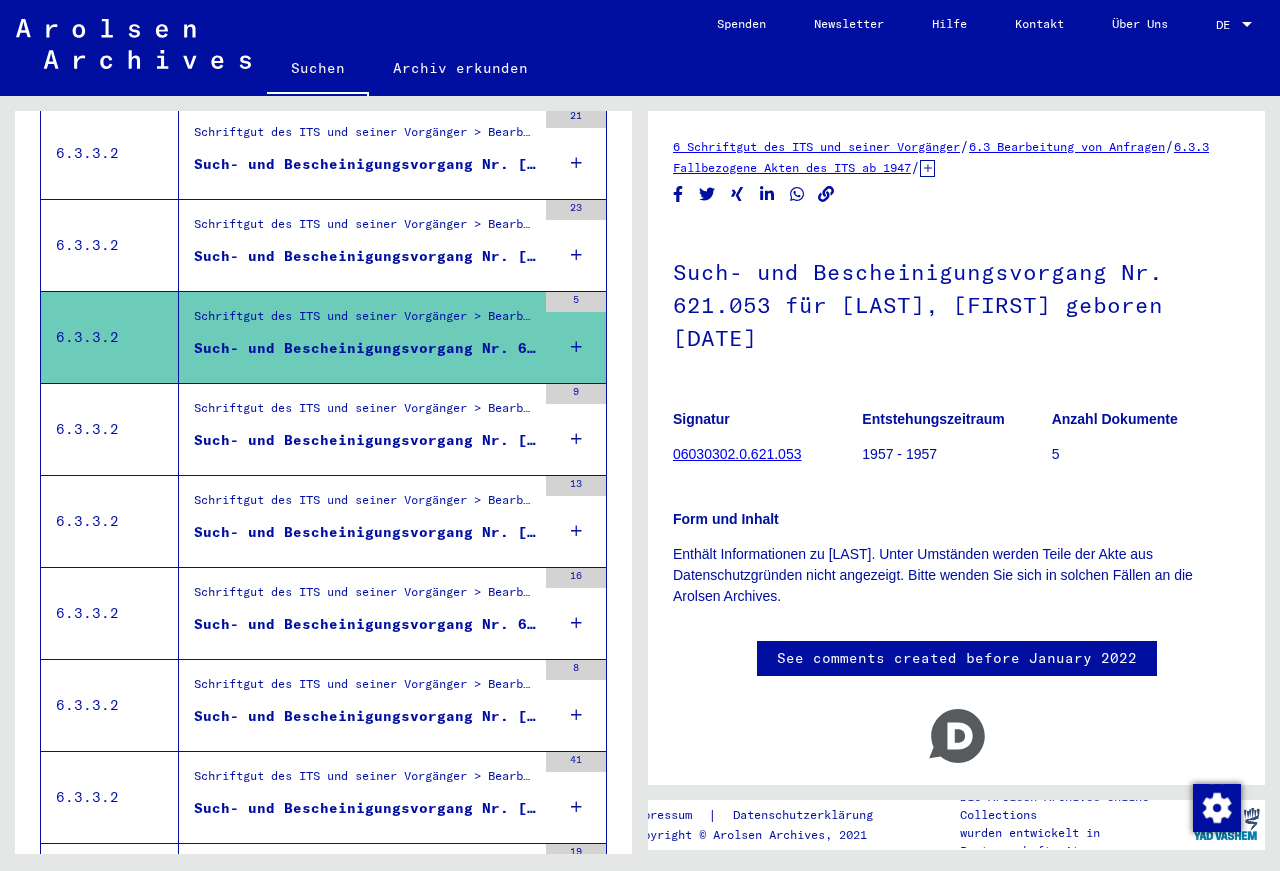 click on "Schriftgut des ITS und seiner Vorgänger > Bearbeitung von Anfragen > Fallbezogene Akten des ITS ab 1947 > T/D-Fallablage > Such- und Bescheinigungsvorgänge mit den (T/D-) Nummern von 1 bis 249.999 > Such- und Bescheinigungsvorgänge mit den (T/D-) Nummern von 62.500 bis 62.999" at bounding box center (365, 230) 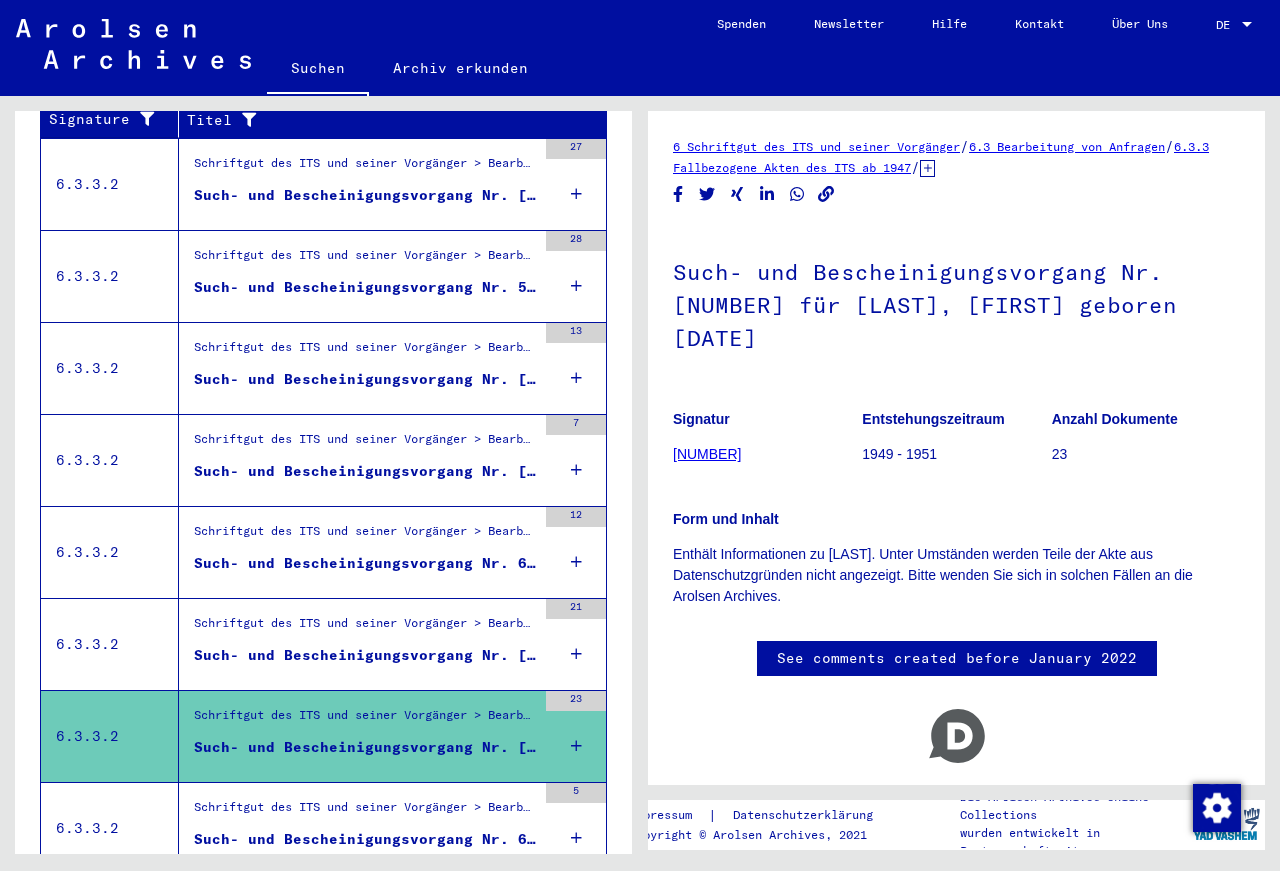 scroll, scrollTop: 335, scrollLeft: 0, axis: vertical 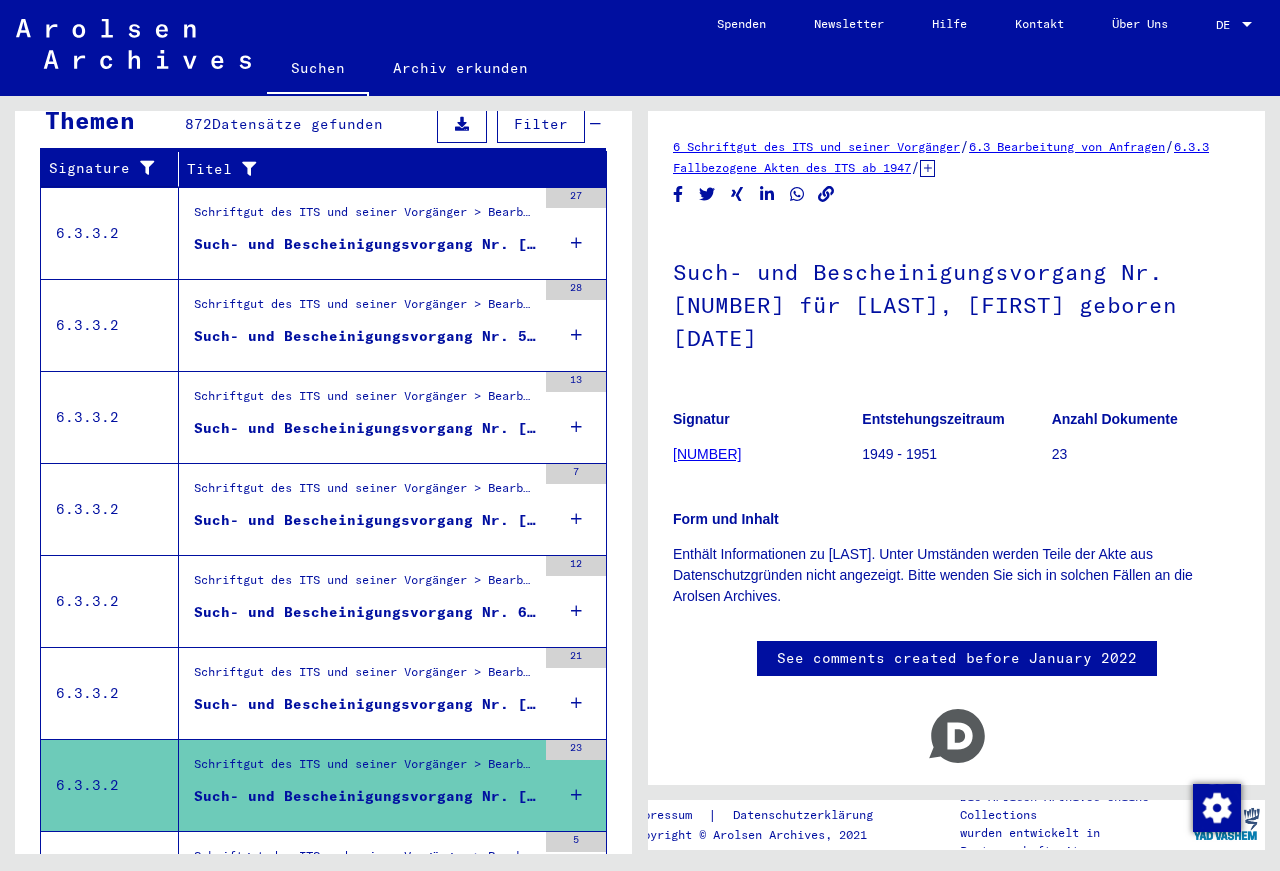 click on "Schriftgut des ITS und seiner Vorgänger > Bearbeitung von Anfragen > Fallbezogene Akten des ITS ab 1947 > T/D-Fallablage > Such- und Bescheinigungsvorgänge mit den (T/D-) Nummern von 500.000 bis 749.999 > Such- und Bescheinigungsvorgänge mit den (T/D-) Nummern von 615.500 bis 615.999" at bounding box center [365, 677] 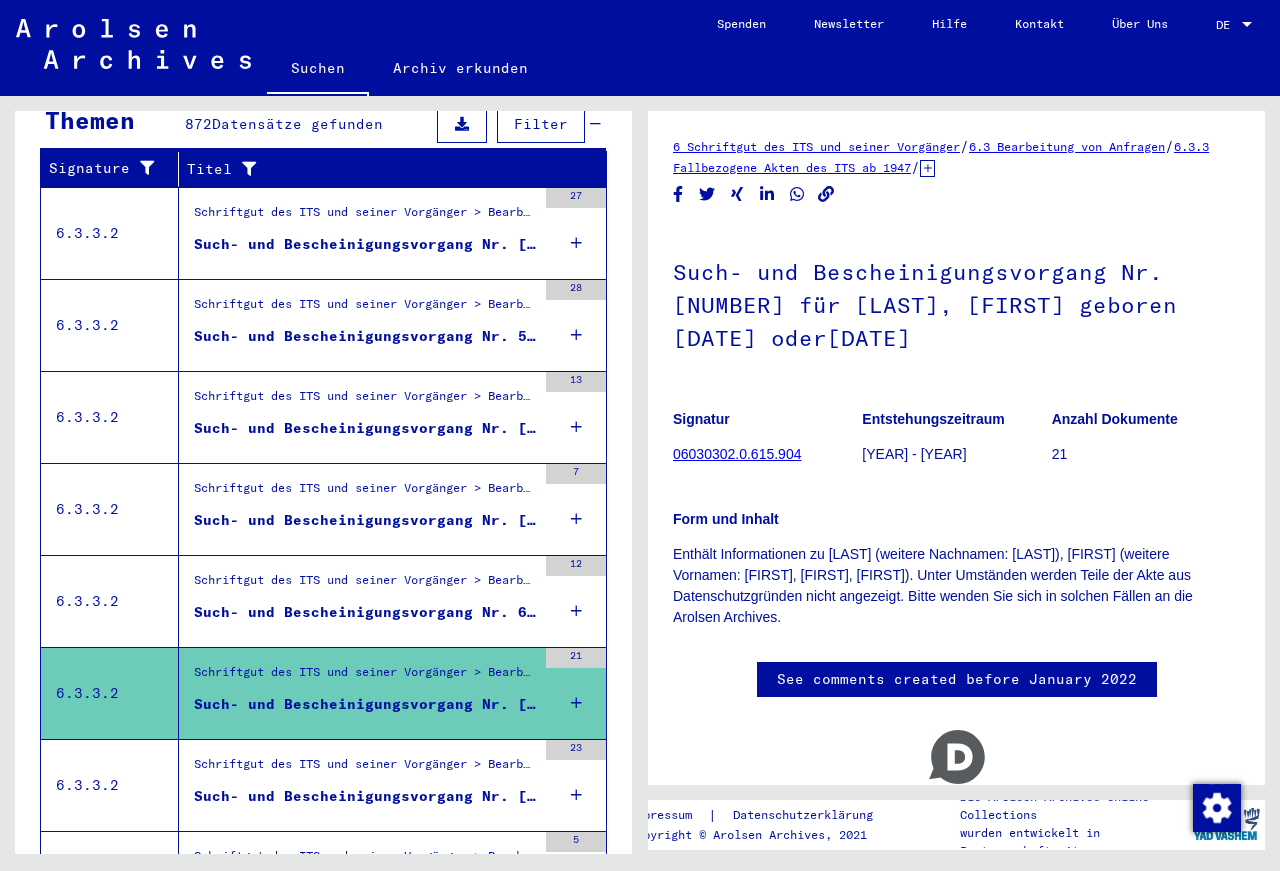 click on "Schriftgut des ITS und seiner Vorgänger > Bearbeitung von Anfragen > Fallbezogene Akten des ITS ab 1947 > T/D-Fallablage > Such- und Bescheinigungsvorgänge mit den (T/D-) Nummern von 500.000 bis 749.999 > Such- und Bescheinigungsvorgänge mit den (T/D-) Nummern von 603.000 bis 603.499" at bounding box center [365, 586] 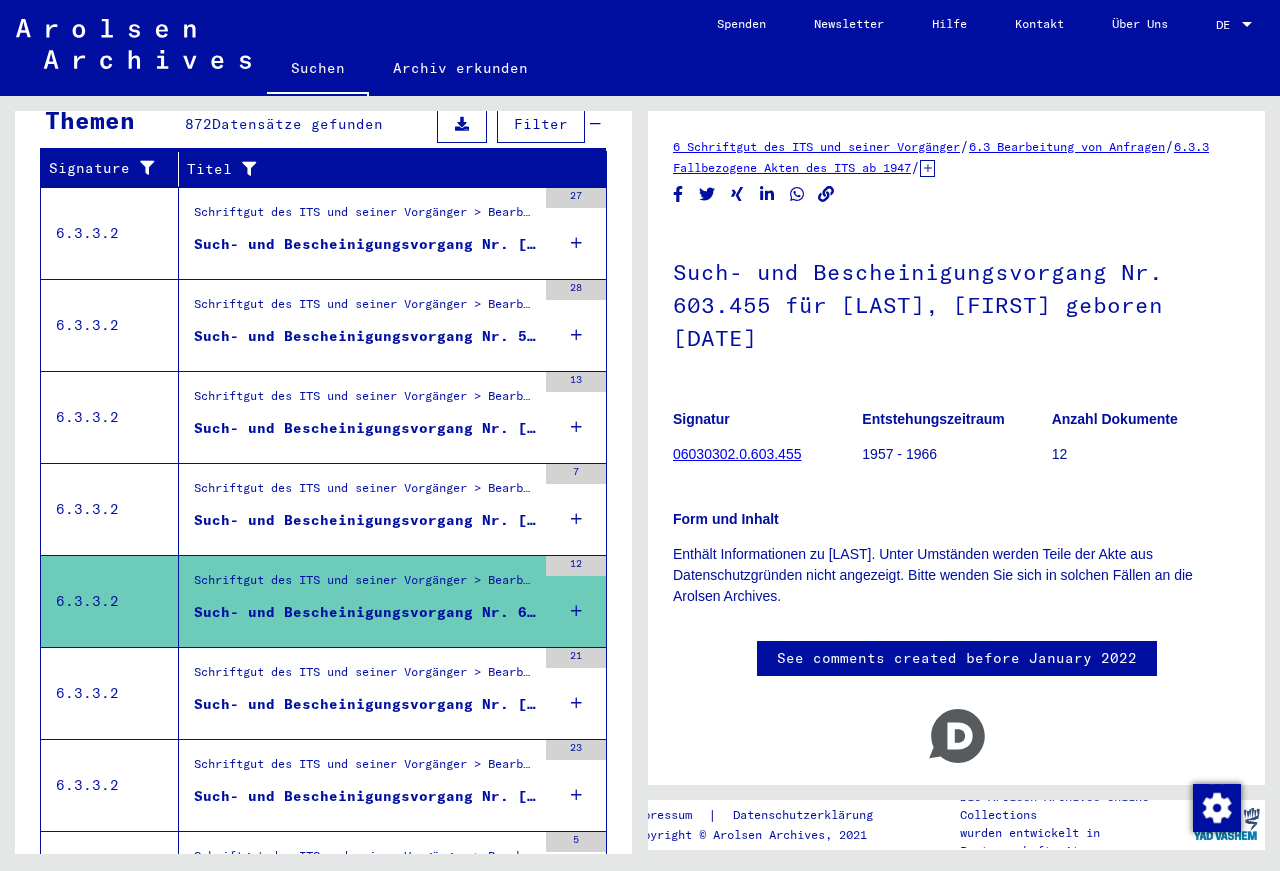 click on "Such- und Bescheinigungsvorgang Nr. [NUMBER] für [LAST], [FIRST] geboren [DATE]" at bounding box center (365, 520) 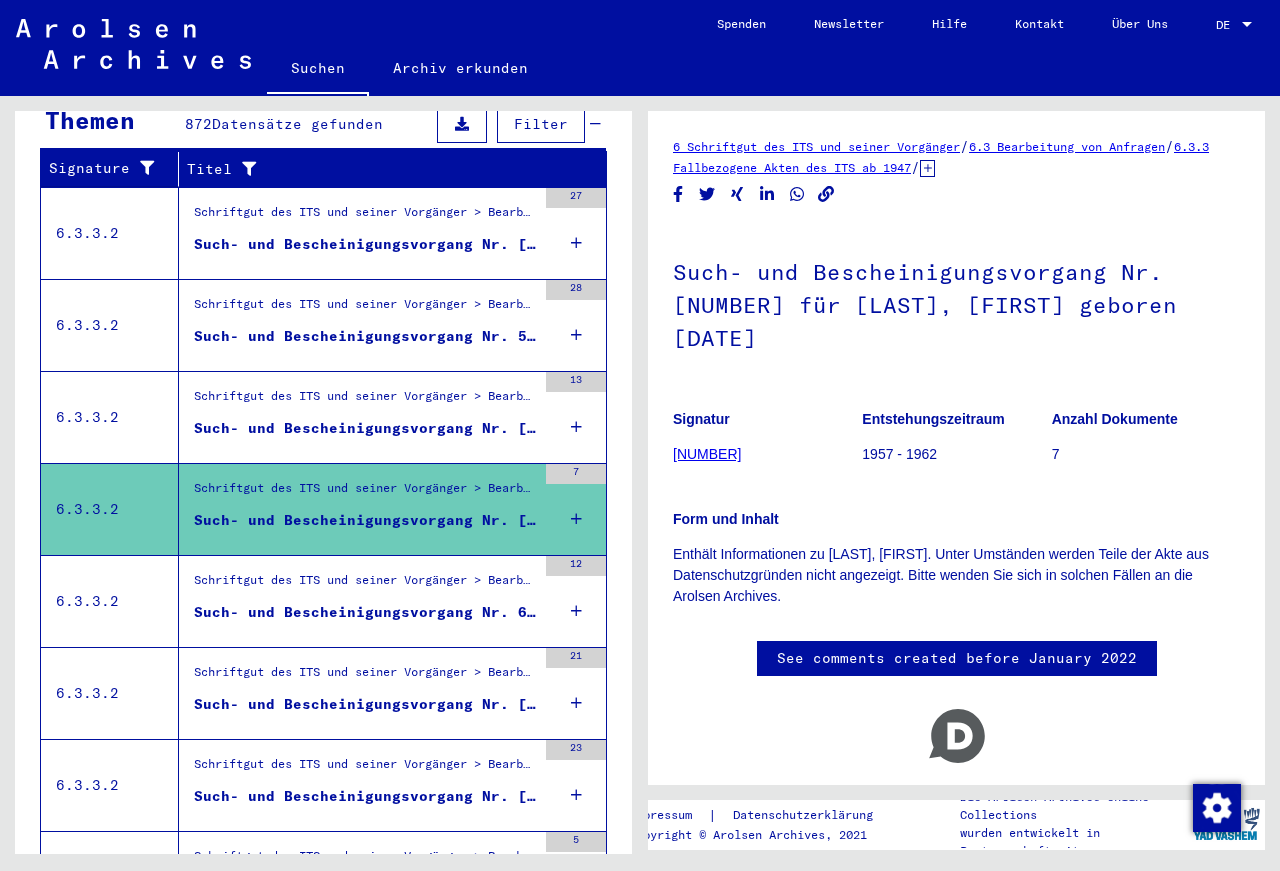 click on "Schriftgut des ITS und seiner Vorgänger > Bearbeitung von Anfragen > Fallbezogene Akten des ITS ab 1947 > T/D-Fallablage > Such- und Bescheinigungsvorgänge mit den (T/D-) Nummern von 500.000 bis 749.999 > Such- und Bescheinigungsvorgänge mit den (T/D-) Nummern von 569.000 bis 569.499" at bounding box center (365, 401) 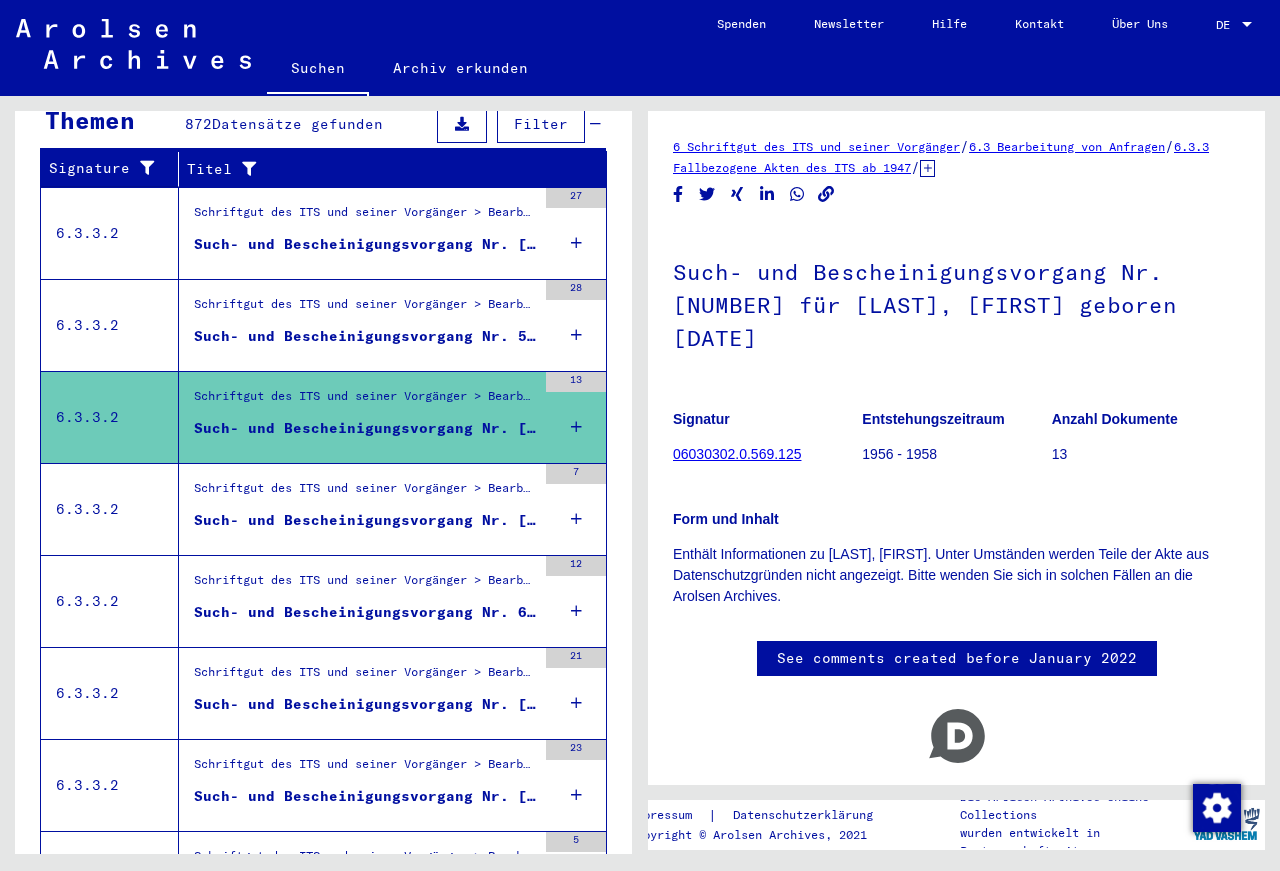 click on "Such- und Bescheinigungsvorgang Nr. 56.523 für [NAME], [NAME] geboren [DATE]" at bounding box center [365, 336] 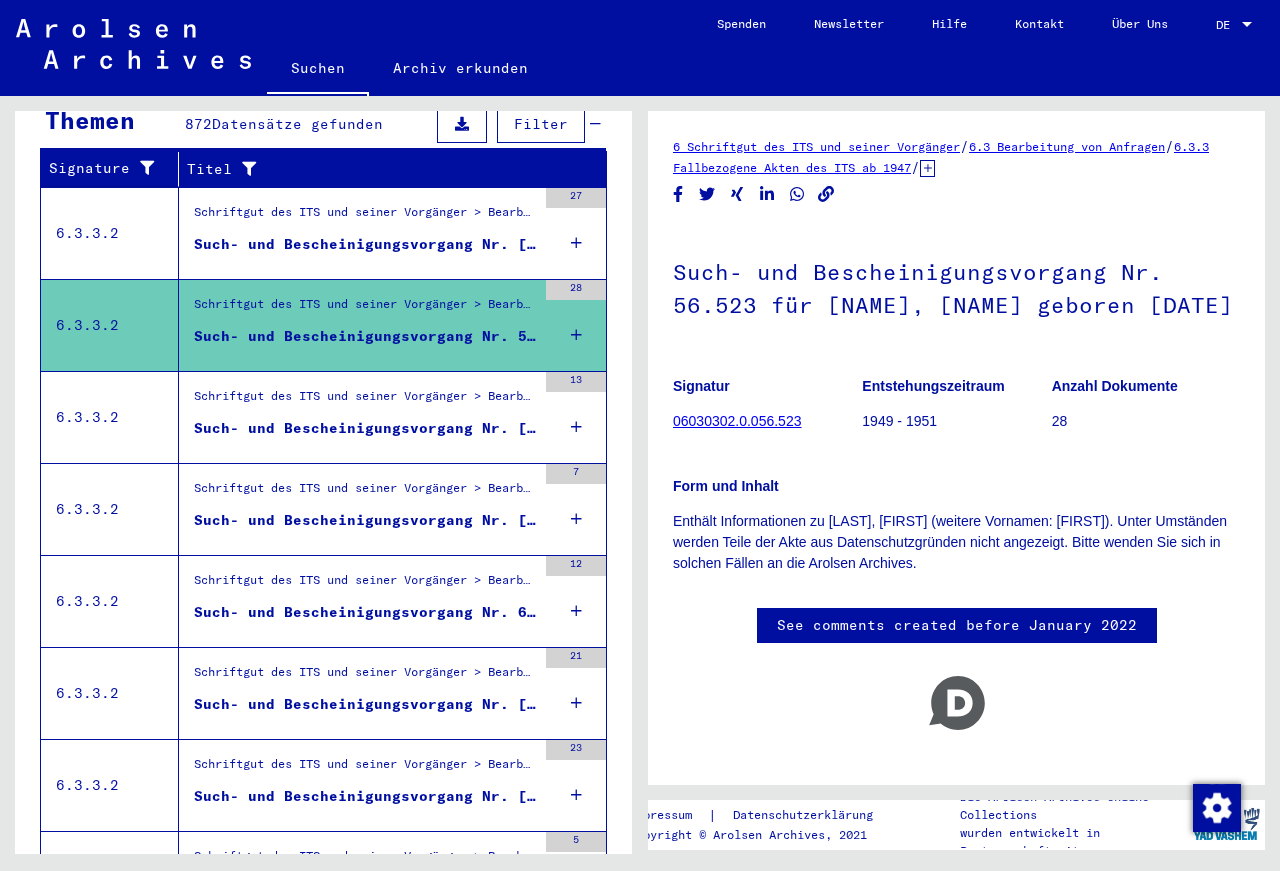 click on "Such- und Bescheinigungsvorgang Nr. [NUMBER] für [LAST], [FIRST] geboren [DATE]" at bounding box center [365, 249] 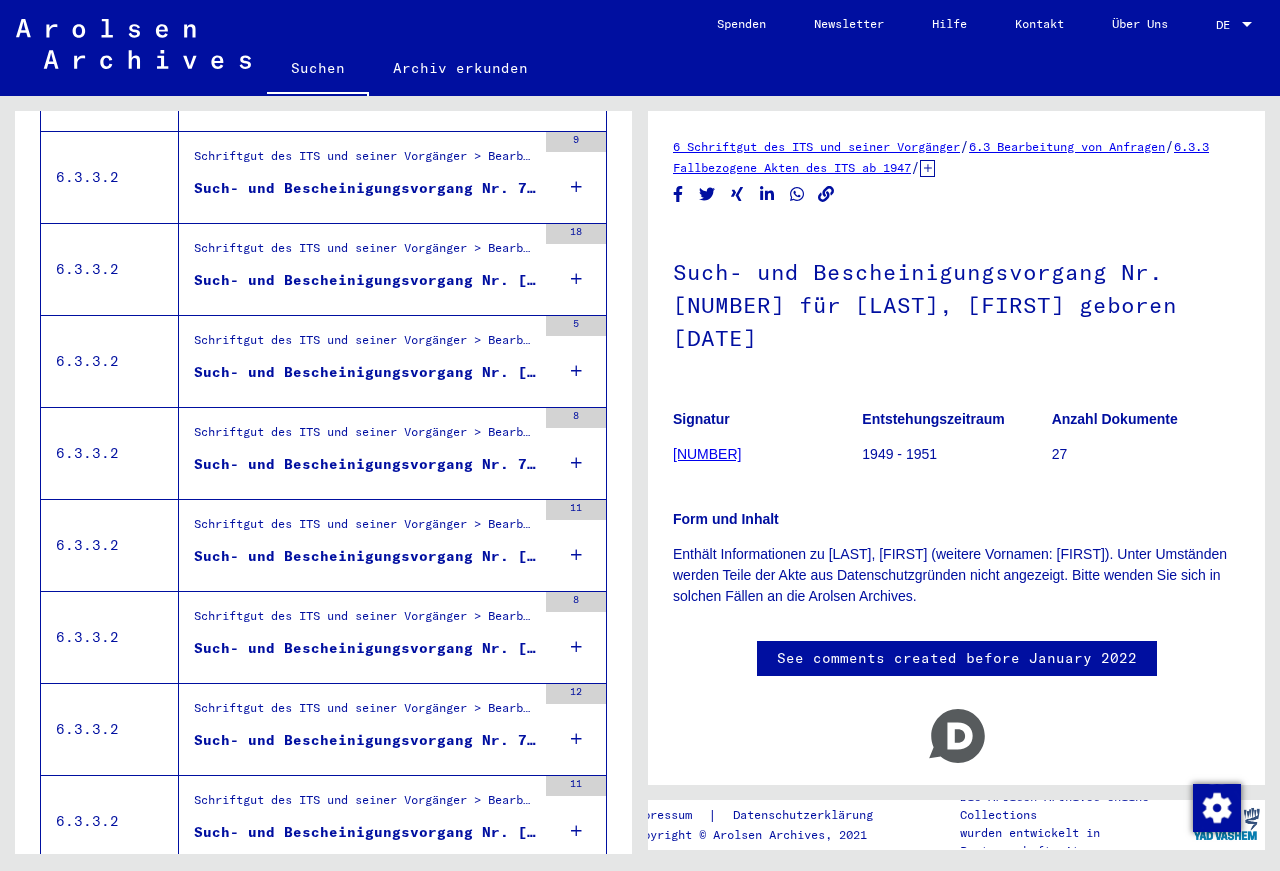 scroll, scrollTop: 2063, scrollLeft: 0, axis: vertical 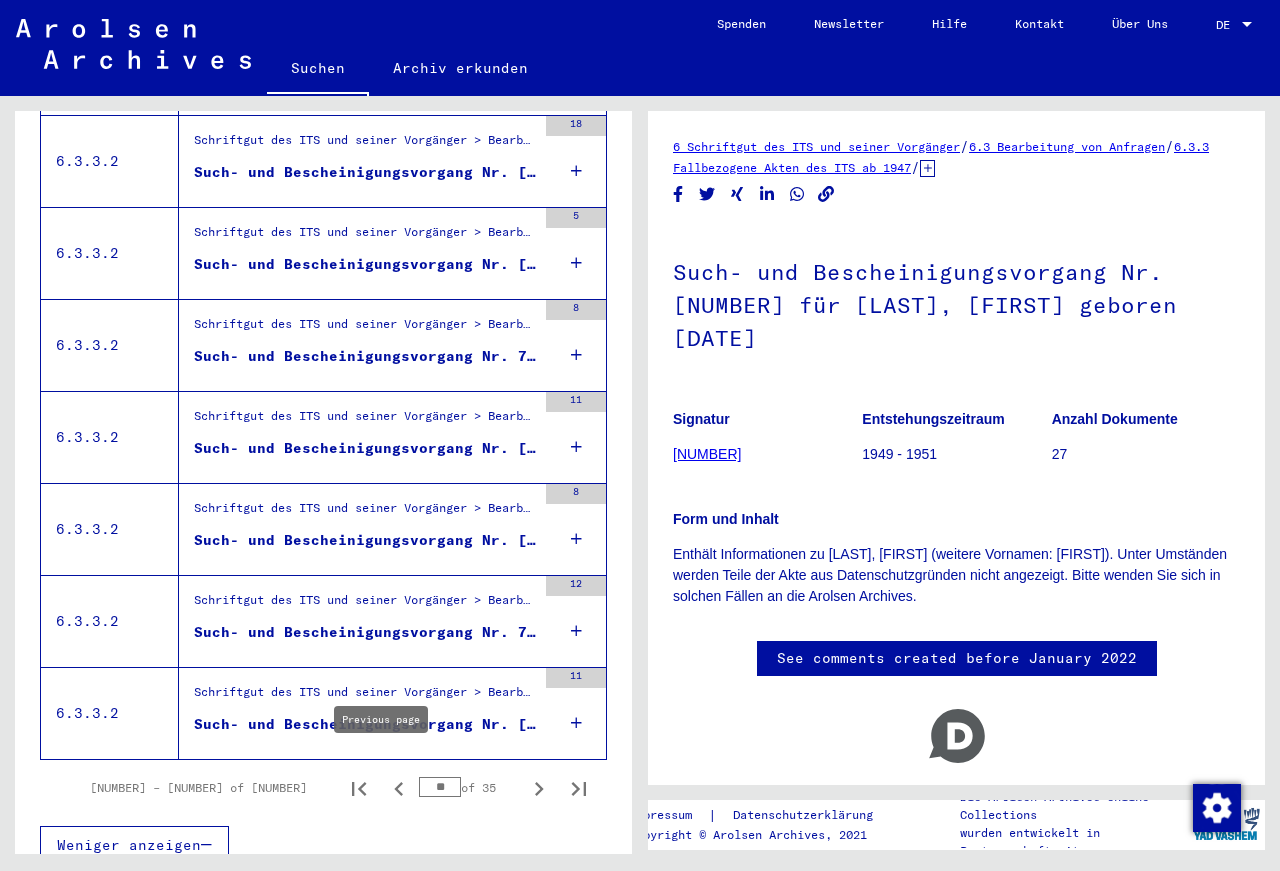 click 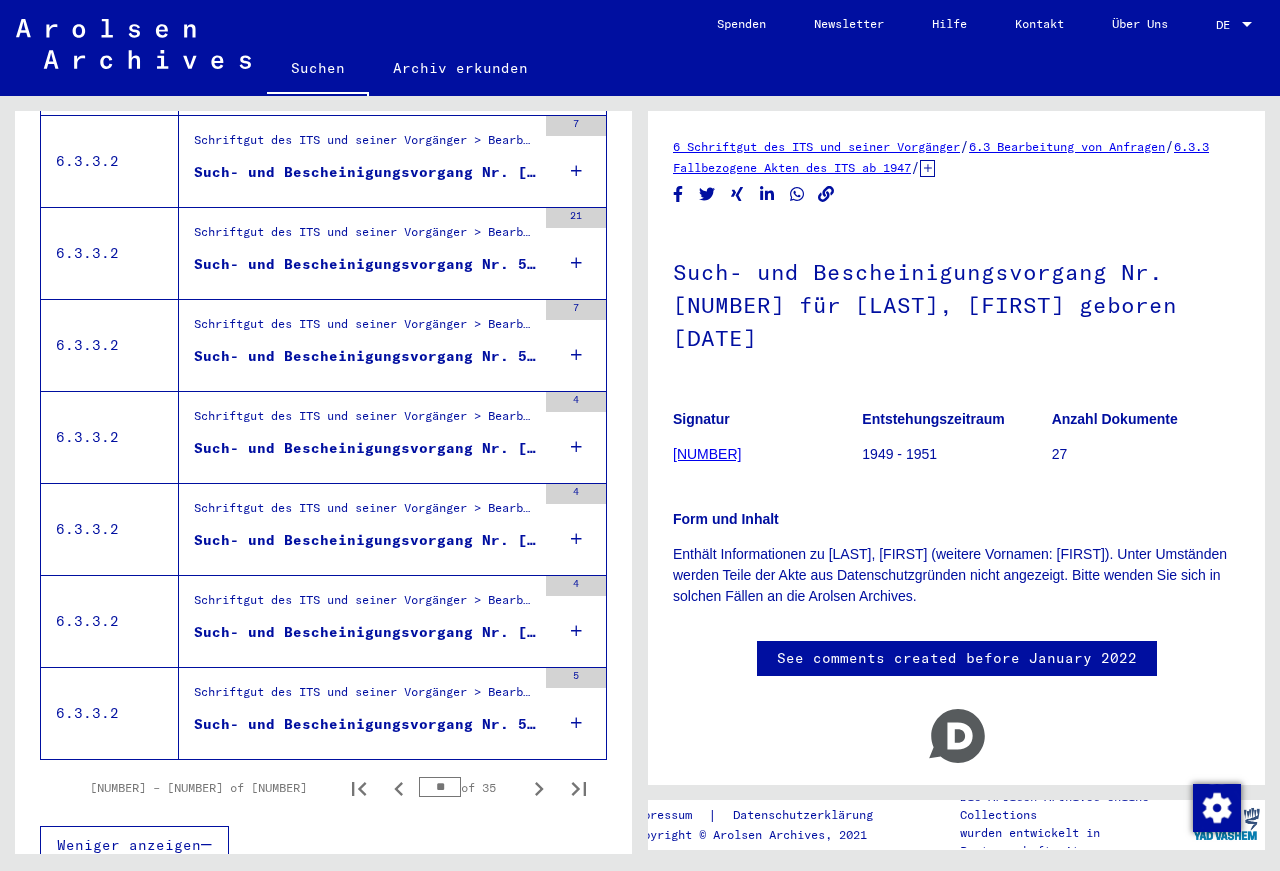 click on "Such- und Bescheinigungsvorgang Nr. 557.329 für [NAME], [NAME] geboren [DATE]" at bounding box center (365, 724) 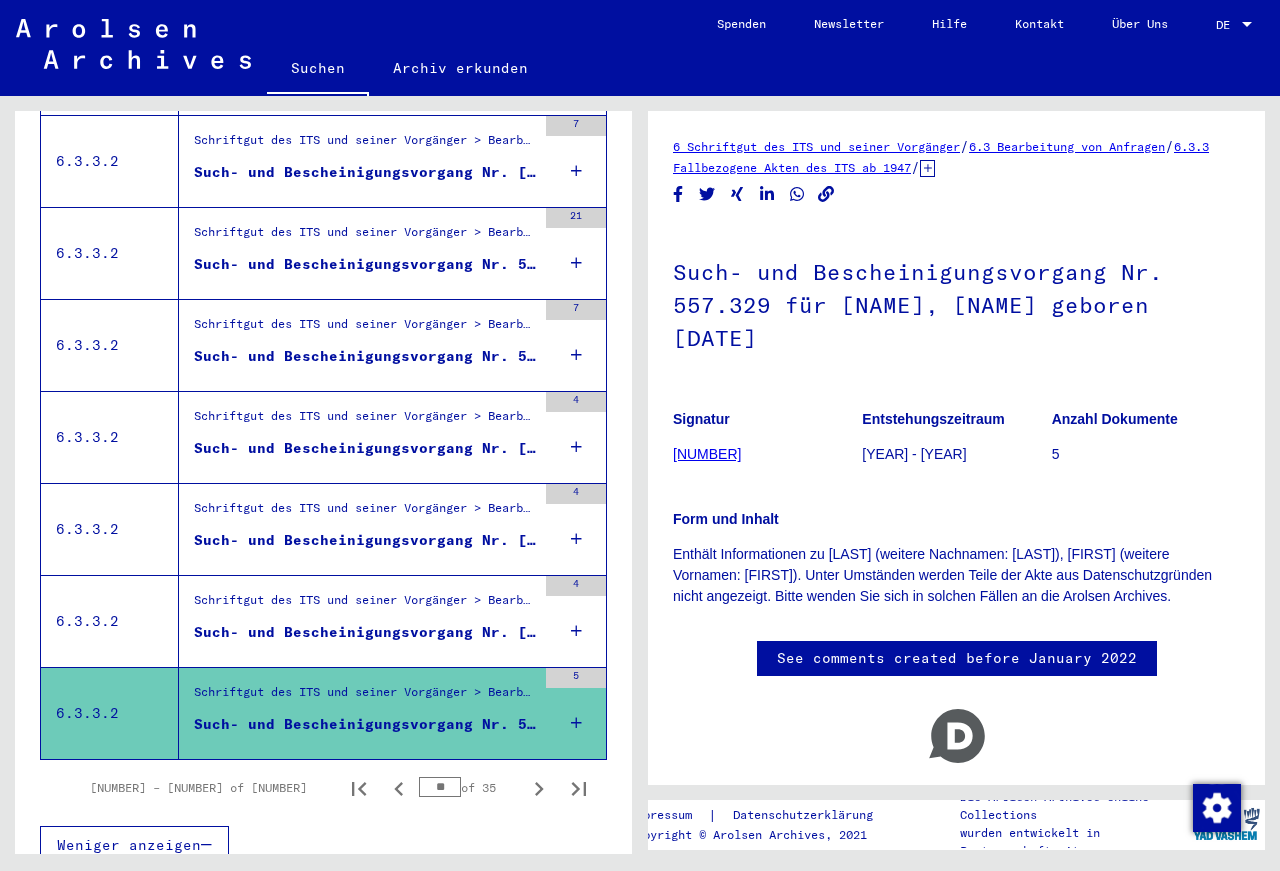 click on "Such- und Bescheinigungsvorgang Nr. [NUMBER] für [LAST], [FIRST] geboren [DAY].[MONTH].[YEAR]" at bounding box center (365, 632) 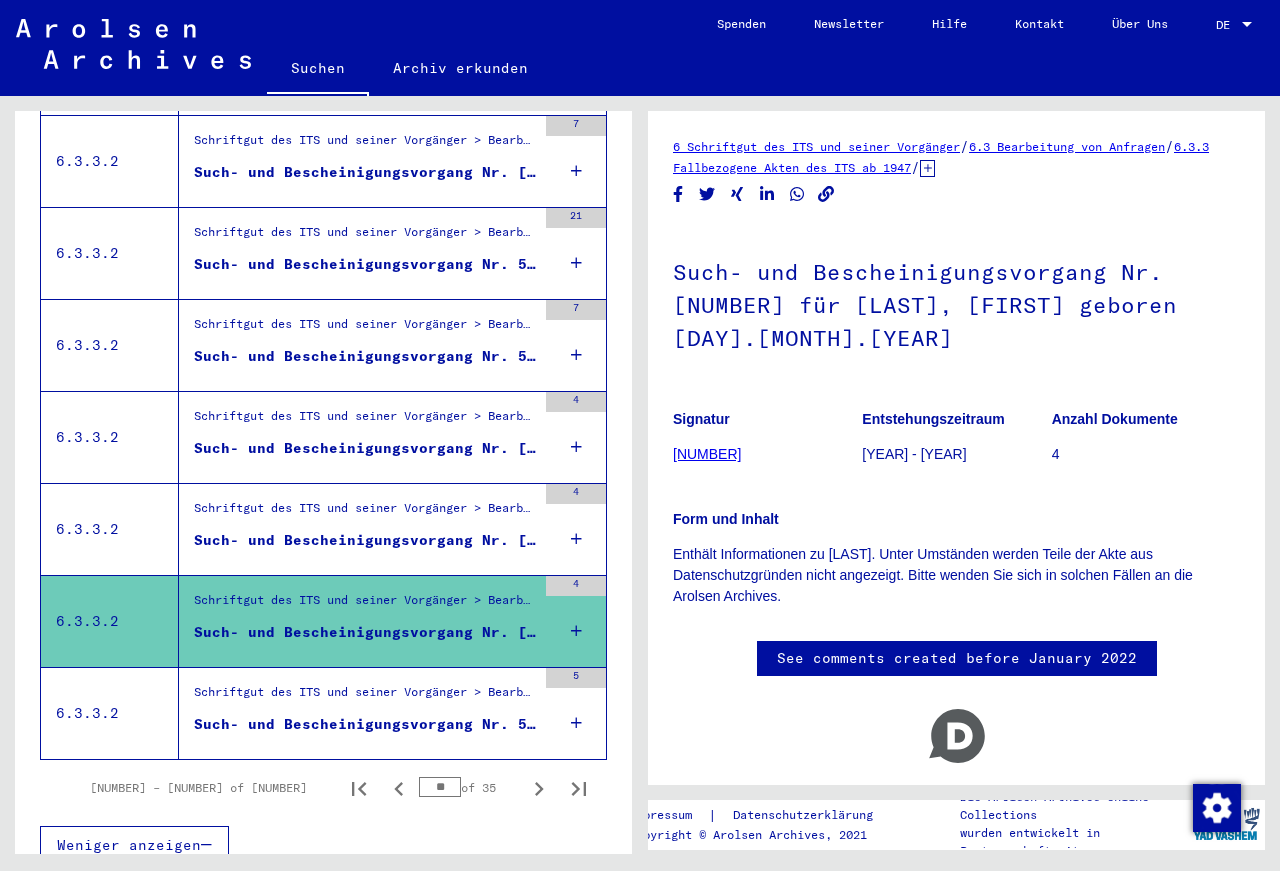 click on "Such- und Bescheinigungsvorgang Nr. [NUMBER] für [LAST], [FIRST] geboren [DAY].[MONTH].[YEAR]" at bounding box center (365, 540) 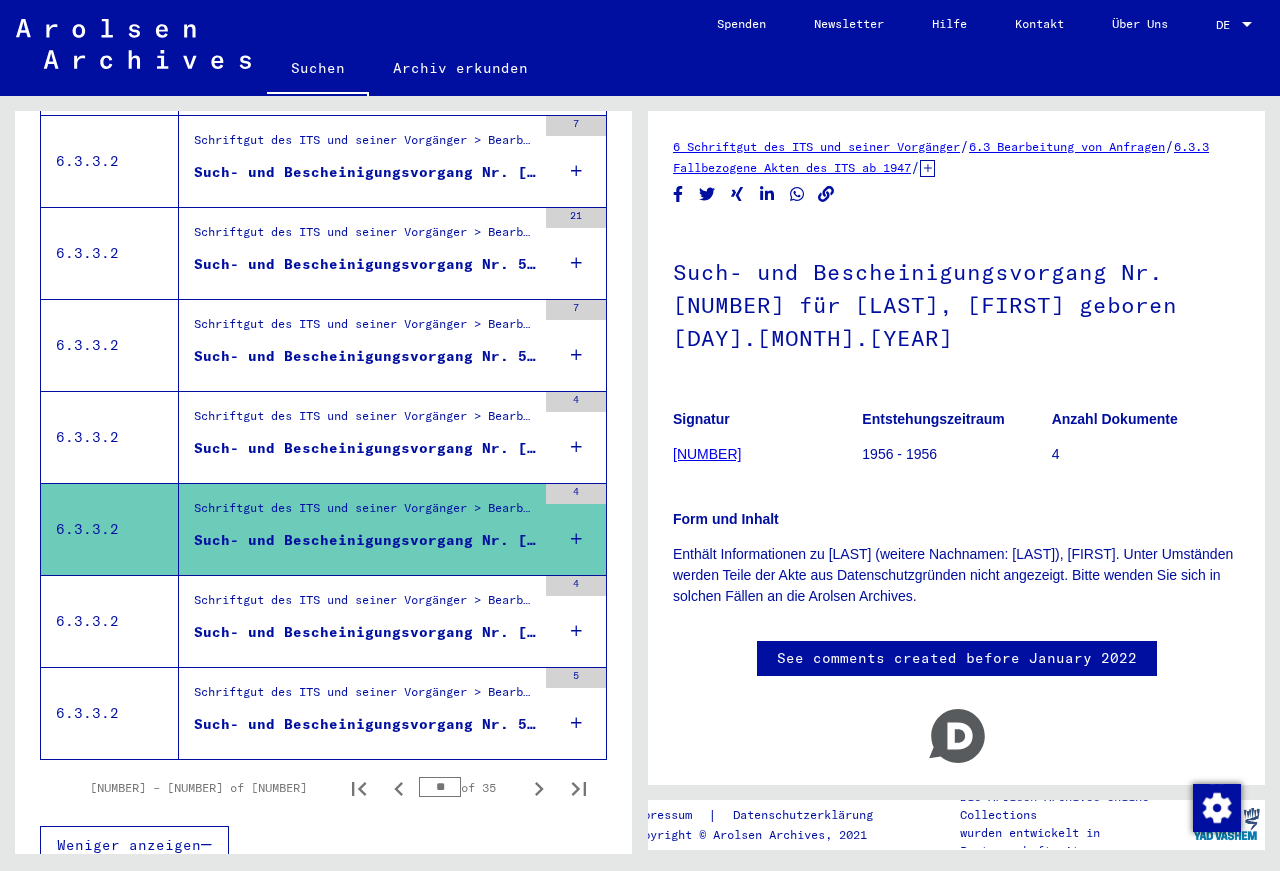 click on "Such- und Bescheinigungsvorgang Nr. [NUMBER] für [LAST], [FIRST] geboren [DATE]" at bounding box center (365, 448) 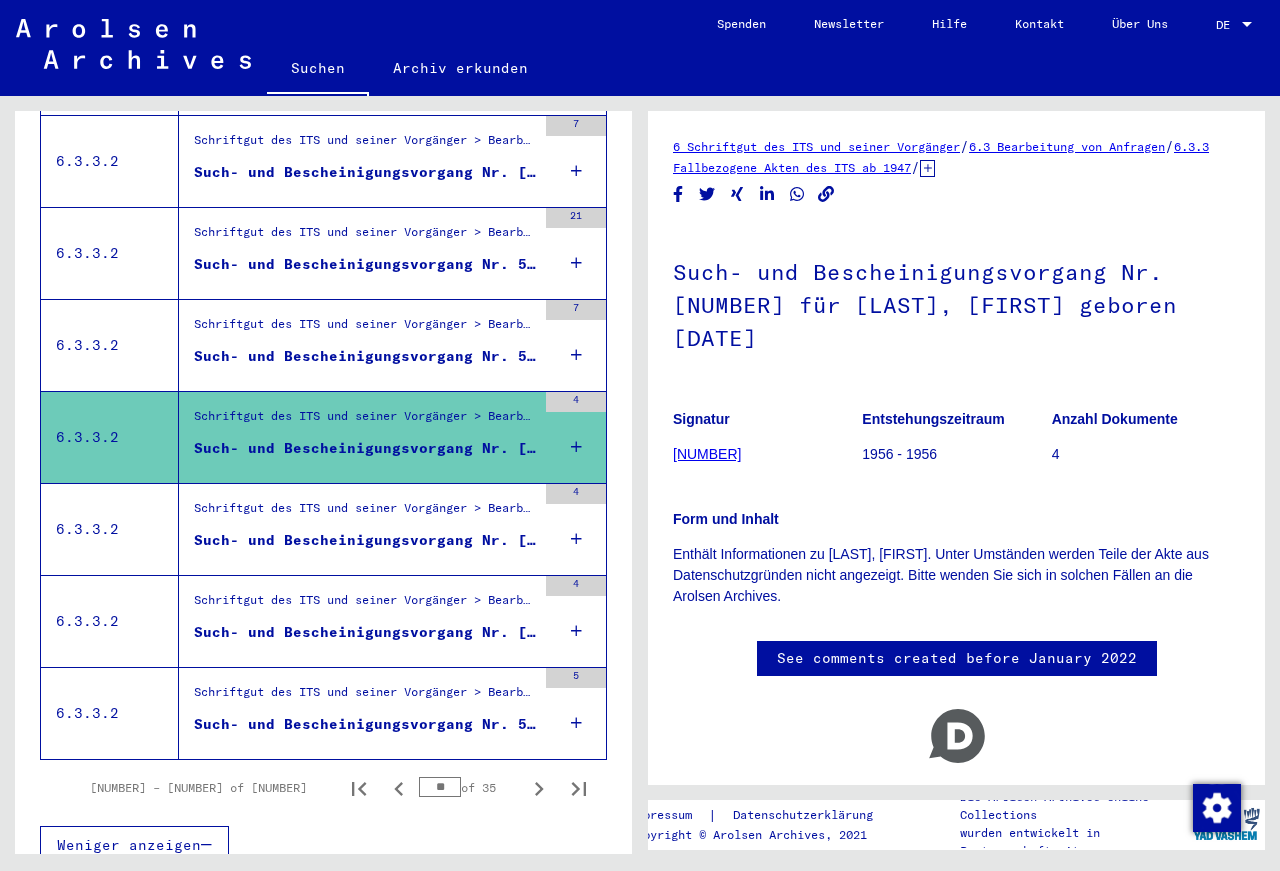 click on "Such- und Bescheinigungsvorgang Nr. 552.182 für [LAST], [FIRST] geboren [DATE]" at bounding box center (365, 356) 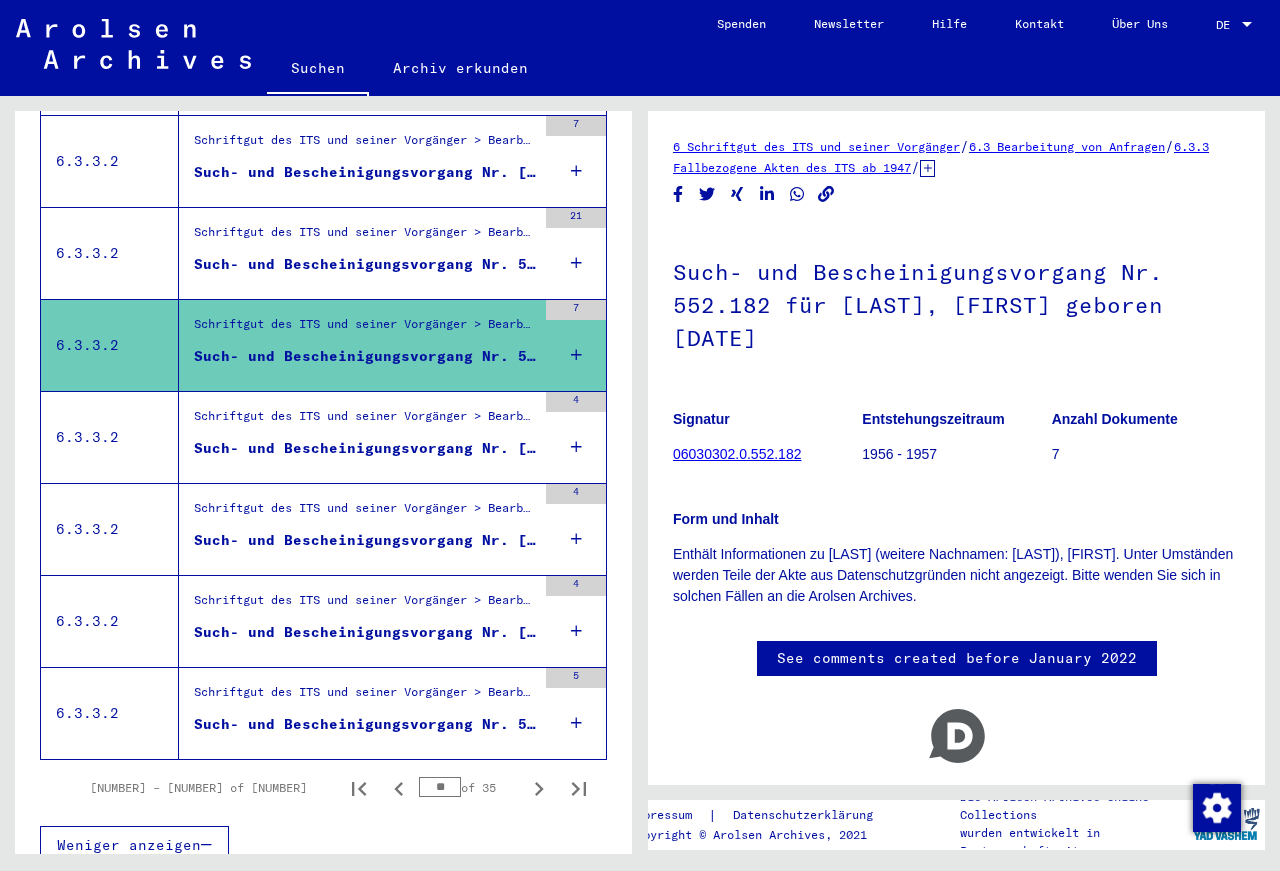 click on "Such- und Bescheinigungsvorgang Nr. 551.712 für [NAME], [NAME] geboren [DATE]" at bounding box center [365, 264] 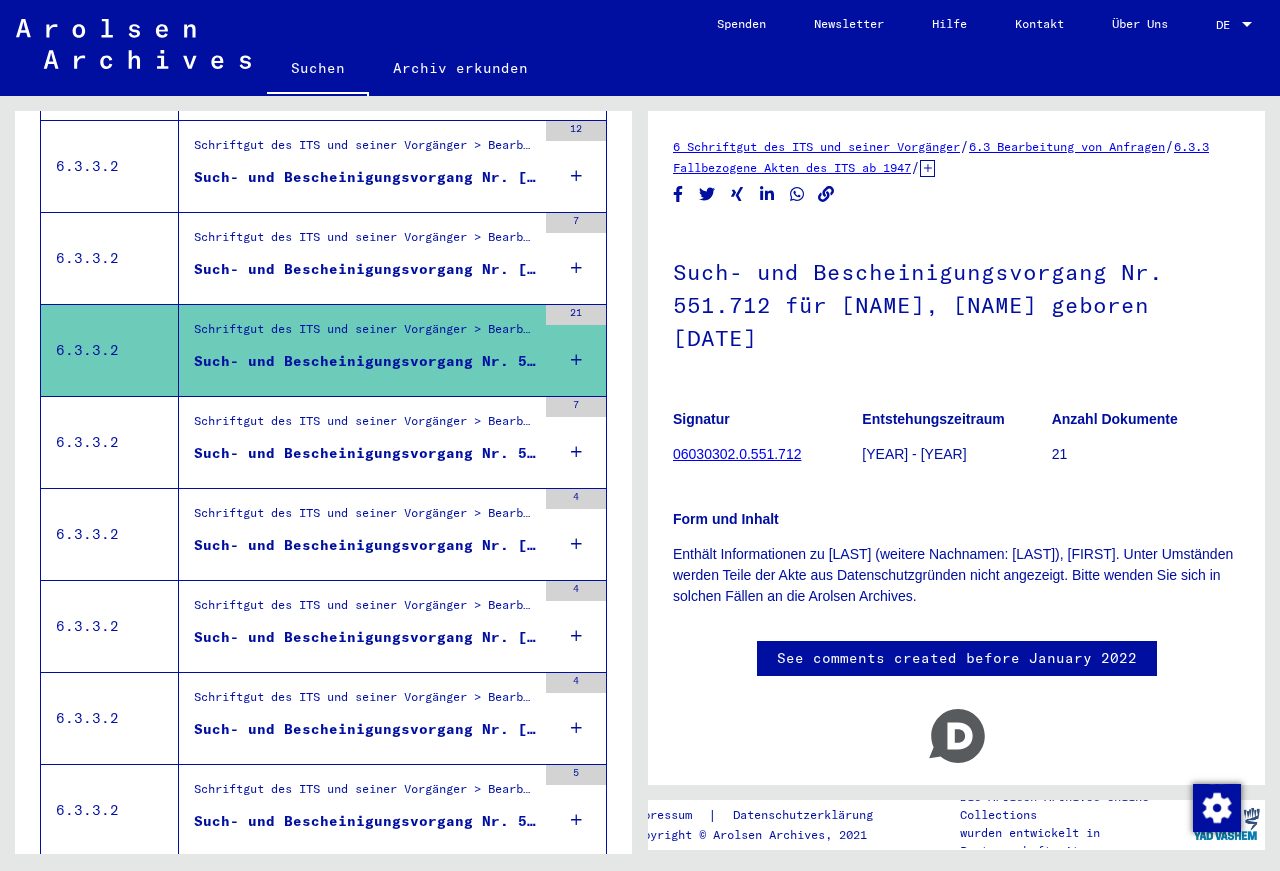 scroll, scrollTop: 1739, scrollLeft: 0, axis: vertical 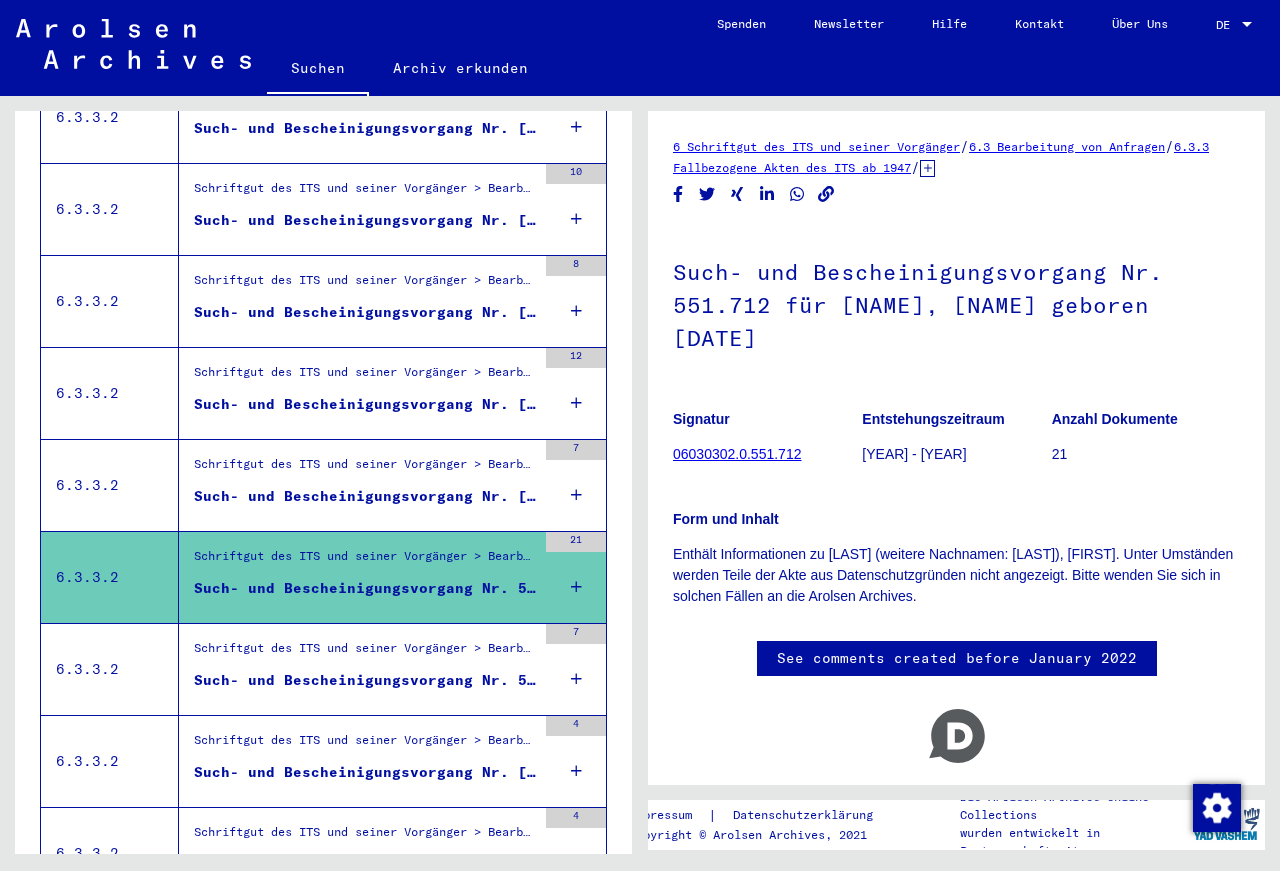 click on "Such- und Bescheinigungsvorgang Nr. [NUMBER] für [LAST], [FIRST] geboren [DATE]" at bounding box center [365, 496] 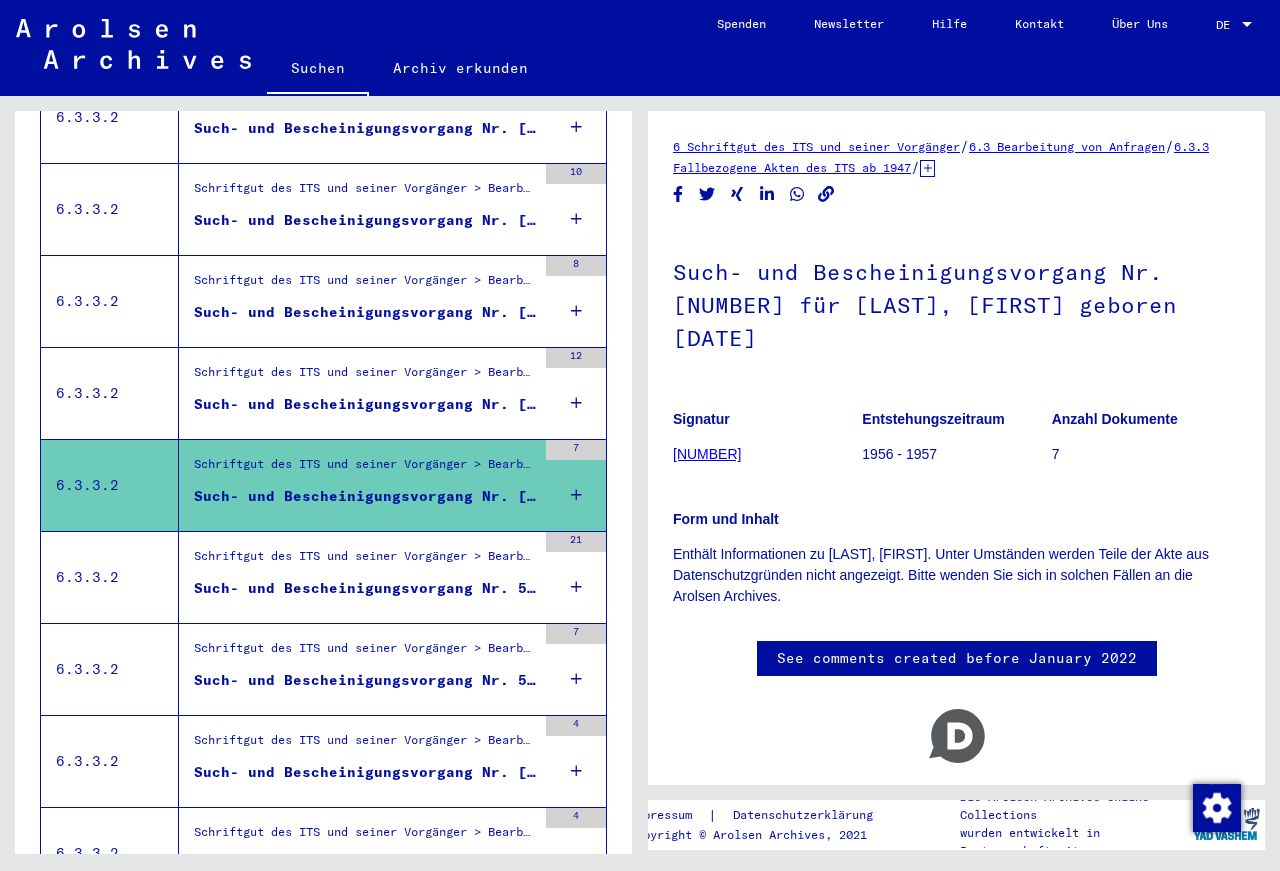 click on "Such- und Bescheinigungsvorgang Nr. [NUMBER] für [LAST], [FIRST] geboren [DATE]" at bounding box center (365, 404) 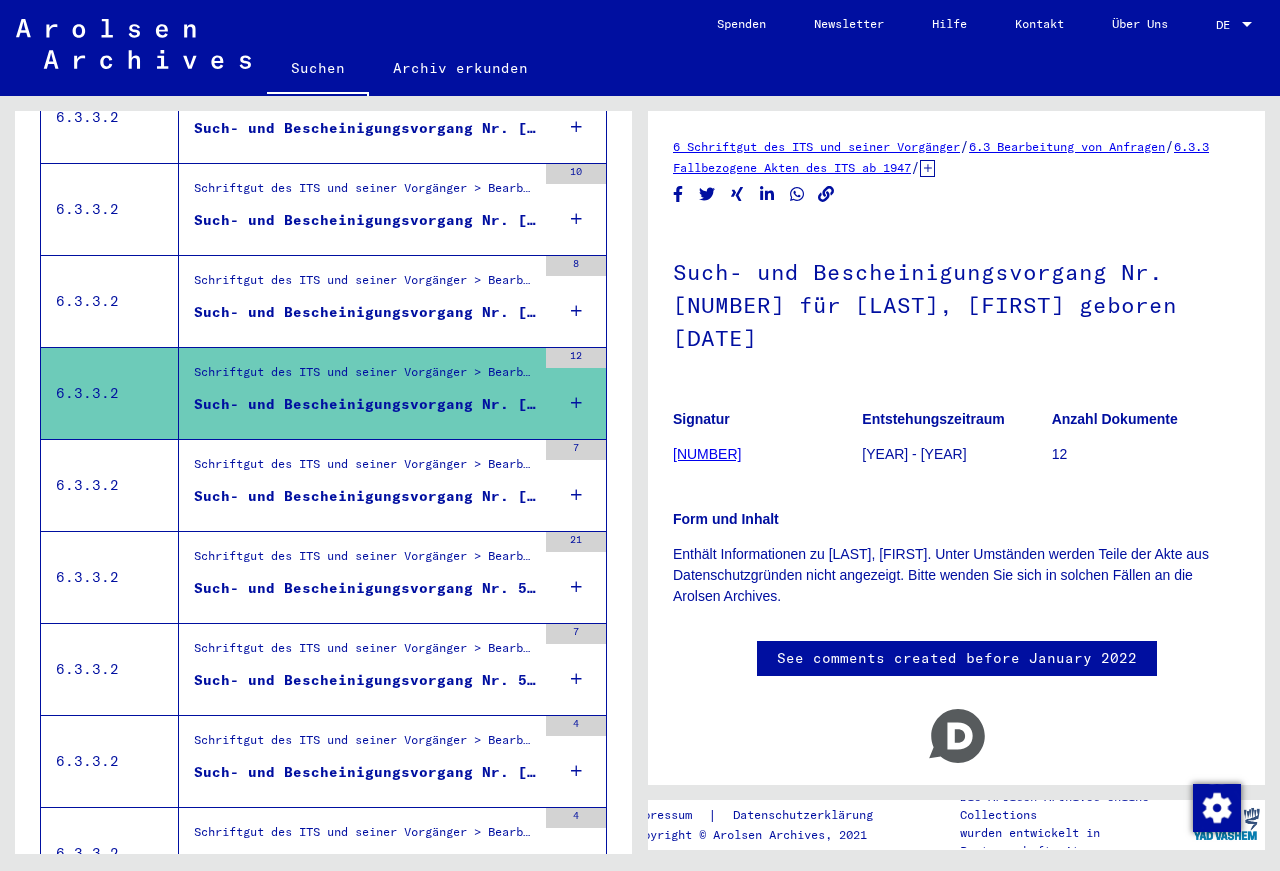 click on "Such- und Bescheinigungsvorgang Nr. [NUMBER] für [LAST], [FIRST] geboren [DATE]" at bounding box center (365, 317) 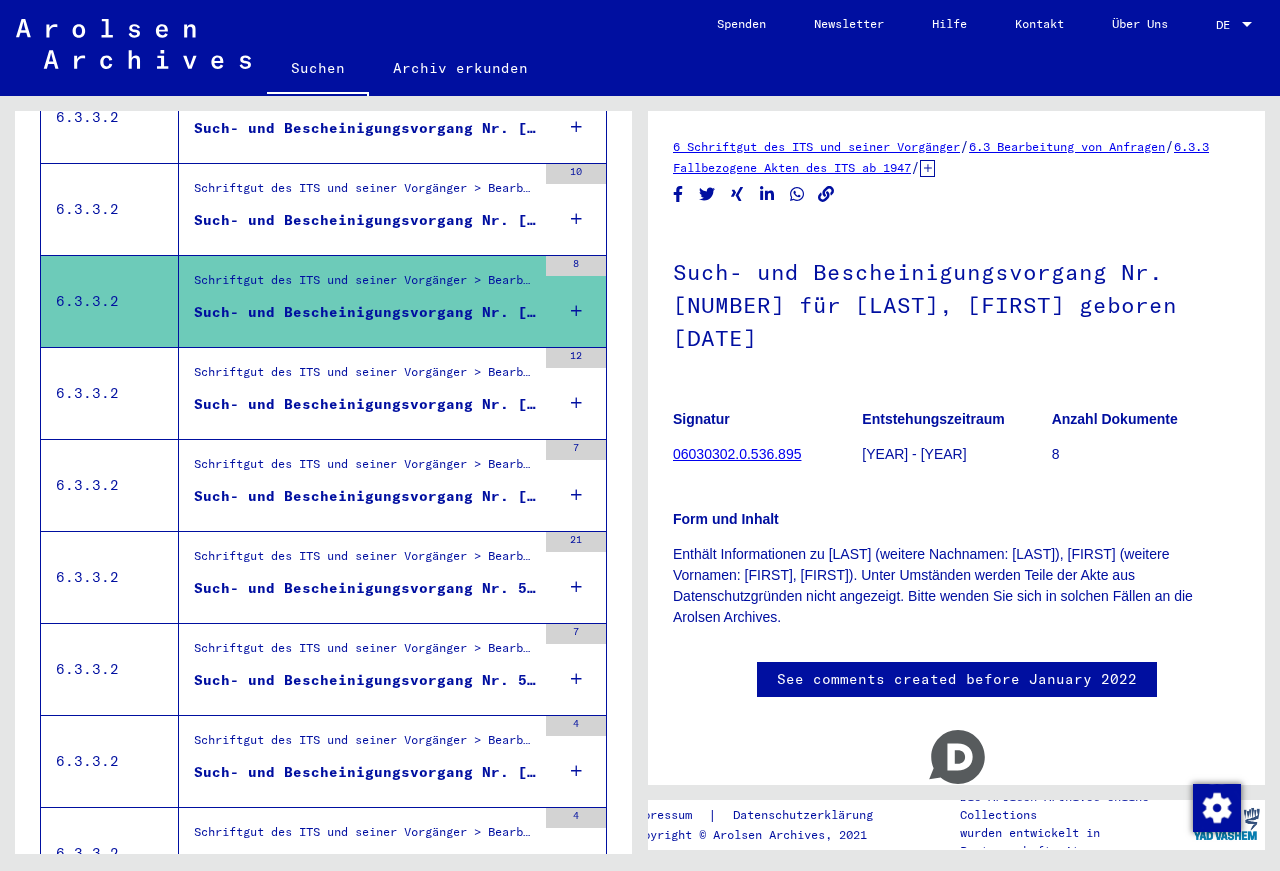 click on "Such- und Bescheinigungsvorgang Nr. [NUMBER] für [LAST], [FIRST] geboren [DATE]" at bounding box center (365, 220) 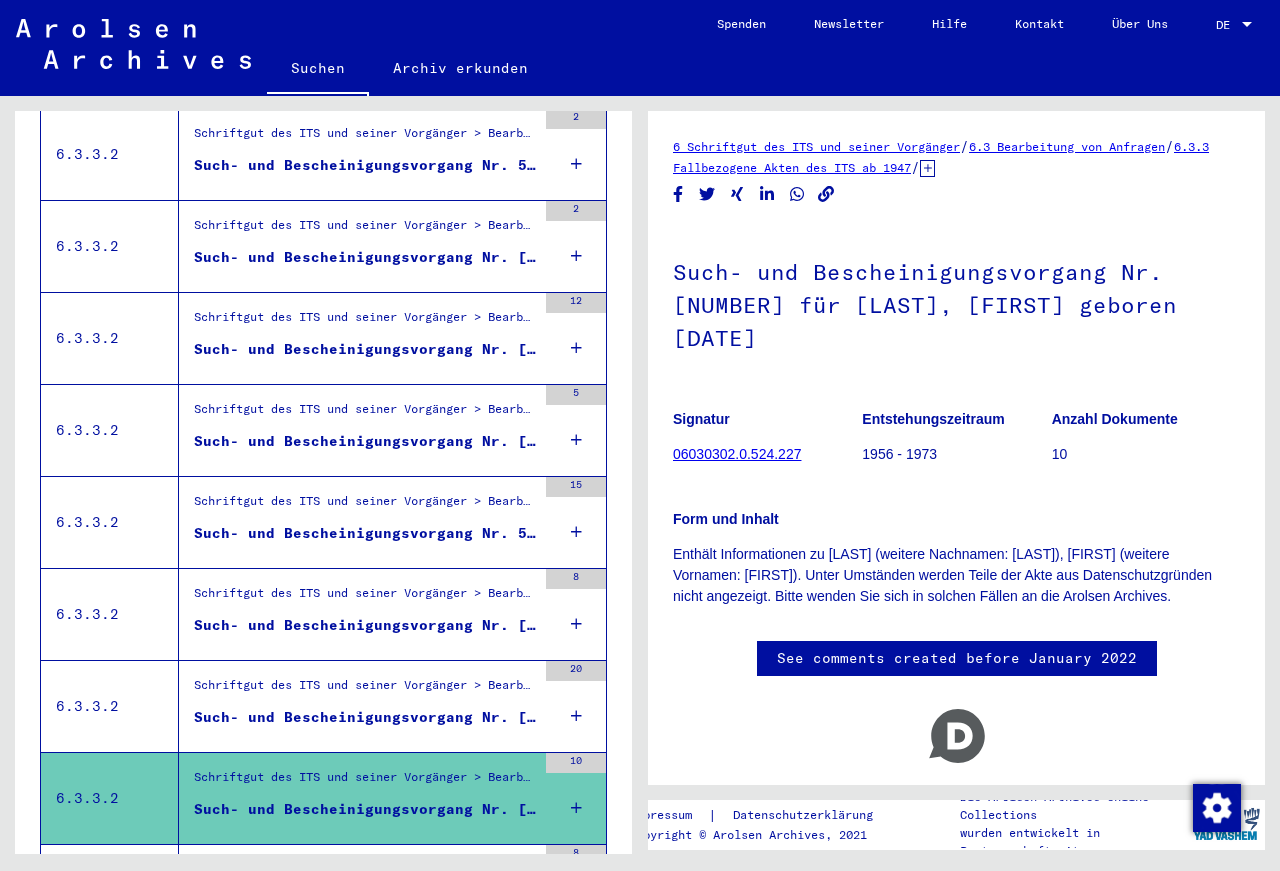 scroll, scrollTop: 1091, scrollLeft: 0, axis: vertical 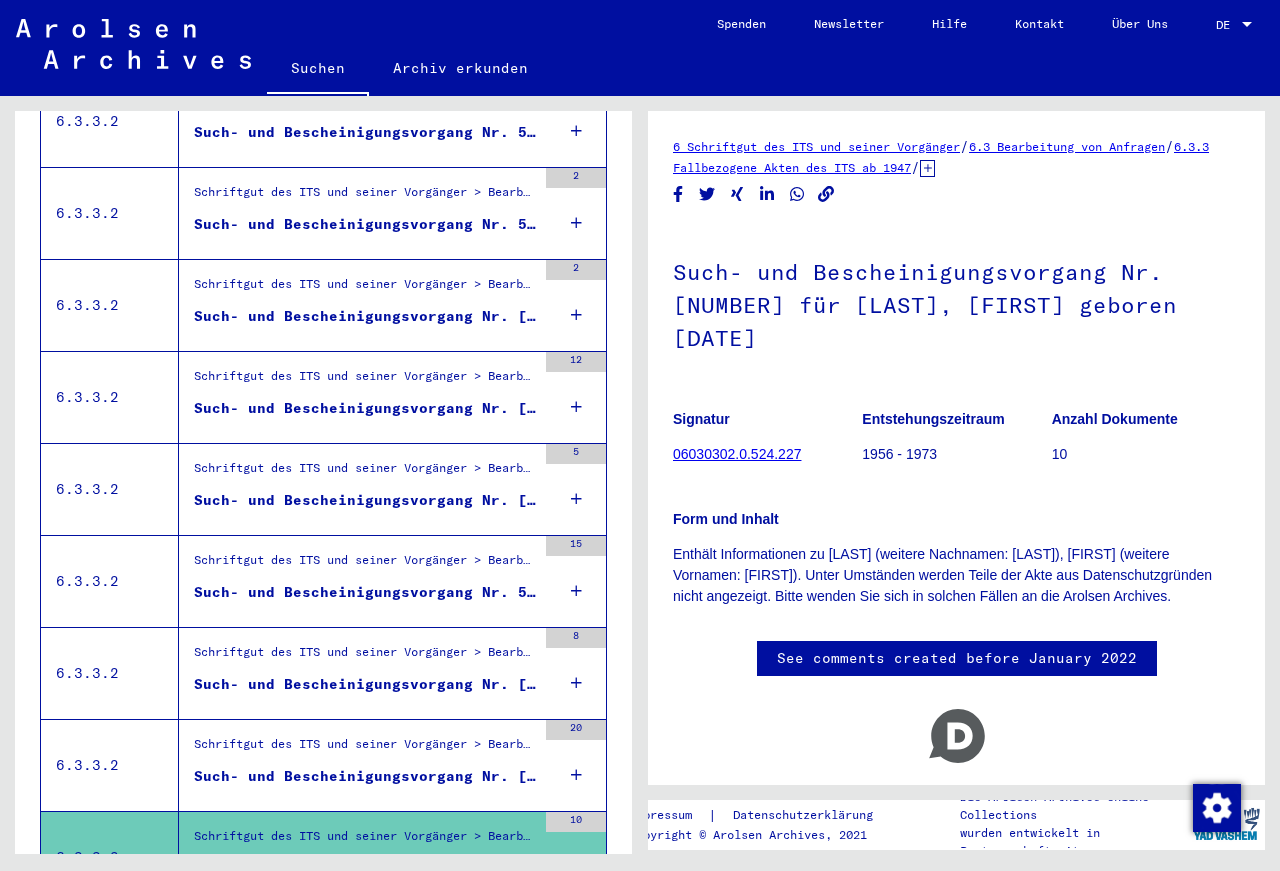 click on "Such- und Bescheinigungsvorgang Nr. [NUMBER] für [LAST], [FIRST] geboren [DAY].[MONTH].[YEAR]" at bounding box center (365, 776) 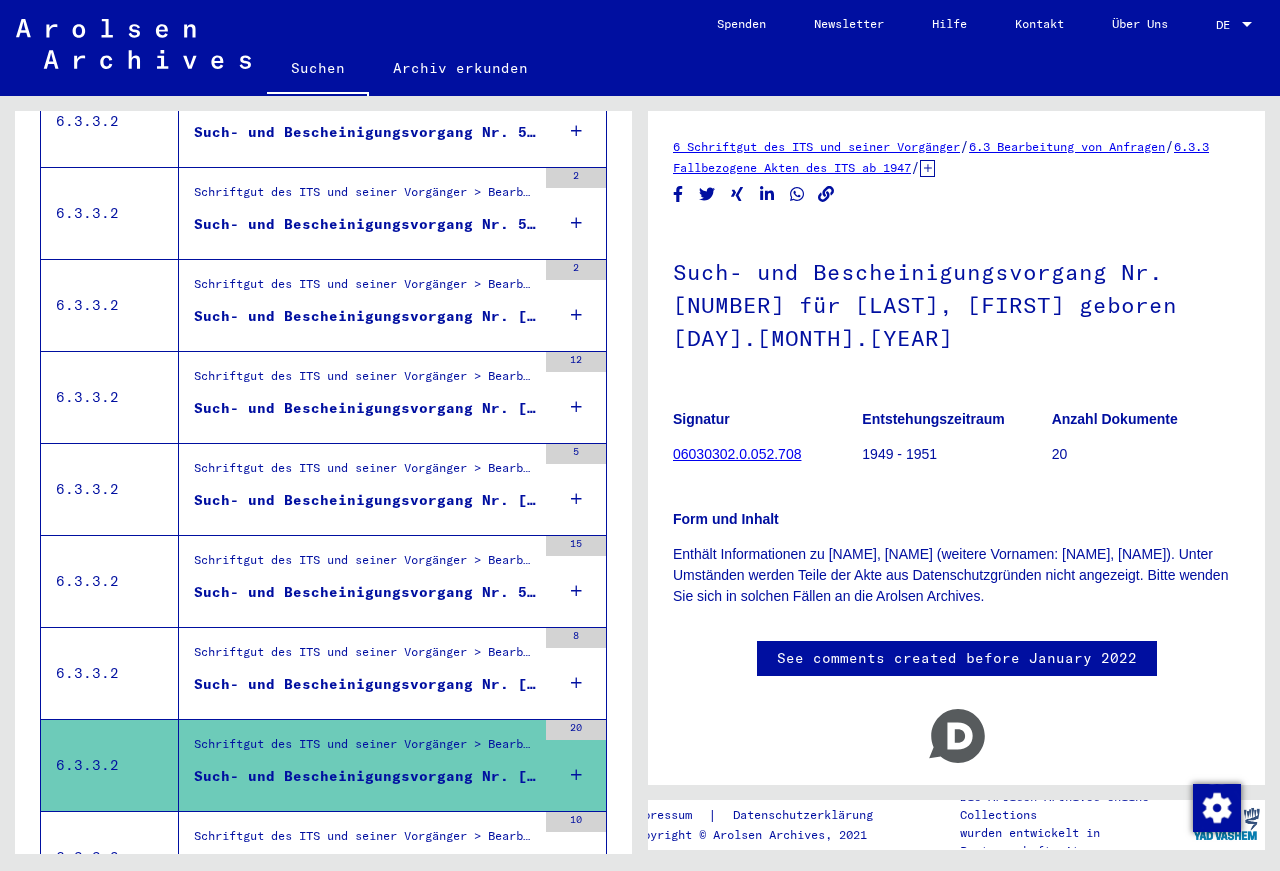 click on "Such- und Bescheinigungsvorgang Nr. [NUMBER] für [LAST], [FIRST] geboren [DATE]" at bounding box center (365, 684) 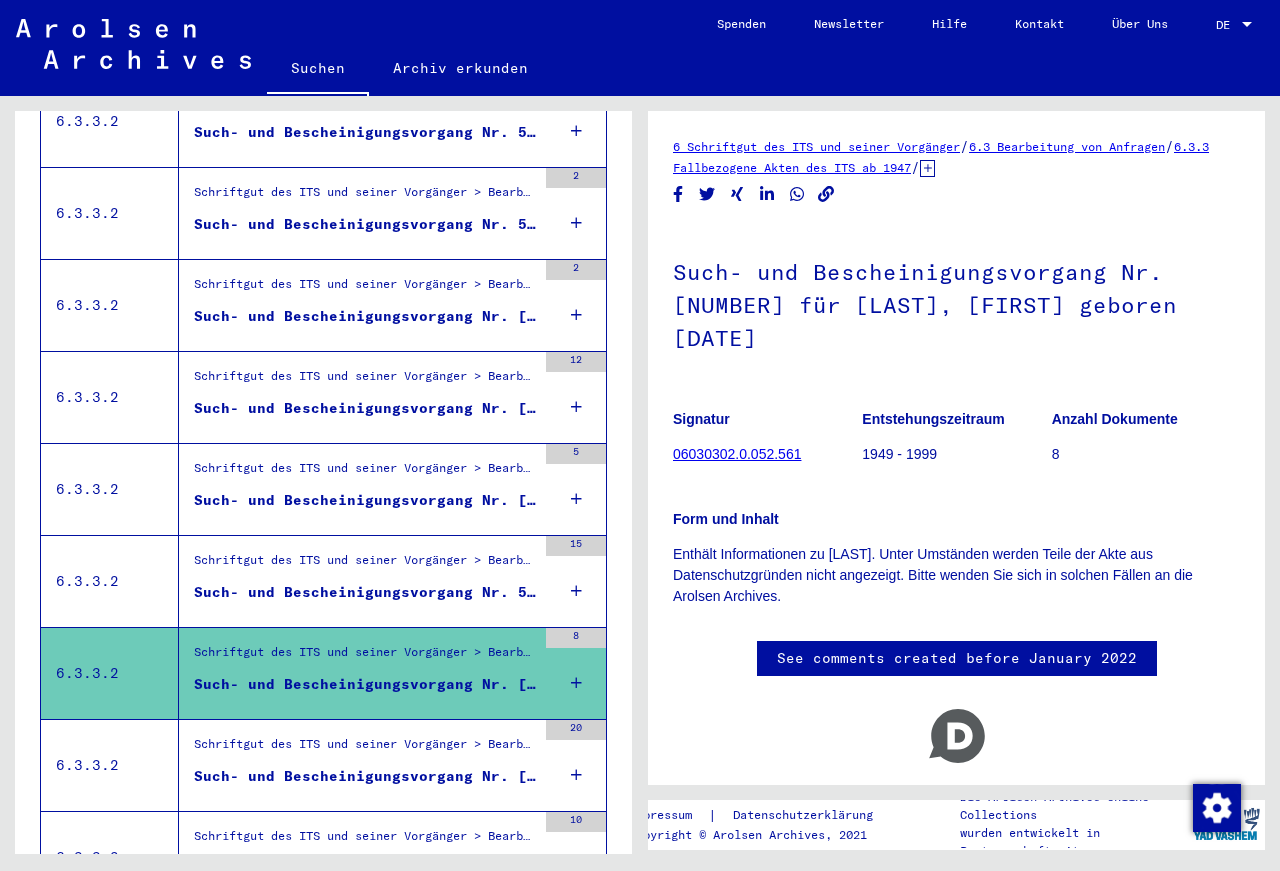 click on "Such- und Bescheinigungsvorgang Nr. 516.065 für [LAST], [FIRST] geboren [DATE]" at bounding box center (365, 592) 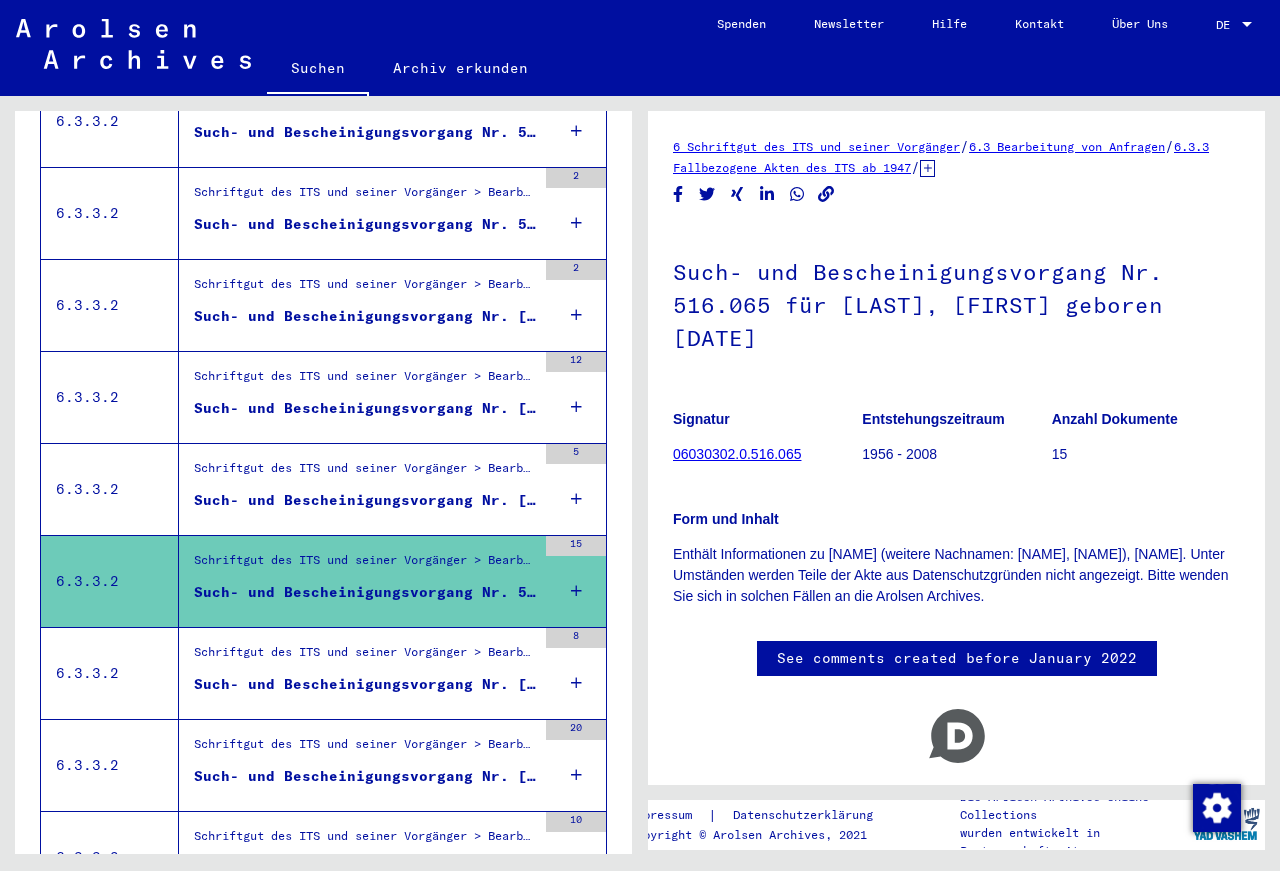 click on "Schriftgut des ITS und seiner Vorgänger > Bearbeitung von Anfragen > Fallbezogene Akten des ITS ab 1947 > T/D-Fallablage > Such- und Bescheinigungsvorgänge mit den (T/D-) Nummern von 500.000 bis 749.999 > Such- und Bescheinigungsvorgänge mit den (T/D-) Nummern von 513.500 bis 513.999" at bounding box center [365, 474] 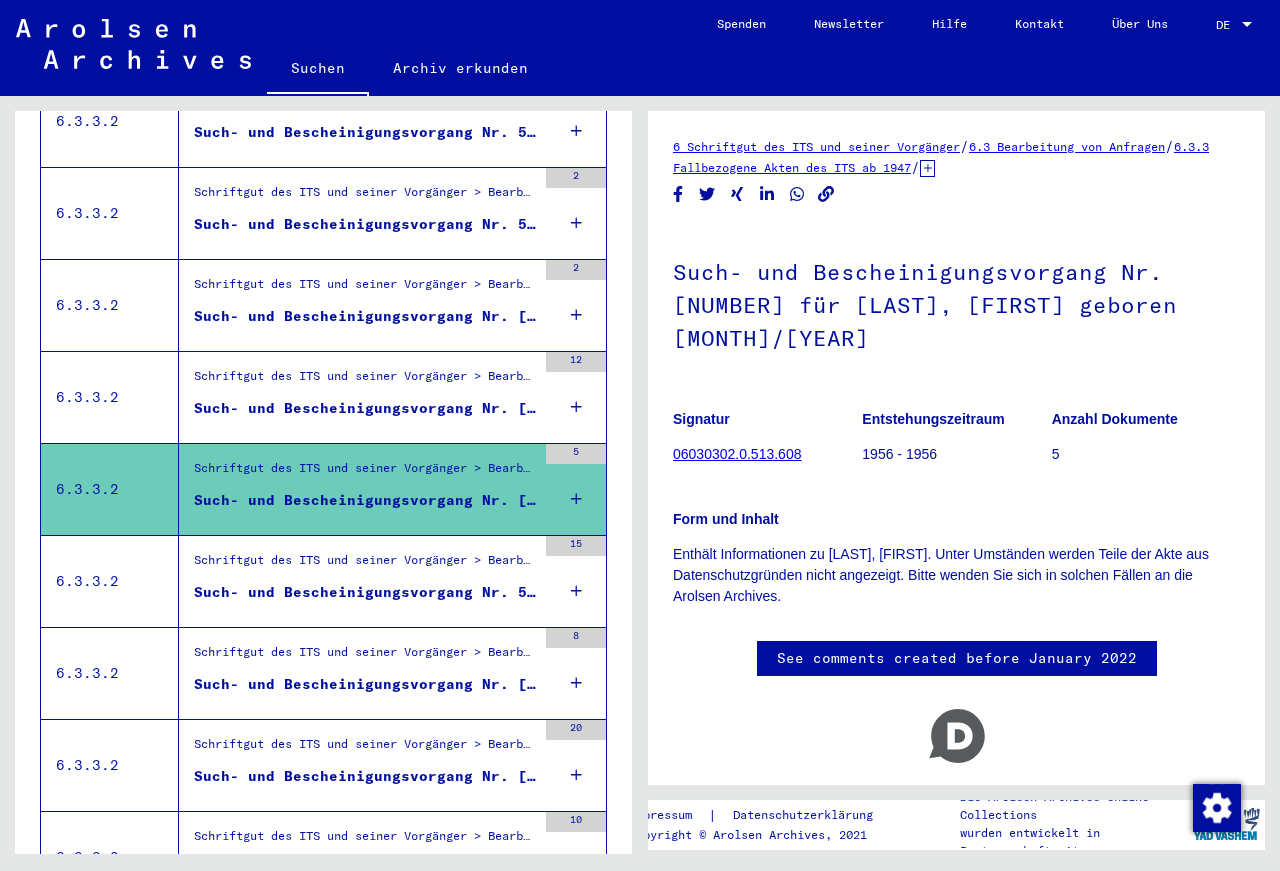 click on "Such- und Bescheinigungsvorgang Nr. [NUMBER] für [LAST], [FIRST] geboren [DATE]" at bounding box center (365, 408) 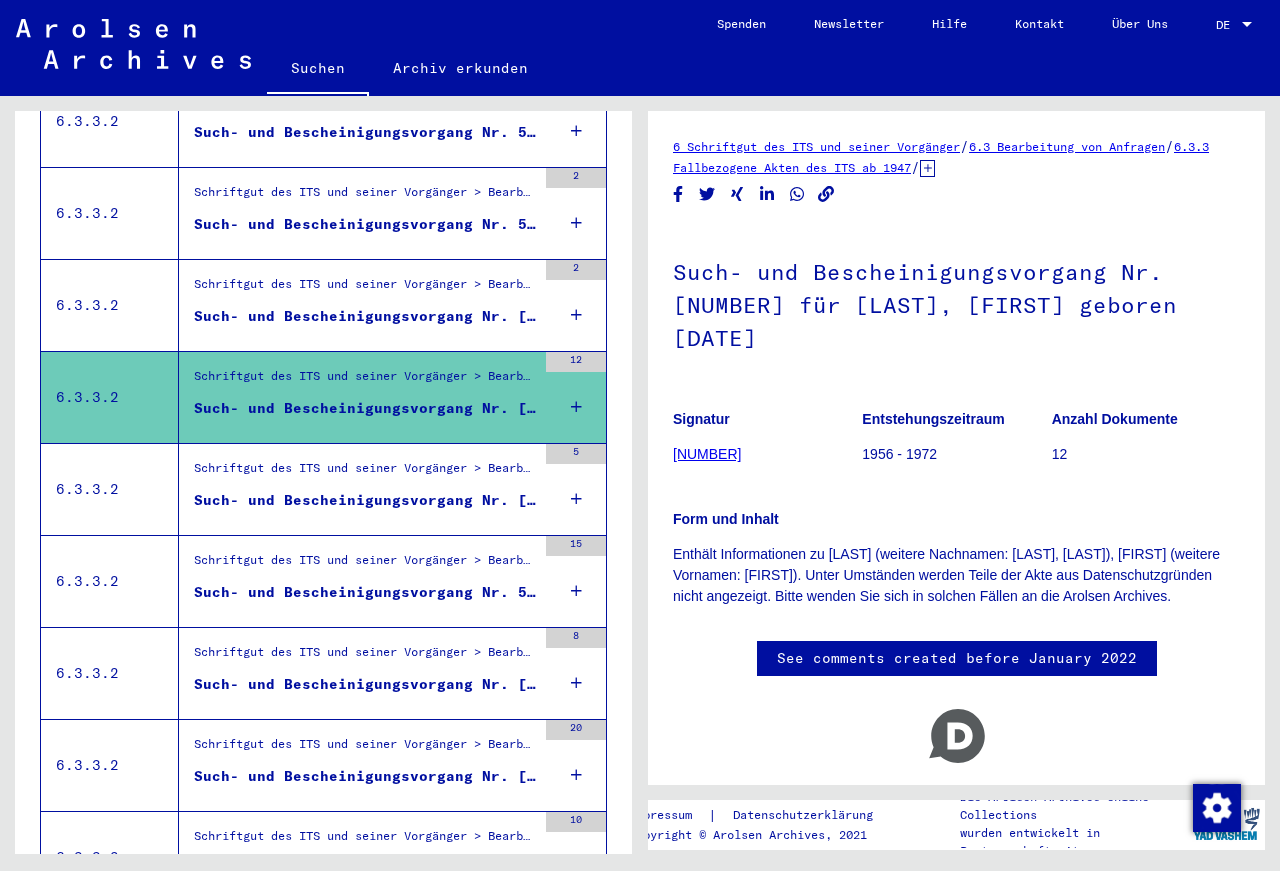 click on "Such- und Bescheinigungsvorgang Nr. [NUMBER] für [LAST], [FIRST]" at bounding box center (365, 316) 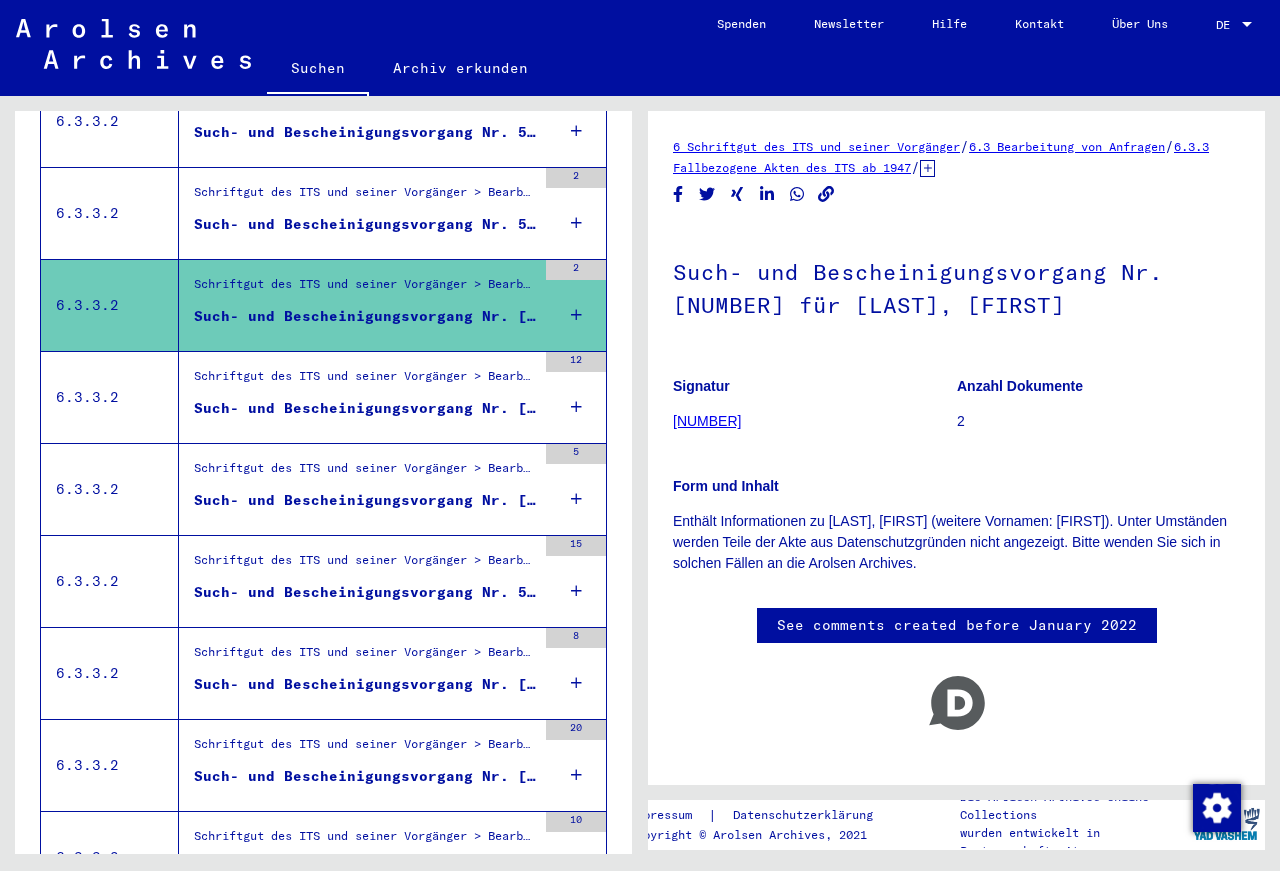 click on "Such- und Bescheinigungsvorgang Nr. 5.115.747 für [LAST], [FIRST]" at bounding box center (365, 224) 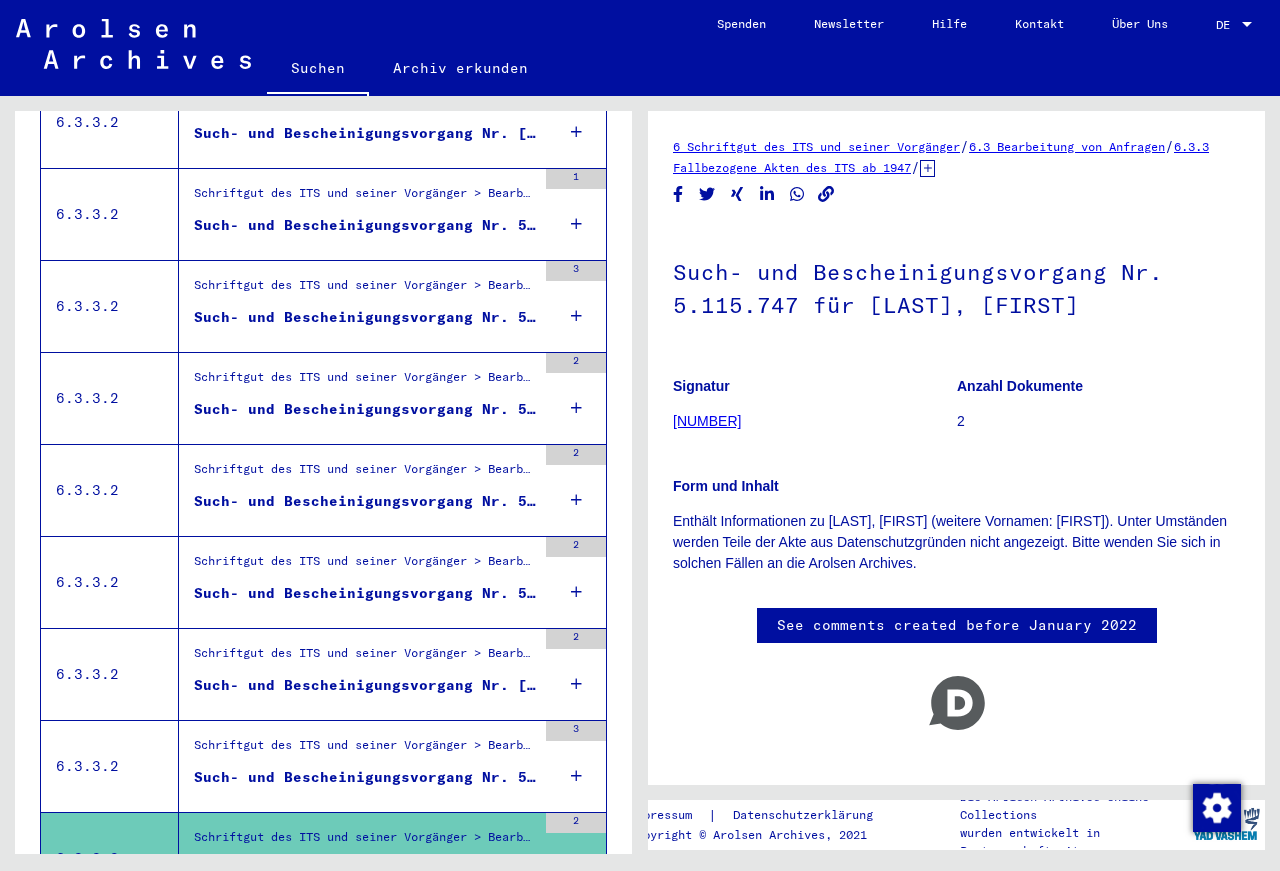 scroll, scrollTop: 443, scrollLeft: 0, axis: vertical 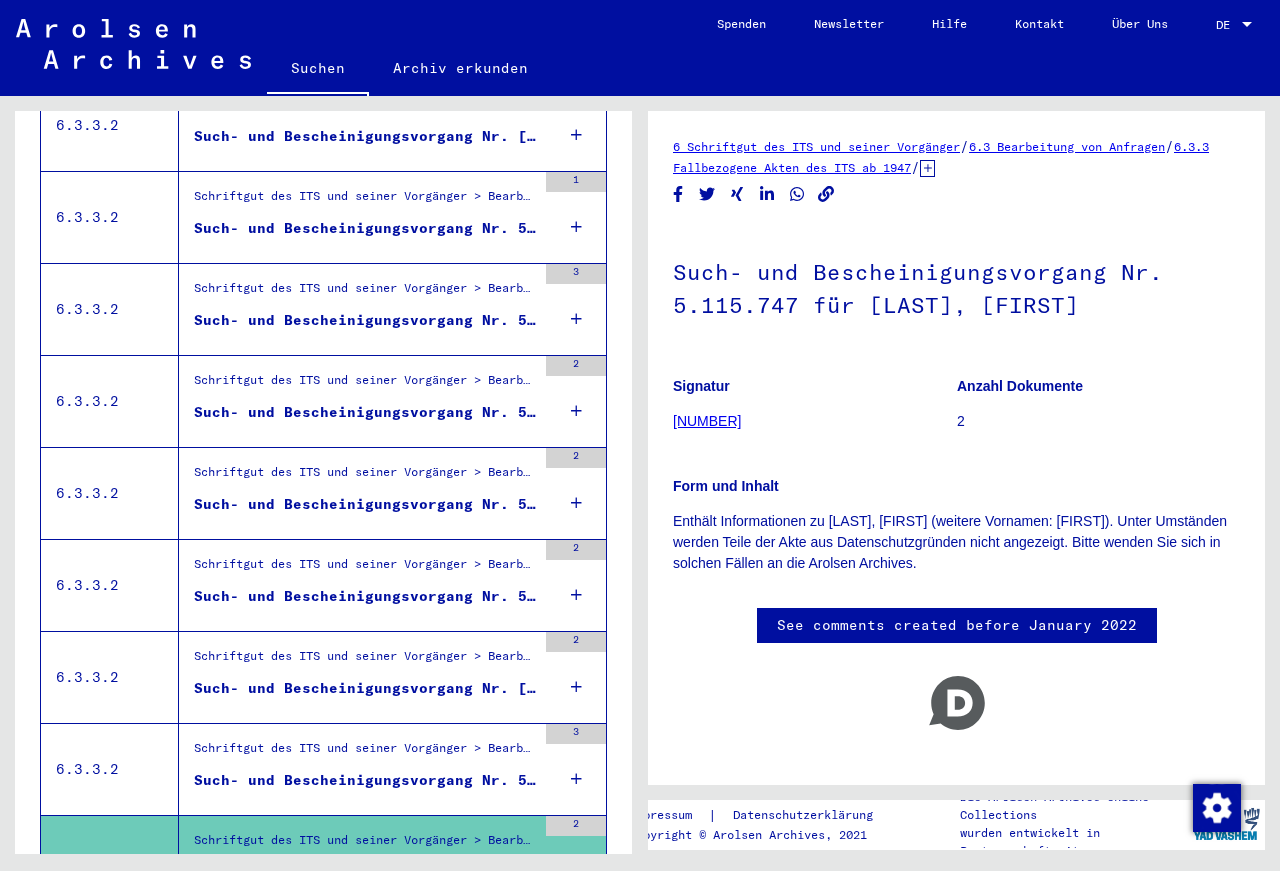 click on "Schriftgut des ITS und seiner Vorgänger > Bearbeitung von Anfragen > Fallbezogene Akten des ITS ab 1947 > T/D-Fallablage > Such- und Bescheinigungsvorgänge mit den (T/D-) Nummern von 5.000.000 bis 5.249.999 > Such- und Bescheinigungsvorgänge mit den (T/D-) Nummern von 5.115.500 bis 5.115.999" at bounding box center (365, 753) 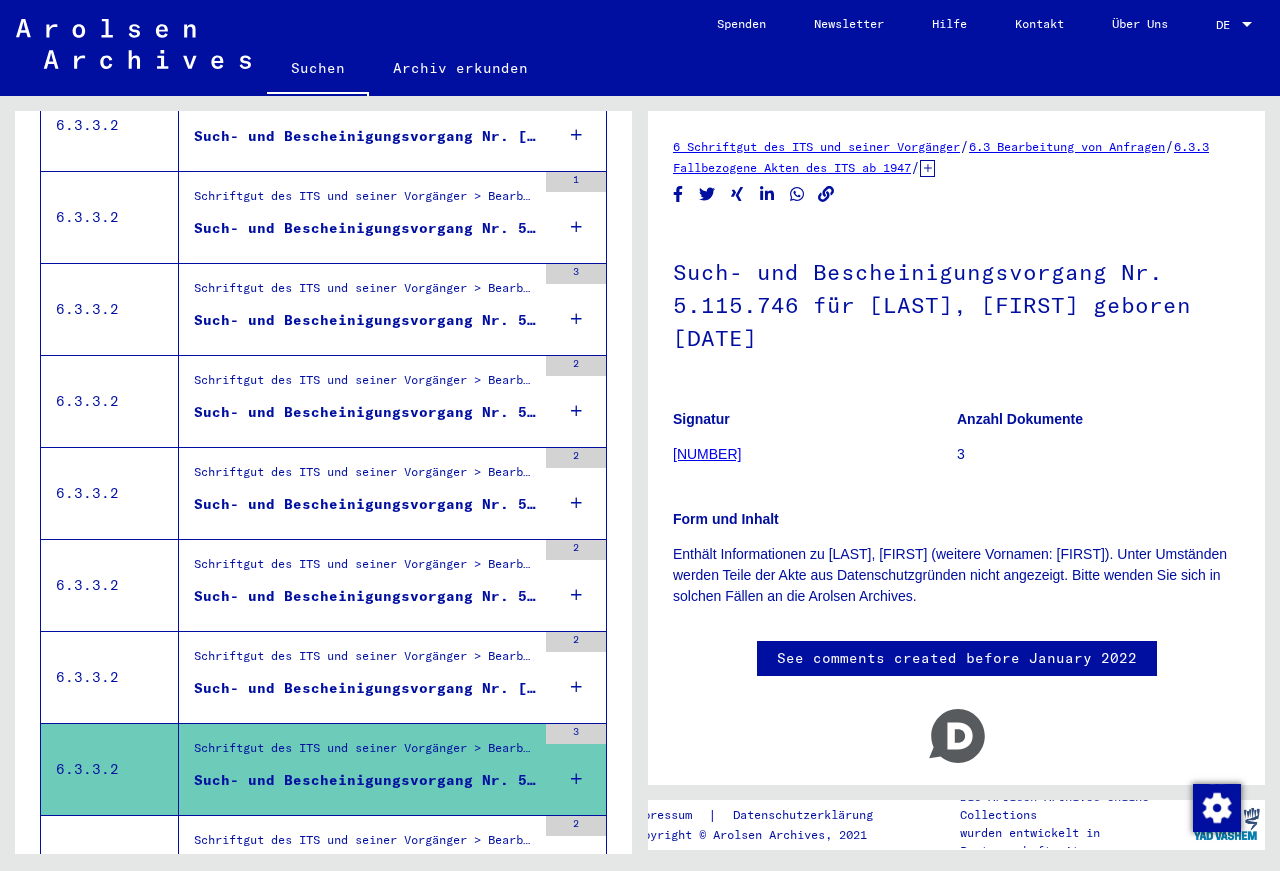 click on "Such- und Bescheinigungsvorgang Nr. [NUMBER] für [LAST], [FIRST] geboren [DATE]" at bounding box center (365, 688) 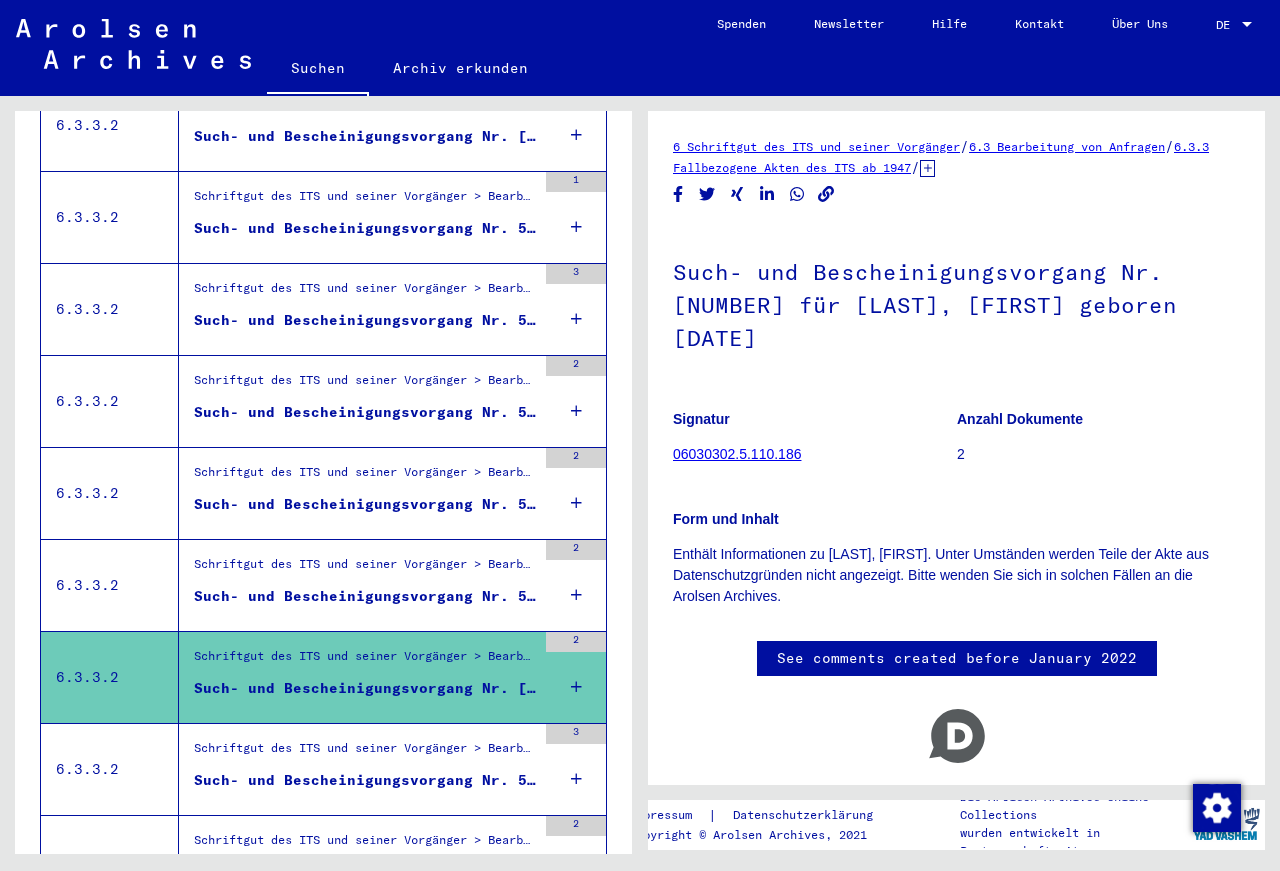 click on "Such- und Bescheinigungsvorgang Nr. 5.105.119 für [LAST], [FIRST]" at bounding box center (365, 596) 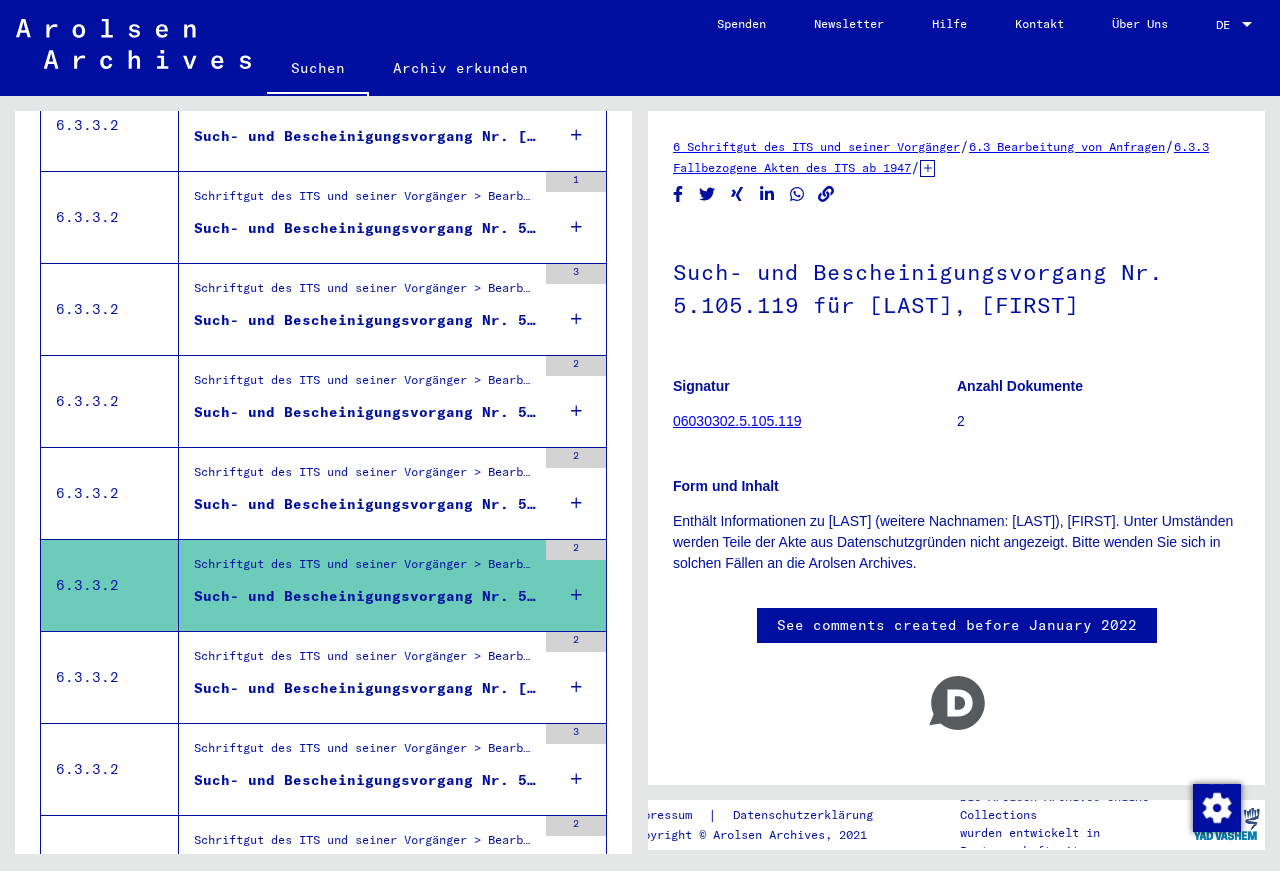 click on "Such- und Bescheinigungsvorgang Nr. 5.105.117 für [LAST], [FIRST]" at bounding box center [365, 504] 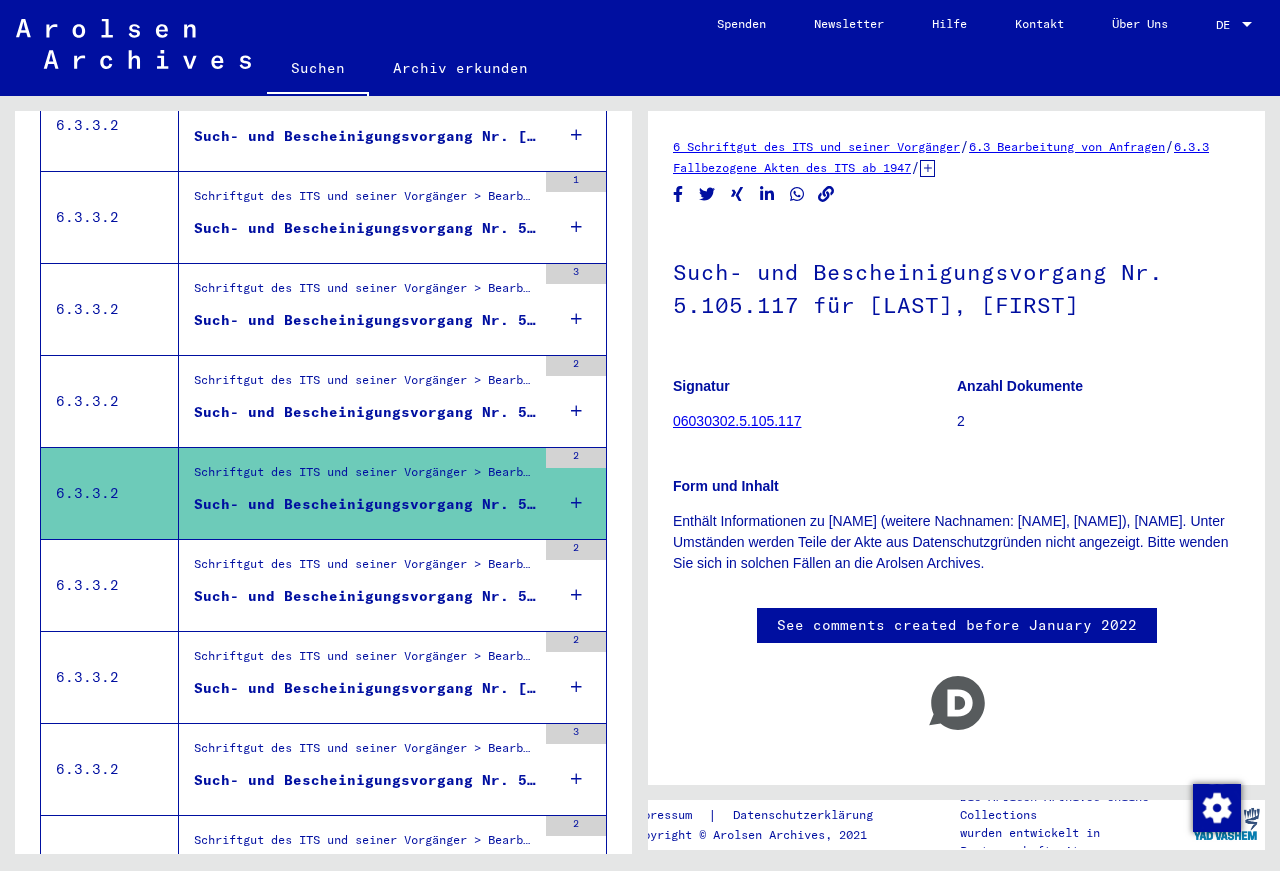 click on "Such- und Bescheinigungsvorgang Nr. 5.104.260 für [LAST], [FIRST] geboren [DATE]" at bounding box center [365, 417] 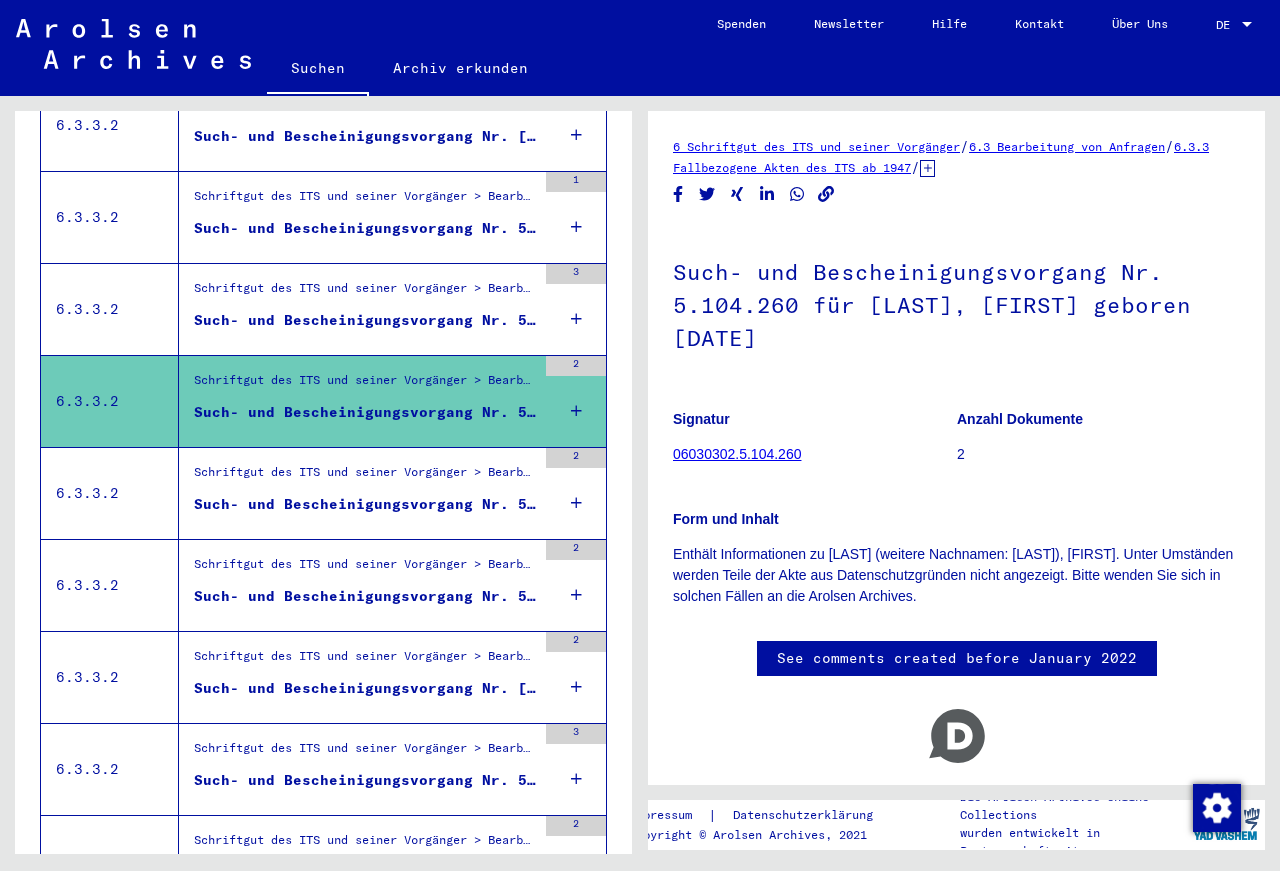 click on "Such- und Bescheinigungsvorgang Nr. 5.103.006 für [LAST], [FIRST] geboren [DATE]" at bounding box center [365, 320] 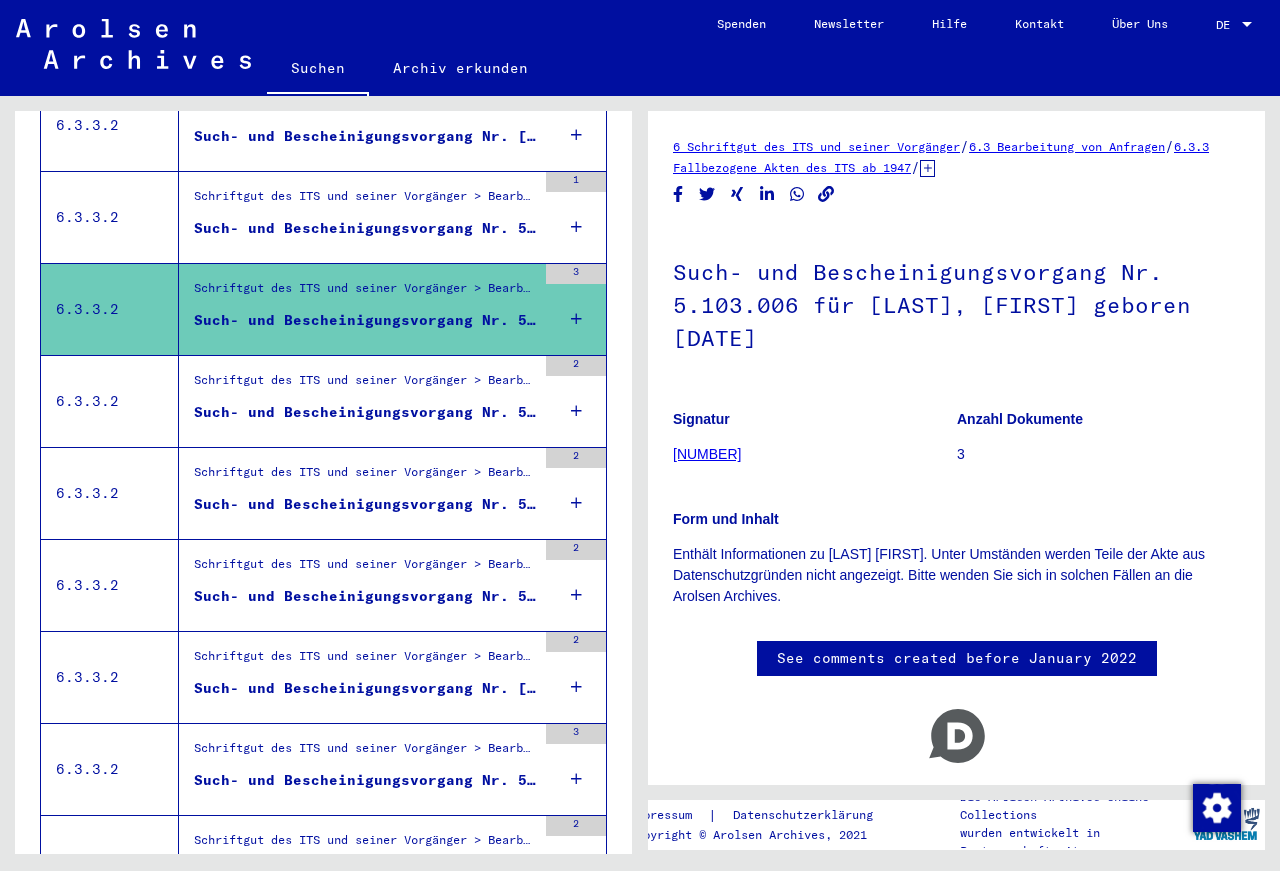 click on "Such- und Bescheinigungsvorgang Nr. 5.096.048 für [NAME], [NAME] geboren [DATE]" at bounding box center (365, 228) 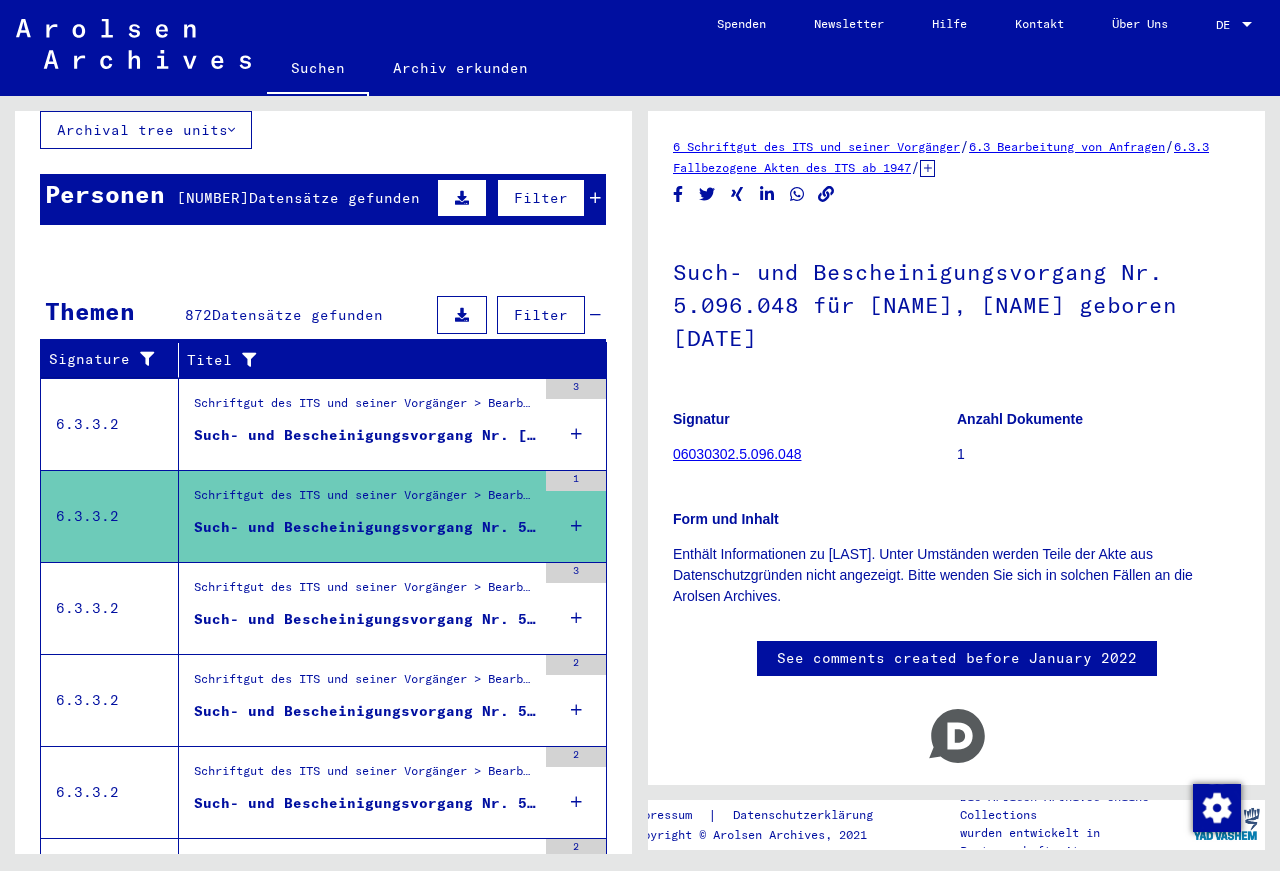 scroll, scrollTop: 11, scrollLeft: 0, axis: vertical 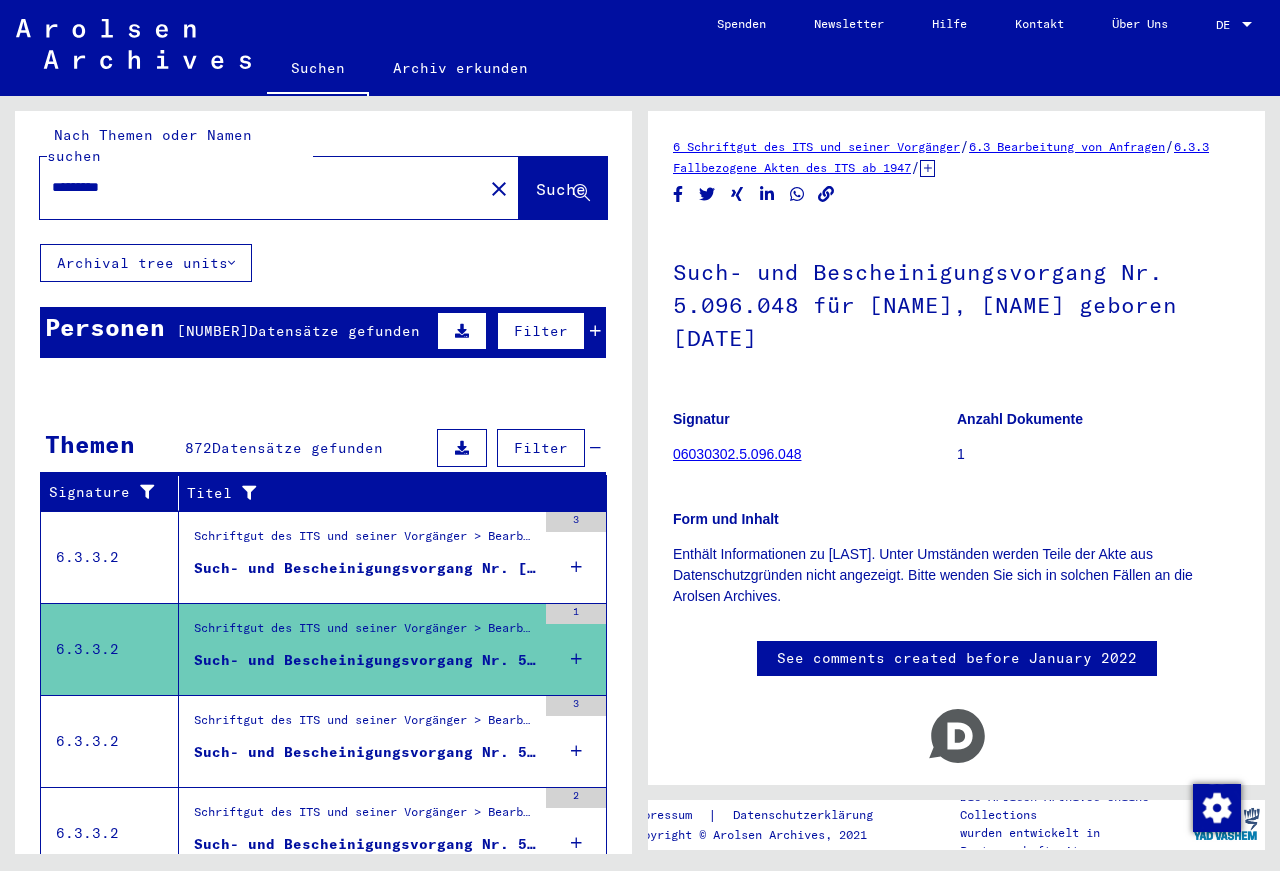 click on "Schriftgut des ITS und seiner Vorgänger > Bearbeitung von Anfragen > Fallbezogene Akten des ITS ab 1947 > T/D-Fallablage > Such- und Bescheinigungsvorgänge mit den (T/D-) Nummern von 5.000.000 bis 5.249.999 > Such- und Bescheinigungsvorgänge mit den (T/D-) Nummern von 5.095.000 bis 5.095.499 Such- und Bescheinigungsvorgang Nr. 5.095.452 für [LAST], [FIRST] geboren [DATE]" at bounding box center [365, 557] 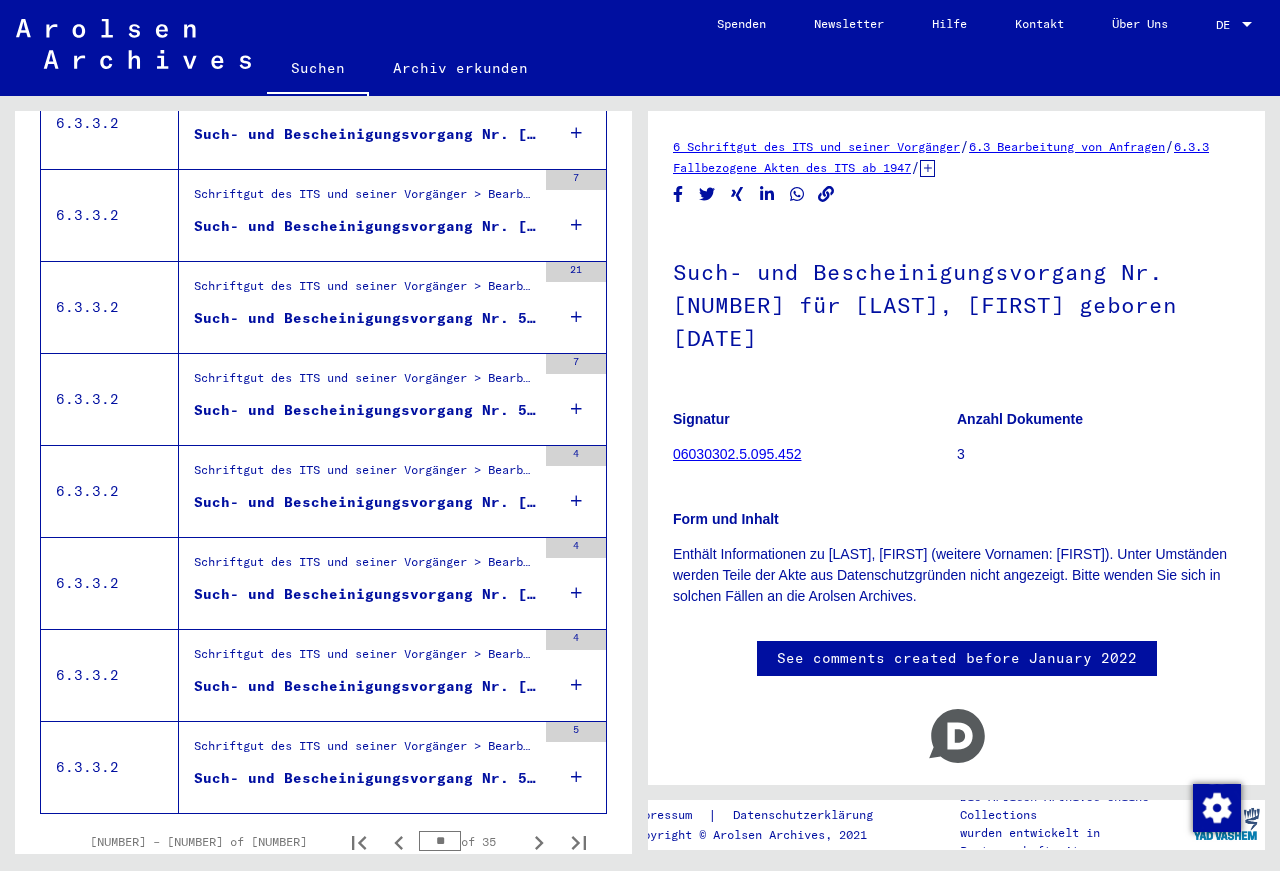 scroll, scrollTop: 2063, scrollLeft: 0, axis: vertical 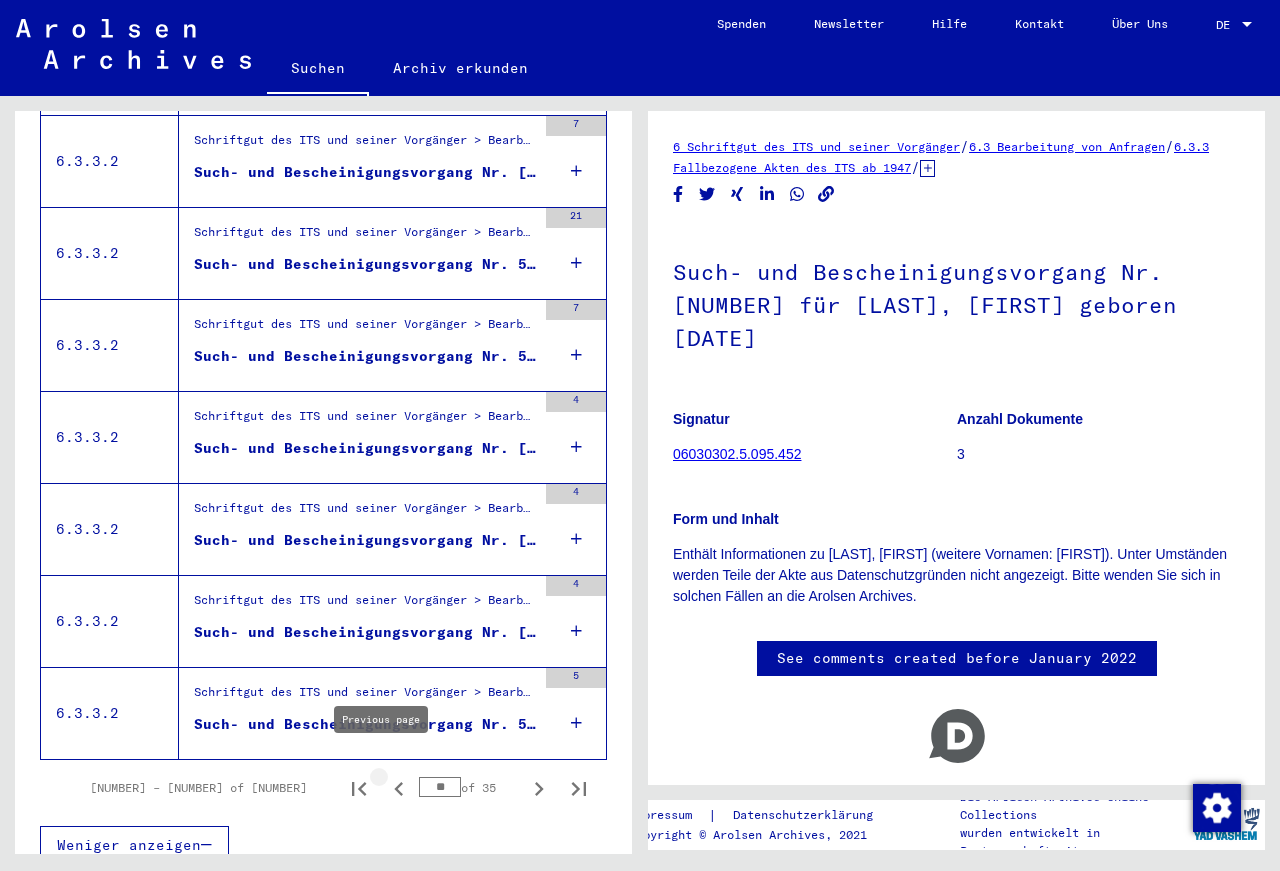 click 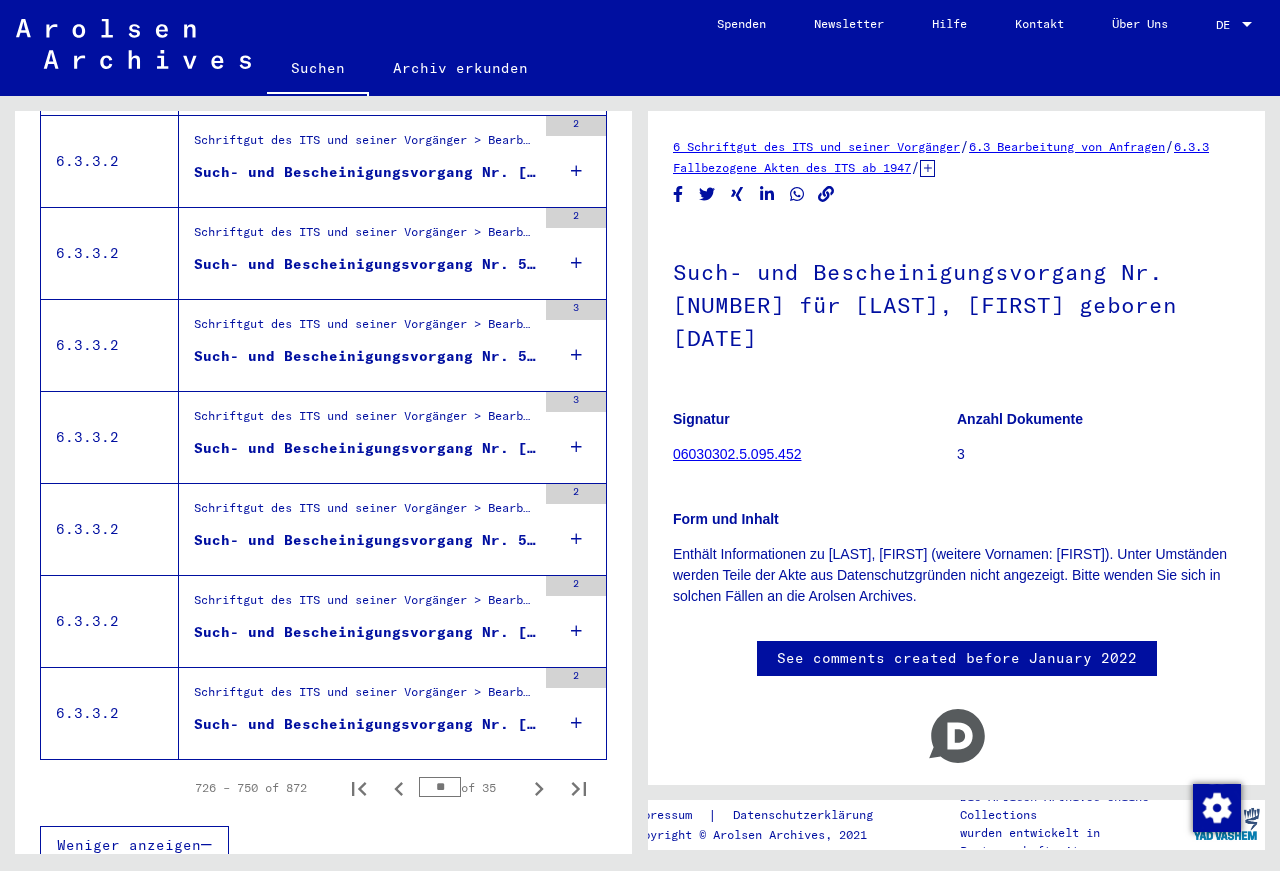 click on "Such- und Bescheinigungsvorgang Nr. [NUMBER] für [LAST], [FIRST]" at bounding box center [365, 724] 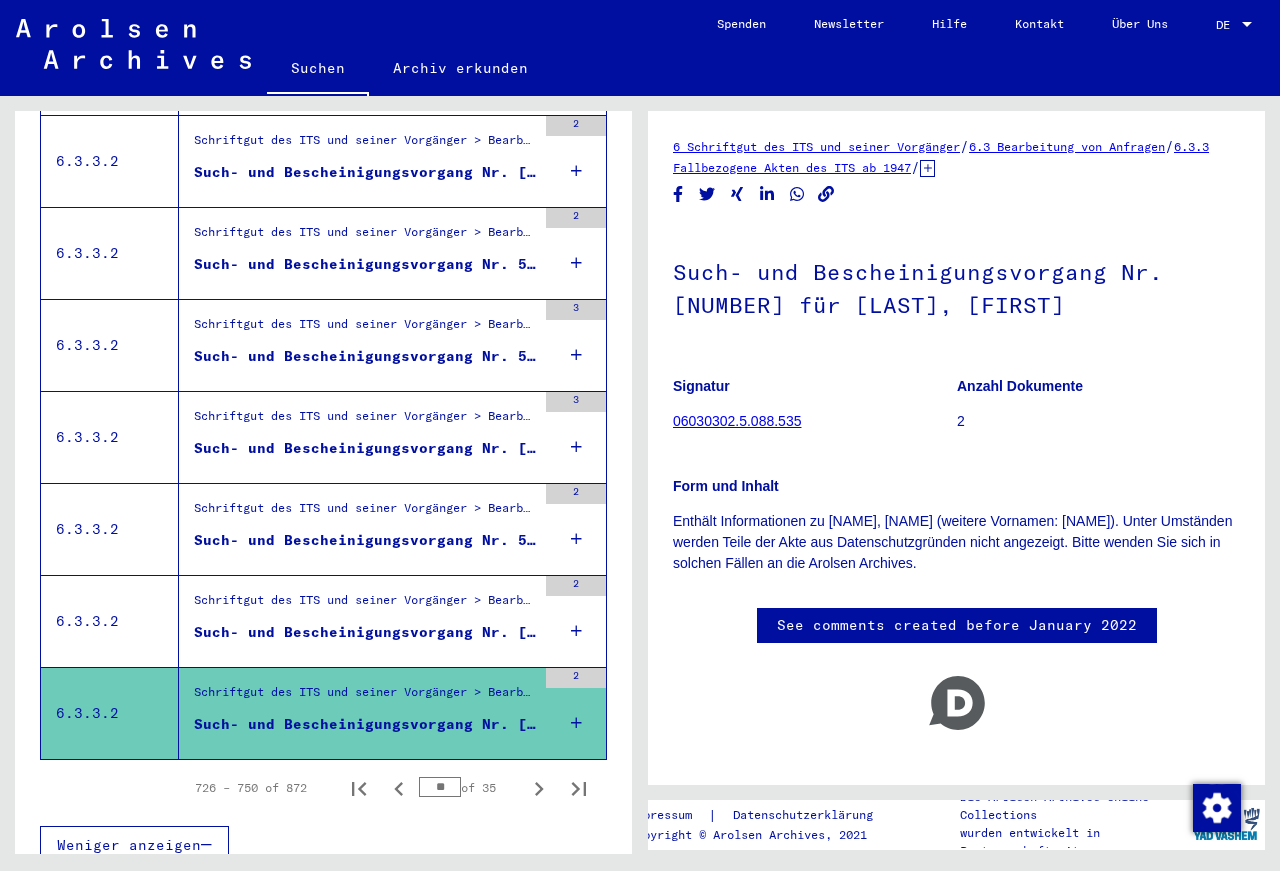 click on "Schriftgut des ITS und seiner Vorgänger > Bearbeitung von Anfragen > Fallbezogene Akten des ITS ab 1947 > T/D-Fallablage > Such- und Bescheinigungsvorgänge mit den (T/D-) Nummern von 5.000.000 bis 5.249.999 > Such- und Bescheinigungsvorgänge mit den (T/D-) Nummern von 5.081.000 bis 5.081.499" at bounding box center (365, 605) 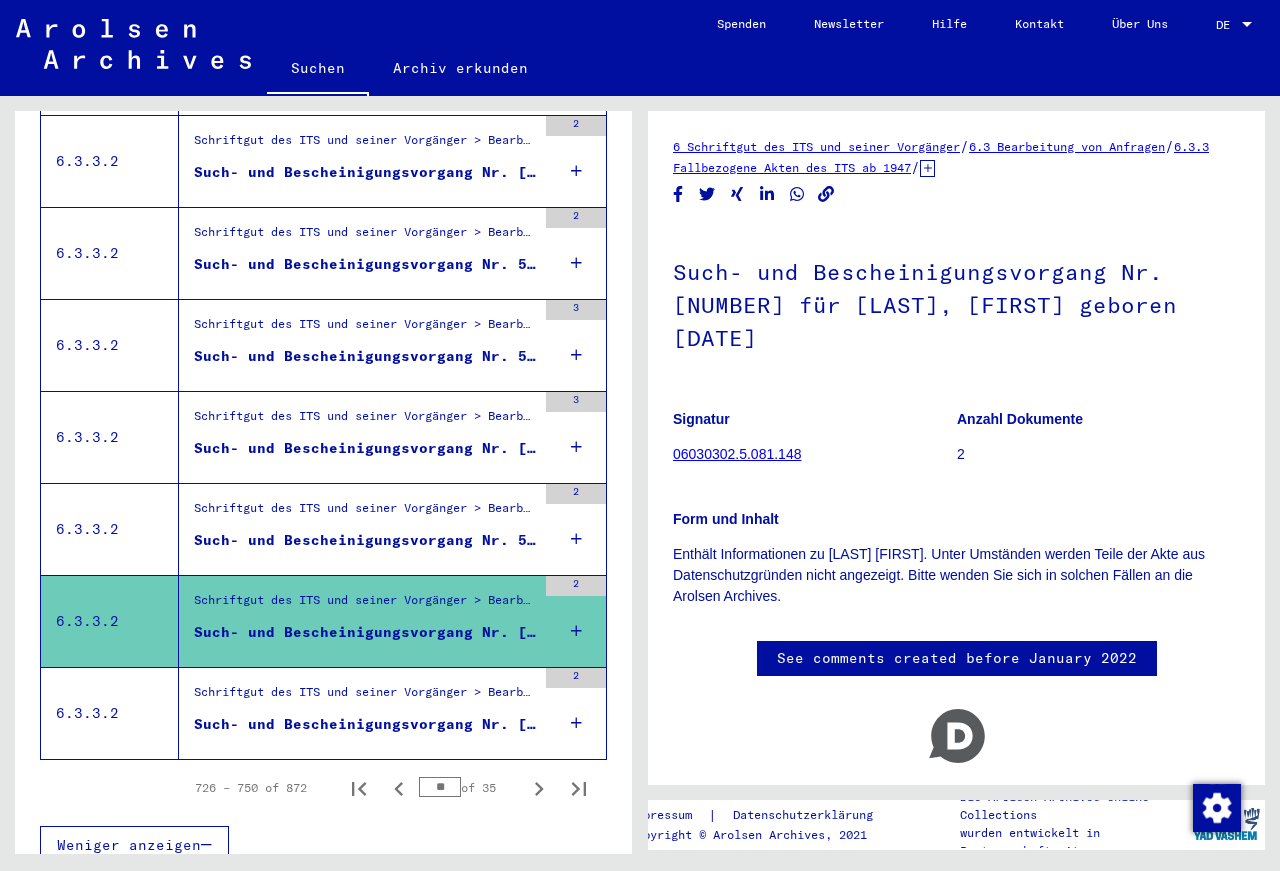 click on "Such- und Bescheinigungsvorgang Nr. 5.071.939 für [NAME], [NAME] geboren [DATE]" at bounding box center [365, 540] 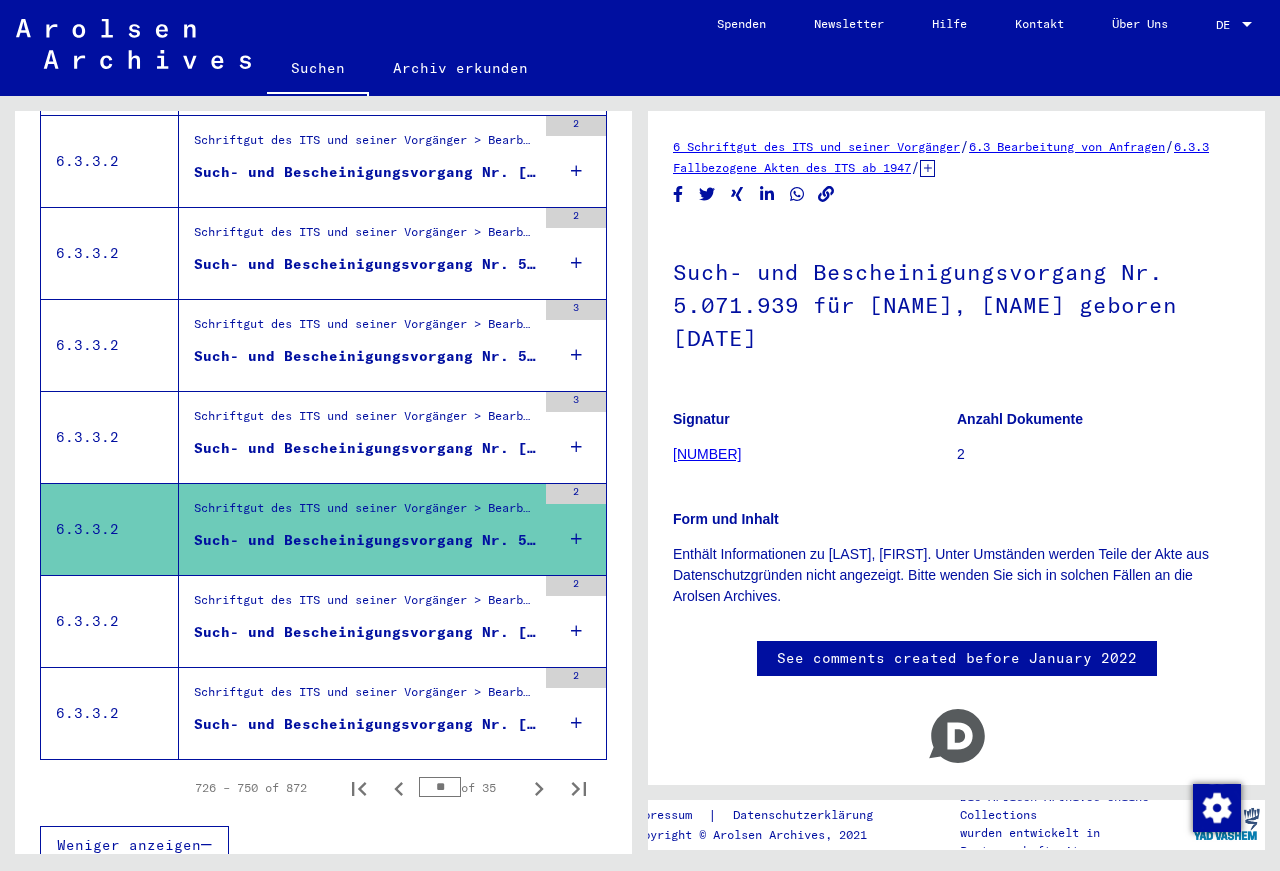 click on "Such- und Bescheinigungsvorgang Nr. [NUMBER] für [LAST], [FIRST] geboren [DATE]" at bounding box center (365, 448) 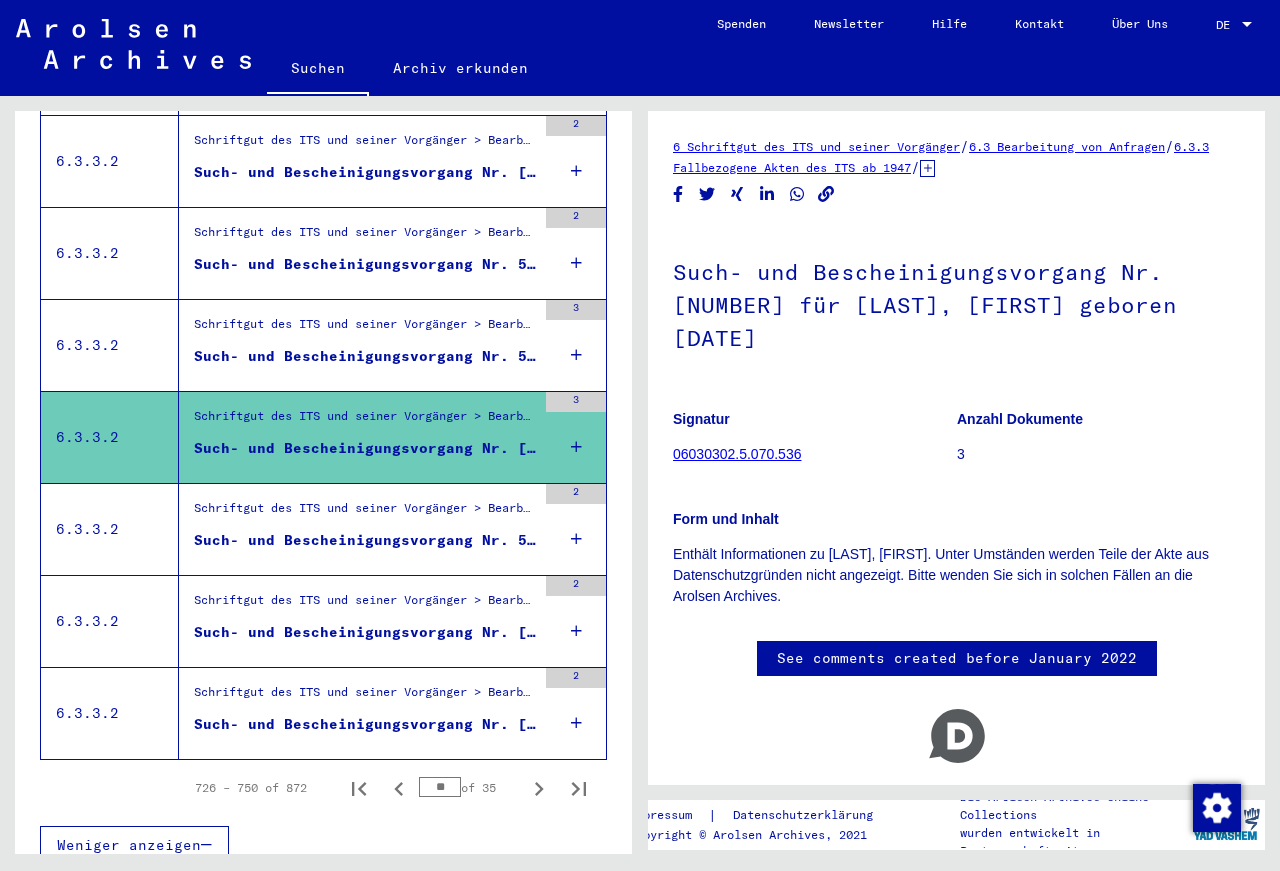 click on "Such- und Bescheinigungsvorgang Nr. 5.070.535 für [LAST], [FIRST] geboren [DATE]" at bounding box center [365, 356] 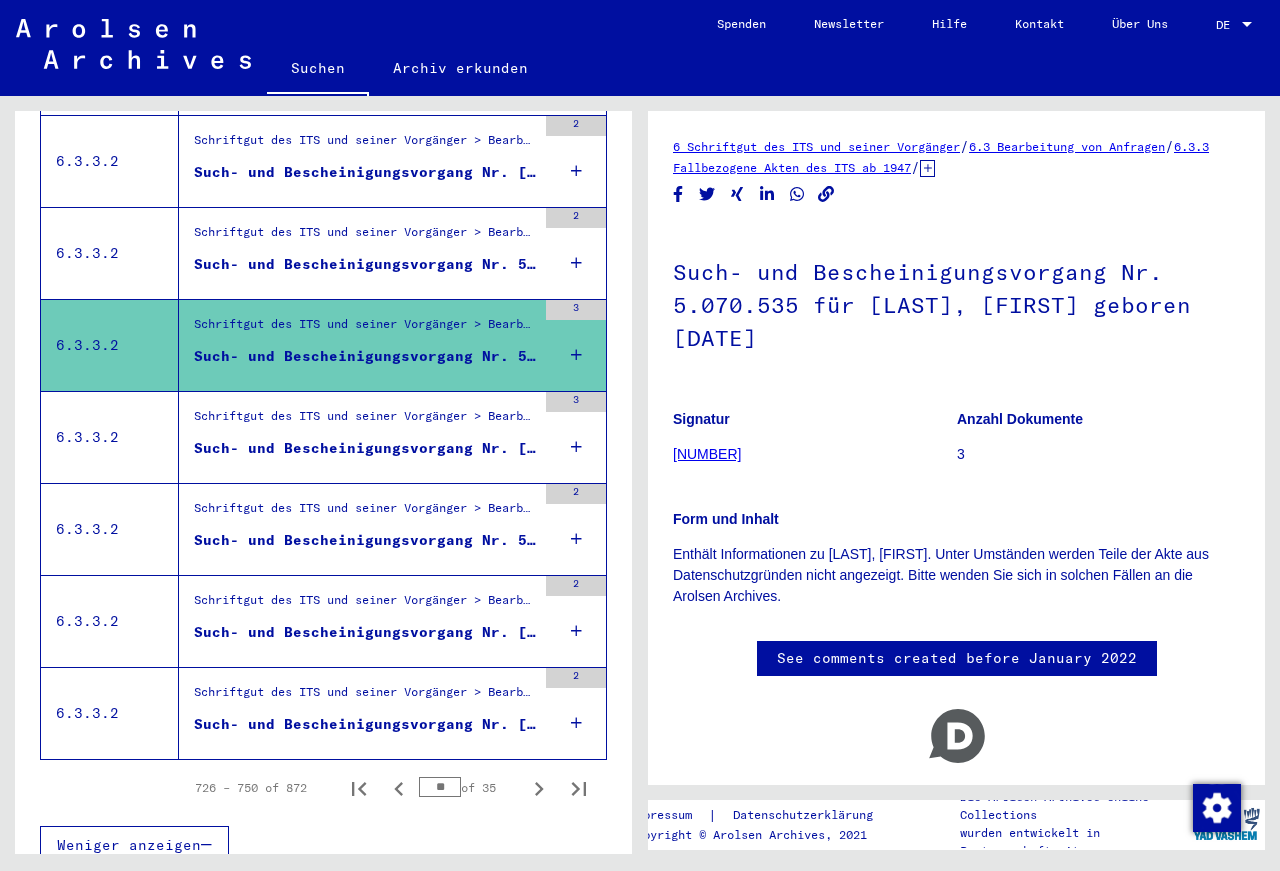 click on "Such- und Bescheinigungsvorgang Nr. 5.034.292 für [LAST], [FIRST] geboren [DATE]" at bounding box center [365, 264] 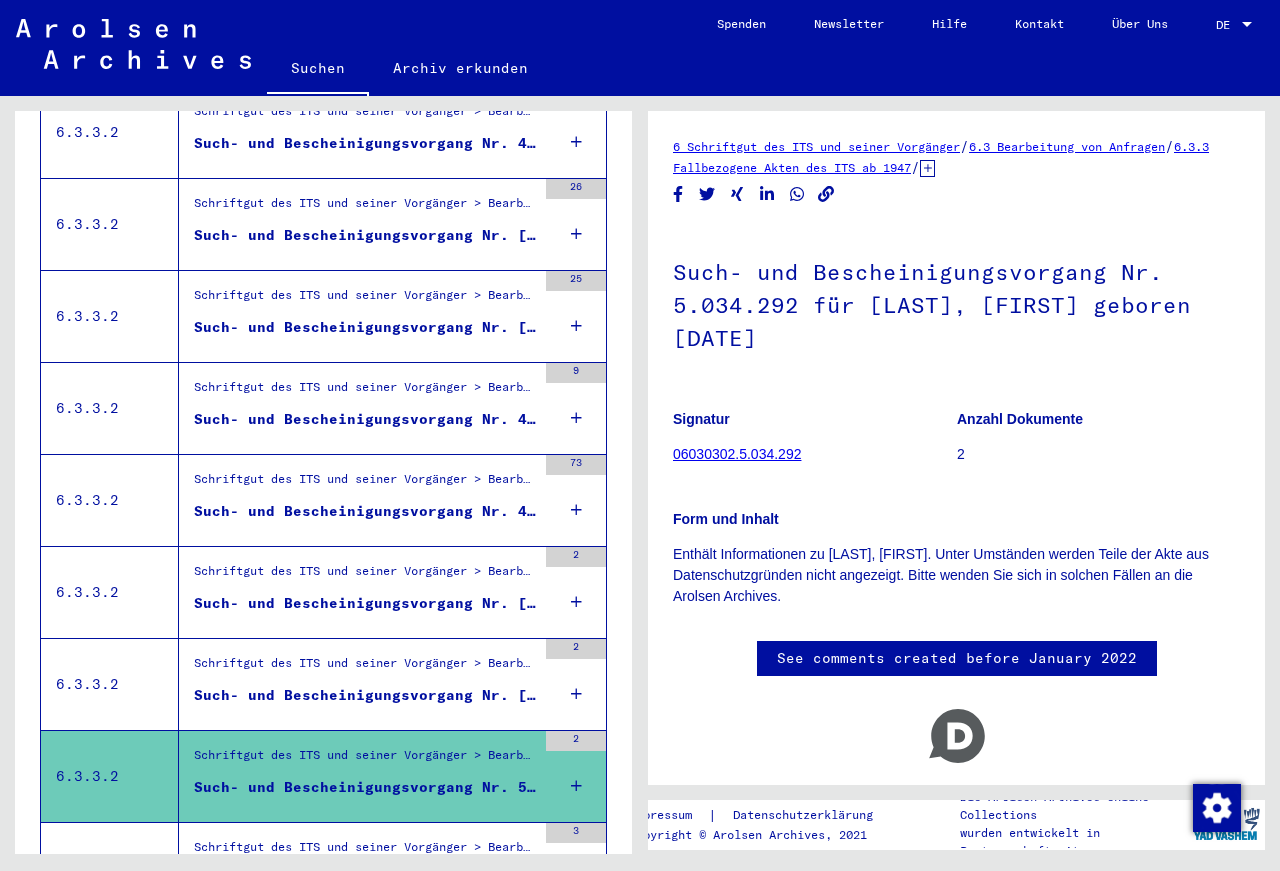 scroll, scrollTop: 1523, scrollLeft: 0, axis: vertical 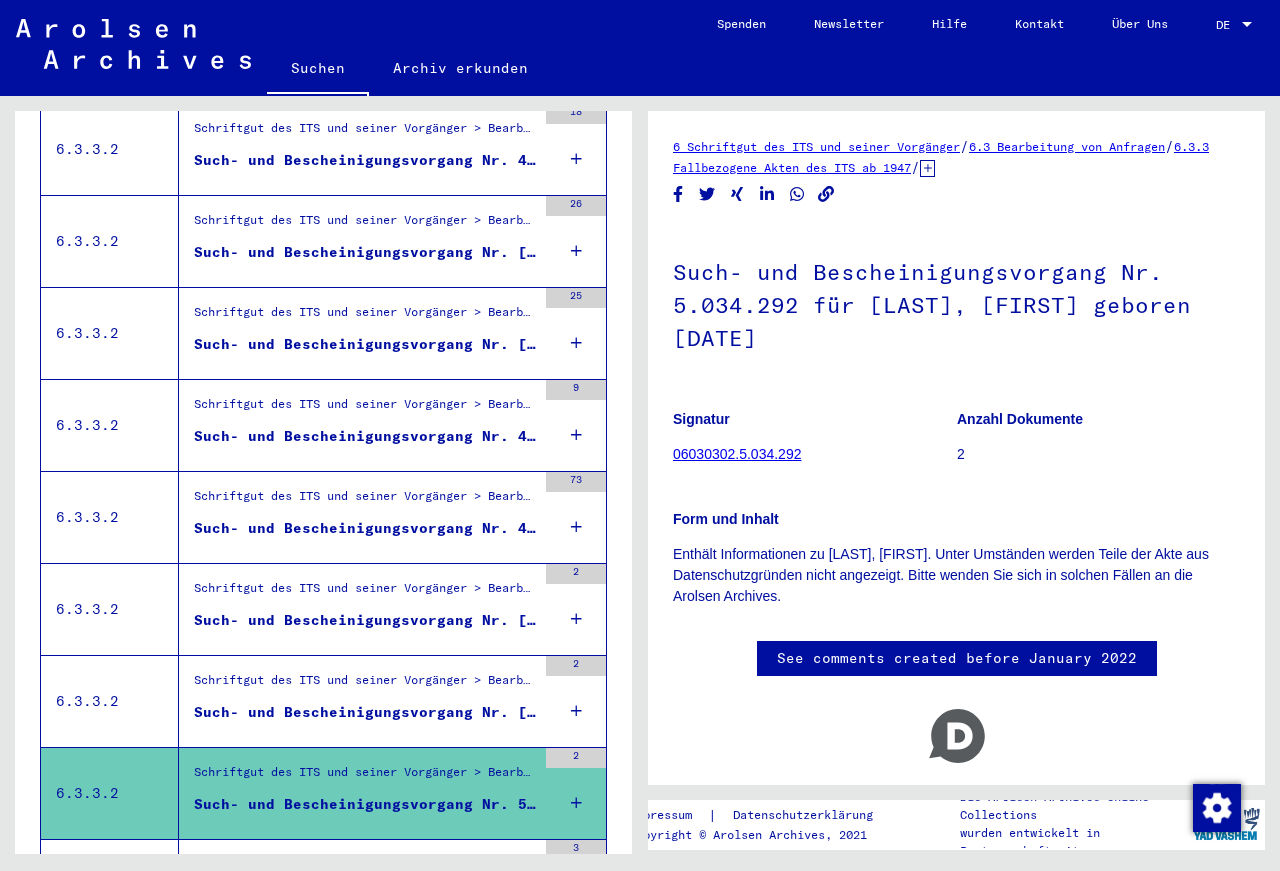 click on "Schriftgut des ITS und seiner Vorgänger > Bearbeitung von Anfragen > Fallbezogene Akten des ITS ab 1947 > T/D-Fallablage > Such- und Bescheinigungsvorgänge mit den (T/D-) Nummern von 5.000.000 bis 5.249.999 > Such- und Bescheinigungsvorgänge mit den (T/D-) Nummern von 5.023.500 bis 5.023.999" at bounding box center (365, 685) 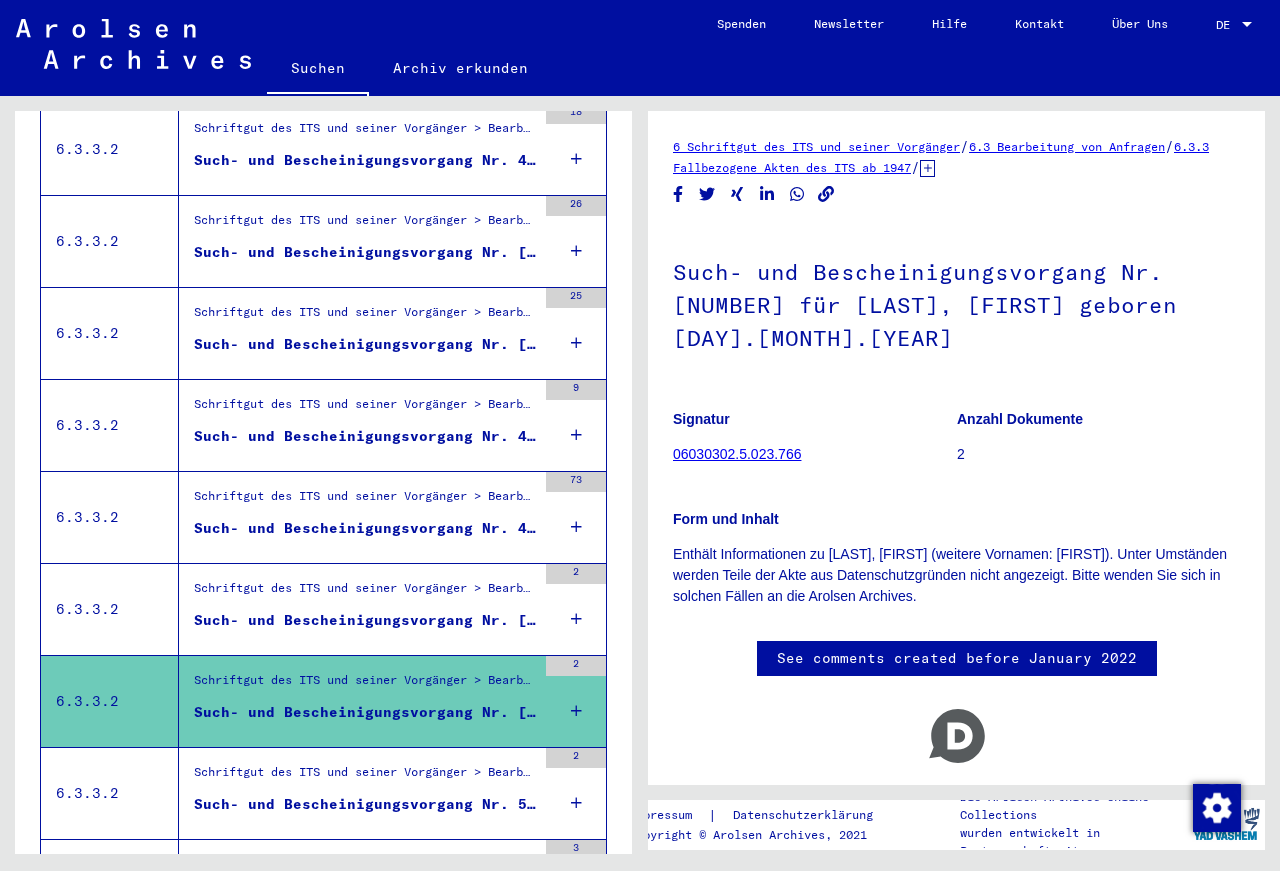 click on "Schriftgut des ITS und seiner Vorgänger > Bearbeitung von Anfragen > Fallbezogene Akten des ITS ab 1947 > T/D-Fallablage > Such- und Bescheinigungsvorgänge mit den (T/D-) Nummern von 5.000.000 bis 5.249.999 > Such- und Bescheinigungsvorgänge mit den (T/D-) Nummern von 5.017.000 bis 5.017.499" at bounding box center (365, 594) 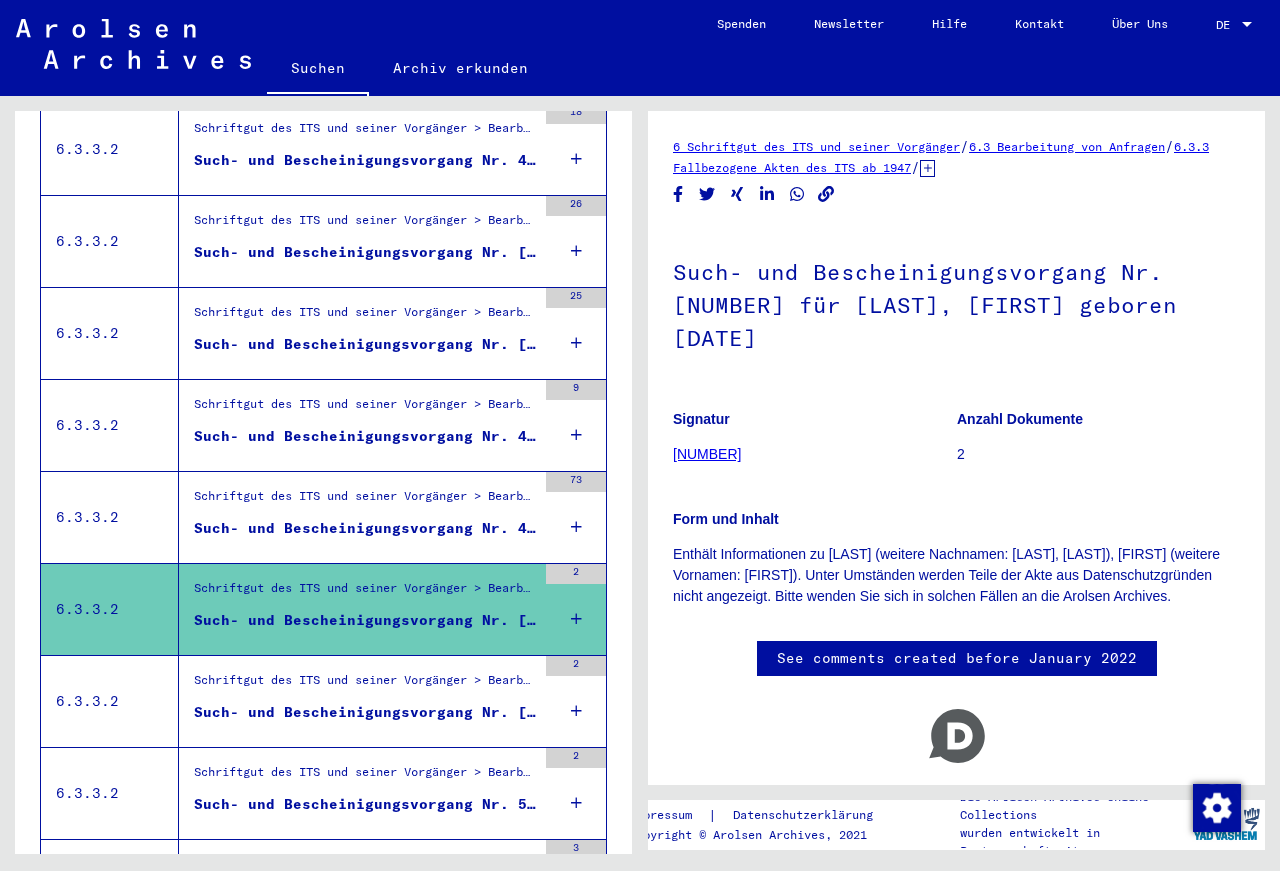 click on "Such- und Bescheinigungsvorgang Nr. 499.275 für [LAST], [FIRST] geboren [DATE] oder[DATE] oder[DATE]" at bounding box center [365, 528] 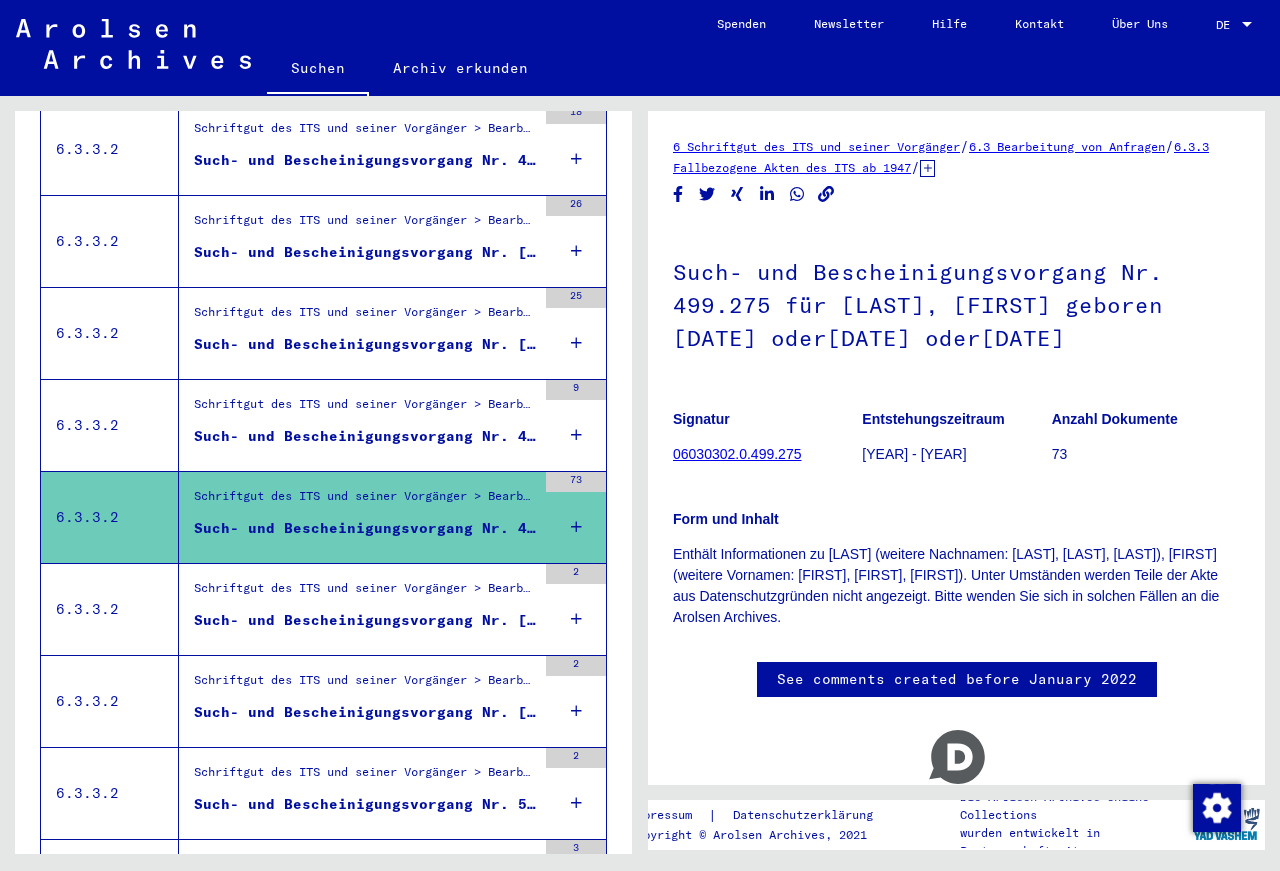 click on "Such- und Bescheinigungsvorgang Nr. 496.745 für [LAST], [FIRST] geboren [DATE]" at bounding box center (365, 436) 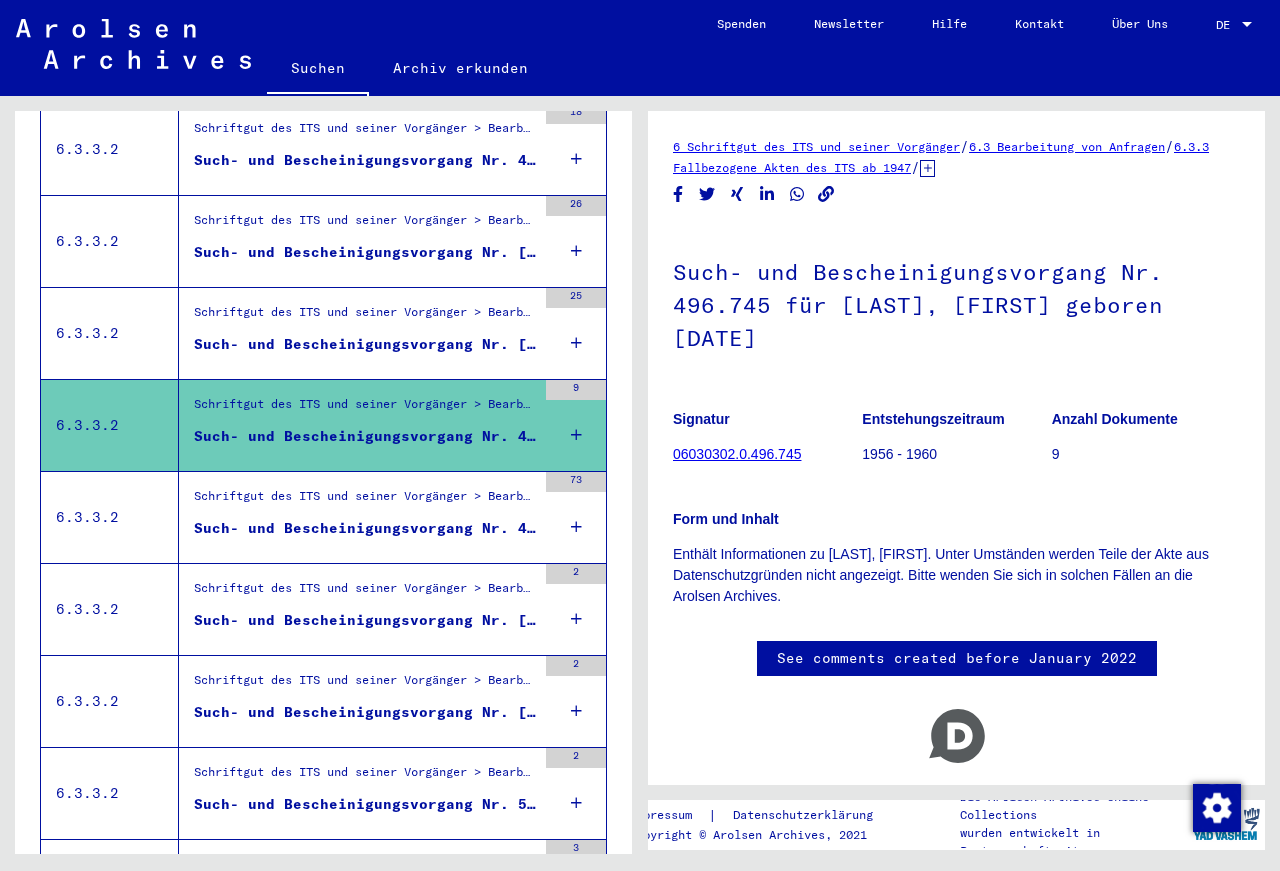 click on "Such- und Bescheinigungsvorgang Nr. [NUMBER] für [LAST], [FIRST] geboren [DATE]" at bounding box center (365, 344) 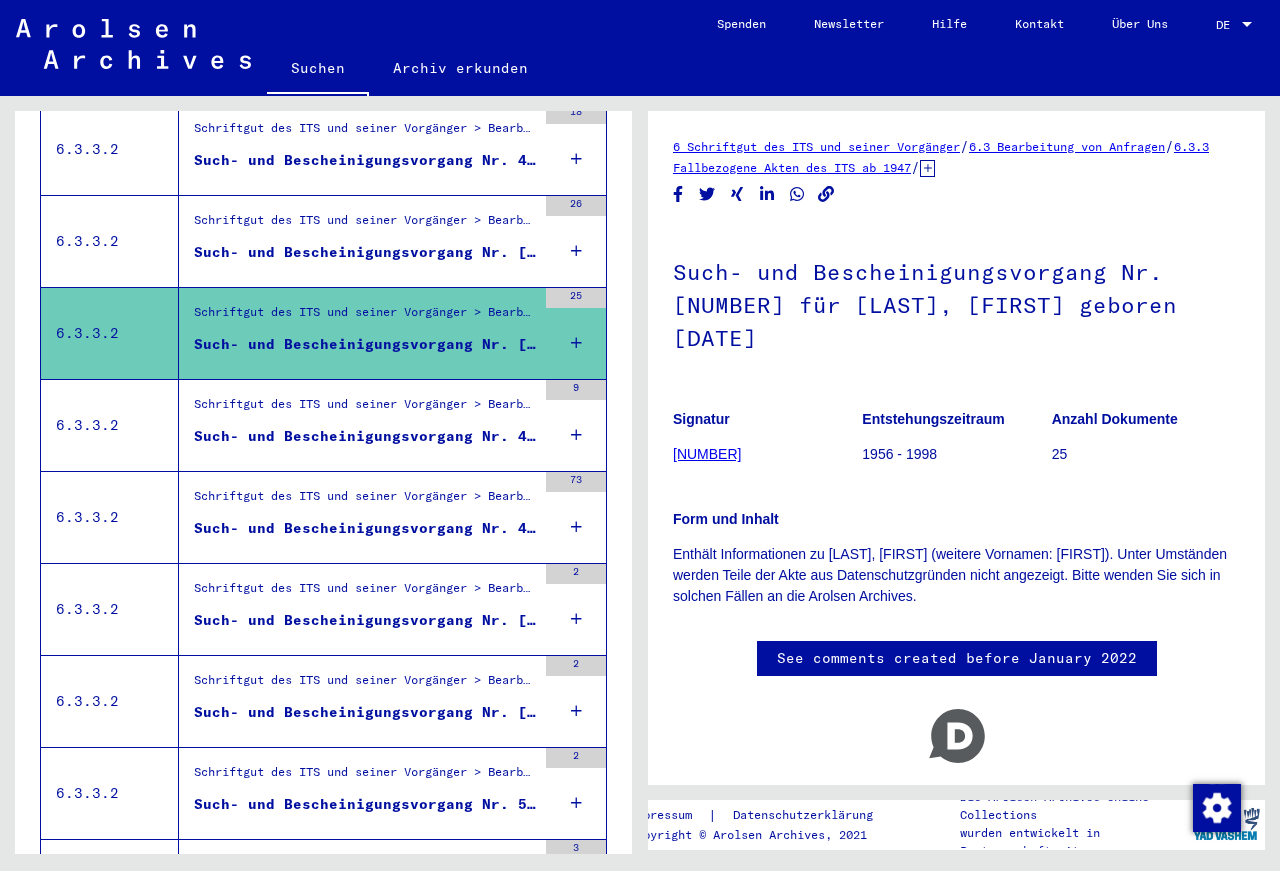 click on "Such- und Bescheinigungsvorgang Nr. [NUMBER] für [LAST], [FIRST] geboren [DATE]" at bounding box center (365, 252) 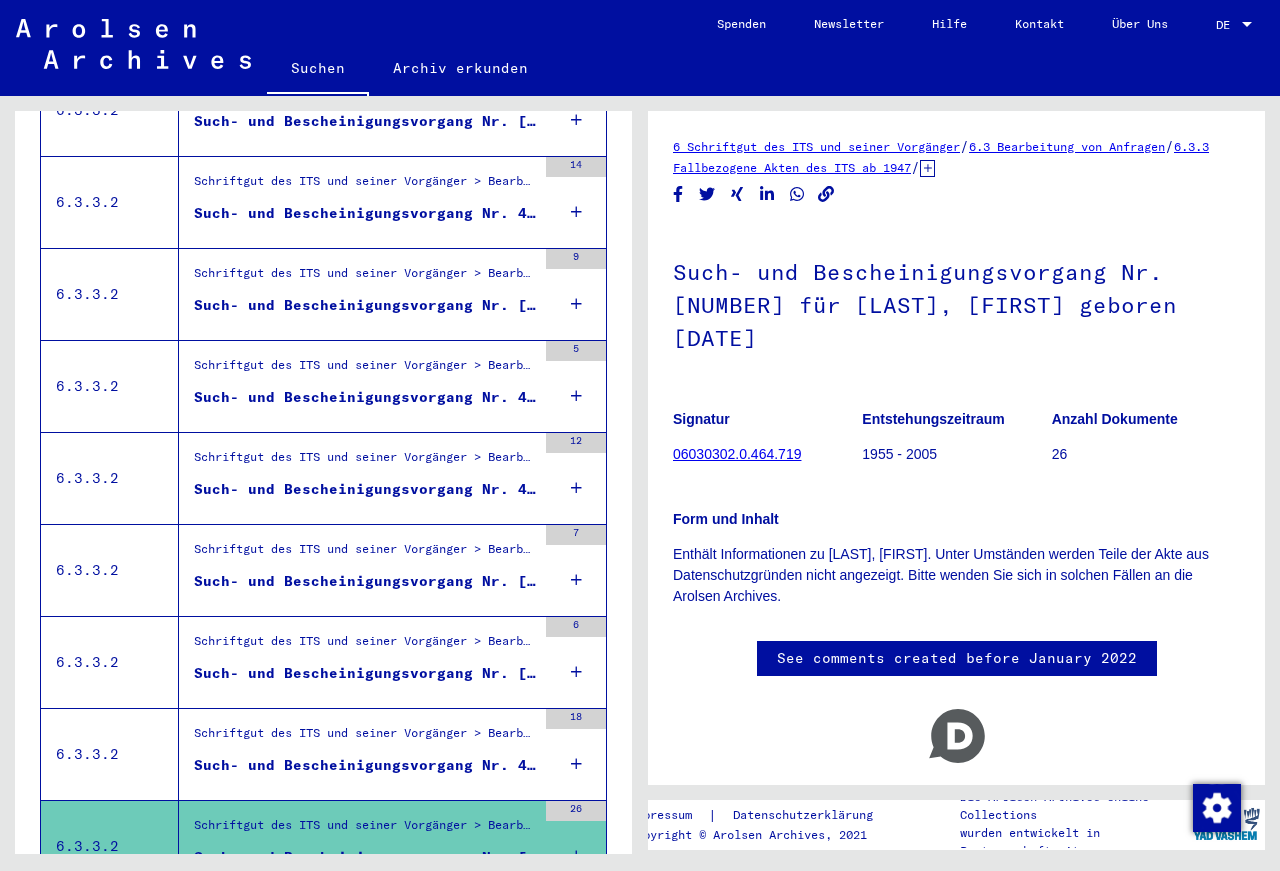 scroll, scrollTop: 875, scrollLeft: 0, axis: vertical 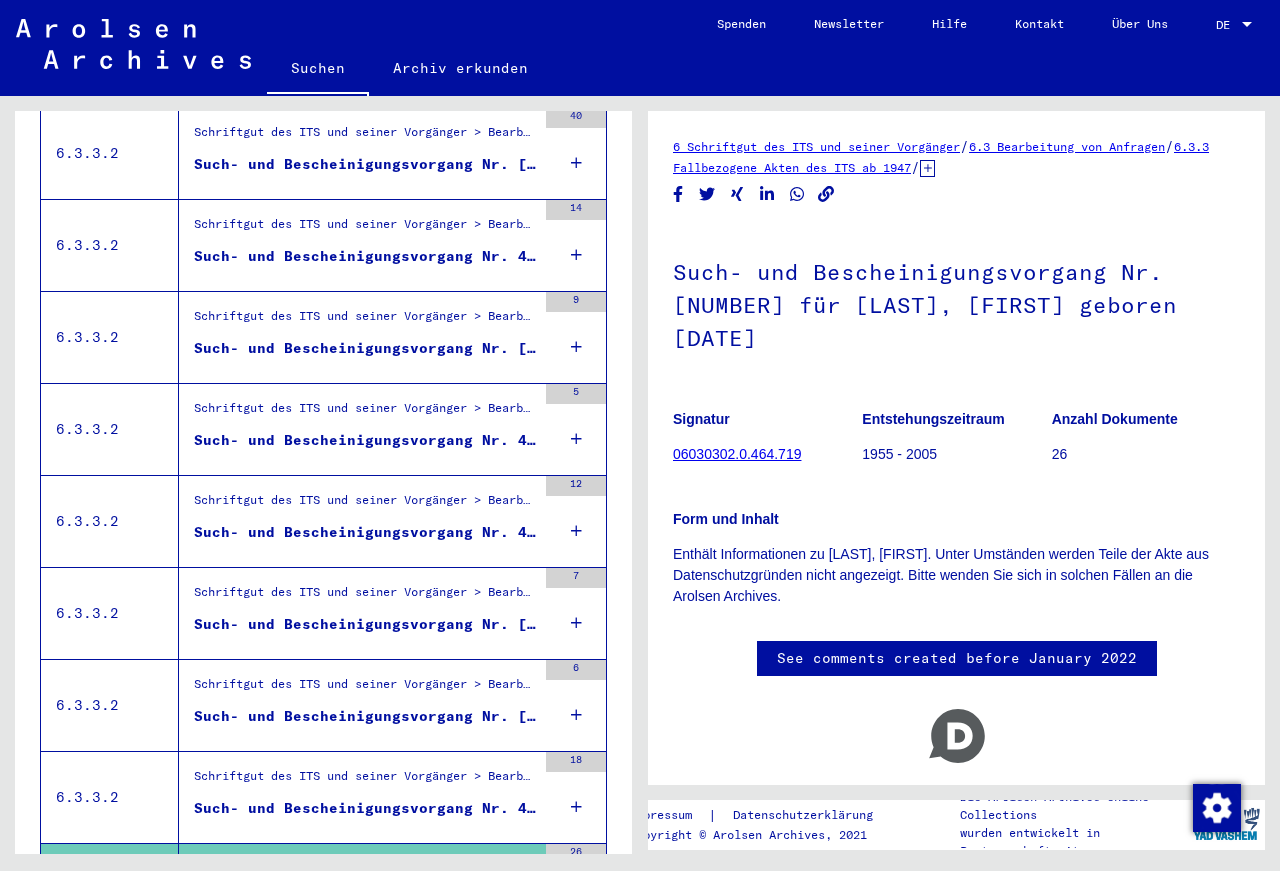 click on "Schriftgut des ITS und seiner Vorgänger > Bearbeitung von Anfragen > Fallbezogene Akten des ITS ab 1947 > T/D-Fallablage > Such- und Bescheinigungsvorgänge mit den (T/D-) Nummern von 250.000 bis 499.999 > Such- und Bescheinigungsvorgänge mit den (T/D-) Nummern von 451.000 bis 451.499" at bounding box center [365, 782] 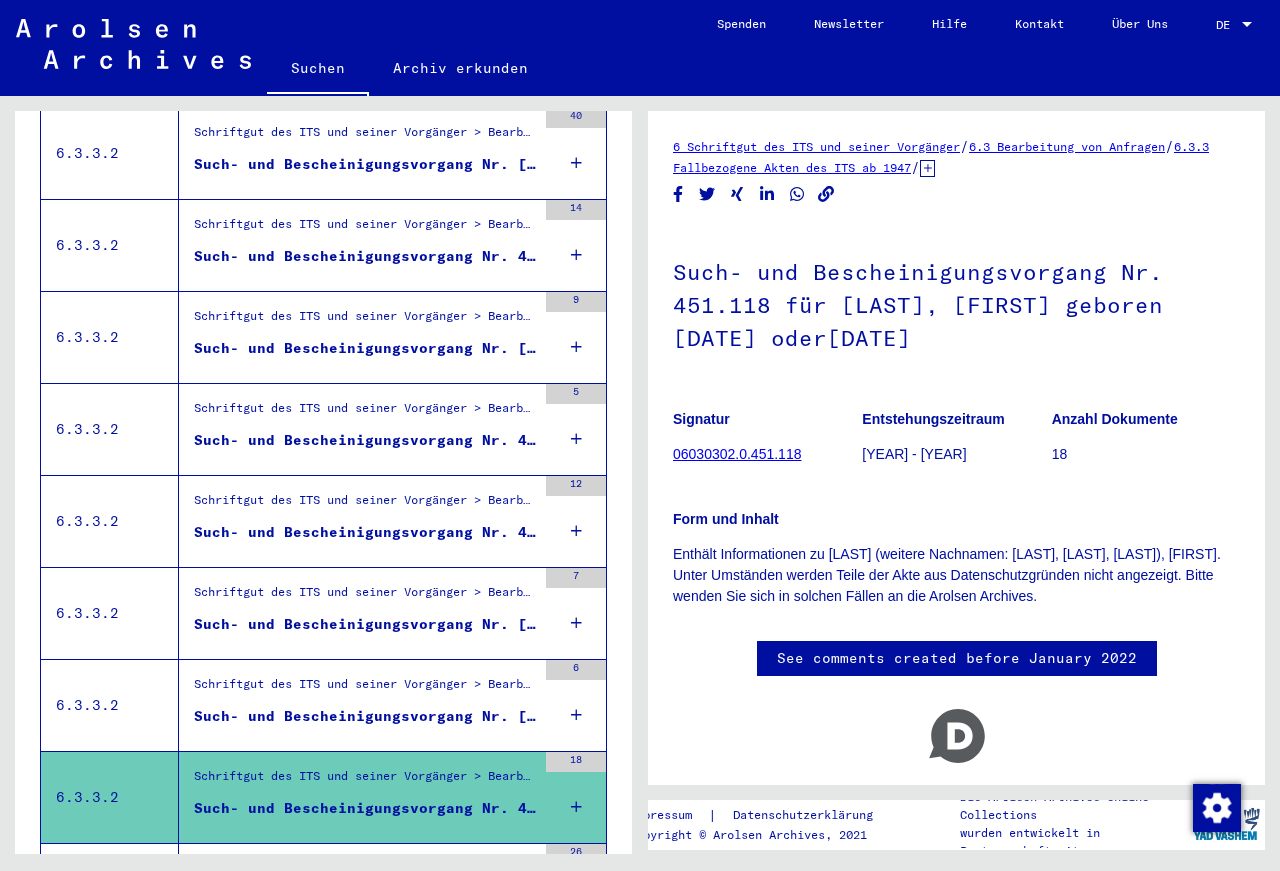 click on "Such- und Bescheinigungsvorgang Nr. [NUMBER] für [LAST], [FIRST] geboren [DATE]" at bounding box center (365, 716) 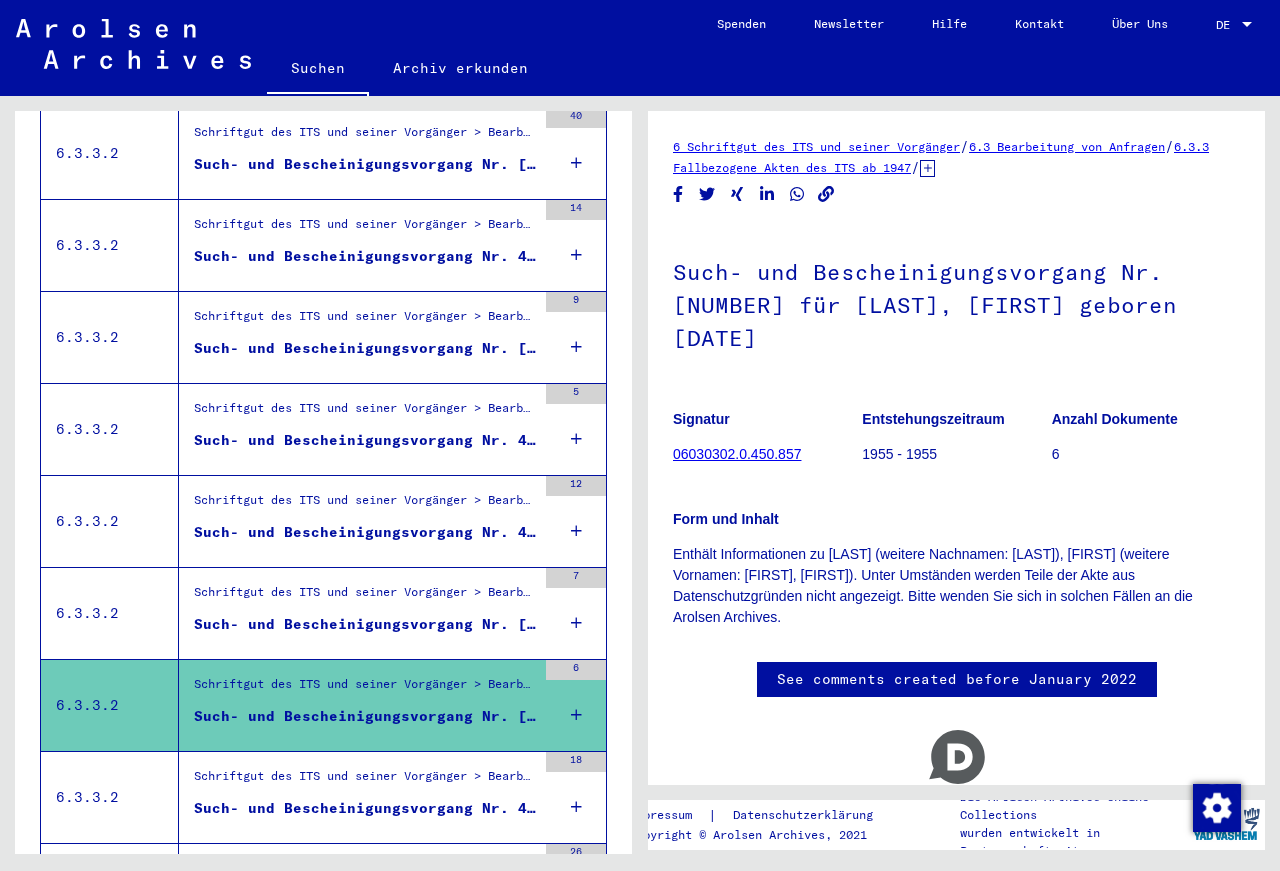 click on "Such- und Bescheinigungsvorgang Nr. [NUMBER] für [LAST], [FIRST] geboren [DATE]" at bounding box center [365, 624] 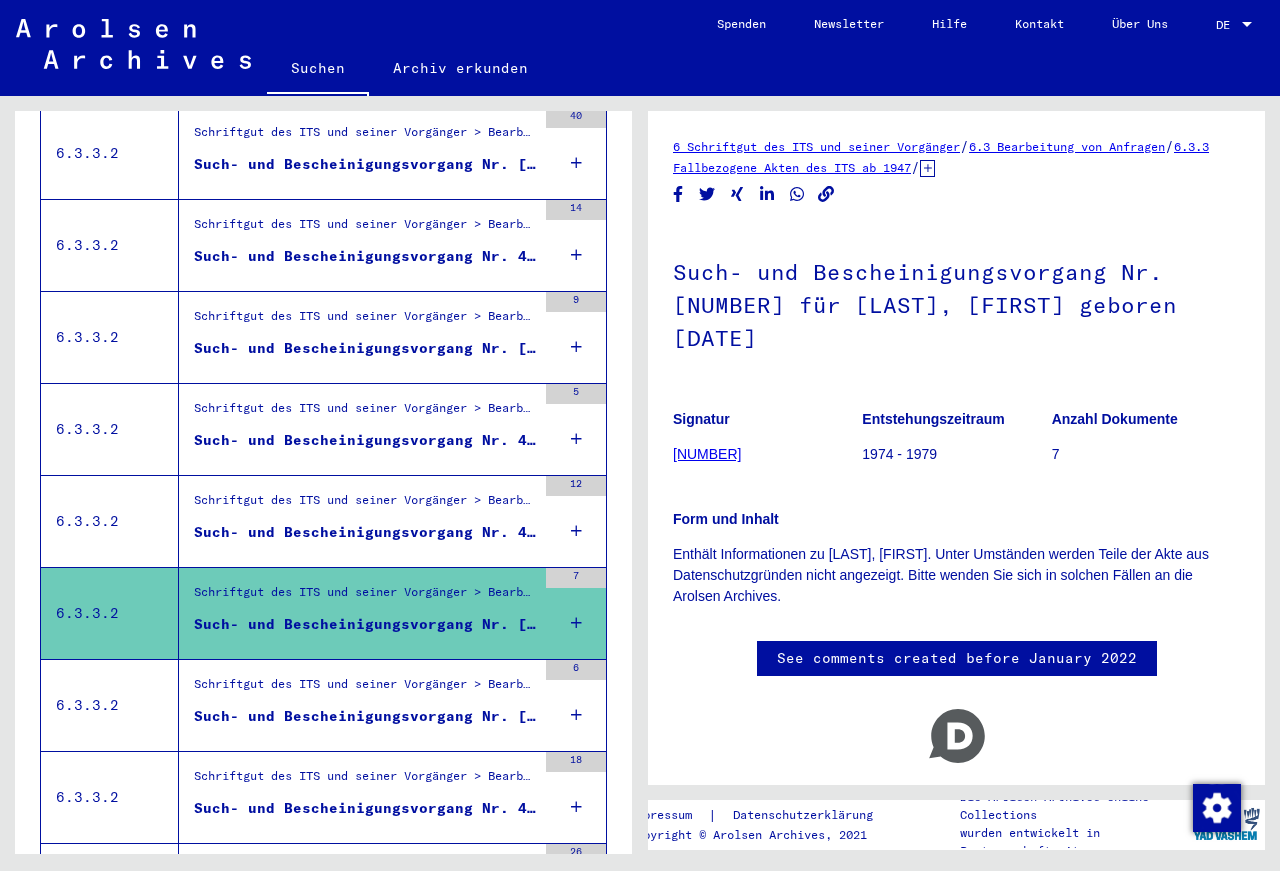 click on "Such- und Bescheinigungsvorgang Nr. 444.147 für [LAST], [FIRST] geboren [DATE]" at bounding box center [365, 532] 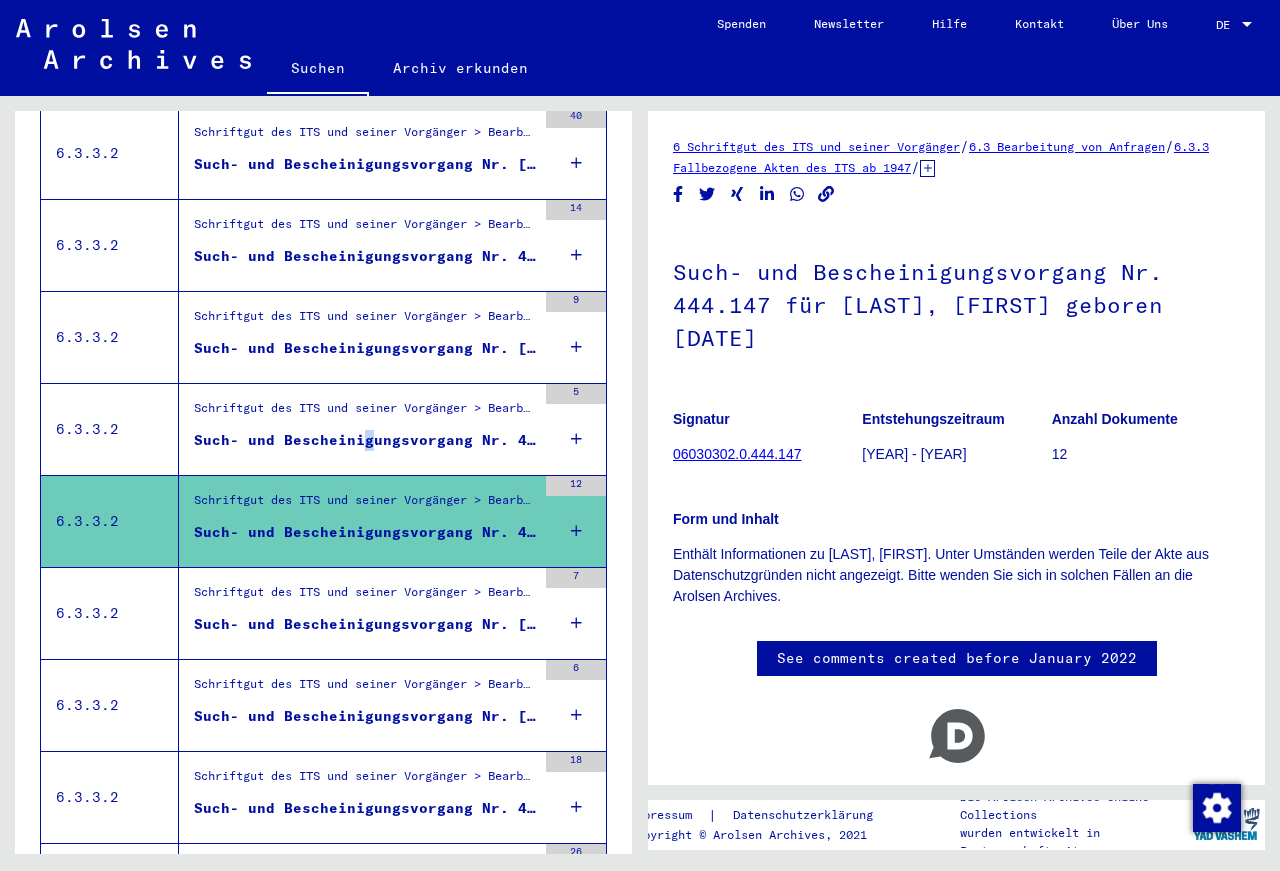 click on "Such- und Bescheinigungsvorgang Nr. 438.443 für [LAST], [FIRST] geboren [DATE]" at bounding box center (365, 440) 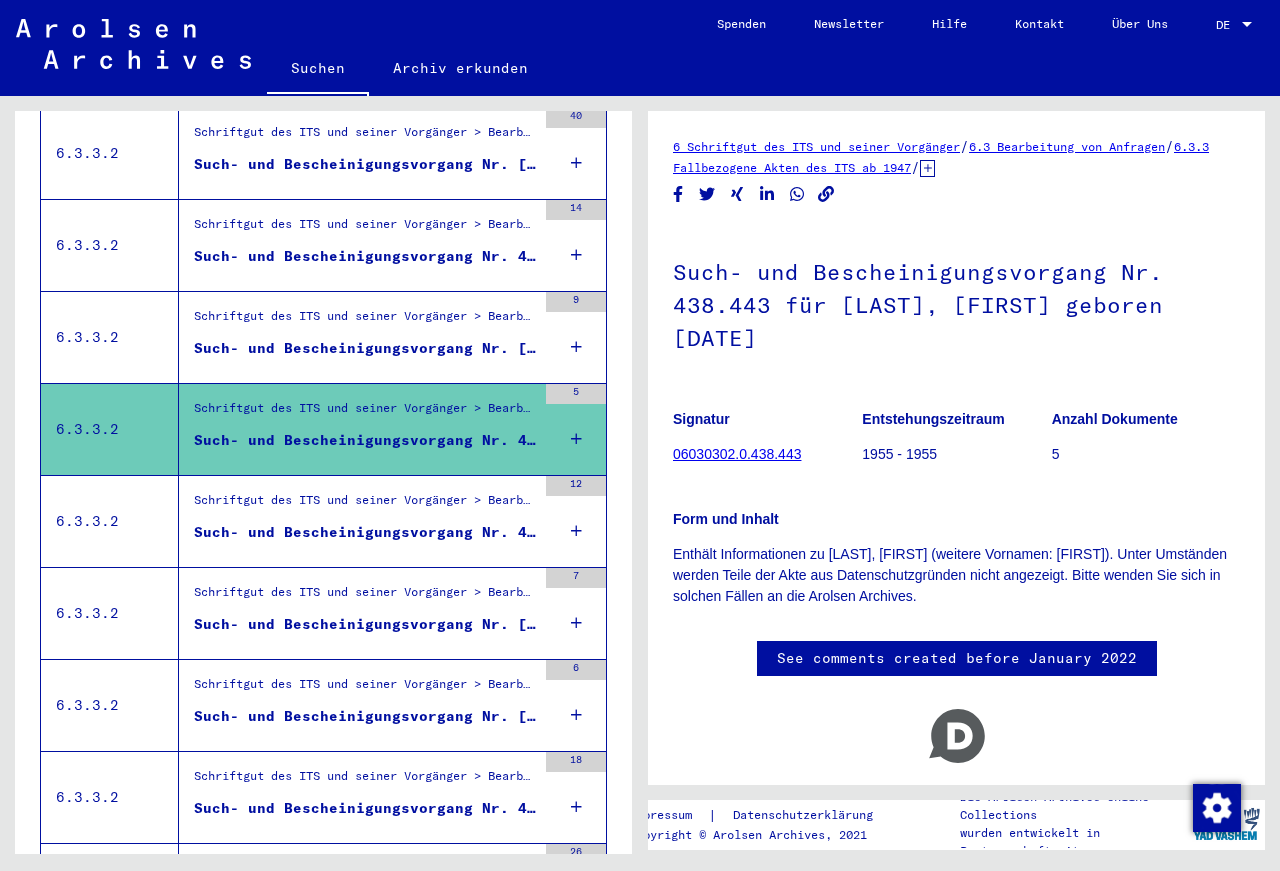 click on "Such- und Bescheinigungsvorgang Nr. [NUMBER] für [LAST], [FIRST] geboren [DATE]" at bounding box center (365, 348) 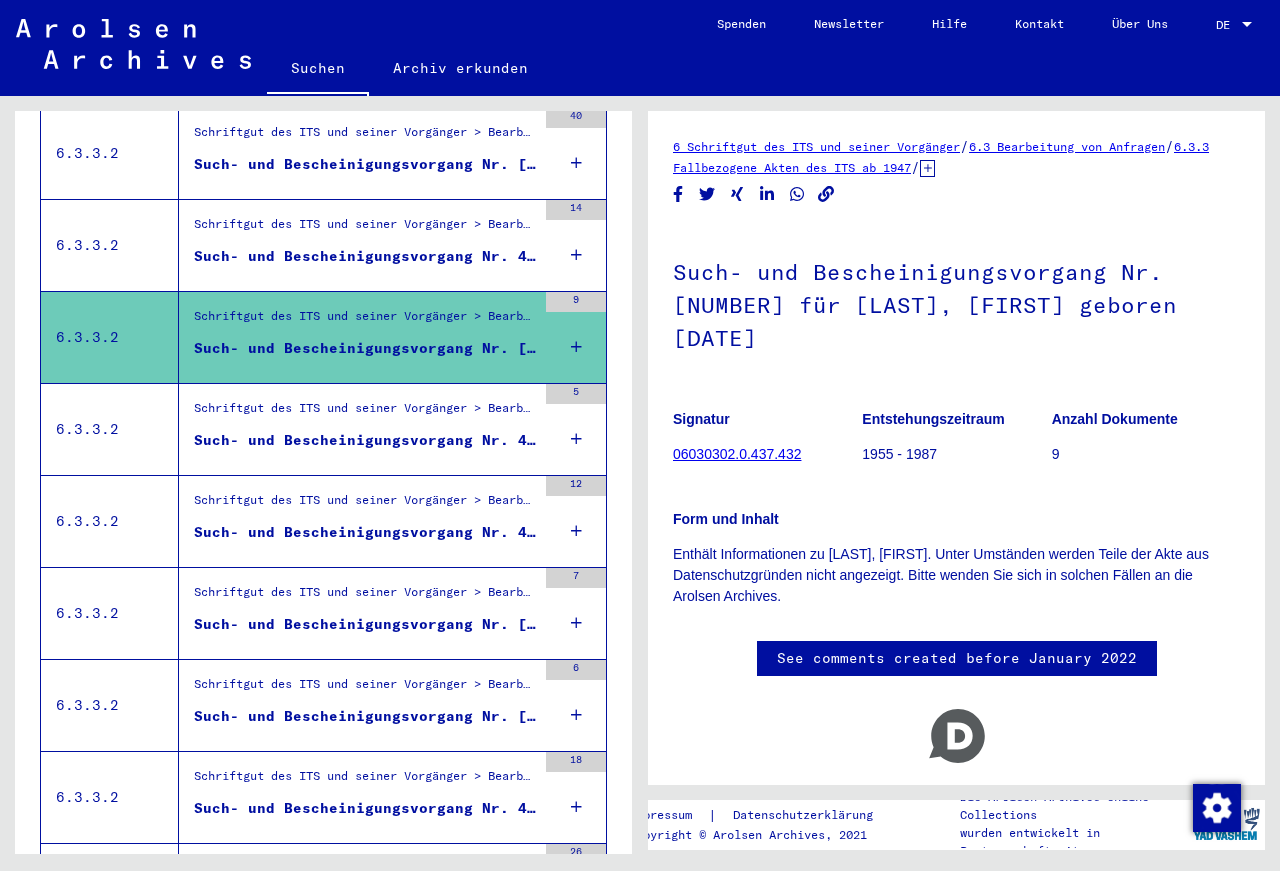 click on "Schriftgut des ITS und seiner Vorgänger > Bearbeitung von Anfragen > Fallbezogene Akten des ITS ab 1947 > T/D-Fallablage > Such- und Bescheinigungsvorgänge mit den (T/D-) Nummern von 250.000 bis 499.999 > Such- und Bescheinigungsvorgänge mit den (T/D-) Nummern von 435.000 bis 435.499" at bounding box center [365, 230] 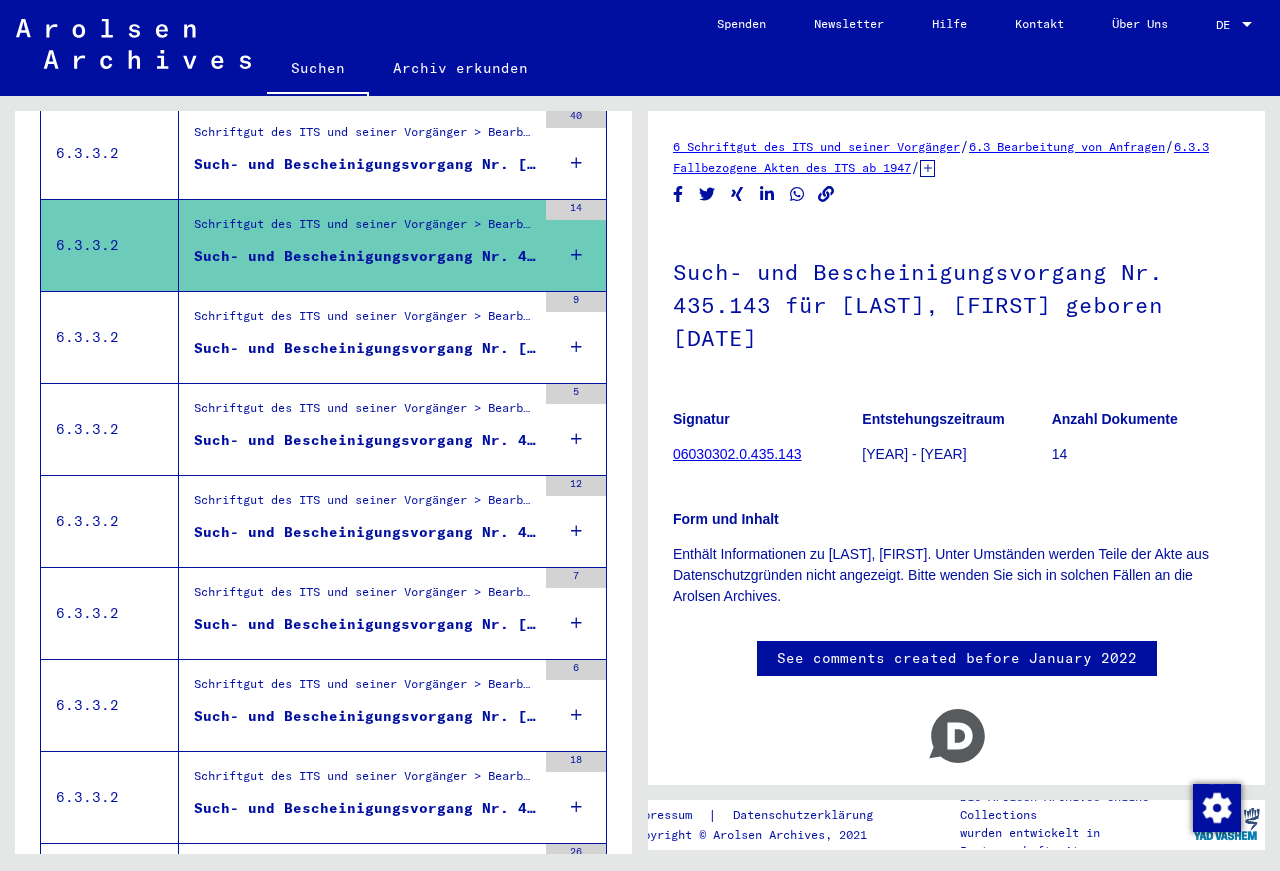 click on "Such- und Bescheinigungsvorgang Nr. [NUMBER] für [LAST], [FIRST]" at bounding box center (365, 164) 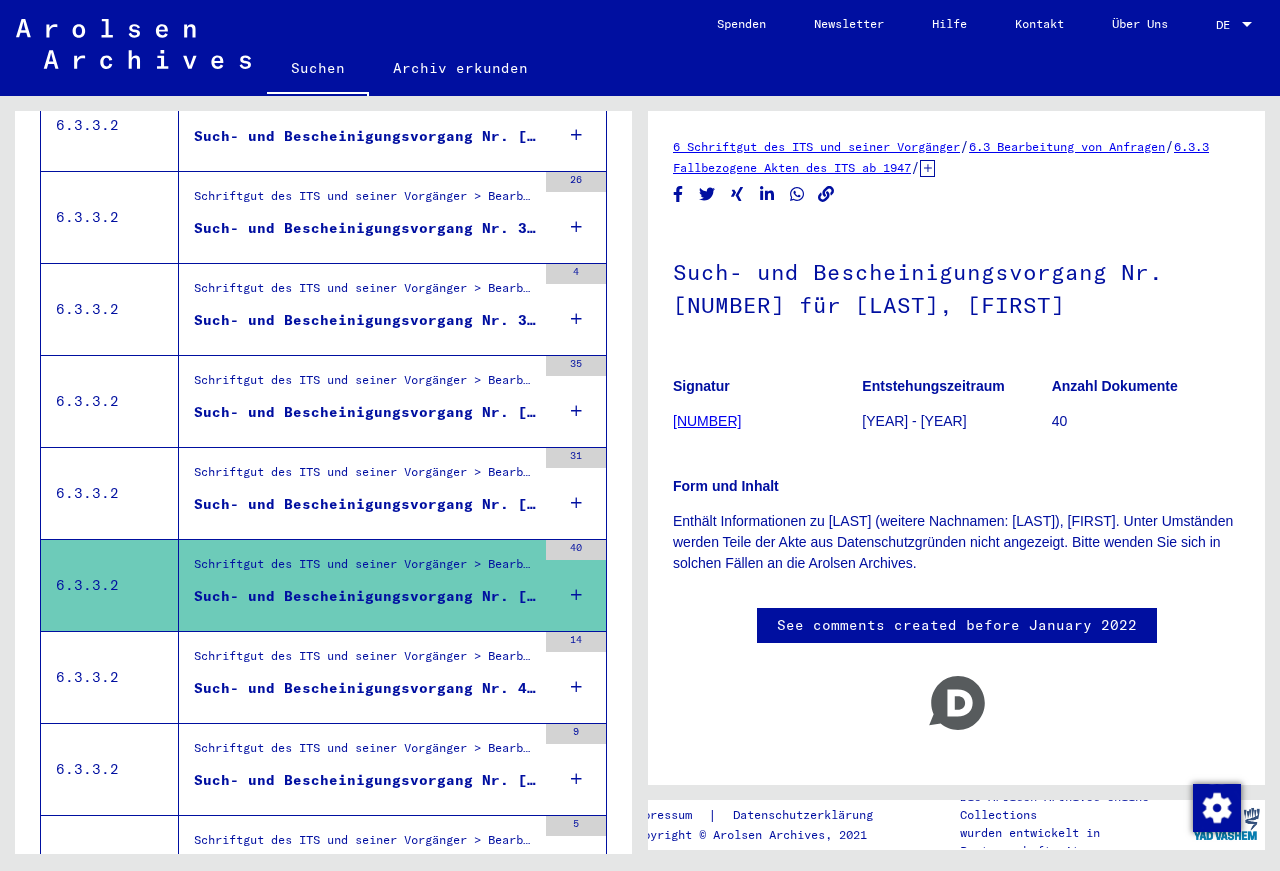 scroll, scrollTop: 335, scrollLeft: 0, axis: vertical 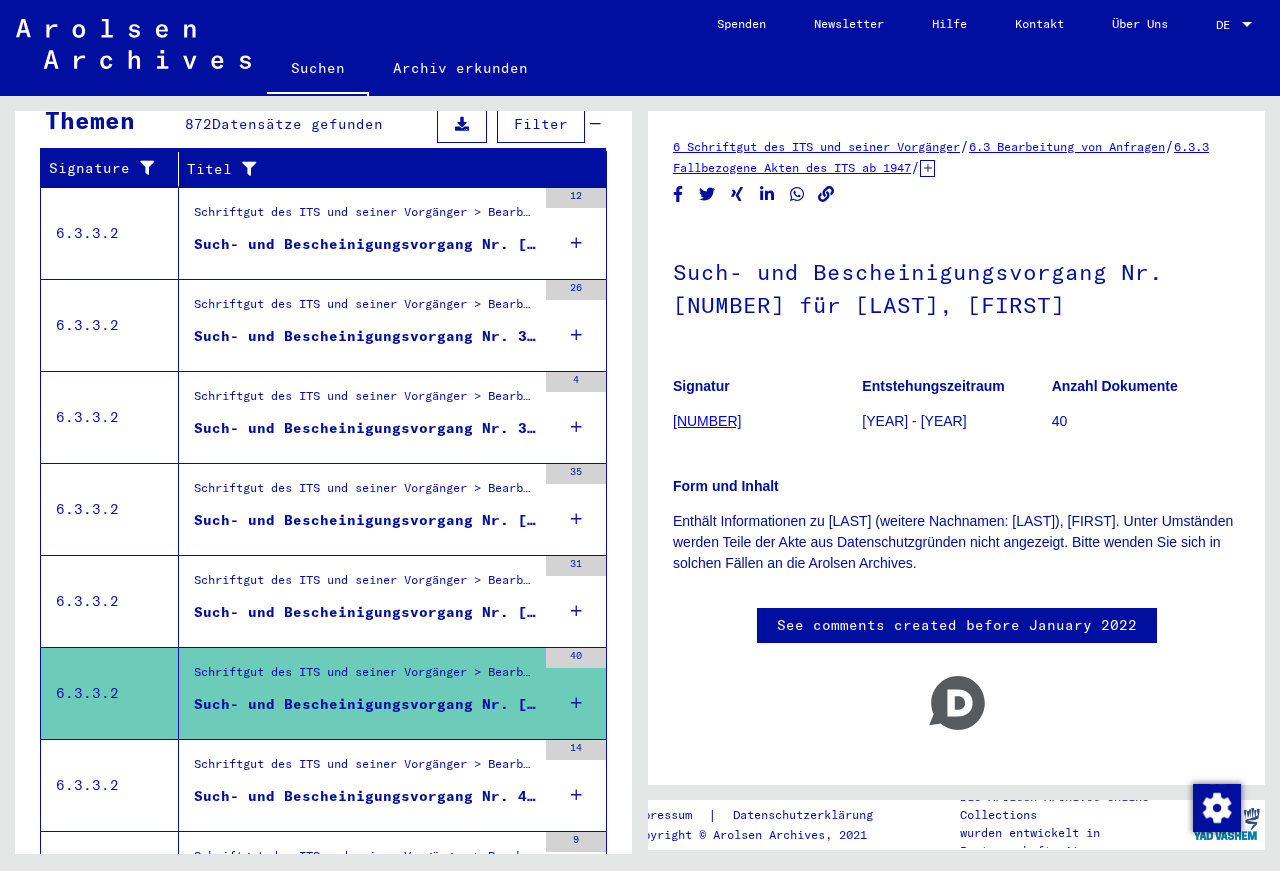 click on "Such- und Bescheinigungsvorgang Nr. [NUMBER] für [LAST], [FIRST] geboren [DATE]" at bounding box center [365, 612] 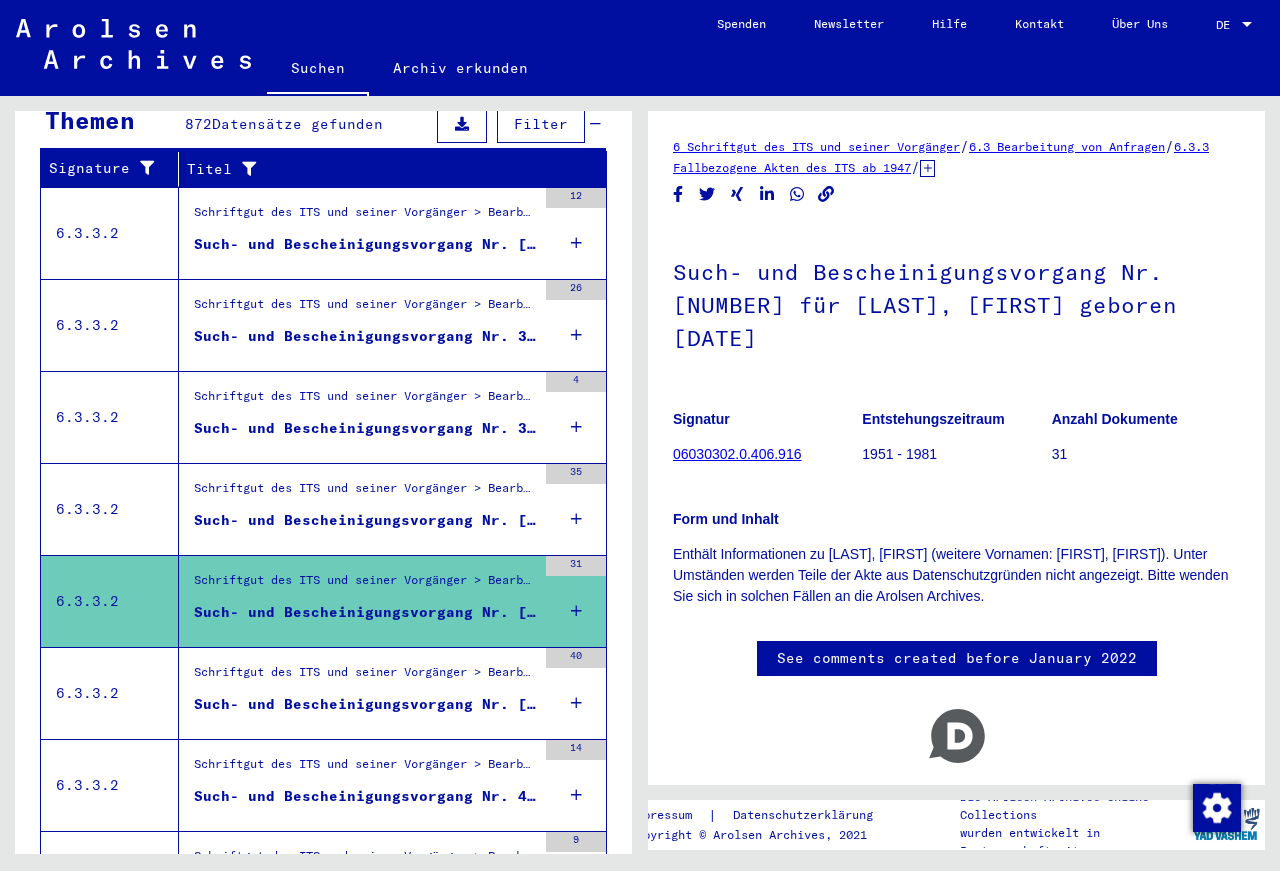 click on "Schriftgut des ITS und seiner Vorgänger > Bearbeitung von Anfragen > Fallbezogene Akten des ITS ab 1947 > T/D-Fallablage > Such- und Bescheinigungsvorgänge mit den (T/D-) Nummern von 1 bis 249.999 > Such- und Bescheinigungsvorgänge mit den (T/D-) Nummern von 40.500 bis 40.999" at bounding box center [365, 494] 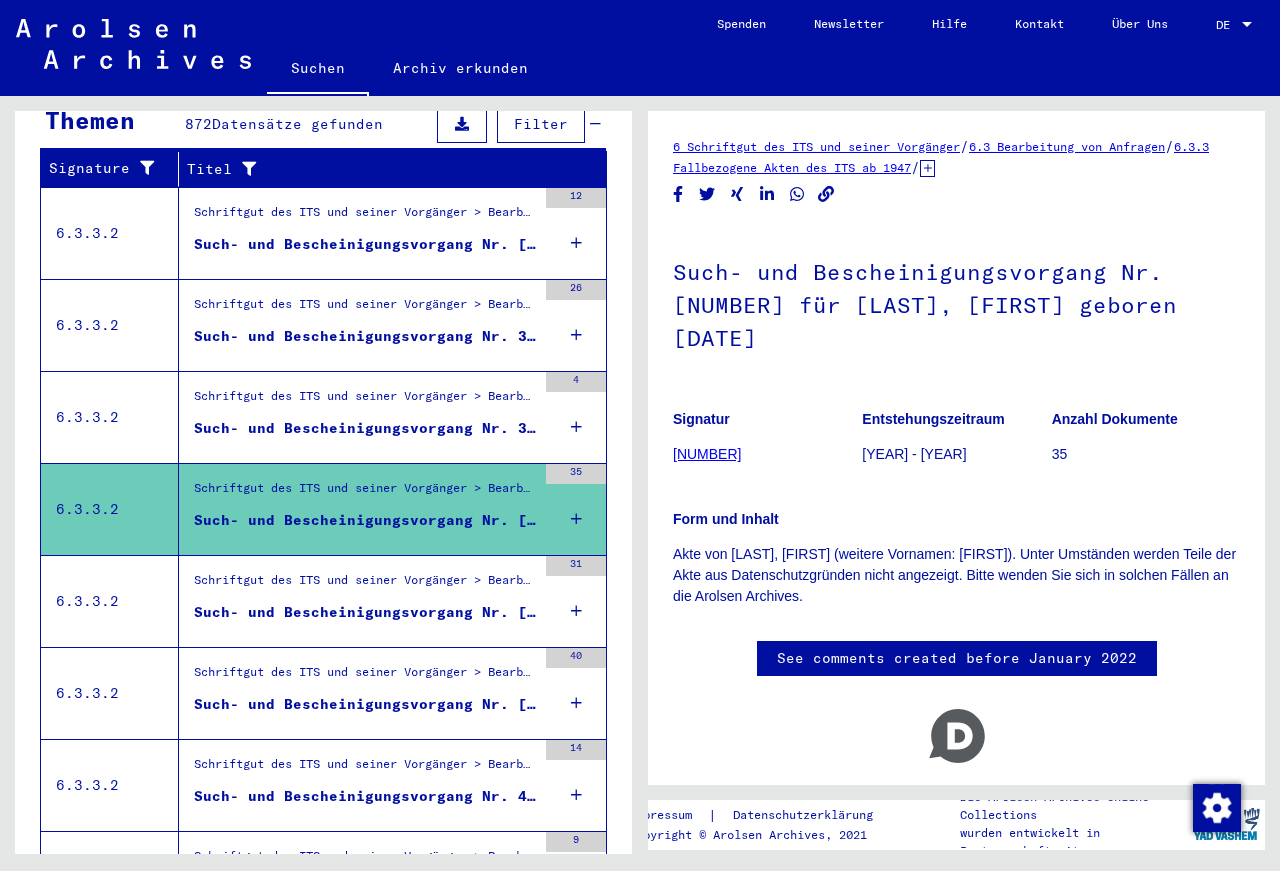 click on "Schriftgut des ITS und seiner Vorgänger > Bearbeitung von Anfragen > Fallbezogene Akten des ITS ab 1947 > T/D-Fallablage > Such- und Bescheinigungsvorgänge mit den (T/D-) Nummern von 250.000 bis 499.999 > Such- und Bescheinigungsvorgänge mit den (T/D-) Nummern von 396.500 bis 396.999" at bounding box center [365, 401] 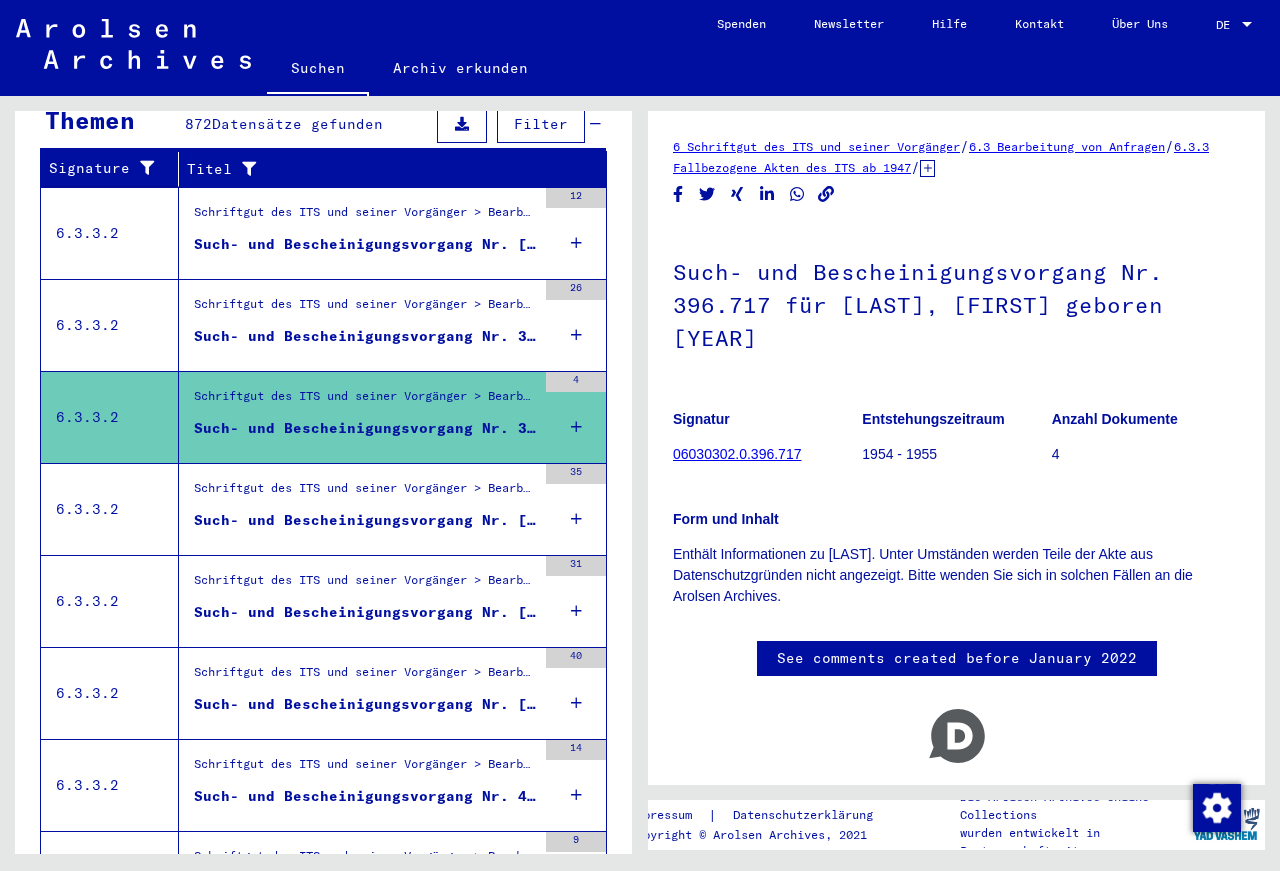 click on "Such- und Bescheinigungsvorgang Nr. 380.962 für [LAST], [FIRST] geboren [DATE]" at bounding box center (365, 336) 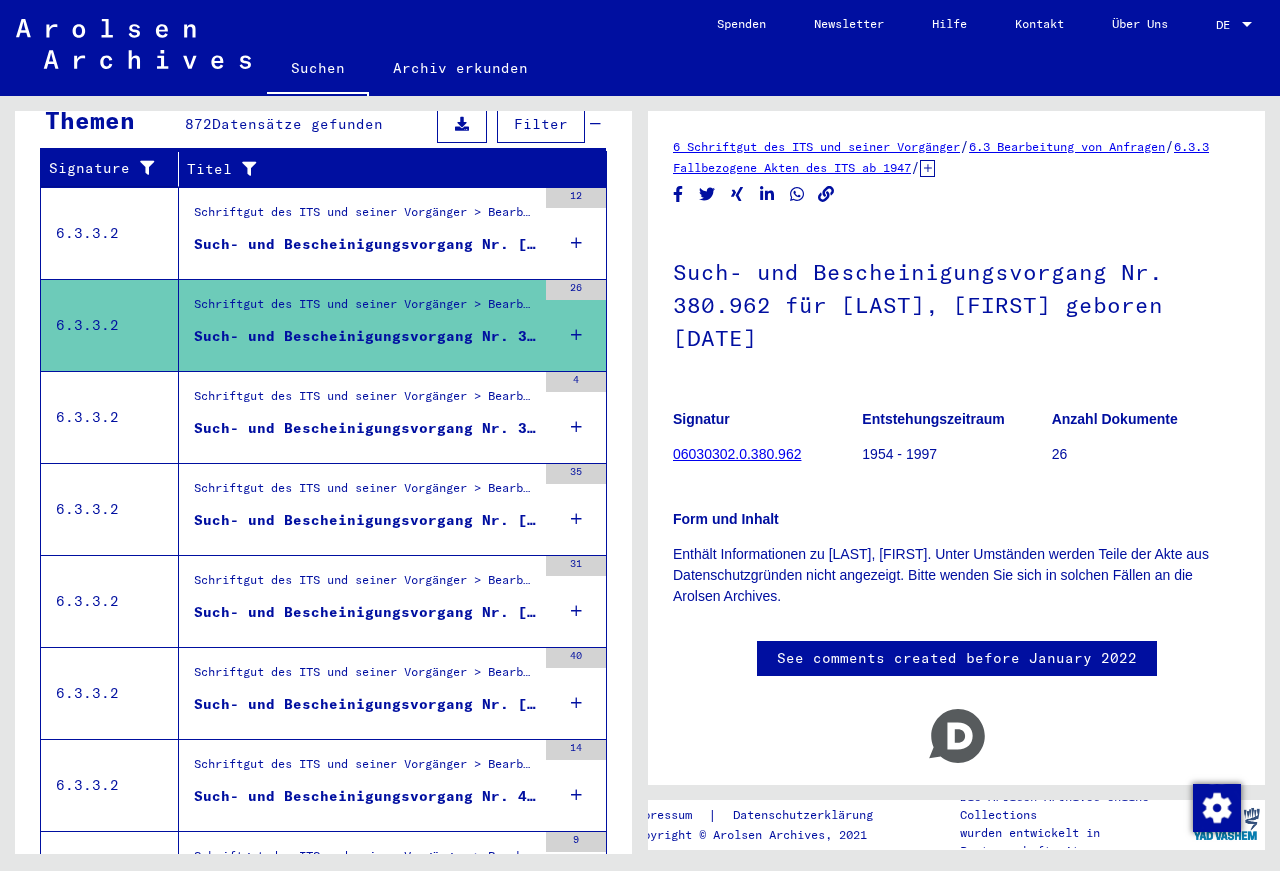 click on "Such- und Bescheinigungsvorgang Nr. [NUMBER] für [LAST], [FIRST] geboren [DATE]" at bounding box center [365, 249] 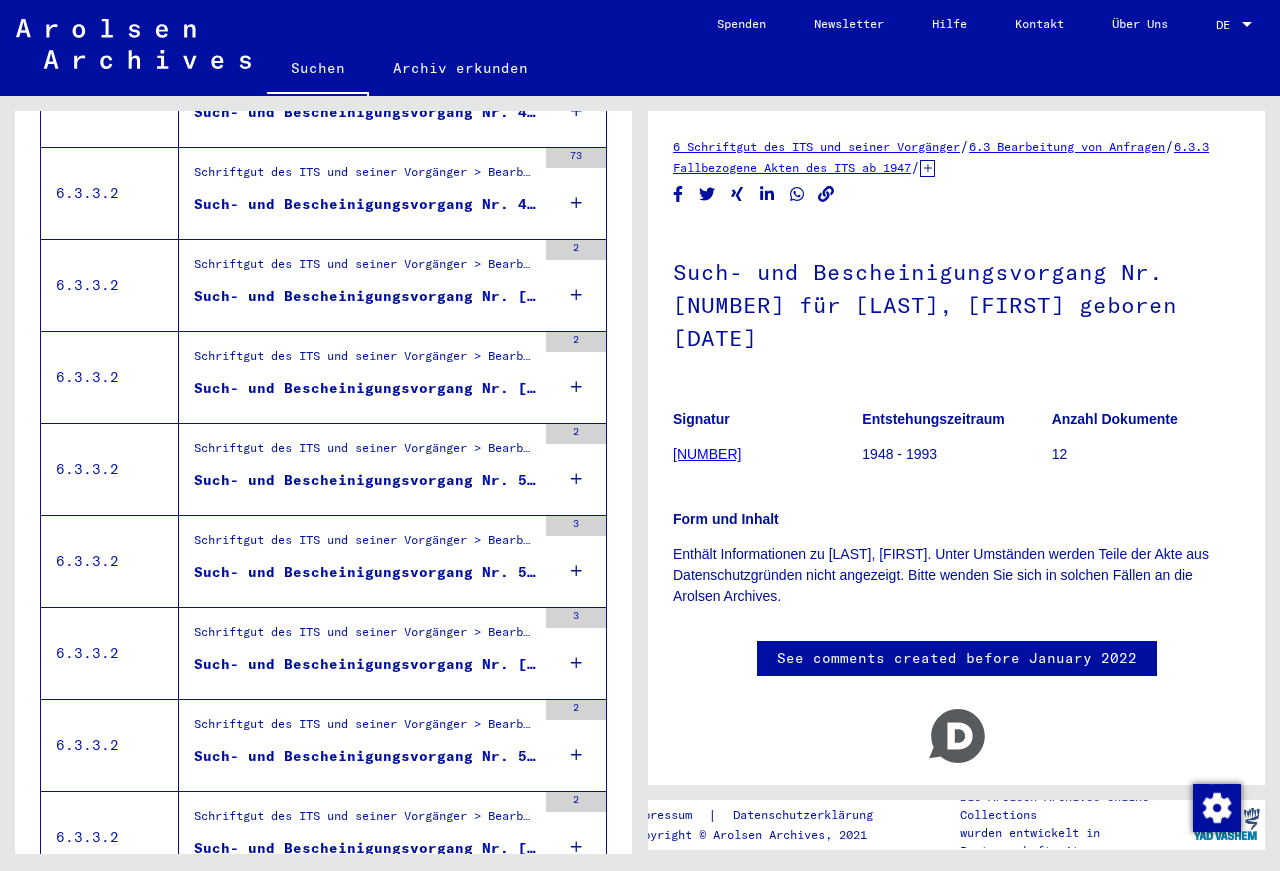 scroll, scrollTop: 2063, scrollLeft: 0, axis: vertical 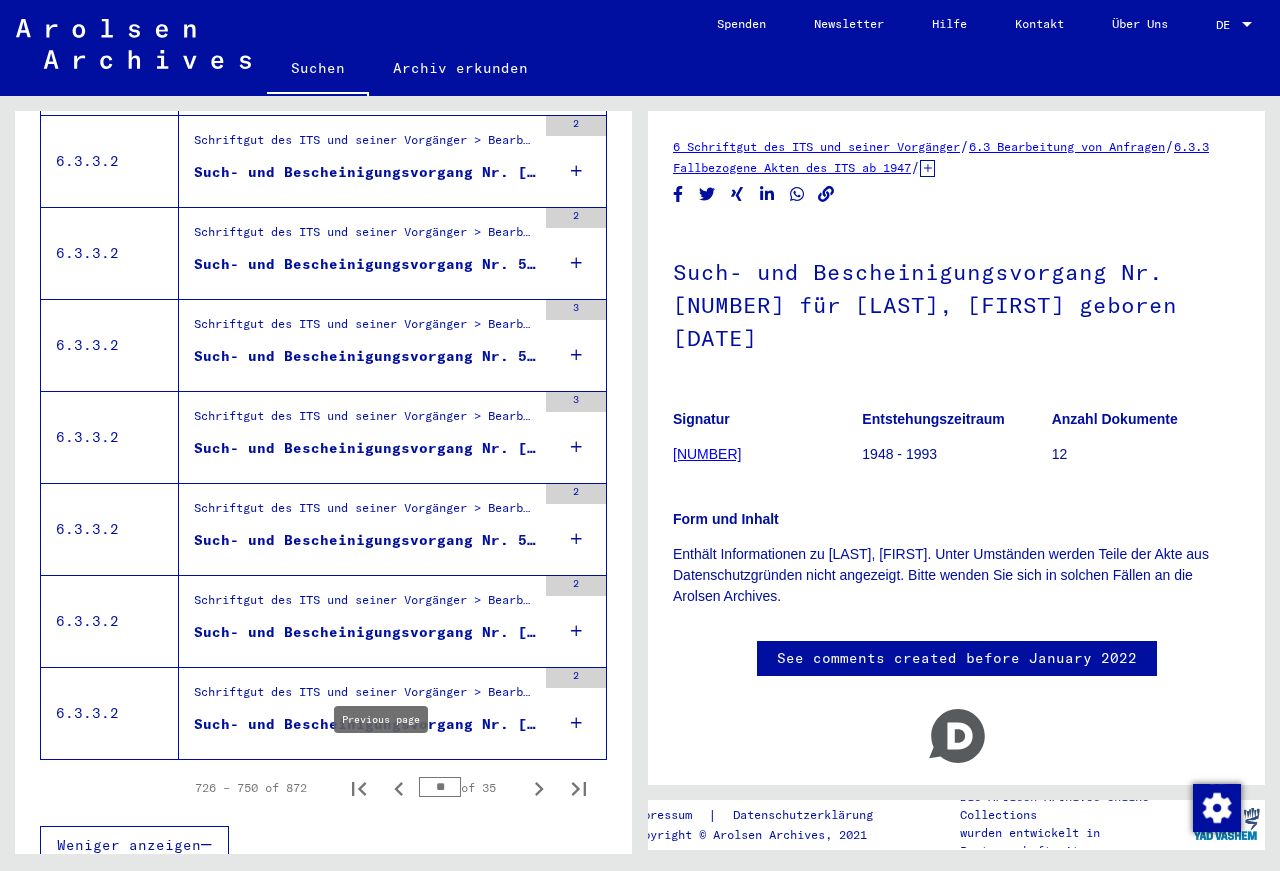 click 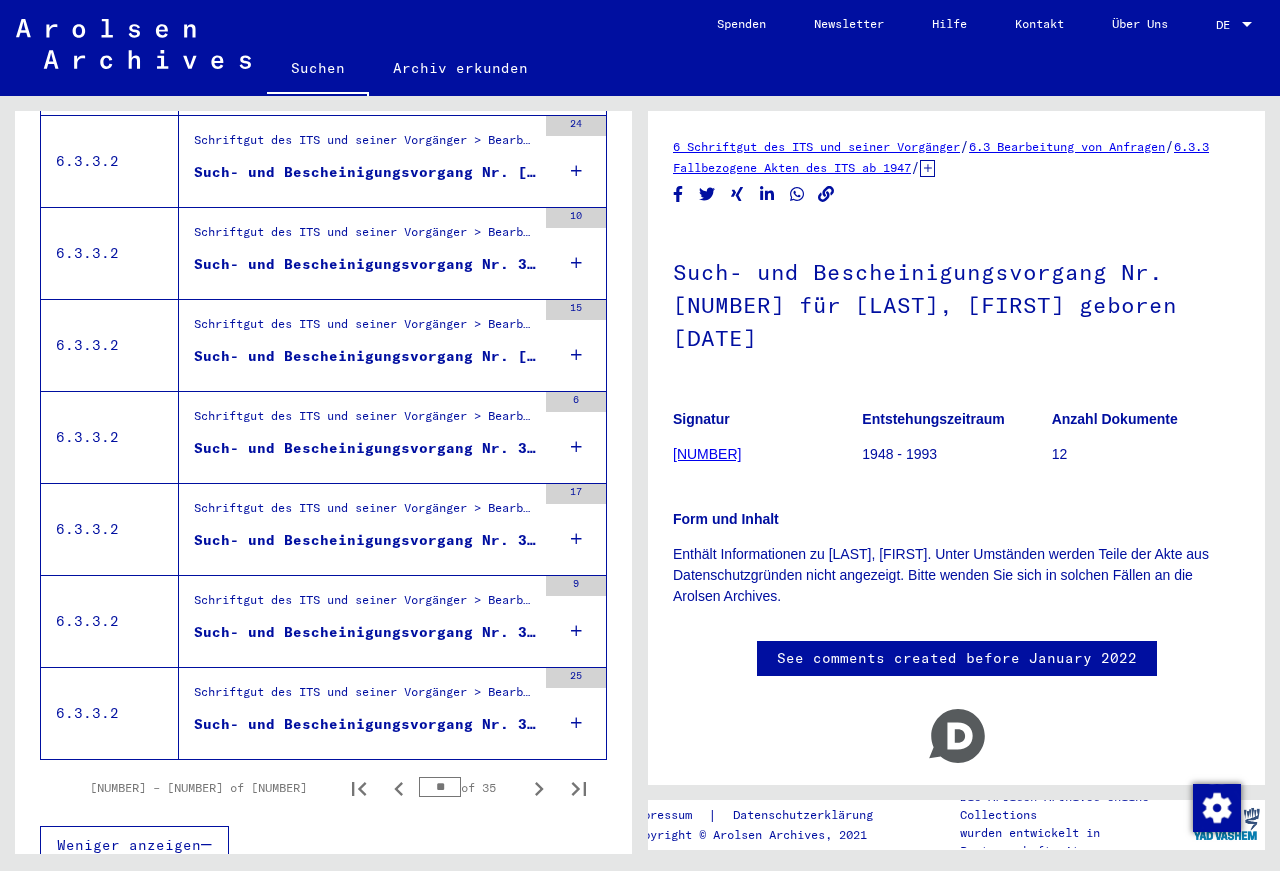 click on "Such- und Bescheinigungsvorgang Nr. 35.823 für [NAME], [NAME] geboren [DATE]" at bounding box center (365, 724) 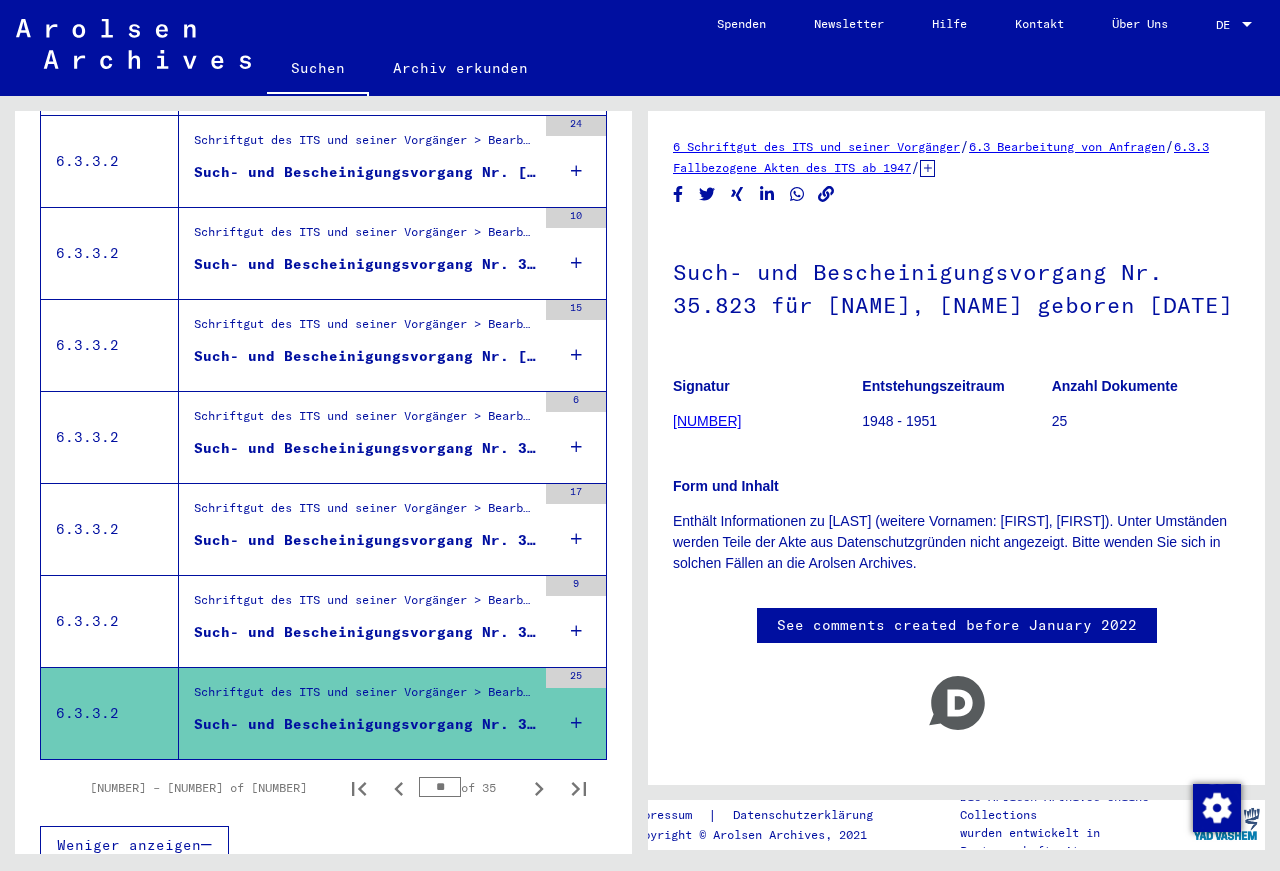click on "Such- und Bescheinigungsvorgang Nr. 349.008 für [LAST], [FIRST] geboren [DATE]" at bounding box center (365, 632) 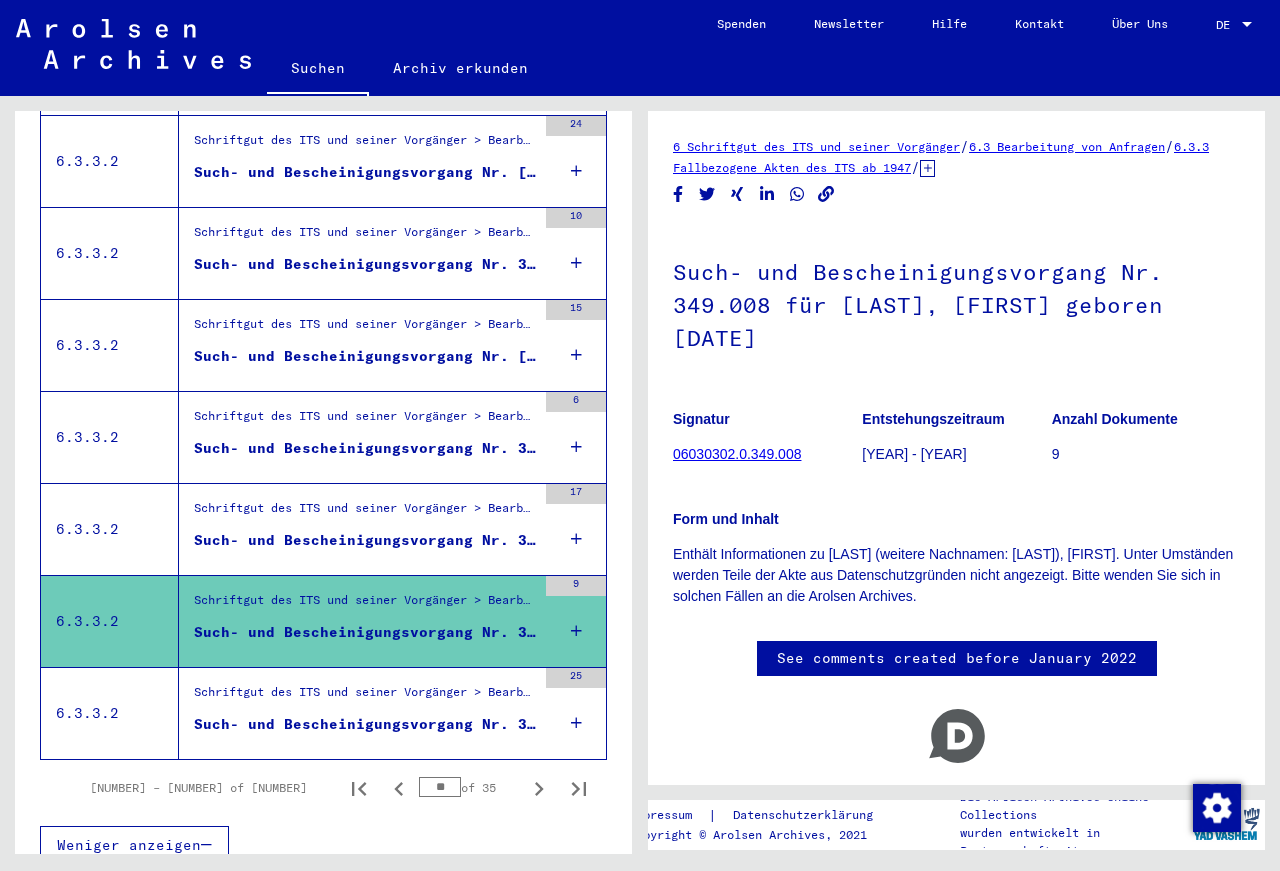 click on "Schriftgut des ITS und seiner Vorgänger > Bearbeitung von Anfragen > Fallbezogene Akten des ITS ab 1947 > T/D-Fallablage > Such- und Bescheinigungsvorgänge mit den (T/D-) Nummern von 250.000 bis 499.999 > Such- und Bescheinigungsvorgänge mit den (T/D-) Nummern von 349.000 bis 349.499 Such- und Bescheinigungsvorgang Nr. [NUMBER] für [LAST], [FIRST] geboren [DATE] oder[DATE]" at bounding box center (365, 529) 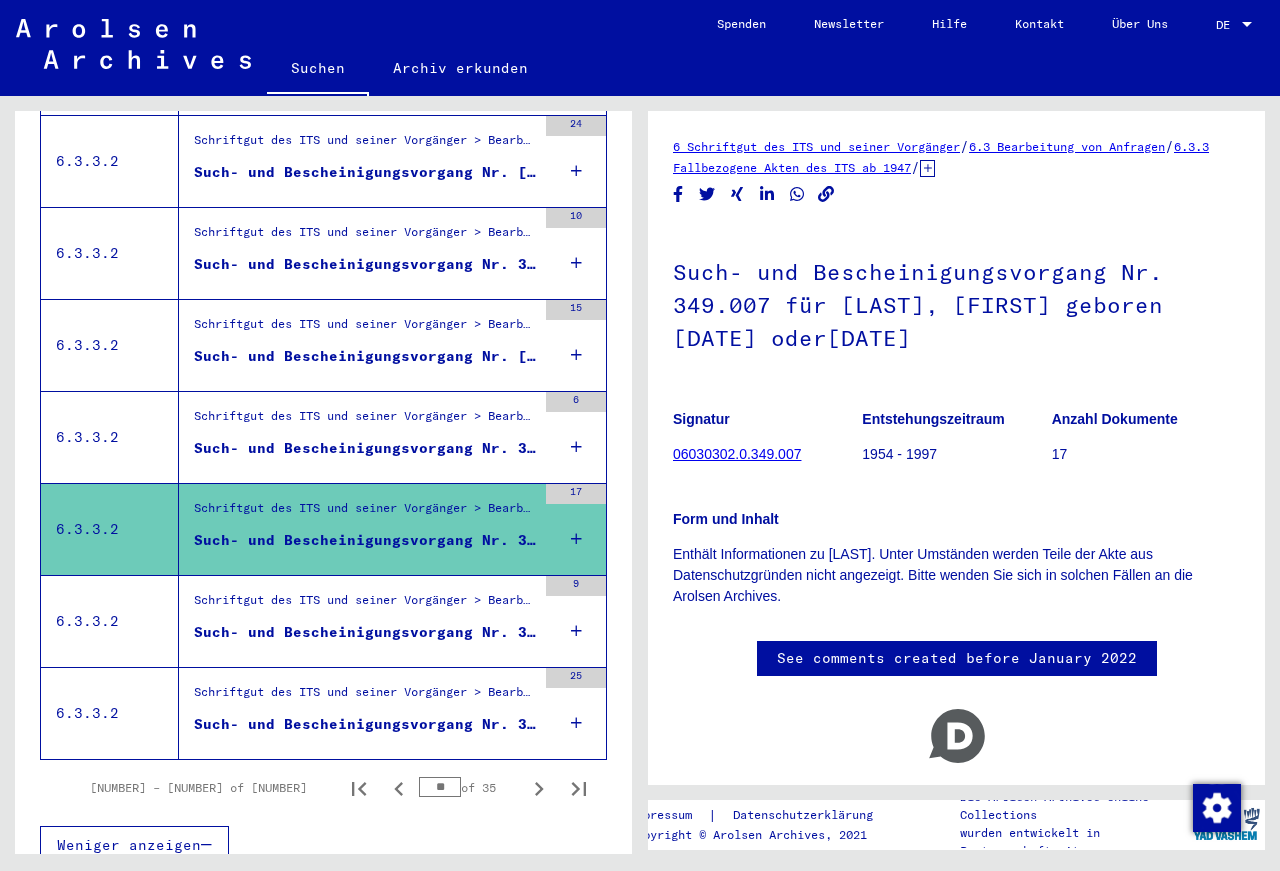click on "Such- und Bescheinigungsvorgang Nr. 347.704 für [LAST], [FIRST] geboren [DATE]" at bounding box center [365, 448] 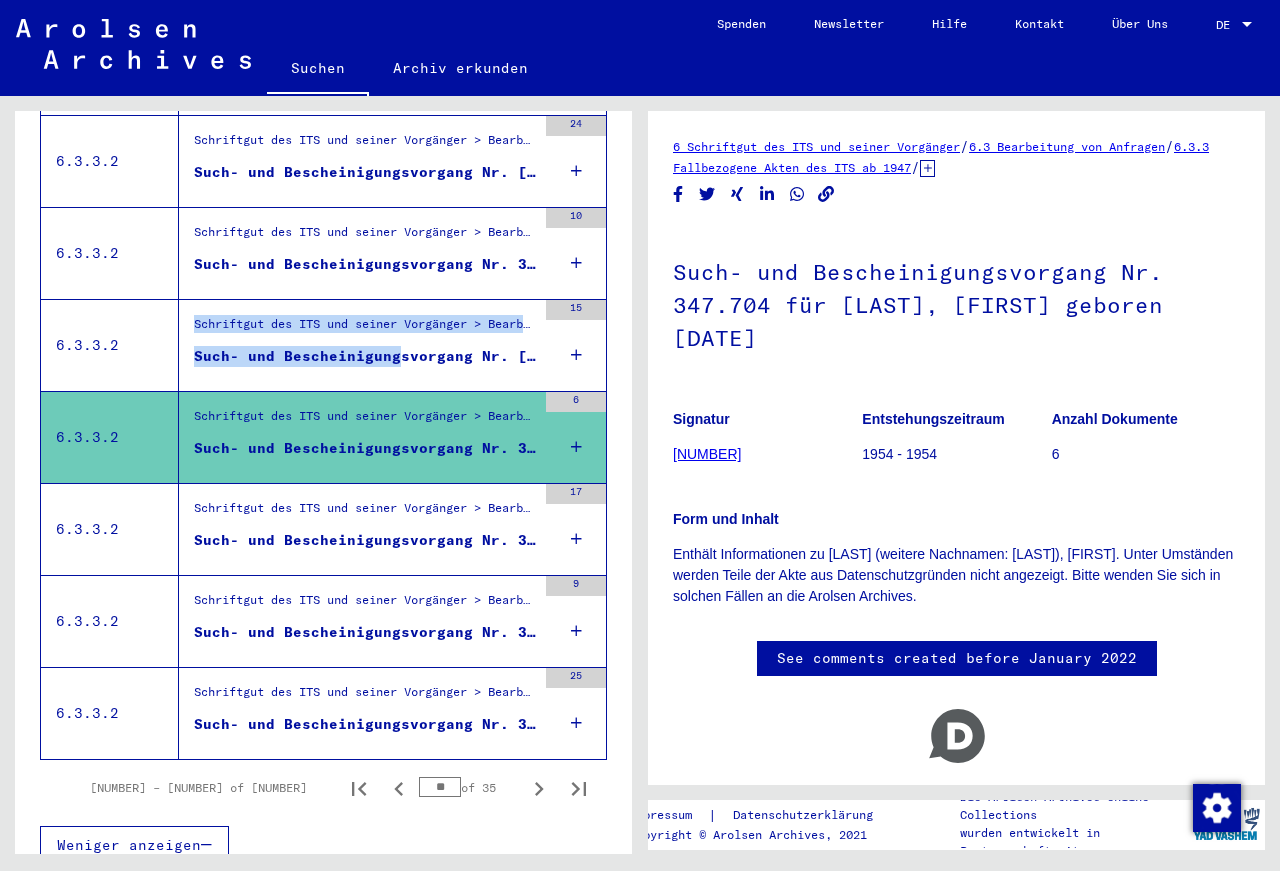 click on "Such- und Bescheinigungsvorgang Nr. [NUMBER] für [LAST], [FIRST] geboren [DATE]" at bounding box center (365, 356) 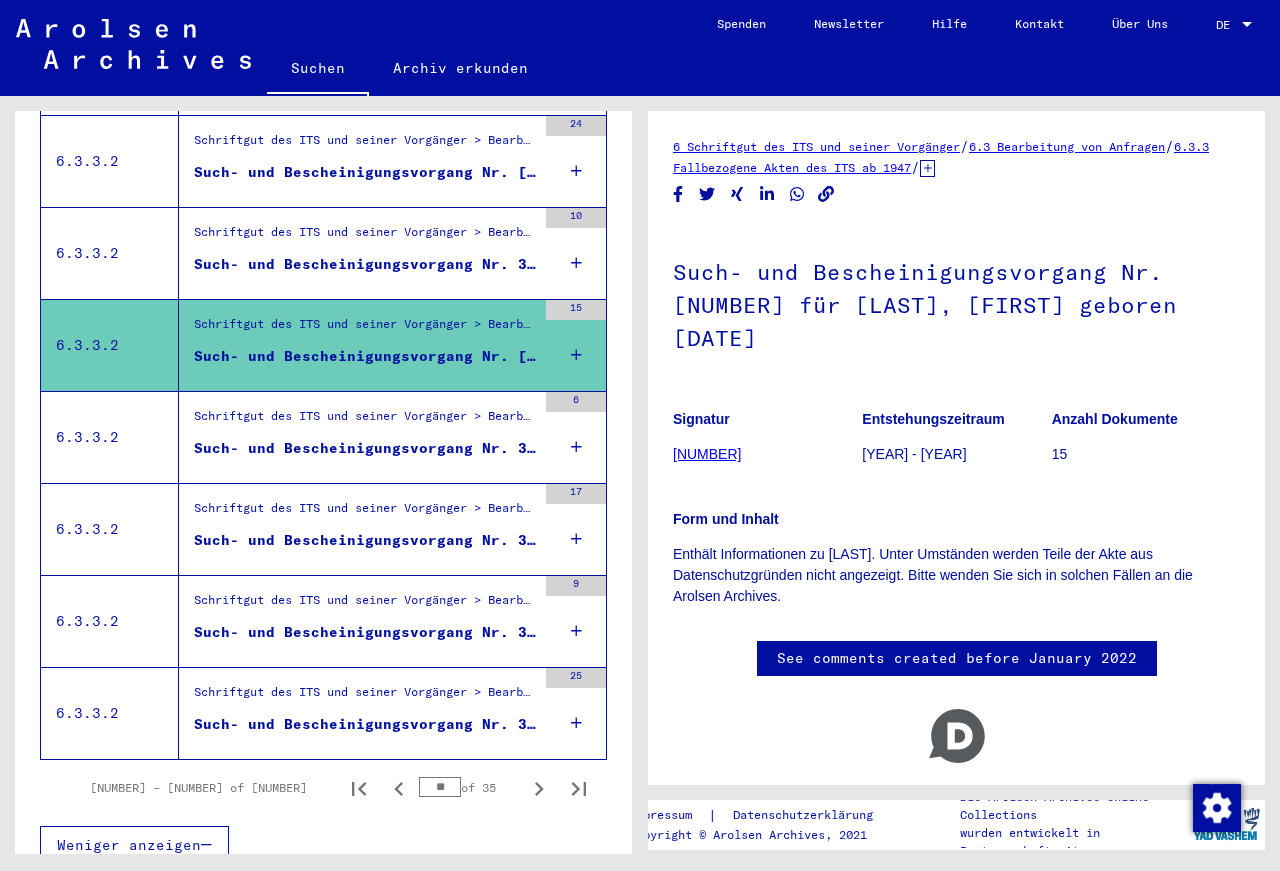 click on "Such- und Bescheinigungsvorgang Nr. 330.716 für [LAST], [FIRST] geboren [DATE]" at bounding box center [365, 264] 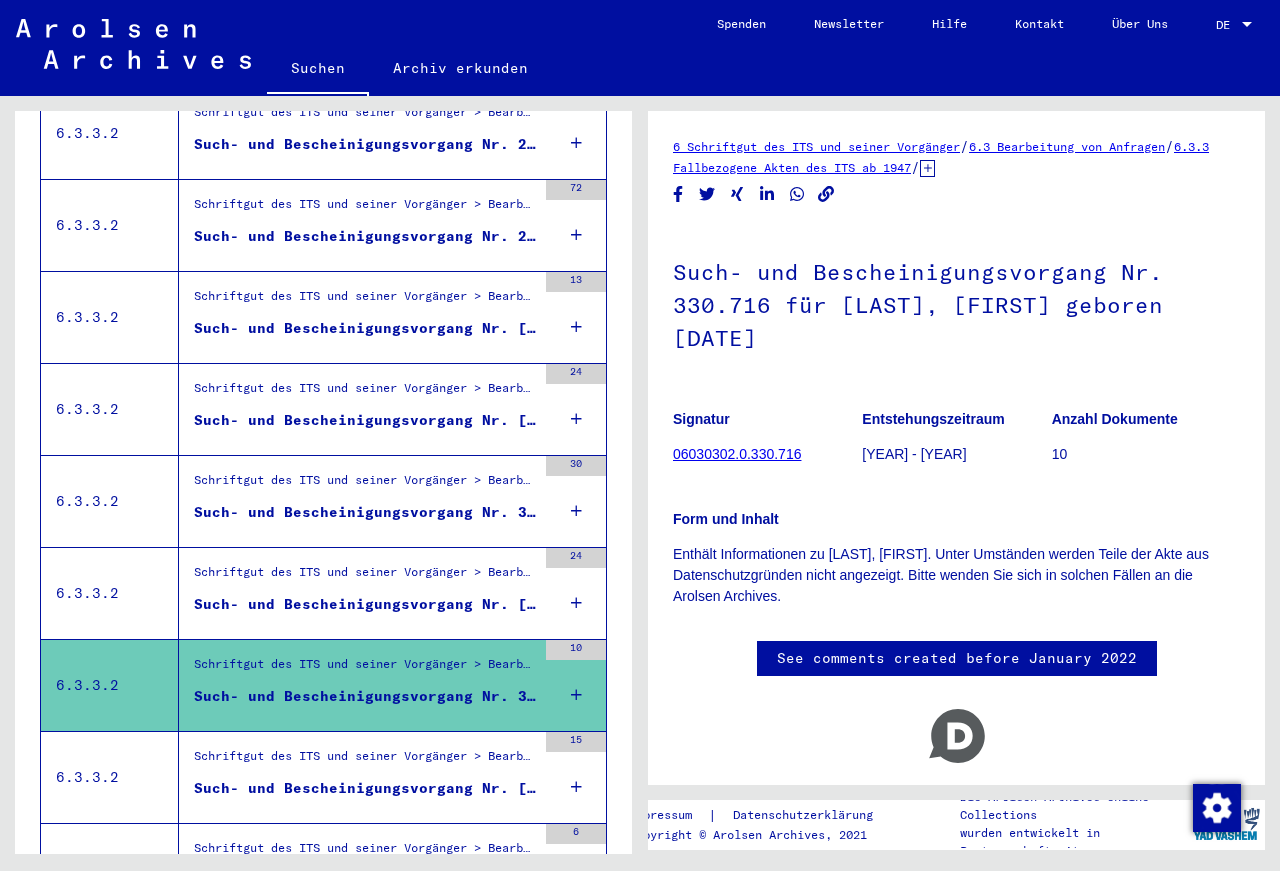 scroll, scrollTop: 1523, scrollLeft: 0, axis: vertical 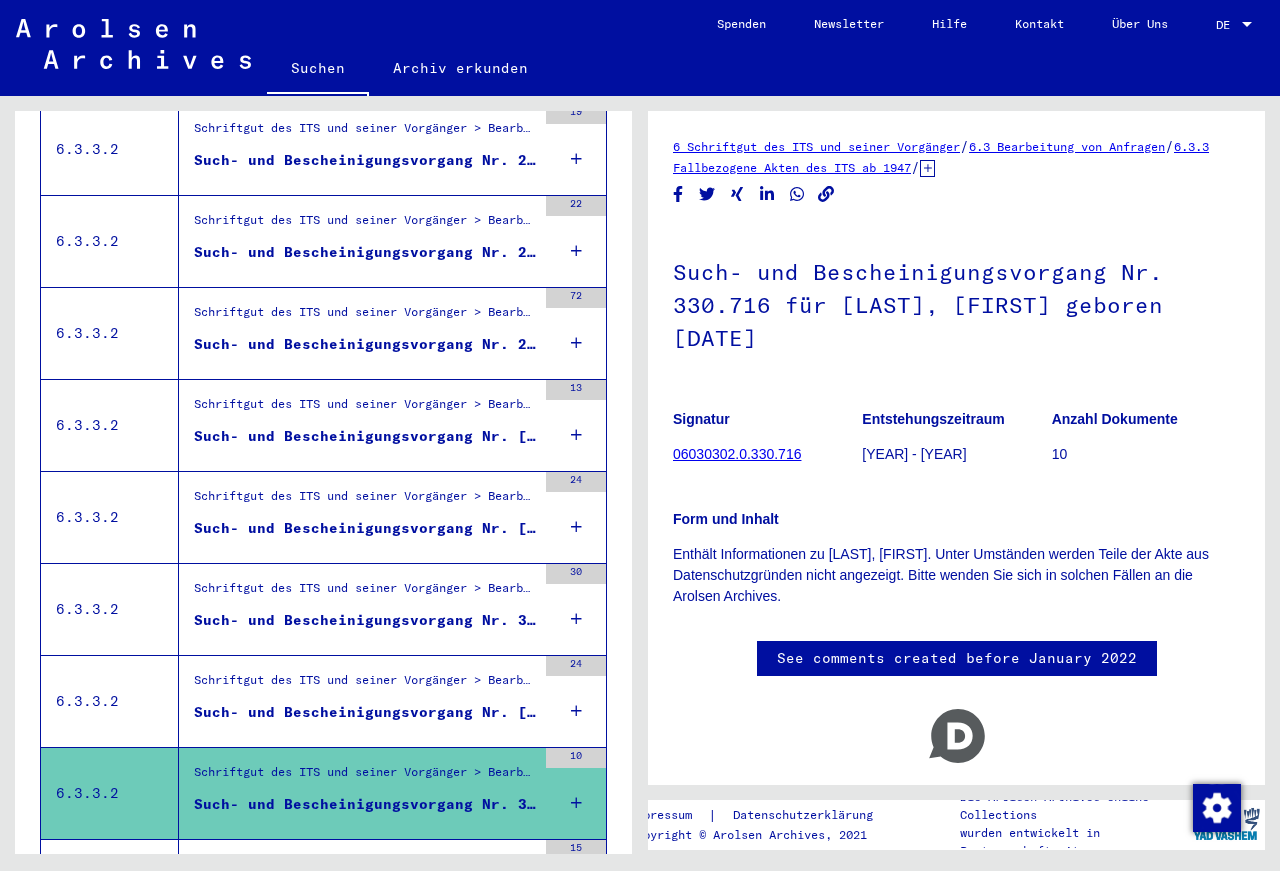 click on "Such- und Bescheinigungsvorgang Nr. [NUMBER] für [LAST], [FIRST] geboren [DATE]" at bounding box center [365, 712] 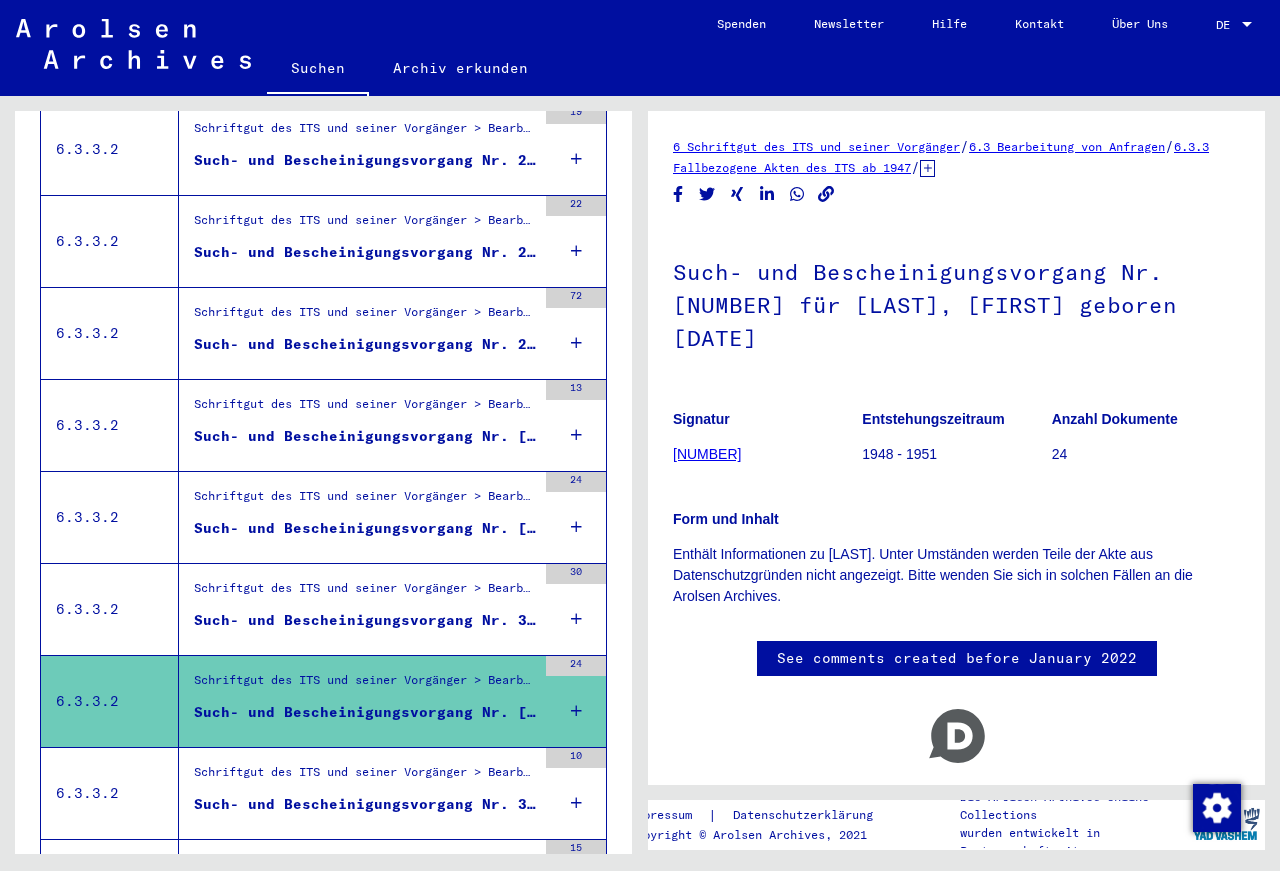 click on "Such- und Bescheinigungsvorgang Nr. 313.413 für [LAST], [FIRST] geboren [DATE]" at bounding box center (365, 620) 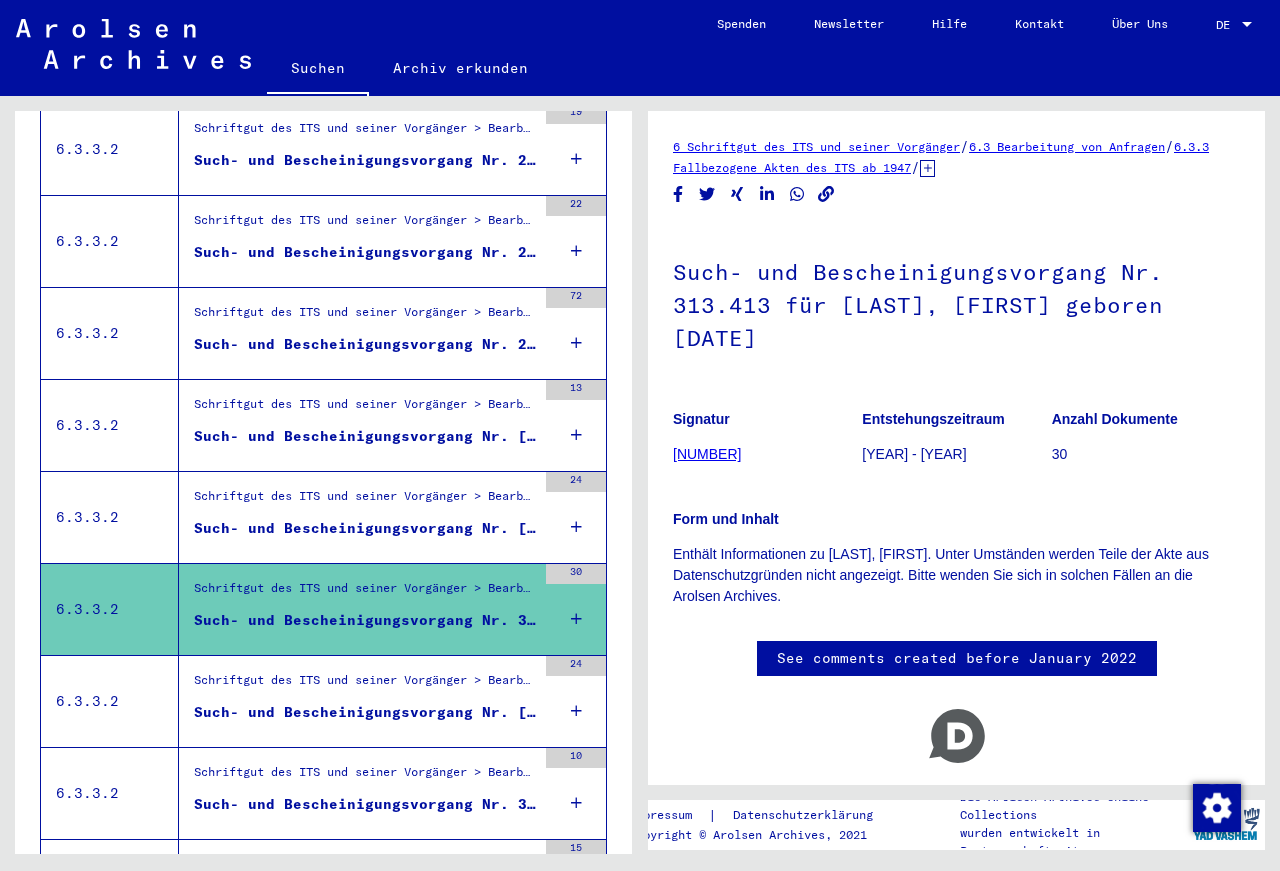 click on "Such- und Bescheinigungsvorgang Nr. [NUMBER] für [LAST], [FIRST] geboren [DATE]" at bounding box center (365, 528) 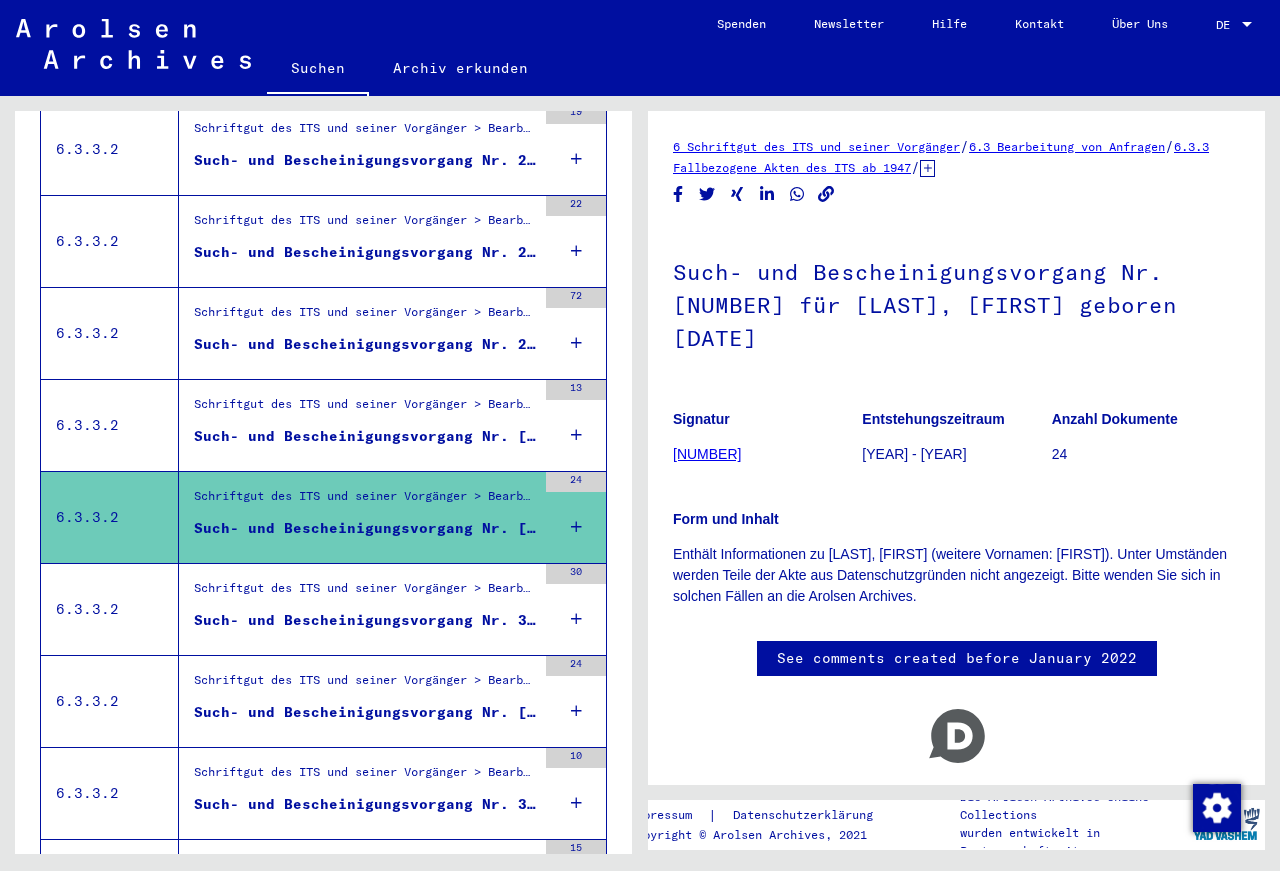 click on "Such- und Bescheinigungsvorgang Nr. [NUMBER] für [LAST], [FIRST] geboren [DATE]" at bounding box center [365, 436] 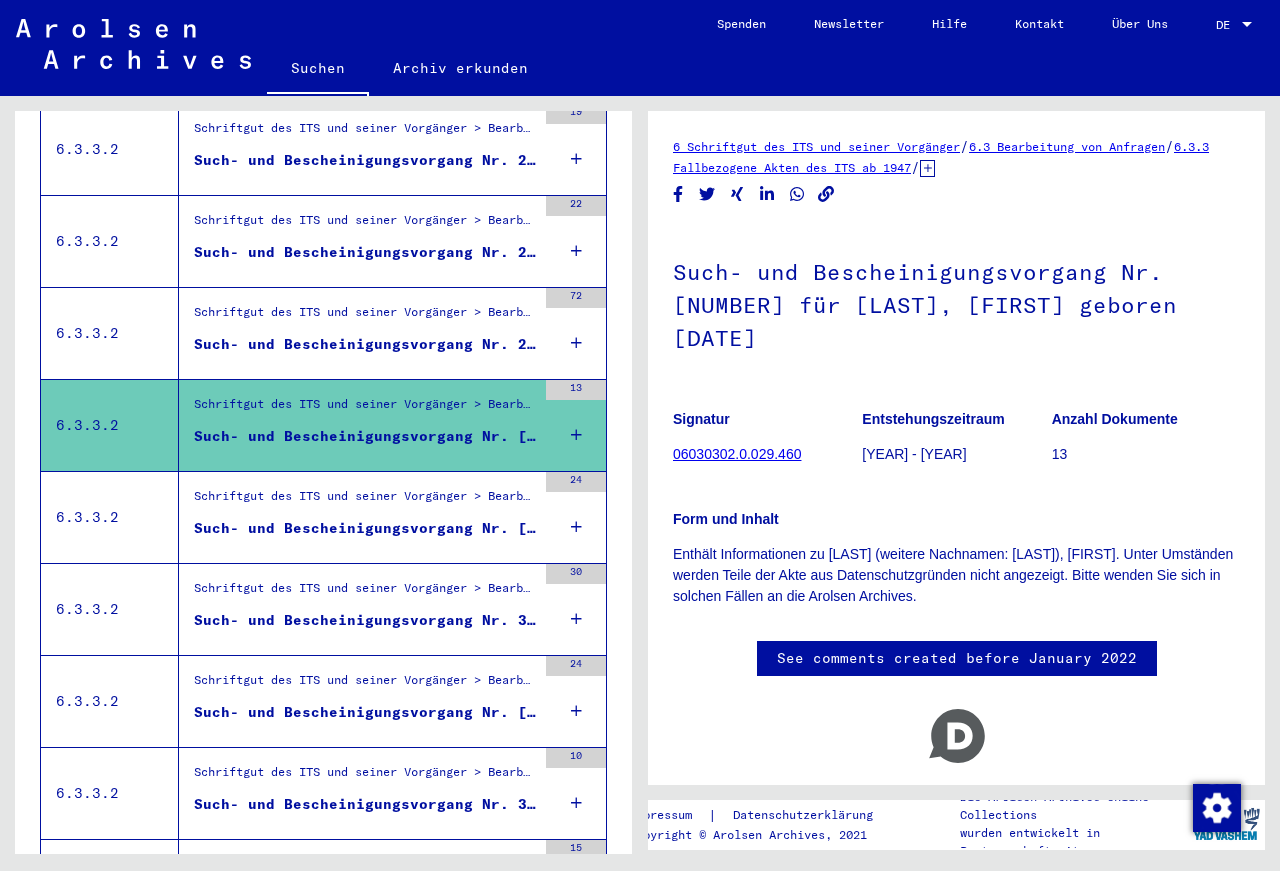 click on "Such- und Bescheinigungsvorgang Nr. 28.261 für [LAST], [FIRST] geboren [DATE] oder[DATE]" at bounding box center [365, 344] 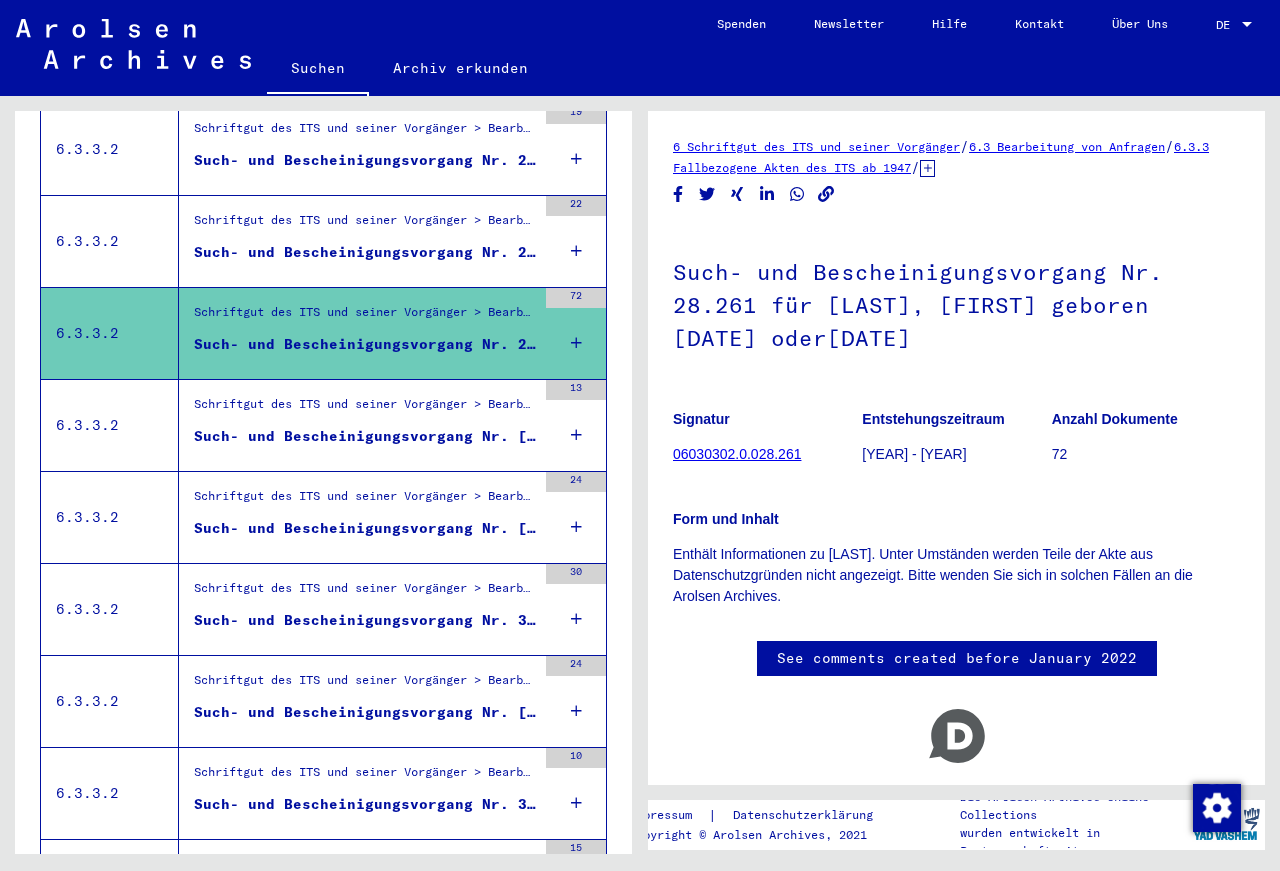 click on "Such- und Bescheinigungsvorgang Nr. 278.168 für [NAME], [NAME] geboren [DATE]" at bounding box center (365, 252) 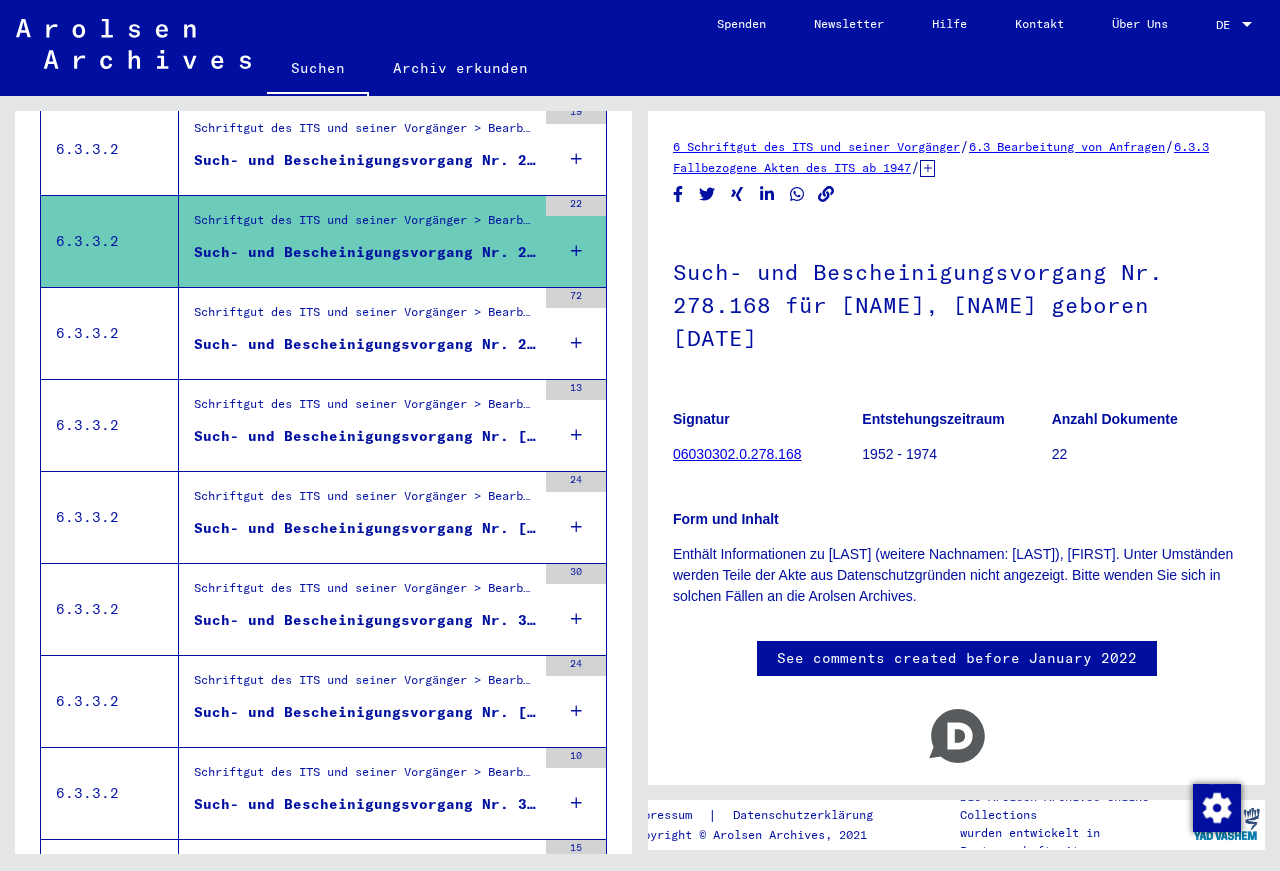 click on "Such- und Bescheinigungsvorgang Nr. 246.850 für [LAST], [FIRST] geboren [DATE]" at bounding box center (365, 160) 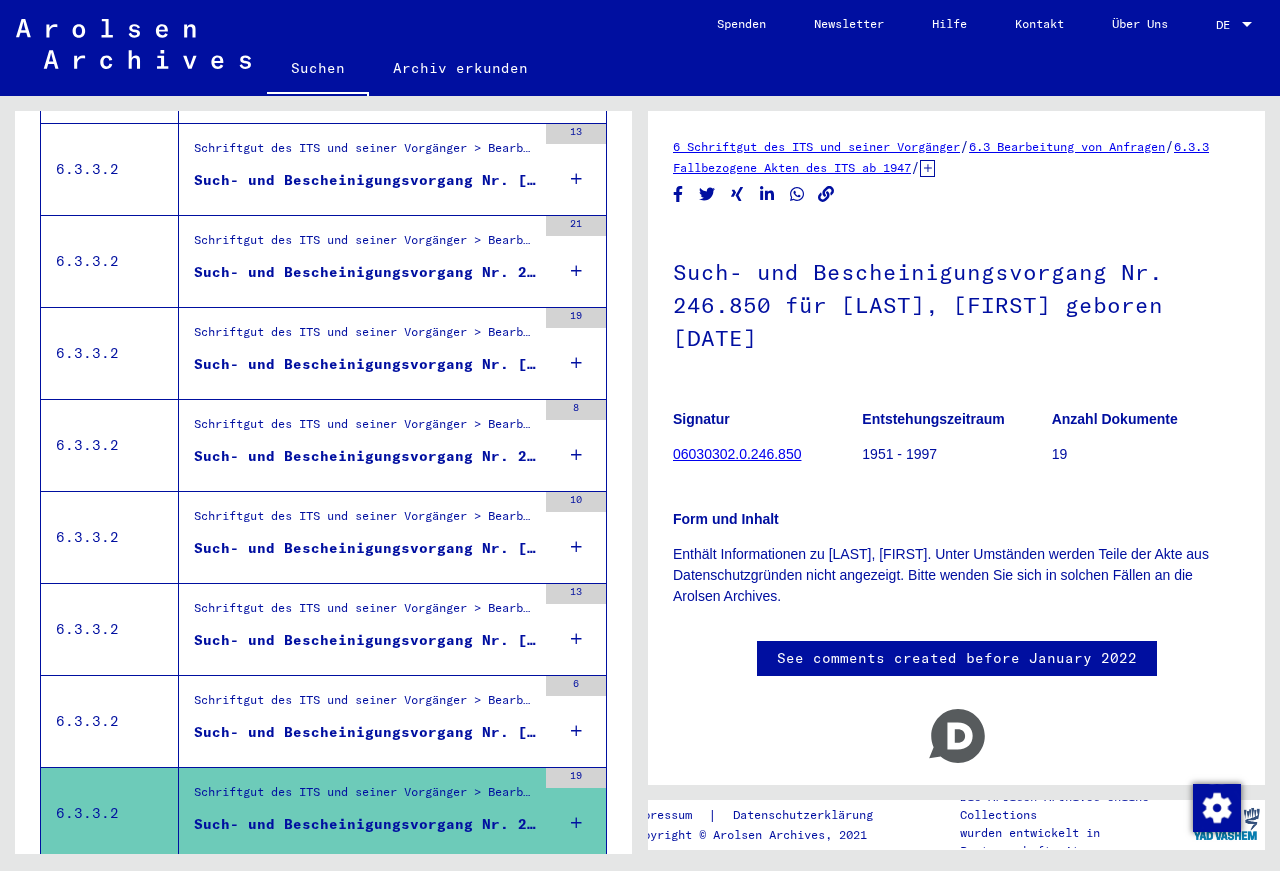 scroll, scrollTop: 767, scrollLeft: 0, axis: vertical 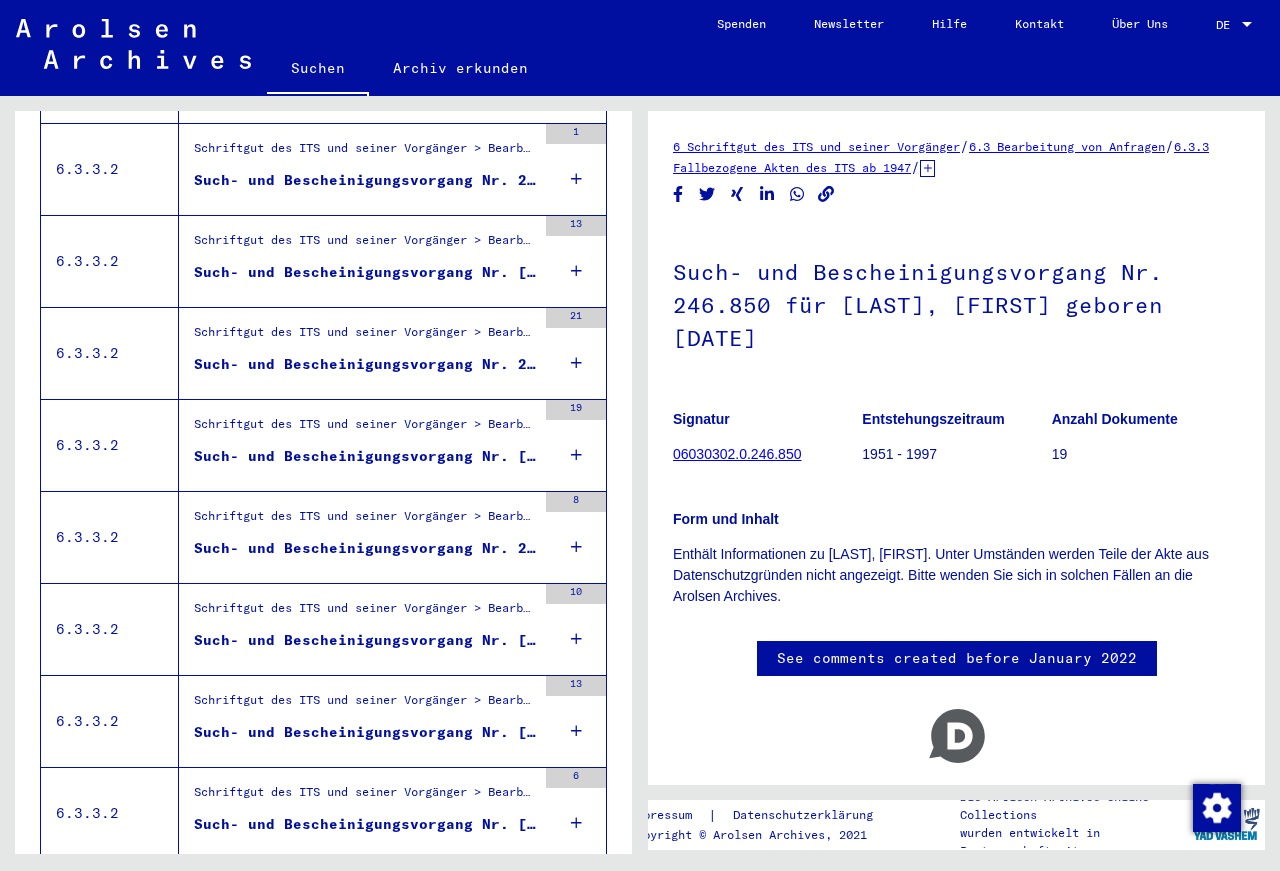 click on "Schriftgut des ITS und seiner Vorgänger > Bearbeitung von Anfragen > Fallbezogene Akten des ITS ab 1947 > T/D-Fallablage > Such- und Bescheinigungsvorgänge mit den (T/D-) Nummern von 1 bis 249.999 > Such- und Bescheinigungsvorgänge mit den (T/D-) Nummern von 240.000 bis 240.499" at bounding box center [365, 797] 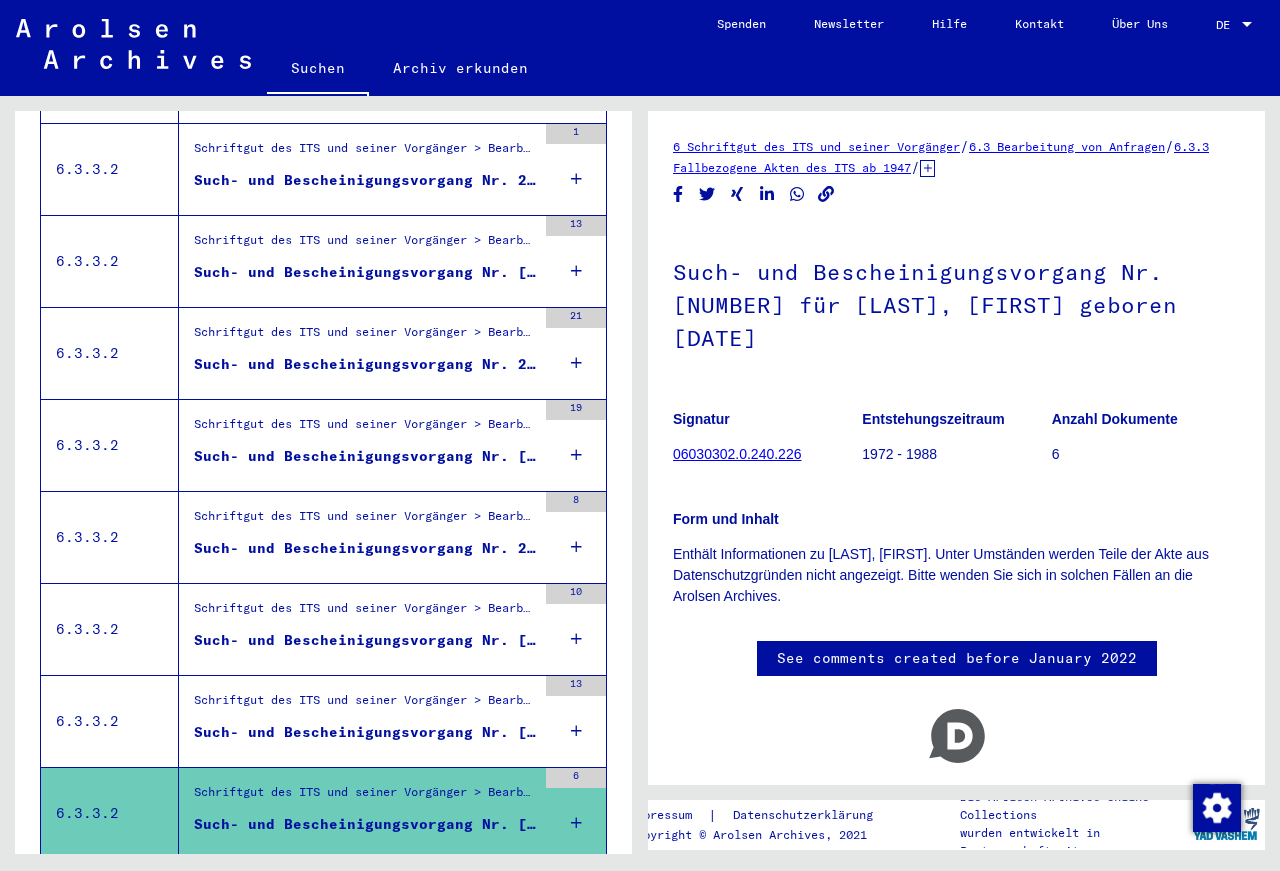 click on "Schriftgut des ITS und seiner Vorgänger > Bearbeitung von Anfragen > Fallbezogene Akten des ITS ab 1947 > T/D-Fallablage > Such- und Bescheinigungsvorgänge mit den (T/D-) Nummern von 1 bis 249.999 > Such- und Bescheinigungsvorgänge mit den (T/D-) Nummern von 230.000 bis 230.499" at bounding box center (365, 706) 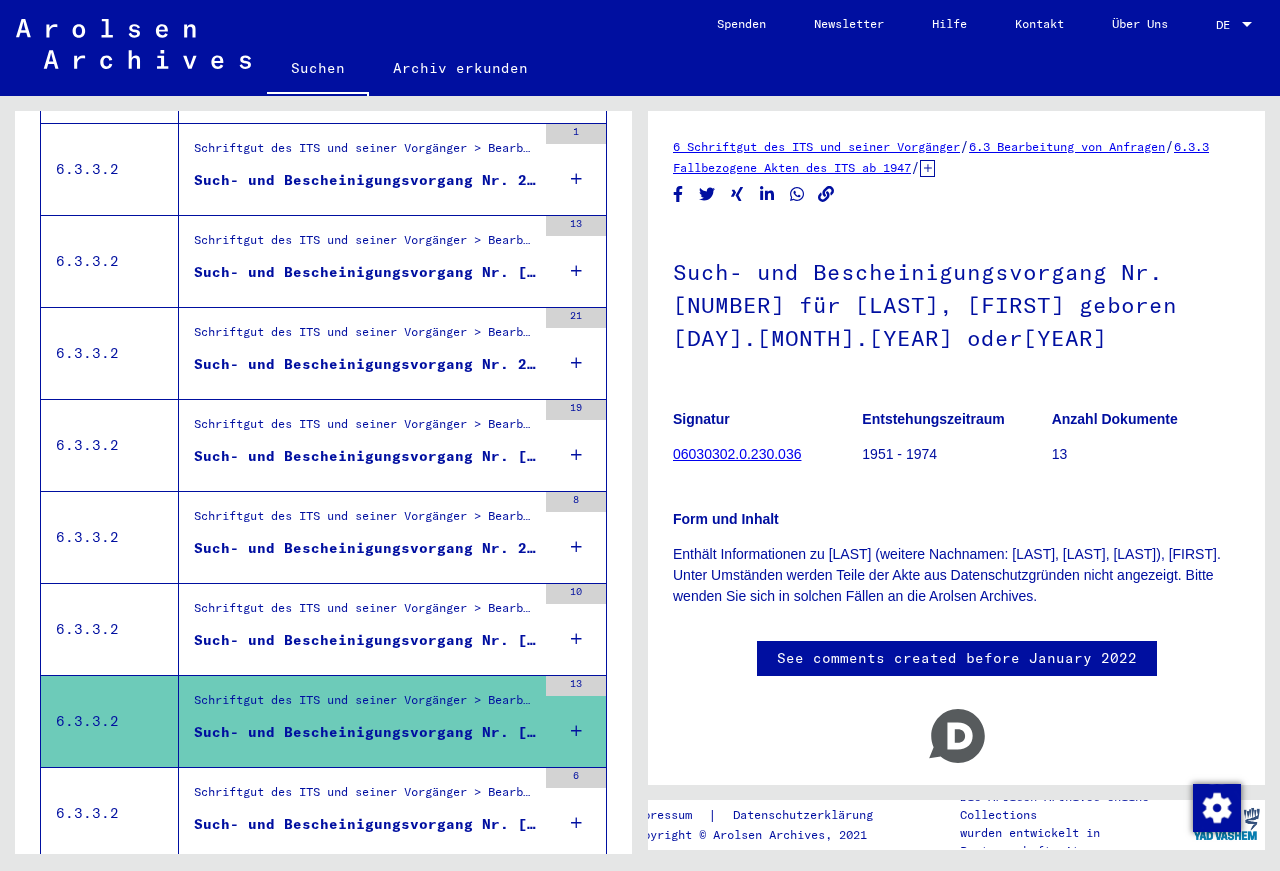 click on "Schriftgut des ITS und seiner Vorgänger > Bearbeitung von Anfragen > Fallbezogene Akten des ITS ab 1947 > T/D-Fallablage > Such- und Bescheinigungsvorgänge mit den (T/D-) Nummern von 1 bis 249.999 > Such- und Bescheinigungsvorgänge mit den (T/D-) Nummern von 221.500 bis 221.999" at bounding box center [365, 613] 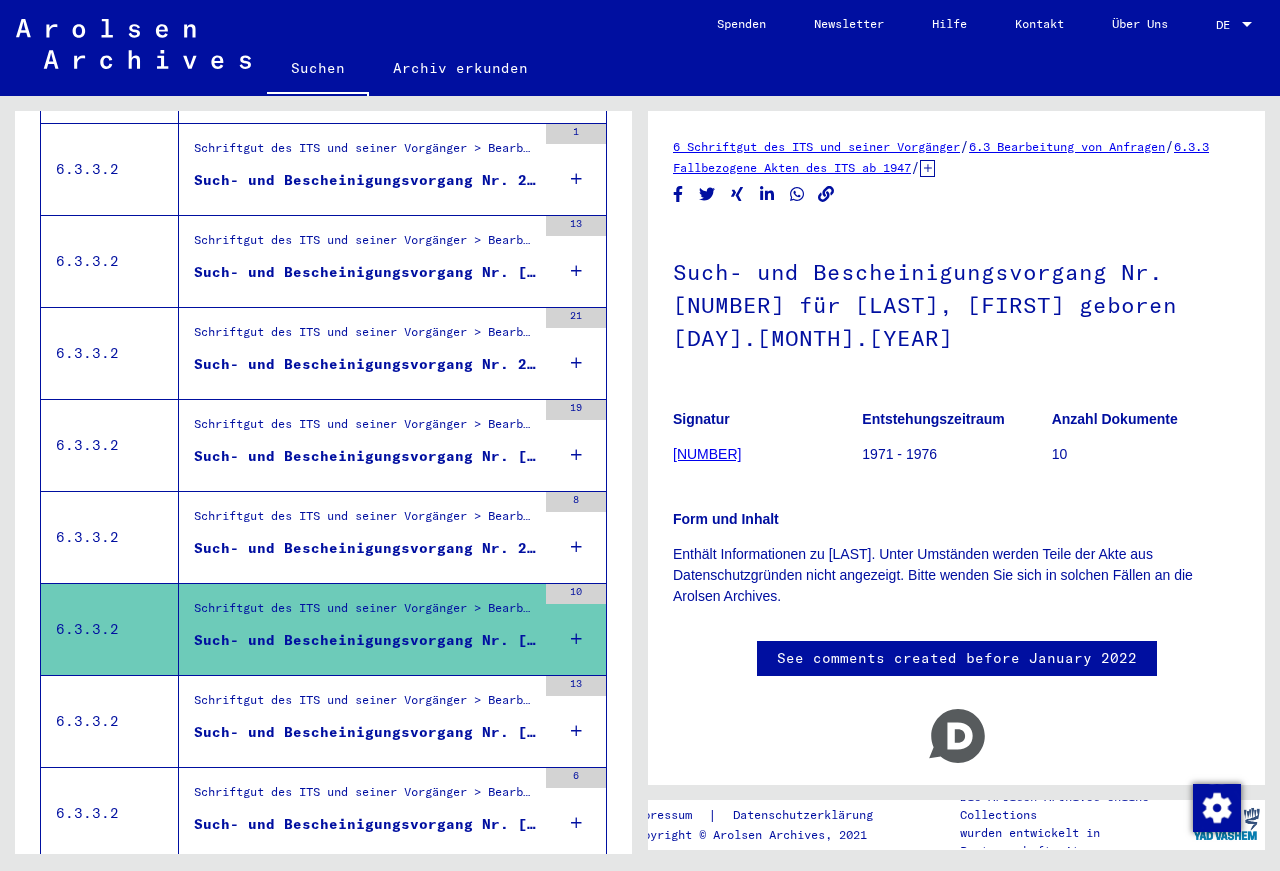 click on "Such- und Bescheinigungsvorgang Nr. 213.292 für [LAST], [FIRST] geboren [DATE]" at bounding box center [365, 548] 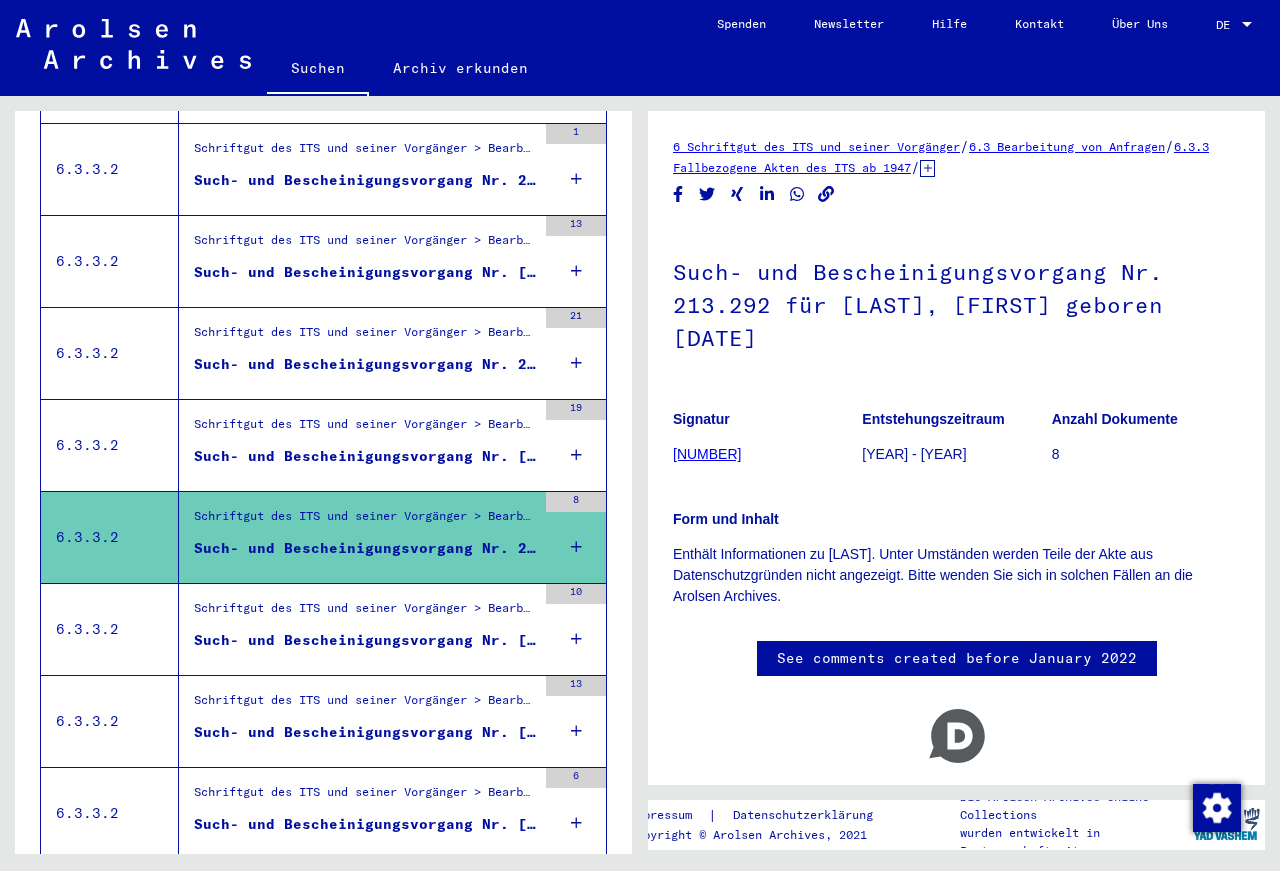click on "Such- und Bescheinigungsvorgang Nr. [NUMBER] für [LAST], [FIRST] geboren [DATE]" at bounding box center [365, 461] 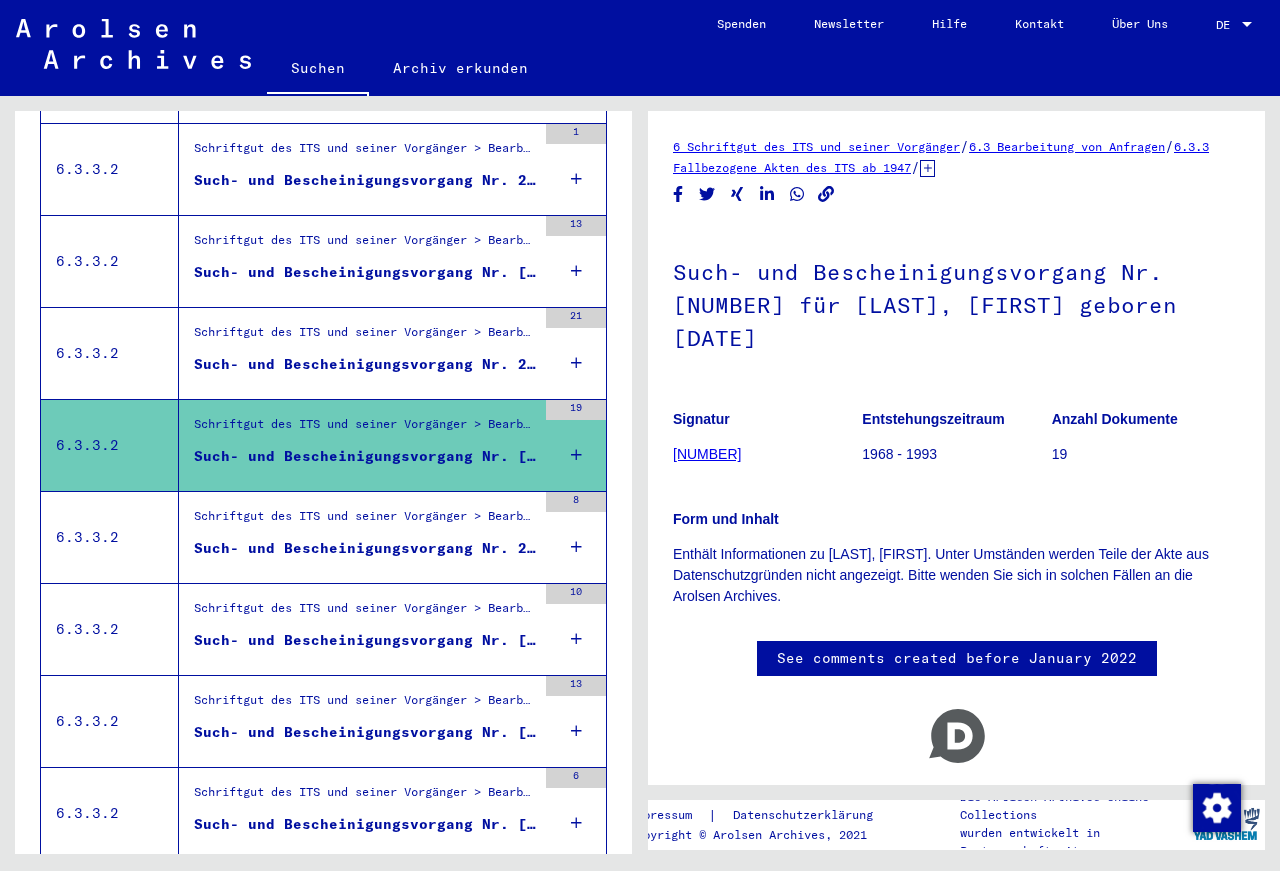 click on "Schriftgut des ITS und seiner Vorgänger > Bearbeitung von Anfragen > Fallbezogene Akten des ITS ab 1947 > T/D-Fallablage > Such- und Bescheinigungsvorgänge mit den (T/D-) Nummern von 1 bis 249.999 > Such- und Bescheinigungsvorgänge mit den (T/D-) Nummern von 201.000 bis 201.499" at bounding box center [365, 337] 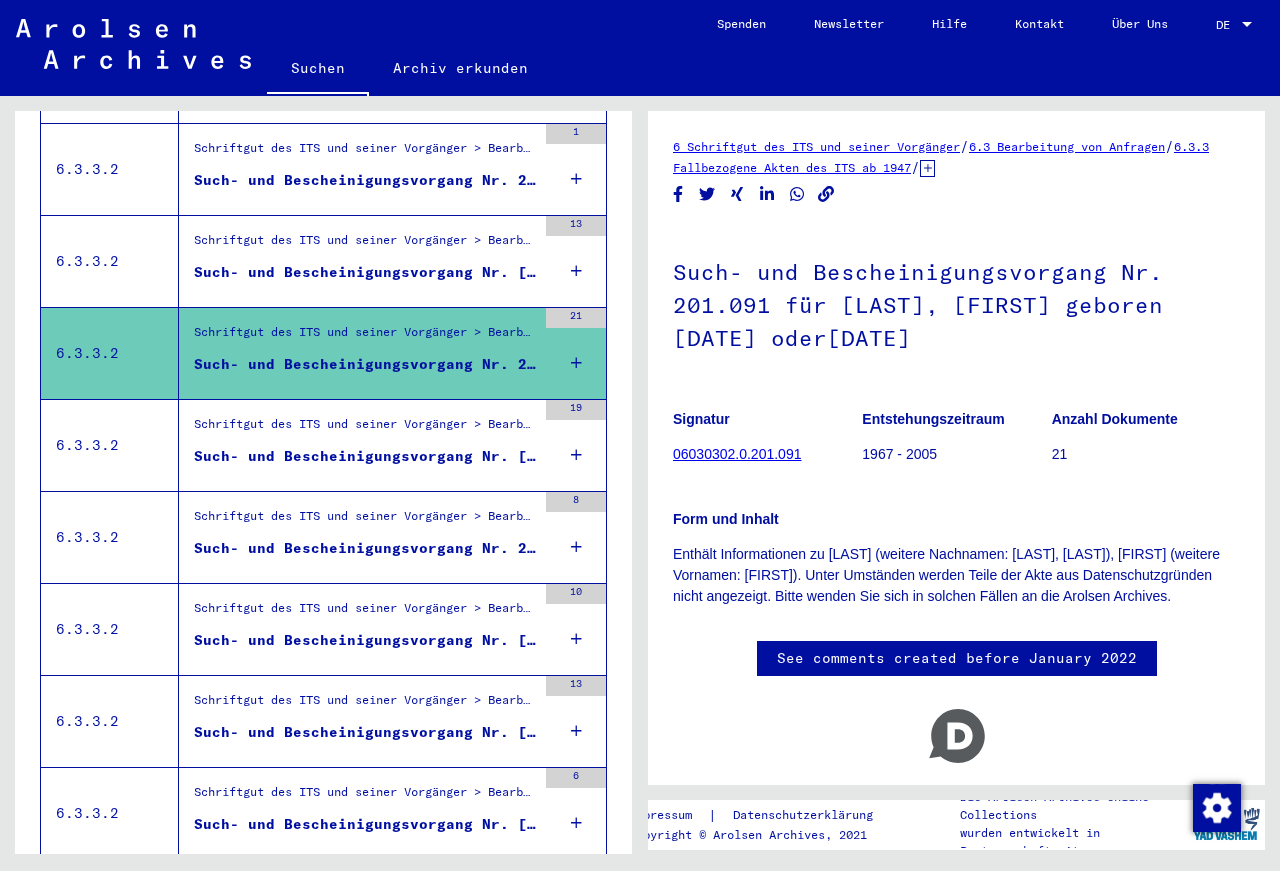 click on "Such- und Bescheinigungsvorgang Nr. [NUMBER] für [LAST], [FIRST]" at bounding box center (365, 272) 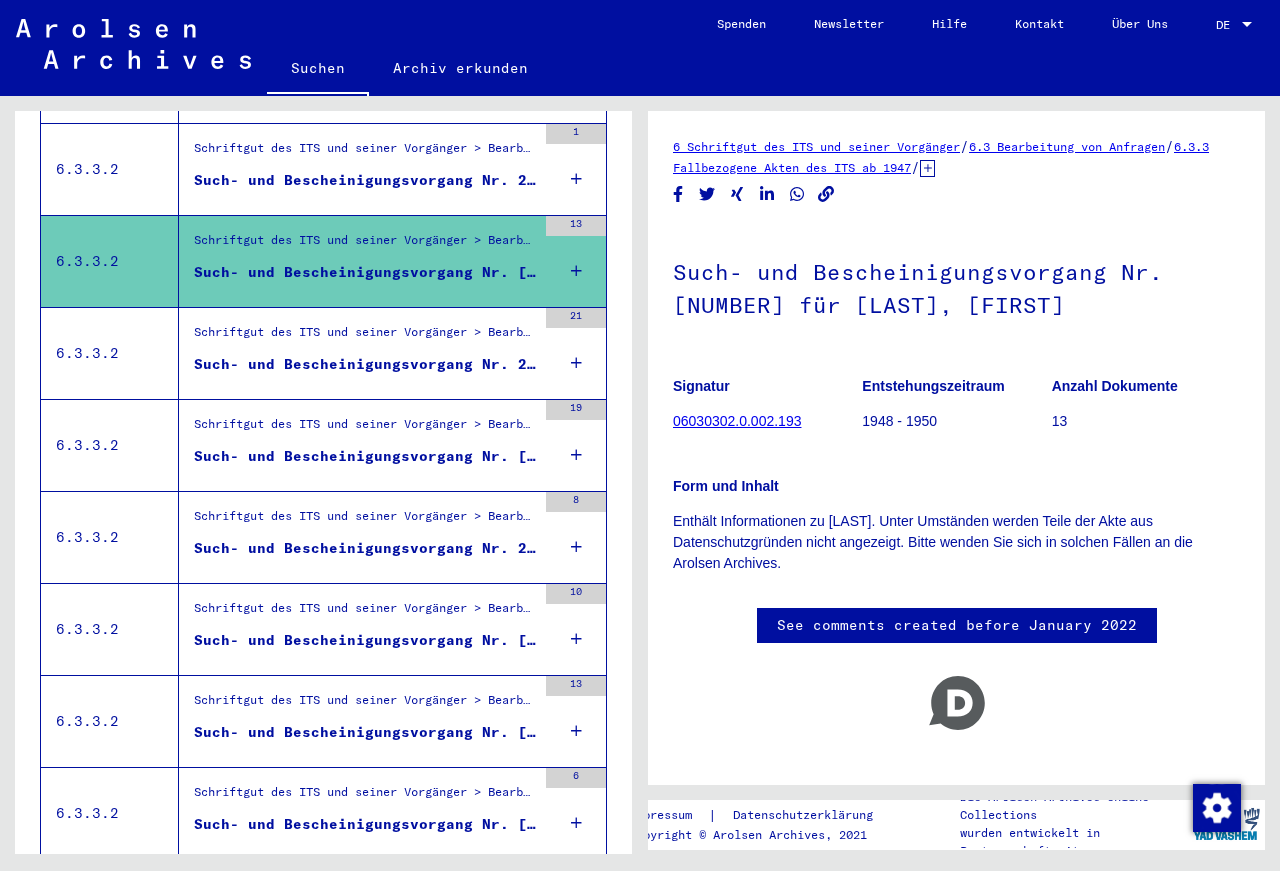 click on "Schriftgut des ITS und seiner Vorgänger > Bearbeitung von Anfragen > Fallbezogene Akten des ITS ab 1947 > T/D-Fallablage > Such- und Bescheinigungsvorgänge mit den (T/D-) Nummern von 2.000.000 bis 2.249.999 > Such- und Bescheinigungsvorgänge mit den (T/D-) Nummern von 2.192.500 bis 2.192.999" at bounding box center (365, 154) 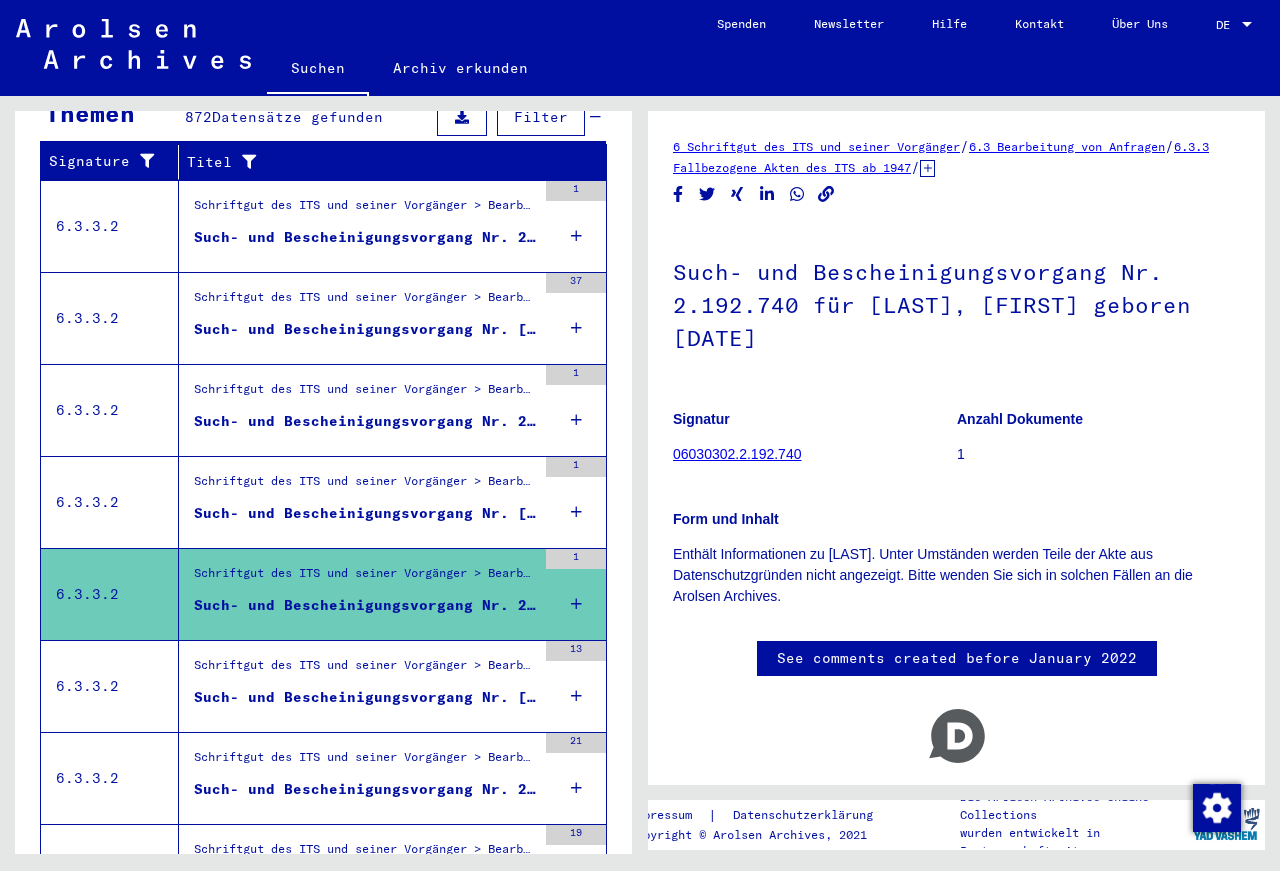 scroll, scrollTop: 335, scrollLeft: 0, axis: vertical 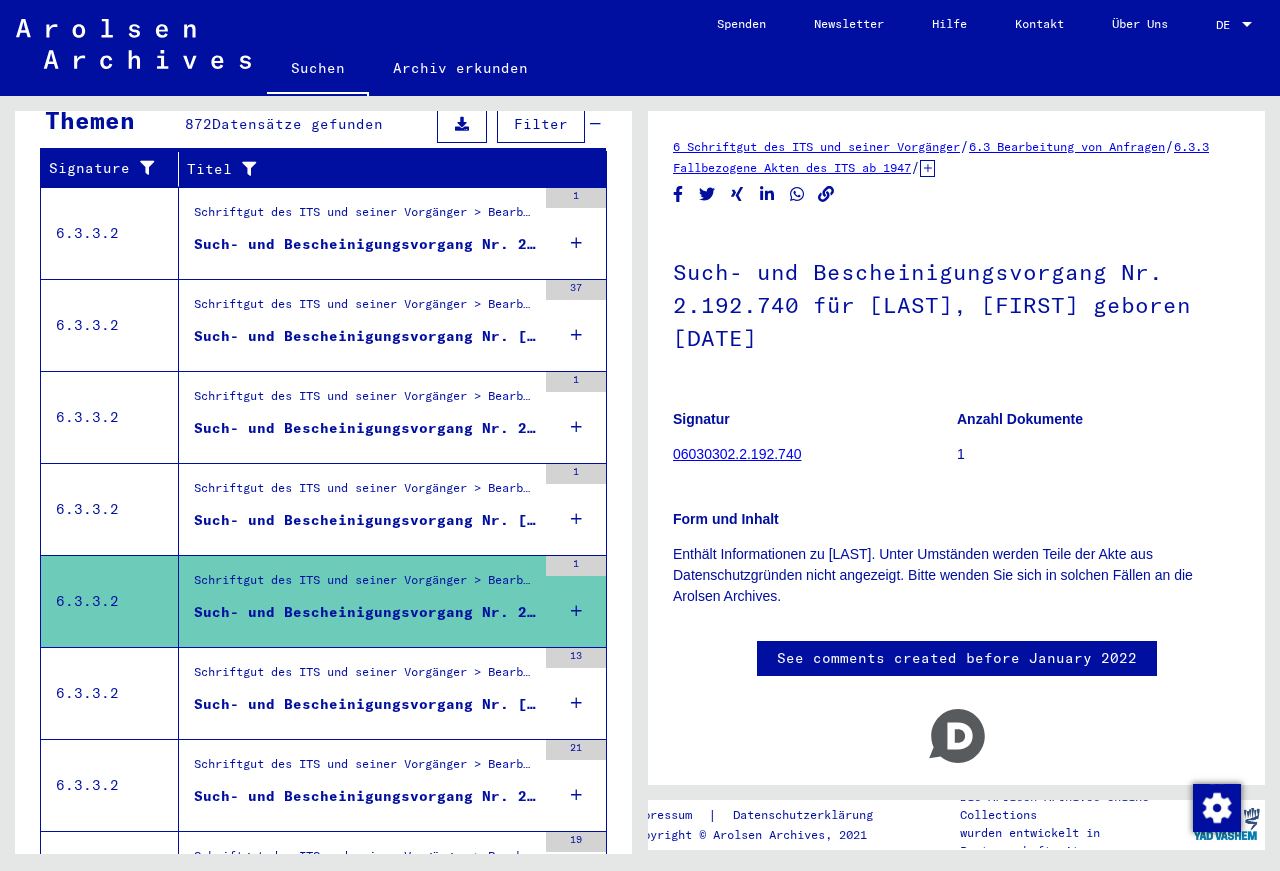 click on "Such- und Bescheinigungsvorgang Nr. [NUMBER] für [LAST], [FIRST] geboren [DATE]" at bounding box center (365, 520) 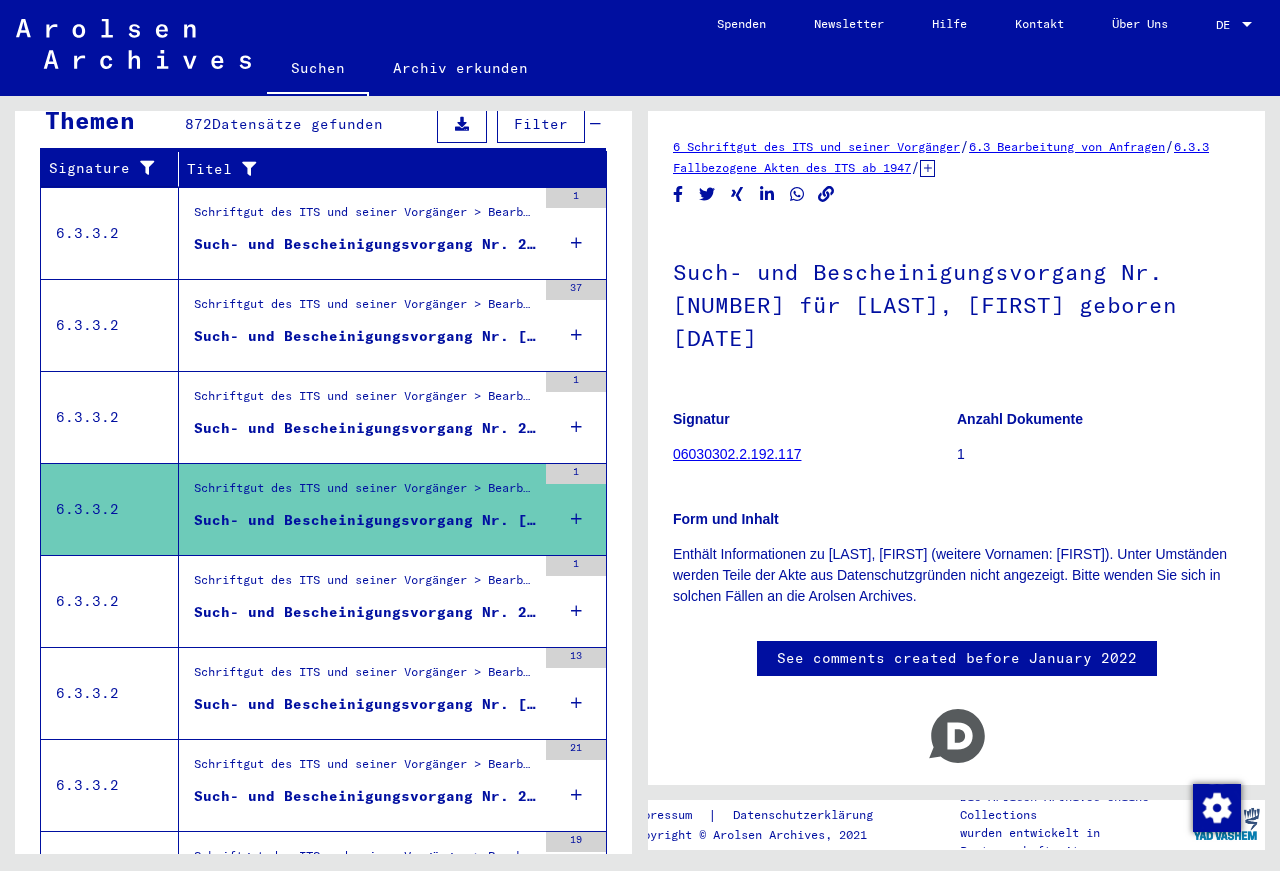 click on "Such- und Bescheinigungsvorgang Nr. 2.192.116 für [LAST], [FIRST] geboren [DATE]" at bounding box center (365, 428) 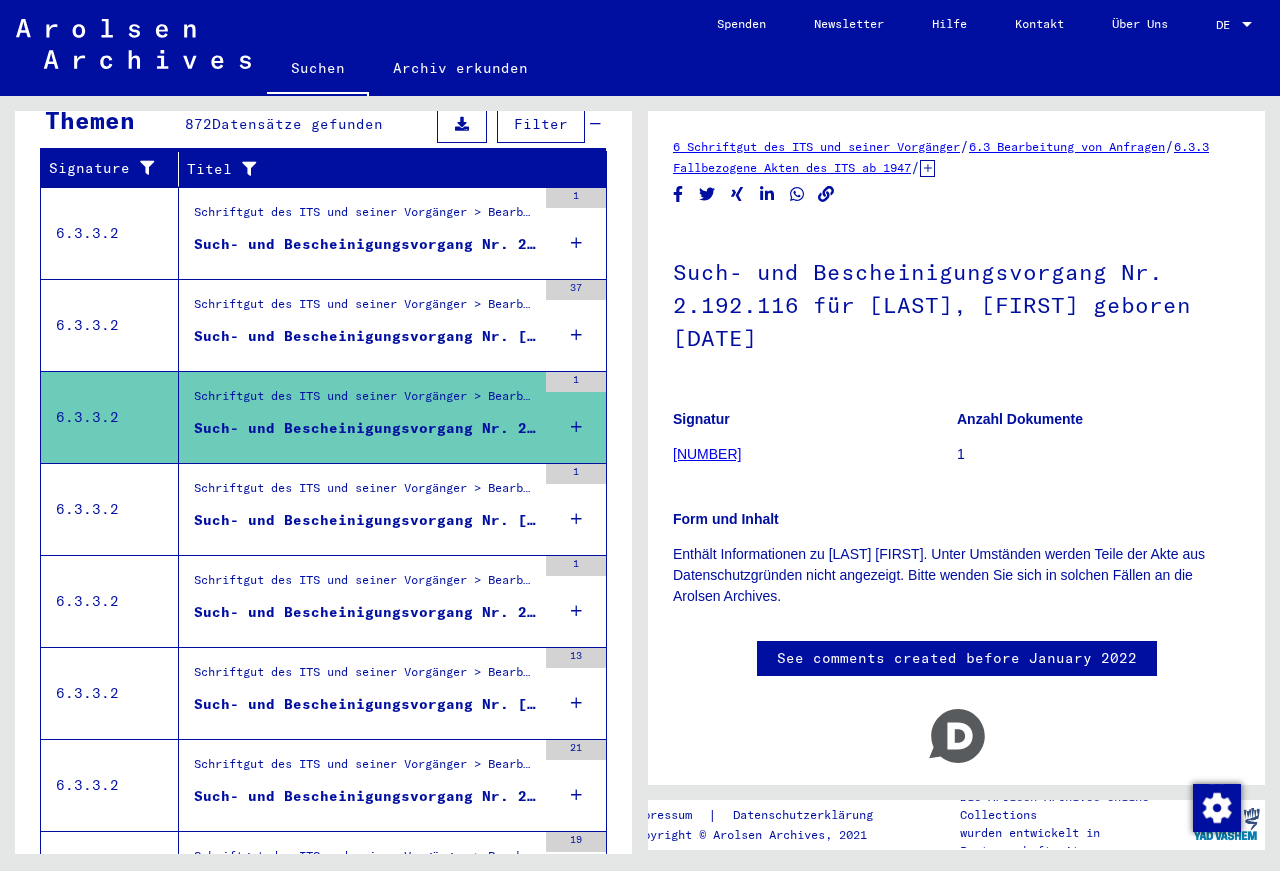 click on "Such- und Bescheinigungsvorgang Nr. [NUMBER] für [LAST], [FIRST]" at bounding box center [365, 336] 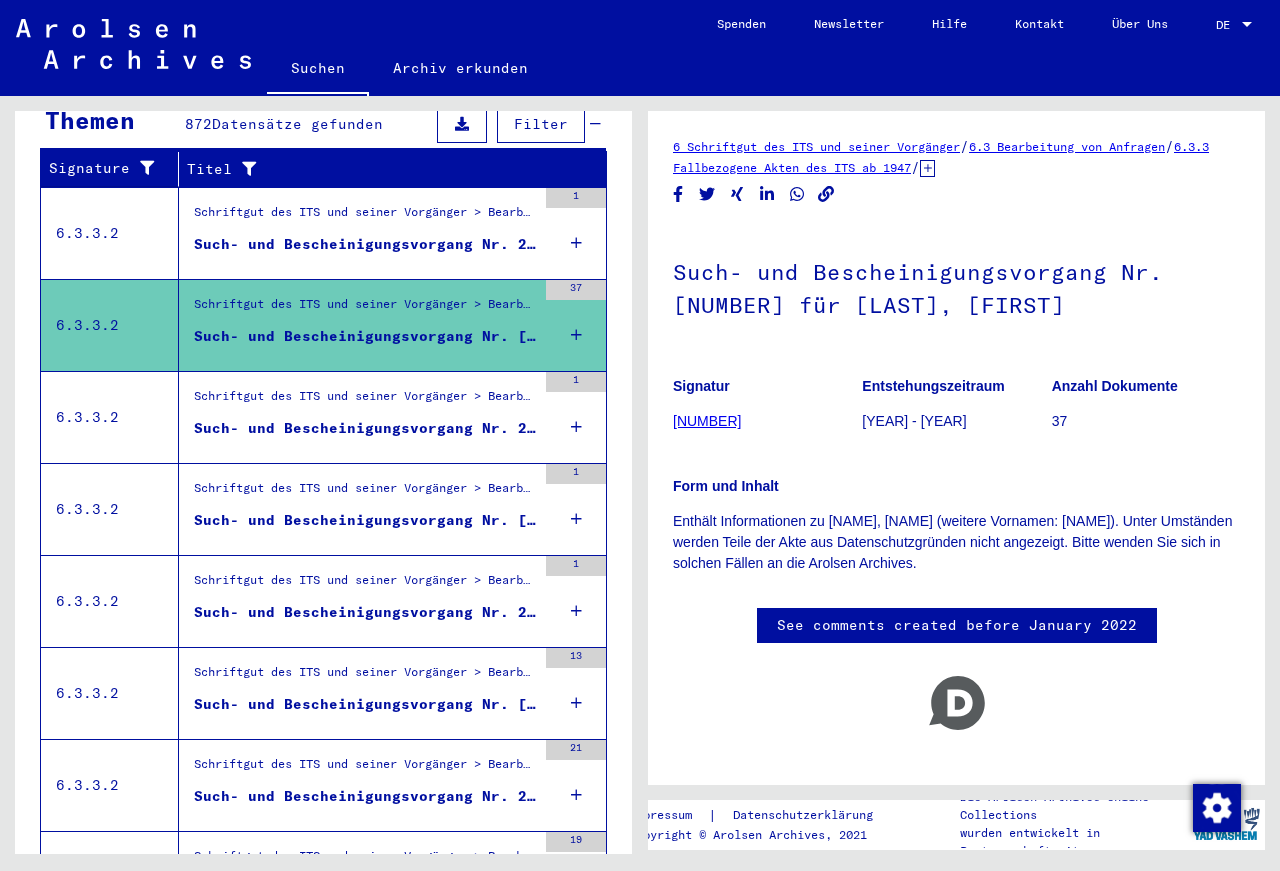 click on "Such- und Bescheinigungsvorgang Nr. 2.180.987 für [NAME], [NAME]" at bounding box center [365, 244] 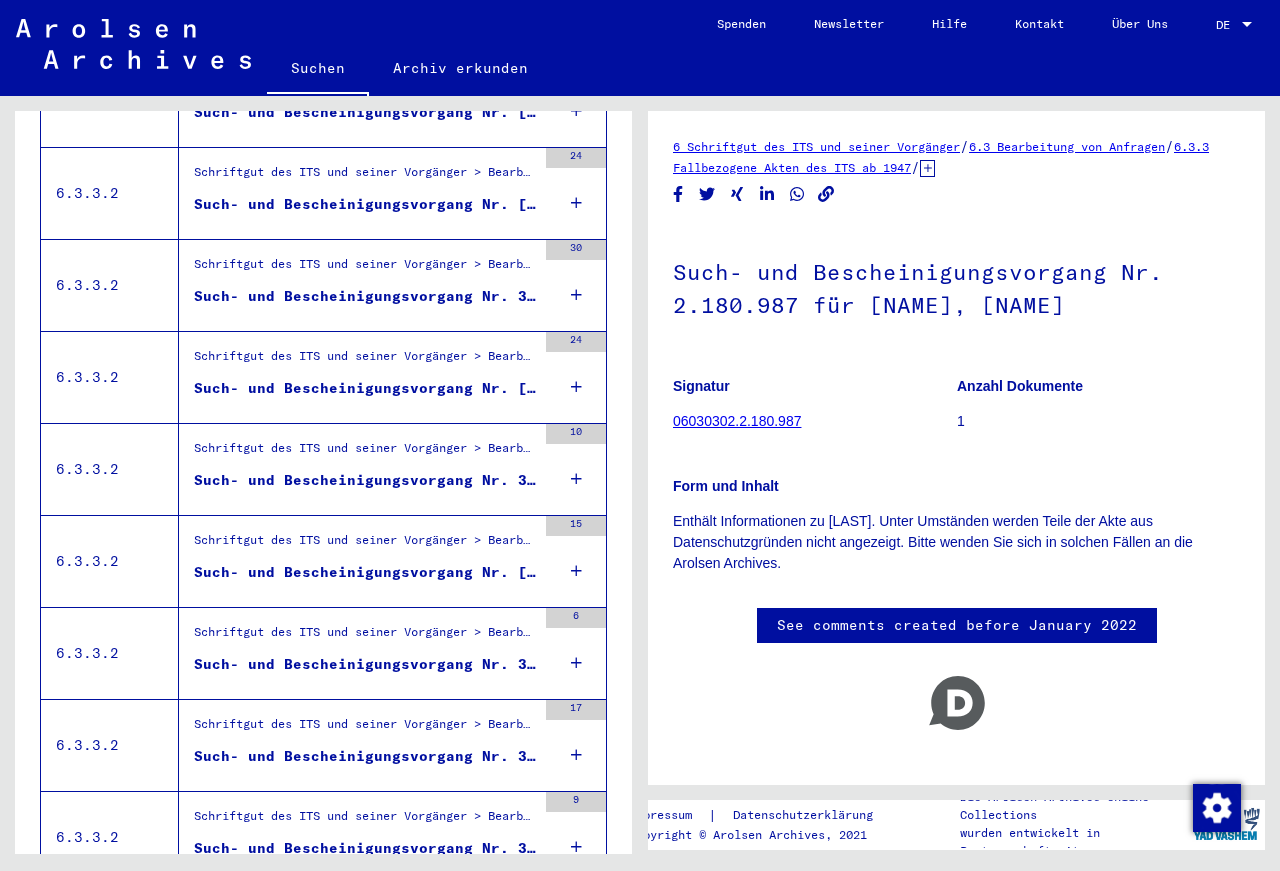 scroll, scrollTop: 2063, scrollLeft: 0, axis: vertical 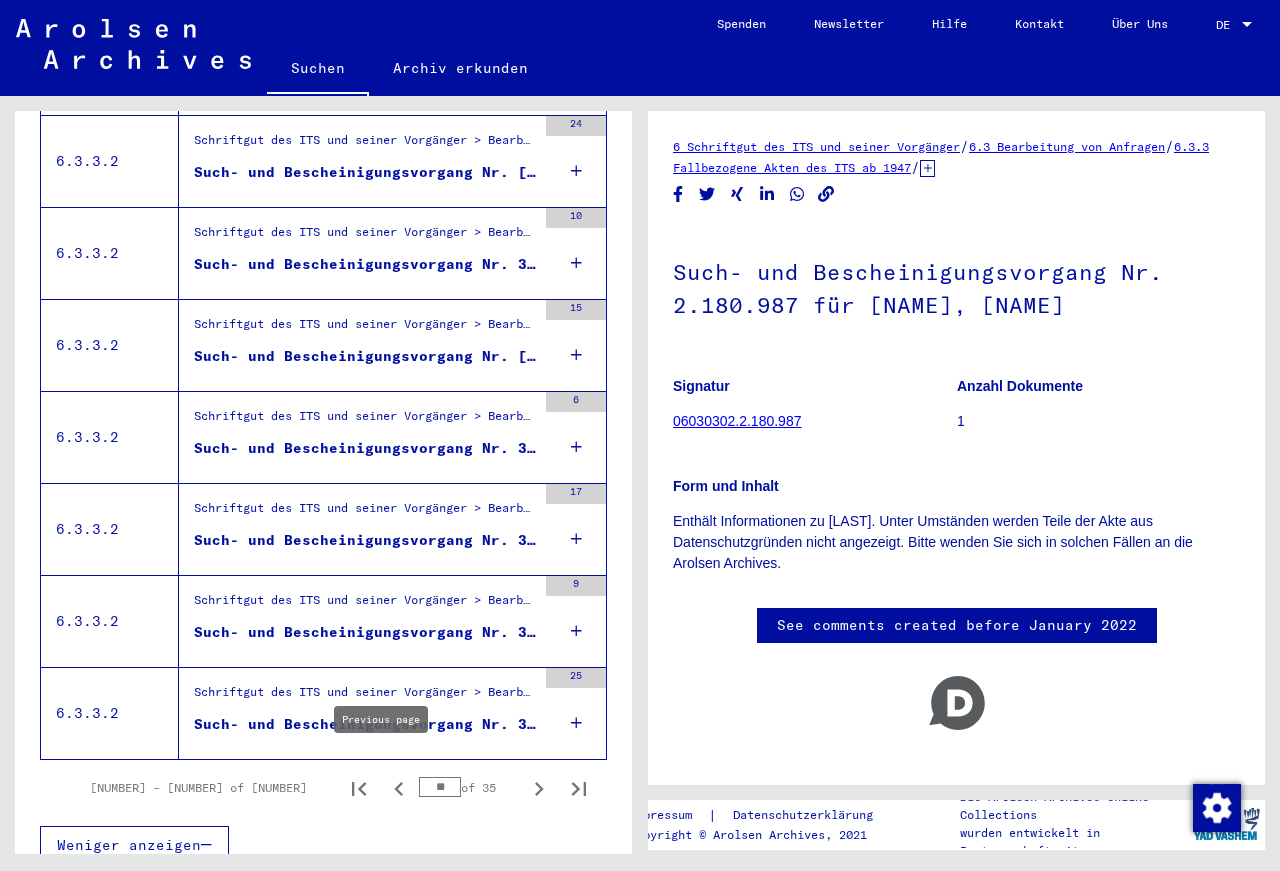 click 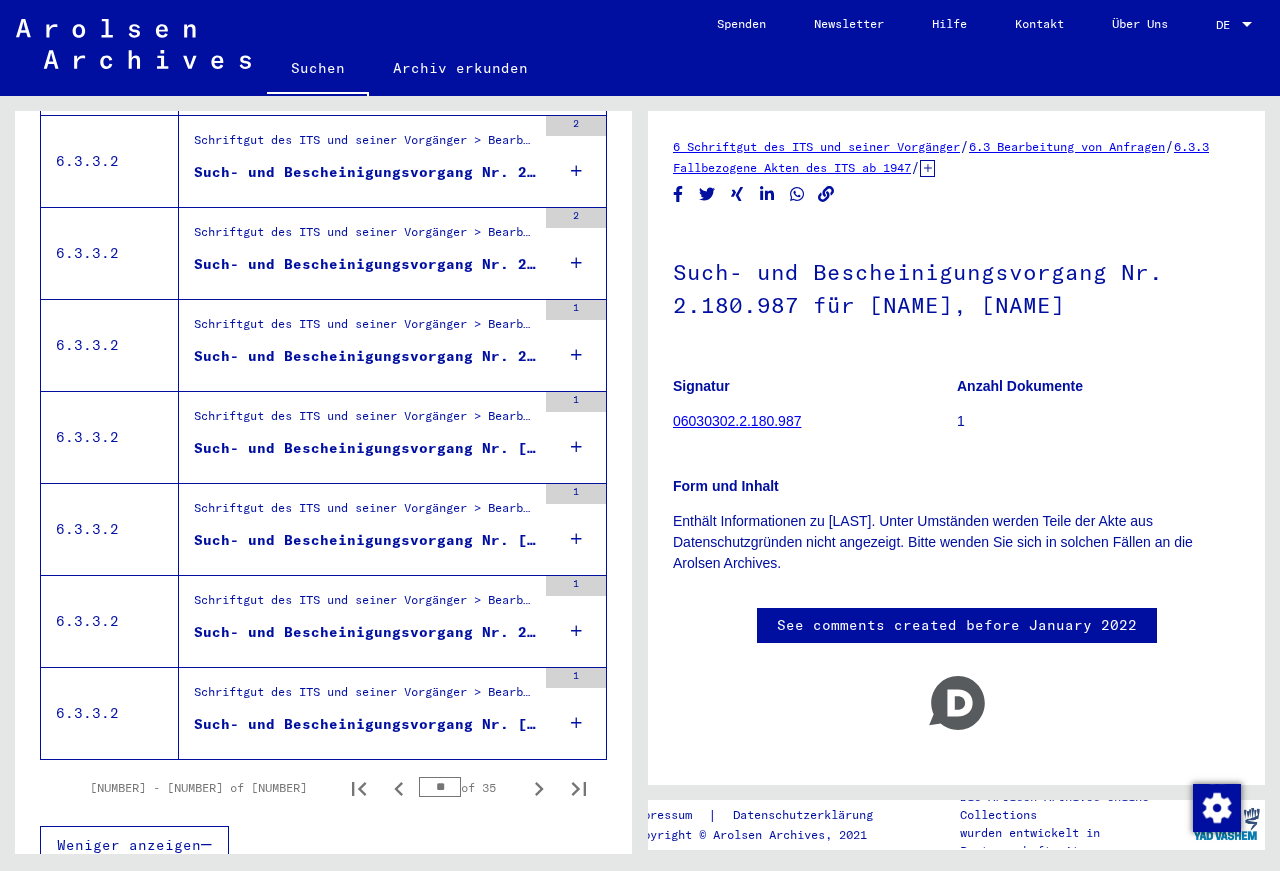 click on "Schriftgut des ITS und seiner Vorgänger > Bearbeitung von Anfragen > Fallbezogene Akten des ITS ab 1947 > T/D-Fallablage > Such- und Bescheinigungsvorgänge mit den (T/D-) Nummern von 2.000.000 bis 2.249.999 > Such- und Bescheinigungsvorgänge mit den (T/D-) Nummern von 2.173.500 bis 2.173.999" at bounding box center (365, 697) 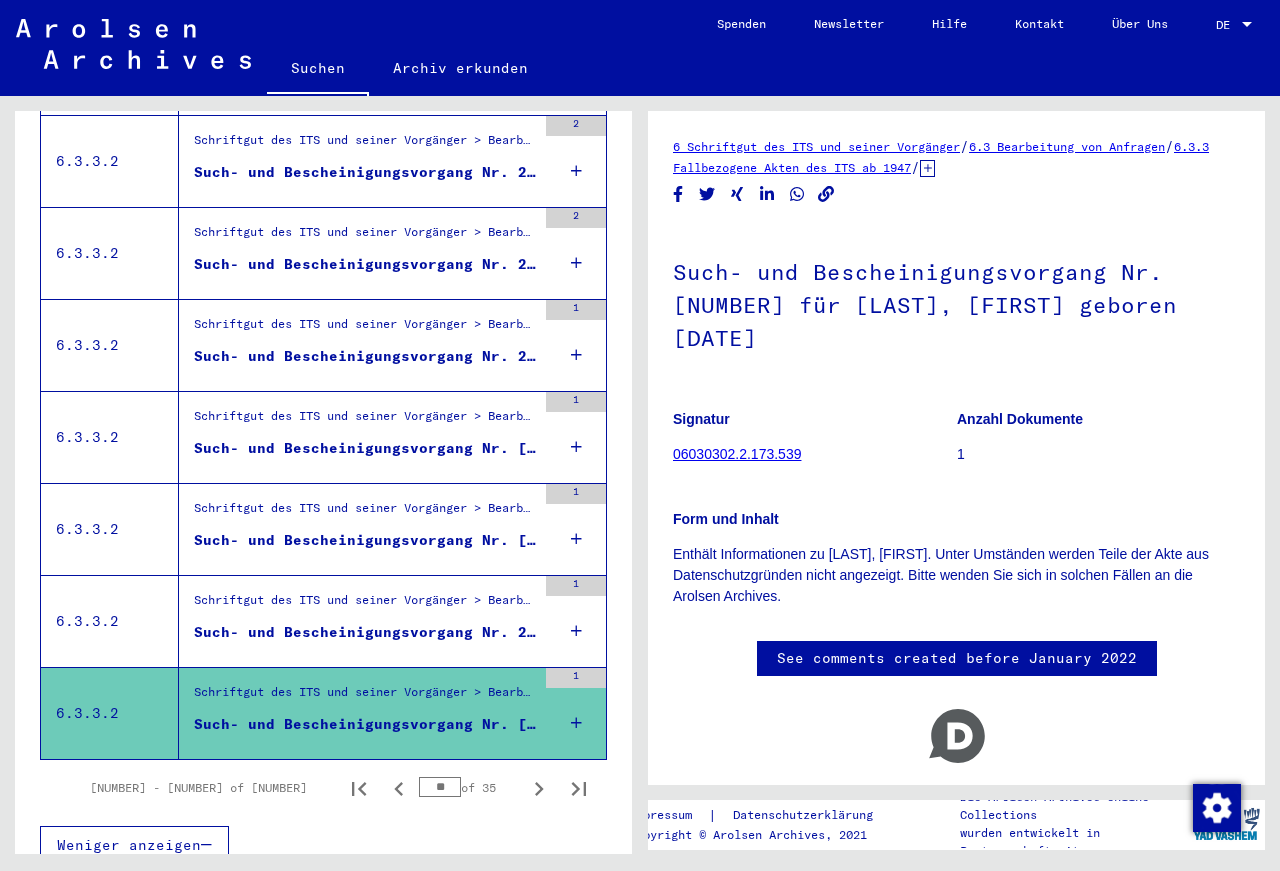 click on "Schriftgut des ITS und seiner Vorgänger > Bearbeitung von Anfragen > Fallbezogene Akten des ITS ab 1947 > T/D-Fallablage > Such- und Bescheinigungsvorgänge mit den (T/D-) Nummern von 2.000.000 bis 2.249.999 > Such- und Bescheinigungsvorgänge mit den (T/D-) Nummern von 2.138.000 bis 2.138.499 Such- und Bescheinigungsvorgang Nr. 2.138.217 für [LAST], [FIRST] geboren [DATE]" at bounding box center [365, 621] 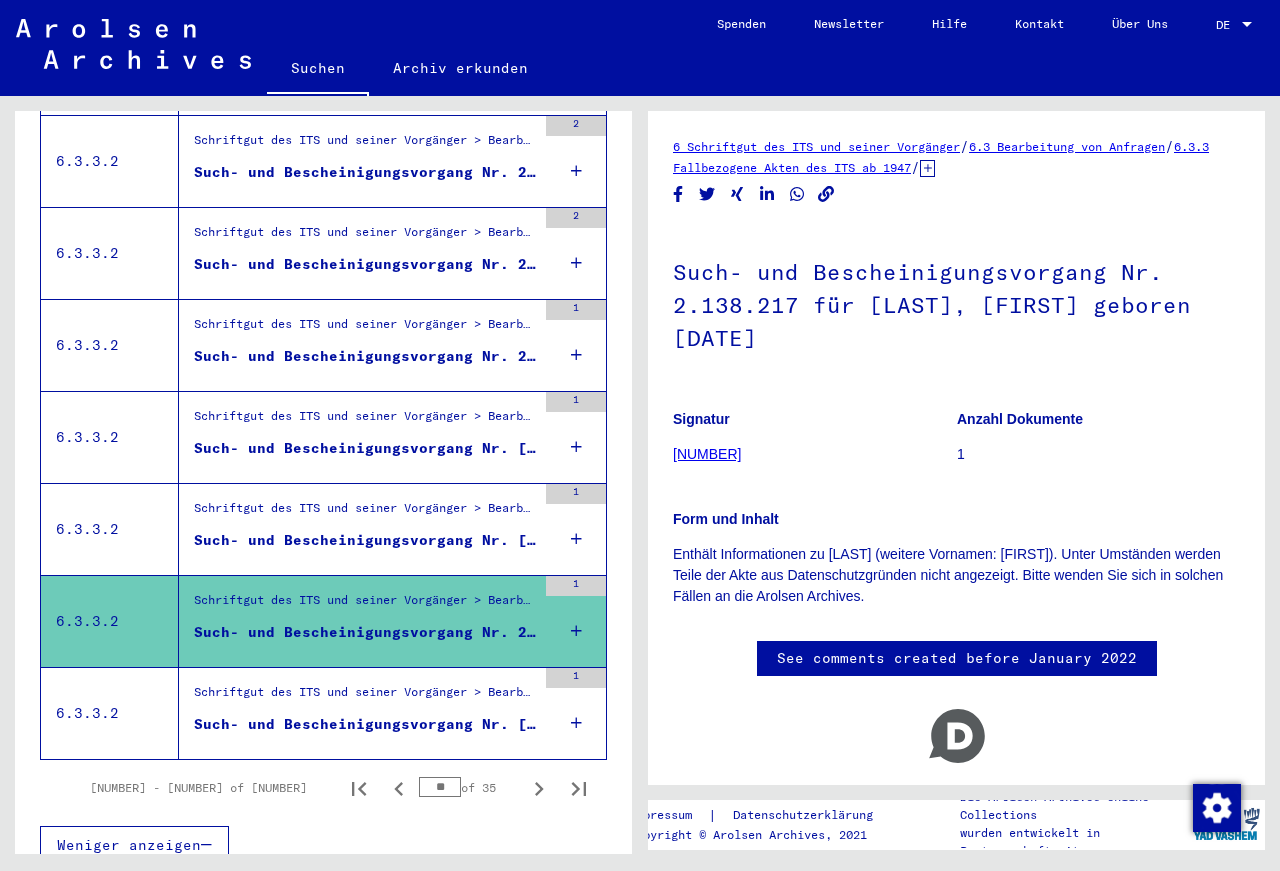 click on "Such- und Bescheinigungsvorgang Nr. [NUMBER] für [LAST], [FIRST] geboren [DATE]" at bounding box center (365, 540) 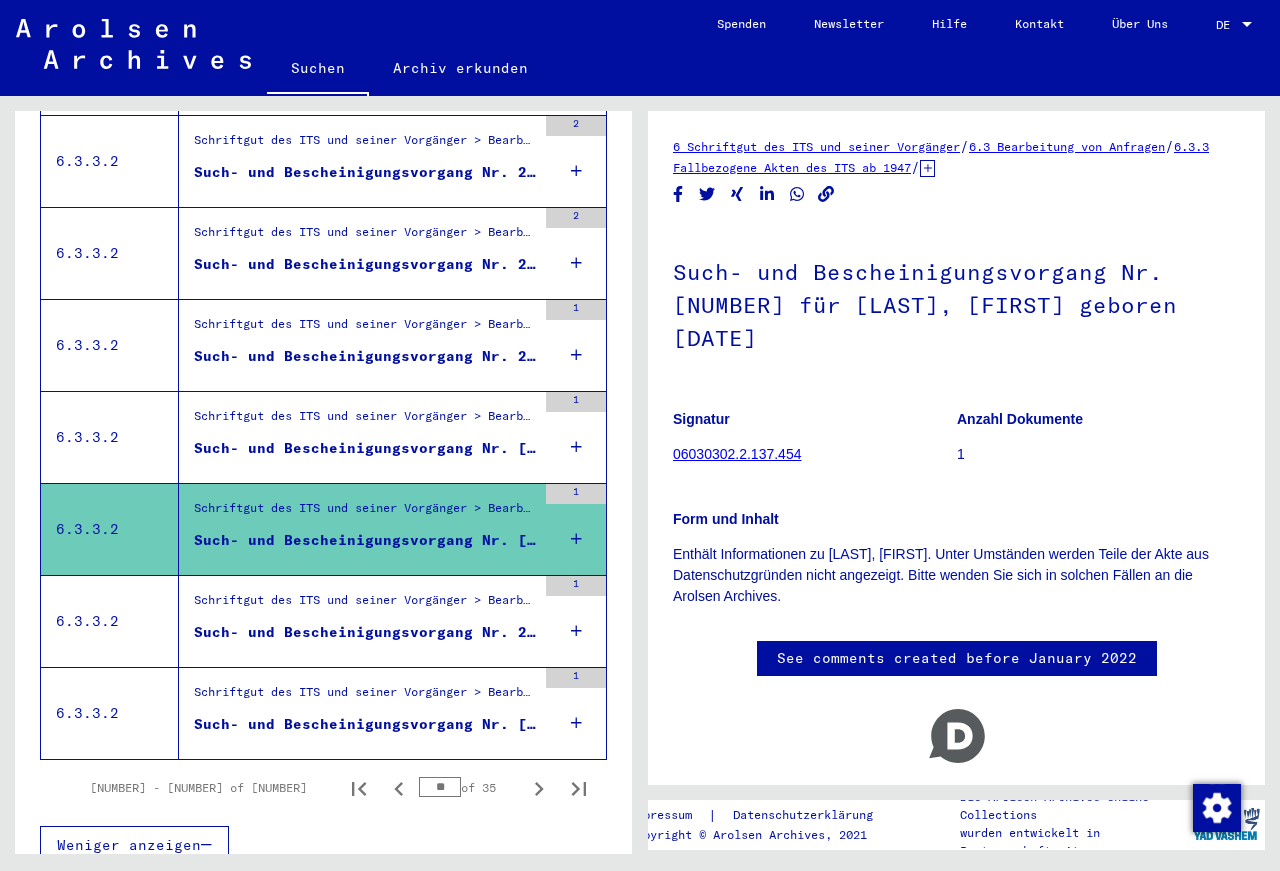 click on "Such- und Bescheinigungsvorgang Nr. [NUMBER] für [LAST], [FIRST] geboren [DATE]" at bounding box center (365, 453) 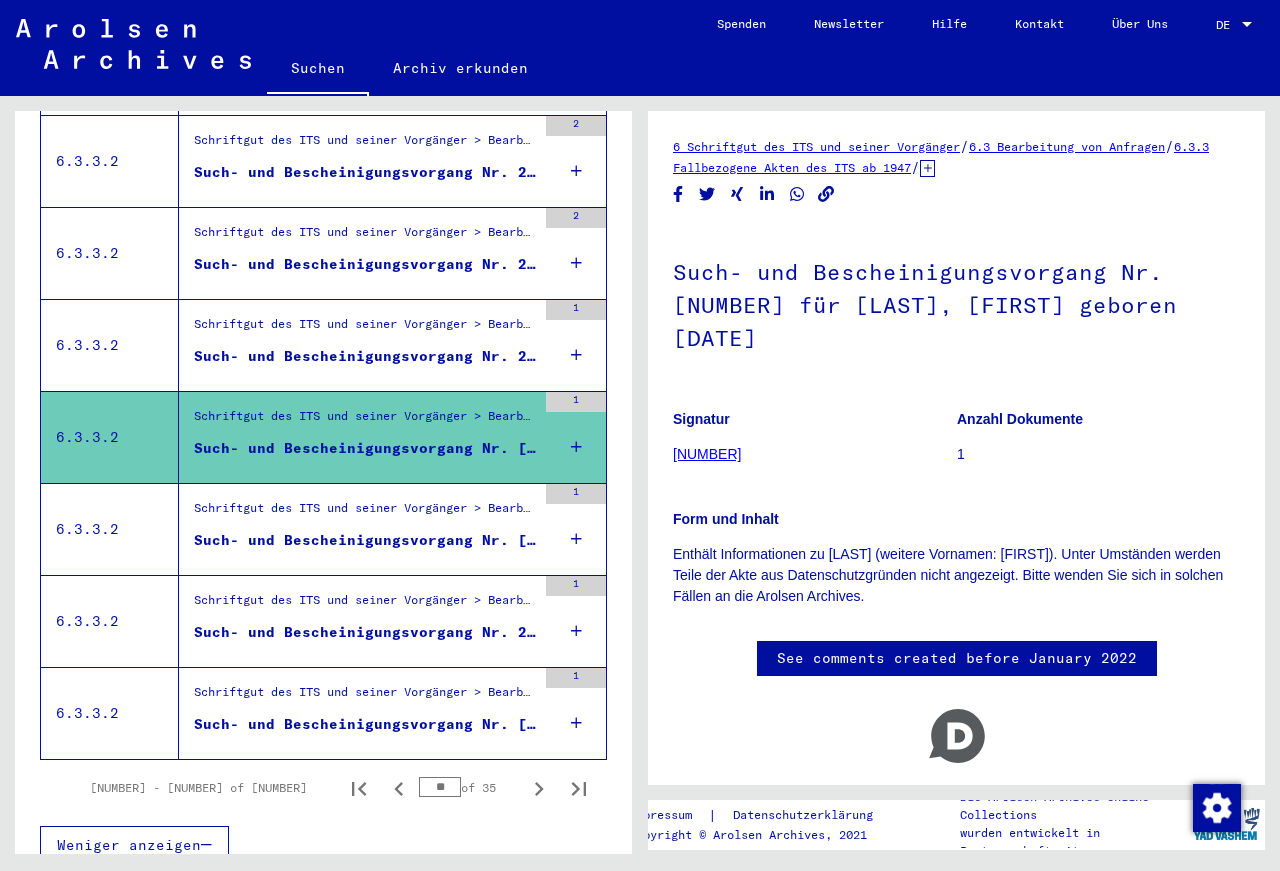 click on "Such- und Bescheinigungsvorgang Nr. 2.133.412 für [LAST], [FIRST] geboren [DATE]" at bounding box center [365, 356] 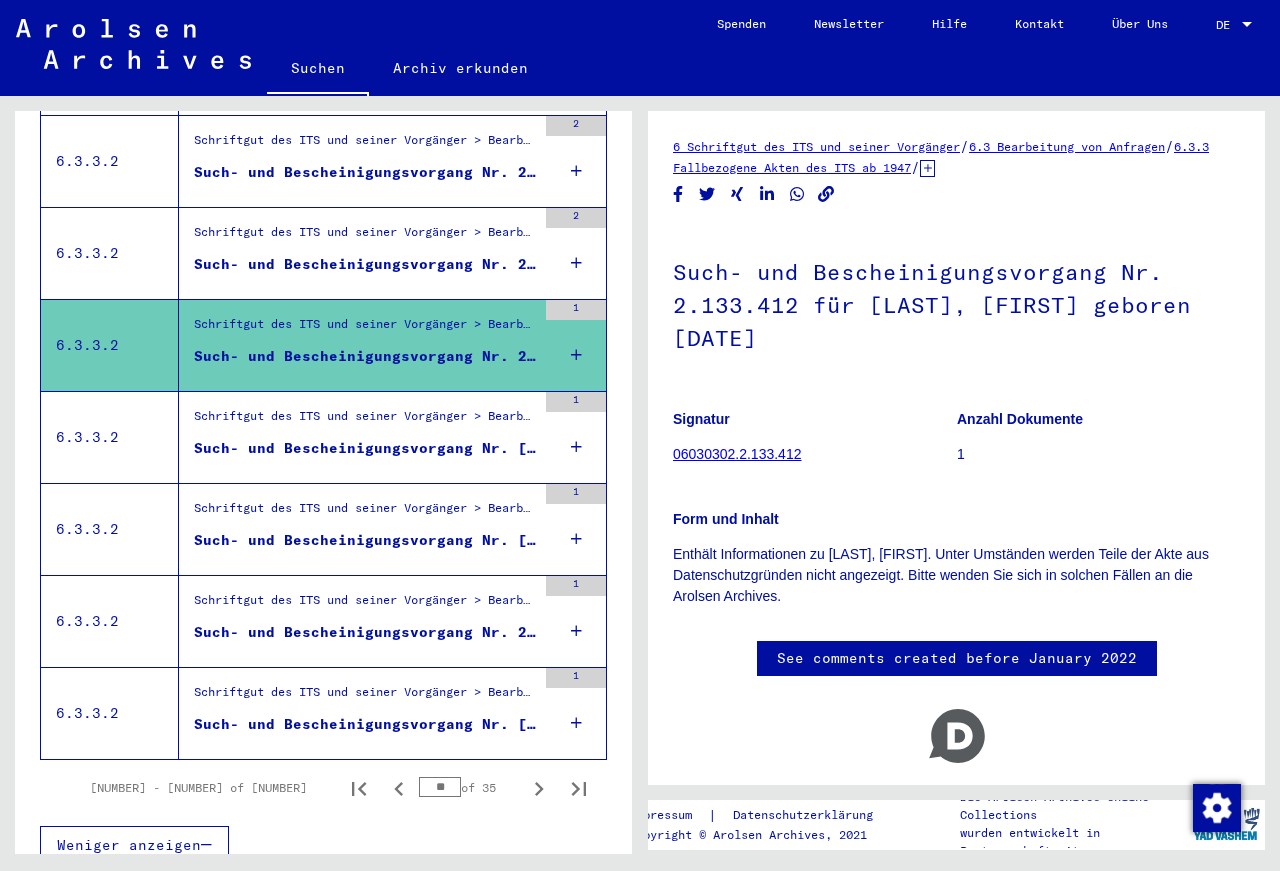 click on "Such- und Bescheinigungsvorgang Nr. 2.127.932 für [LAST], [FIRST] geboren [DATE]" at bounding box center [365, 264] 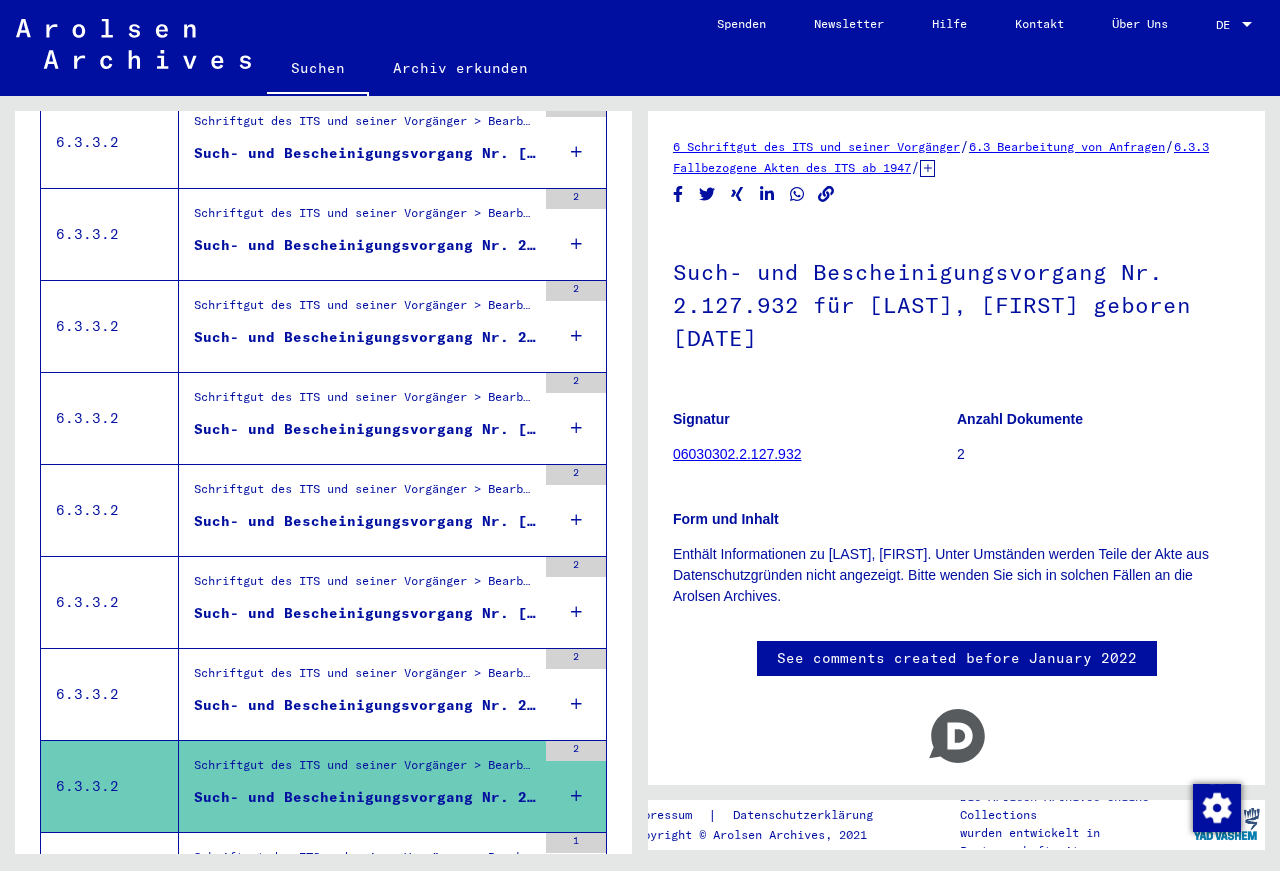 scroll, scrollTop: 1523, scrollLeft: 0, axis: vertical 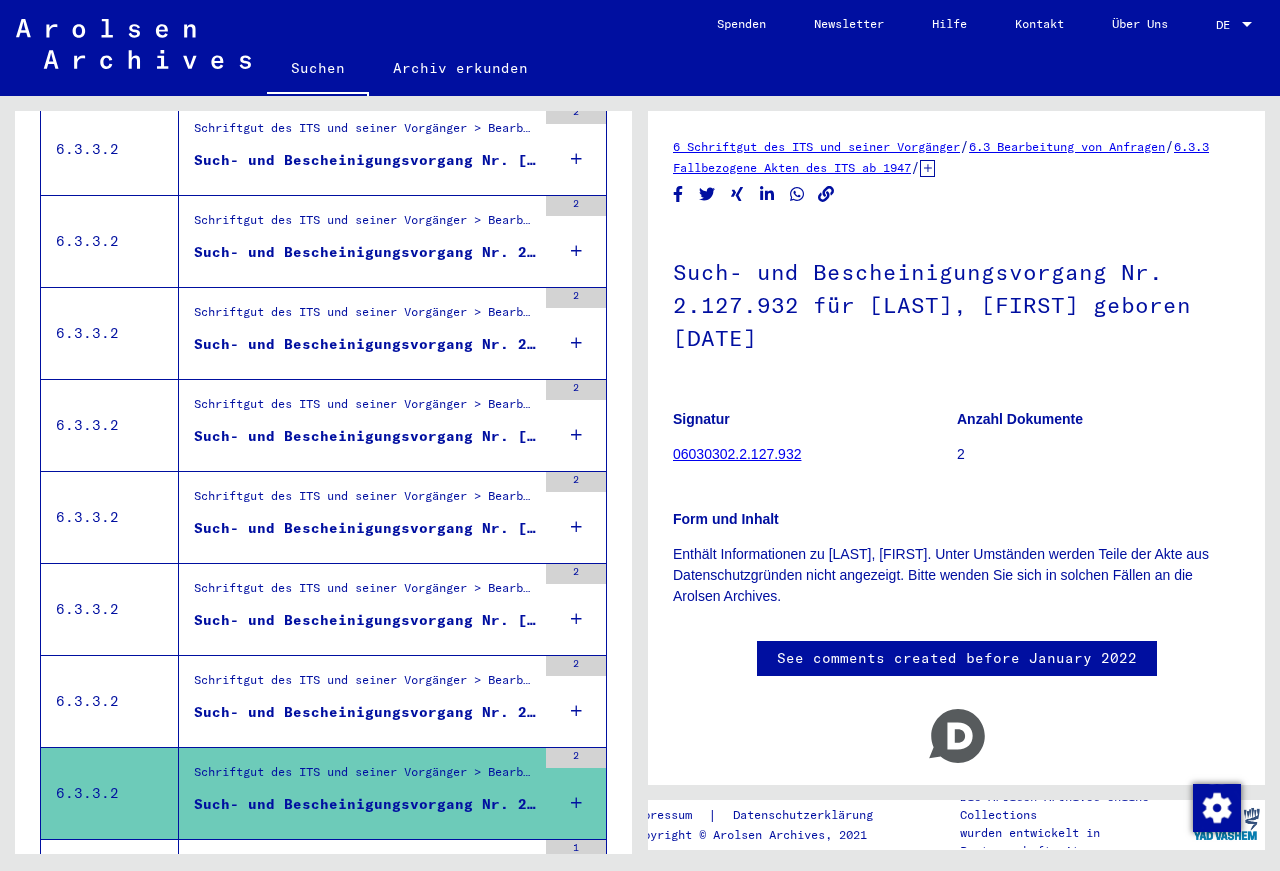 click on "Schriftgut des ITS und seiner Vorgänger > Bearbeitung von Anfragen > Fallbezogene Akten des ITS ab 1947 > T/D-Fallablage > Such- und Bescheinigungsvorgänge mit den (T/D-) Nummern von 2.000.000 bis 2.249.999 > Such- und Bescheinigungsvorgänge mit den (T/D-) Nummern von 2.116.500 bis 2.116.999" at bounding box center [365, 685] 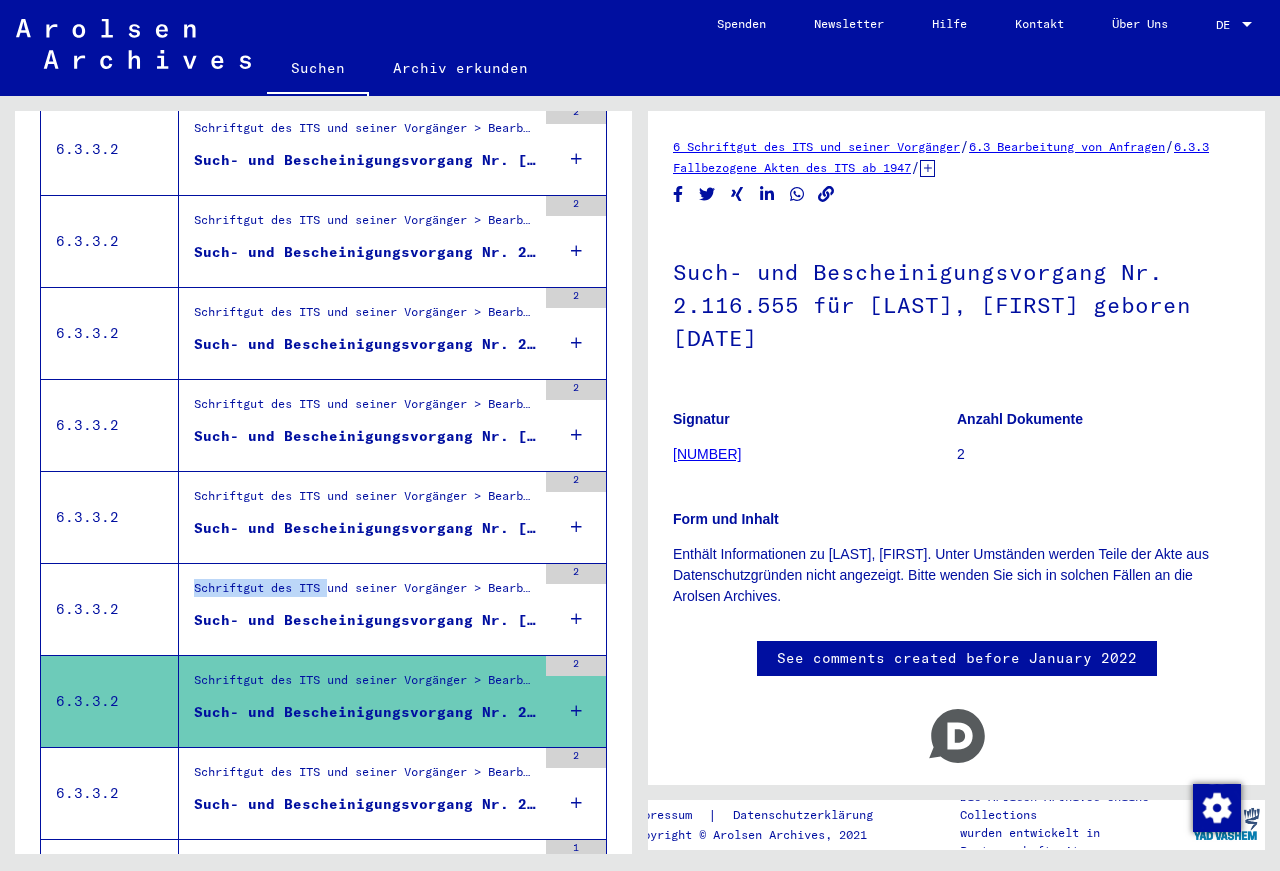 click on "Schriftgut des ITS und seiner Vorgänger > Bearbeitung von Anfragen > Fallbezogene Akten des ITS ab 1947 > T/D-Fallablage > Such- und Bescheinigungsvorgänge mit den (T/D-) Nummern von 2.000.000 bis 2.249.999 > Such- und Bescheinigungsvorgänge mit den (T/D-) Nummern von 2.116.500 bis 2.116.999 Such- und Bescheinigungsvorgang Nr. 2.116.554 für [LAST], [FIRST] geboren [DATE]" at bounding box center (365, 609) 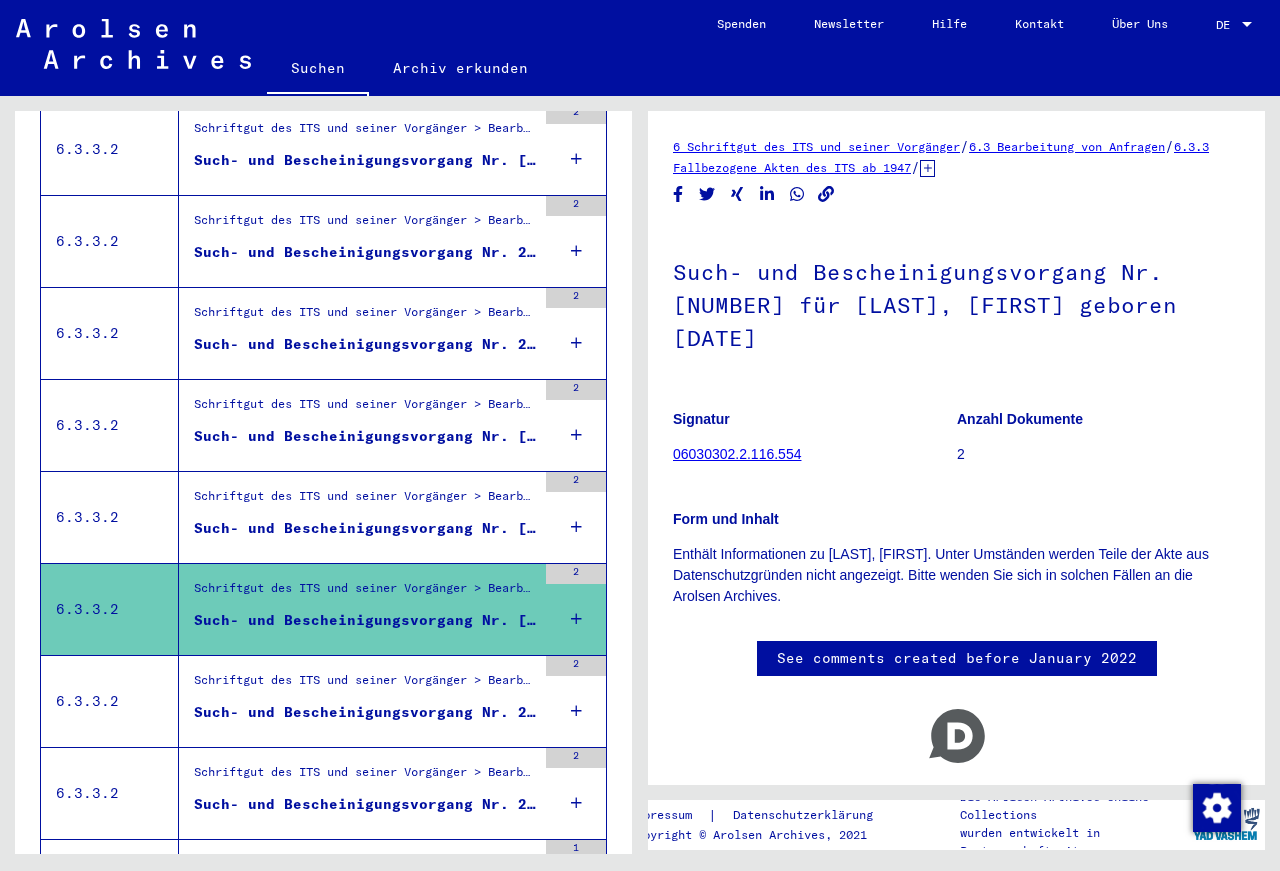 click on "Such- und Bescheinigungsvorgang Nr. [NUMBER] für [LAST], [FIRST] geboren [DATE]" at bounding box center (365, 528) 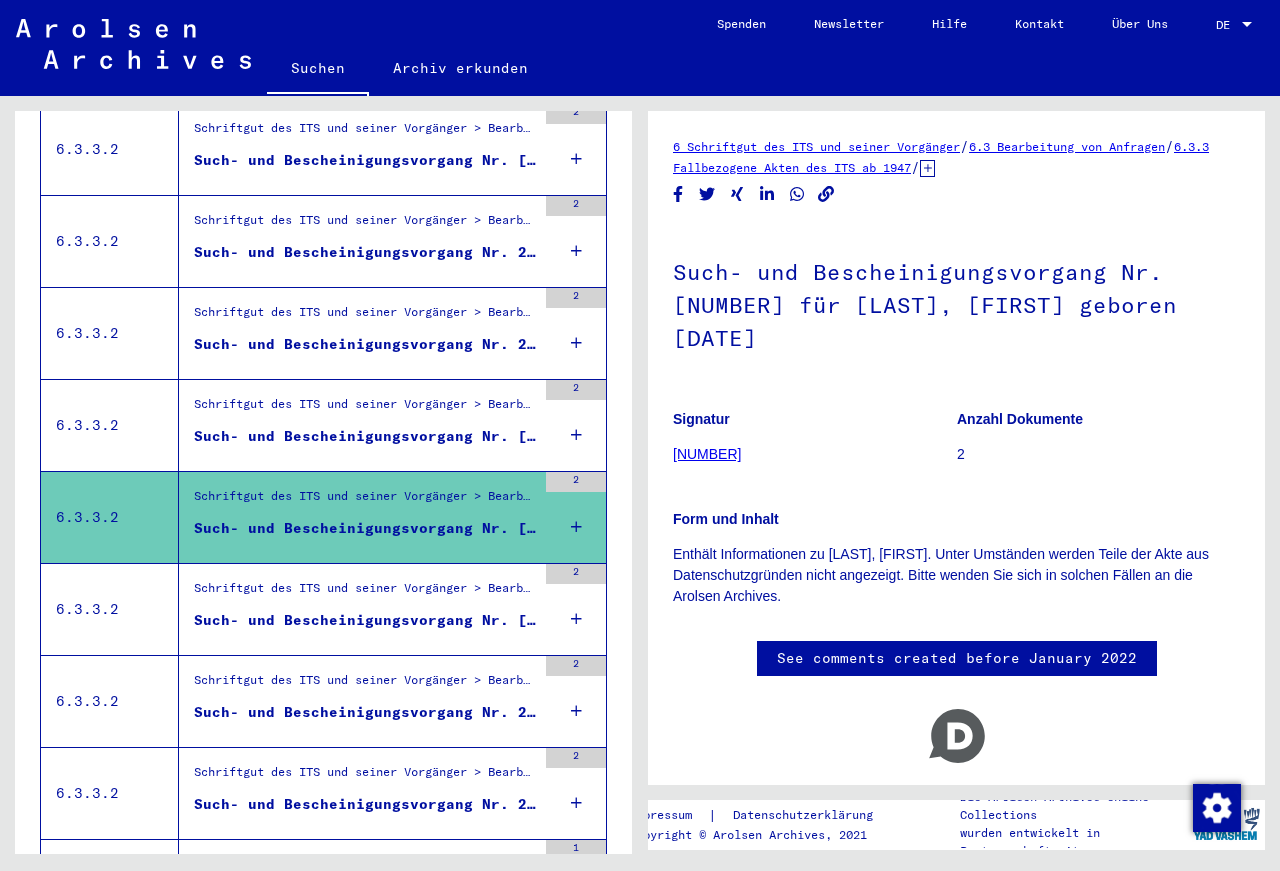 click on "Such- und Bescheinigungsvorgang Nr. [NUMBER] für [LAST], [FIRST] geboren [DATE]" at bounding box center (365, 436) 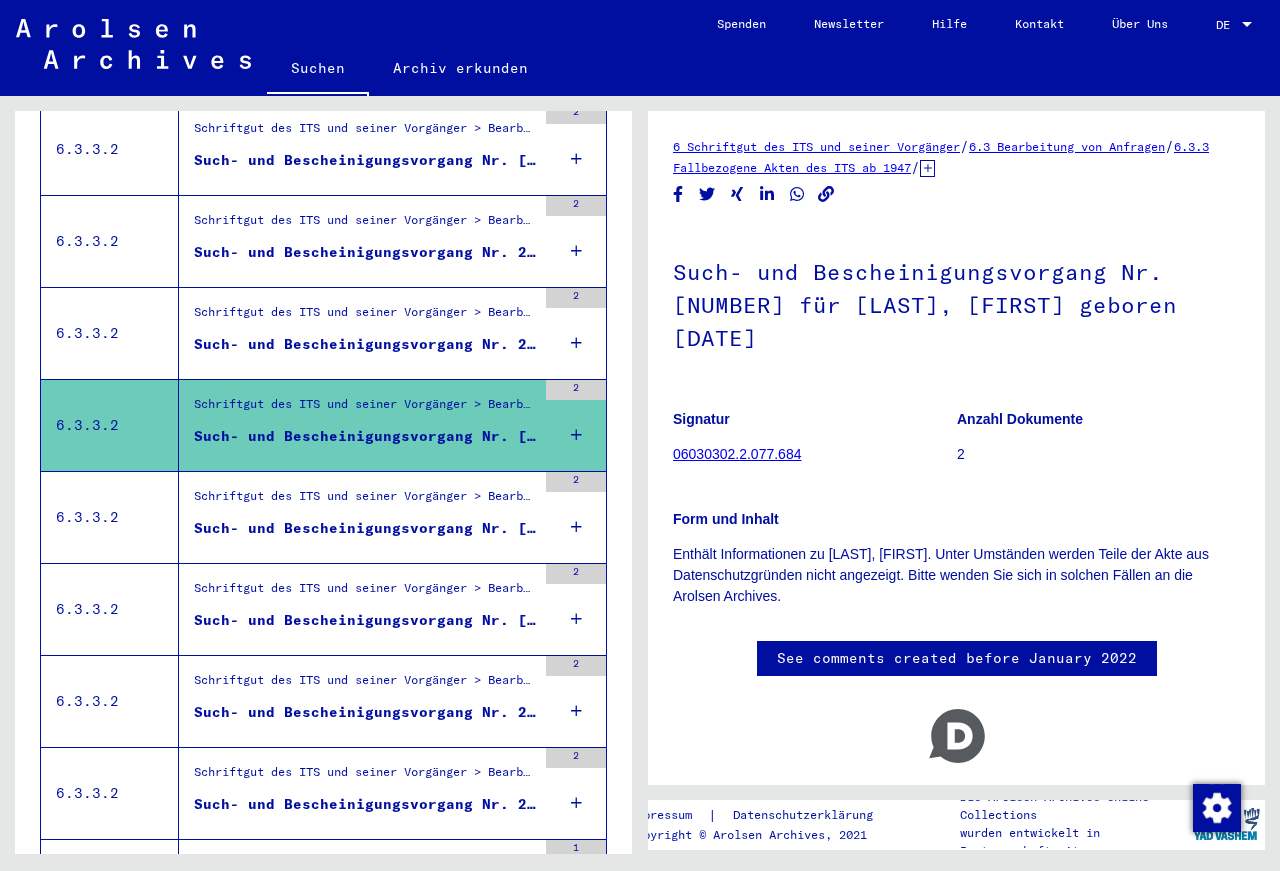 click on "Such- und Bescheinigungsvorgang Nr. 2.068.078 für [LAST], [FIRST]" at bounding box center [365, 344] 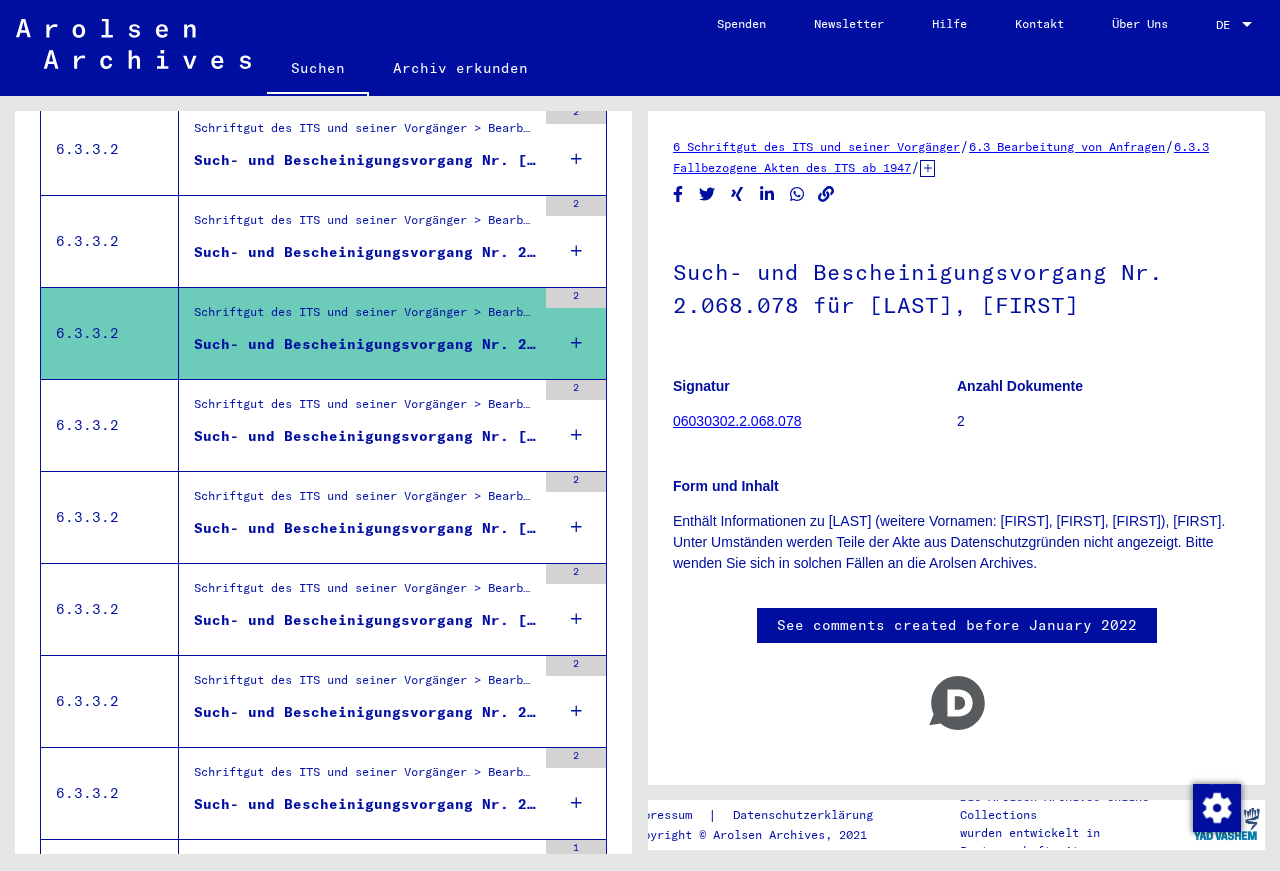 click on "Such- und Bescheinigungsvorgang Nr. 2.068.070 für [LAST], [FIRST] geboren [DATE]" at bounding box center [365, 257] 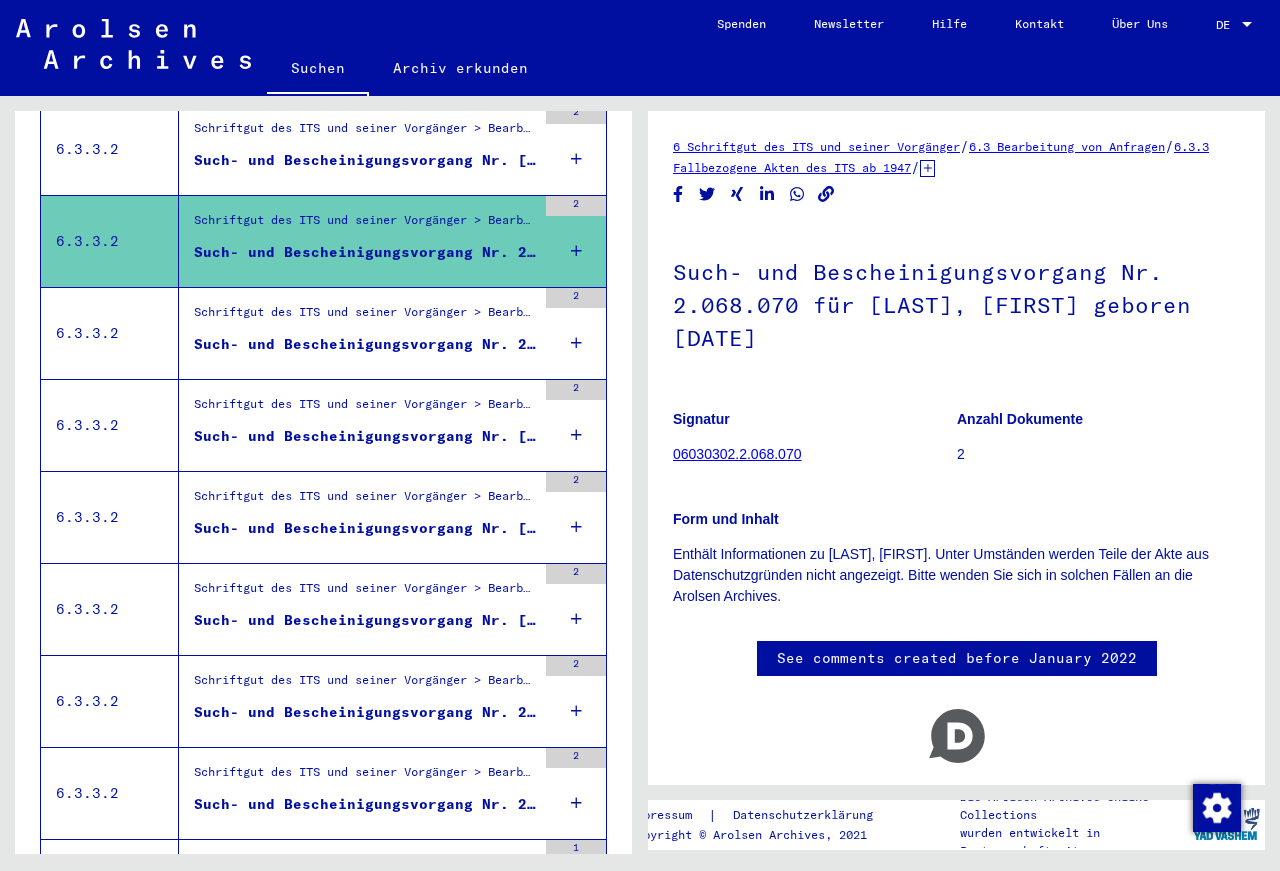 click on "Such- und Bescheinigungsvorgang Nr. [NUMBER] für [LAST], [FIRST] geboren [DATE]" at bounding box center [365, 160] 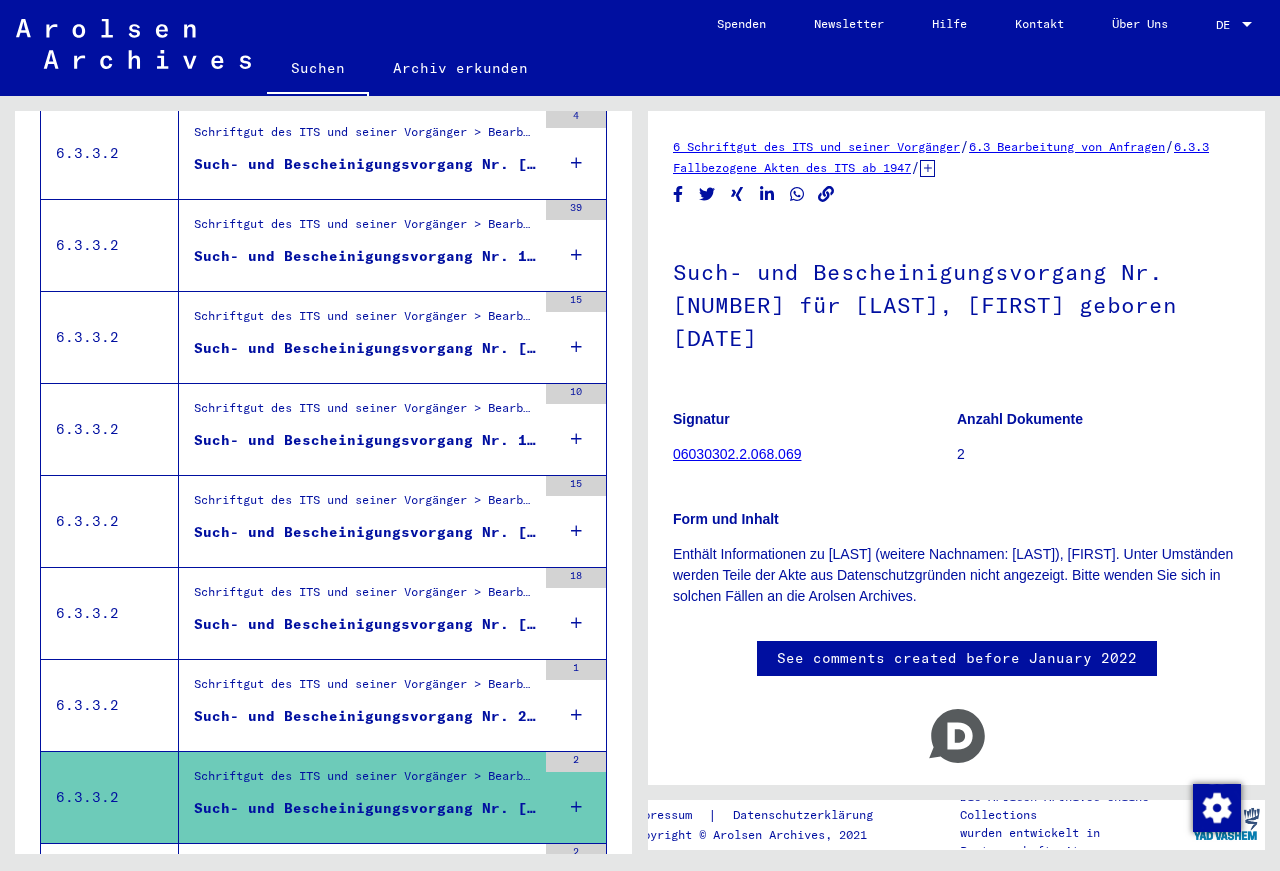 scroll, scrollTop: 767, scrollLeft: 0, axis: vertical 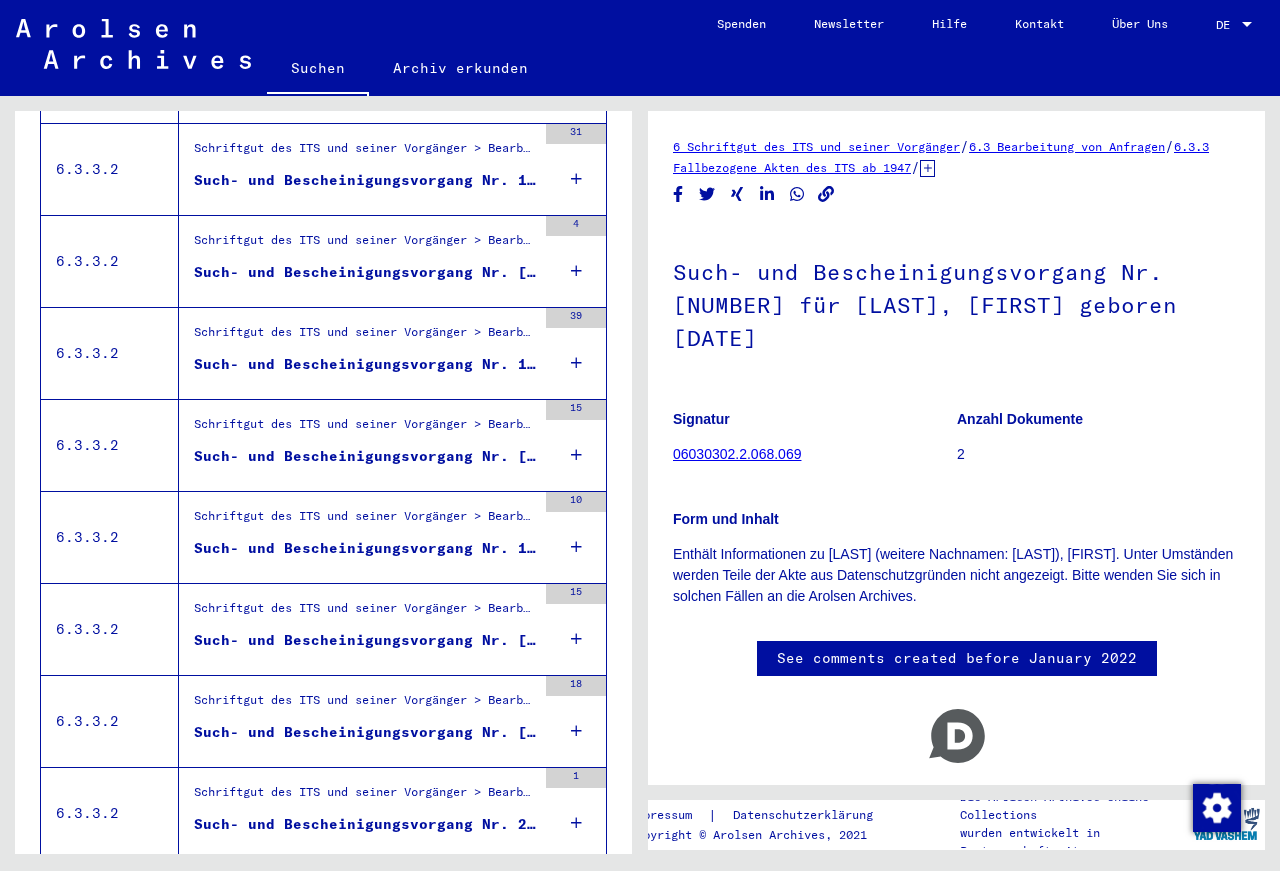 click on "Such- und Bescheinigungsvorgang Nr. 2.011.129 für [LAST], [FIRST] geboren [DATE]" at bounding box center (365, 824) 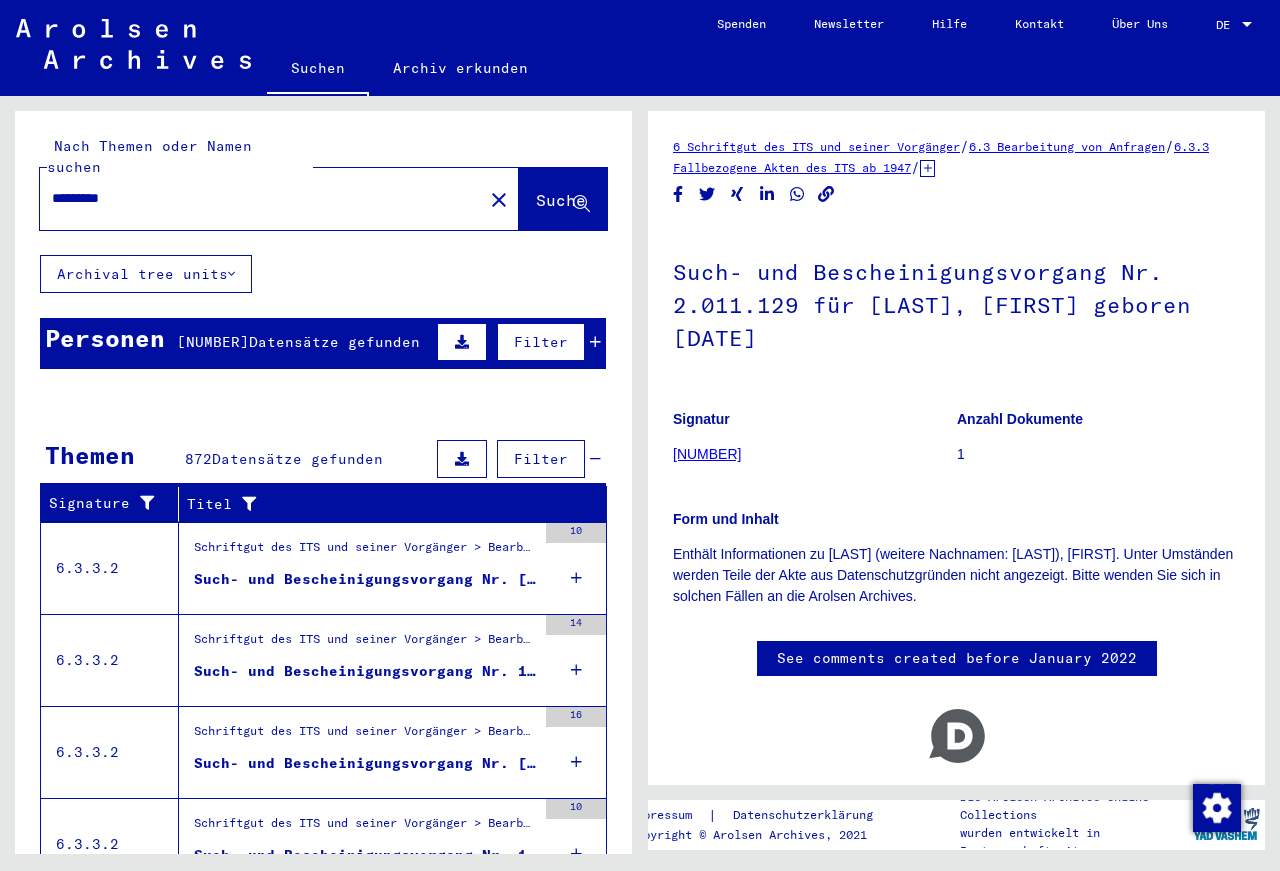 click on "Such- und Bescheinigungsvorgang Nr. [NUMBER] für [LAST], [FIRST] geboren [DATE]" at bounding box center (365, 1499) 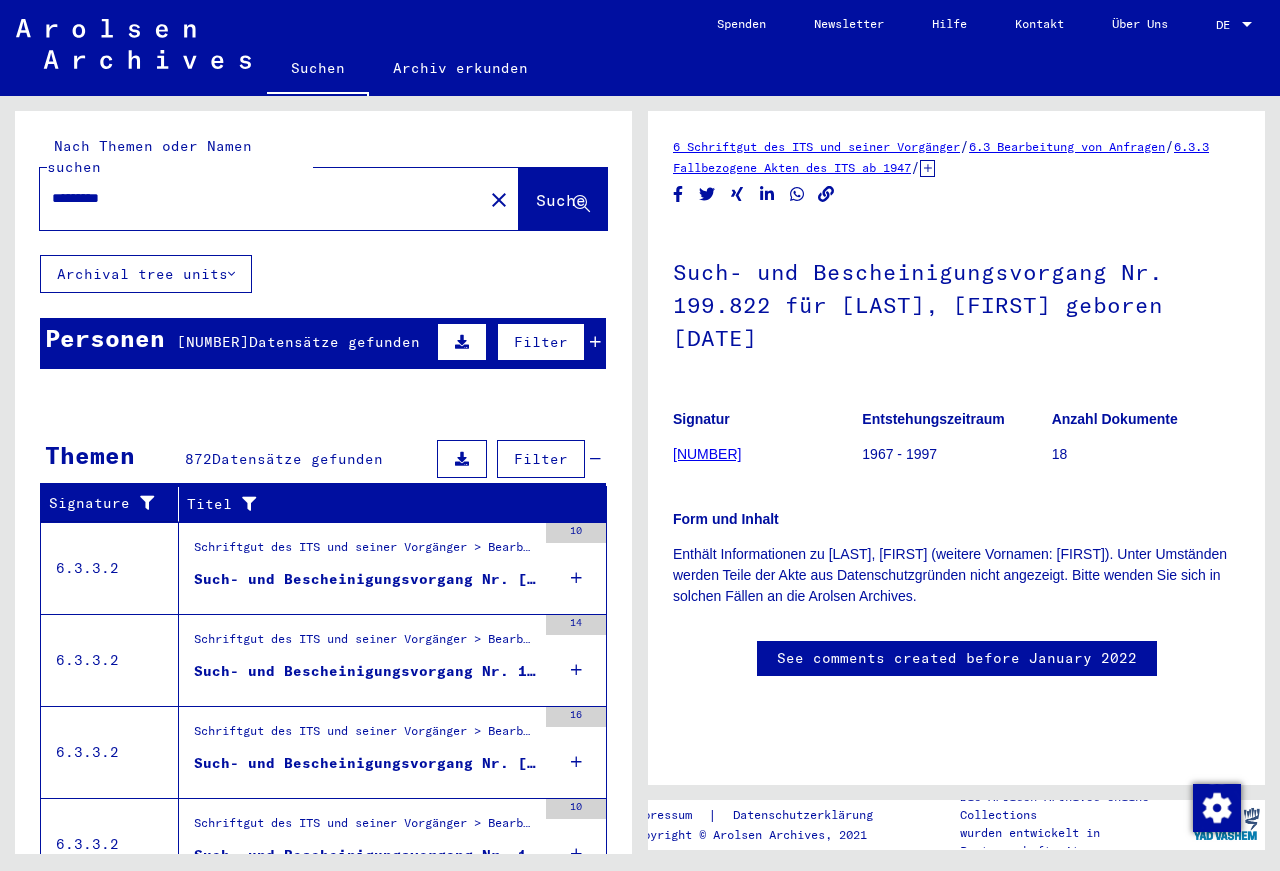 scroll, scrollTop: 767, scrollLeft: 0, axis: vertical 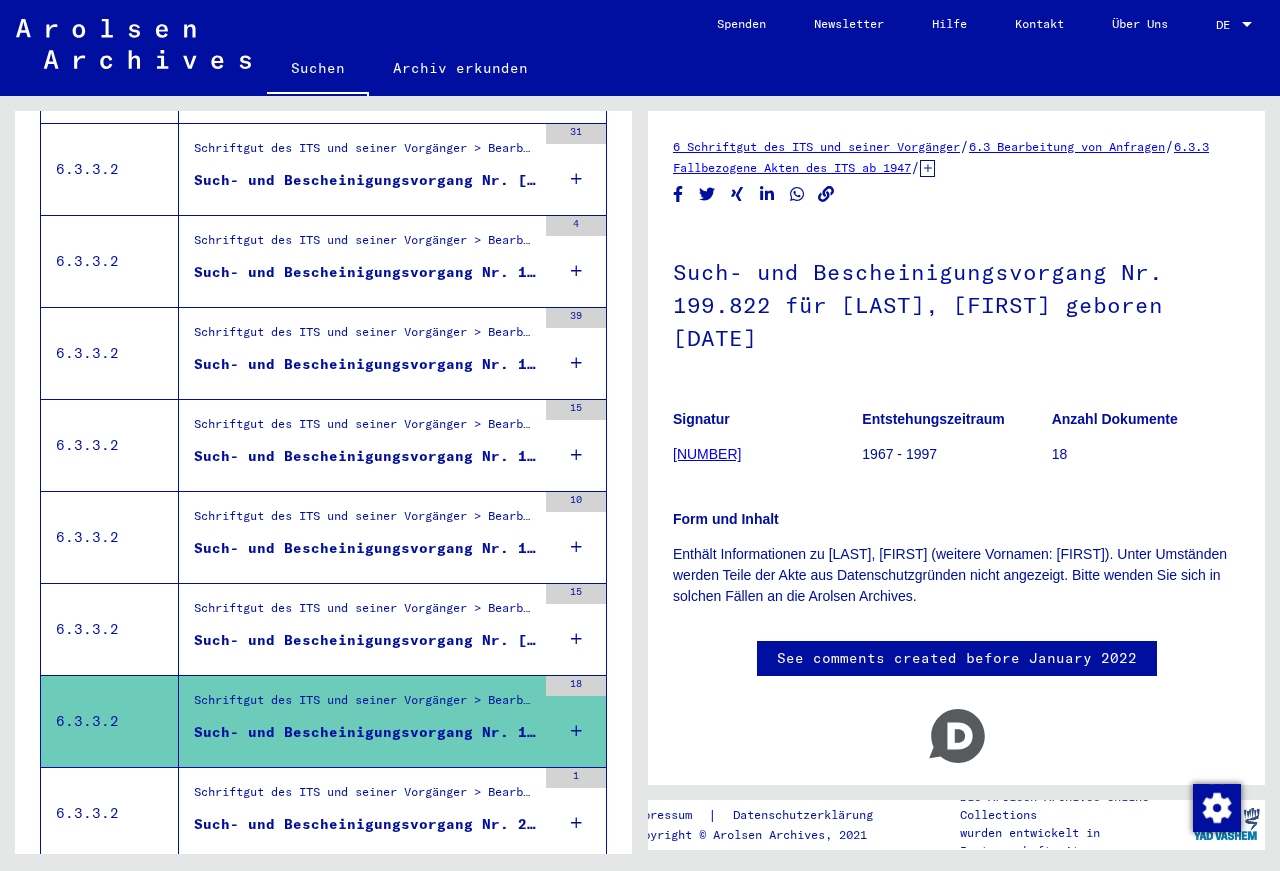 click on "Schriftgut des ITS und seiner Vorgänger > Bearbeitung von Anfragen > Fallbezogene Akten des ITS ab 1947 > T/D-Fallablage > Such- und Bescheinigungsvorgänge mit den (T/D-) Nummern von 1 bis 249.999 > Such- und Bescheinigungsvorgänge mit den (T/D-) Nummern von 196.000 bis 196.499" at bounding box center (365, 613) 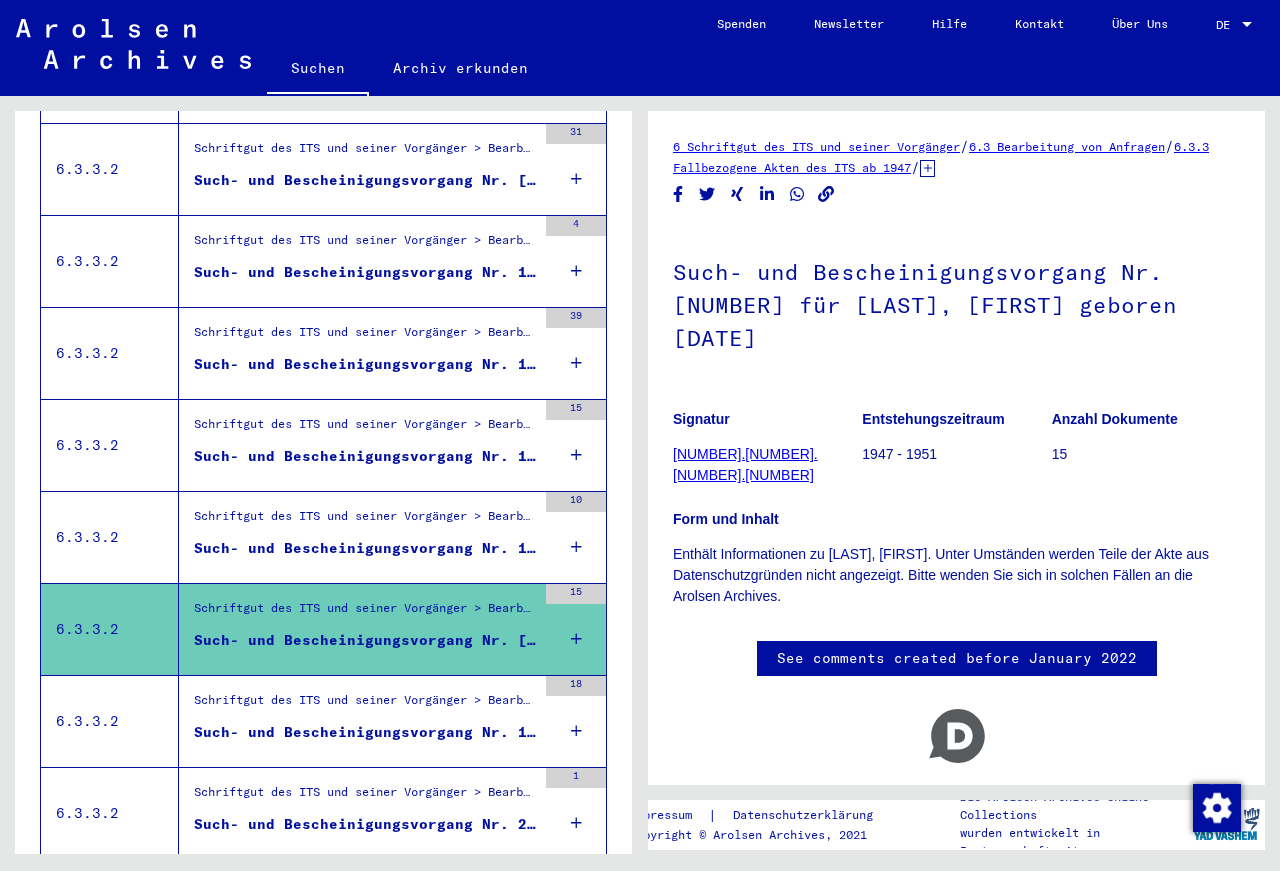 click on "Such- und Bescheinigungsvorgang Nr. 191.997 für [LAST], [FIRST]" at bounding box center (365, 548) 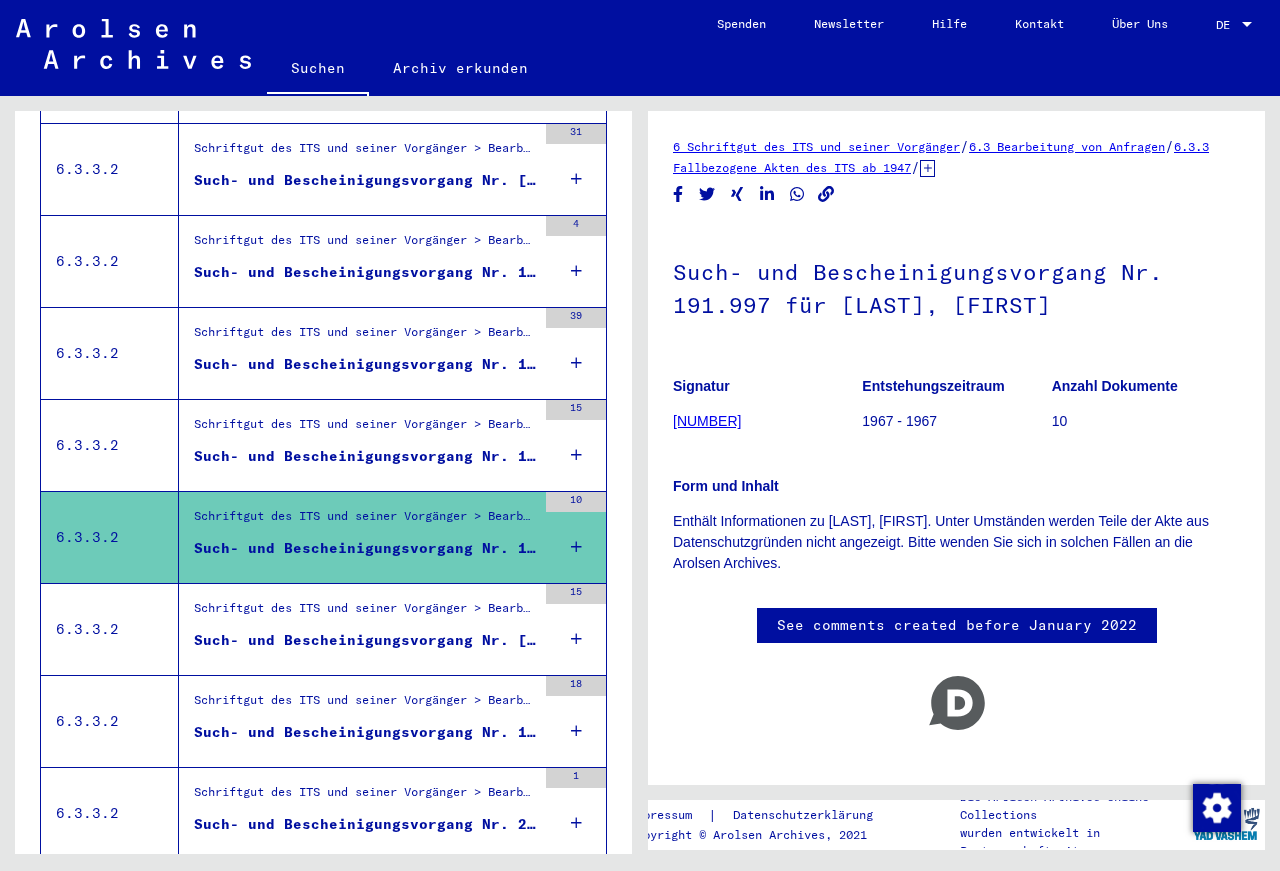 click on "Such- und Bescheinigungsvorgang Nr. [NUMBER] für [LAST], [FIRST] geboren [DATE]" at bounding box center (365, 456) 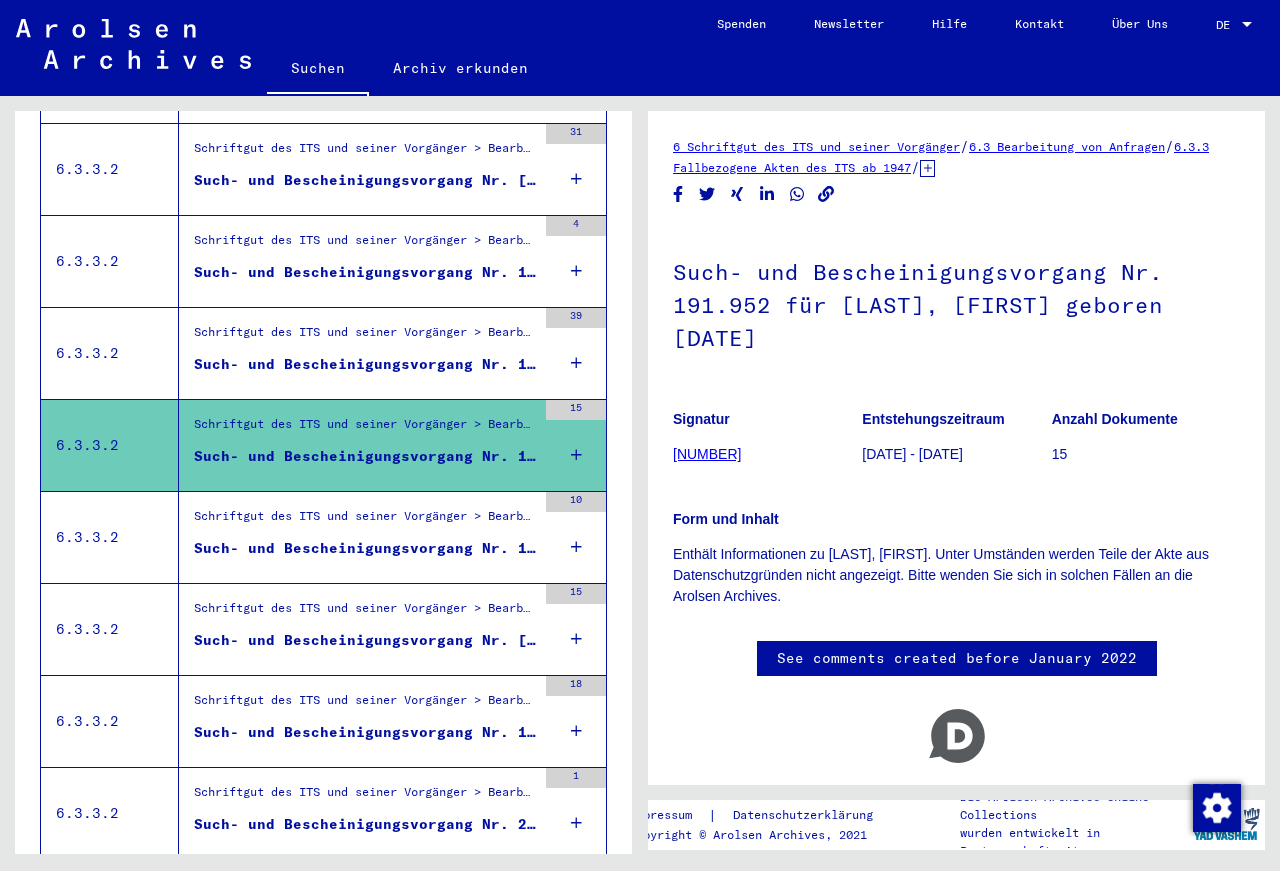 click on "Such- und Bescheinigungsvorgang Nr. 188.469 für [LAST], [FIRST] geboren [DATE] oder[DATE]" at bounding box center (365, 364) 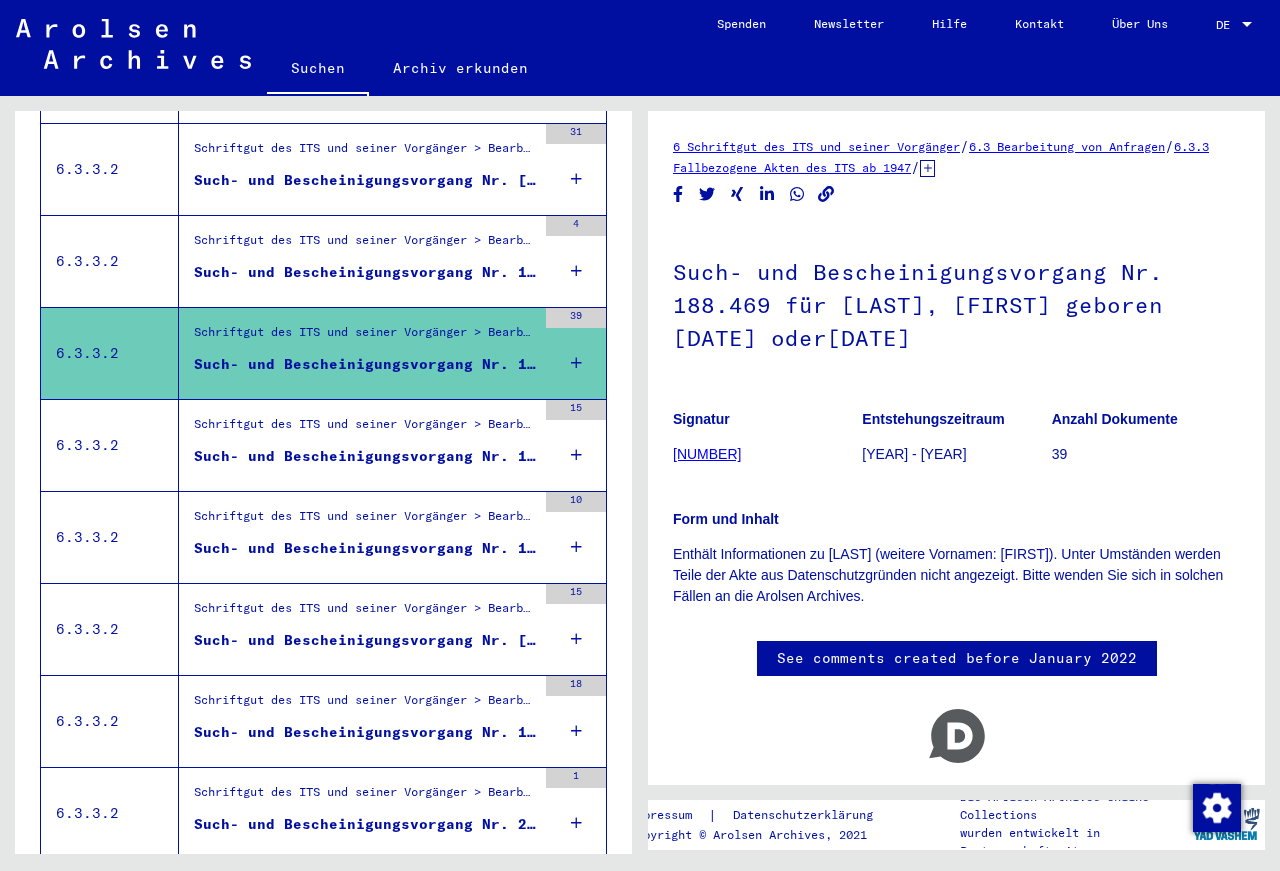 click on "Such- und Bescheinigungsvorgang Nr. [NUMBER] für [LAST], [FIRST] geboren [DATE]" at bounding box center [365, 272] 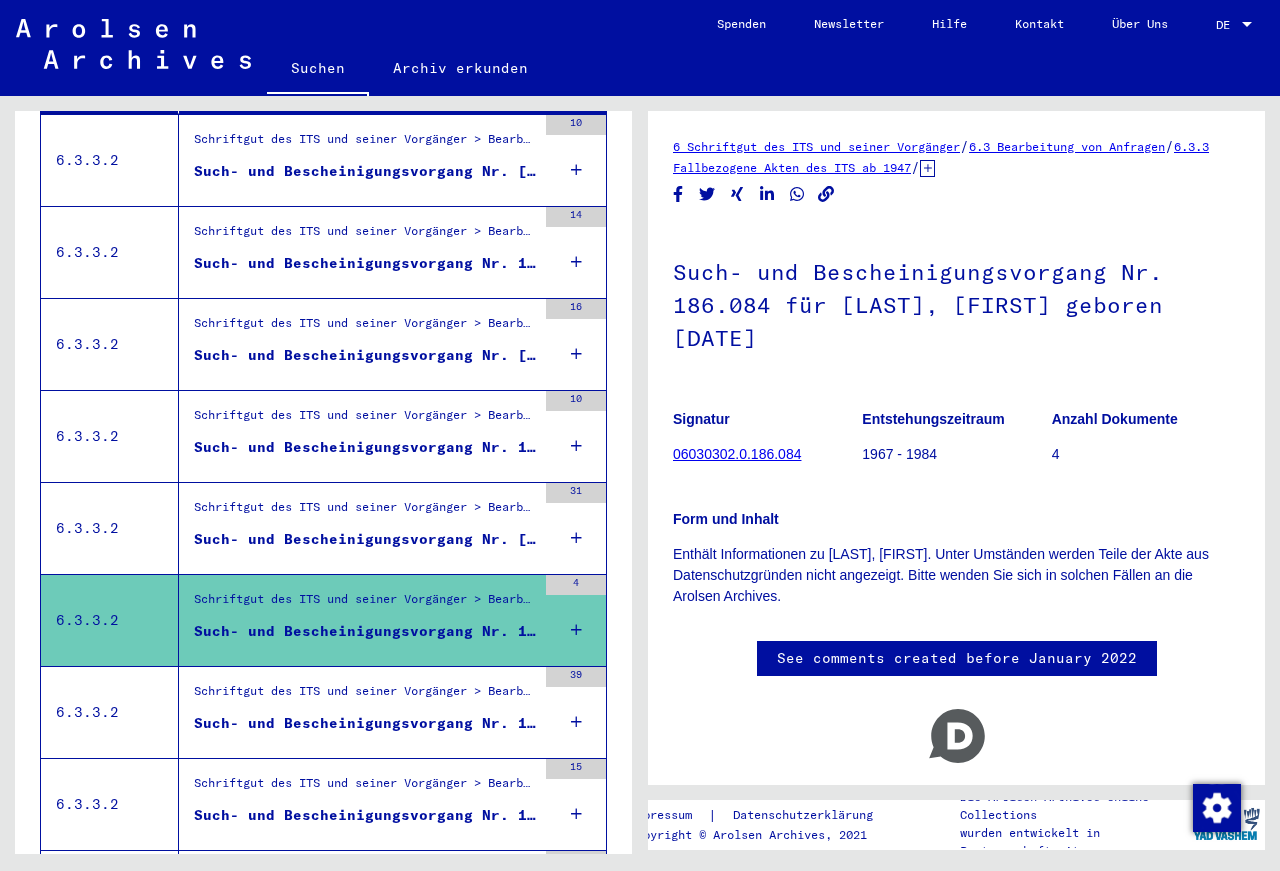 scroll, scrollTop: 335, scrollLeft: 0, axis: vertical 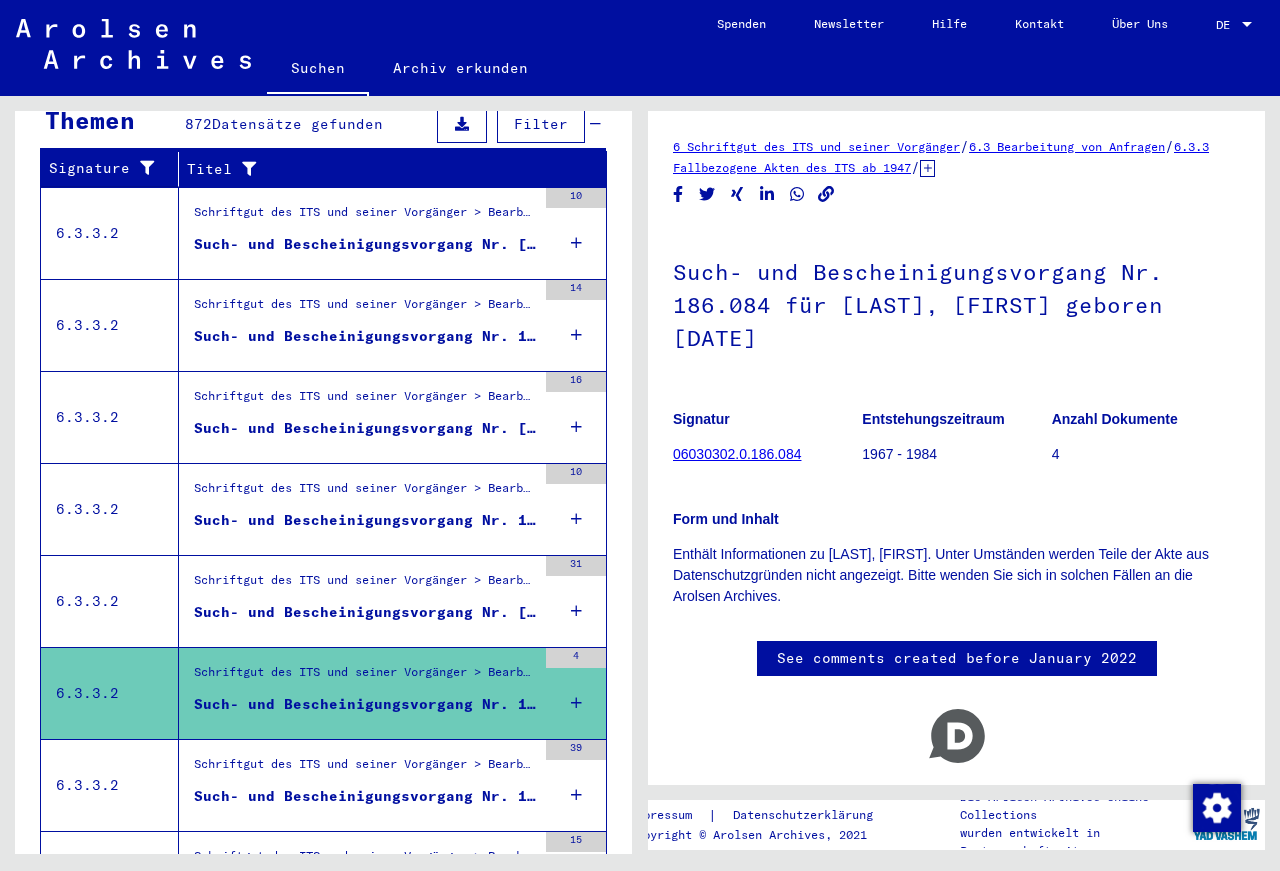 click on "Such- und Bescheinigungsvorgang Nr. 18.253 für [LAST], [FIRST] geboren [DATE]" at bounding box center [365, 612] 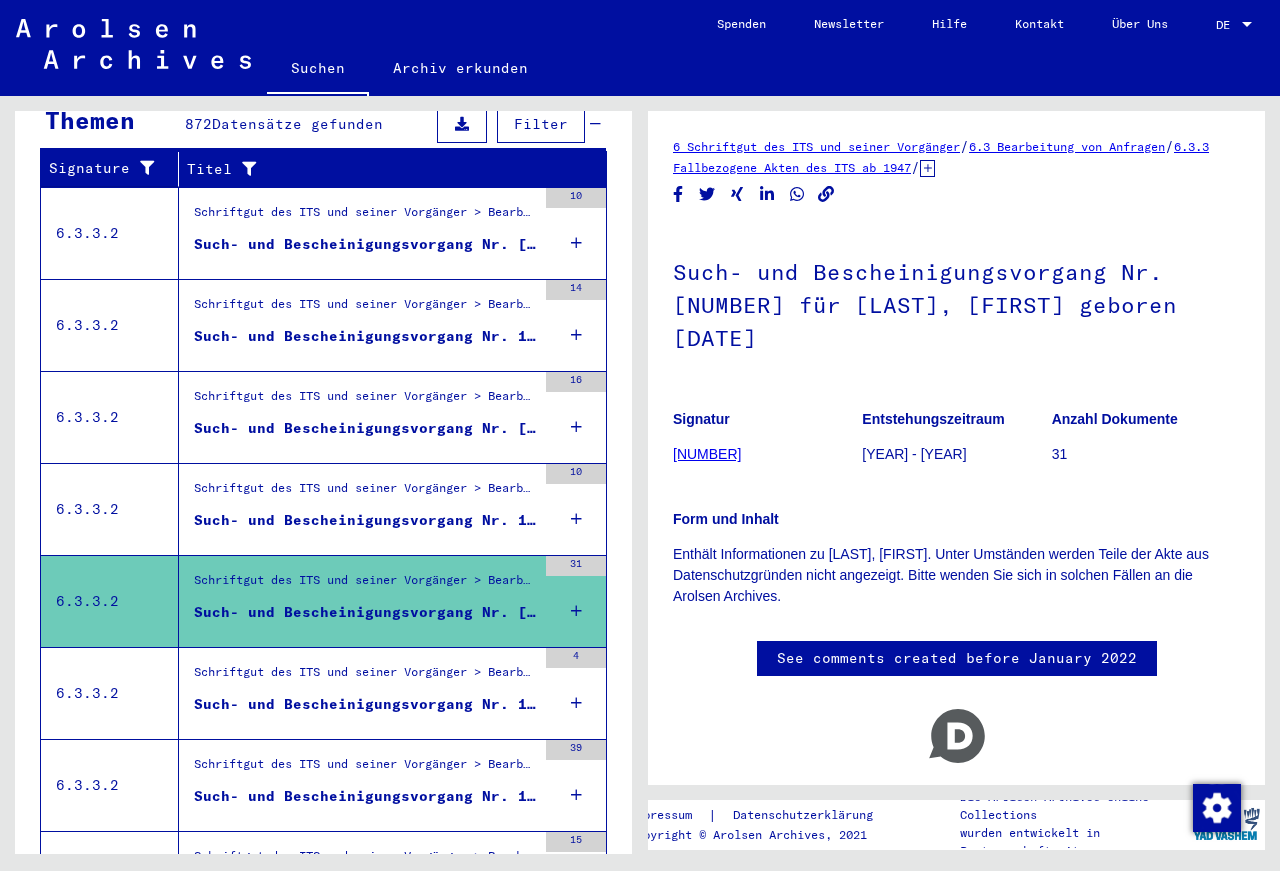 click on "Such- und Bescheinigungsvorgang Nr. [NUMBER] für [LAST], [FIRST] geboren [DAY].[MONTH].[YEAR]" at bounding box center [365, 520] 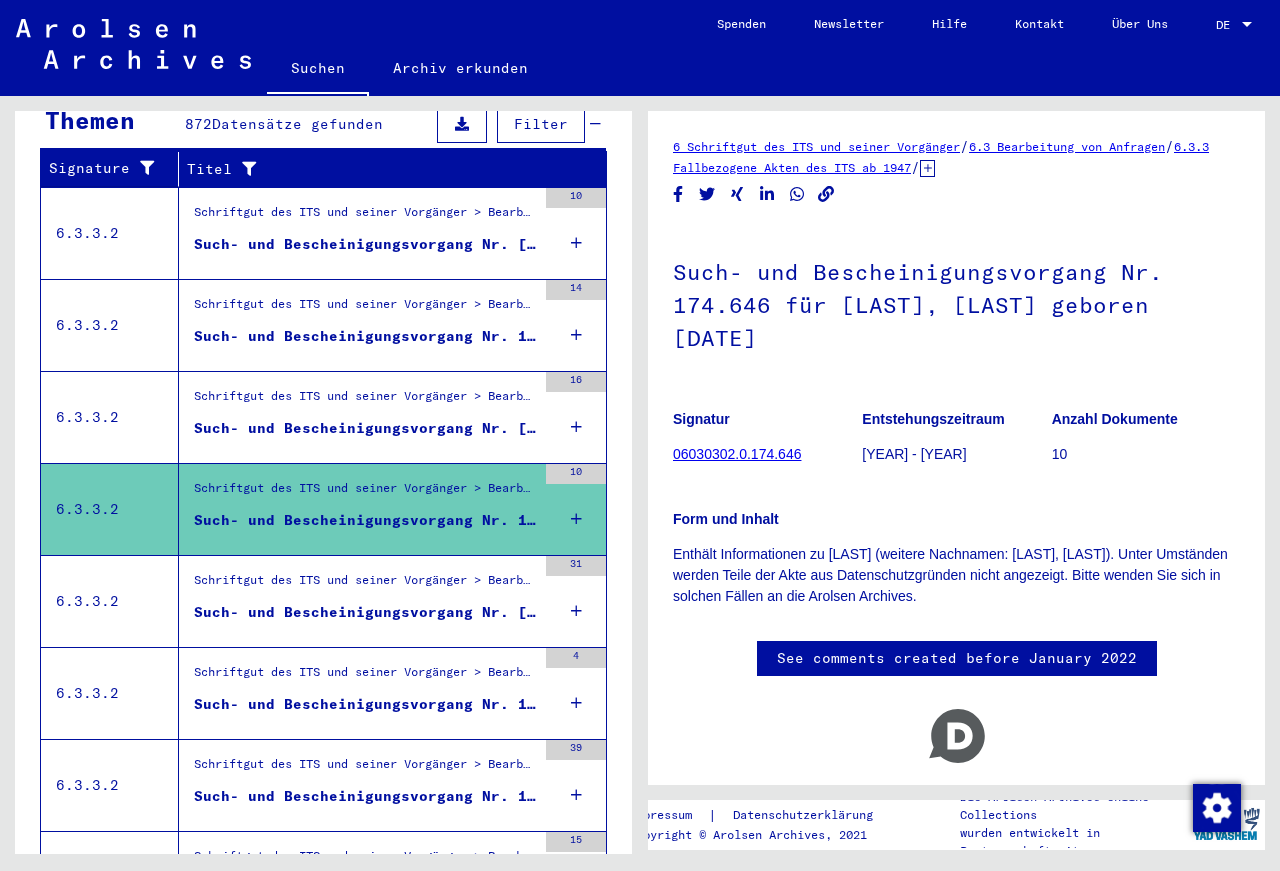 click on "Schriftgut des ITS und seiner Vorgänger > Bearbeitung von Anfragen > Fallbezogene Akten des ITS ab 1947 > T/D-Fallablage > Such- und Bescheinigungsvorgänge mit den (T/D-) Nummern von 1 bis 249.999 > Such- und Bescheinigungsvorgänge mit den (T/D-) Nummern von 174.000 bis 174.499" at bounding box center [365, 401] 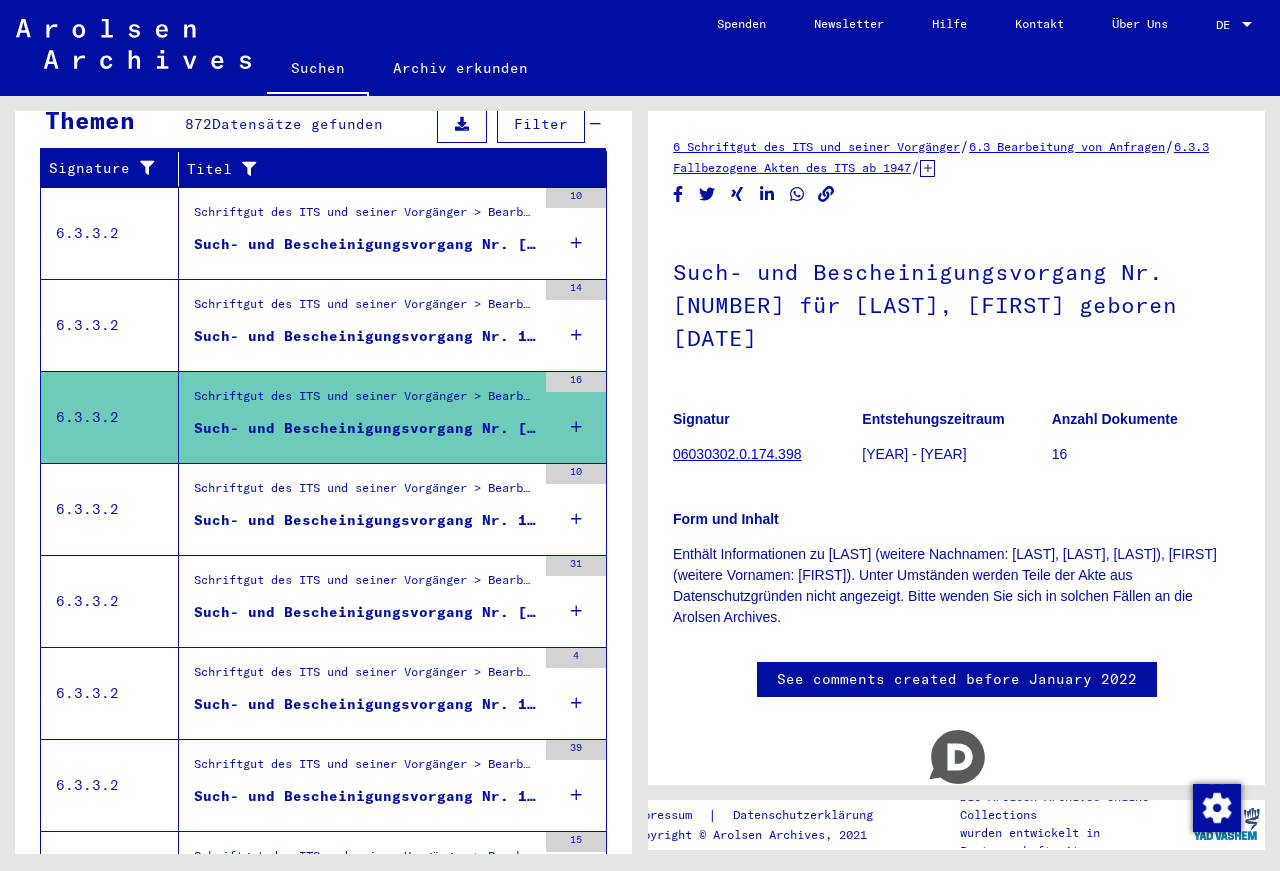 click on "Such- und Bescheinigungsvorgang Nr. 173.663 für [LAST], [FIRST] geboren [DATE] oder[DATE]" at bounding box center [365, 336] 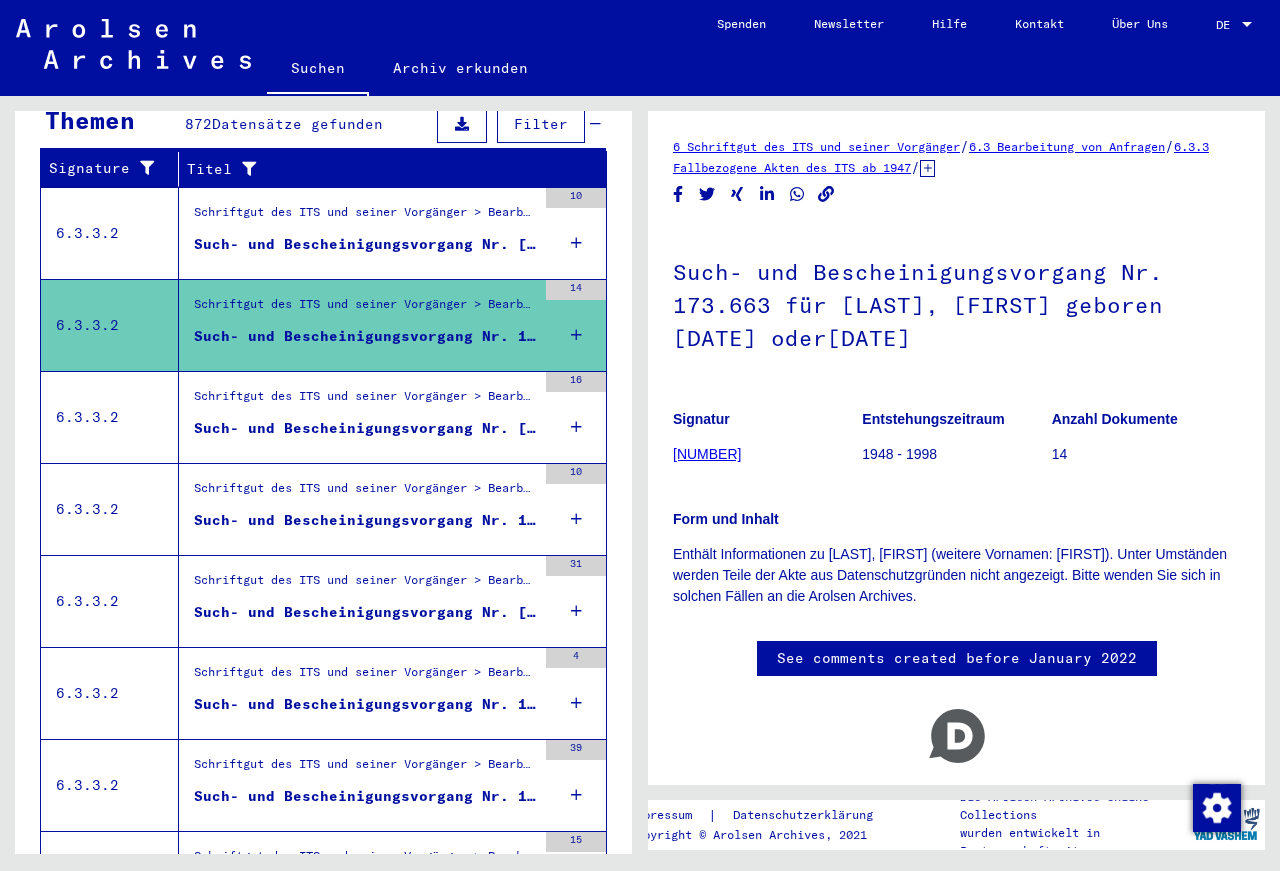 click on "Such- und Bescheinigungsvorgang Nr. 173.308 für [LAST], [FIRST] geboren [DATE]" at bounding box center (365, 244) 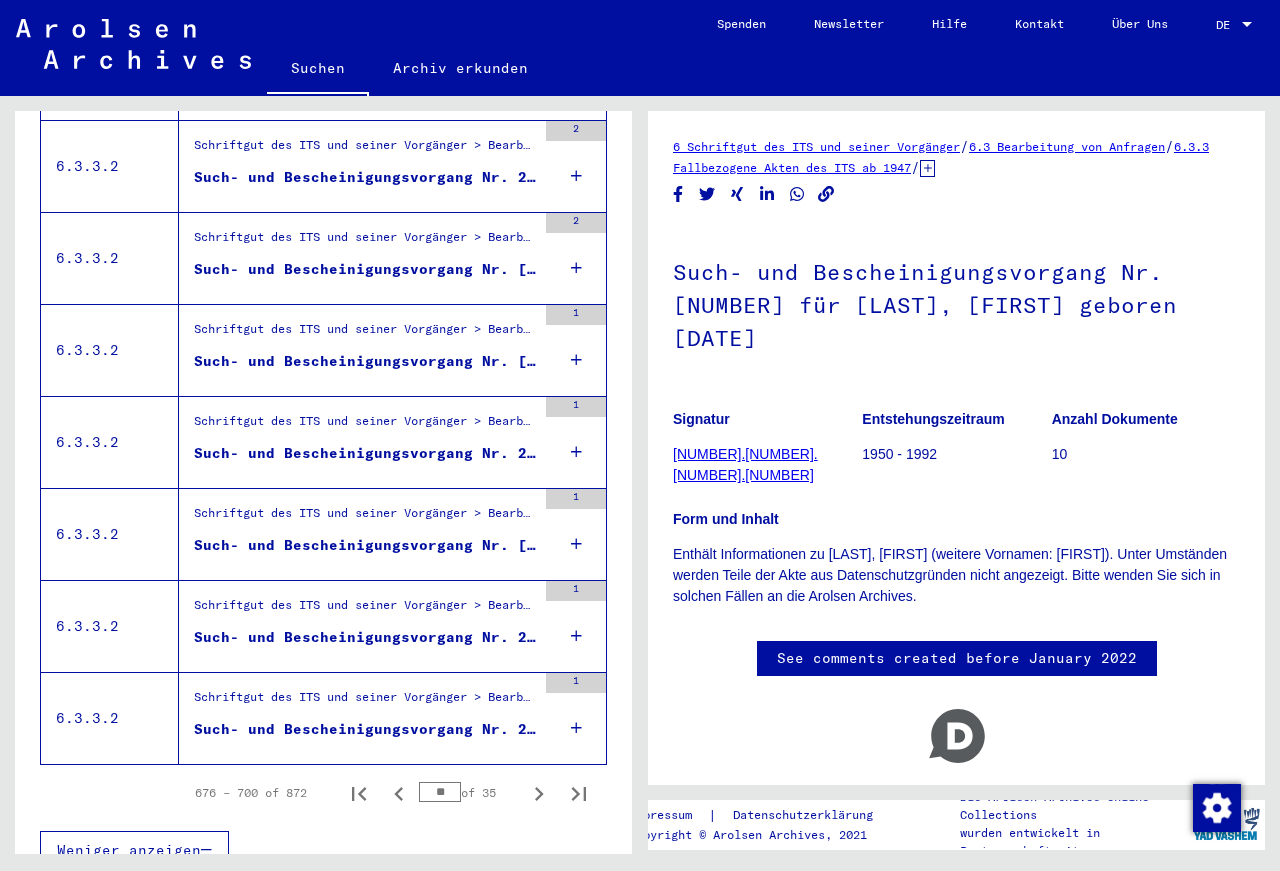 scroll, scrollTop: 2063, scrollLeft: 0, axis: vertical 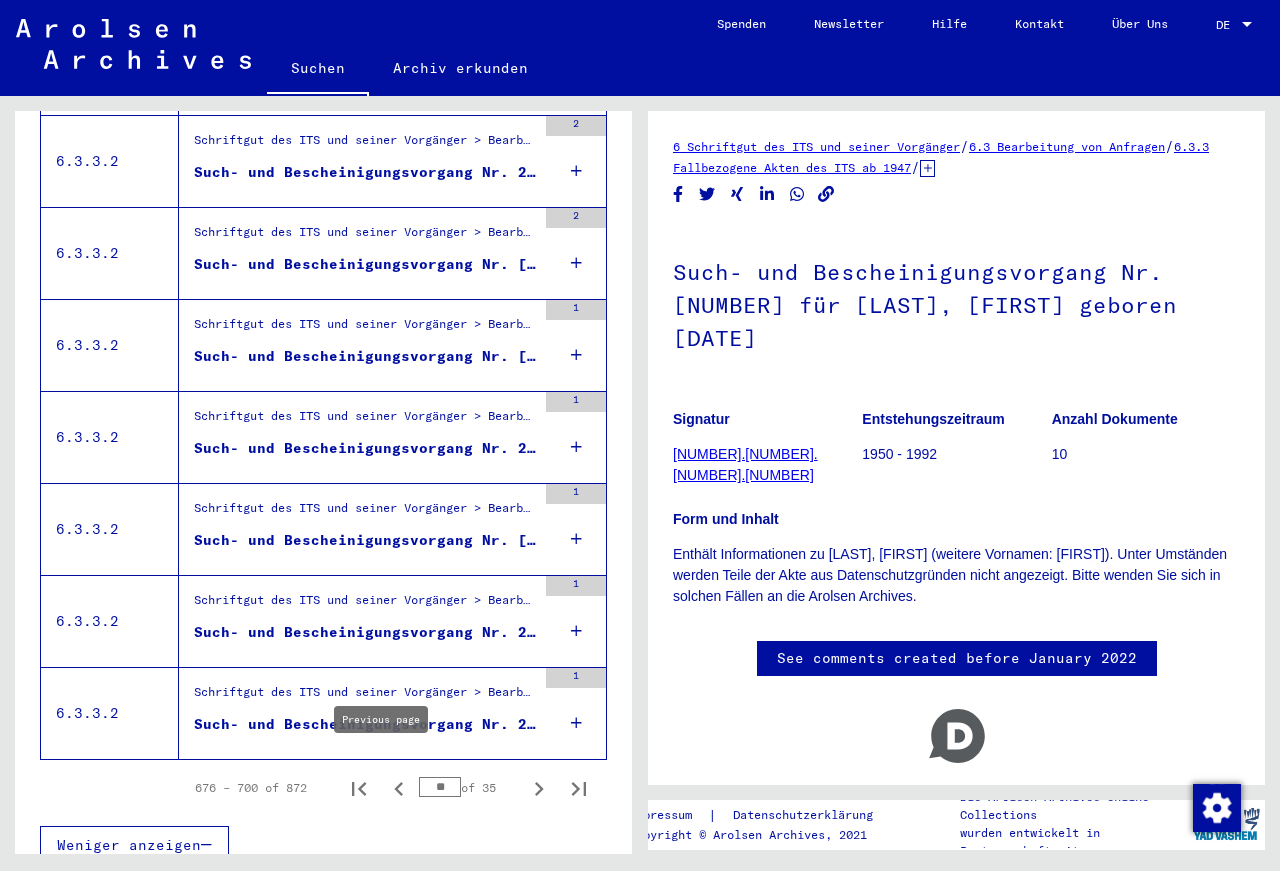 click 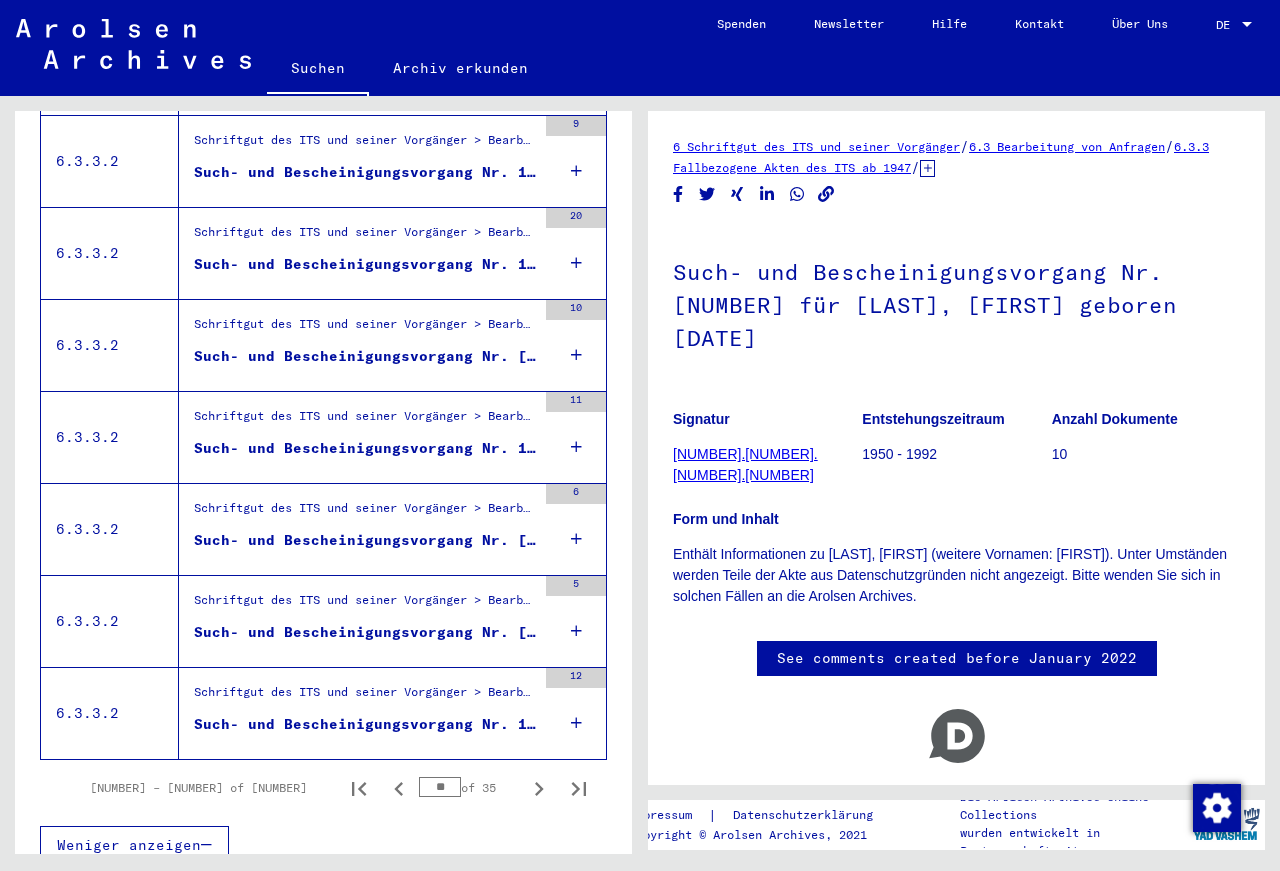 click on "Such- und Bescheinigungsvorgang Nr. [NUMBER] für [LAST], [FIRST] geboren [DATE]" at bounding box center (365, 724) 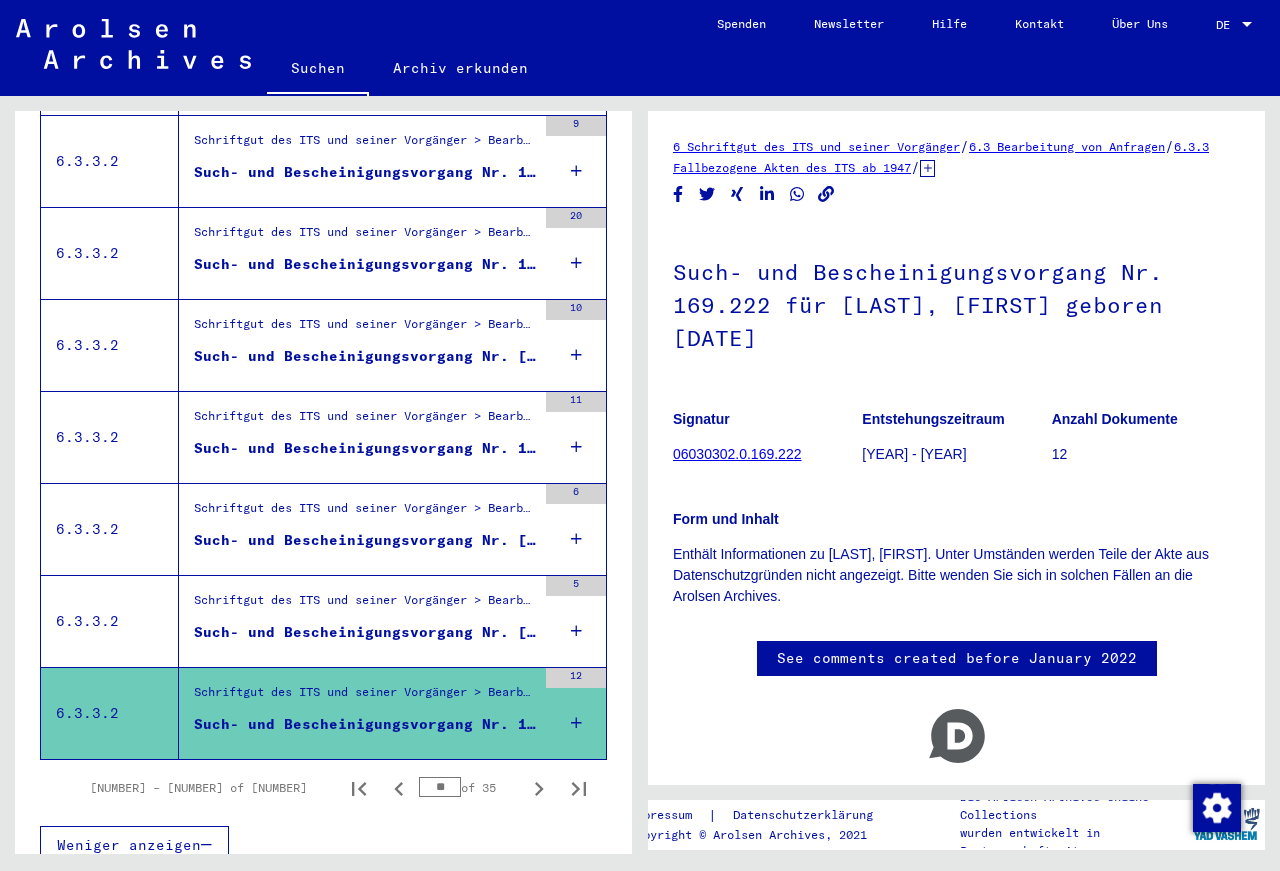 click on "Such- und Bescheinigungsvorgang Nr. 165.343 für [LAST], [FIRST] geboren [YEAR]" at bounding box center [365, 632] 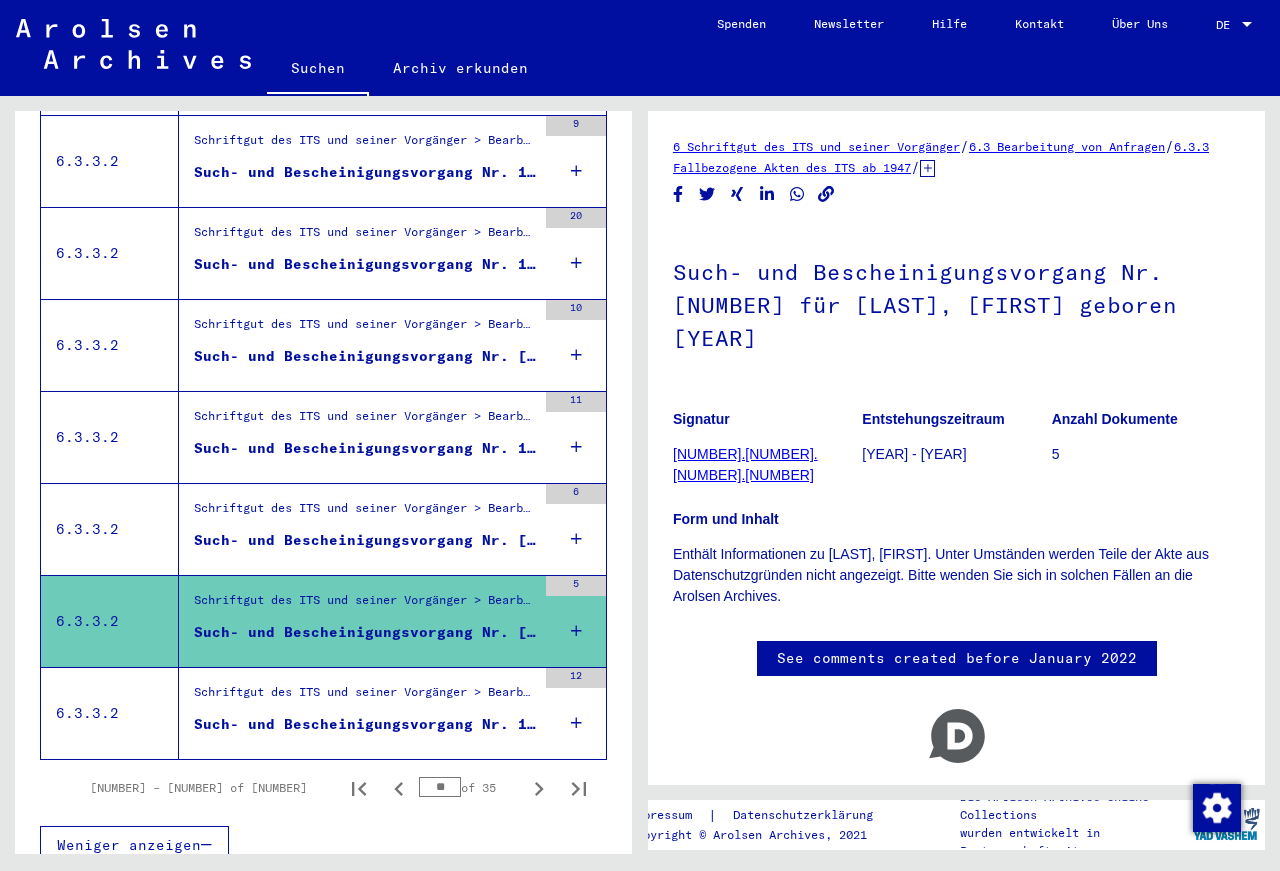 click on "Such- und Bescheinigungsvorgang Nr. [NUMBER] für [LAST], [FIRST] geboren [DATE]" at bounding box center [365, 540] 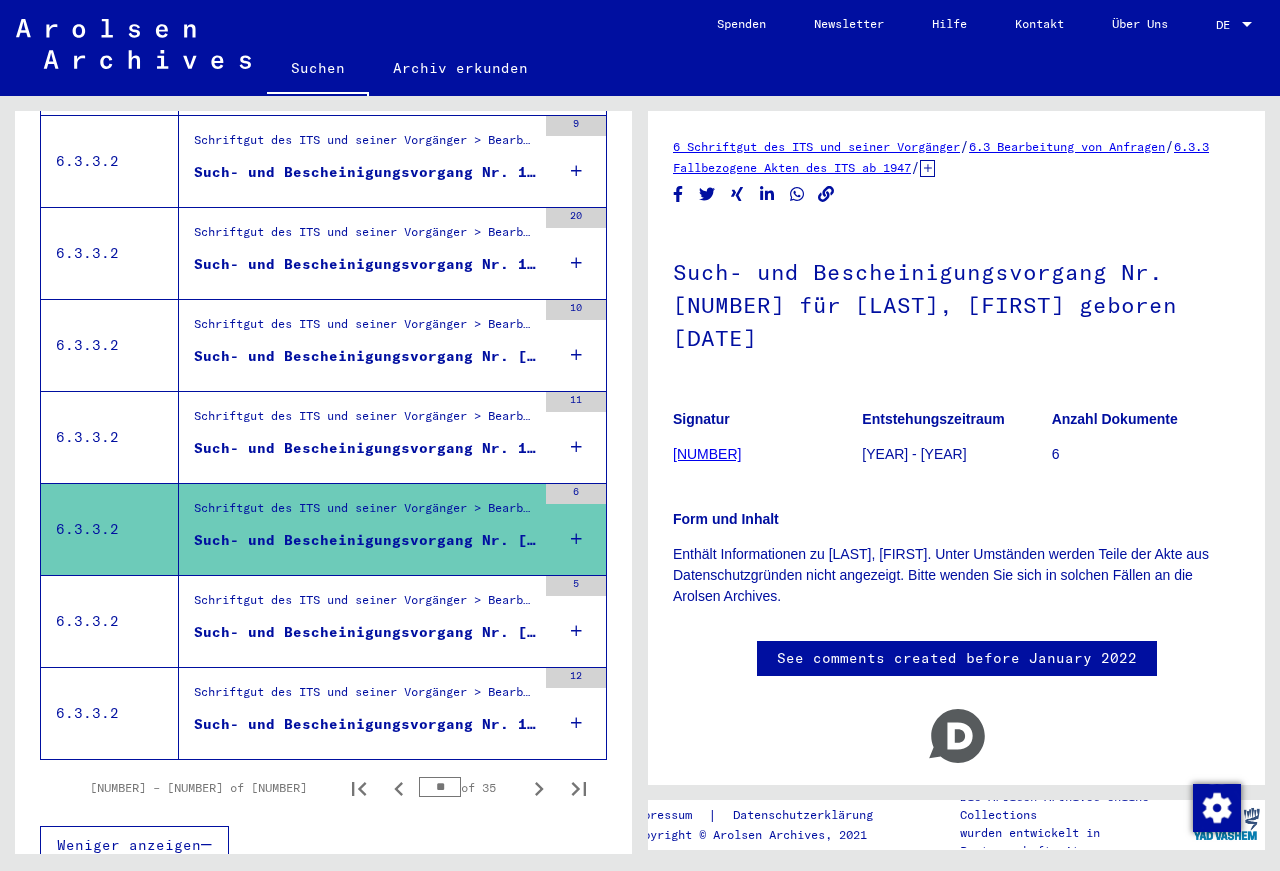 click on "Such- und Bescheinigungsvorgang Nr. [NUMBER] für [LAST], [FIRST] geboren [YEAR]" at bounding box center (365, 448) 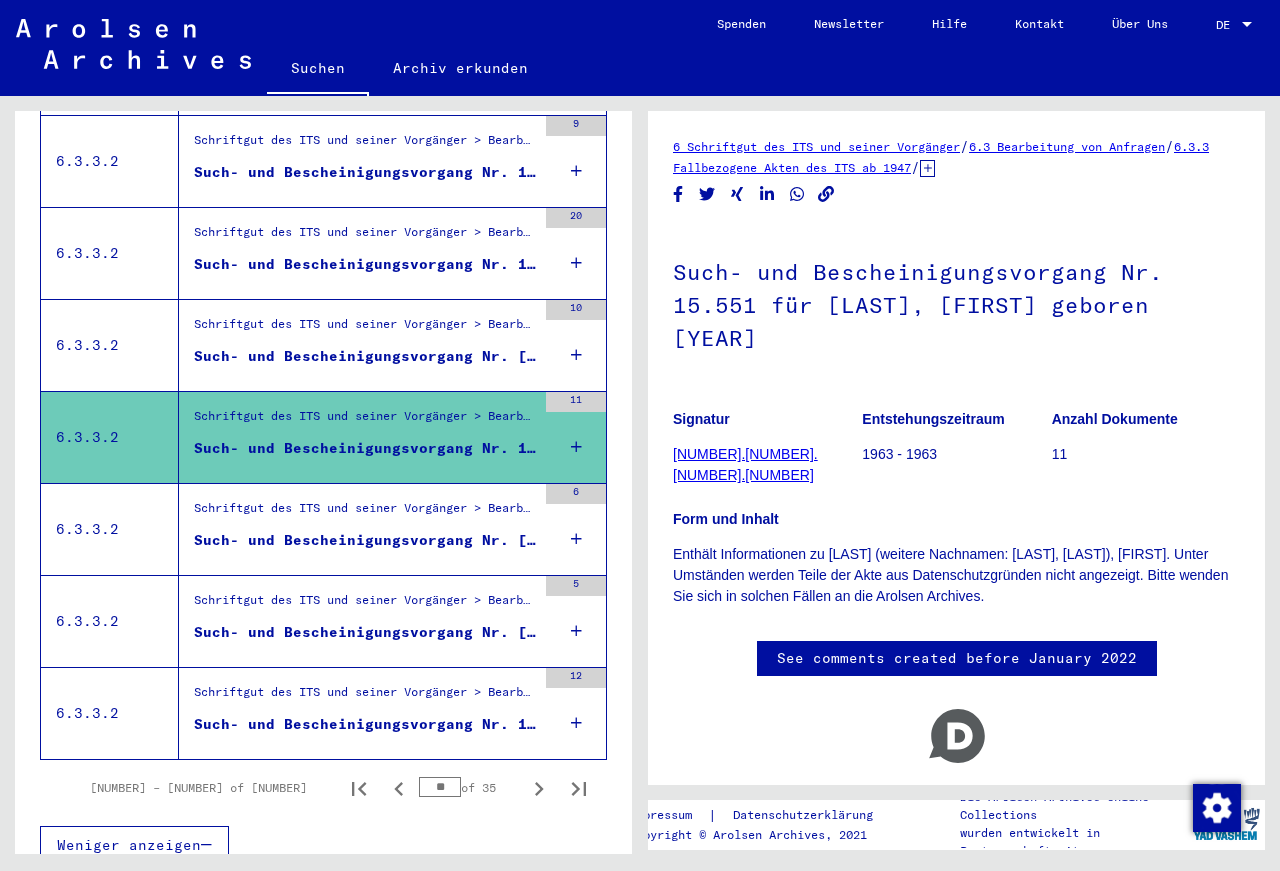 click on "Such- und Bescheinigungsvorgang Nr. [NUMBER] für [LAST], [FIRST] geboren [DATE]" at bounding box center [365, 356] 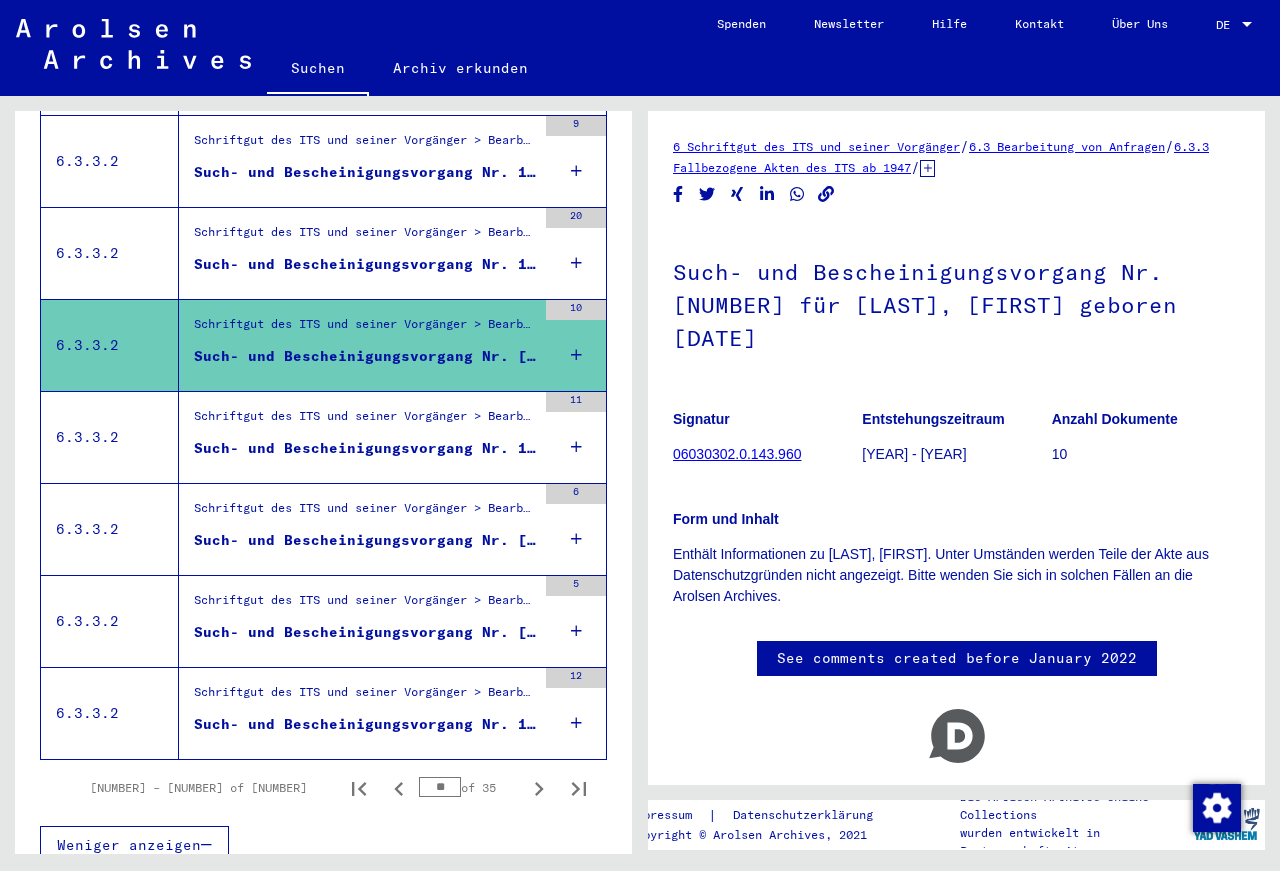 click on "Such- und Bescheinigungsvorgang Nr. 14.711 für [LAST], [FIRST] geboren [DATE] oder[DATE]" at bounding box center [365, 264] 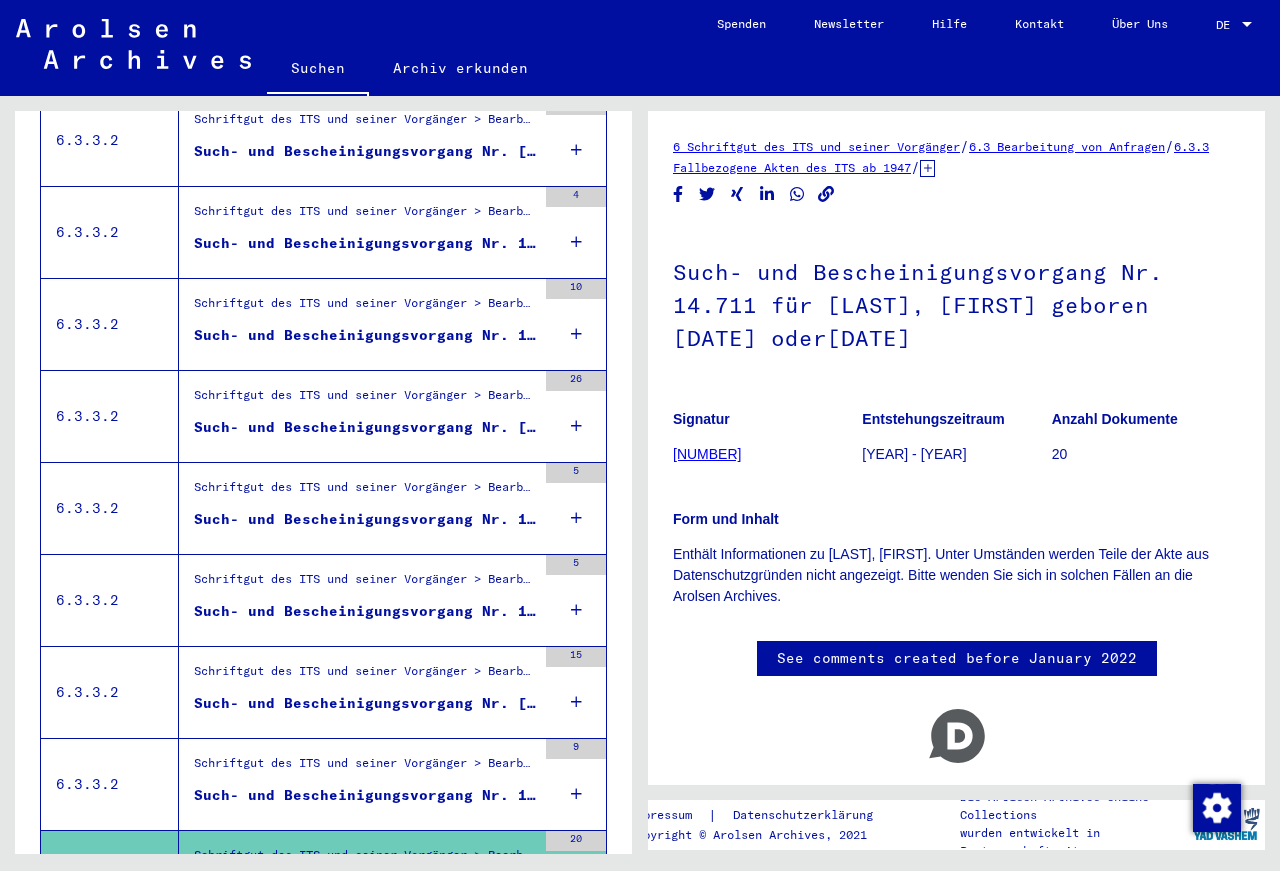 scroll, scrollTop: 1415, scrollLeft: 0, axis: vertical 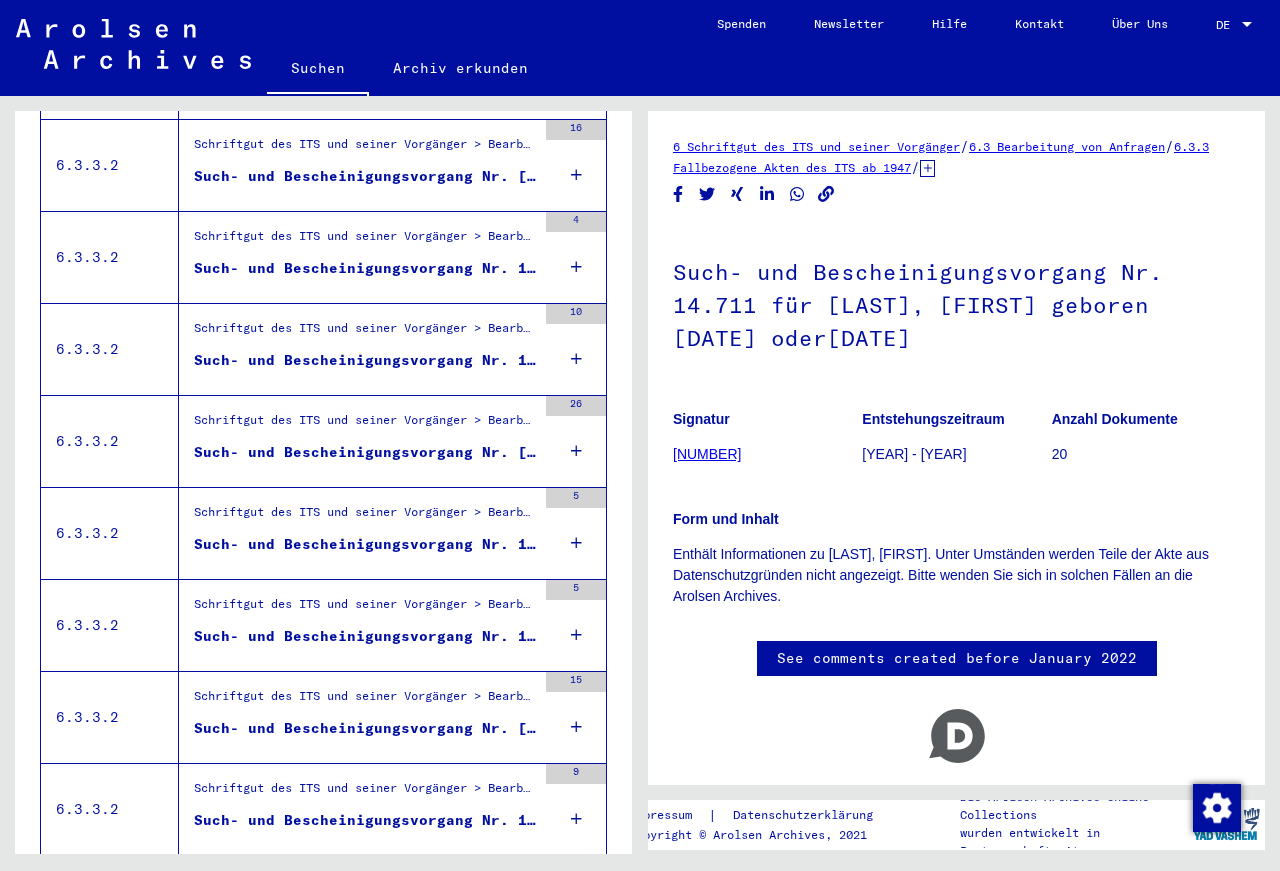 click on "Schriftgut des ITS und seiner Vorgänger > Bearbeitung von Anfragen > Fallbezogene Akten des ITS ab 1947 > T/D-Fallablage > Such- und Bescheinigungsvorgänge mit den (T/D-) Nummern von 1 bis 249.999 > Such- und Bescheinigungsvorgänge mit den (T/D-) Nummern von 139.000 bis 139.499" at bounding box center (365, 793) 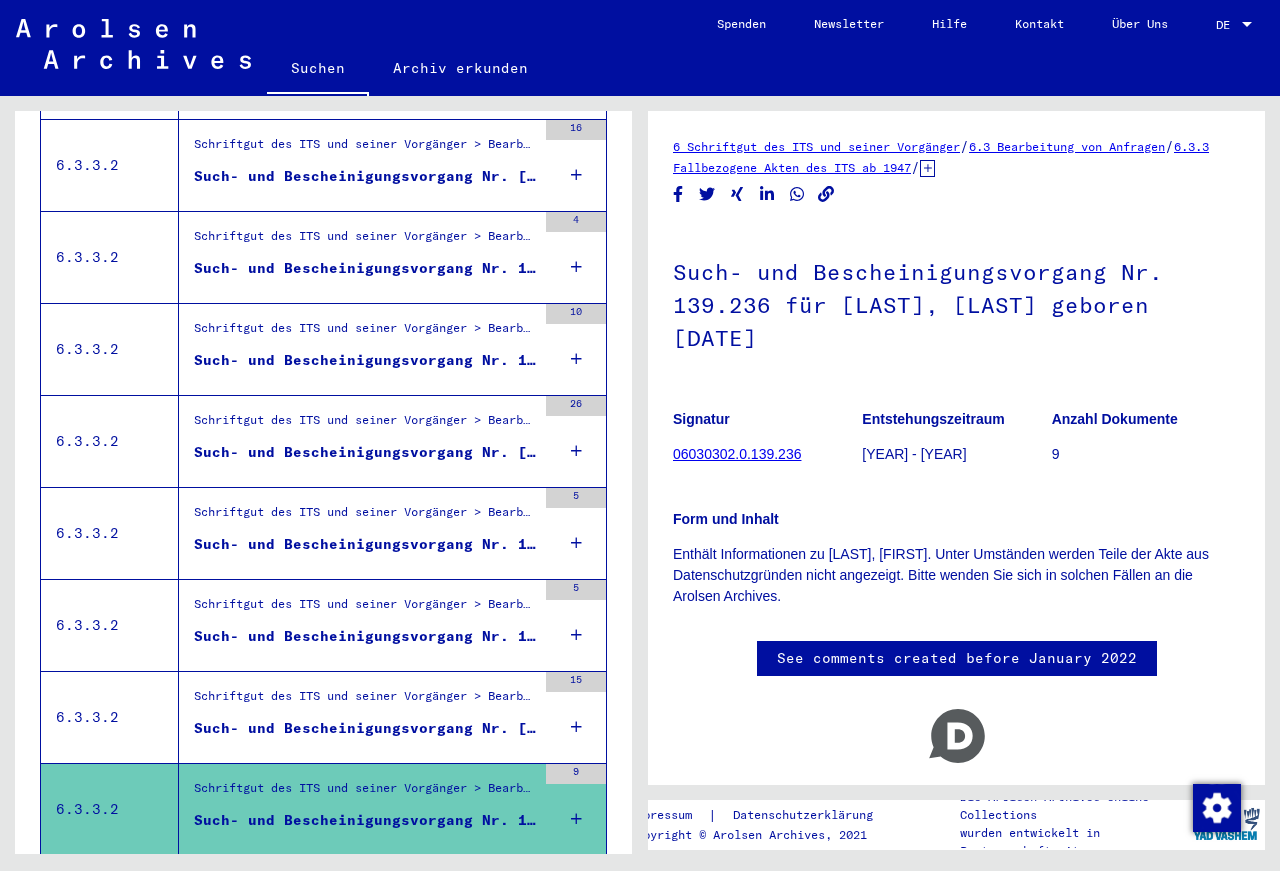 click on "Such- und Bescheinigungsvorgang Nr. [NUMBER] für [LAST], [FIRST] geboren [DATE]" at bounding box center (365, 728) 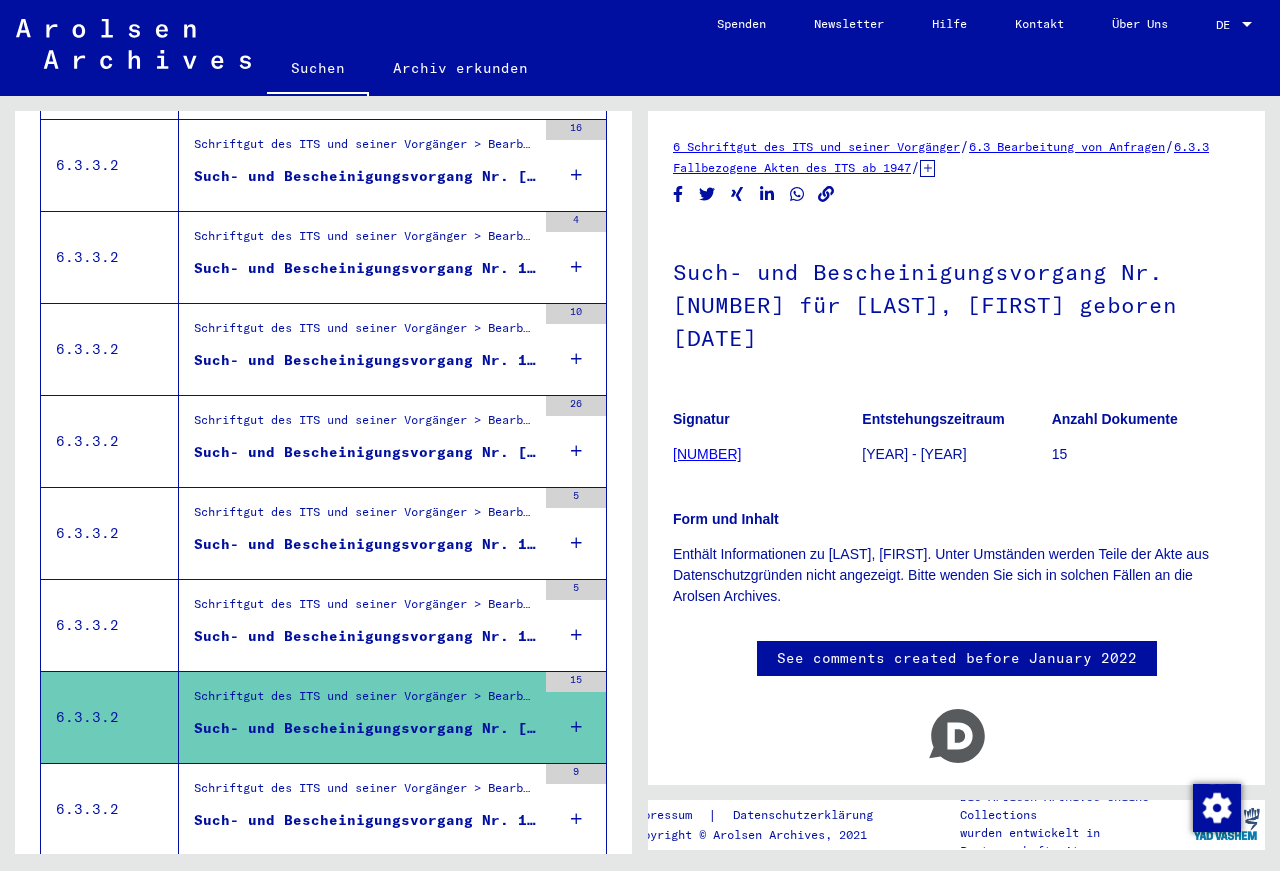 click on "Schriftgut des ITS und seiner Vorgänger > Bearbeitung von Anfragen > Fallbezogene Akten des ITS ab 1947 > T/D-Fallablage > Such- und Bescheinigungsvorgänge mit den (T/D-) Nummern von 1 bis 249.999 > Such- und Bescheinigungsvorgänge mit den (T/D-) Nummern von 135.000 bis 135.499" at bounding box center (365, 609) 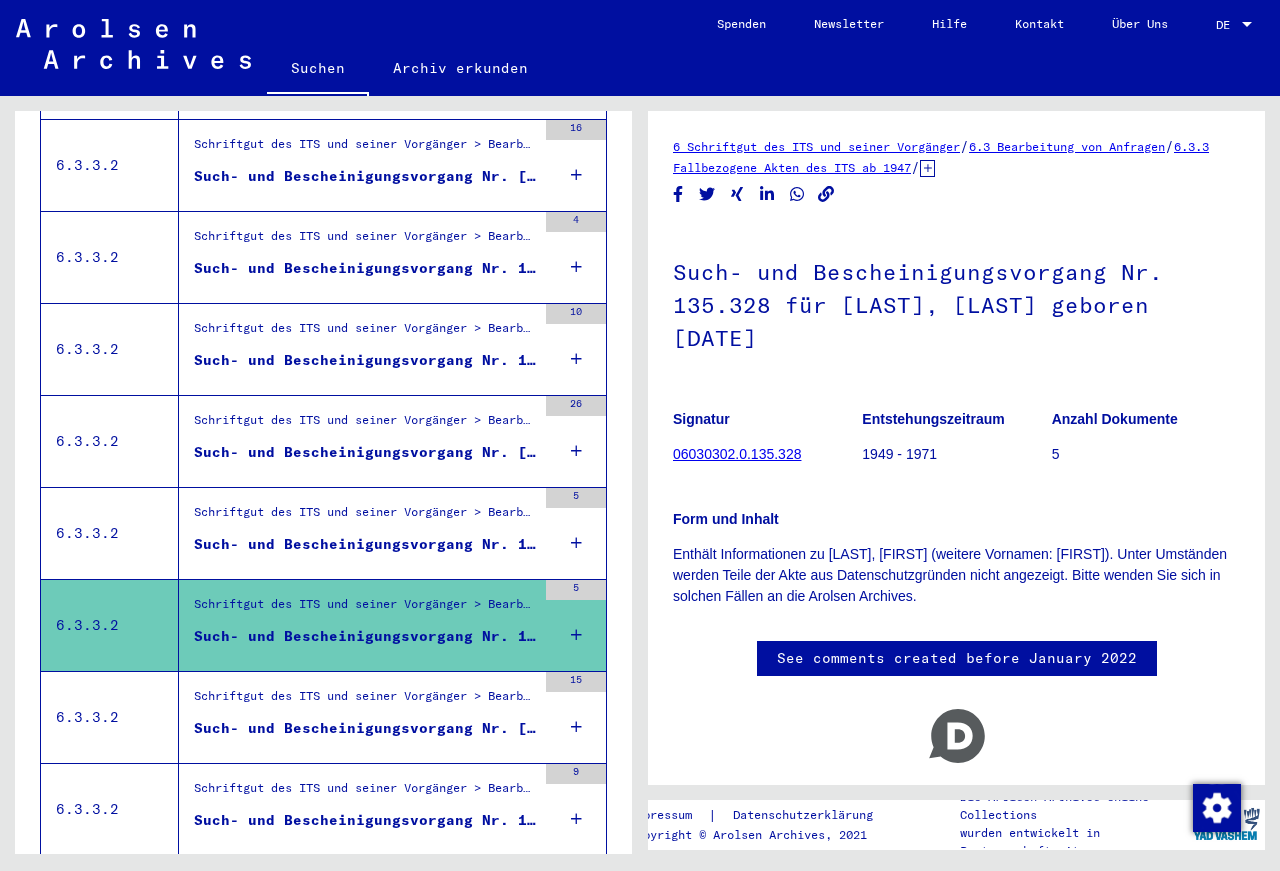 click on "Such- und Bescheinigungsvorgang Nr. [NUMBER] für [LAST], [FIRST] geboren [DAY].[MONTH].[YEAR]" at bounding box center [365, 544] 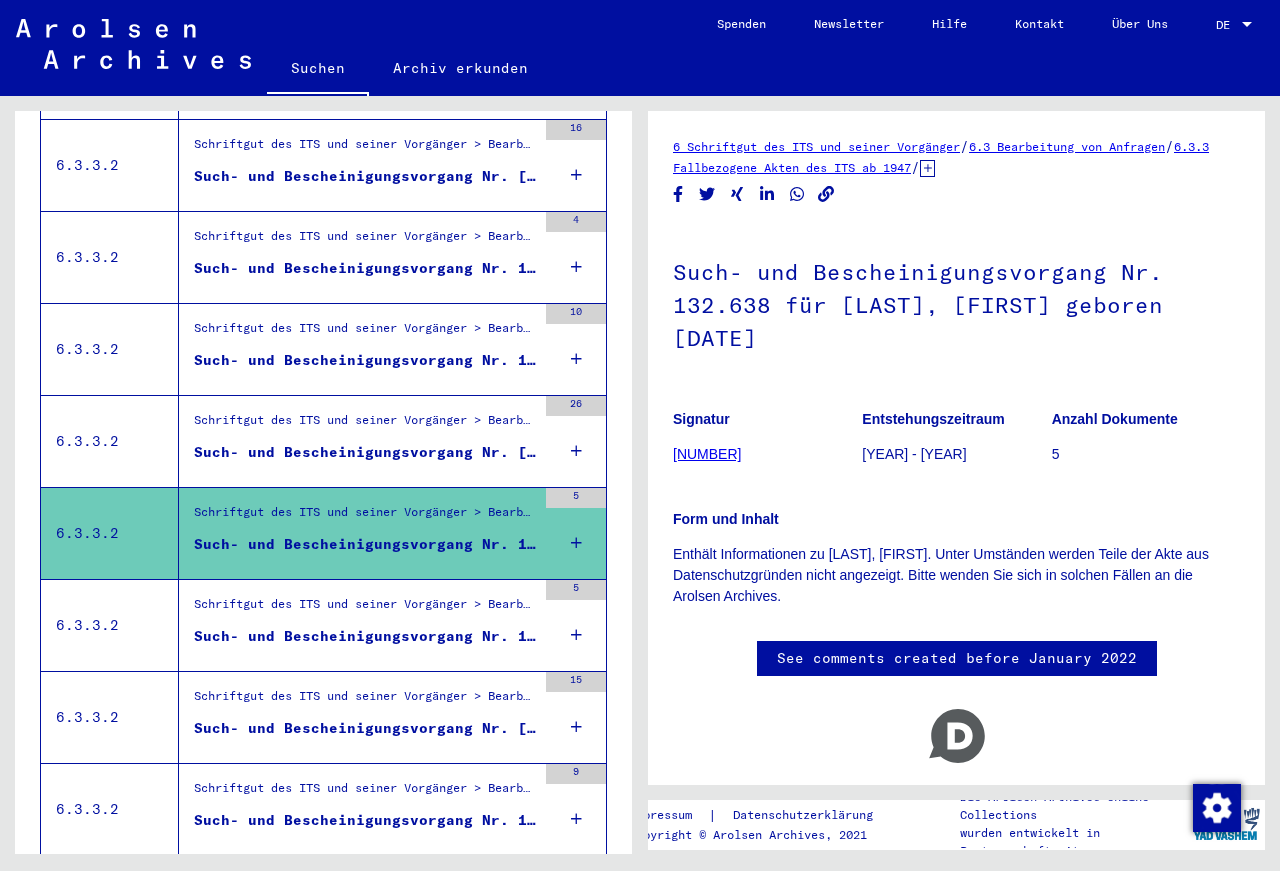 click on "Such- und Bescheinigungsvorgang Nr. [NUMBER] für [LAST], [FIRST] geboren [DATE] oder[DATE]" at bounding box center [365, 452] 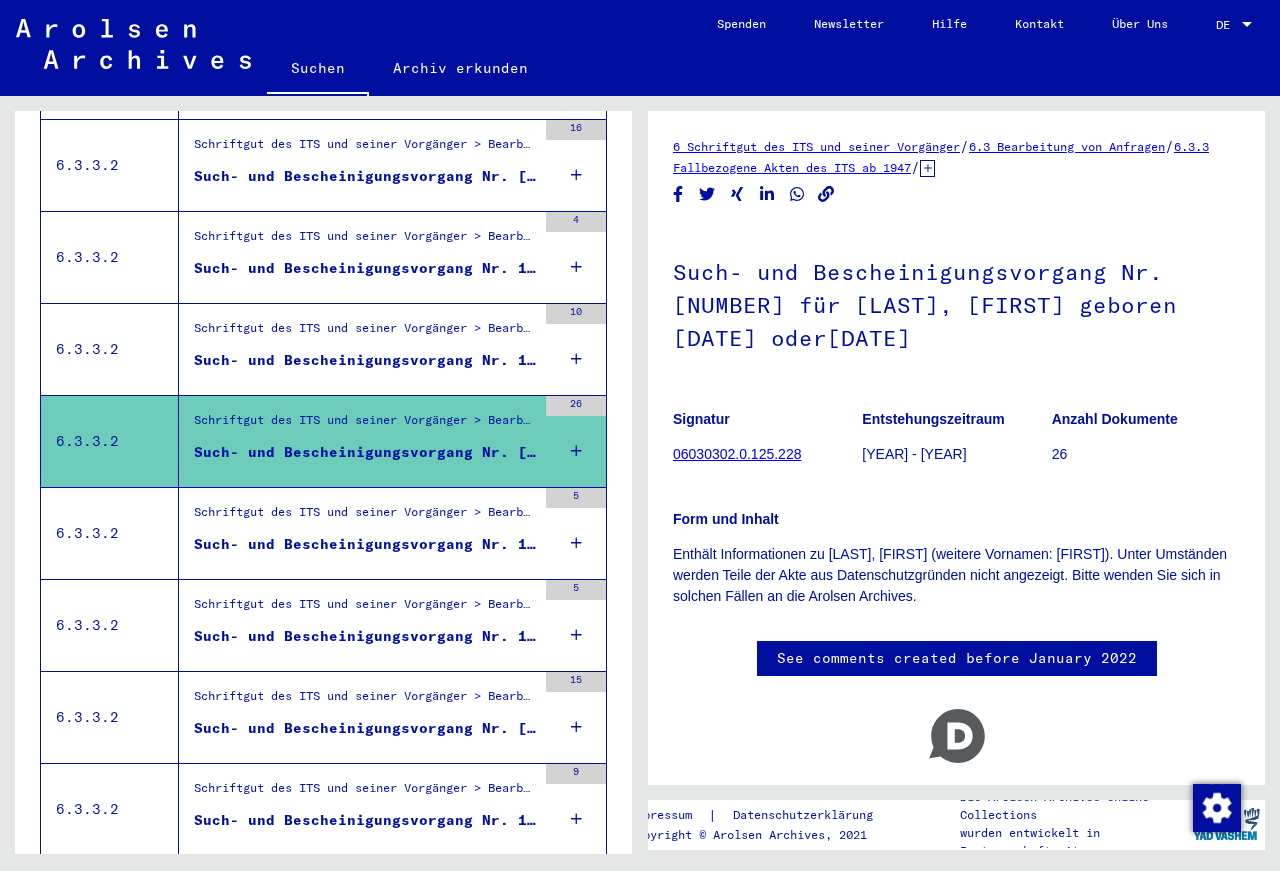 click on "Such- und Bescheinigungsvorgang Nr. 125.059 für [LAST], [FIRST] geboren [DATE]" at bounding box center (365, 360) 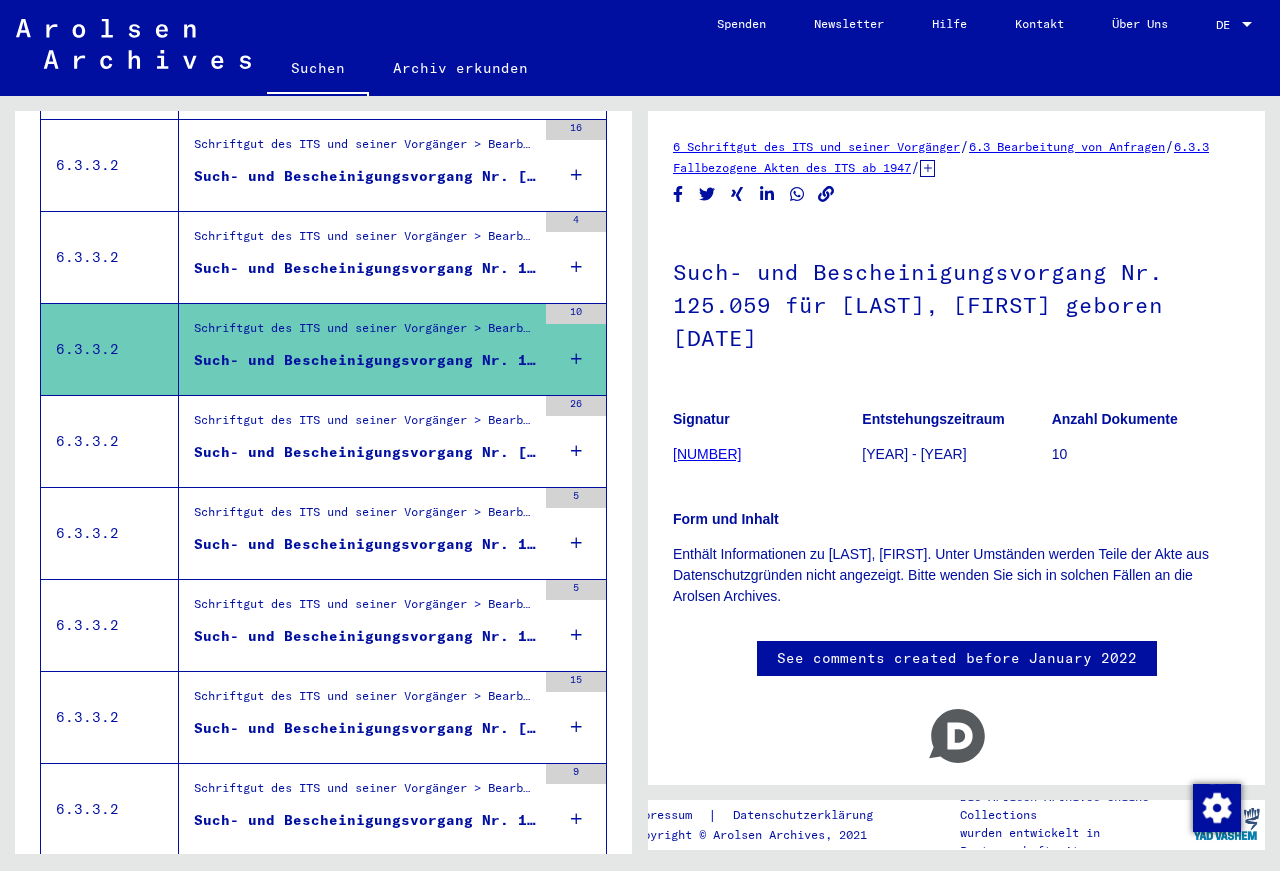 click on "Such- und Bescheinigungsvorgang Nr. [NUMBER] für [LAST], [FIRST] geboren [DATE]" at bounding box center (365, 268) 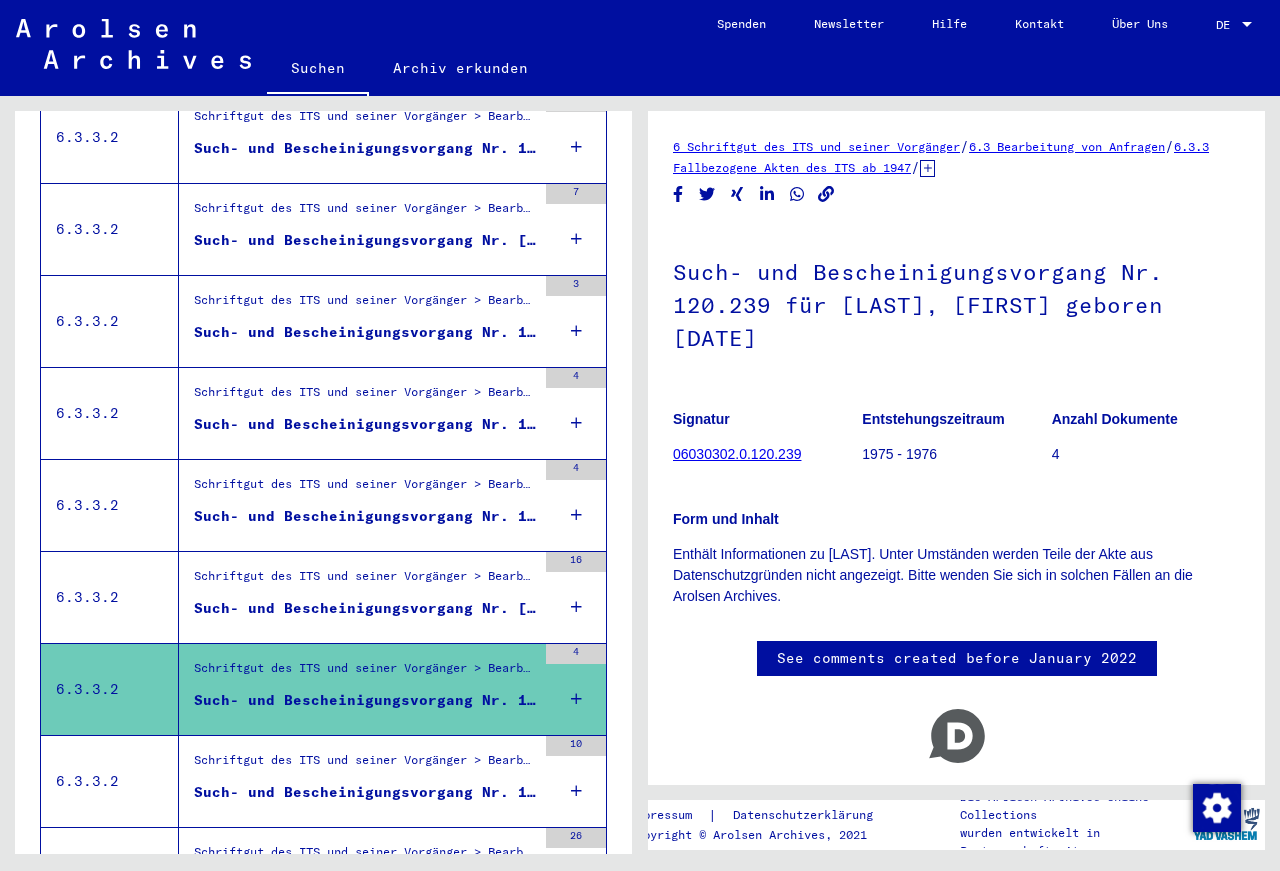 scroll, scrollTop: 875, scrollLeft: 0, axis: vertical 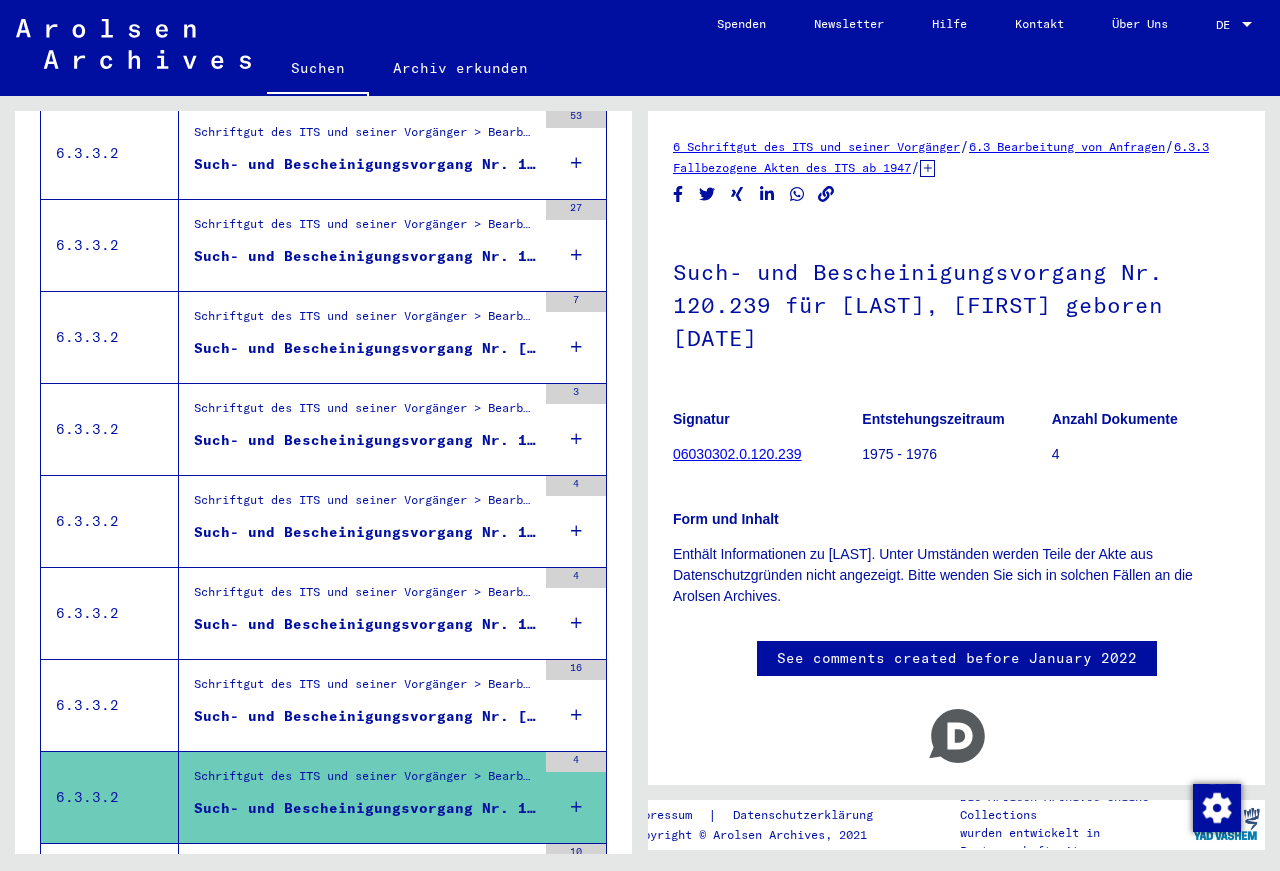 click on "Such- und Bescheinigungsvorgang Nr. [NUMBER] für [LAST], [FIRST] geboren [DATE]" at bounding box center [365, 716] 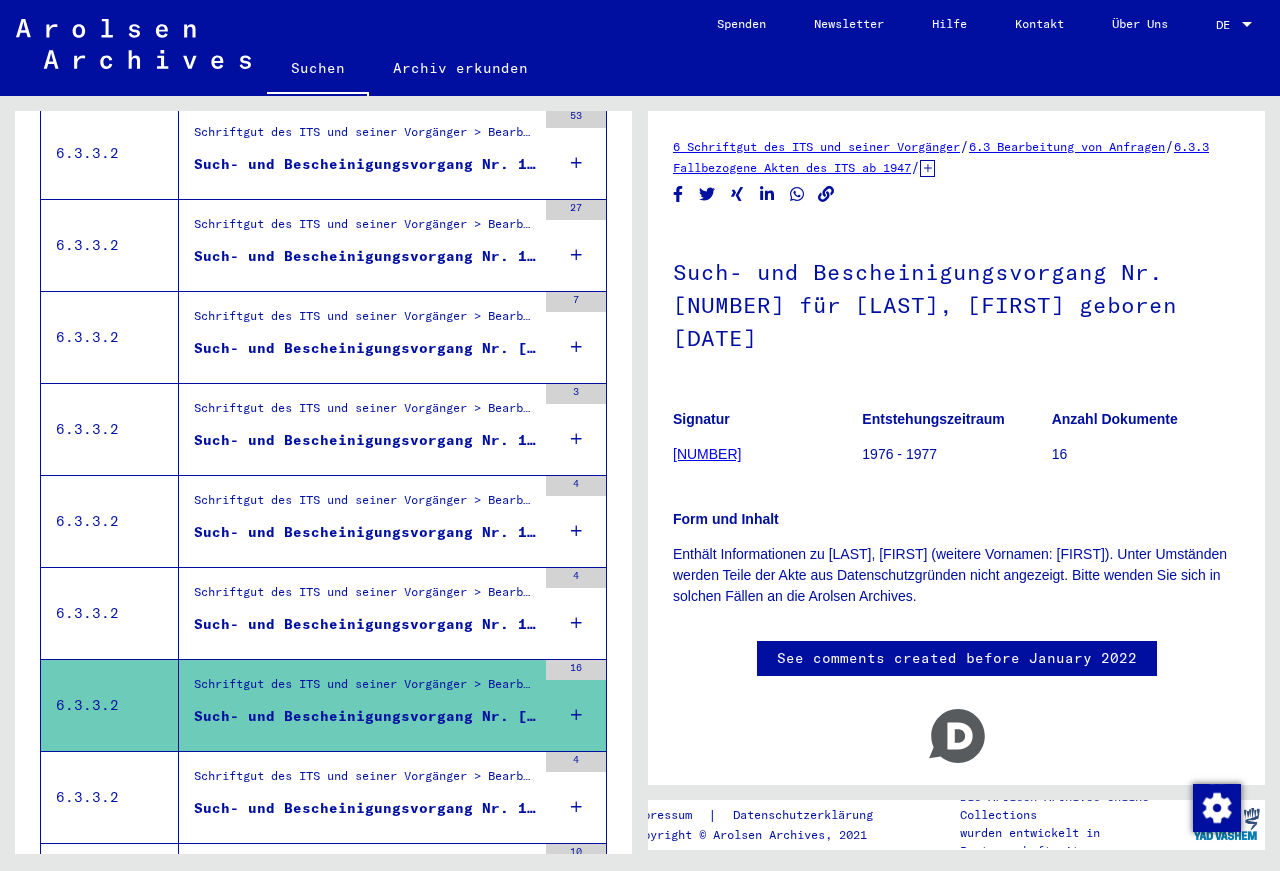 click on "Such- und Bescheinigungsvorgang Nr. 109.123 für [LAST], [FIRST] geboren [DATE]" at bounding box center (365, 624) 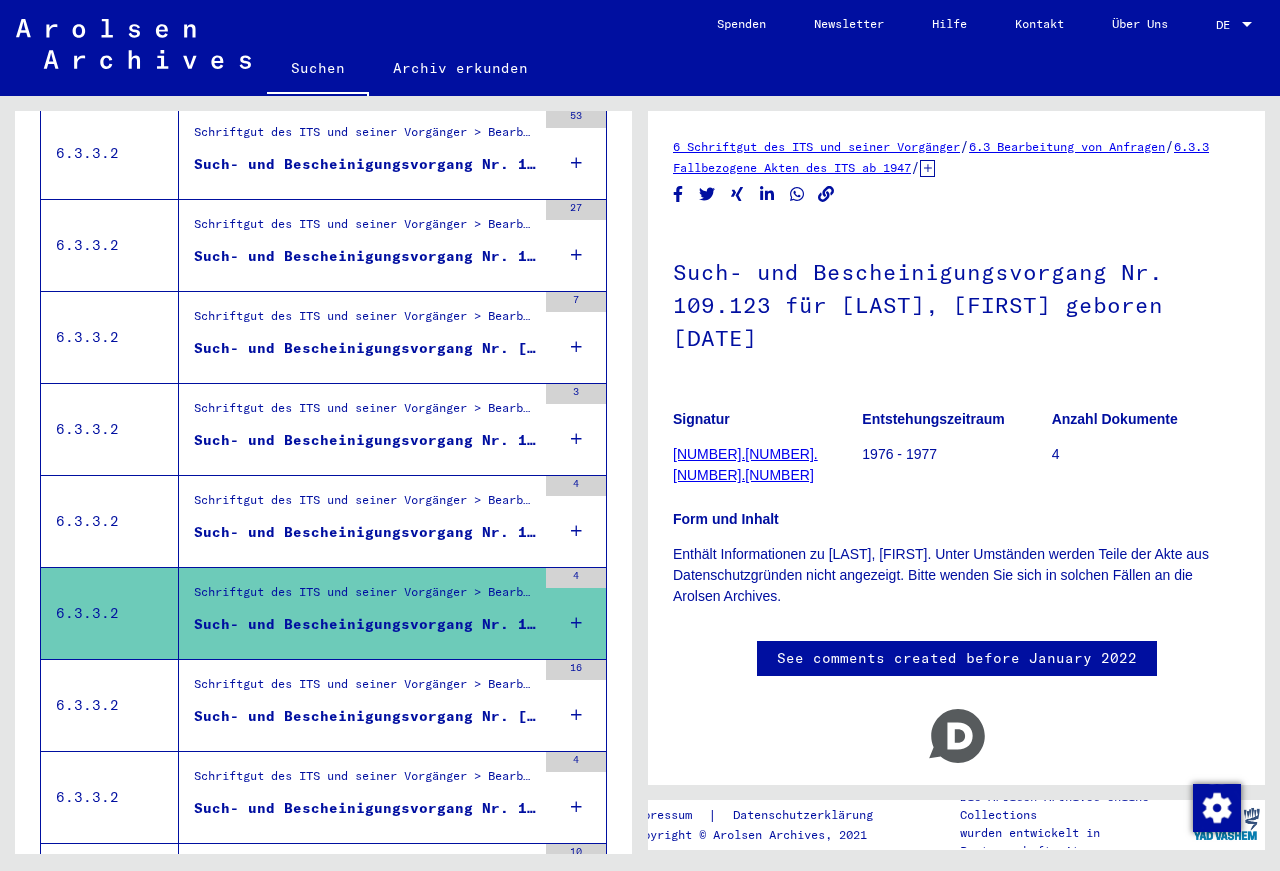 click on "Such- und Bescheinigungsvorgang Nr. [NUMBER] für [LAST], [FIRST] geboren [DATE]" at bounding box center (365, 532) 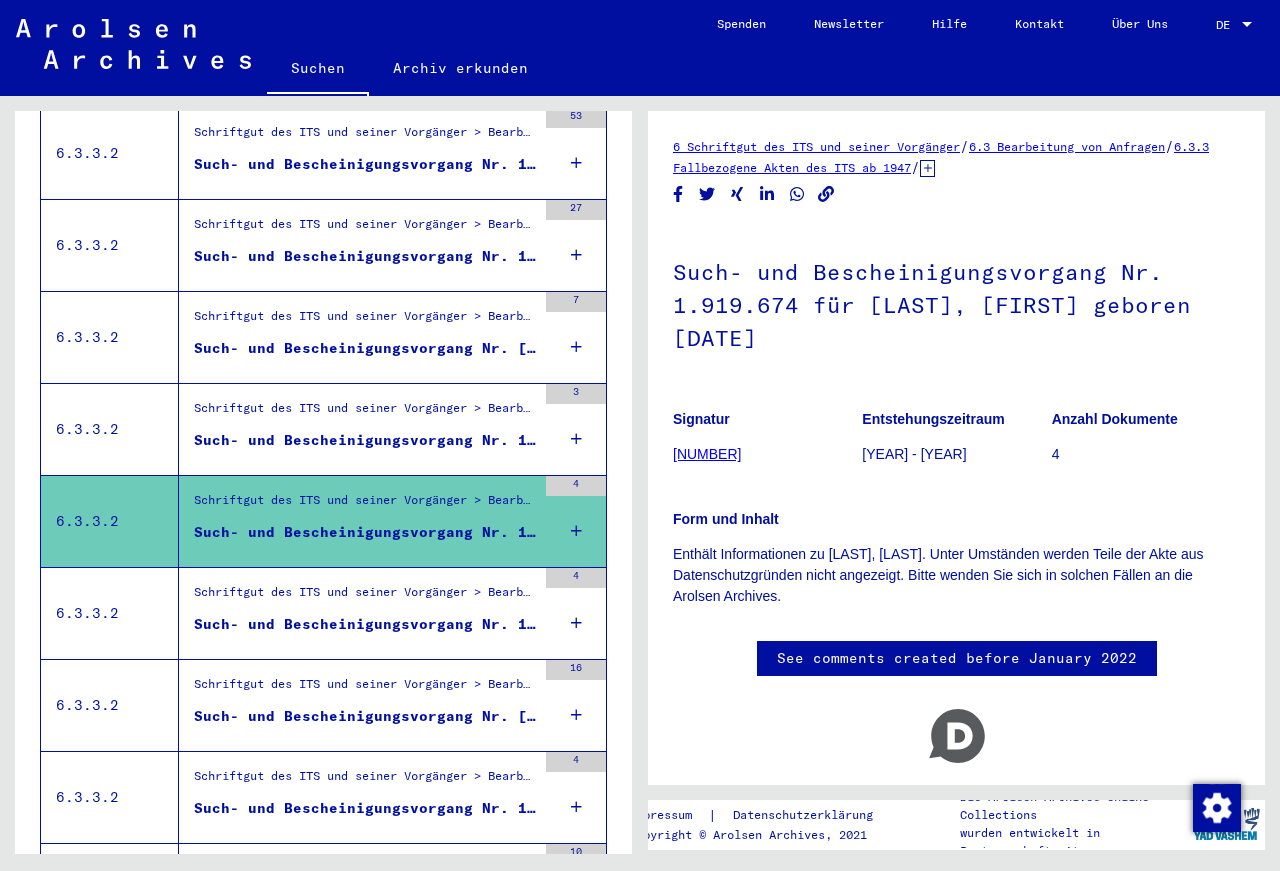 click on "Such- und Bescheinigungsvorgang Nr. [NUMBER] für [LAST], [FIRST] geboren [DATE]" at bounding box center (365, 440) 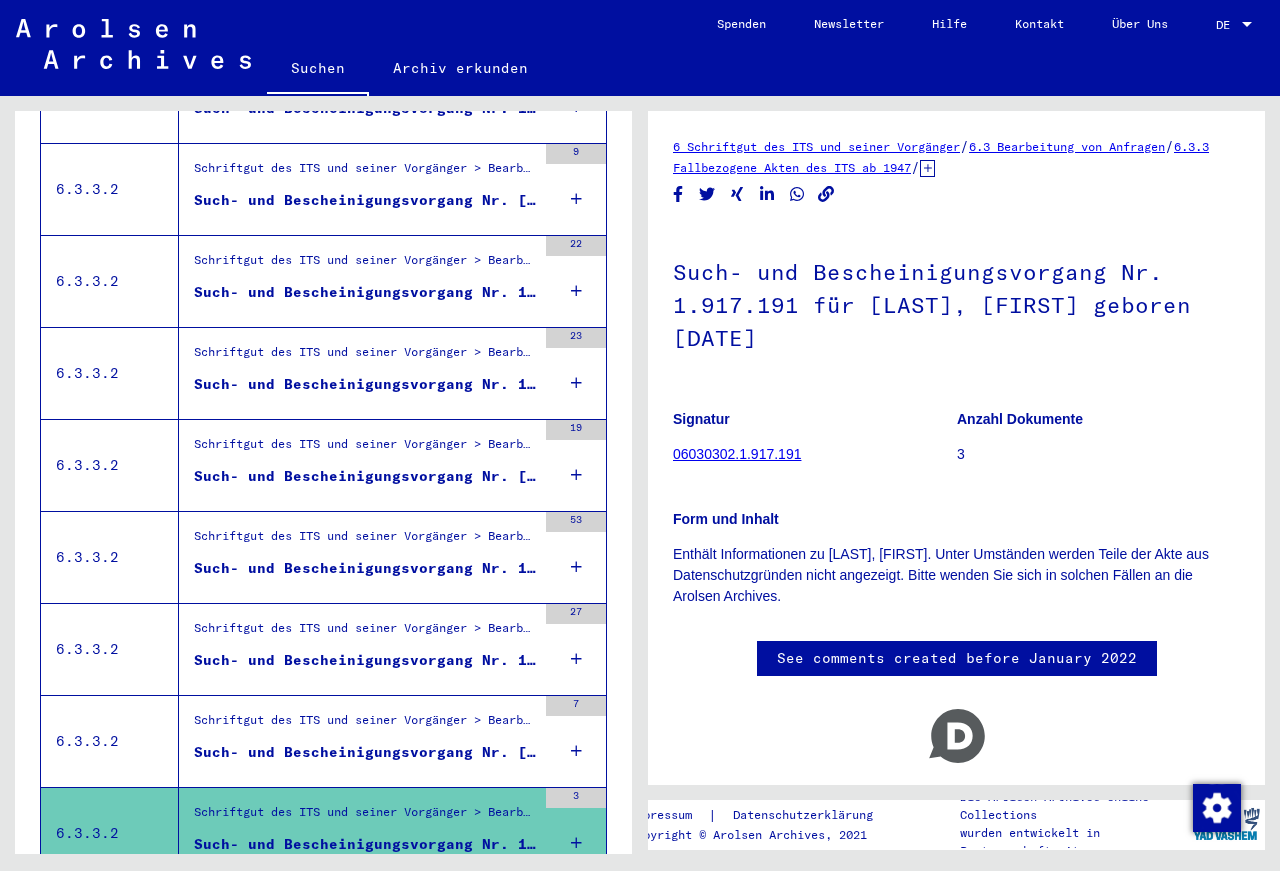 scroll, scrollTop: 443, scrollLeft: 0, axis: vertical 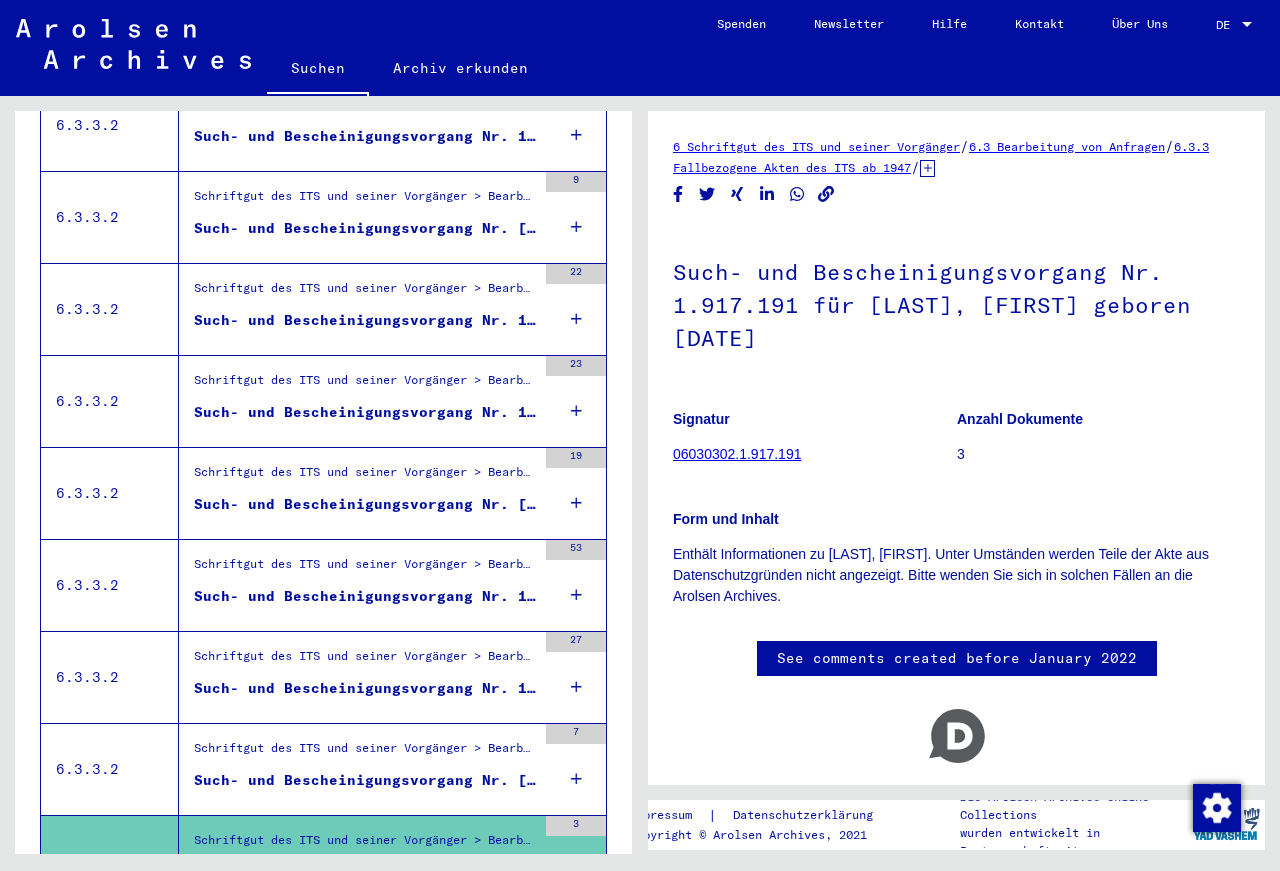 click on "Such- und Bescheinigungsvorgang Nr. [NUMBER] für [LAST], [FIRST] geboren [DATE]" at bounding box center [365, 780] 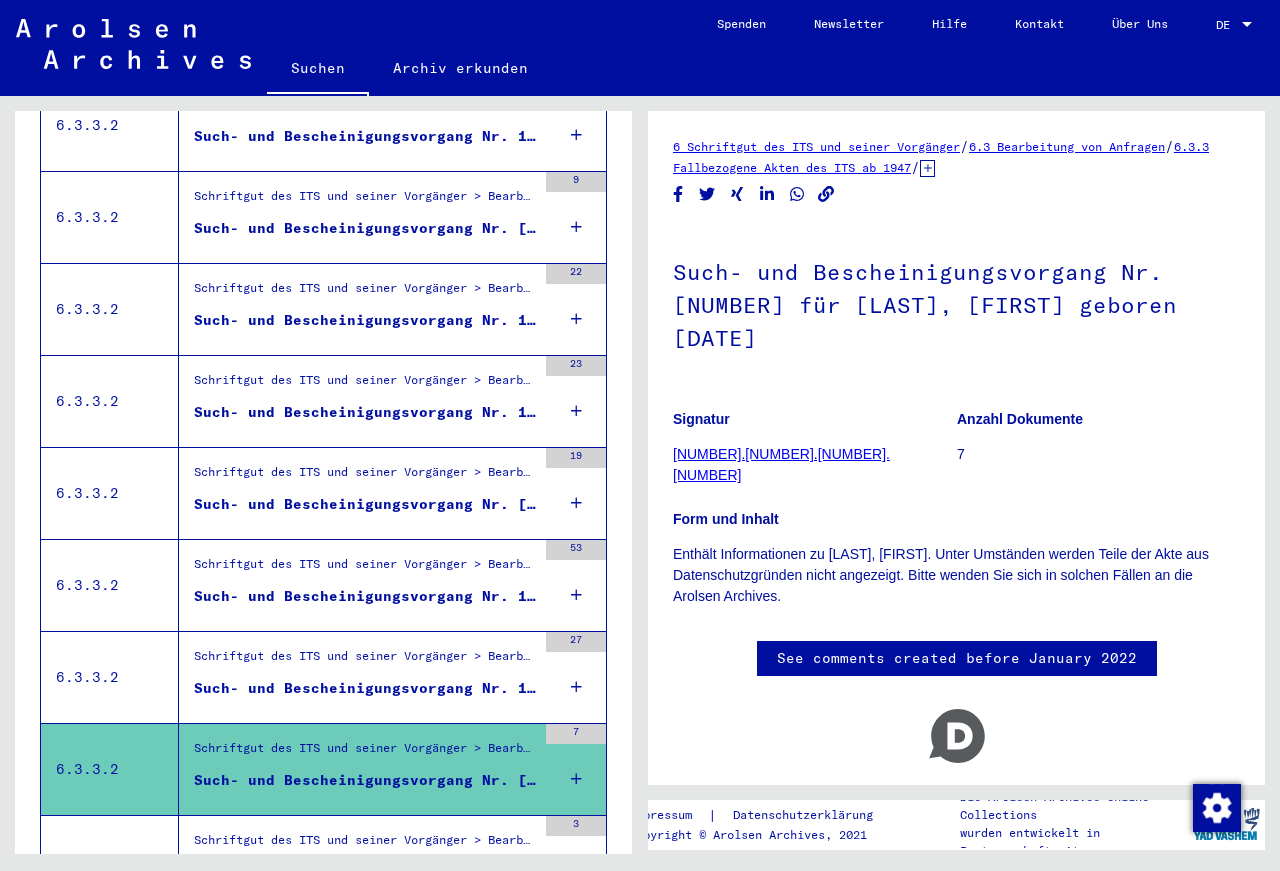 click on "Such- und Bescheinigungsvorgang Nr. 1.884.687 für [LAST], [FIRST] geboren [DATE]" at bounding box center [365, 688] 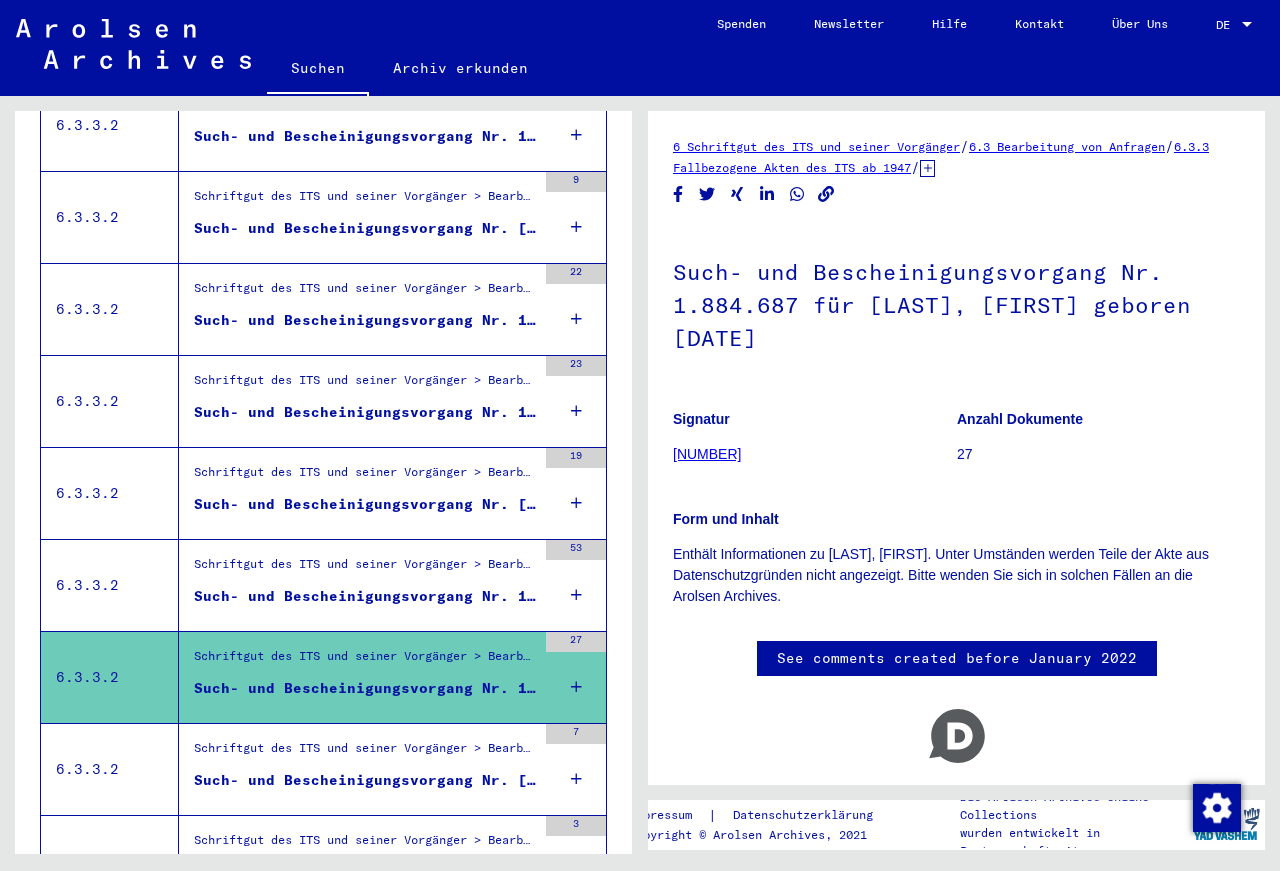 click on "Such- und Bescheinigungsvorgang Nr. [NUMBER] für [LAST], [FIRST] geboren [DATE] oder[DATE]" at bounding box center [365, 596] 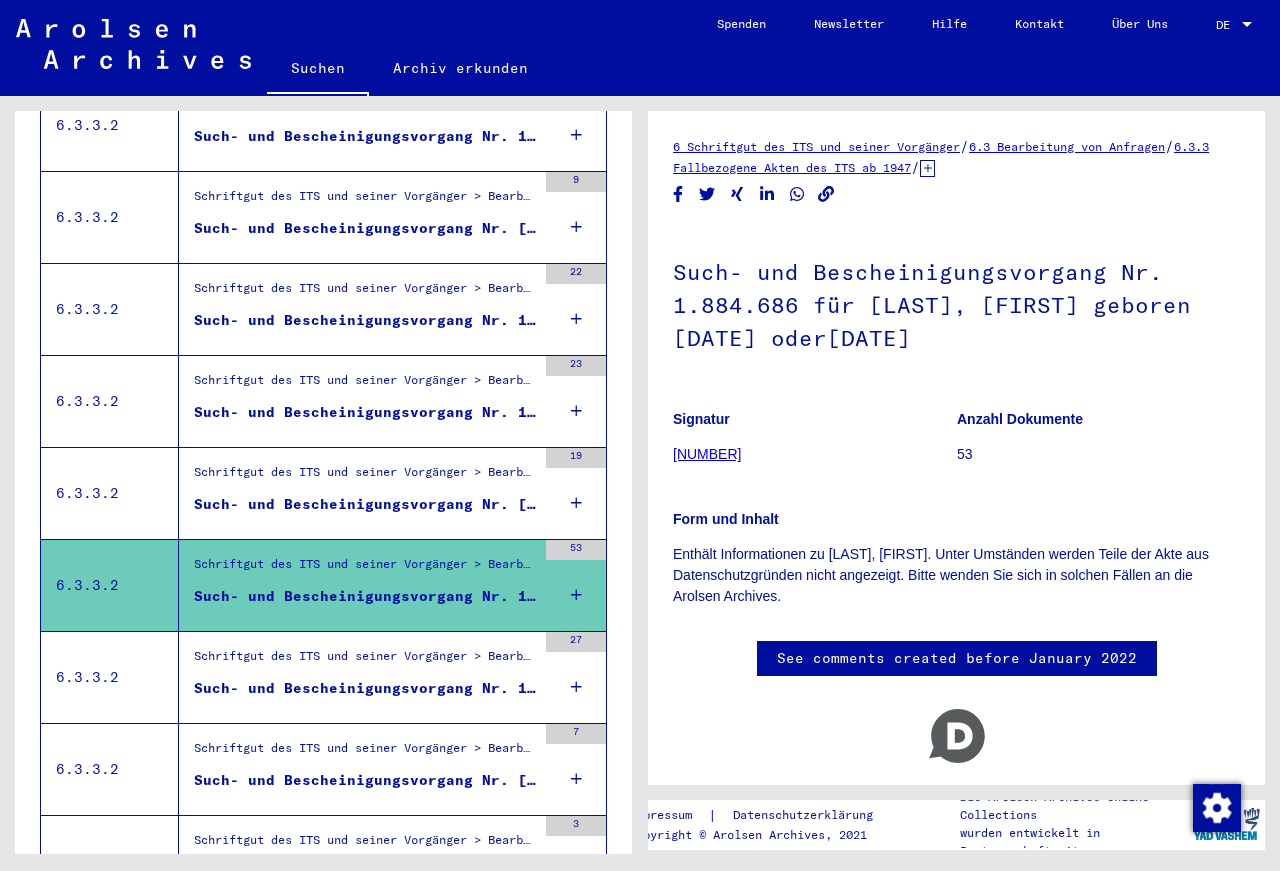click on "Such- und Bescheinigungsvorgang Nr. [NUMBER] für [LAST], [FIRST] geboren [DATE]" at bounding box center (365, 504) 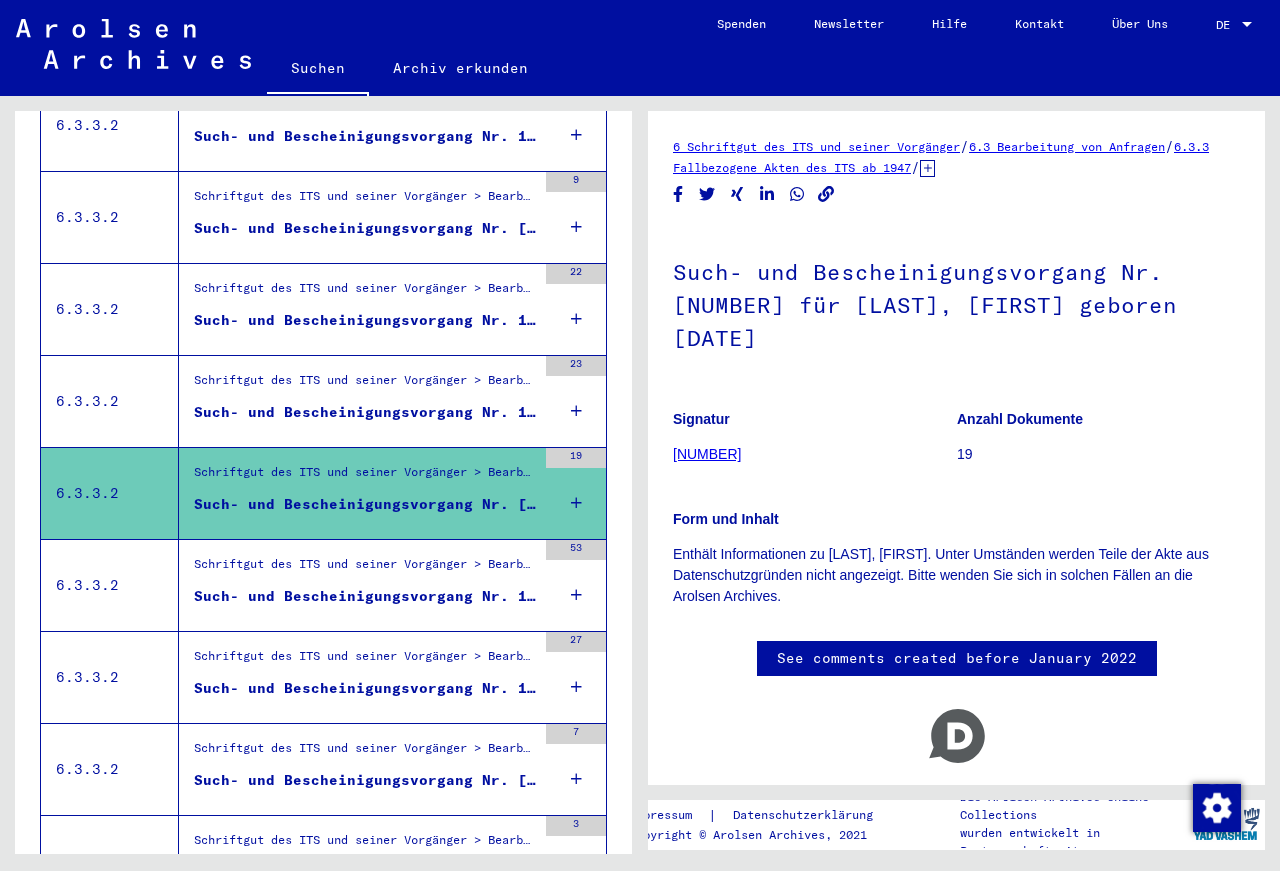 click on "Such- und Bescheinigungsvorgang Nr. 1.880.891 für [LAST], [FIRST] geboren [DATE]" at bounding box center [365, 412] 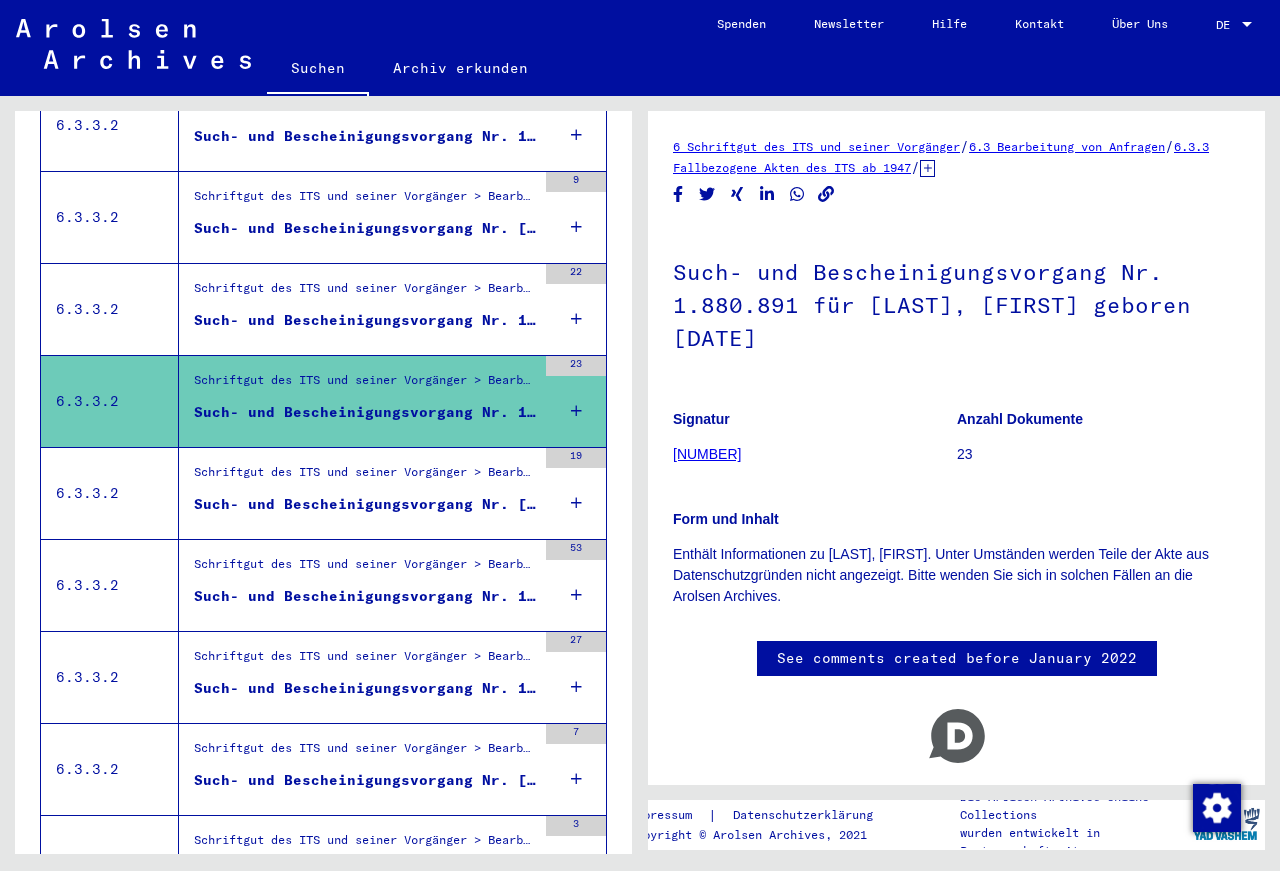 click on "Such- und Bescheinigungsvorgang Nr. 1.880.890 für [LAST], [FIRST] geboren  oder[DATE]" at bounding box center [365, 325] 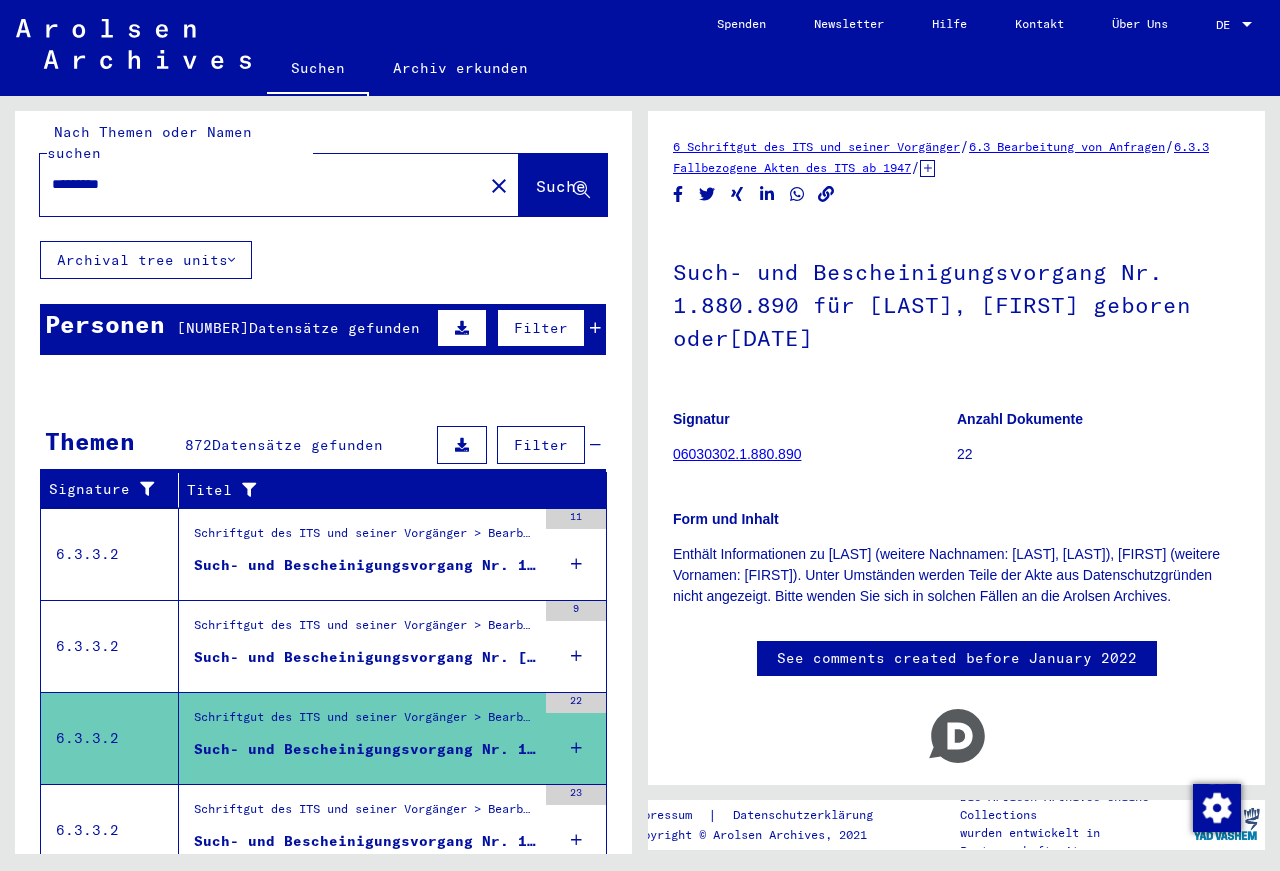 scroll, scrollTop: 0, scrollLeft: 0, axis: both 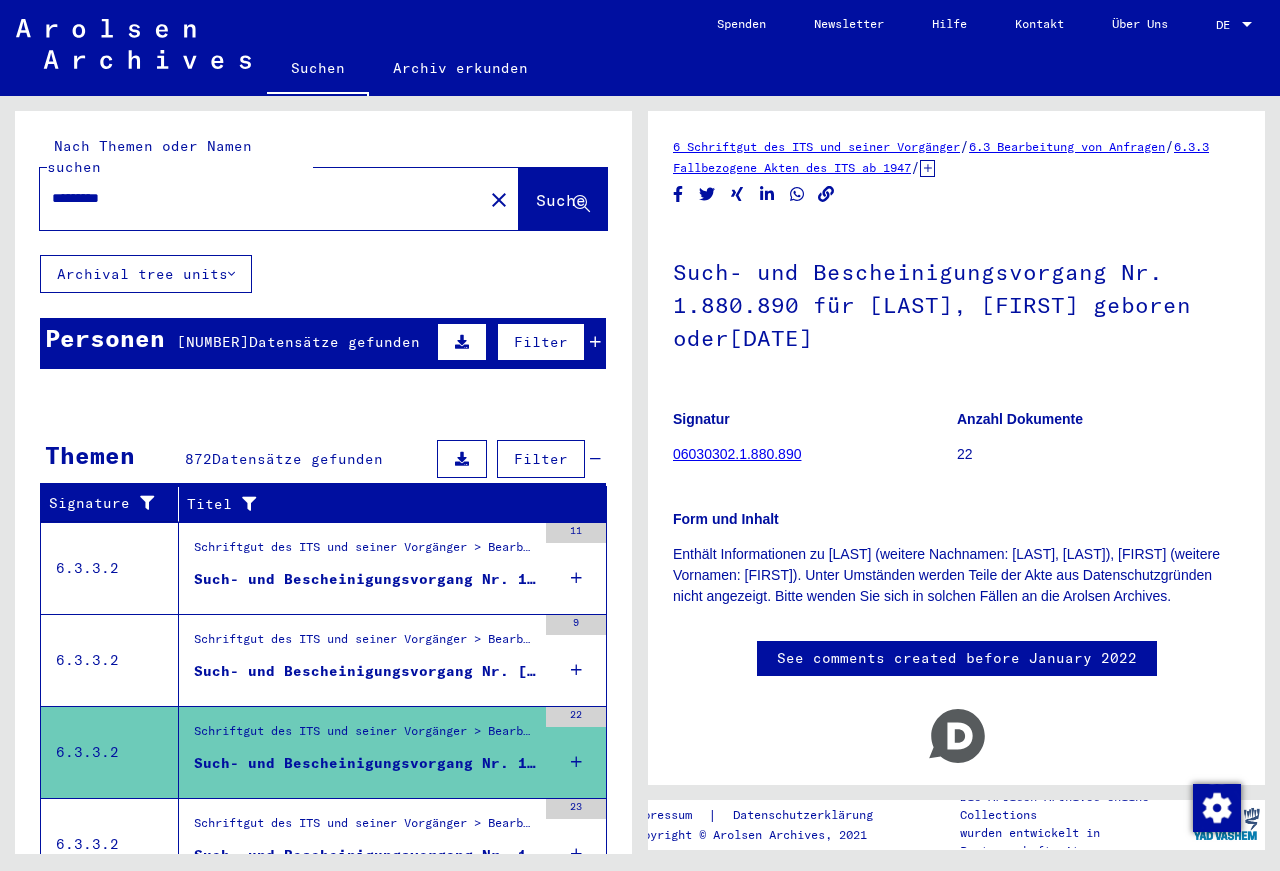 click on "Schriftgut des ITS und seiner Vorgänger > Bearbeitung von Anfragen > Fallbezogene Akten des ITS ab 1947 > T/D-Fallablage > Such- und Bescheinigungsvorgänge mit den (T/D-) Nummern von 1.750.000 bis 1.999.999 > Such- und Bescheinigungsvorgänge mit den (T/D-) Nummern von 1.872.000 bis 1.872.499" at bounding box center [365, 644] 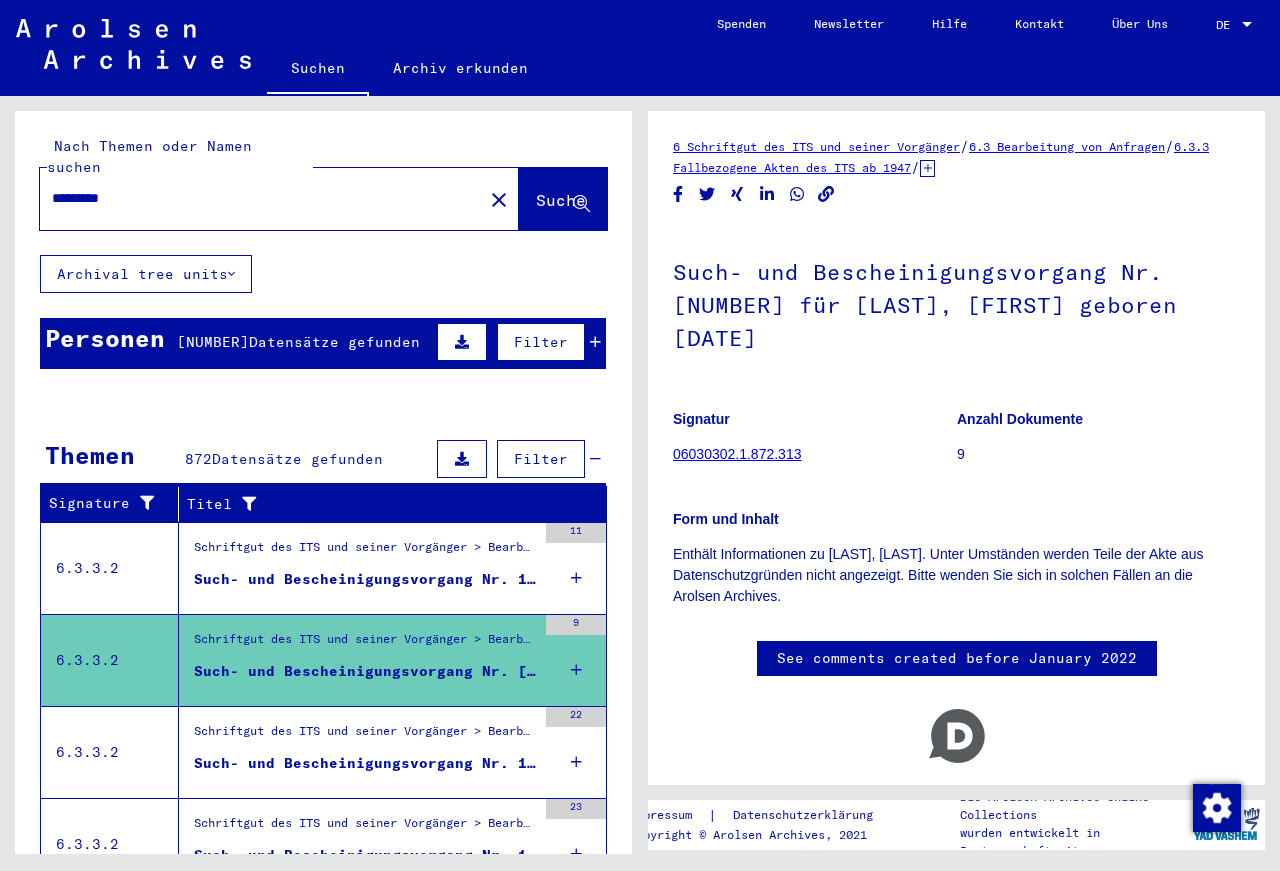click on "Such- und Bescheinigungsvorgang Nr. [NUMBER] für [LAST], [FIRST] geboren [DATE]" at bounding box center (365, 579) 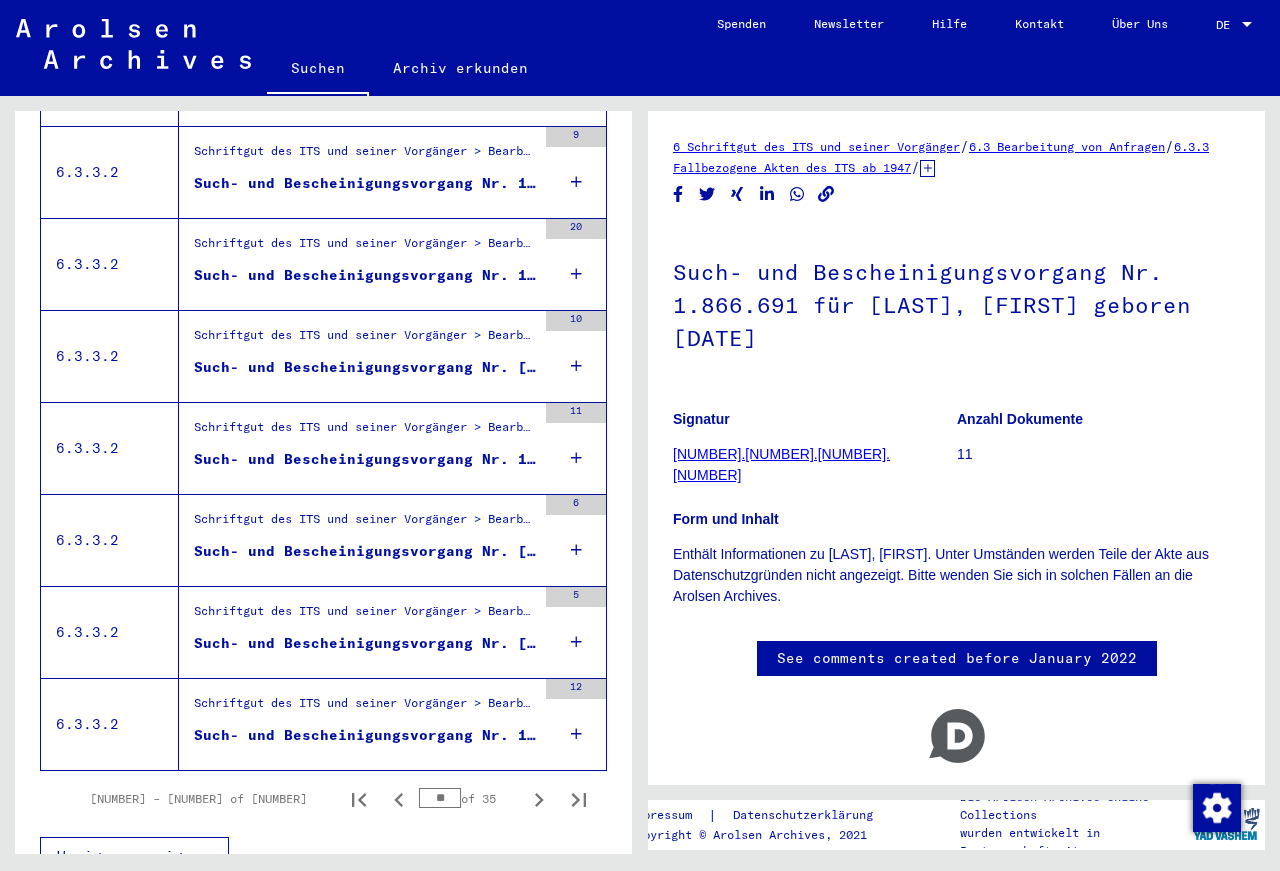 scroll, scrollTop: 2063, scrollLeft: 0, axis: vertical 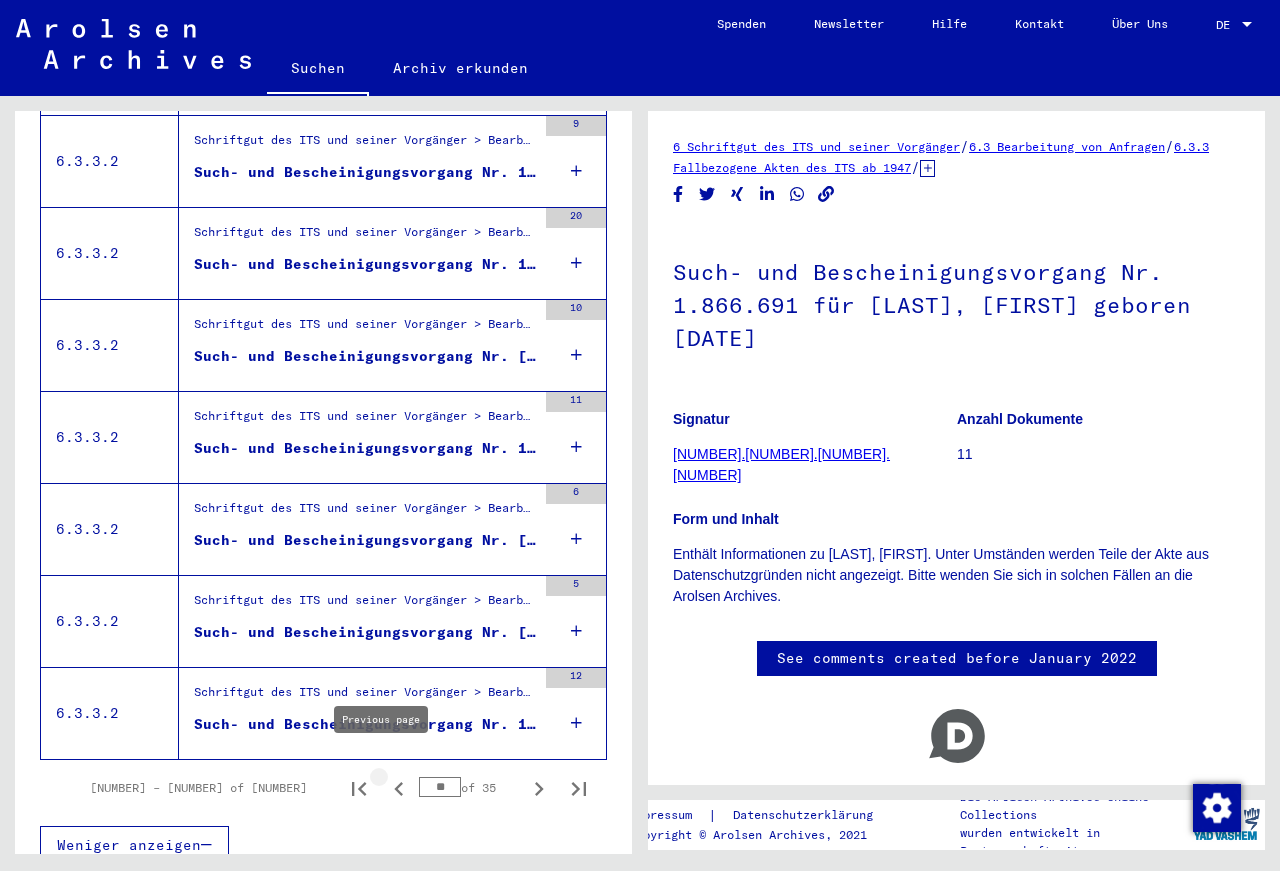 click 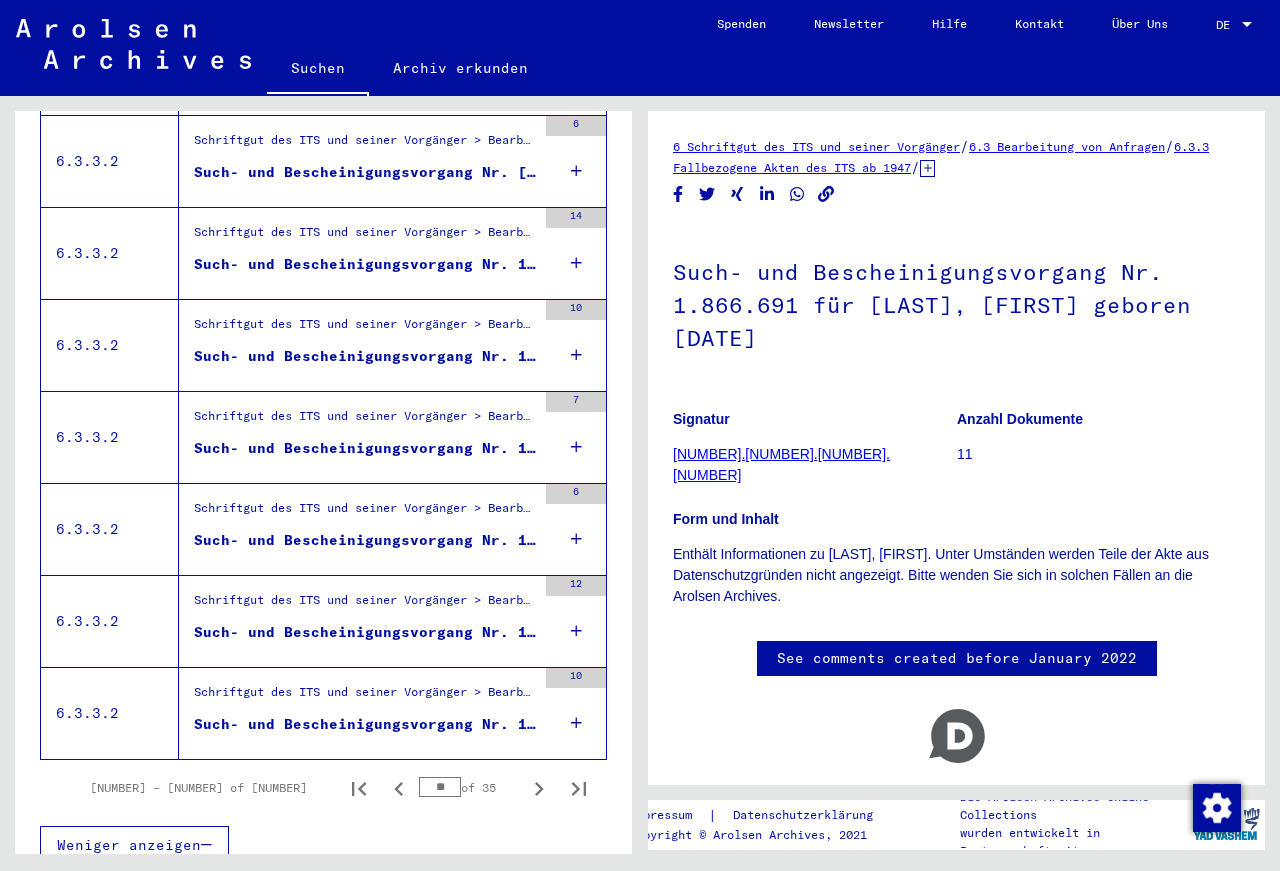 click on "Such- und Bescheinigungsvorgang Nr. [NUMBER] für [LAST], [FIRST] geboren [DAY].[MONTH].[YEAR]" at bounding box center (365, 724) 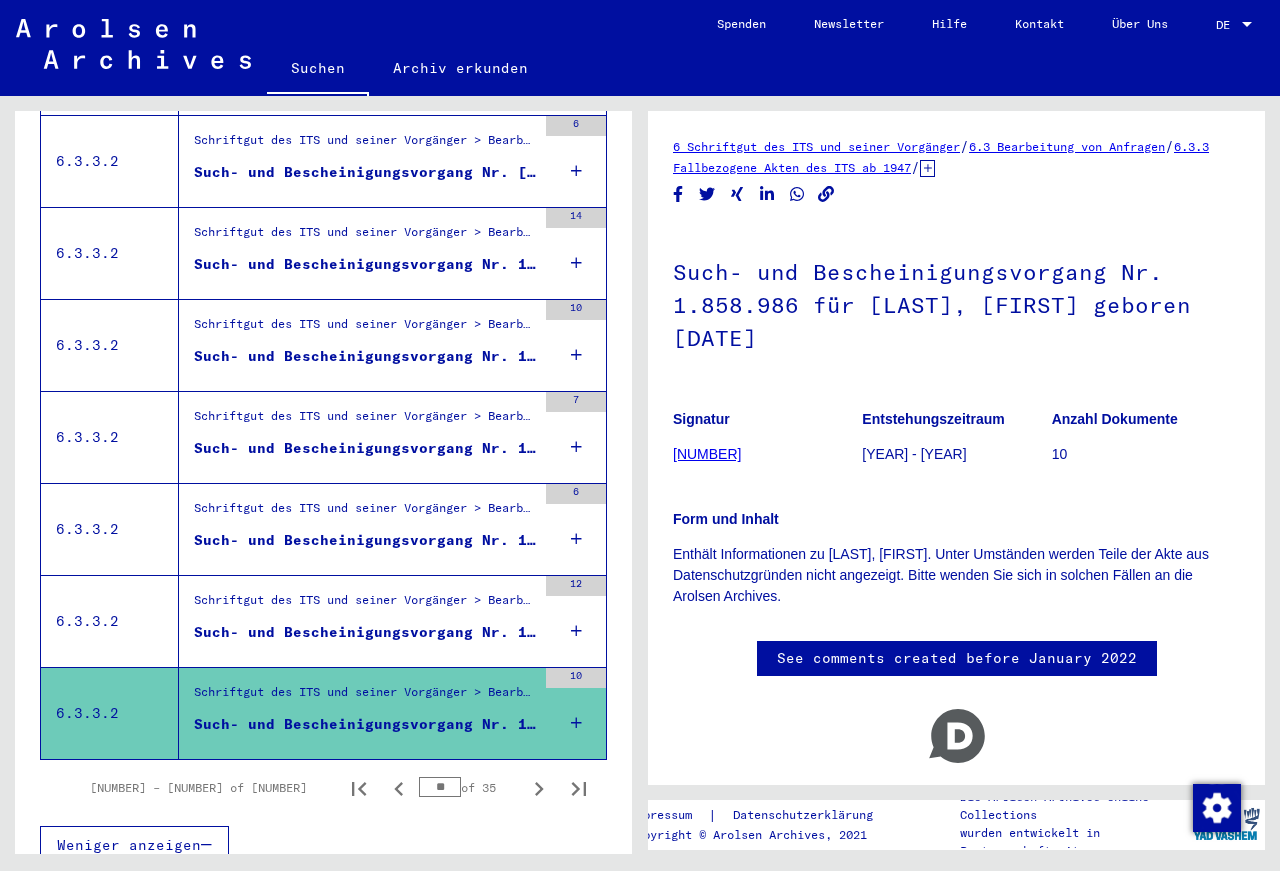 click on "Such- und Bescheinigungsvorgang Nr. [NUMBER] für [LAST], [FIRST] geboren [YEAR]" at bounding box center (365, 632) 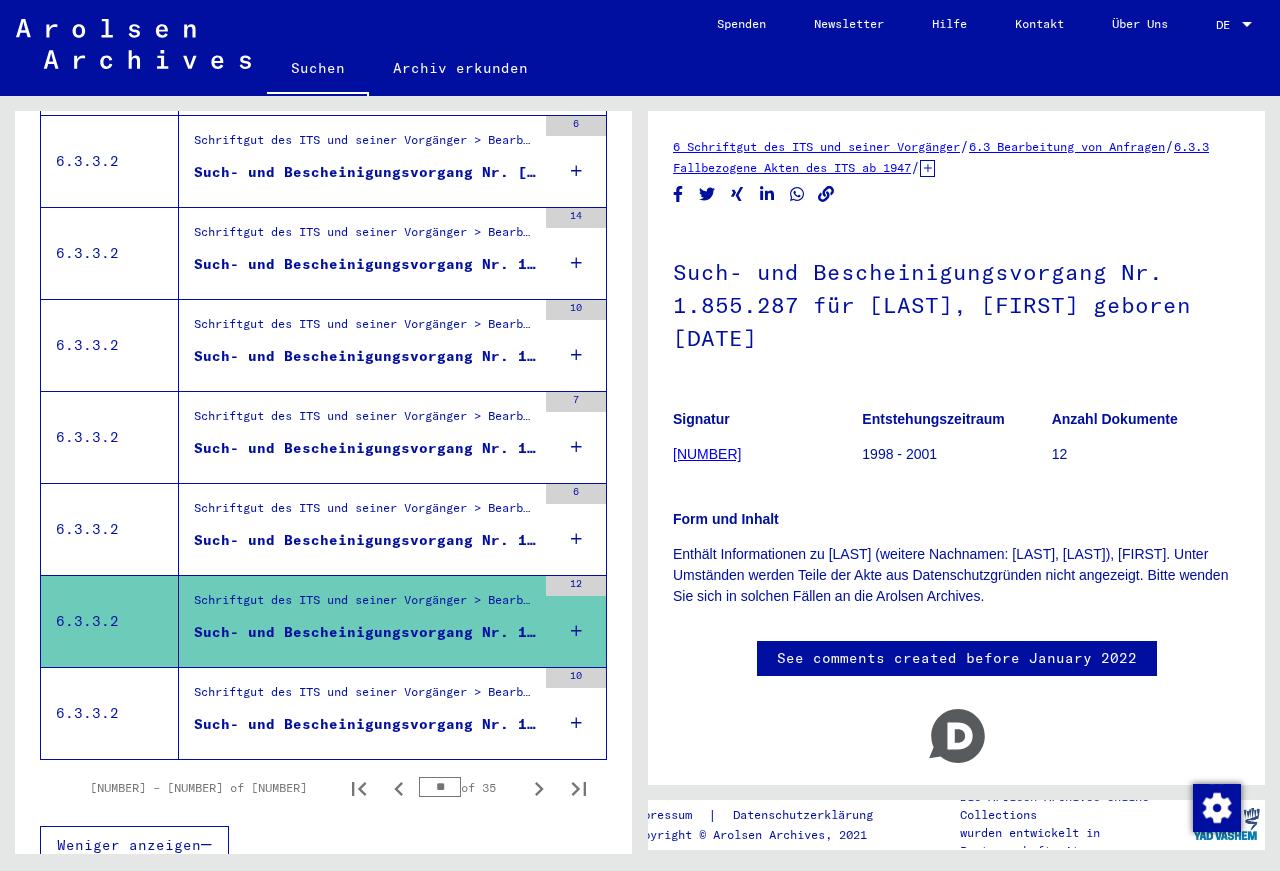click on "Such- und Bescheinigungsvorgang Nr. [NUMBER] für [LAST], [FIRST] geboren [DATE]" at bounding box center (365, 540) 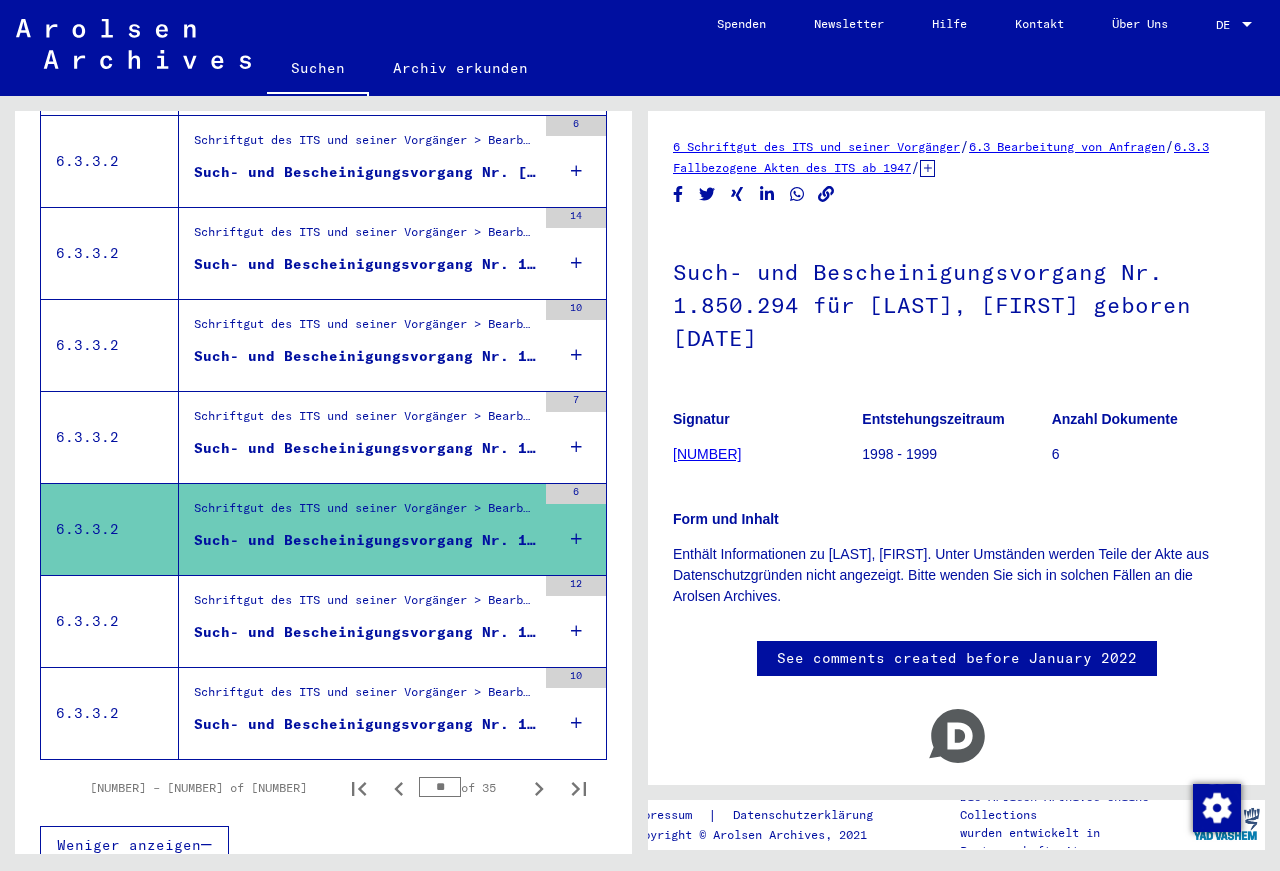click on "Schriftgut des ITS und seiner Vorgänger > Bearbeitung von Anfragen > Fallbezogene Akten des ITS ab 1947 > T/D-Fallablage > Such- und Bescheinigungsvorgänge mit den (T/D-) Nummern von 1.750.000 bis 1.999.999 > Such- und Bescheinigungsvorgänge mit den (T/D-) Nummern von 1.846.500 bis 1.846.999 Such- und Bescheinigungsvorgang Nr. 1.846.797 für RUTKOWSKI, BOGDAN geboren 26.06.1930" at bounding box center [357, 437] 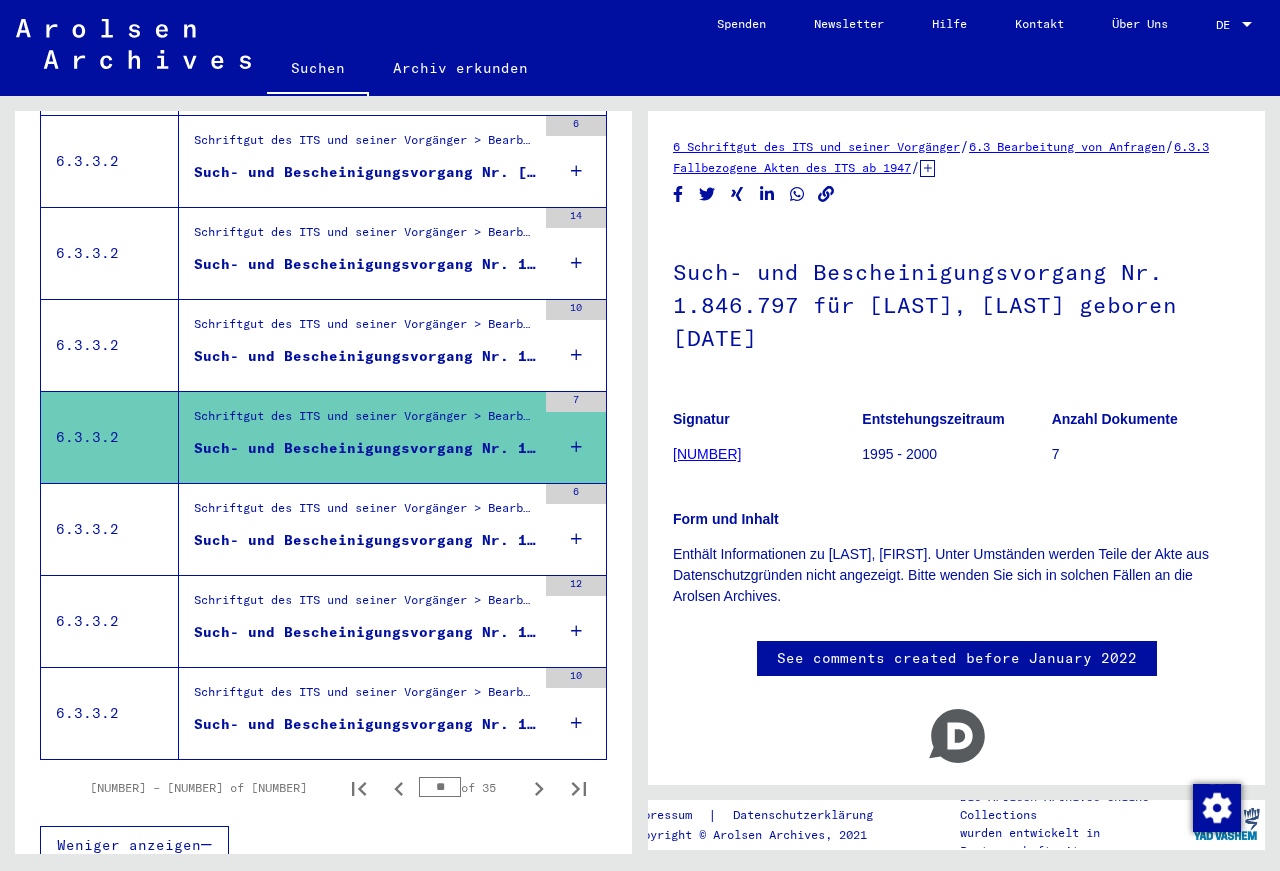 click on "Schriftgut des ITS und seiner Vorgänger > Bearbeitung von Anfragen > Fallbezogene Akten des ITS ab 1947 > T/D-Fallablage > Such- und Bescheinigungsvorgänge mit den (T/D-) Nummern von 1.750.000 bis 1.999.999 > Such- und Bescheinigungsvorgänge mit den (T/D-) Nummern von 1.845.000 bis 1.845.499" at bounding box center (365, 329) 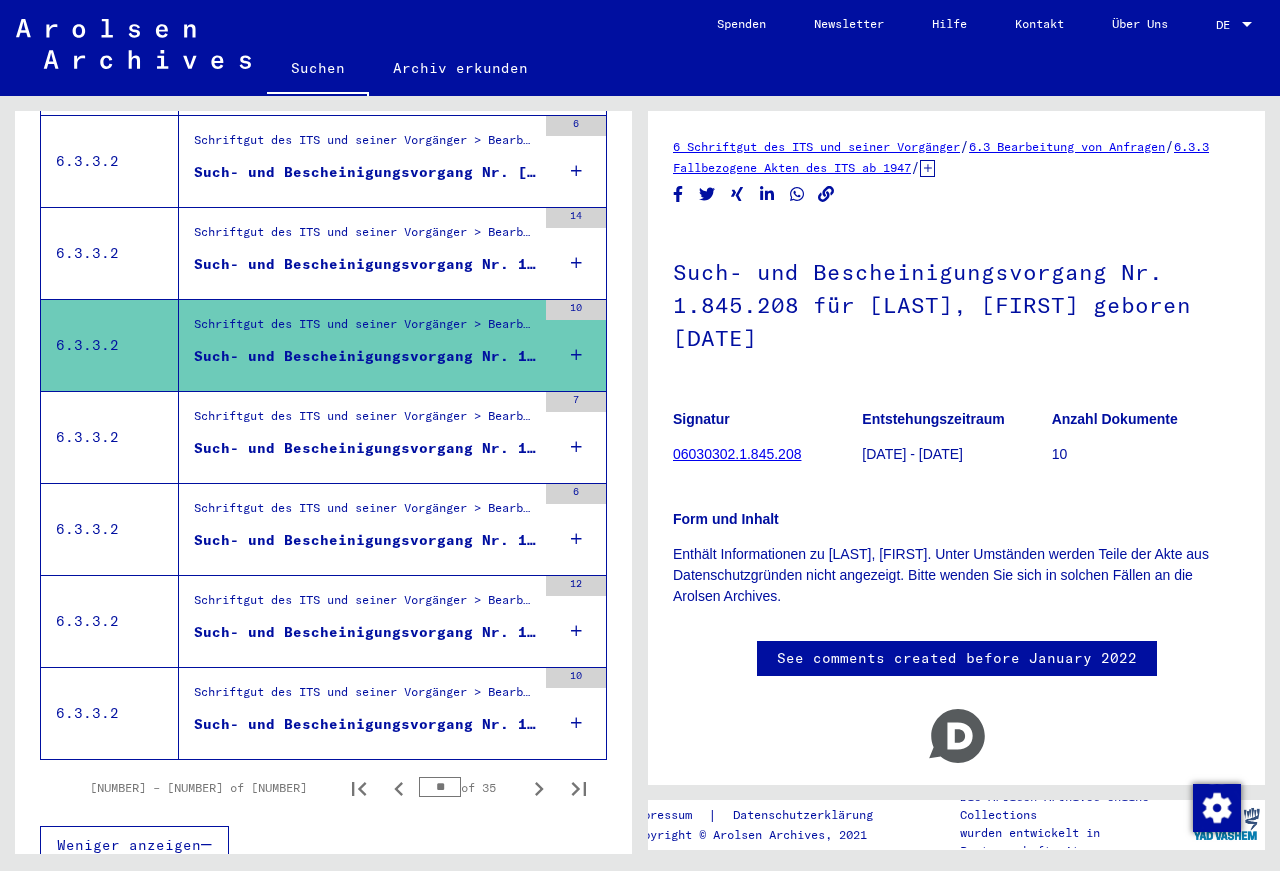 click on "Schriftgut des ITS und seiner Vorgänger > Bearbeitung von Anfragen > Fallbezogene Akten des ITS ab 1947 > T/D-Fallablage > Such- und Bescheinigungsvorgänge mit den (T/D-) Nummern von 1.750.000 bis 1.999.999 > Such- und Bescheinigungsvorgänge mit den (T/D-) Nummern von 1.839.500 bis 1.839.999" at bounding box center [365, 237] 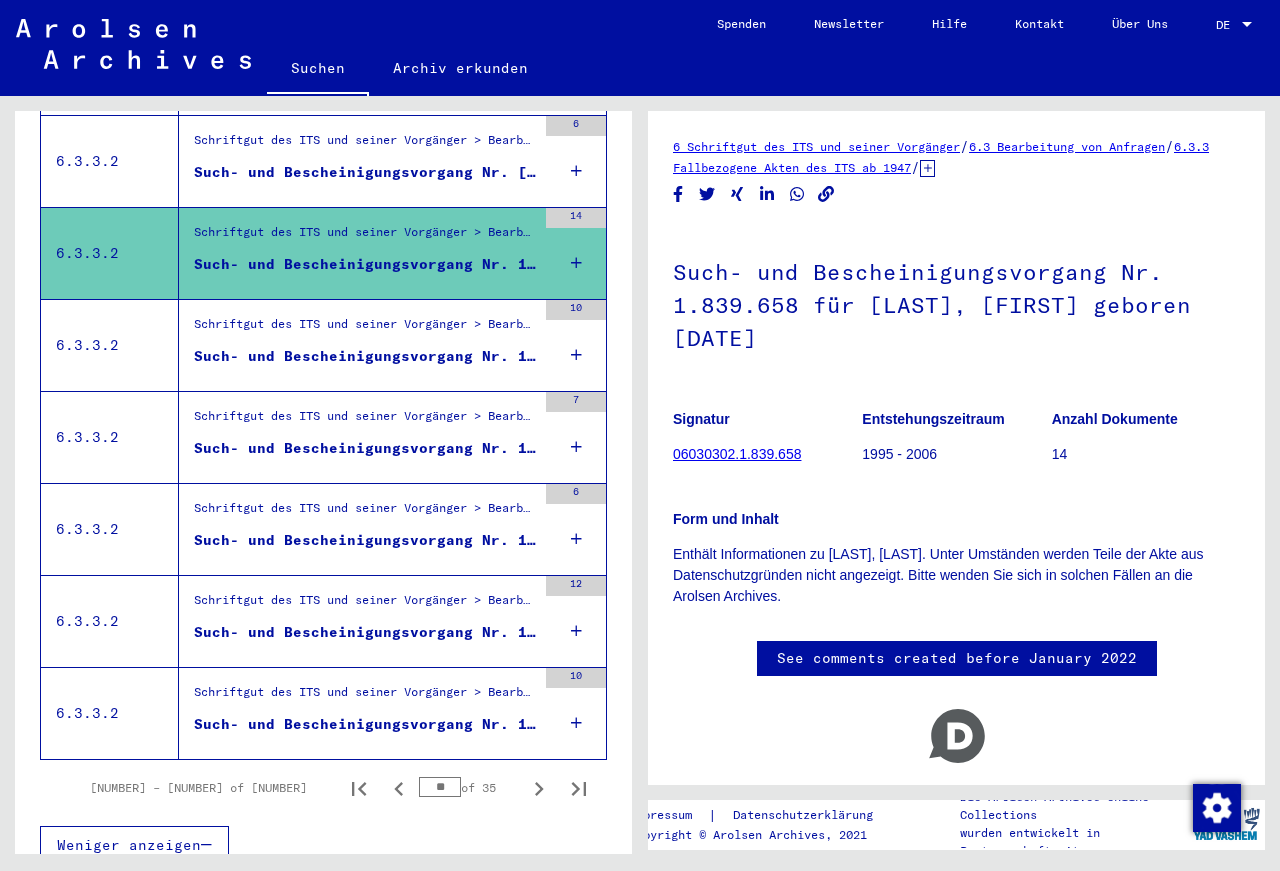 click on "Such- und Bescheinigungsvorgang Nr. 1.838.312 für [LAST], [FIRST] geboren [DATE]" at bounding box center (365, 172) 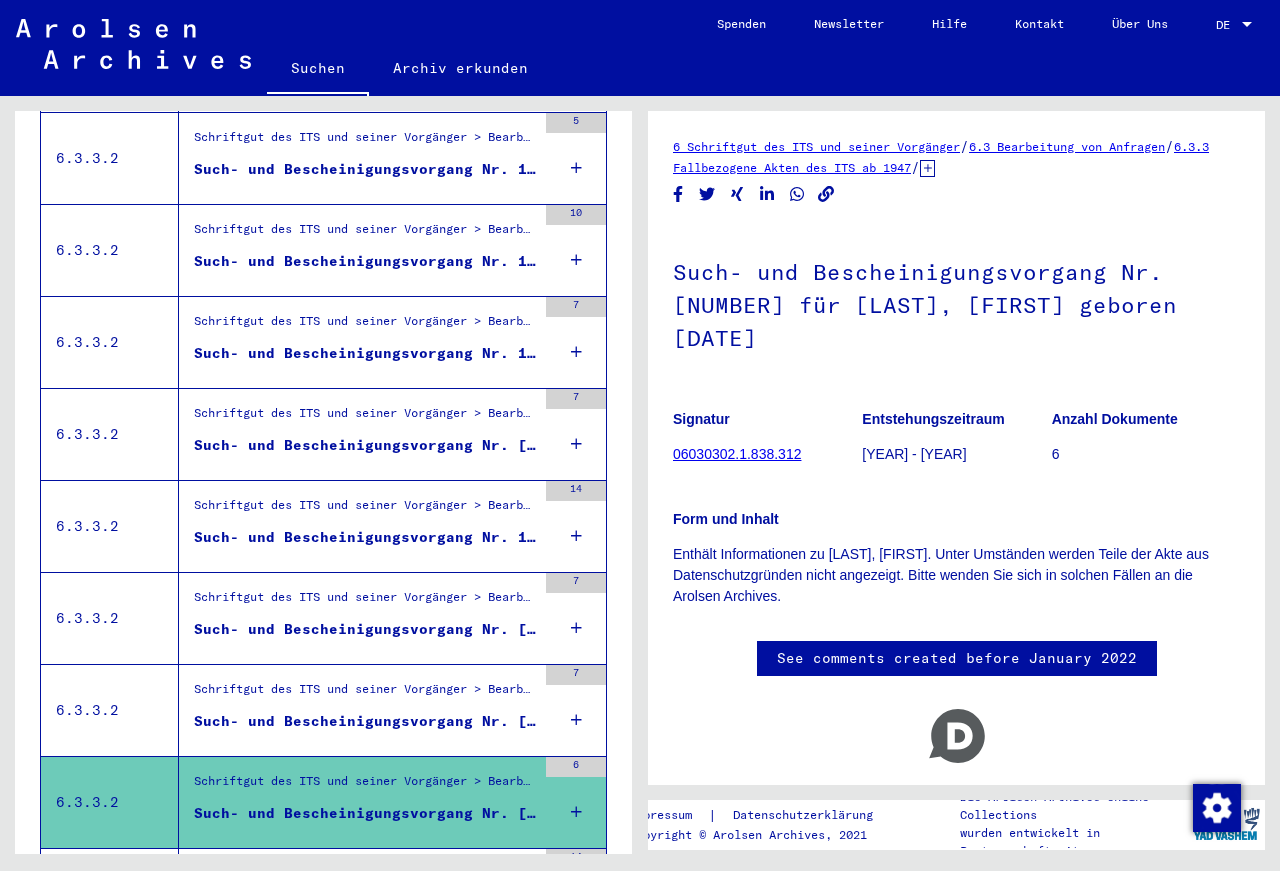 scroll, scrollTop: 1415, scrollLeft: 0, axis: vertical 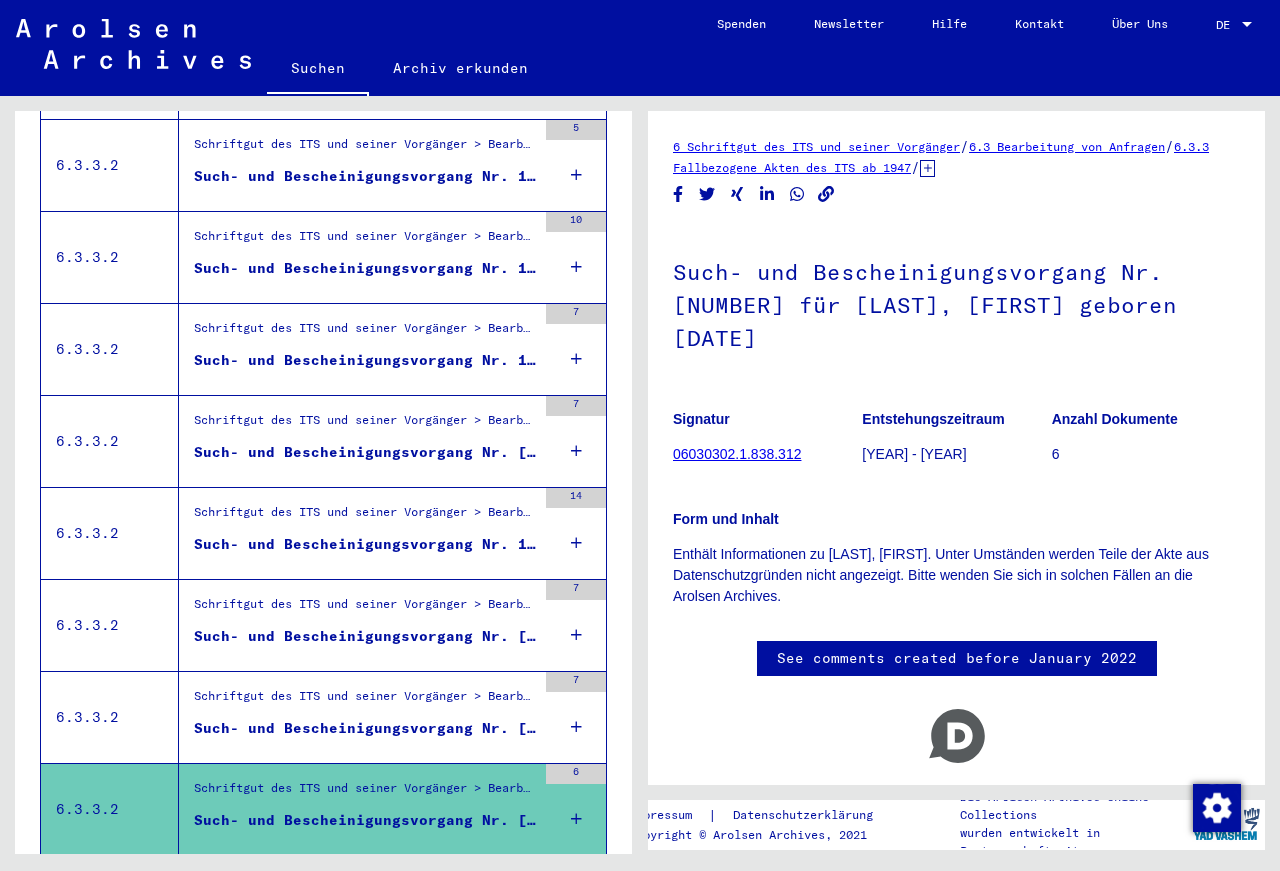 click on "Schriftgut des ITS und seiner Vorgänger > Bearbeitung von Anfragen > Fallbezogene Akten des ITS ab 1947 > T/D-Fallablage > Such- und Bescheinigungsvorgänge mit den (T/D-) Nummern von 1.750.000 bis 1.999.999 > Such- und Bescheinigungsvorgänge mit den (T/D-) Nummern von 1.836.500 bis 1.836.999" at bounding box center [365, 701] 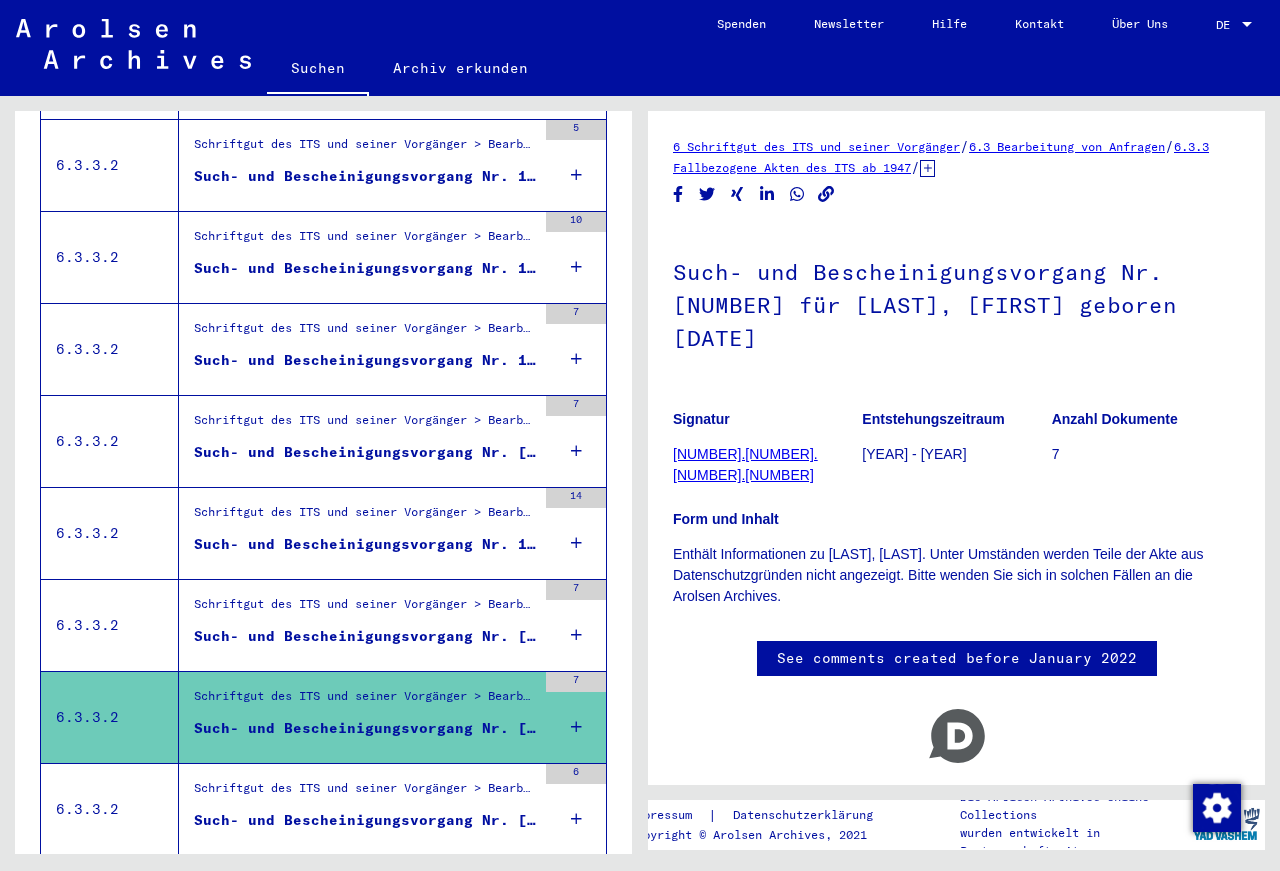 click on "Such- und Bescheinigungsvorgang Nr. 1.833.999 für [LAST], [FIRST] geboren [DATE]" at bounding box center [365, 636] 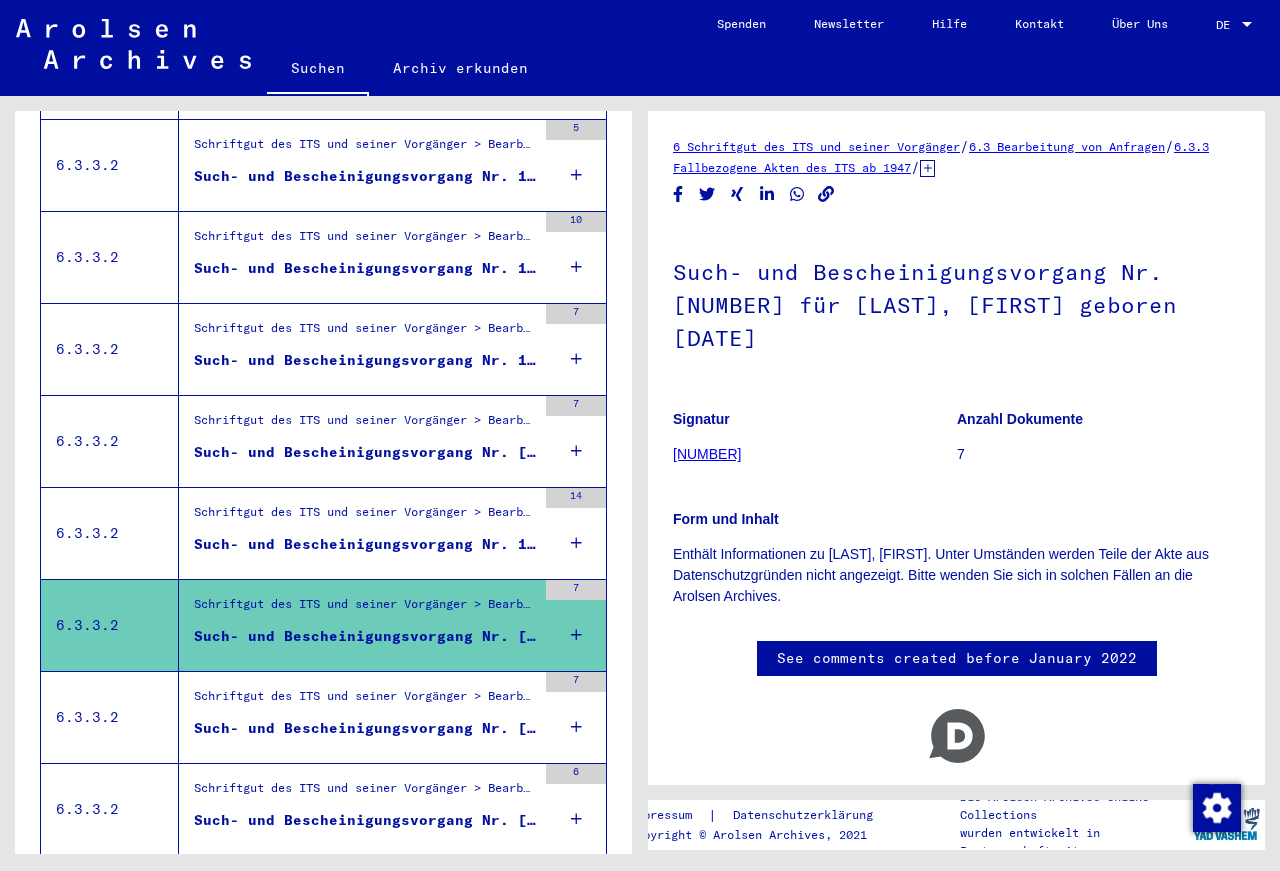 click on "Such- und Bescheinigungsvorgang Nr. [NUMBER] für [LAST], [FIRST] geboren [DATE]" at bounding box center [365, 544] 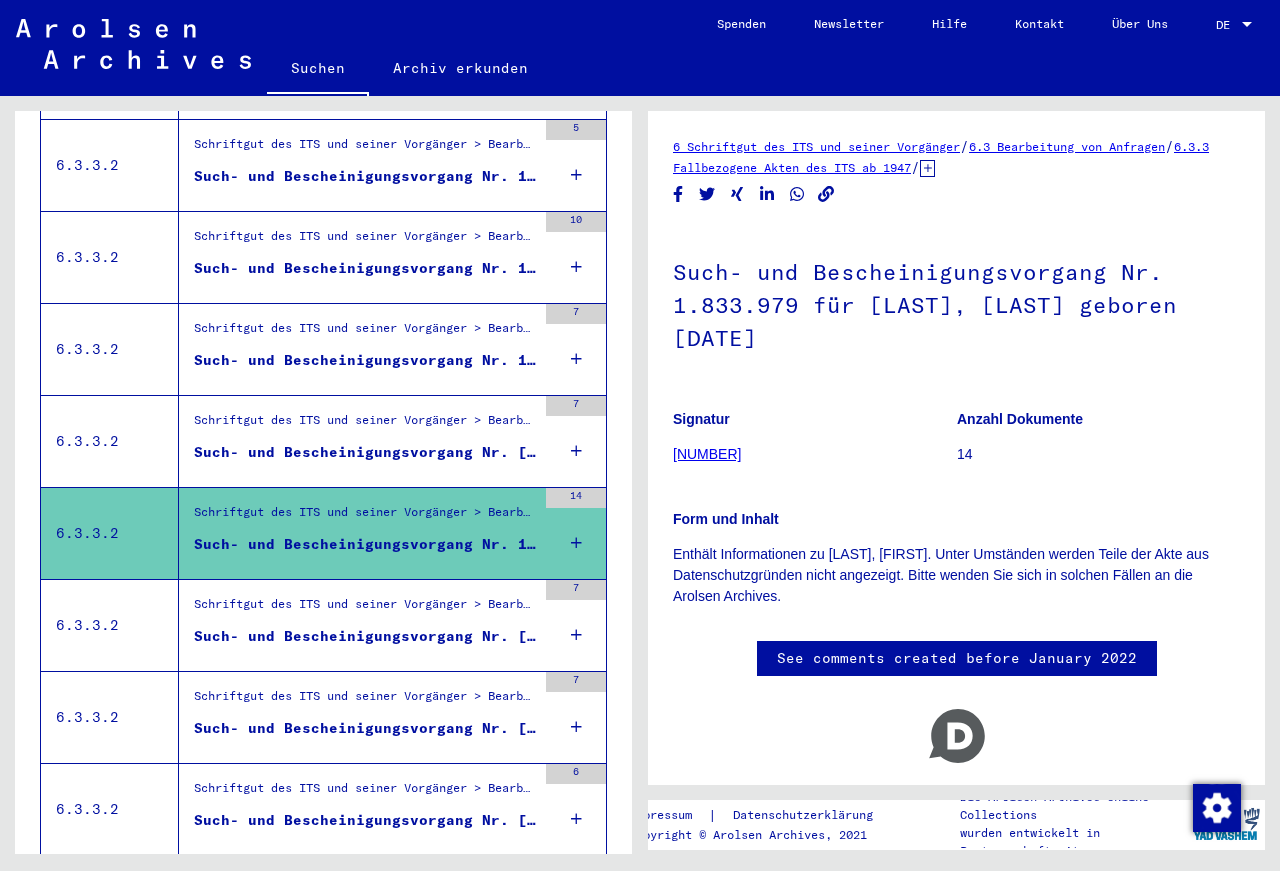 click on "Schriftgut des ITS und seiner Vorgänger > Bearbeitung von Anfragen > Fallbezogene Akten des ITS ab 1947 > T/D-Fallablage > Such- und Bescheinigungsvorgänge mit den (T/D-) Nummern von 1.750.000 bis 1.999.999 > Such- und Bescheinigungsvorgänge mit den (T/D-) Nummern von 1.833.000 bis 1.833.499 Such- und Bescheinigungsvorgang Nr. 1.833.357 für RUTKOWSKI, JOZEF geboren 21.08.1921" at bounding box center [365, 441] 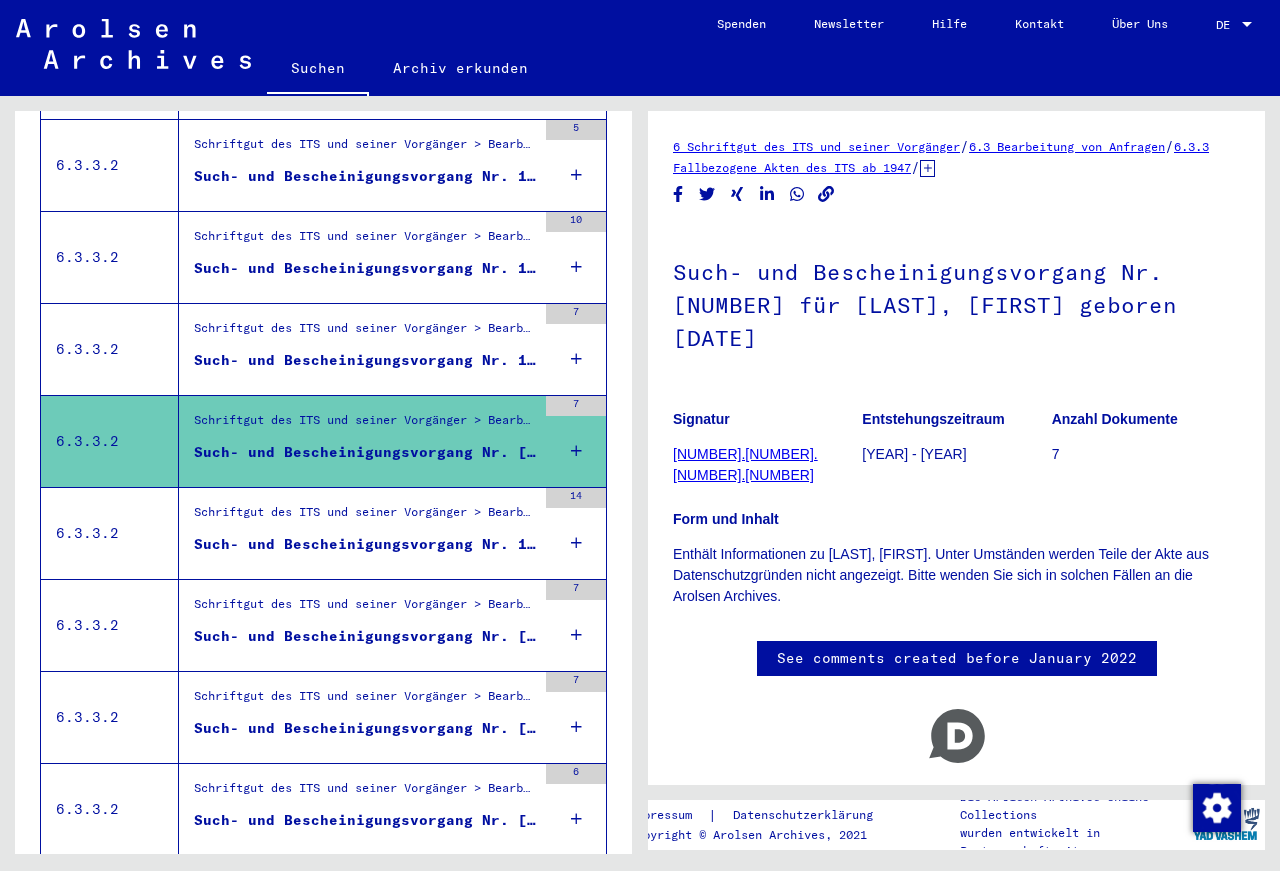 click on "Such- und Bescheinigungsvorgang Nr. 1.824.068 für [LAST], [FIRST] geboren [YEAR]" at bounding box center [365, 360] 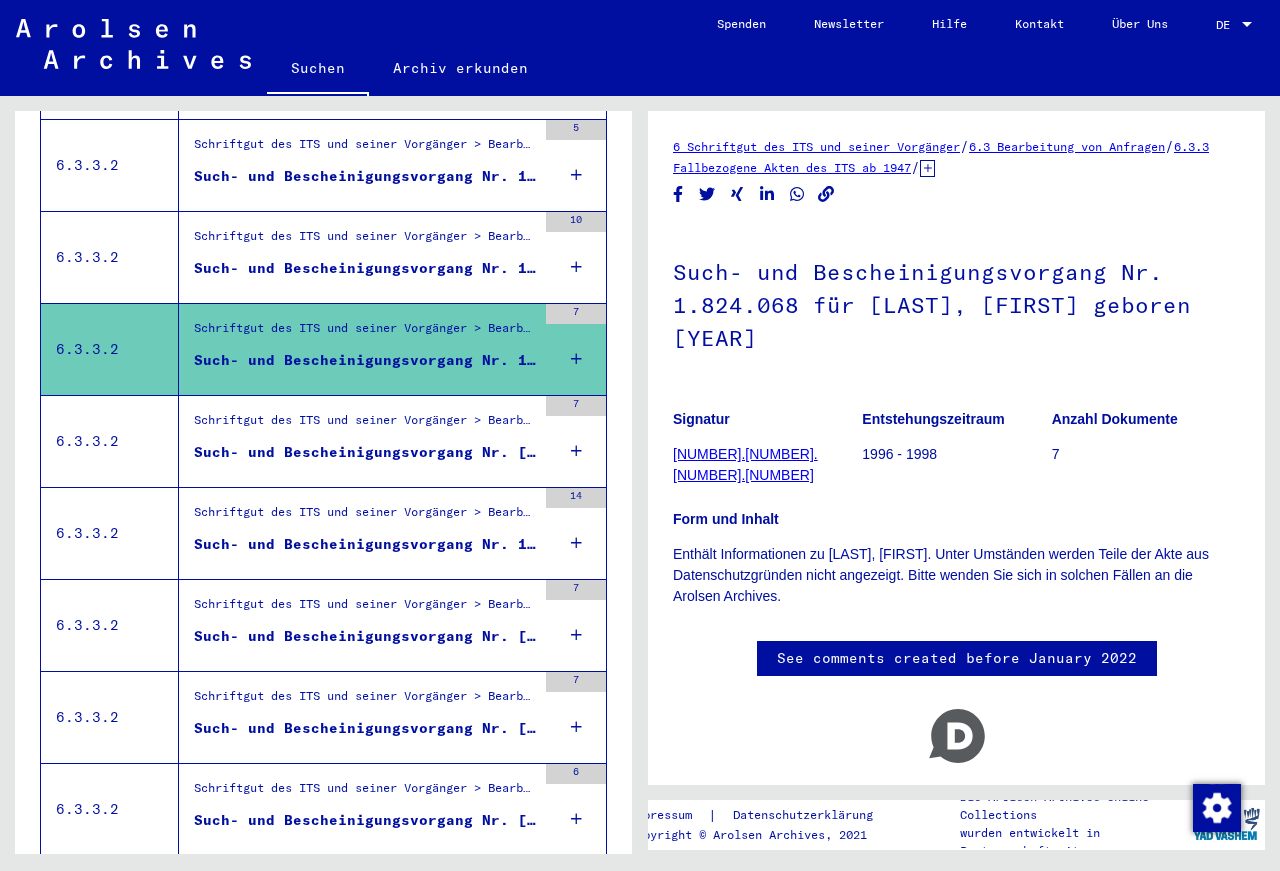 click on "Such- und Bescheinigungsvorgang Nr. 1.817.285 für [LAST], [FIRST] geboren [DATE]" at bounding box center (365, 268) 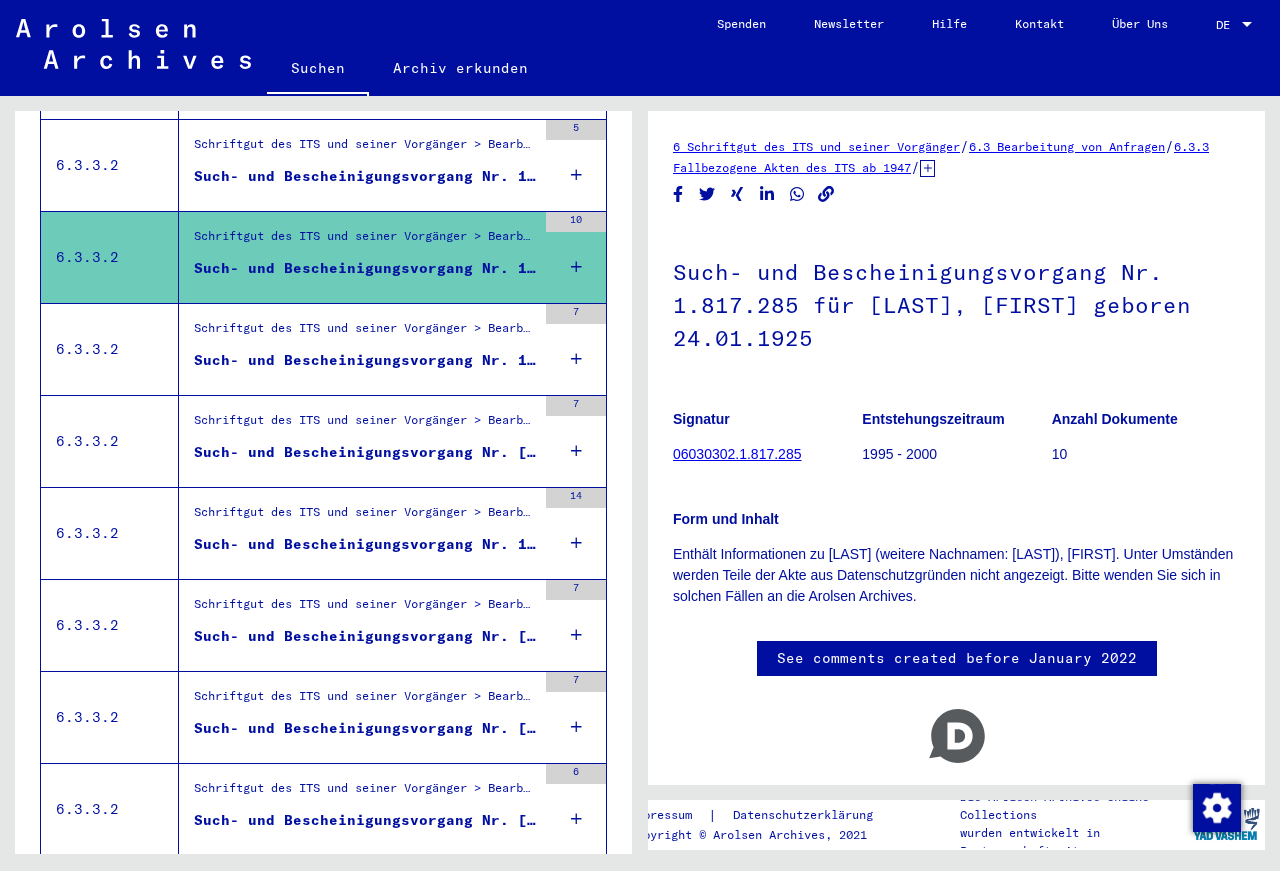 click on "Such- und Bescheinigungsvorgang Nr. 1.799.661 für [LAST], [FIRST] geboren [DATE]" at bounding box center (365, 176) 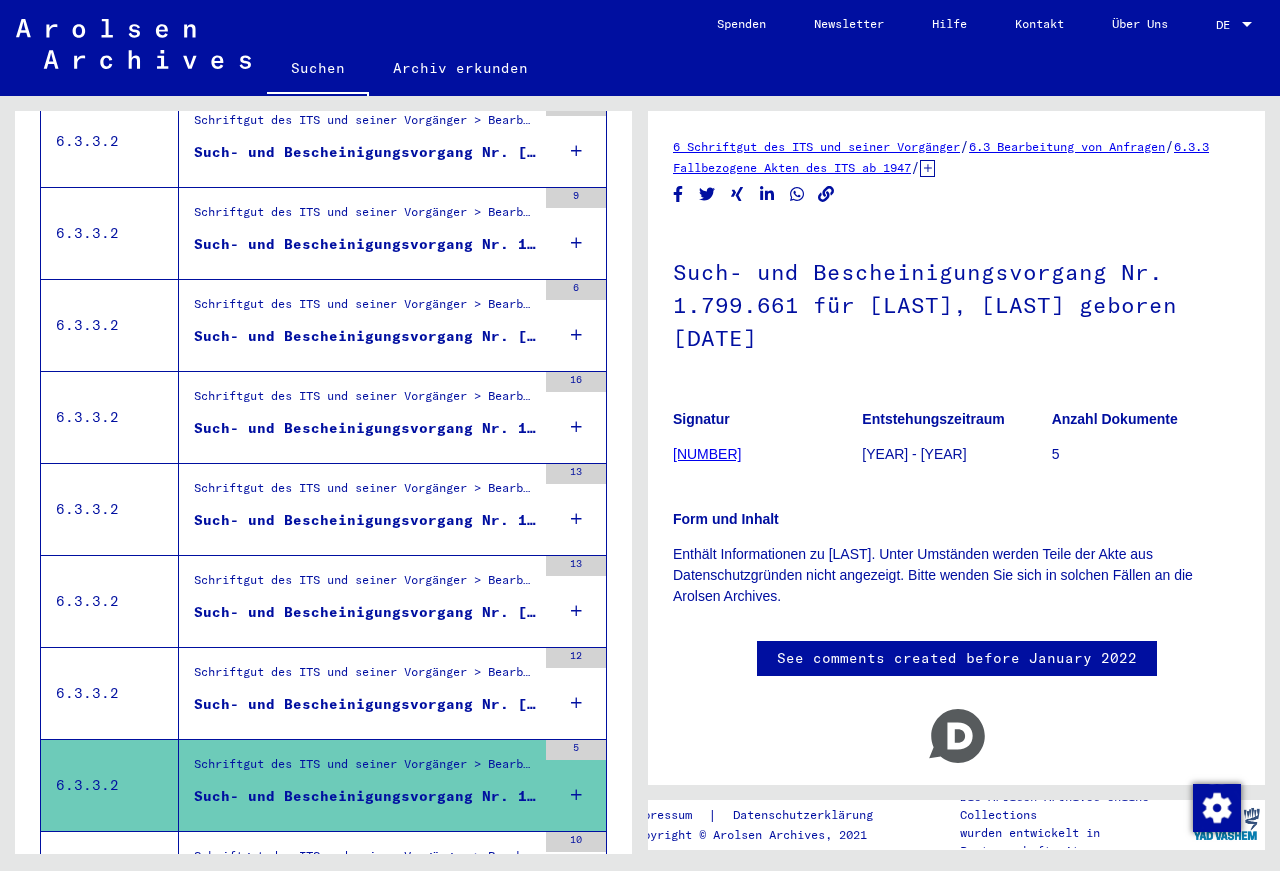 scroll, scrollTop: 767, scrollLeft: 0, axis: vertical 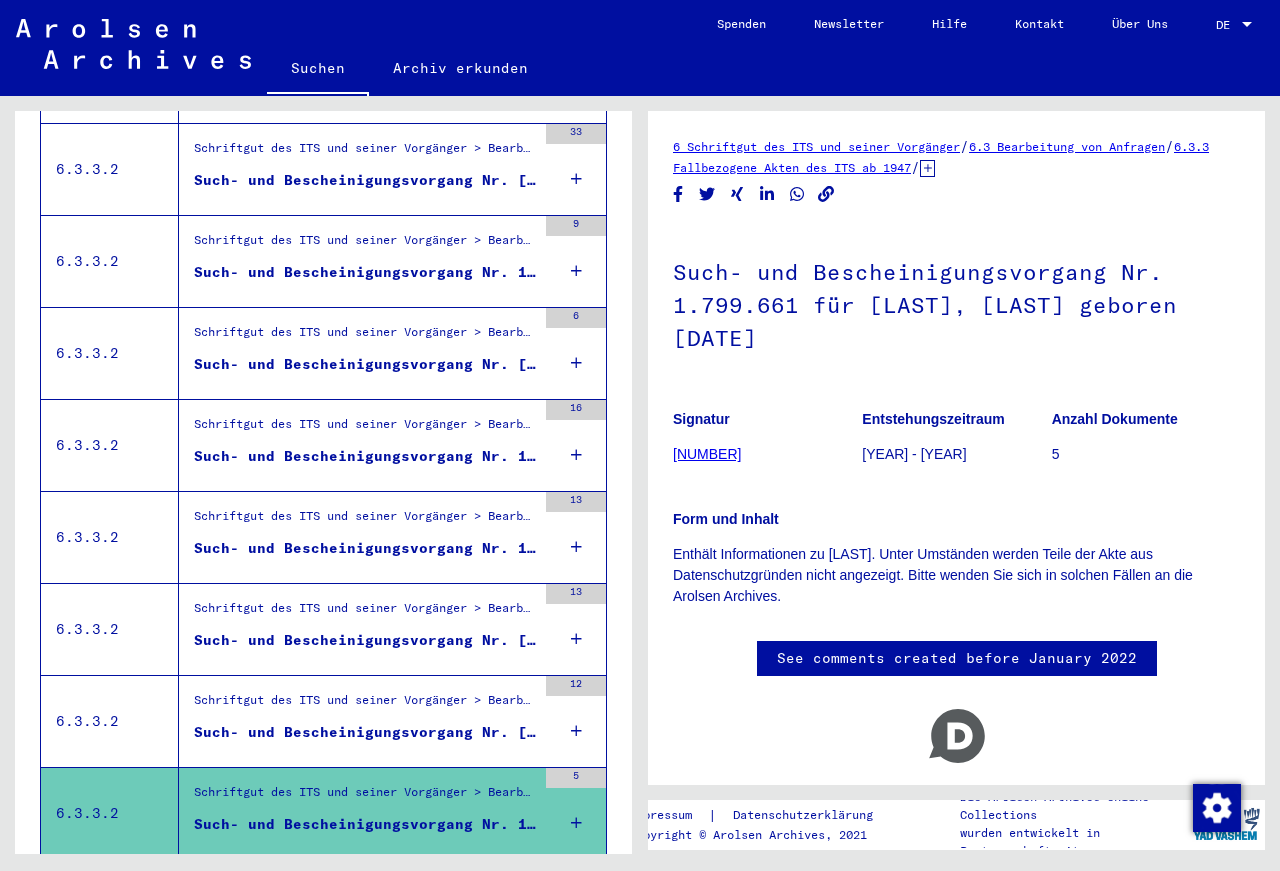 click on "Such- und Bescheinigungsvorgang Nr. 1.793.768 für [LAST], [FIRST] geboren [DATE]" at bounding box center (365, 732) 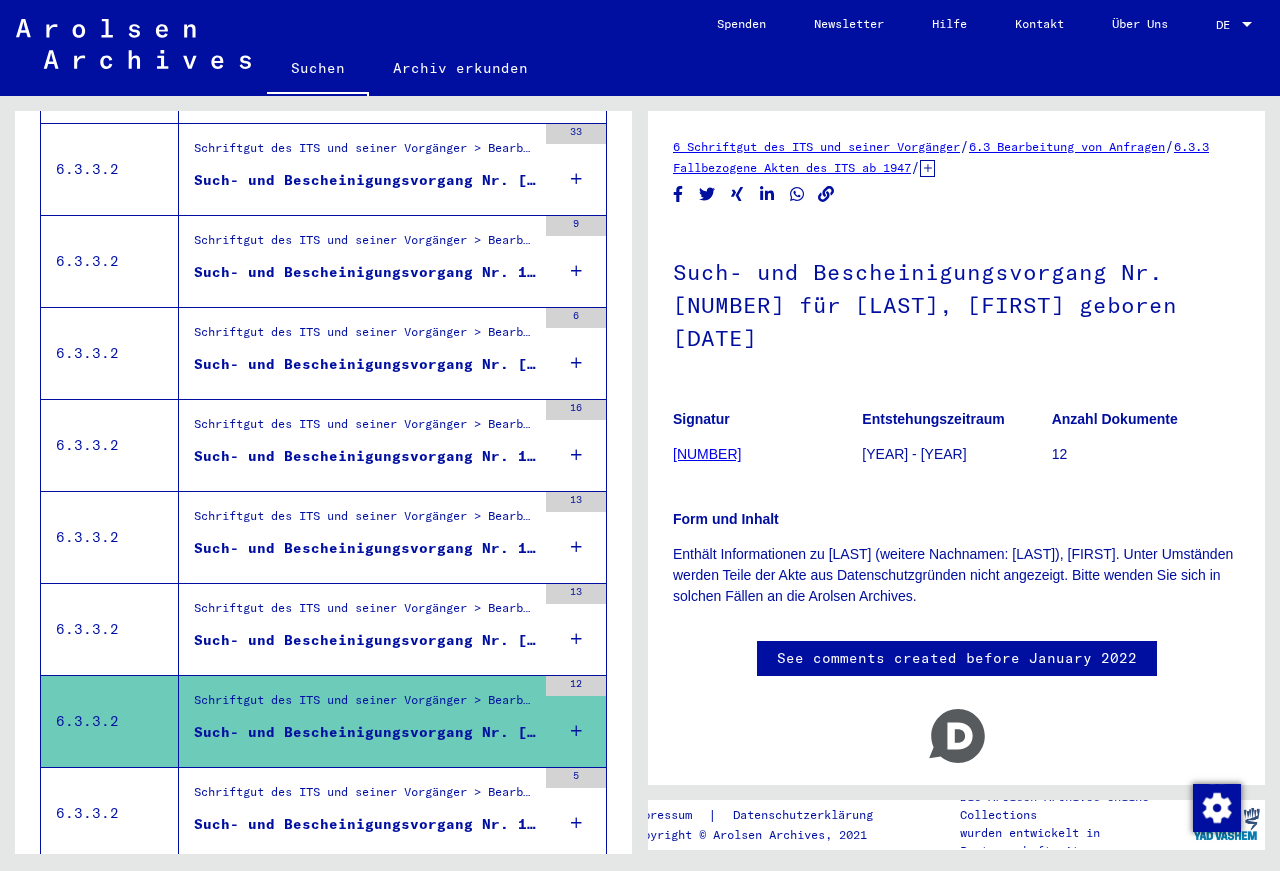 click on "Schriftgut des ITS und seiner Vorgänger > Bearbeitung von Anfragen > Fallbezogene Akten des ITS ab 1947 > T/D-Fallablage > Such- und Bescheinigungsvorgänge mit den (T/D-) Nummern von 1.750.000 bis 1.999.999 > Such- und Bescheinigungsvorgänge mit den (T/D-) Nummern von 1.792.500 bis 1.792.999 Such- und Bescheinigungsvorgang Nr. 1.792.734 für RUTKOWSKI, JAN geboren 08.04.1920" at bounding box center [365, 629] 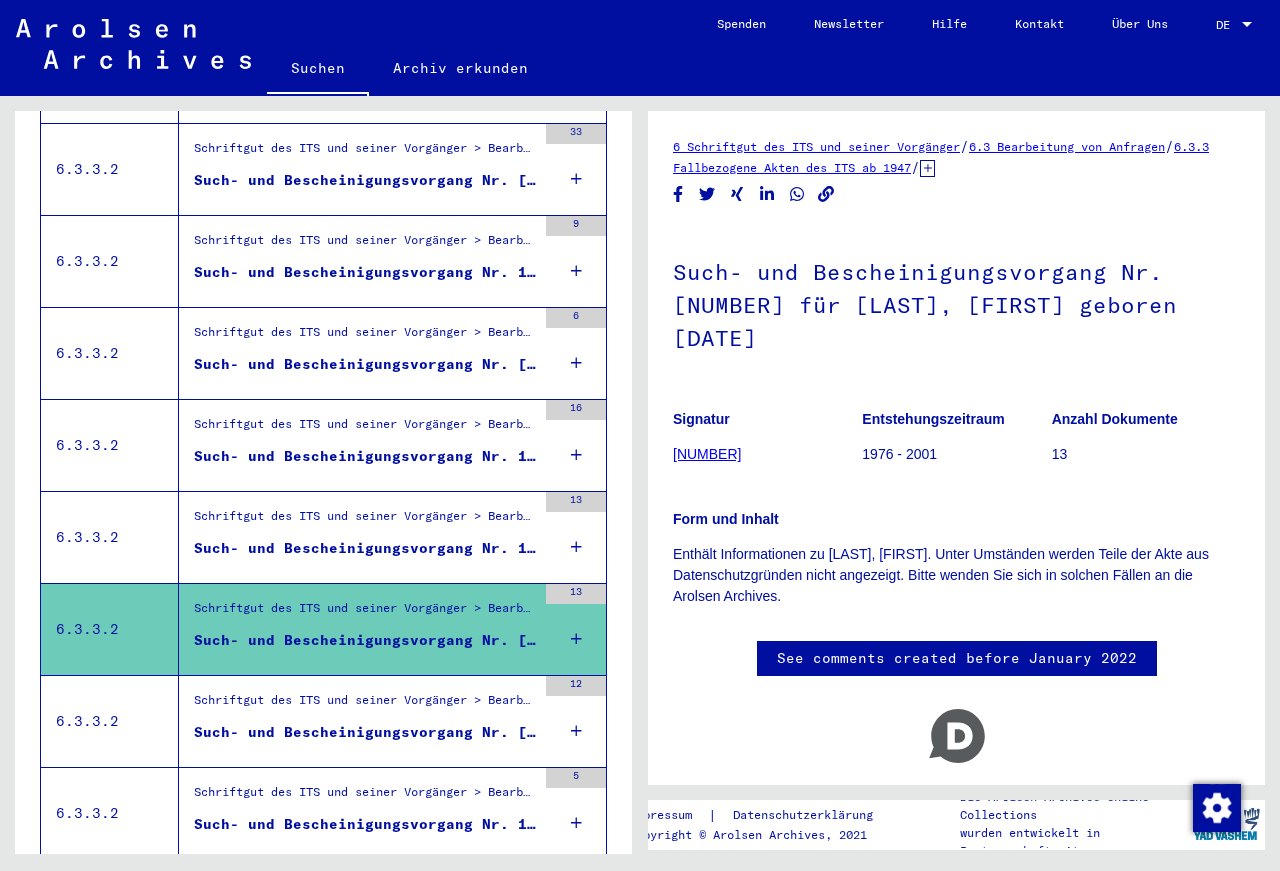 click on "Such- und Bescheinigungsvorgang Nr. [NUMBER] für [LAST], [FIRST] geboren [DATE]" at bounding box center (365, 548) 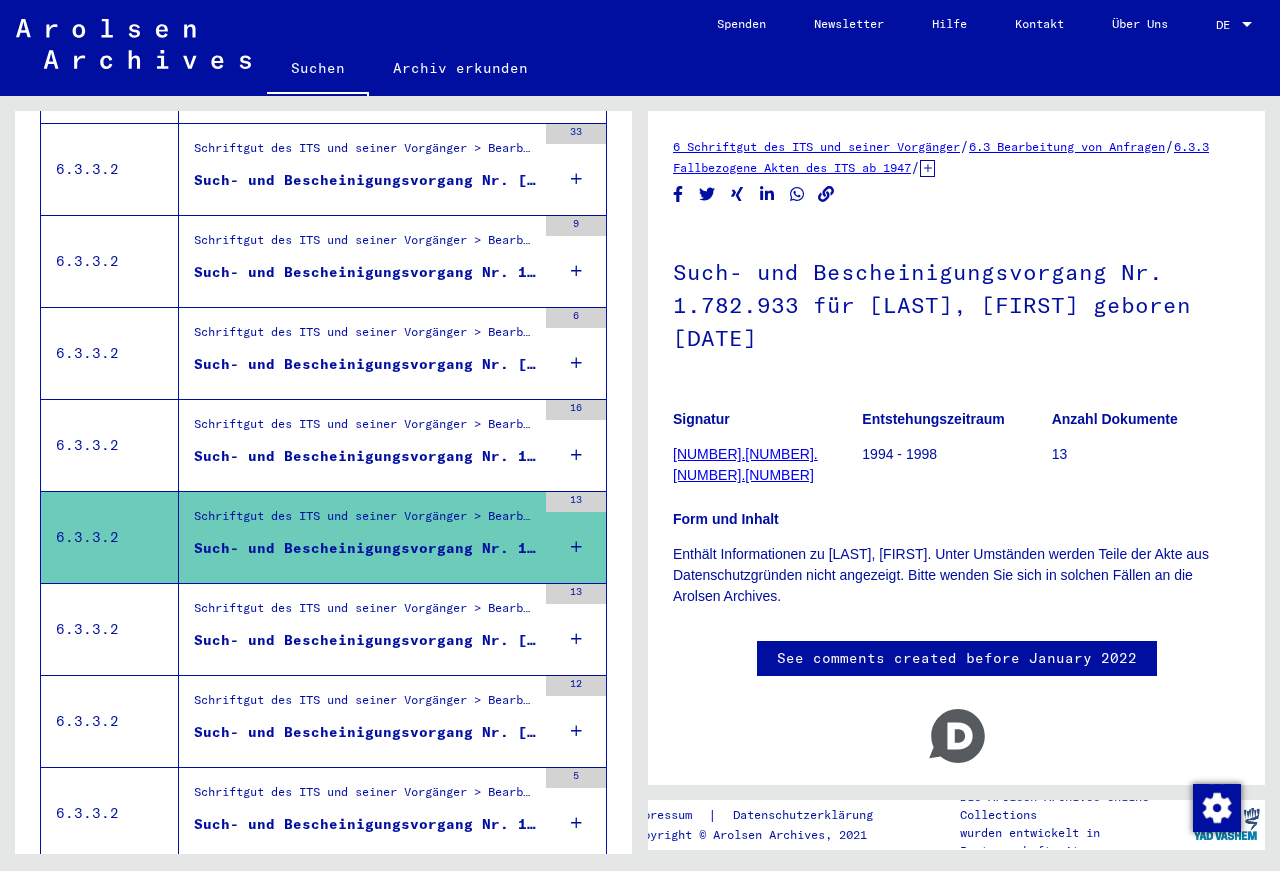 click on "Such- und Bescheinigungsvorgang Nr. 1.781.853 für [LAST], [FIRST] geboren [DATE]" at bounding box center (365, 456) 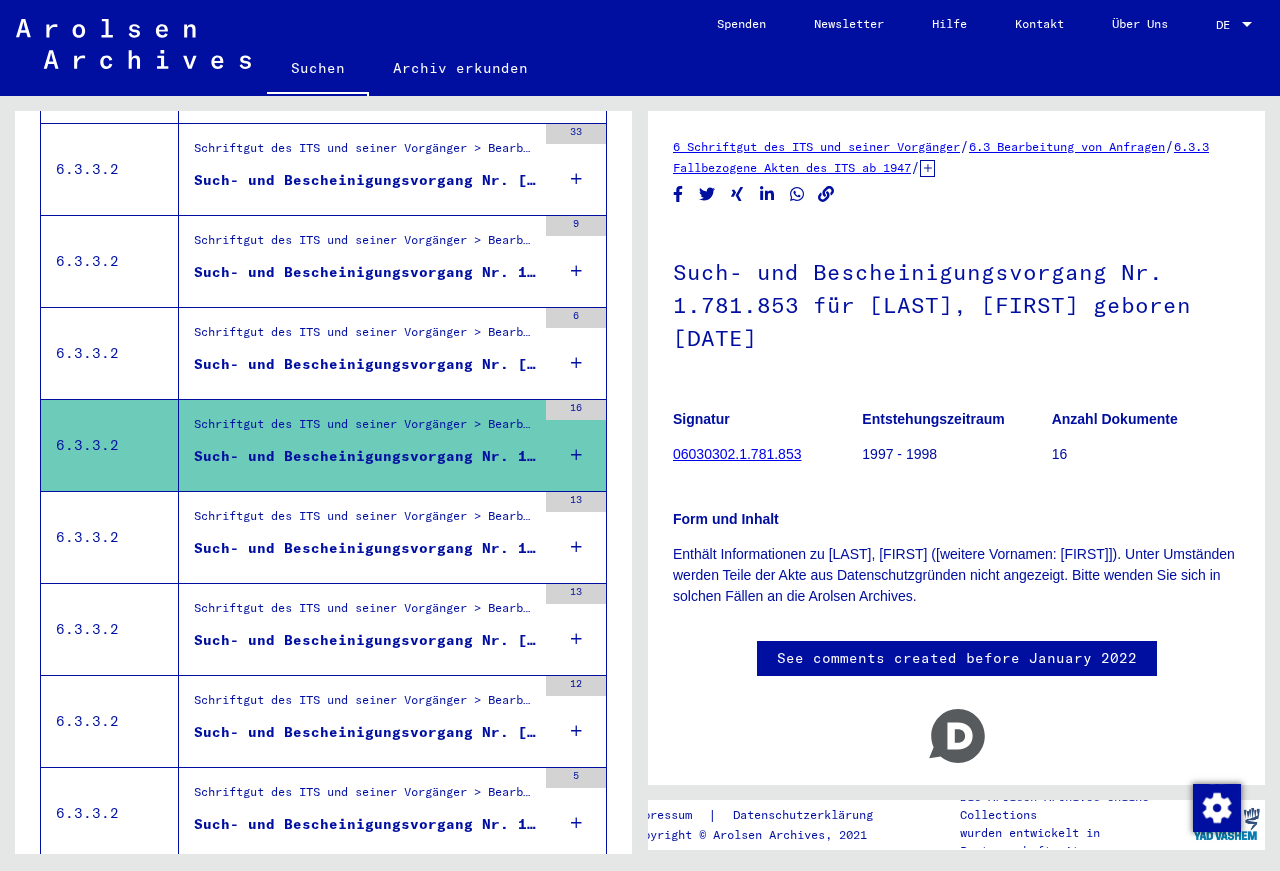 click on "Such- und Bescheinigungsvorgang Nr. [NUMBER] für [LAST], [FIRST] geboren [DATE]" at bounding box center [365, 364] 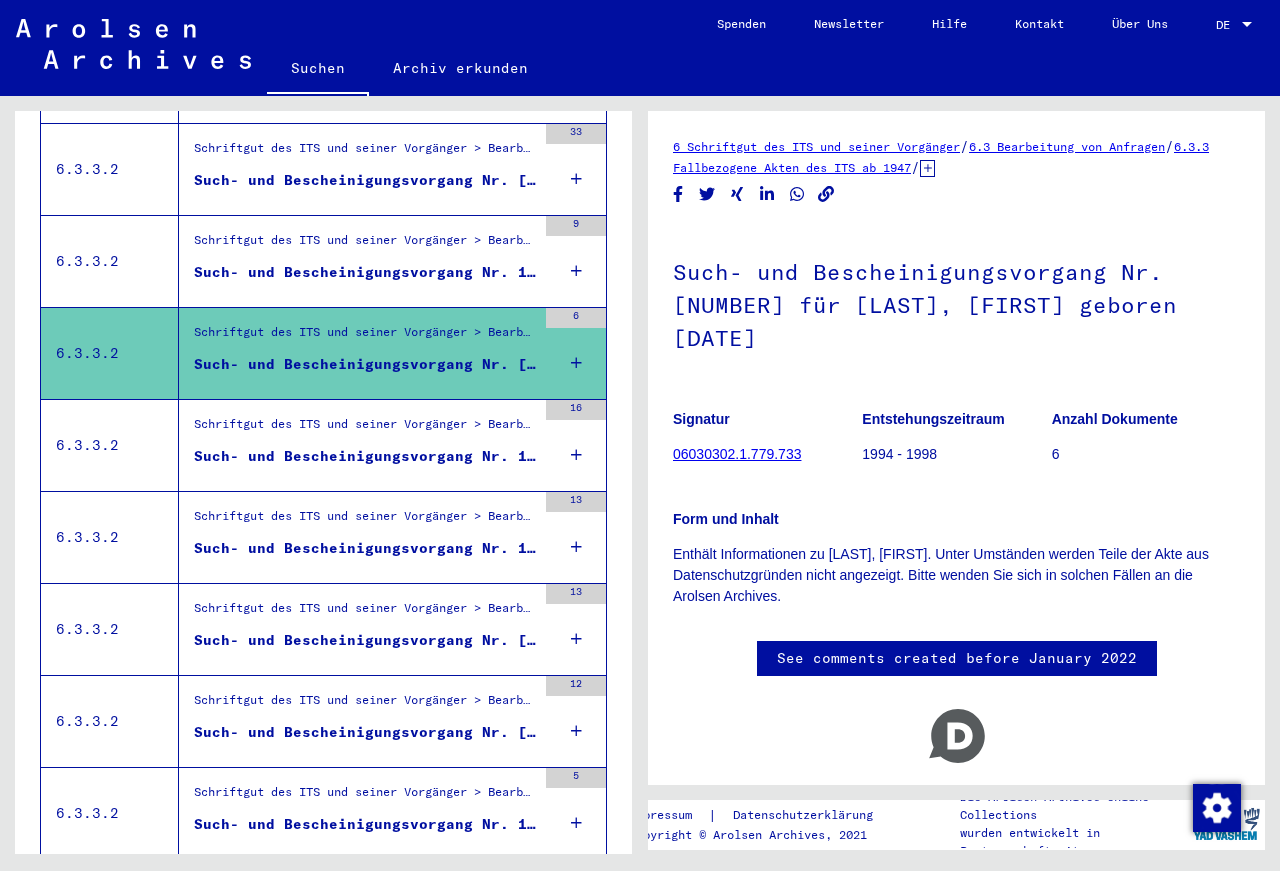 click on "Such- und Bescheinigungsvorgang Nr. [NUMBER] für [LAST], [FIRST] geboren [DATE]" at bounding box center (365, 272) 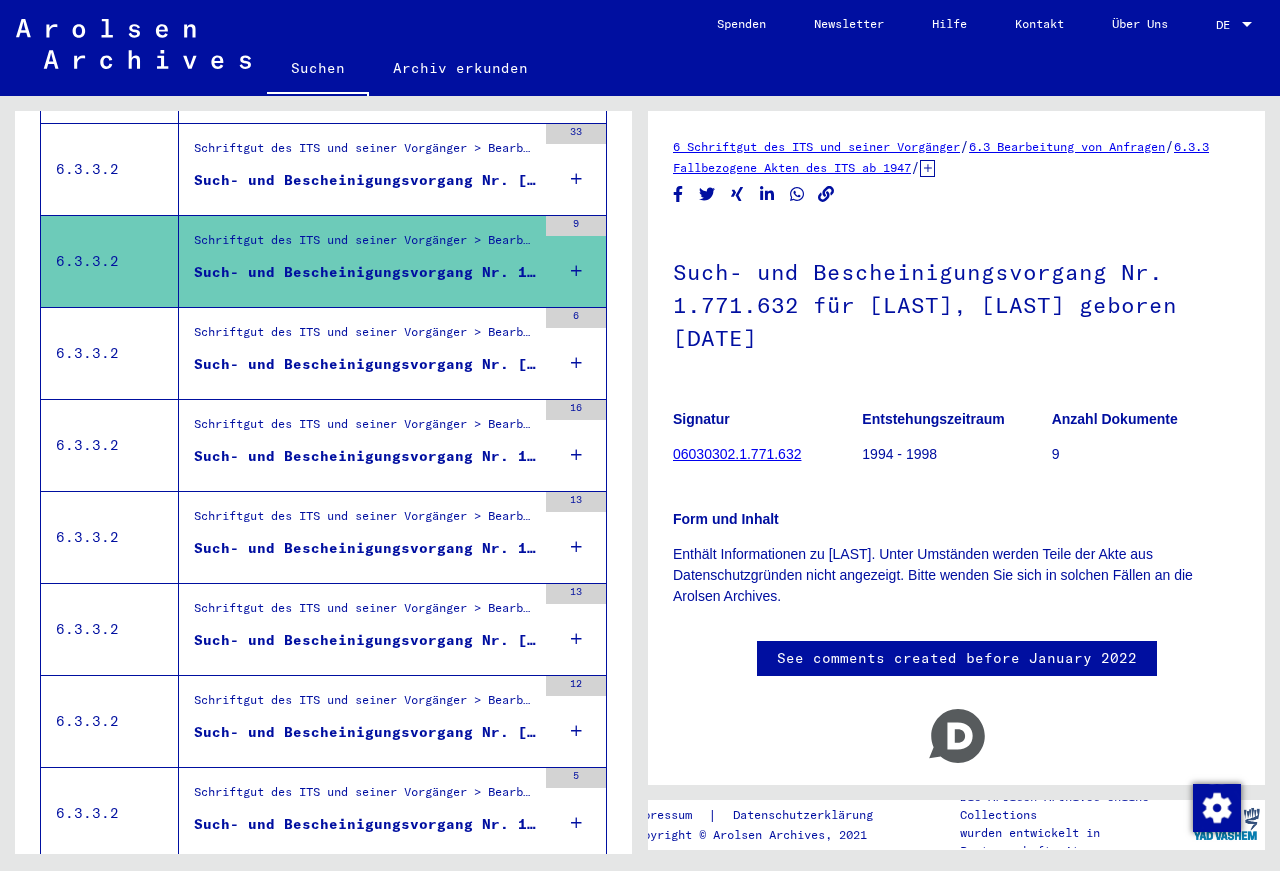 click on "Such- und Bescheinigungsvorgang Nr. [NUMBER] für [LAST], [FIRST] geboren [DATE]" at bounding box center [365, 180] 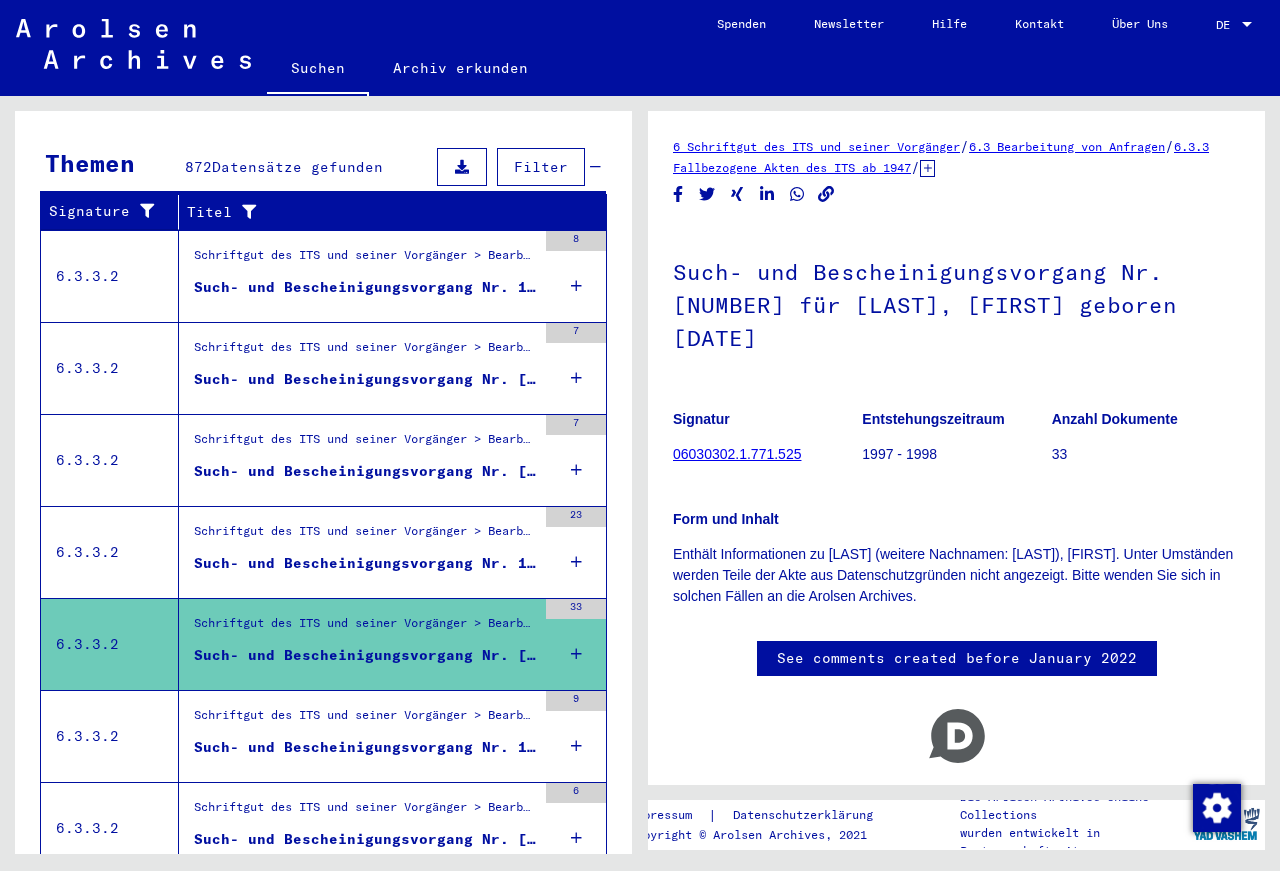 scroll, scrollTop: 227, scrollLeft: 0, axis: vertical 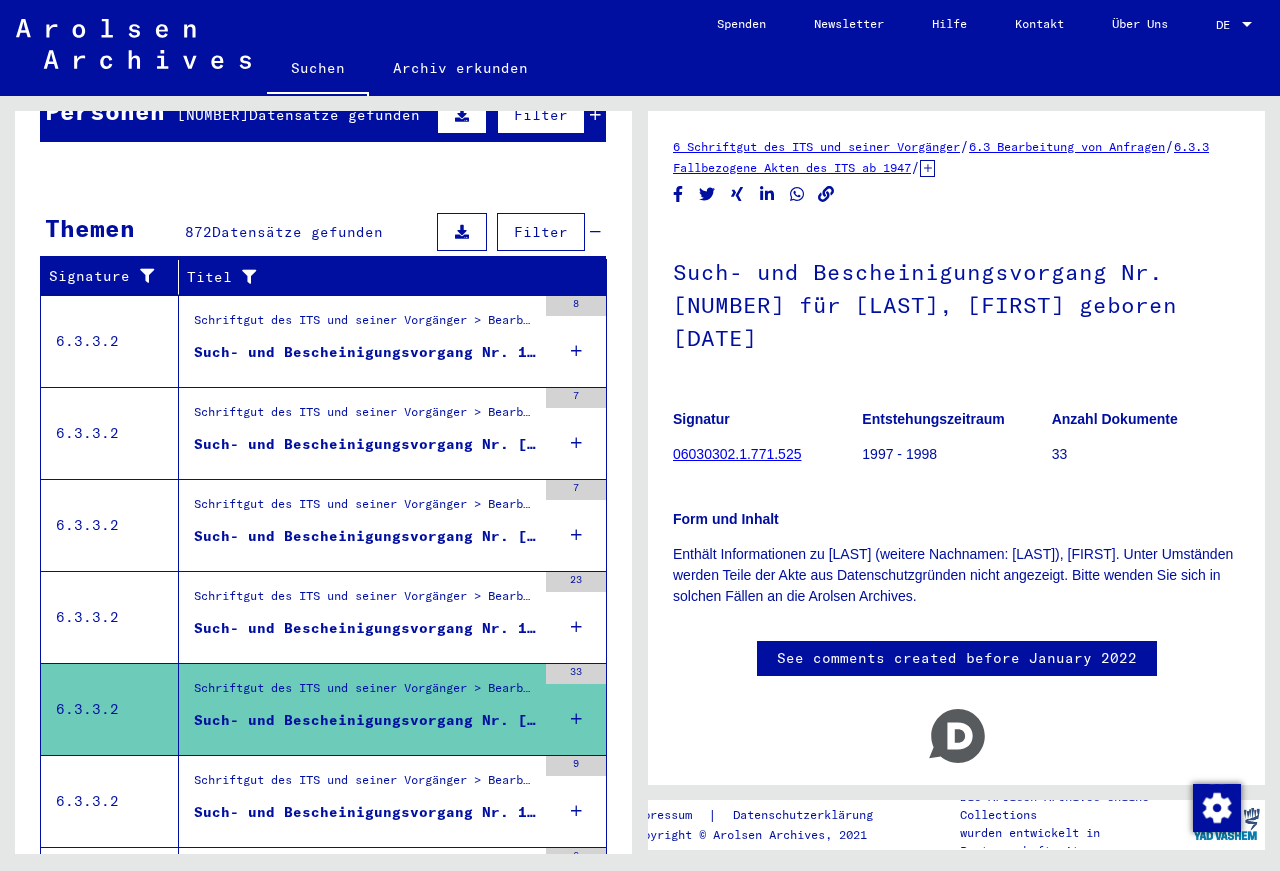 click on "Such- und Bescheinigungsvorgang Nr. 1.744.408 für [LAST], [FIRST] geboren [DATE]" at bounding box center [365, 628] 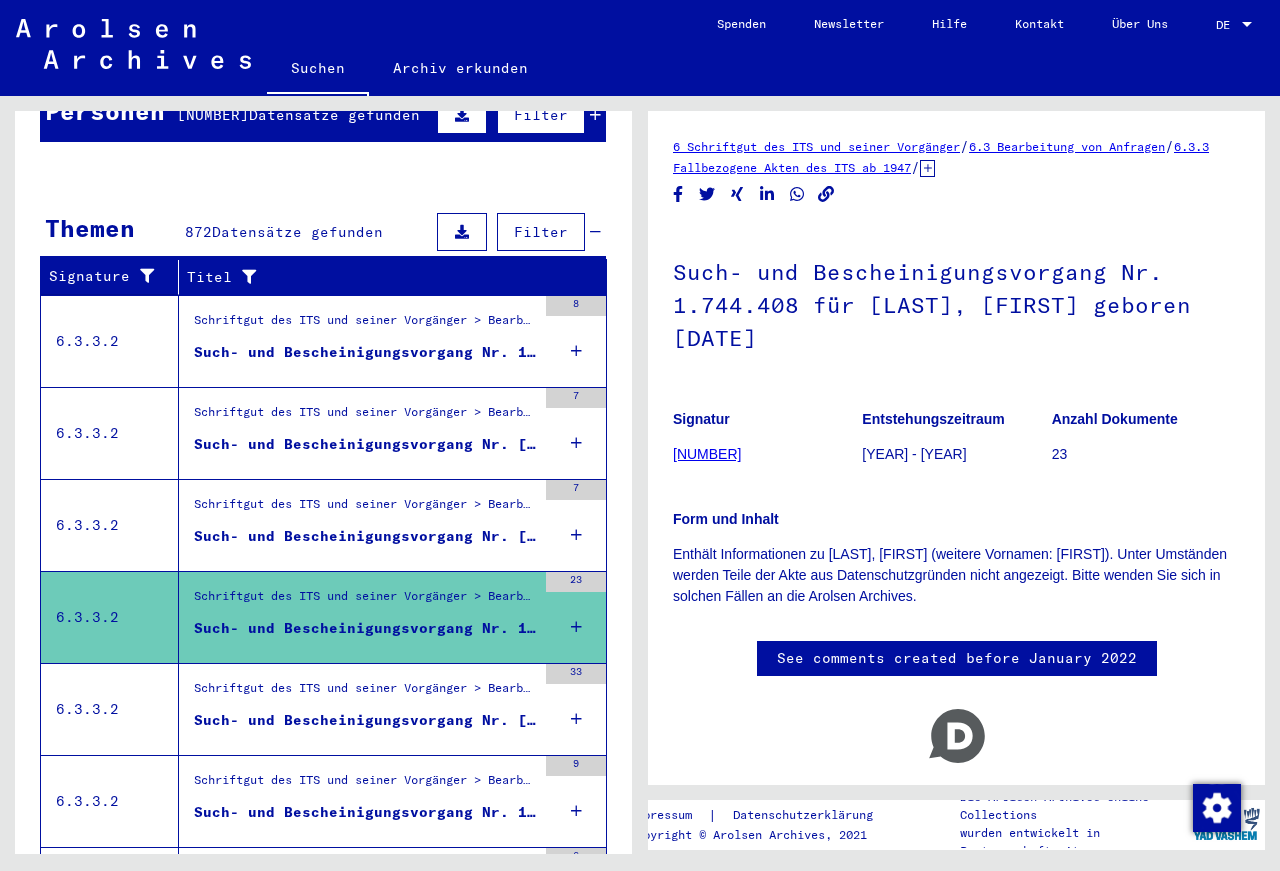 click on "Such- und Bescheinigungsvorgang Nr. 1.742.284 für [LAST], [FIRST] geboren [DATE]" at bounding box center (365, 536) 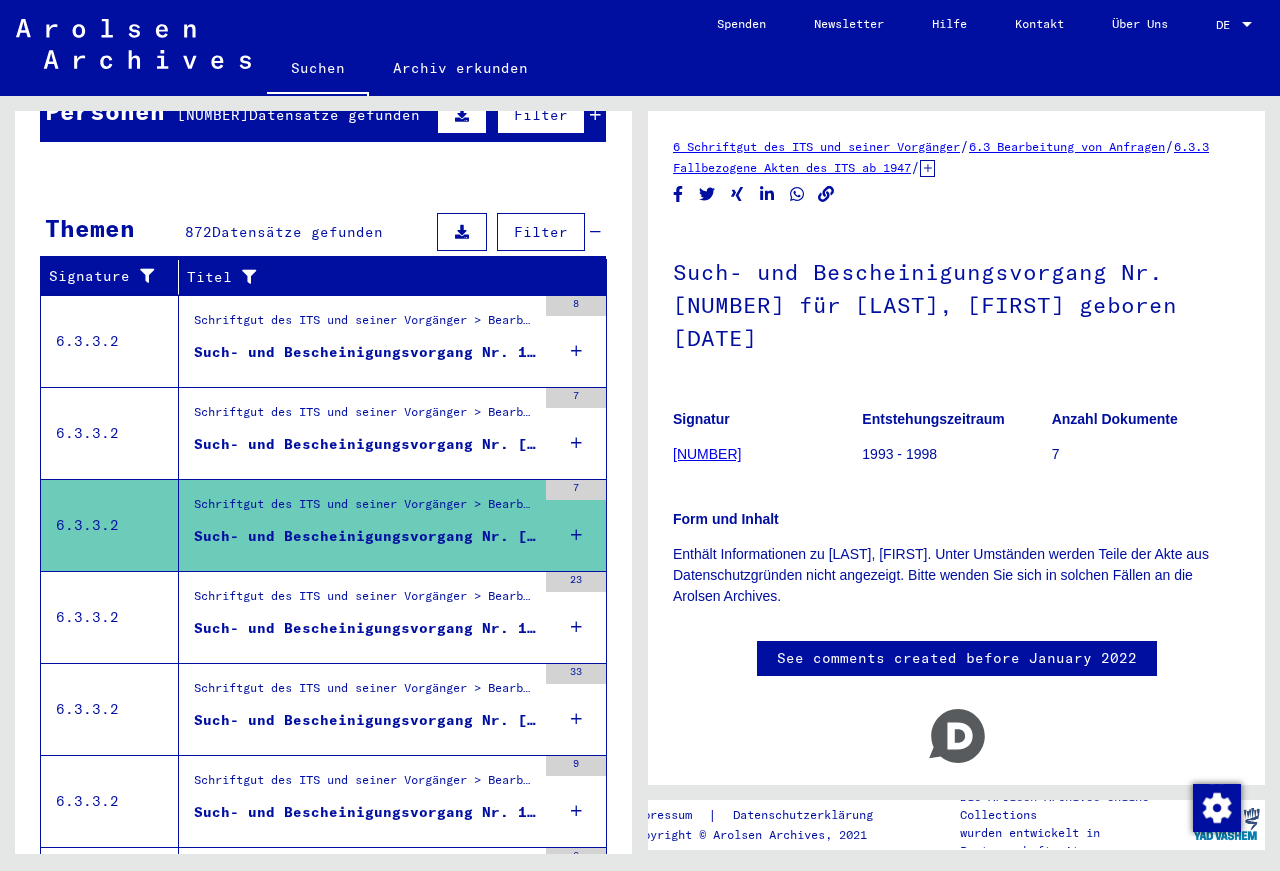 click on "Such- und Bescheinigungsvorgang Nr. [NUMBER] für [LAST], [FIRST] geboren [DATE]" at bounding box center [365, 444] 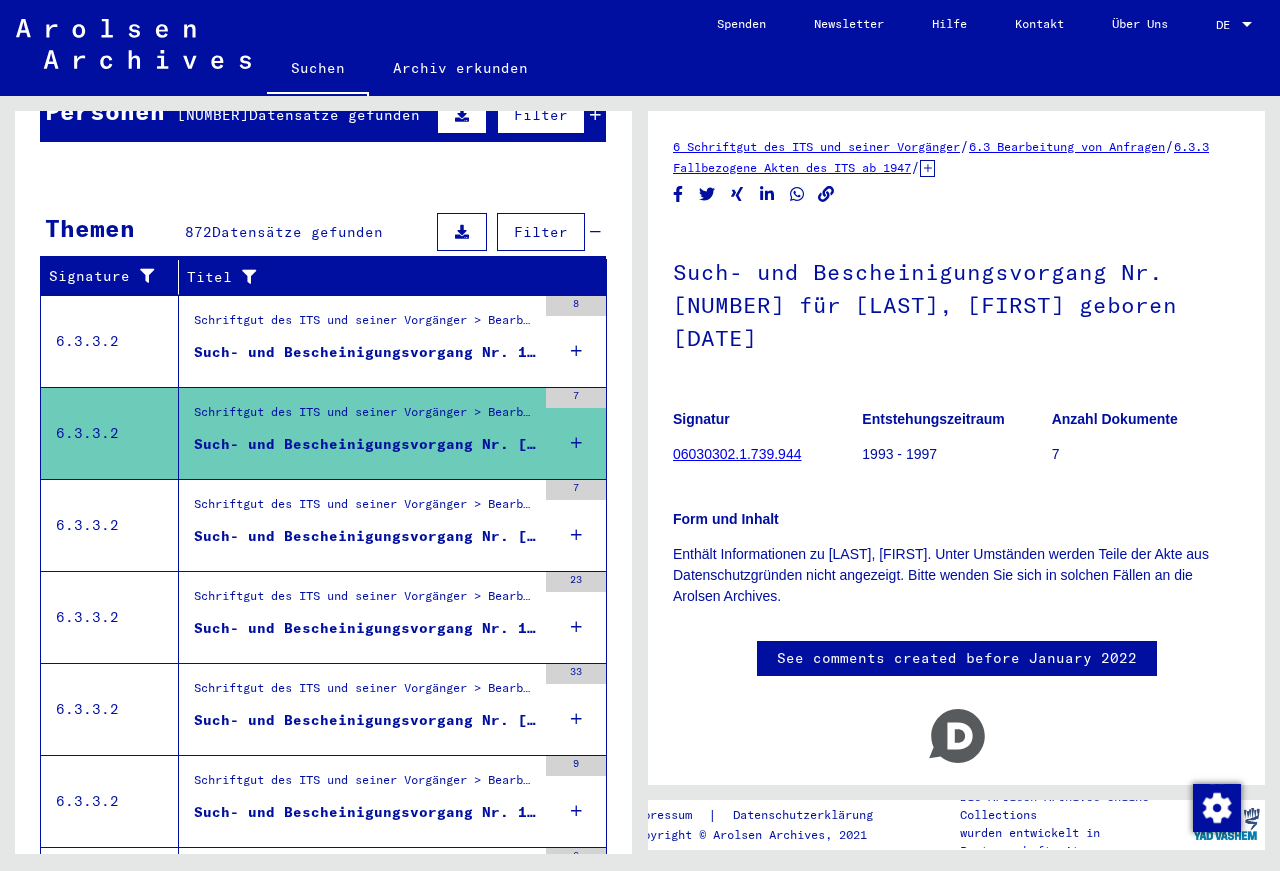click on "Such- und Bescheinigungsvorgang Nr. [NUMBER] für [LAST], [FIRST] geboren [DATE]" at bounding box center [365, 352] 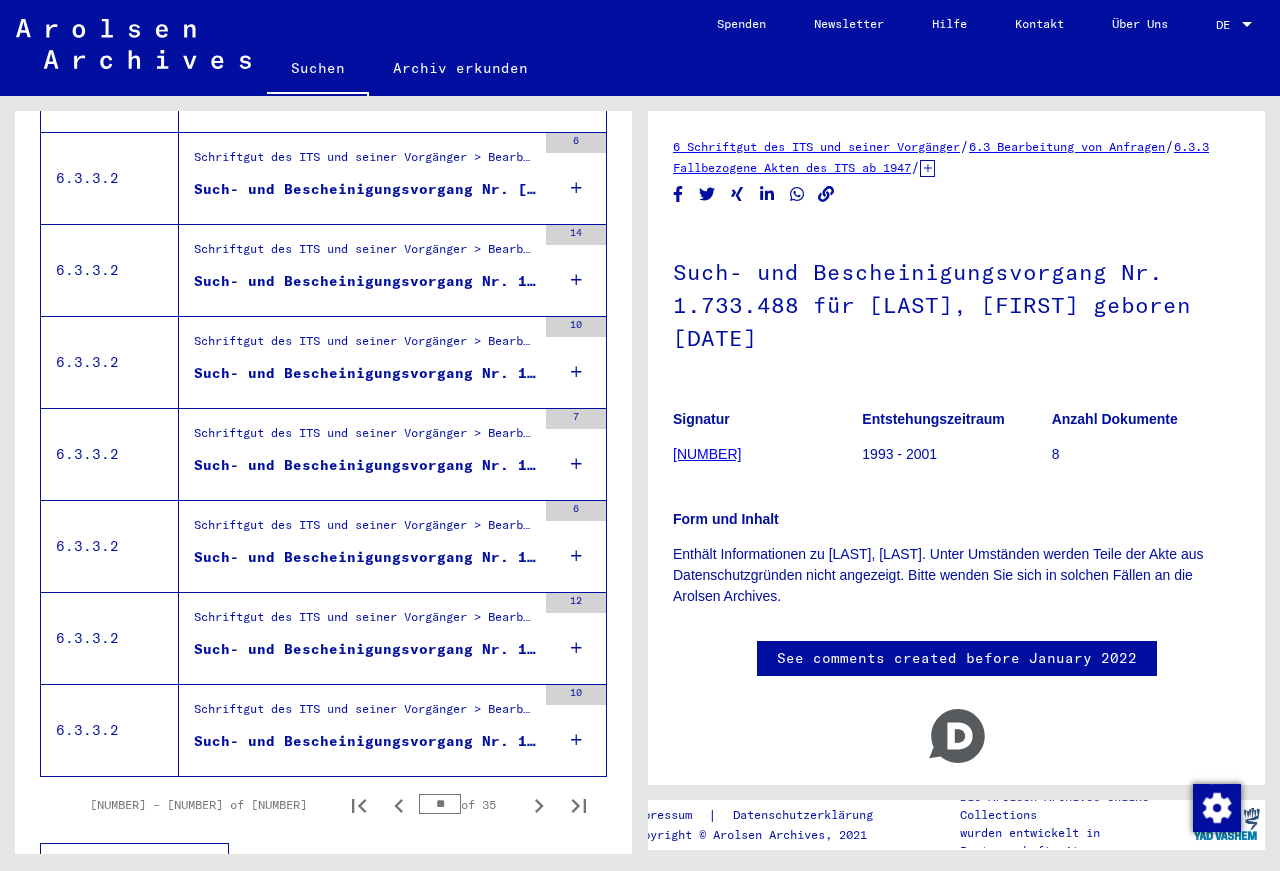 scroll, scrollTop: 2063, scrollLeft: 0, axis: vertical 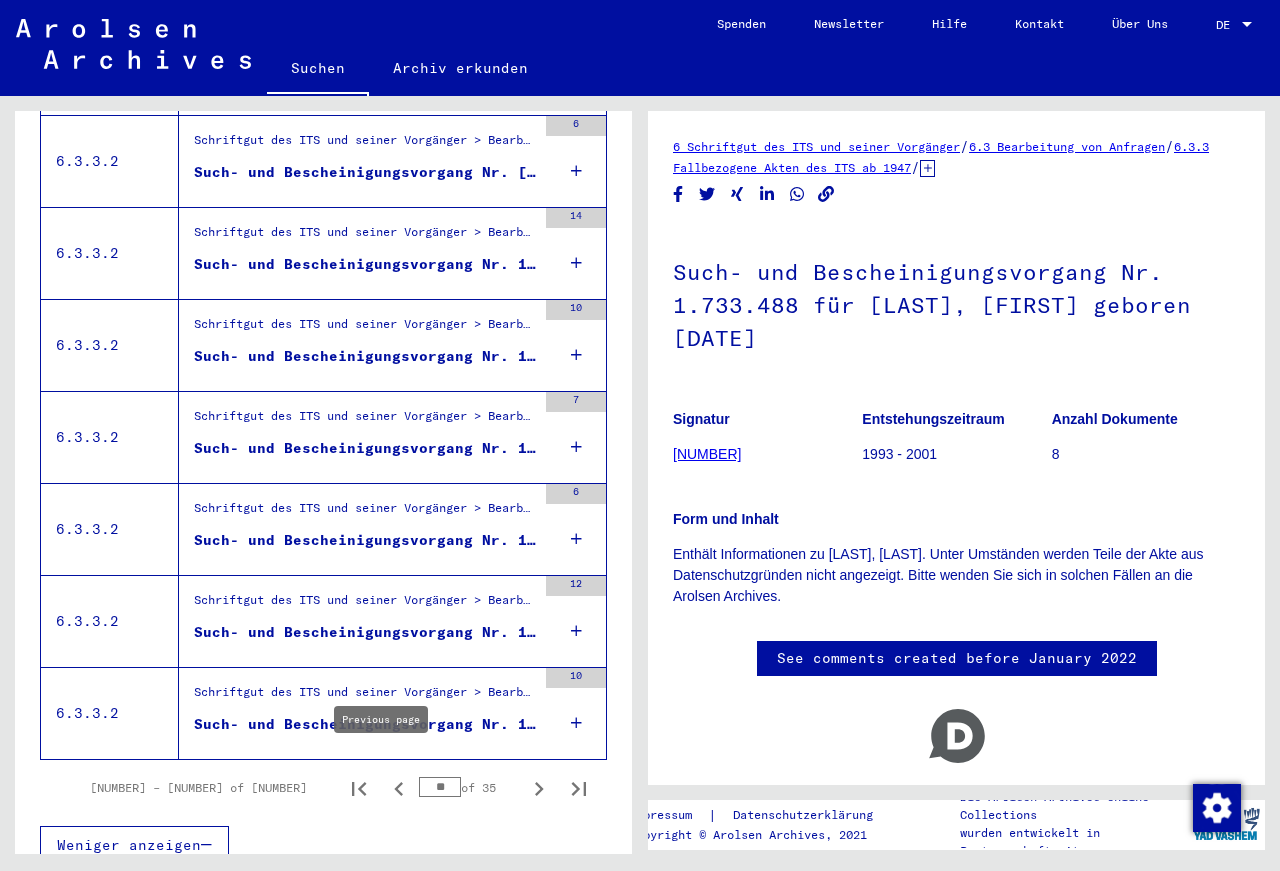 click 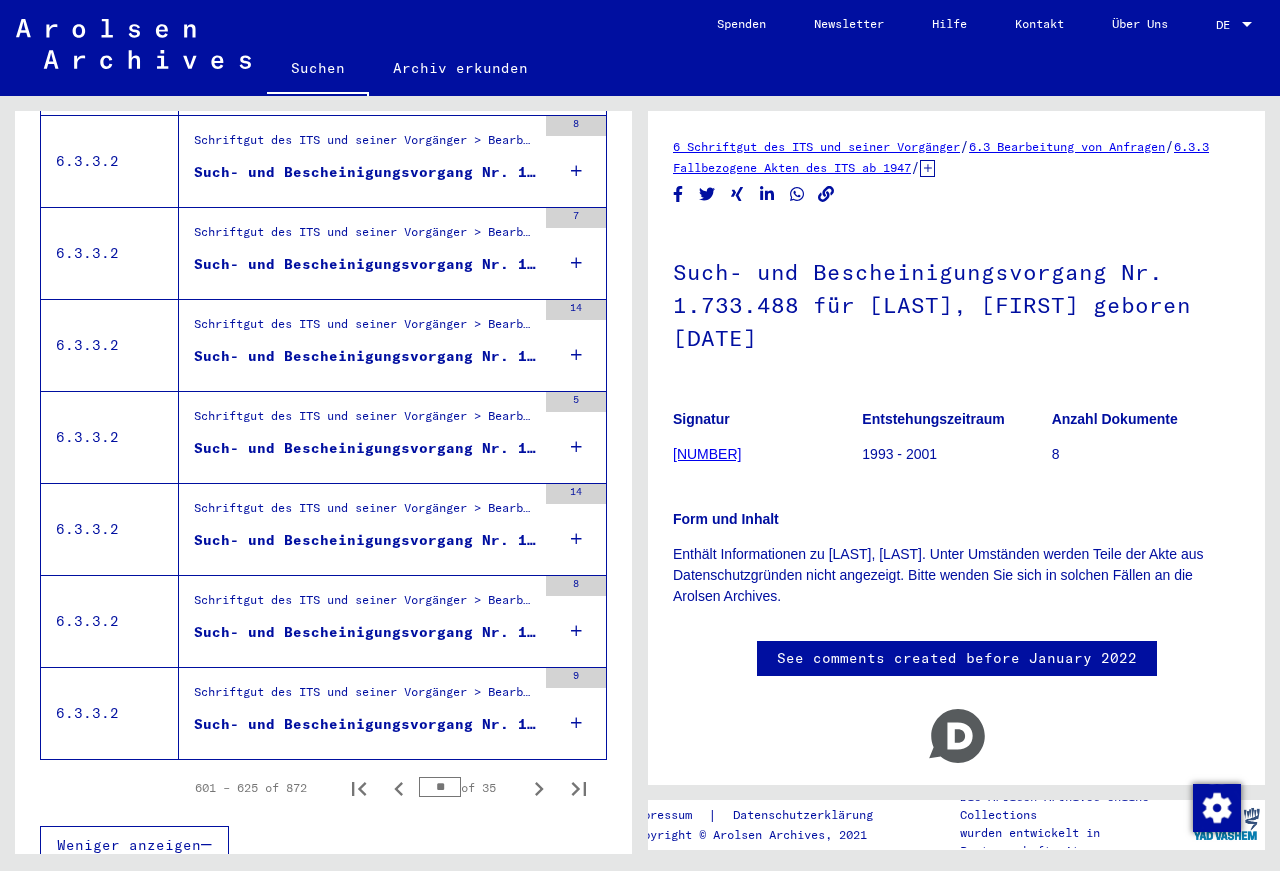 click on "Such- und Bescheinigungsvorgang Nr. 1.733.395 für [LAST], [FIRST] geboren [DATE]" at bounding box center [365, 724] 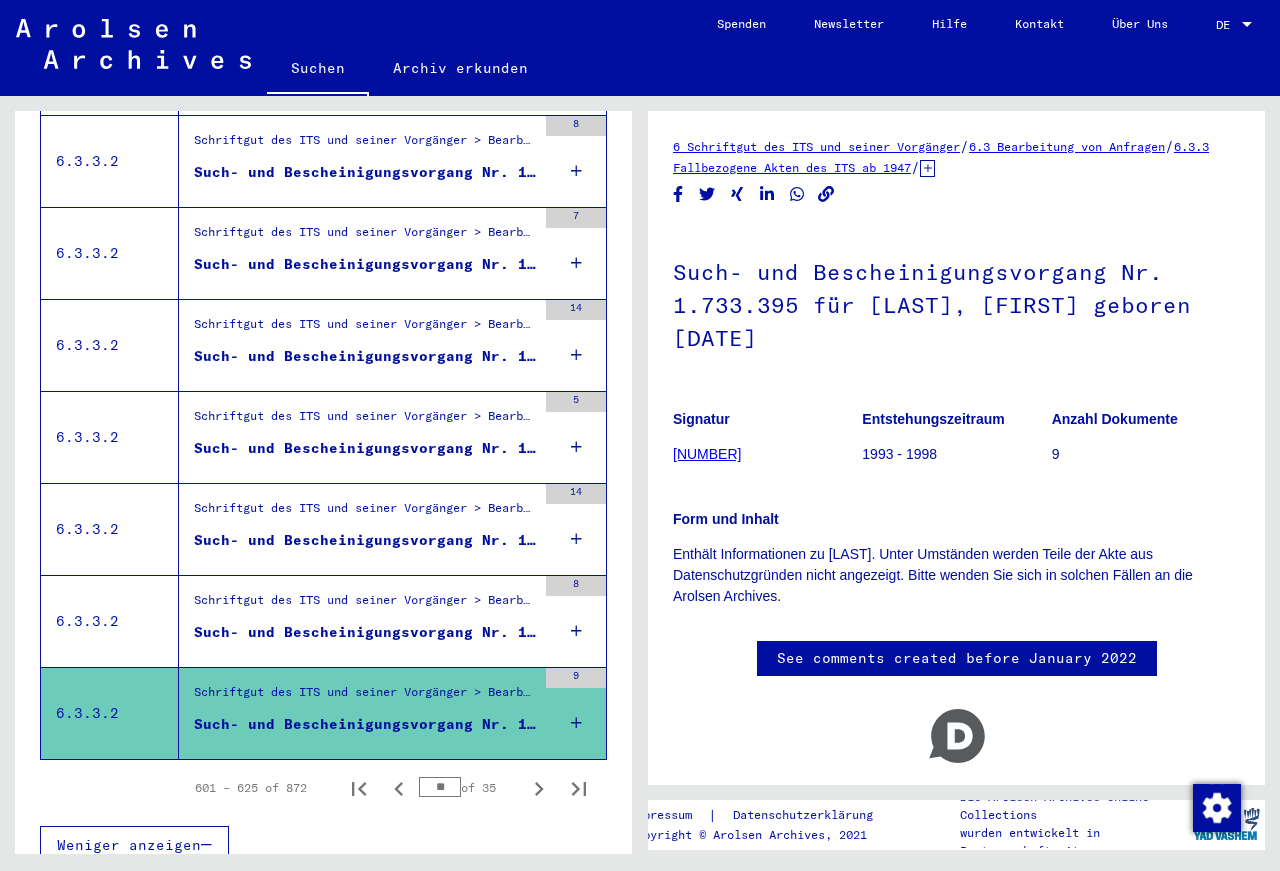click on "Schriftgut des ITS und seiner Vorgänger > Bearbeitung von Anfragen > Fallbezogene Akten des ITS ab 1947 > T/D-Fallablage > Such- und Bescheinigungsvorgänge mit den (T/D-) Nummern von 1.500.000 bis 1.749.999 > Such- und Bescheinigungsvorgänge mit den (T/D-) Nummern von 1.732.000 bis 1.732.499" at bounding box center (365, 605) 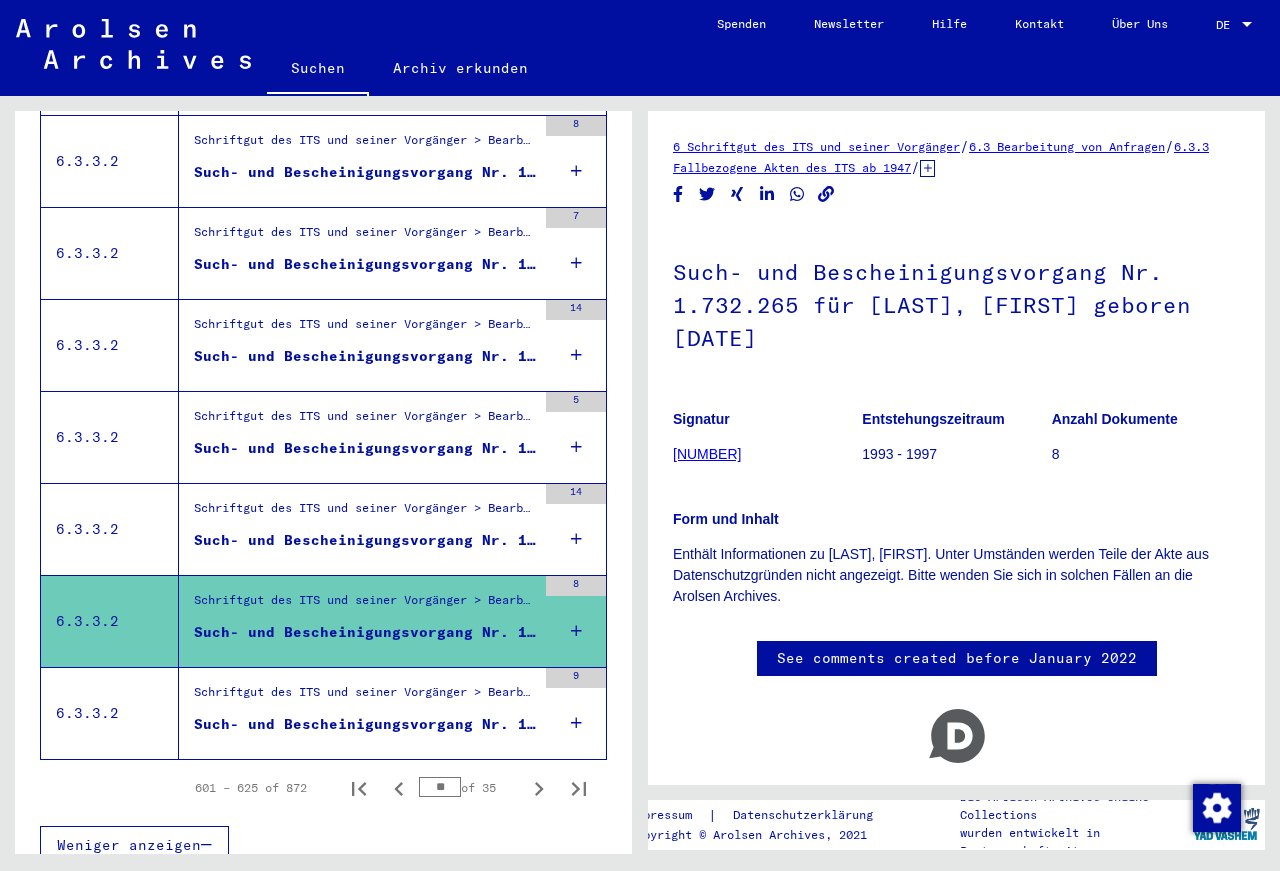 click on "Such- und Bescheinigungsvorgang Nr. 1.731.808 für [NAME], [NAME] geboren [DATE]" at bounding box center [365, 540] 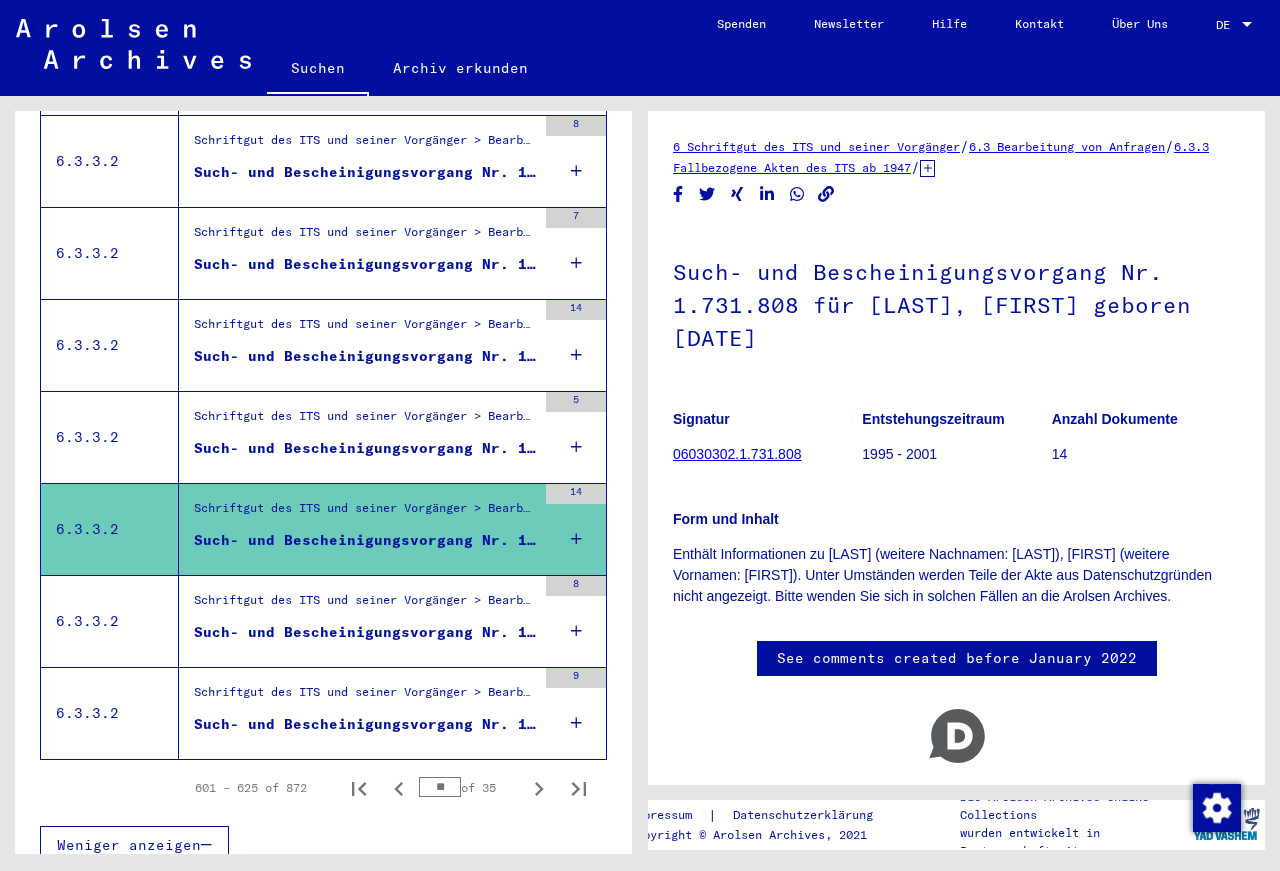 click on "Such- und Bescheinigungsvorgang Nr. [NUMBER] für [LAST], [FIRST] geboren [DATE]" at bounding box center [365, 448] 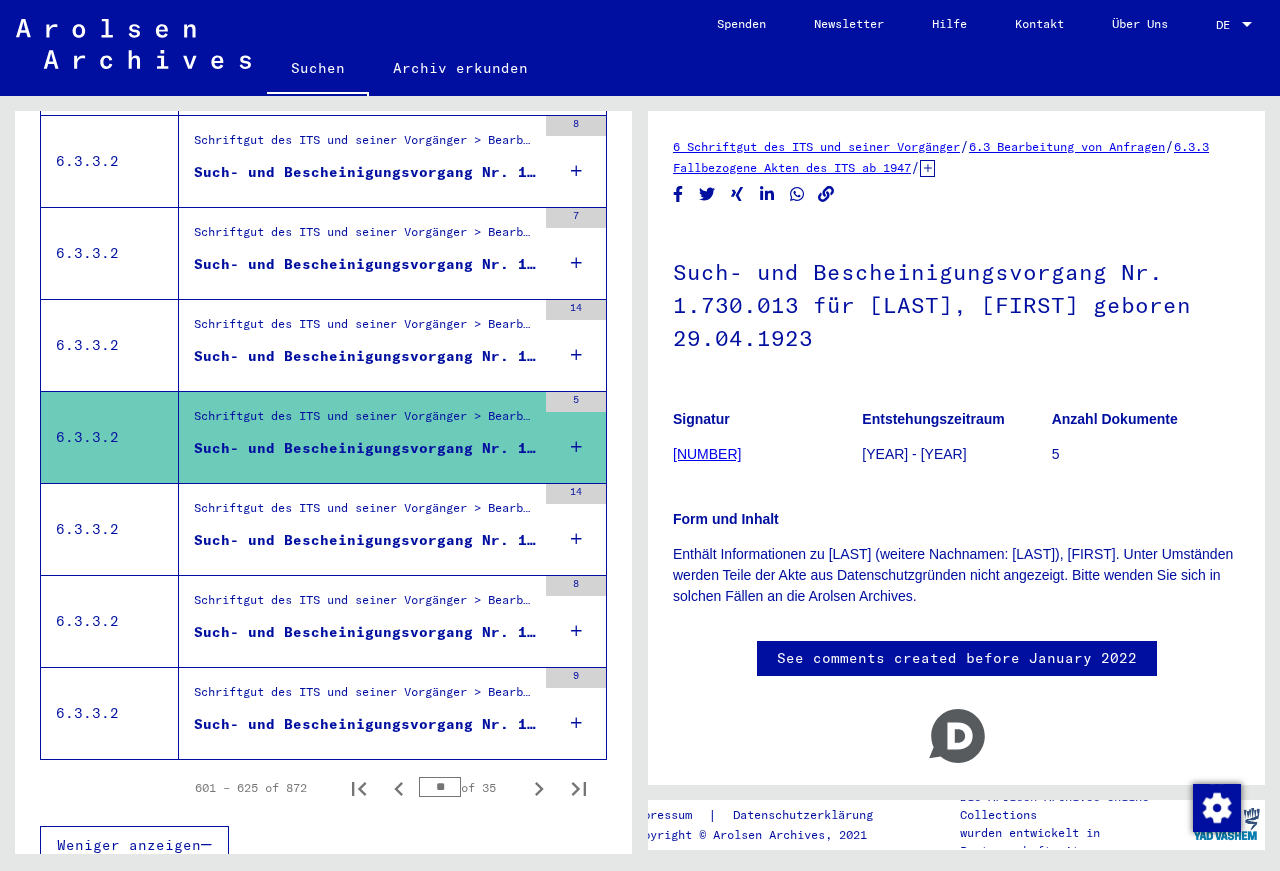 click on "Such- und Bescheinigungsvorgang Nr. 1.725.392 für [LAST], [FIRST] geboren [YEAR] oder[DATE]" at bounding box center (365, 356) 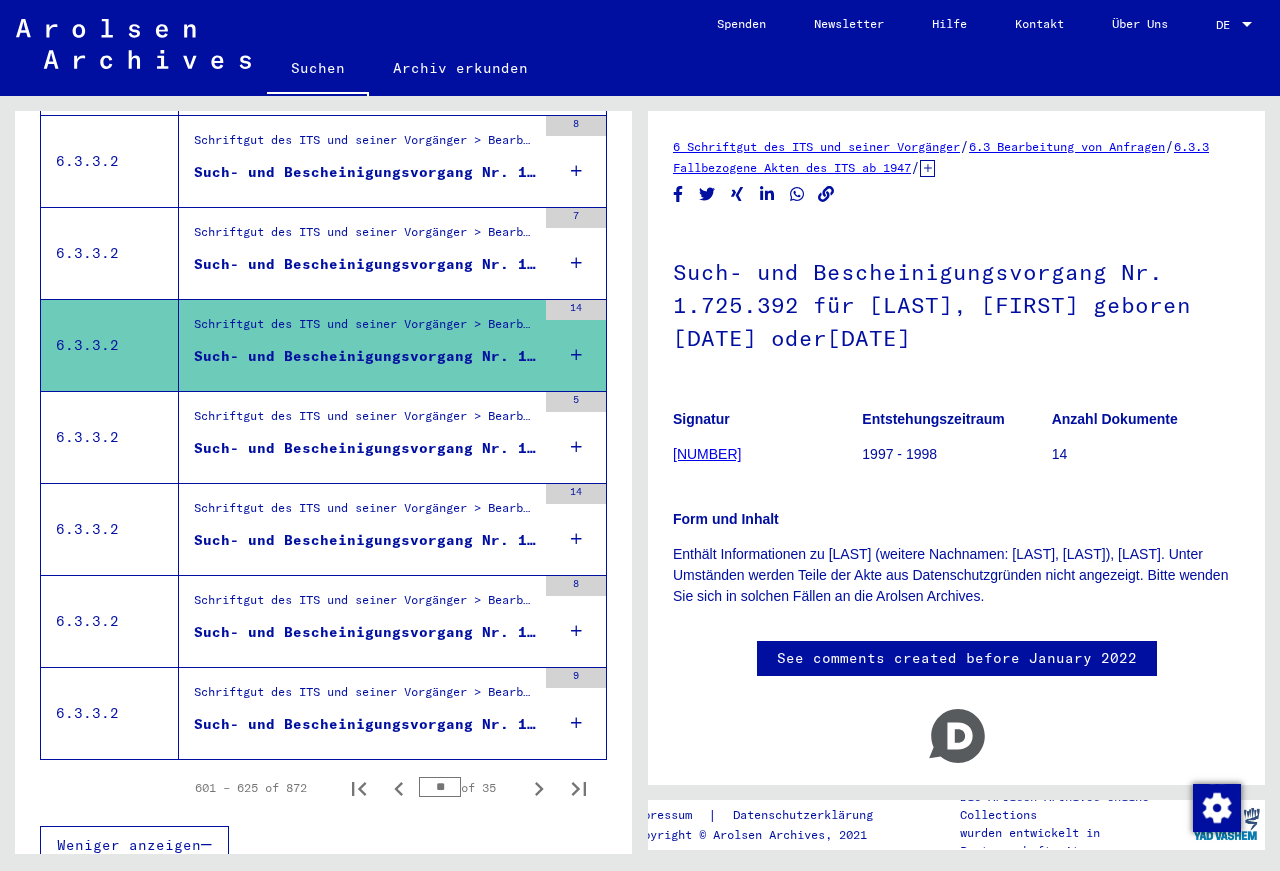 click on "Such- und Bescheinigungsvorgang Nr. 1.721.163 für [LAST], [FIRST] geboren [DATE]" at bounding box center (365, 264) 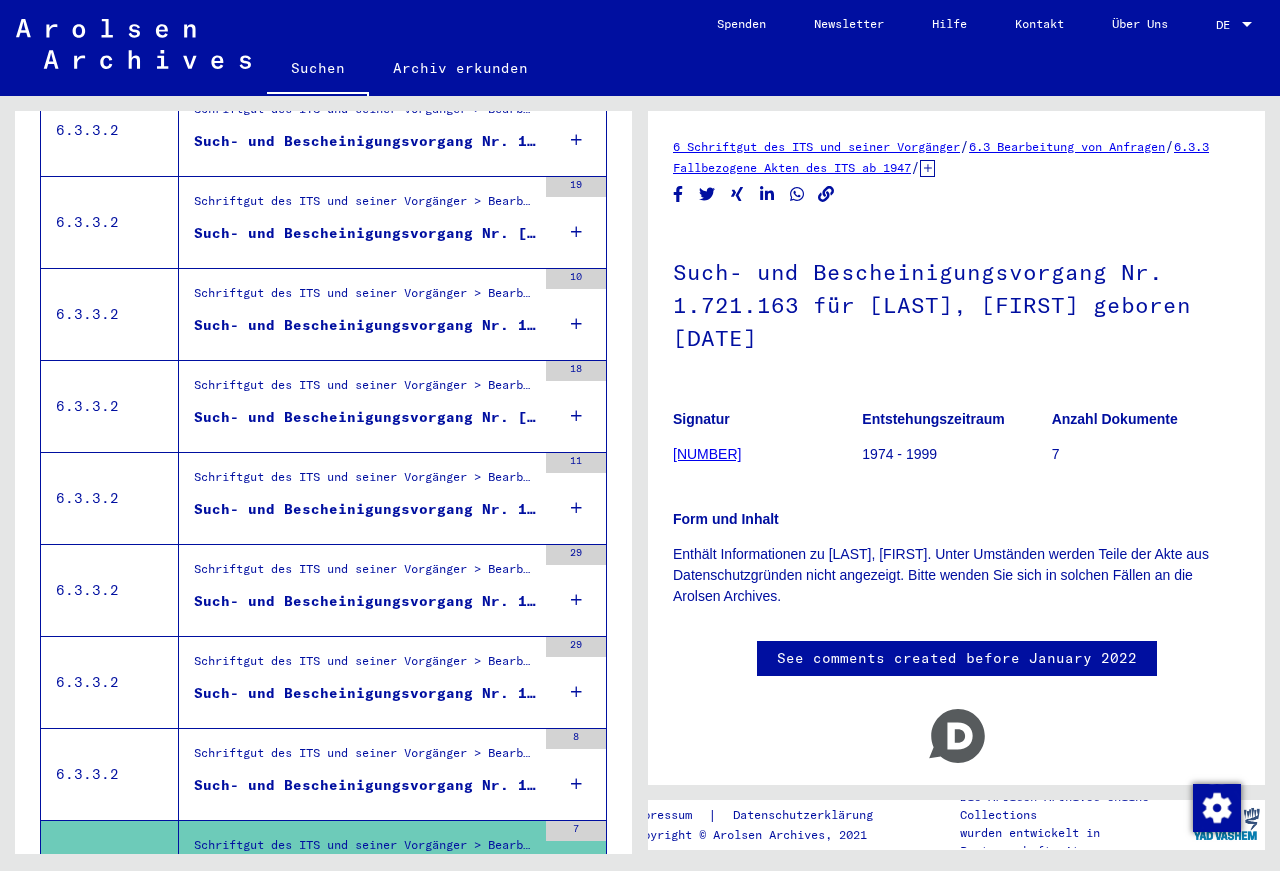 scroll, scrollTop: 1415, scrollLeft: 0, axis: vertical 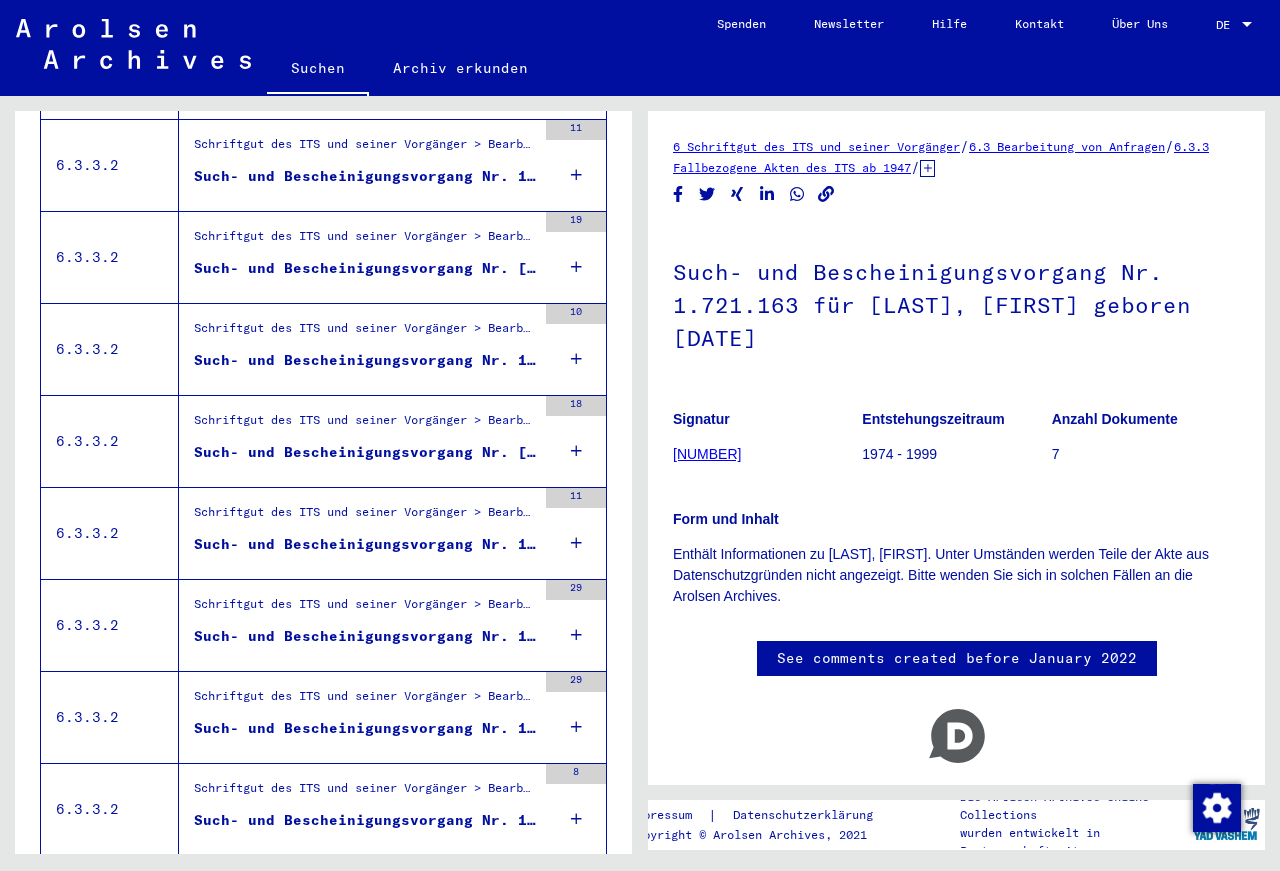 click on "Schriftgut des ITS und seiner Vorgänger > Bearbeitung von Anfragen > Fallbezogene Akten des ITS ab 1947 > T/D-Fallablage > Such- und Bescheinigungsvorgänge mit den (T/D-) Nummern von 1.500.000 bis 1.749.999 > Such- und Bescheinigungsvorgänge mit den (T/D-) Nummern von 1.719.000 bis 1.719.499" at bounding box center [365, 793] 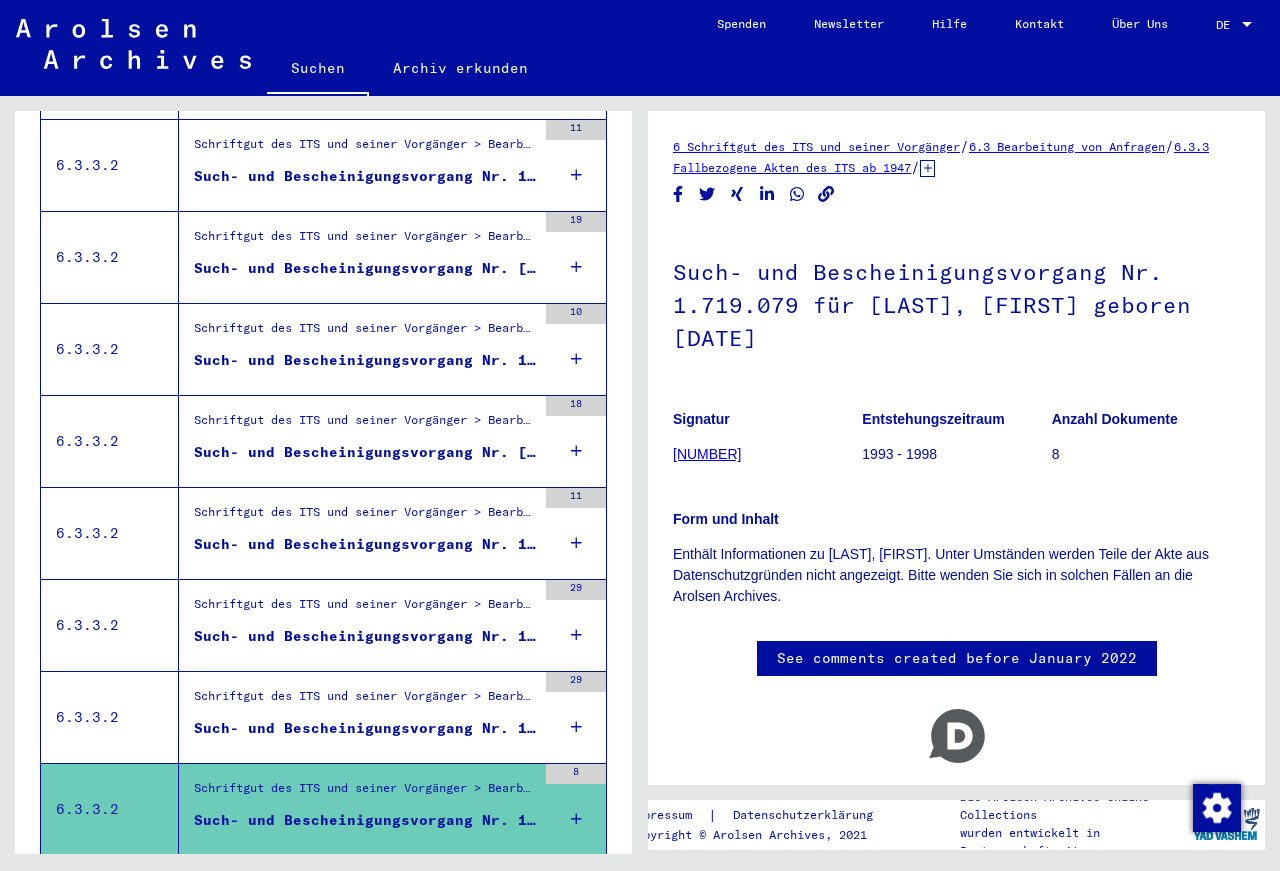 click on "Schriftgut des ITS und seiner Vorgänger > Bearbeitung von Anfragen > Fallbezogene Akten des ITS ab 1947 > T/D-Fallablage > Such- und Bescheinigungsvorgänge mit den (T/D-) Nummern von 1.500.000 bis 1.749.999 > Such- und Bescheinigungsvorgänge mit den (T/D-) Nummern von 1.719.000 bis 1.719.499" at bounding box center (365, 701) 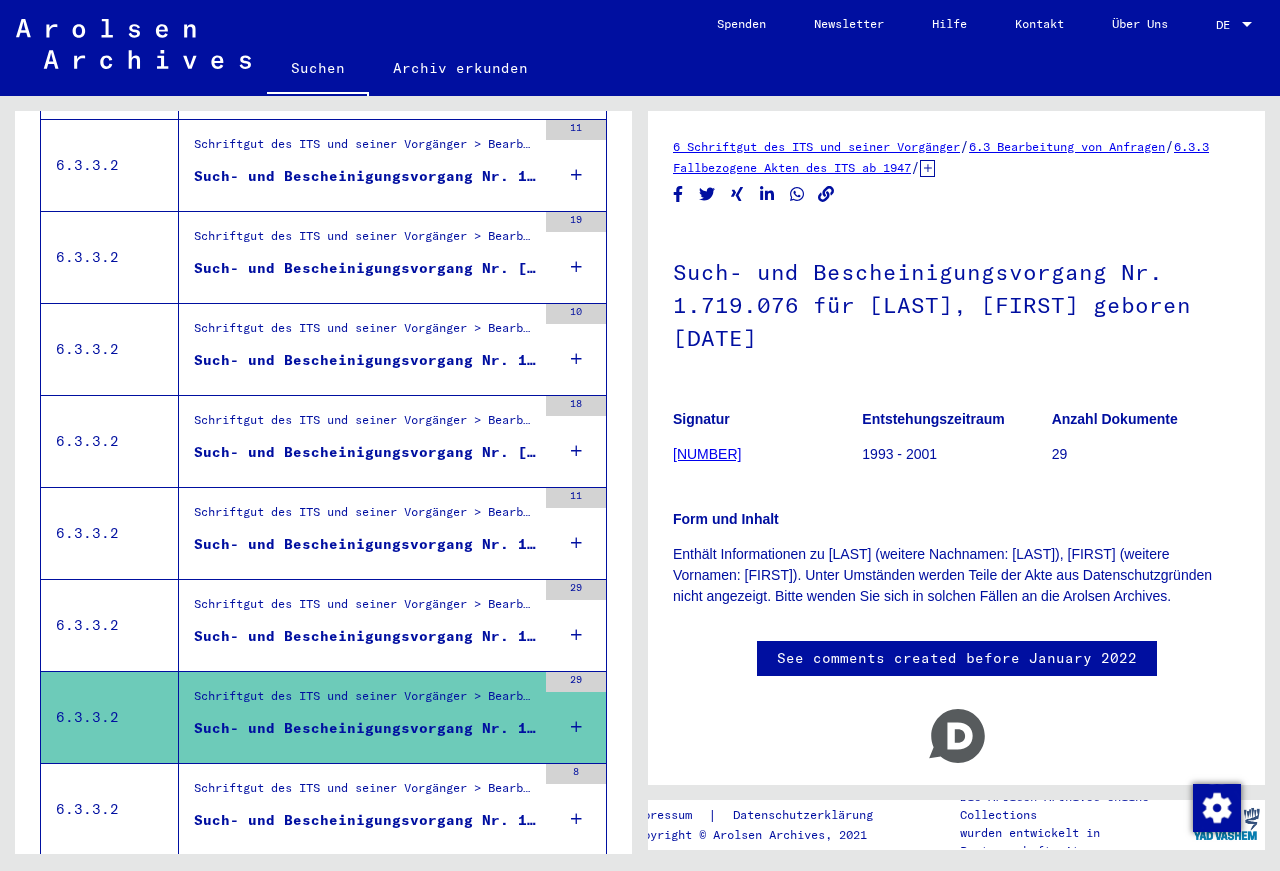 click on "Such- und Bescheinigungsvorgang Nr. 1.706.881 für [LAST], [FIRST] geboren [YEAR] oder[YEAR]" at bounding box center [365, 636] 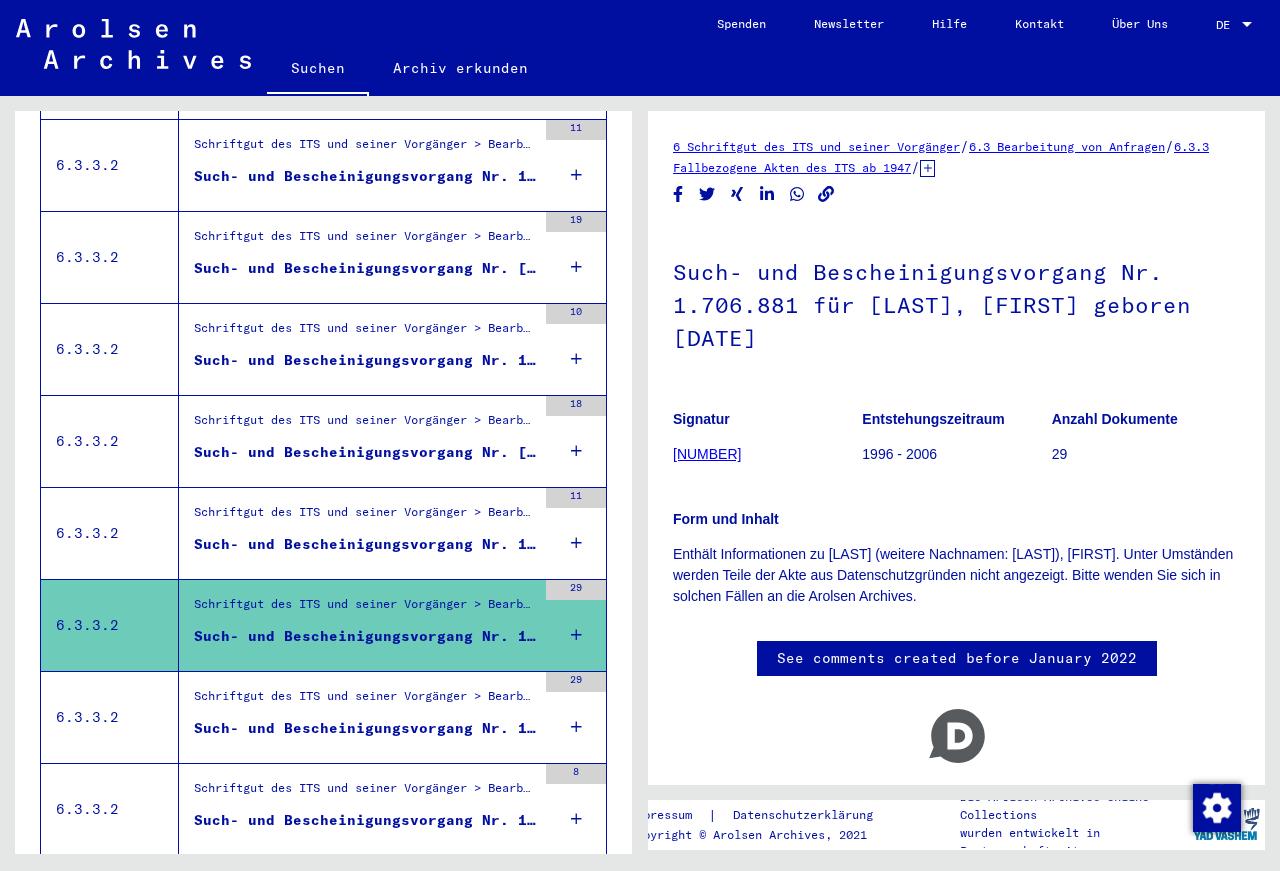 click on "Such- und Bescheinigungsvorgang Nr. [NUMBER] für [LAST], [FIRST] geboren [DATE]" at bounding box center [365, 544] 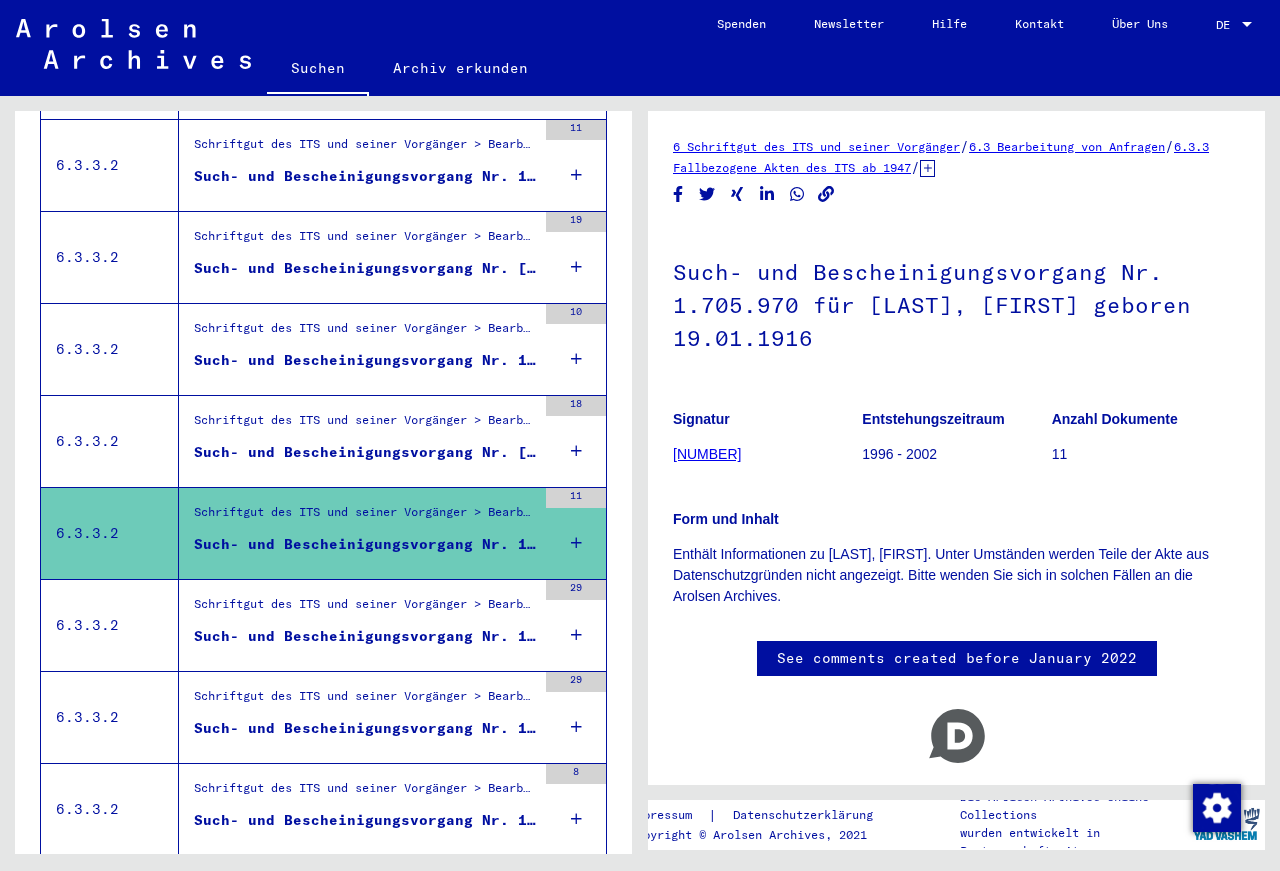 click on "Such- und Bescheinigungsvorgang Nr. [NUMBER] für [LAST], [FIRST] geboren [DATE]" at bounding box center (365, 452) 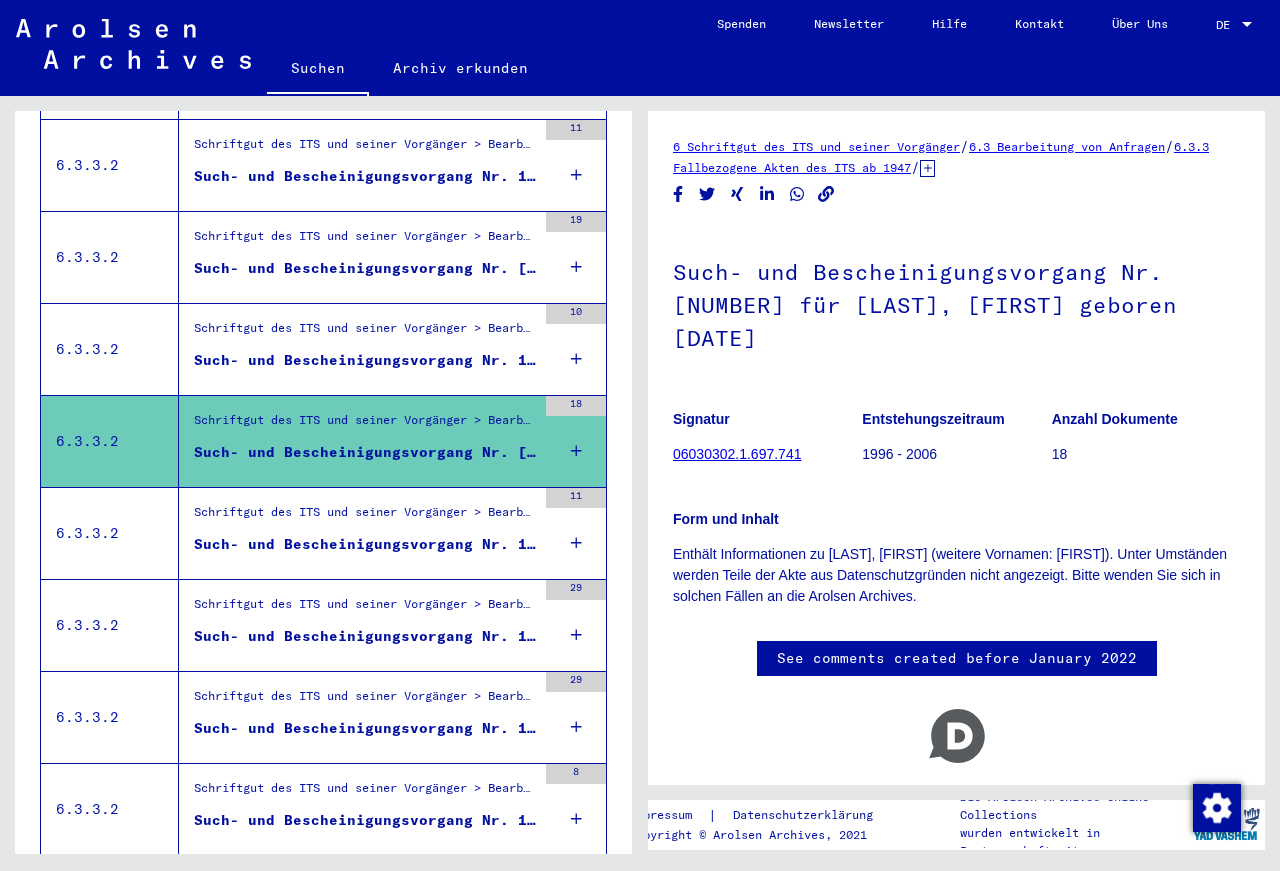 click on "Schriftgut des ITS und seiner Vorgänger > Bearbeitung von Anfragen > Fallbezogene Akten des ITS ab 1947 > T/D-Fallablage > Such- und Bescheinigungsvorgänge mit den (T/D-) Nummern von 1.500.000 bis 1.749.999 > Such- und Bescheinigungsvorgänge mit den (T/D-) Nummern von 1.693.500 bis 1.693.999" at bounding box center (365, 333) 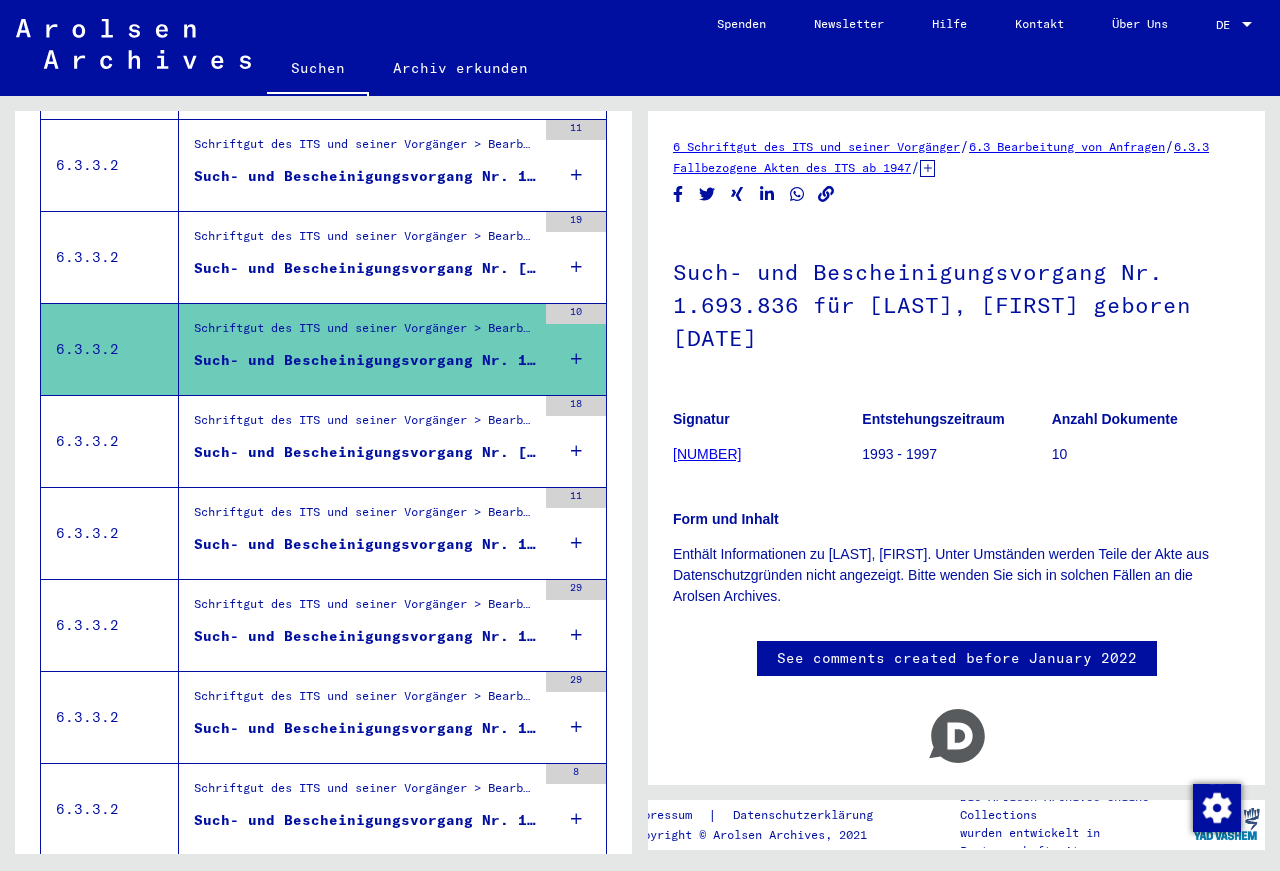 click on "Such- und Bescheinigungsvorgang Nr. 1.689.929 für [LAST], [FIRST] geboren [DATE]" at bounding box center [365, 268] 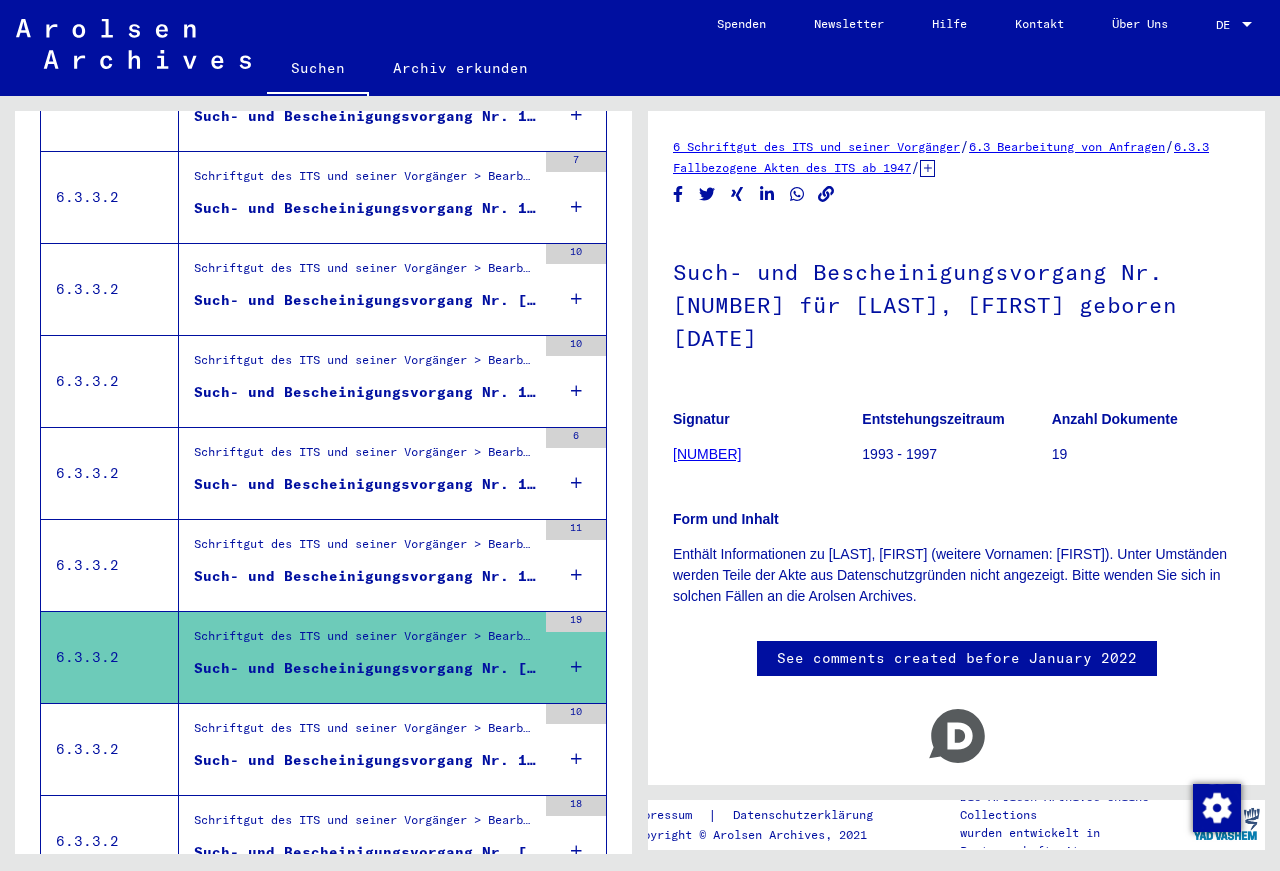 scroll, scrollTop: 983, scrollLeft: 0, axis: vertical 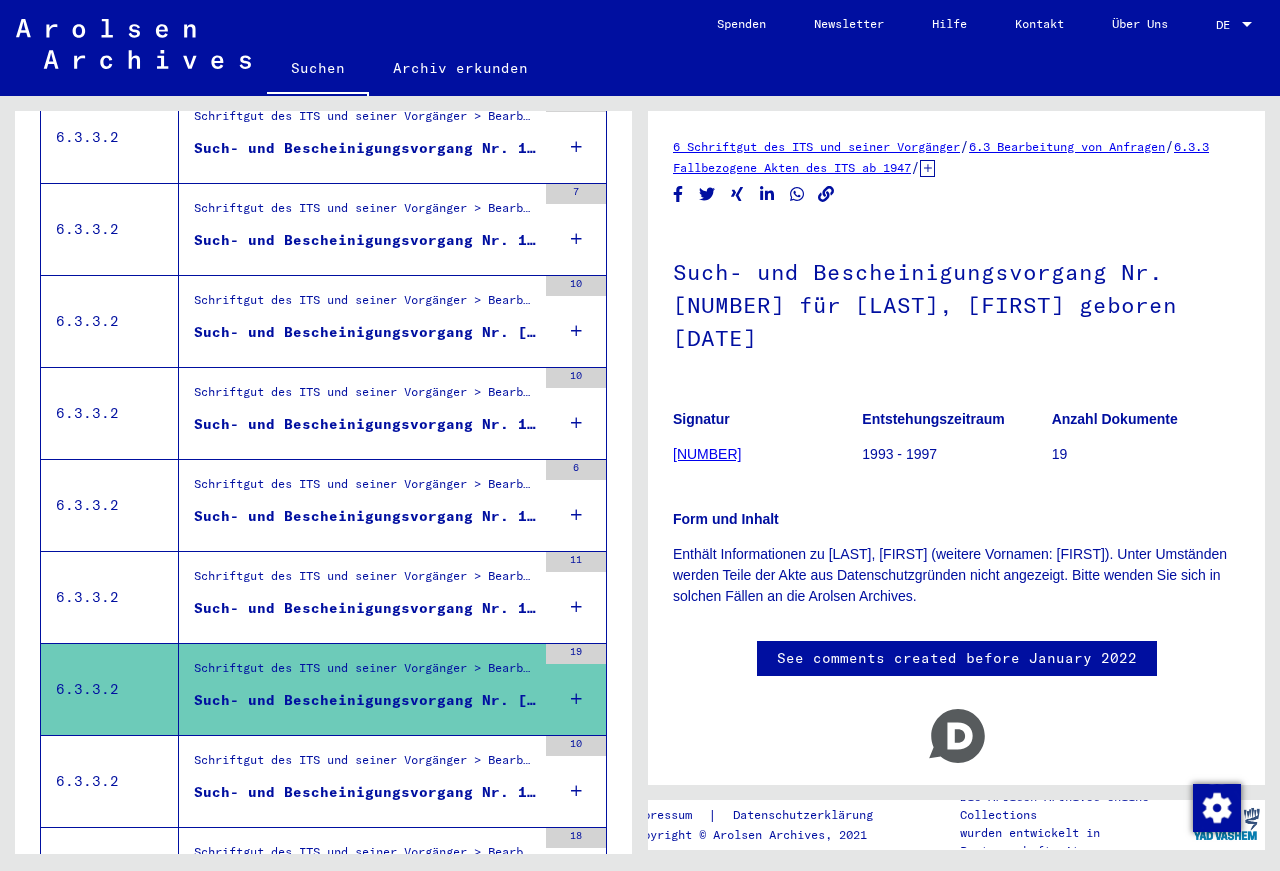 click on "Such- und Bescheinigungsvorgang Nr. 1.687.531 für [LAST], [FIRST] geboren [DATE]" at bounding box center (365, 608) 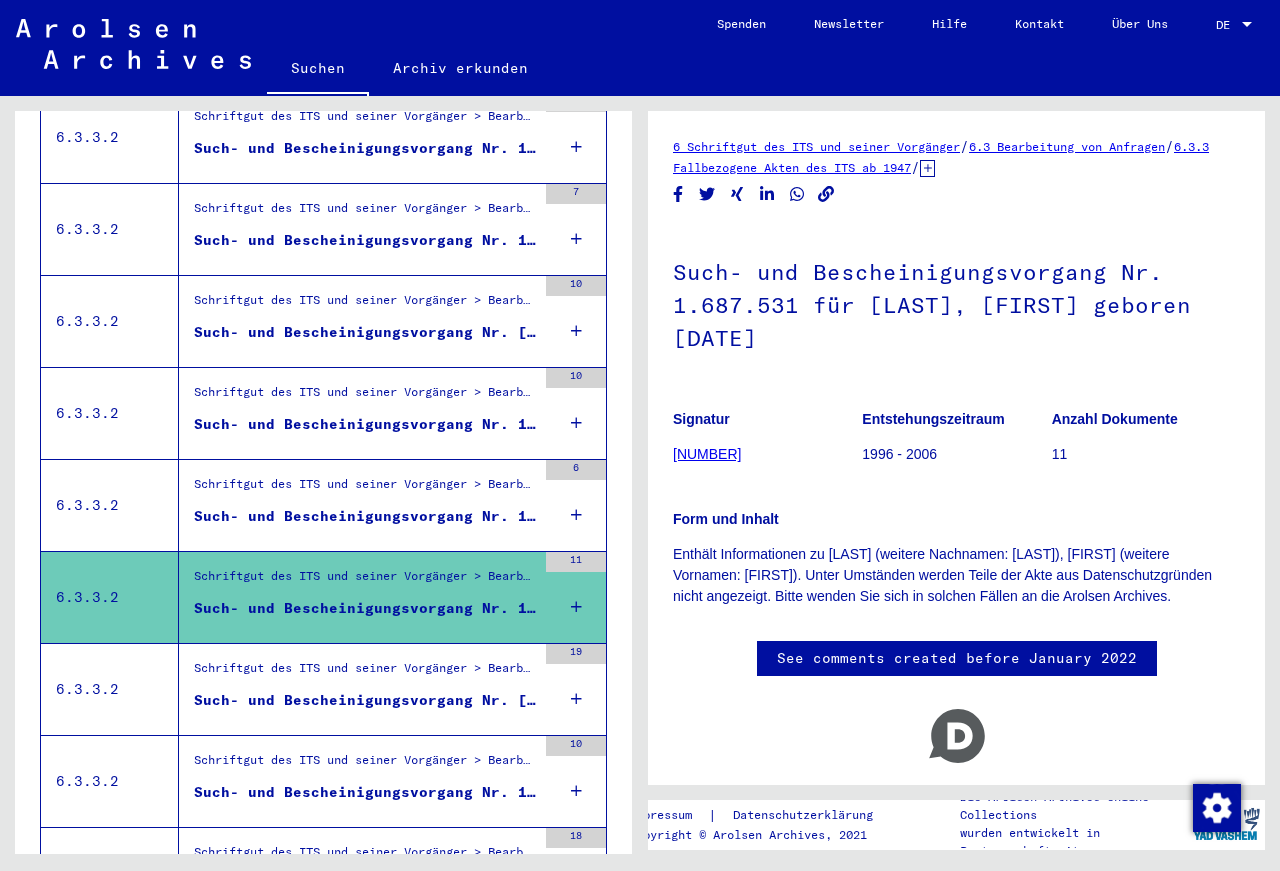 click on "Schriftgut des ITS und seiner Vorgänger > Bearbeitung von Anfragen > Fallbezogene Akten des ITS ab 1947 > T/D-Fallablage > Such- und Bescheinigungsvorgänge mit den (T/D-) Nummern von 1.500.000 bis 1.749.999 > Such- und Bescheinigungsvorgänge mit den (T/D-) Nummern von 1.681.000 bis 1.681.499" at bounding box center [365, 489] 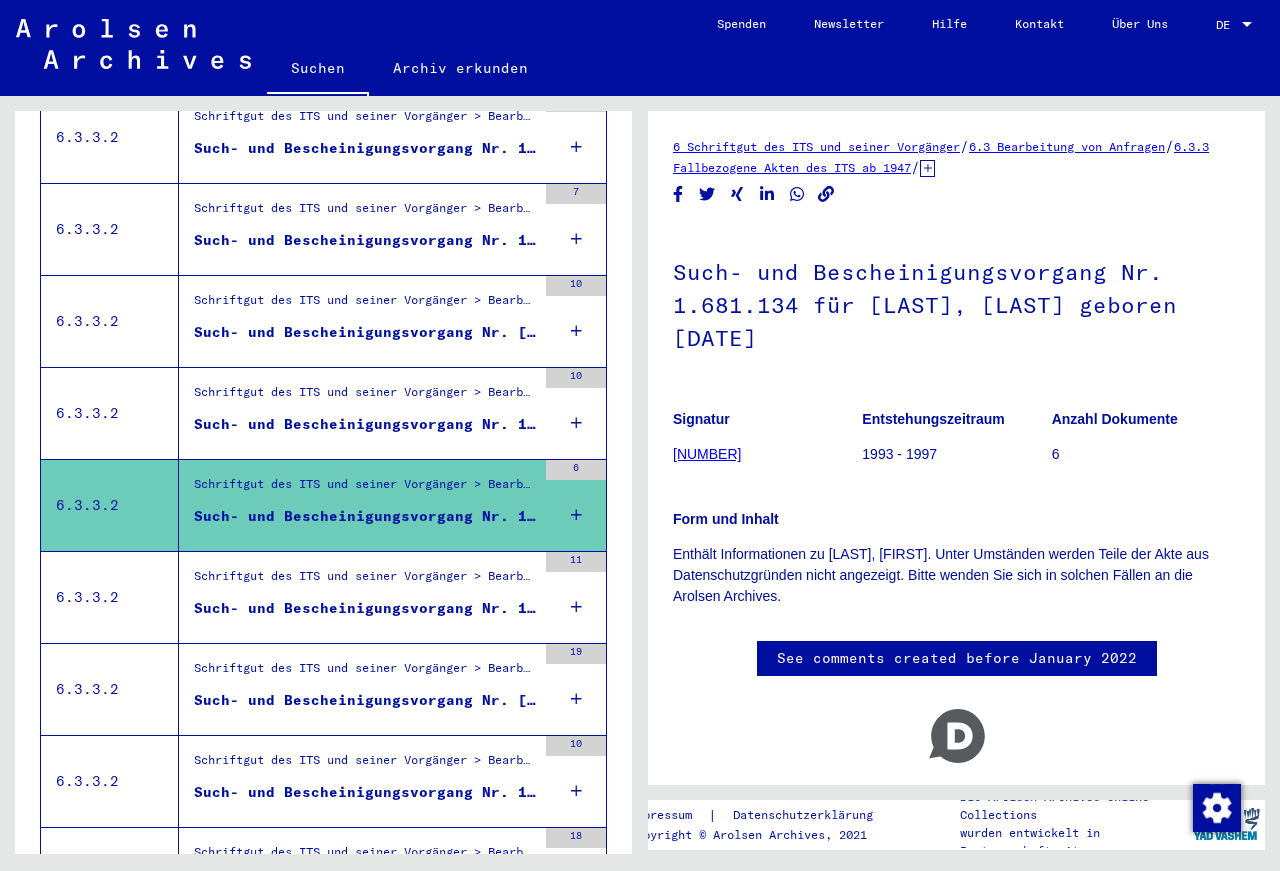 click on "Schriftgut des ITS und seiner Vorgänger > Bearbeitung von Anfragen > Fallbezogene Akten des ITS ab 1947 > T/D-Fallablage > Such- und Bescheinigungsvorgänge mit den (T/D-) Nummern von 1.500.000 bis 1.749.999 > Such- und Bescheinigungsvorgänge mit den (T/D-) Nummern von 1.667.500 bis 1.667.999" at bounding box center (365, 397) 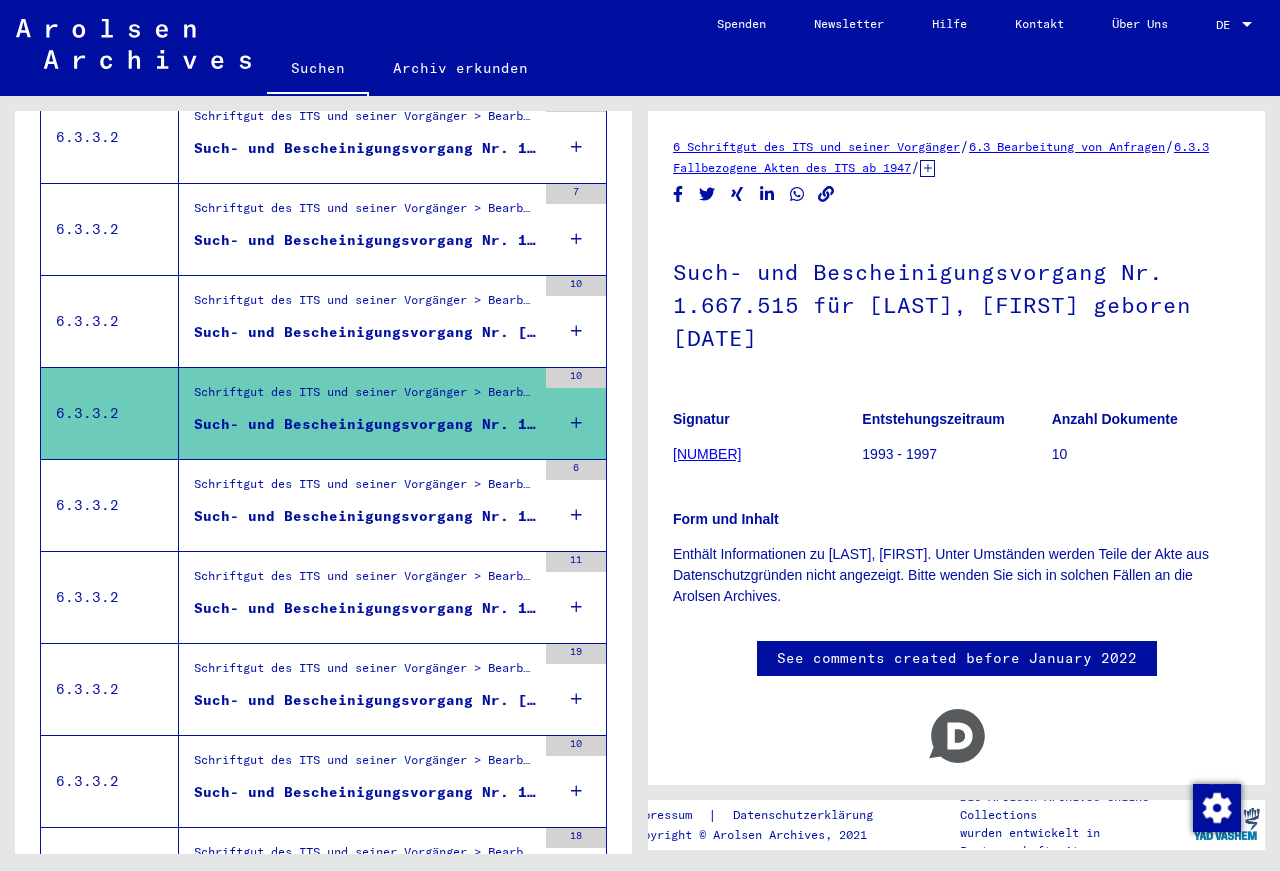 click on "Such- und Bescheinigungsvorgang Nr. 1.661.676 für [LAST], [FIRST] geboren [DATE]" at bounding box center (365, 332) 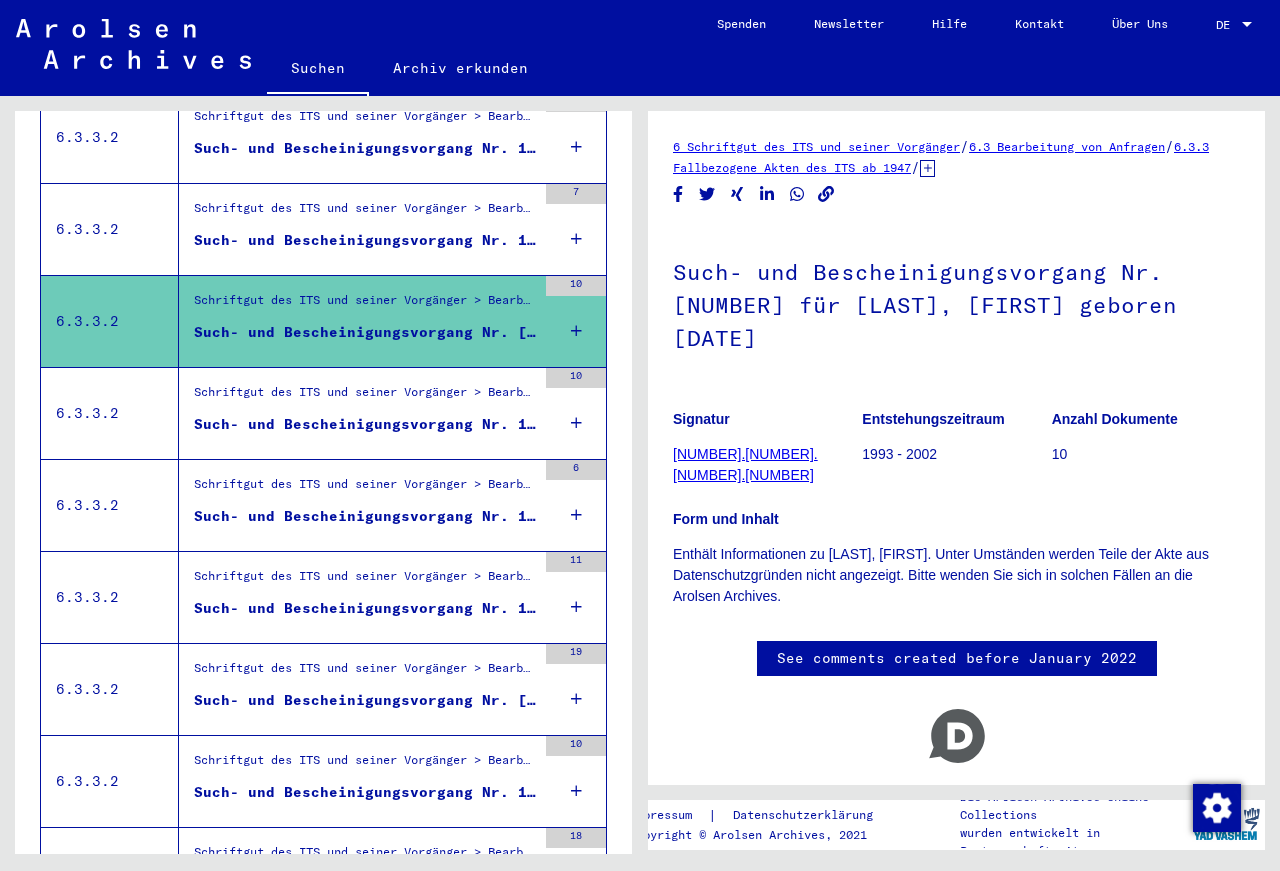 click on "Such- und Bescheinigungsvorgang Nr. 1.657.480 für [LAST], [FIRST] geboren [DATE]" at bounding box center (365, 240) 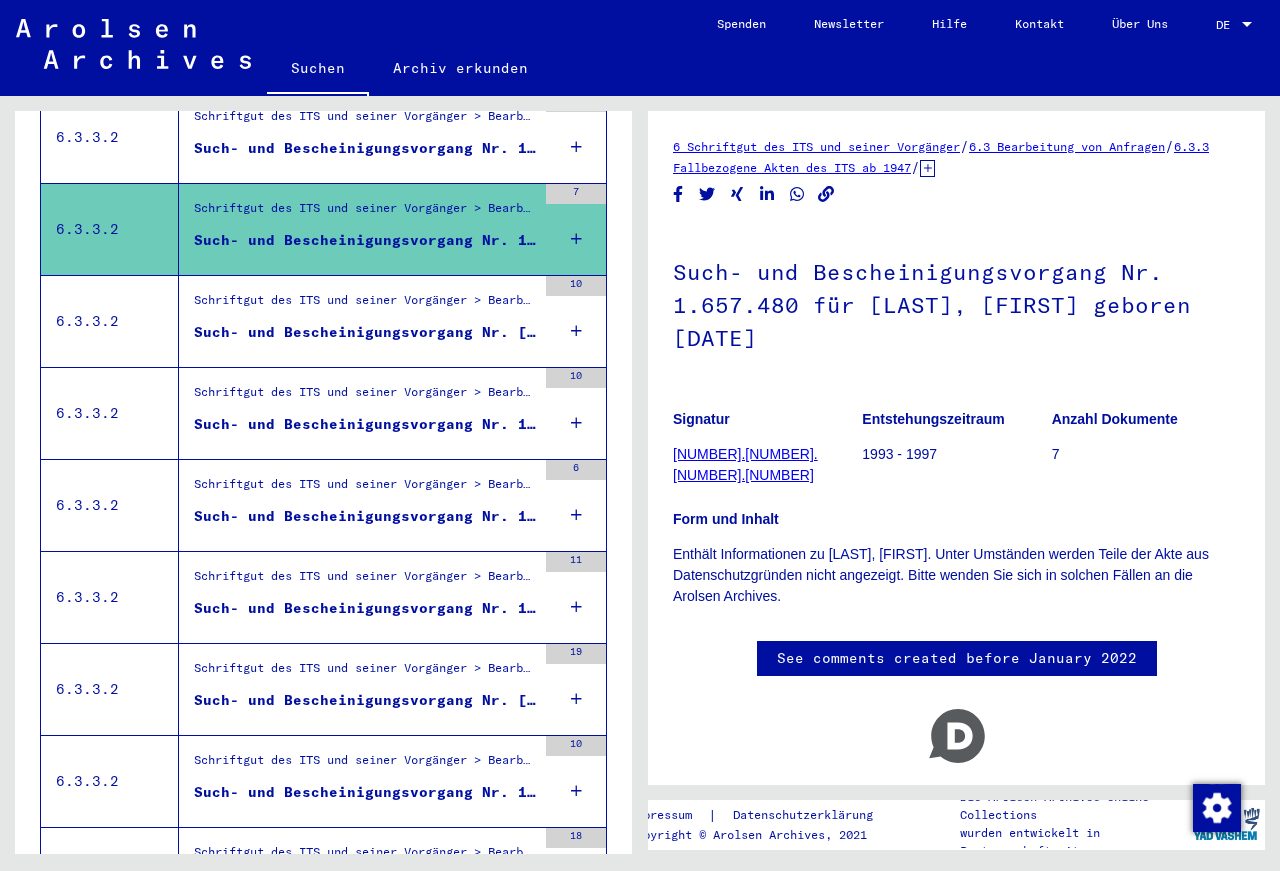 scroll, scrollTop: 551, scrollLeft: 0, axis: vertical 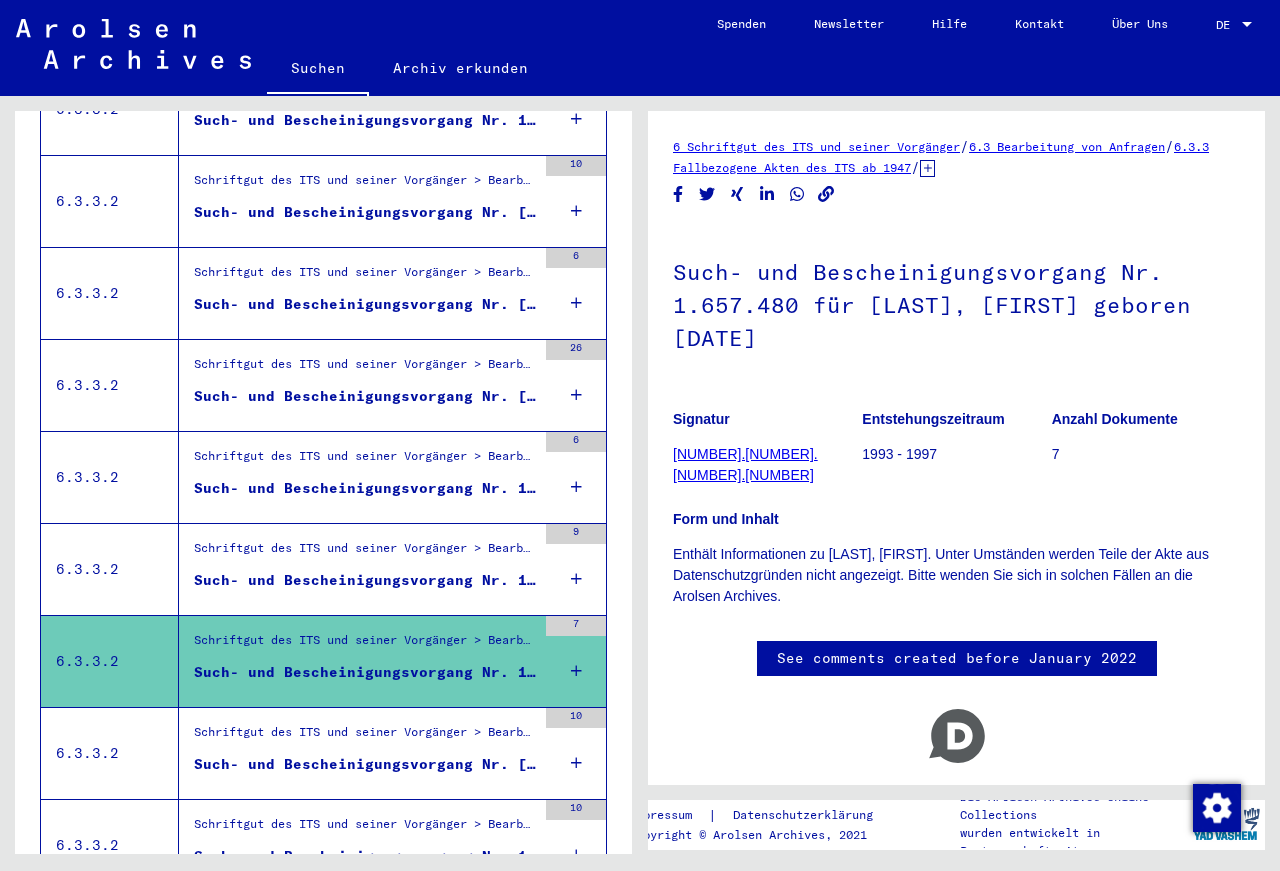 click on "Such- und Bescheinigungsvorgang Nr. 1.654.457 für [LAST], [FIRST] geboren [DATE]" at bounding box center (365, 580) 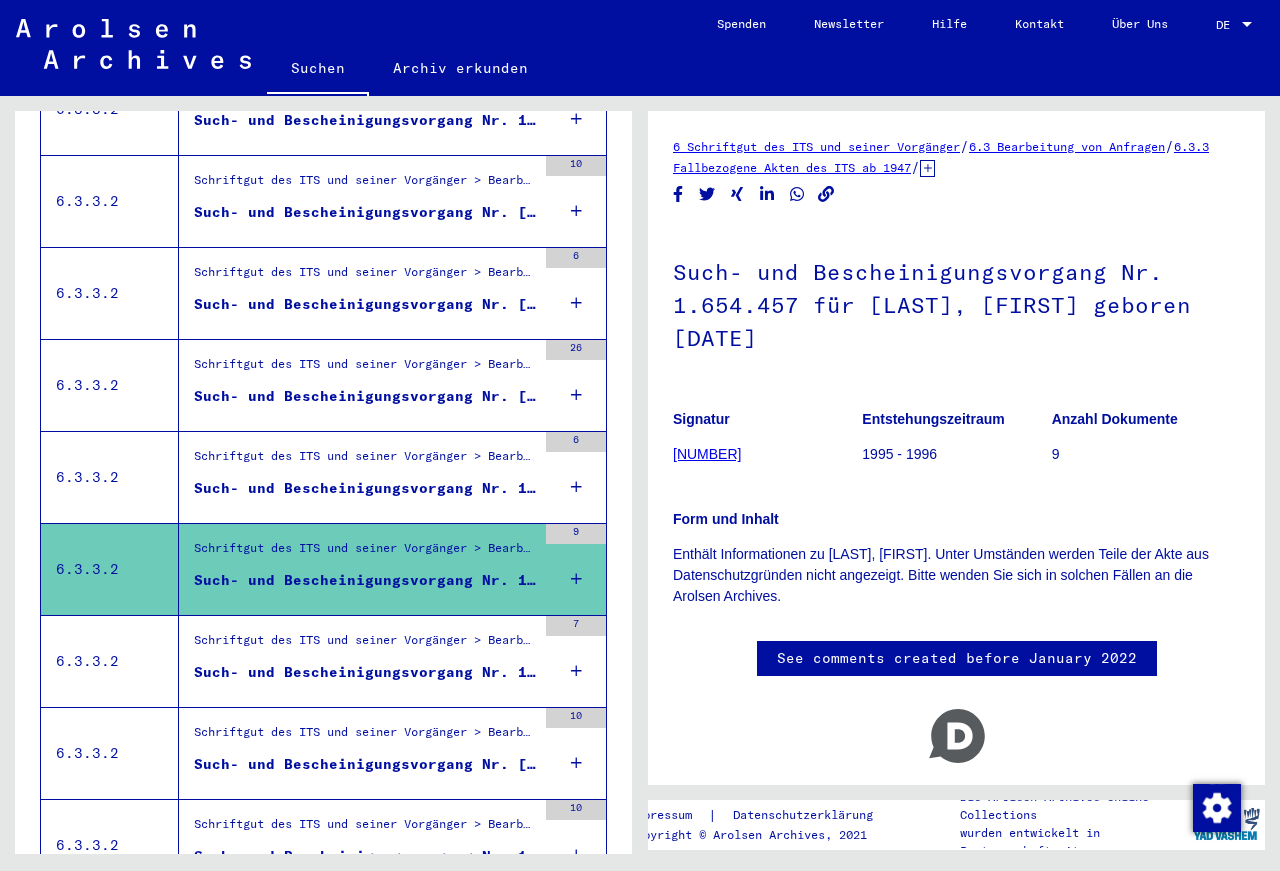 click on "Schriftgut des ITS und seiner Vorgänger > Bearbeitung von Anfragen > Fallbezogene Akten des ITS ab 1947 > T/D-Fallablage > Such- und Bescheinigungsvorgänge mit den (T/D-) Nummern von 1.500.000 bis 1.749.999 > Such- und Bescheinigungsvorgänge mit den (T/D-) Nummern von 1.653.500 bis 1.653.999" at bounding box center (365, 461) 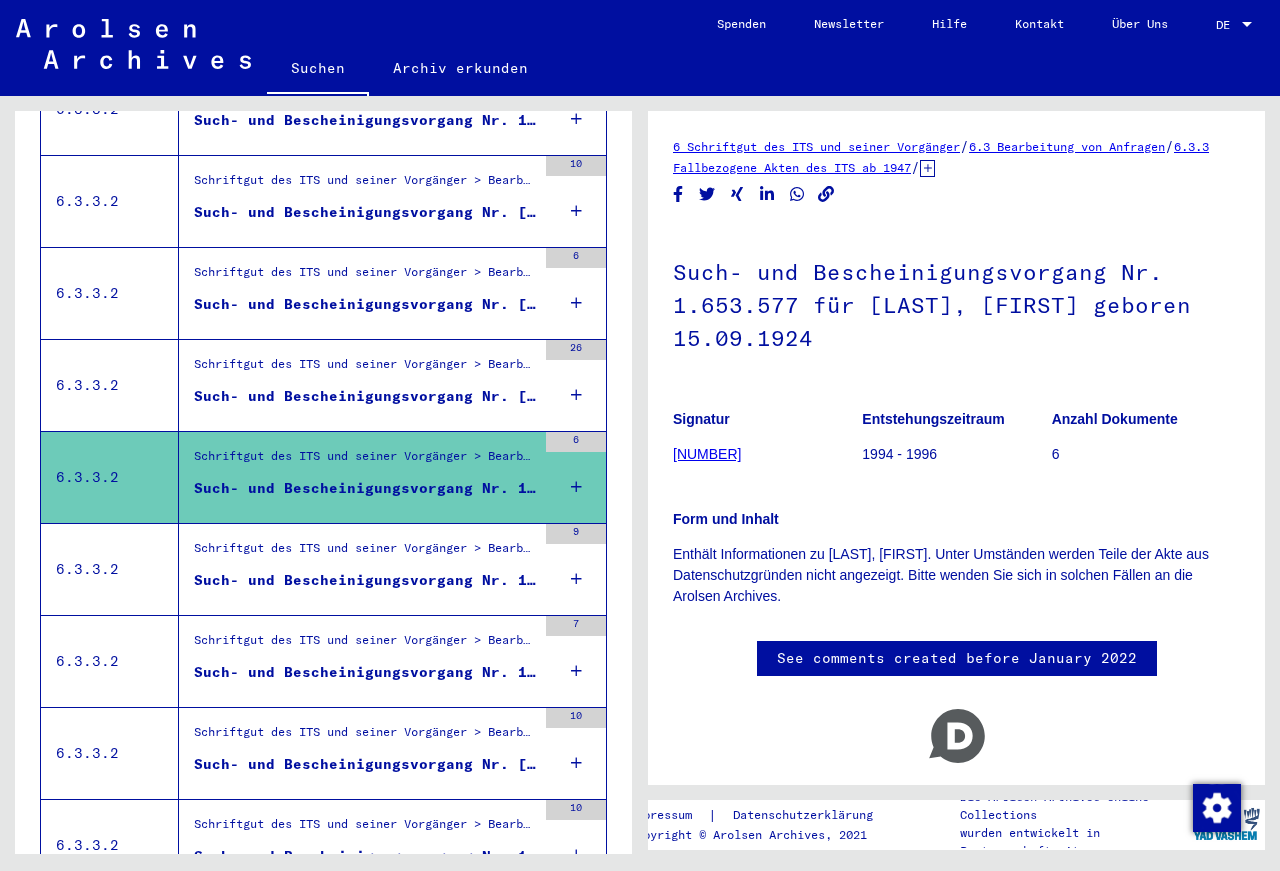 click on "Such- und Bescheinigungsvorgang Nr. [NUMBER] für [LAST], [FIRST] geboren [DATE]" at bounding box center [365, 396] 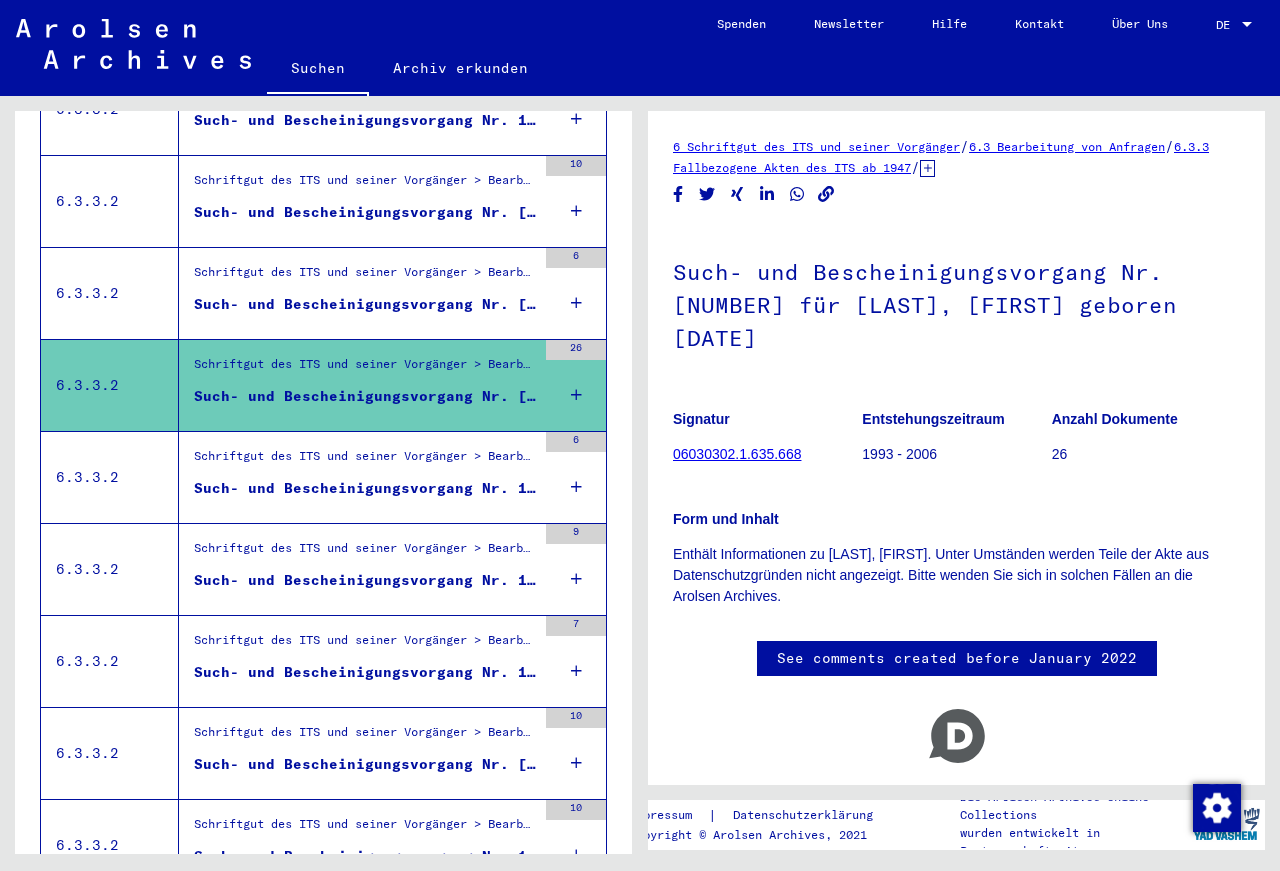click on "Such- und Bescheinigungsvorgang Nr. [NUMBER] für [LAST], [FIRST] geboren [DATE]" at bounding box center (365, 304) 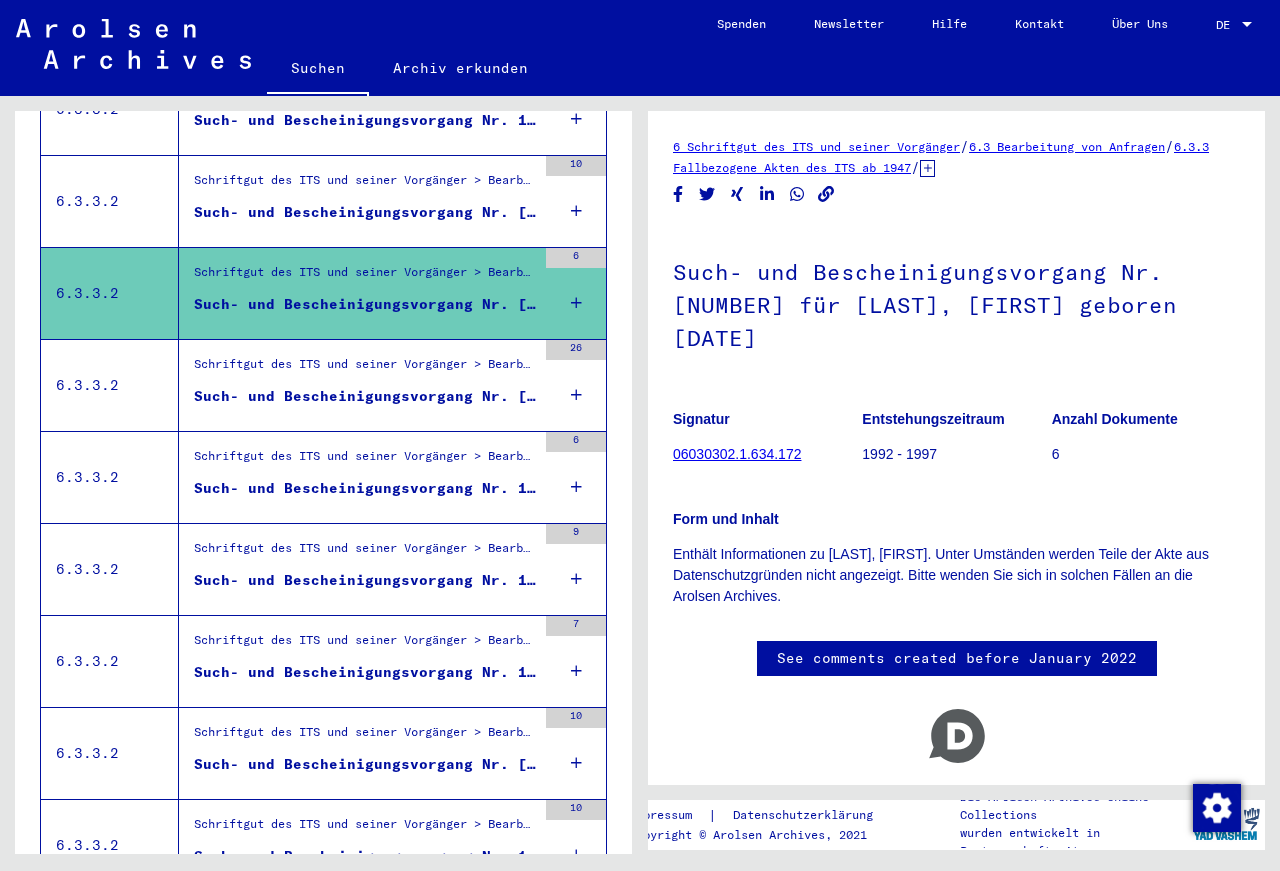 click on "Schriftgut des ITS und seiner Vorgänger > Bearbeitung von Anfragen > Fallbezogene Akten des ITS ab 1947 > T/D-Fallablage > Such- und Bescheinigungsvorgänge mit den (T/D-) Nummern von 1.500.000 bis 1.749.999 > Such- und Bescheinigungsvorgänge mit den (T/D-) Nummern von 1.631.500 bis 1.631.999 Such- und Bescheinigungsvorgang Nr. 1.631.775 für RUTKOWSKI, ANASTAZY geboren 23.06.1905" at bounding box center [357, 201] 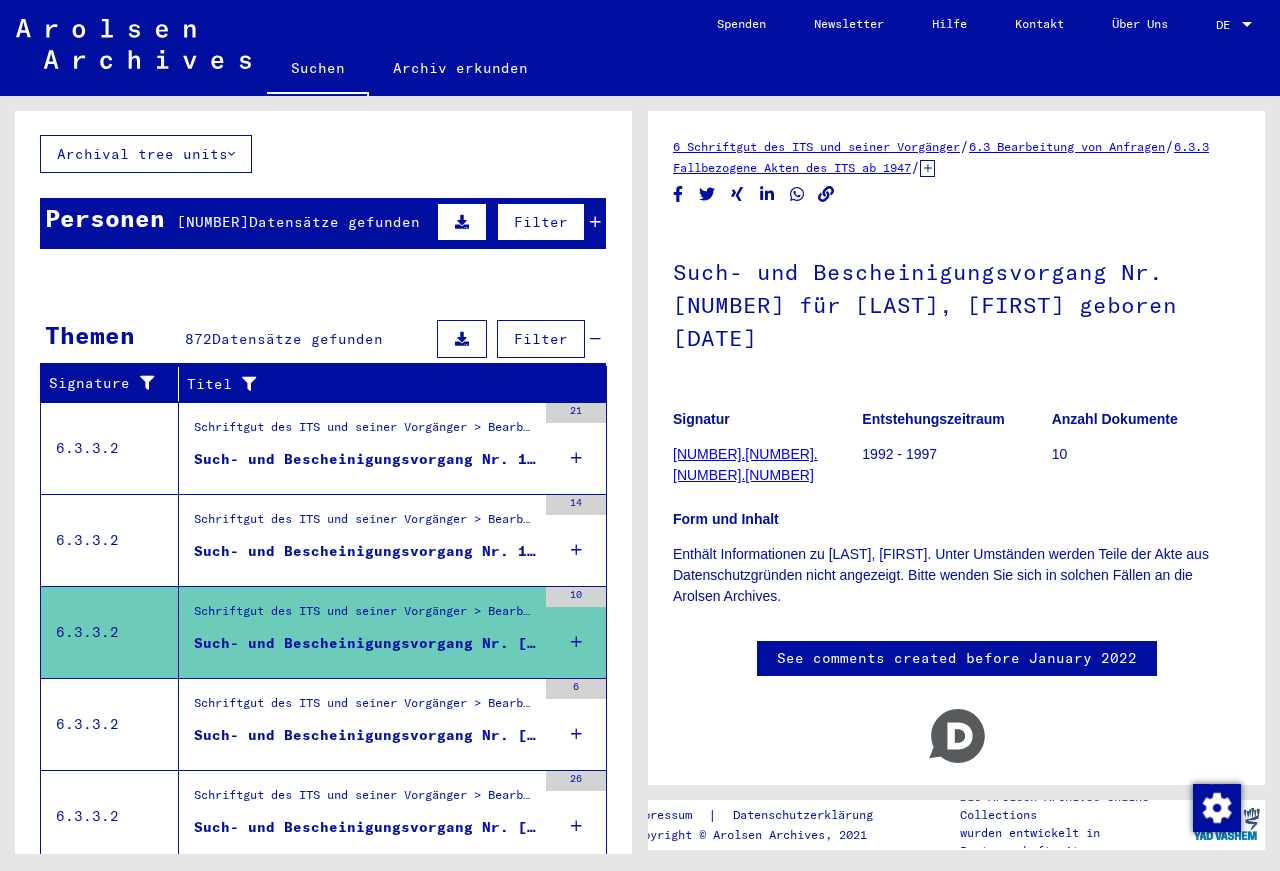 scroll, scrollTop: 119, scrollLeft: 0, axis: vertical 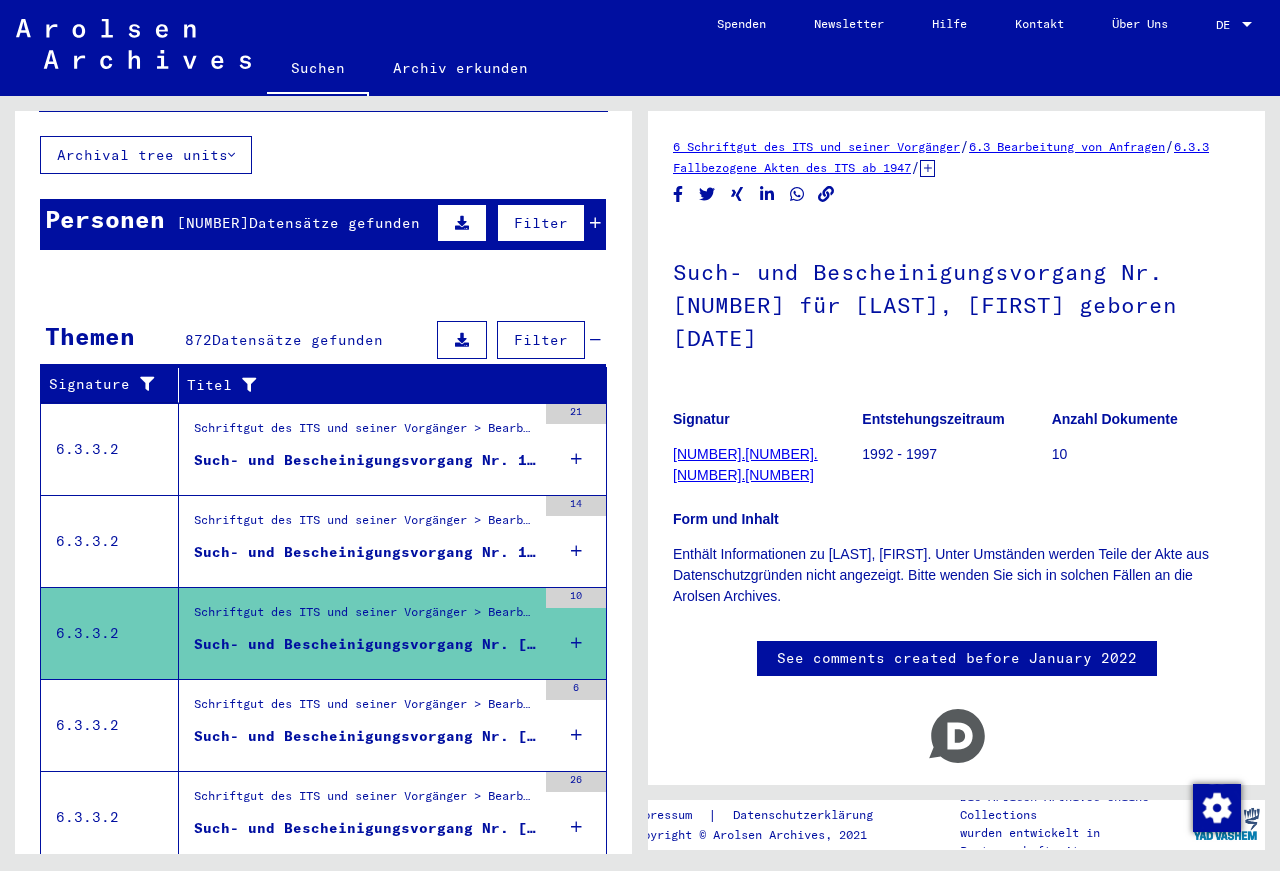 click on "Such- und Bescheinigungsvorgang Nr. [NUMBER] für [LAST], [FIRST] geboren [DATE]" at bounding box center [365, 552] 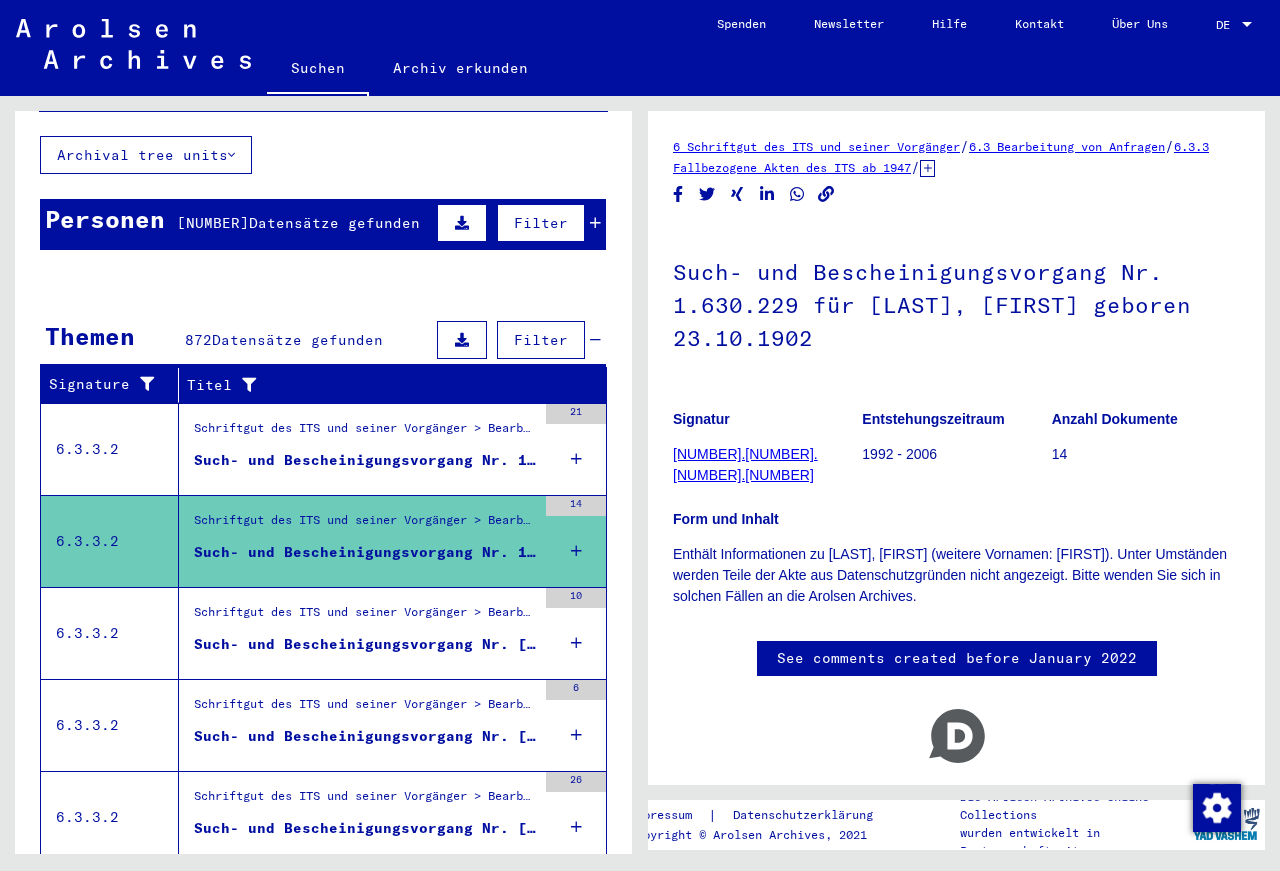 click on "Such- und Bescheinigungsvorgang Nr. 1.626.829 für [LAST], [FIRST] geboren [DATE]" at bounding box center (365, 460) 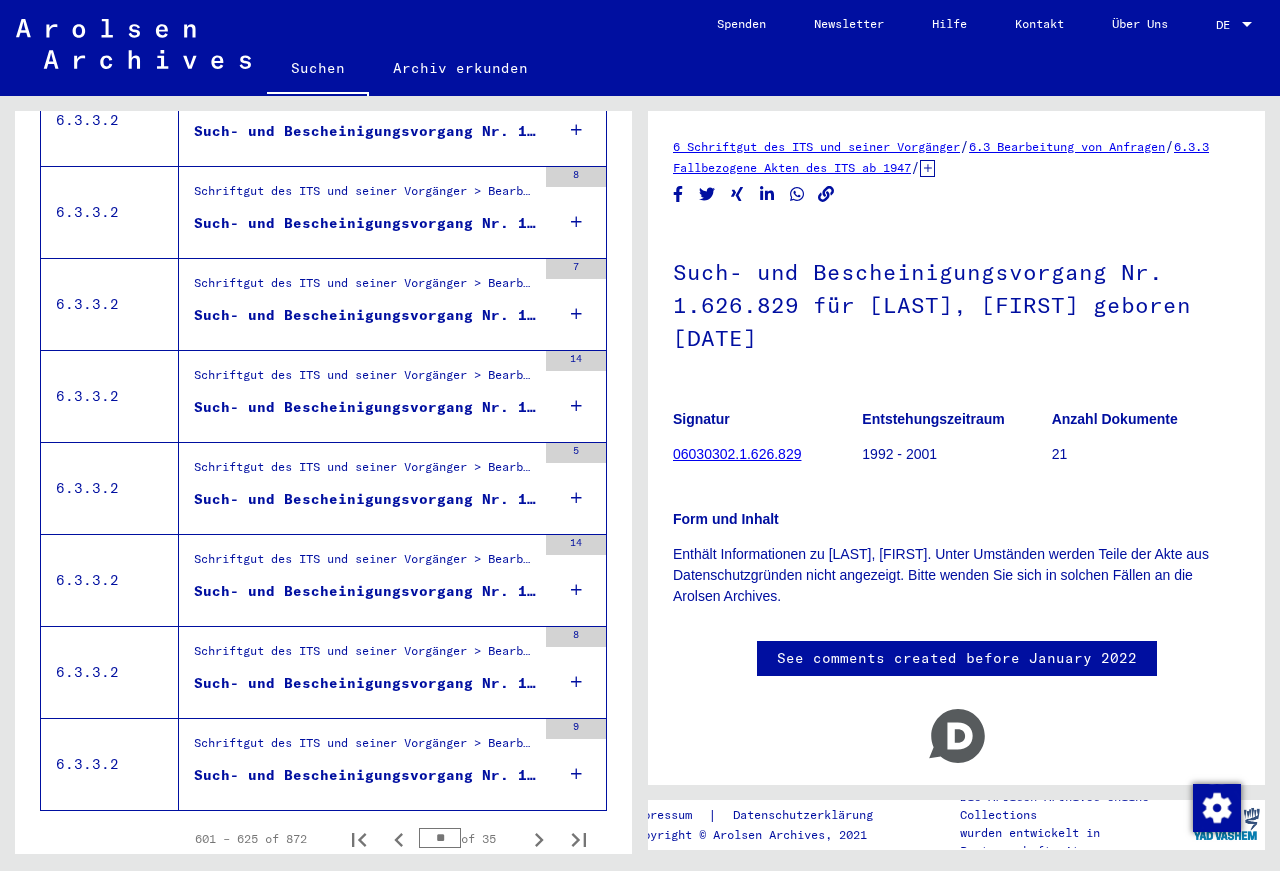 scroll, scrollTop: 2063, scrollLeft: 0, axis: vertical 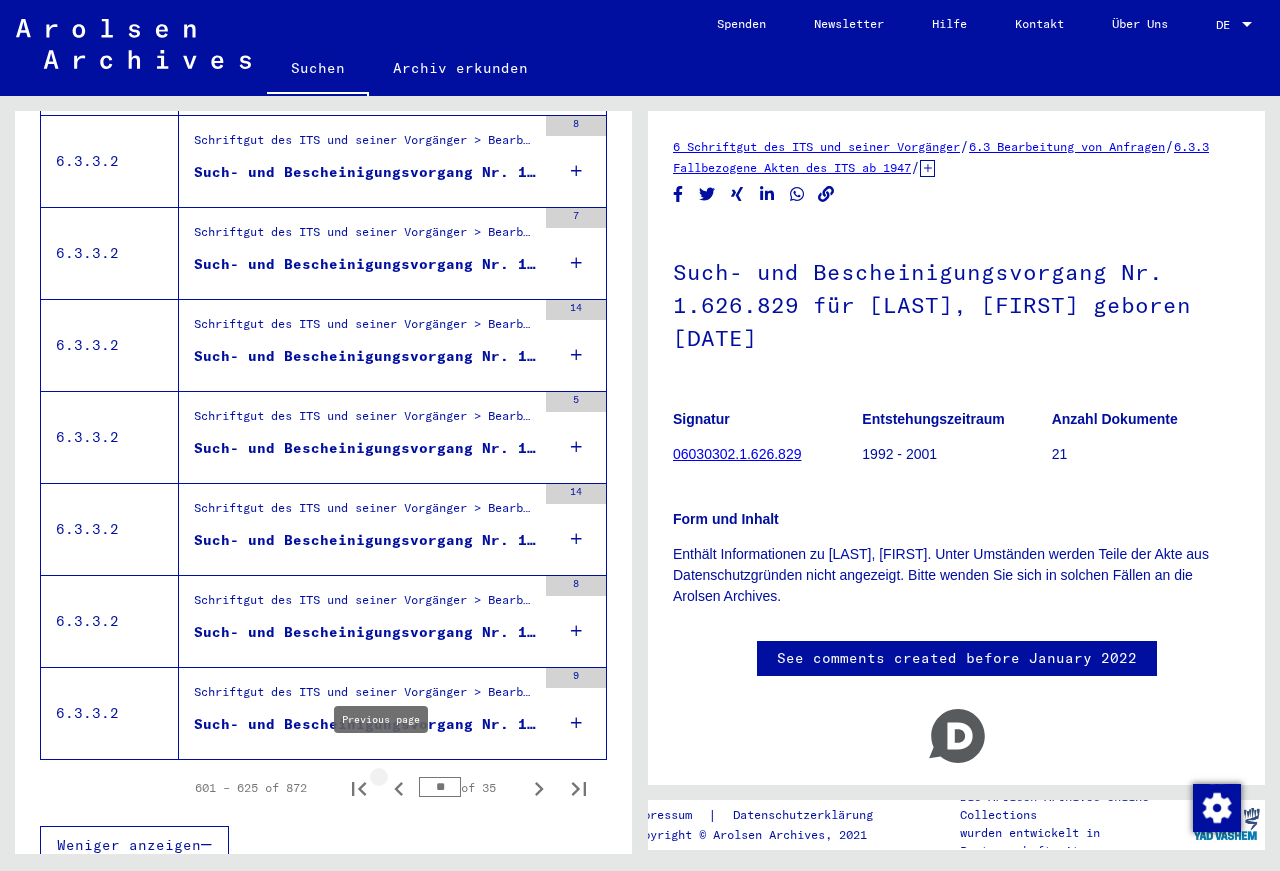 click 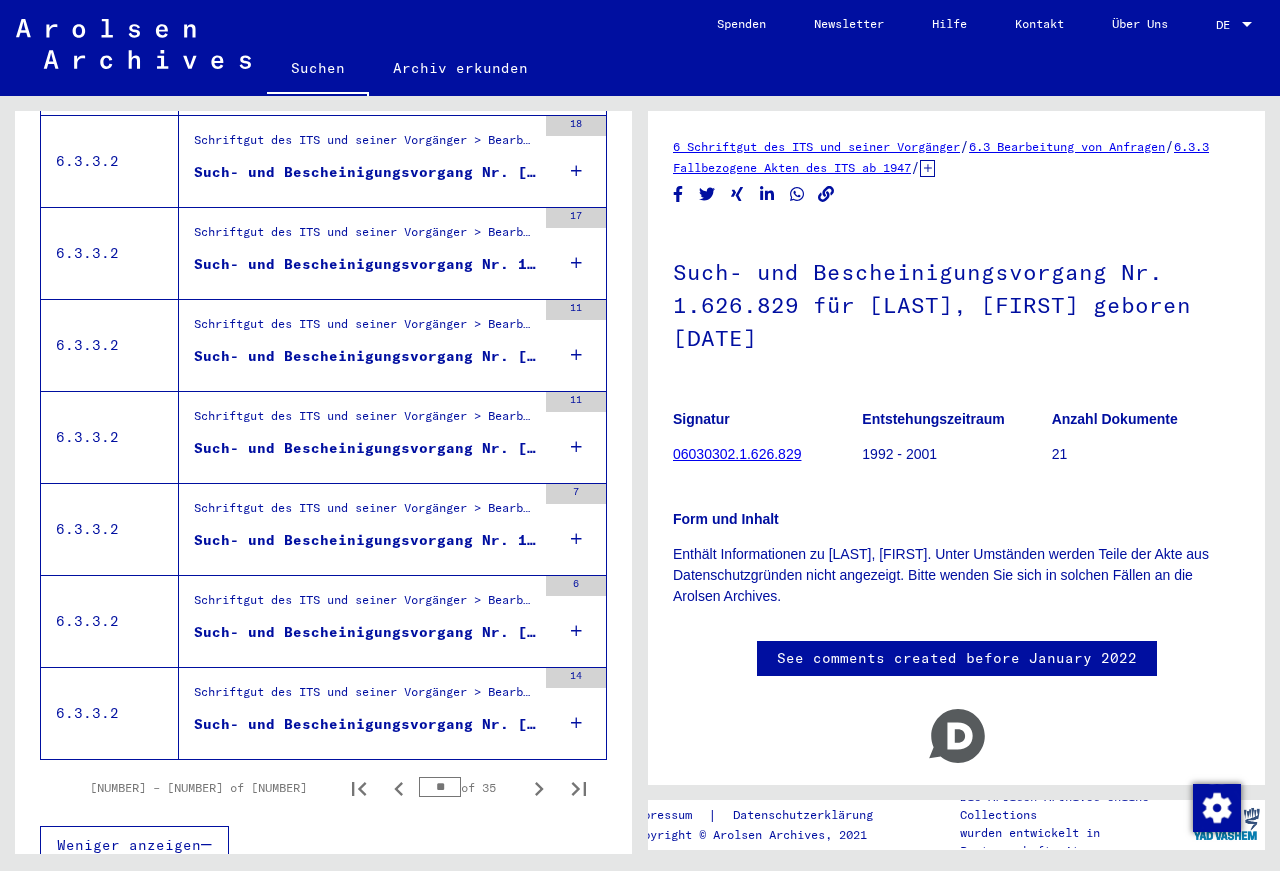 click on "Such- und Bescheinigungsvorgang Nr. [NUMBER] für [LAST], [FIRST] geboren [DATE]" at bounding box center (365, 724) 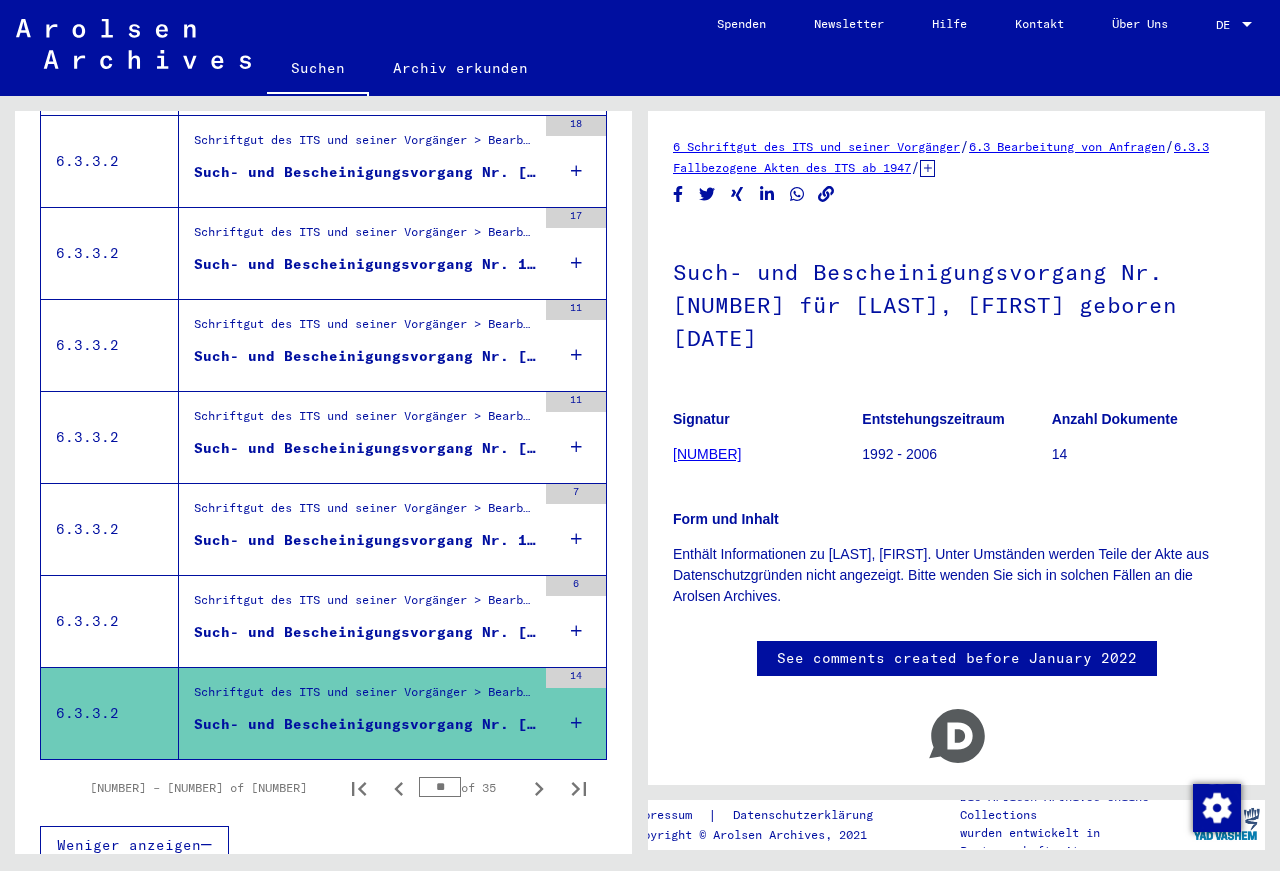 click on "Such- und Bescheinigungsvorgang Nr. 1.619.531 für [LAST], [FIRST] geboren [DATE]" at bounding box center [365, 632] 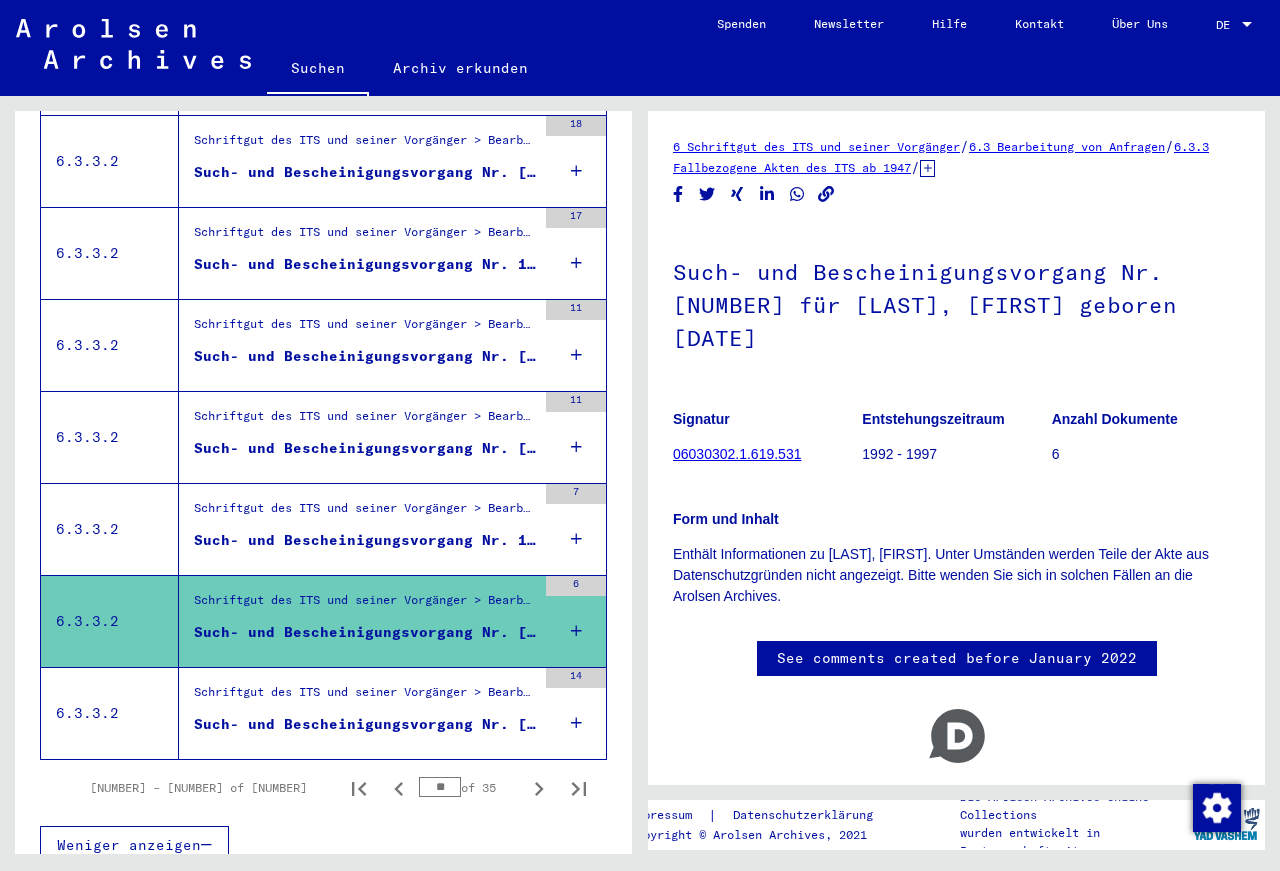click on "Such- und Bescheinigungsvorgang Nr. 1.619.530 für [LAST], [FIRST] geboren [DATE]" at bounding box center (365, 540) 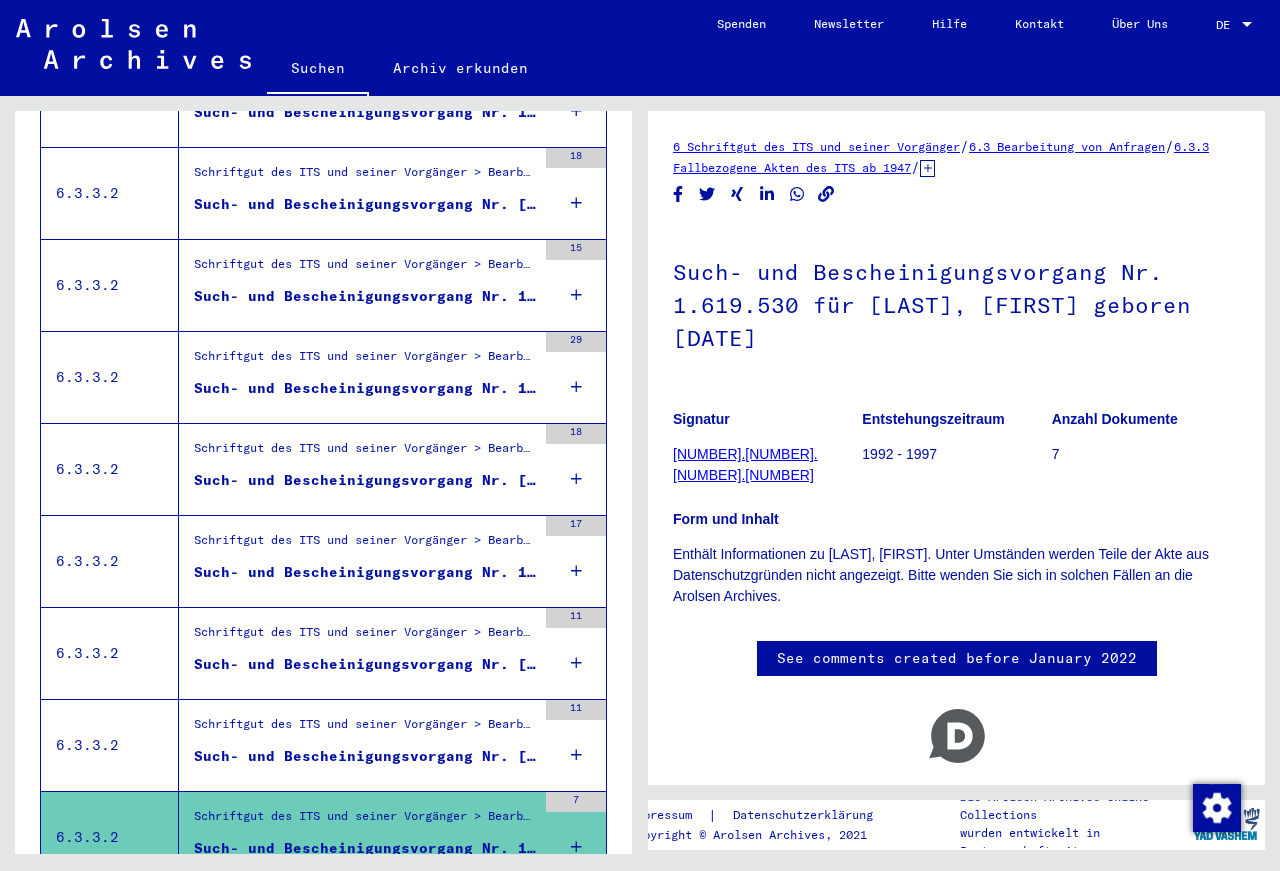 scroll, scrollTop: 1739, scrollLeft: 0, axis: vertical 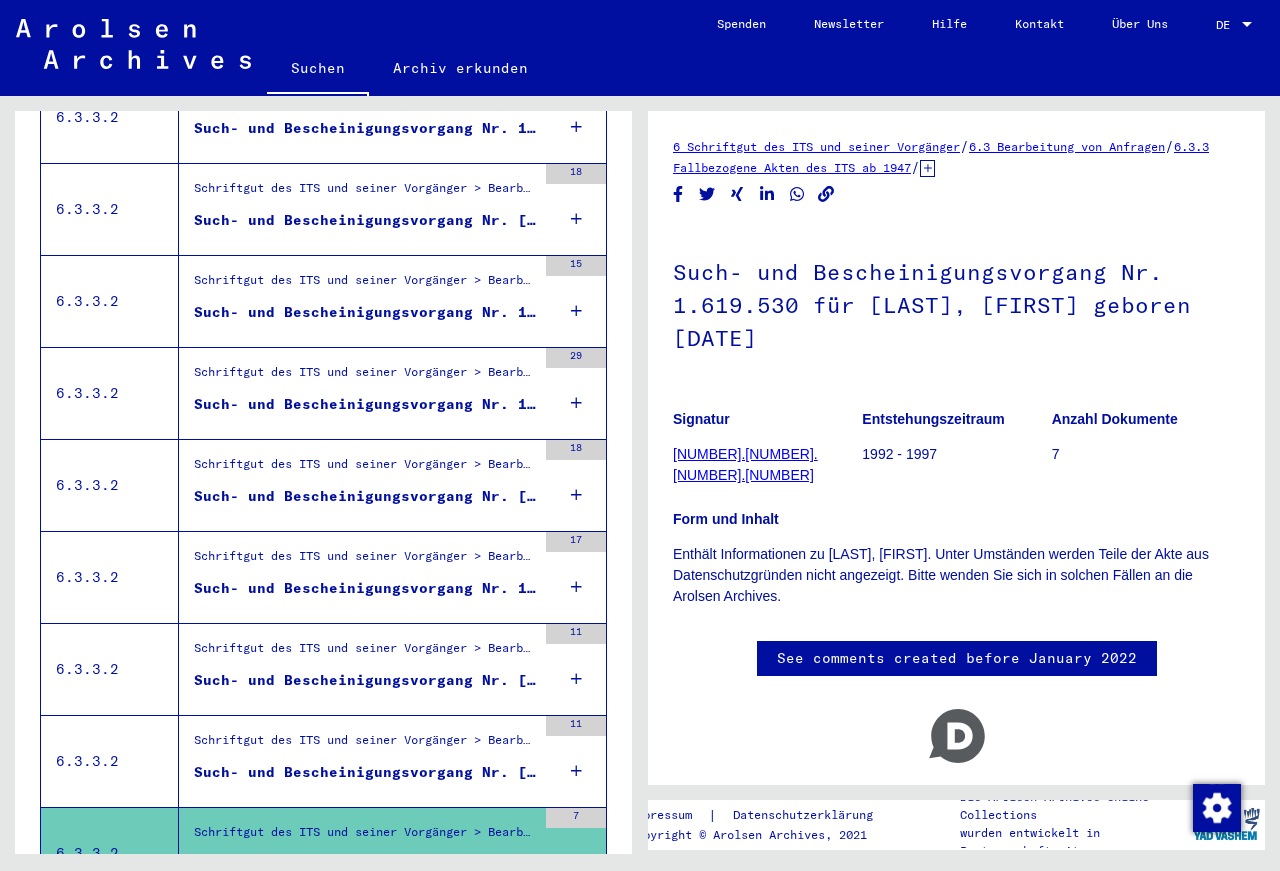 click on "Such- und Bescheinigungsvorgang Nr. 1.619.131 für [LAST], [FIRST] geboren [DATE]" at bounding box center (365, 772) 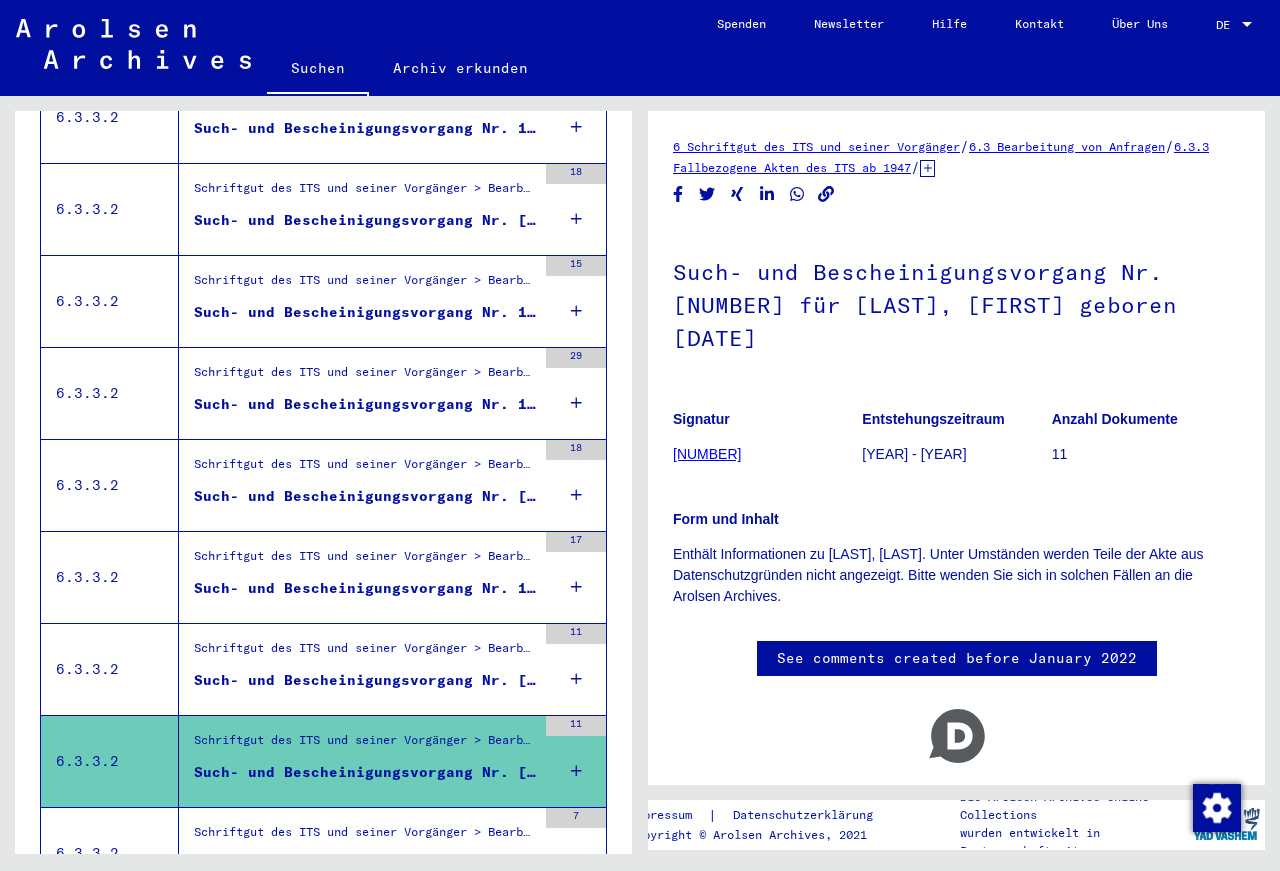click on "Such- und Bescheinigungsvorgang Nr. 1.617.328 für [LAST], [FIRST] geboren [DATE]" at bounding box center (365, 680) 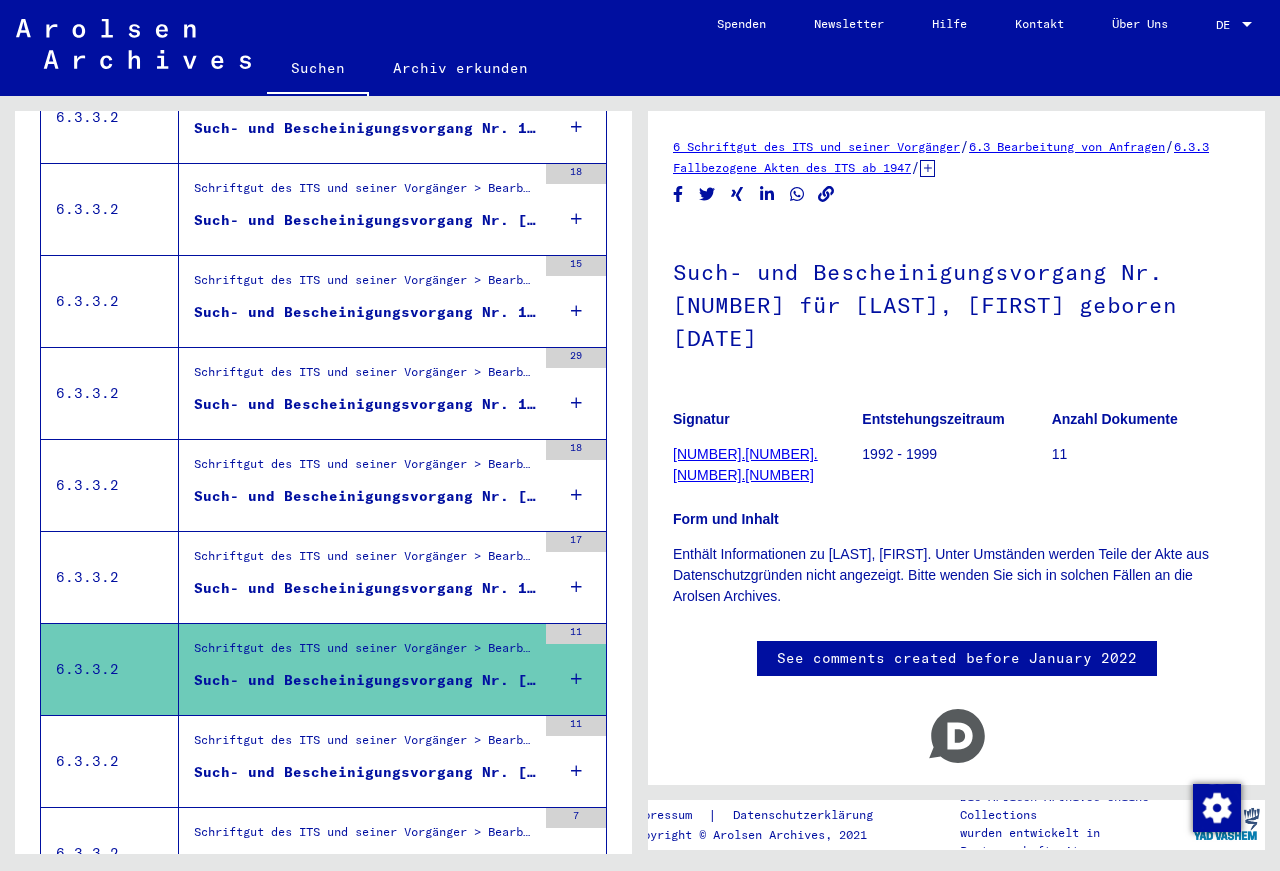 click on "Such- und Bescheinigungsvorgang Nr. [NUMBER] für [LAST], [FIRST] geboren [DATE]" at bounding box center [365, 588] 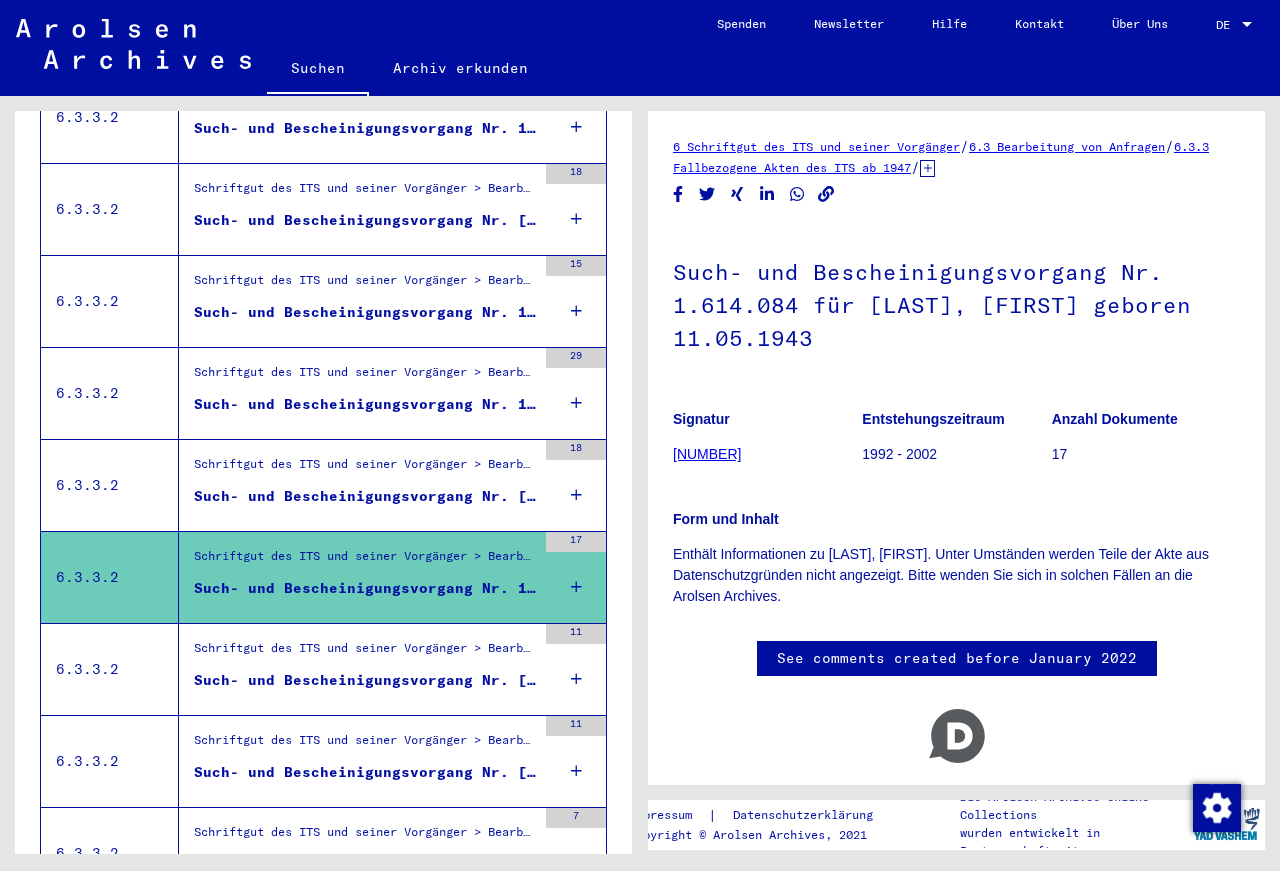 click on "Schriftgut des ITS und seiner Vorgänger > Bearbeitung von Anfragen > Fallbezogene Akten des ITS ab 1947 > T/D-Fallablage > Such- und Bescheinigungsvorgänge mit den (T/D-) Nummern von 1.500.000 bis 1.749.999 > Such- und Bescheinigungsvorgänge mit den (T/D-) Nummern von 1.614.000 bis 1.614.499" at bounding box center (365, 470) 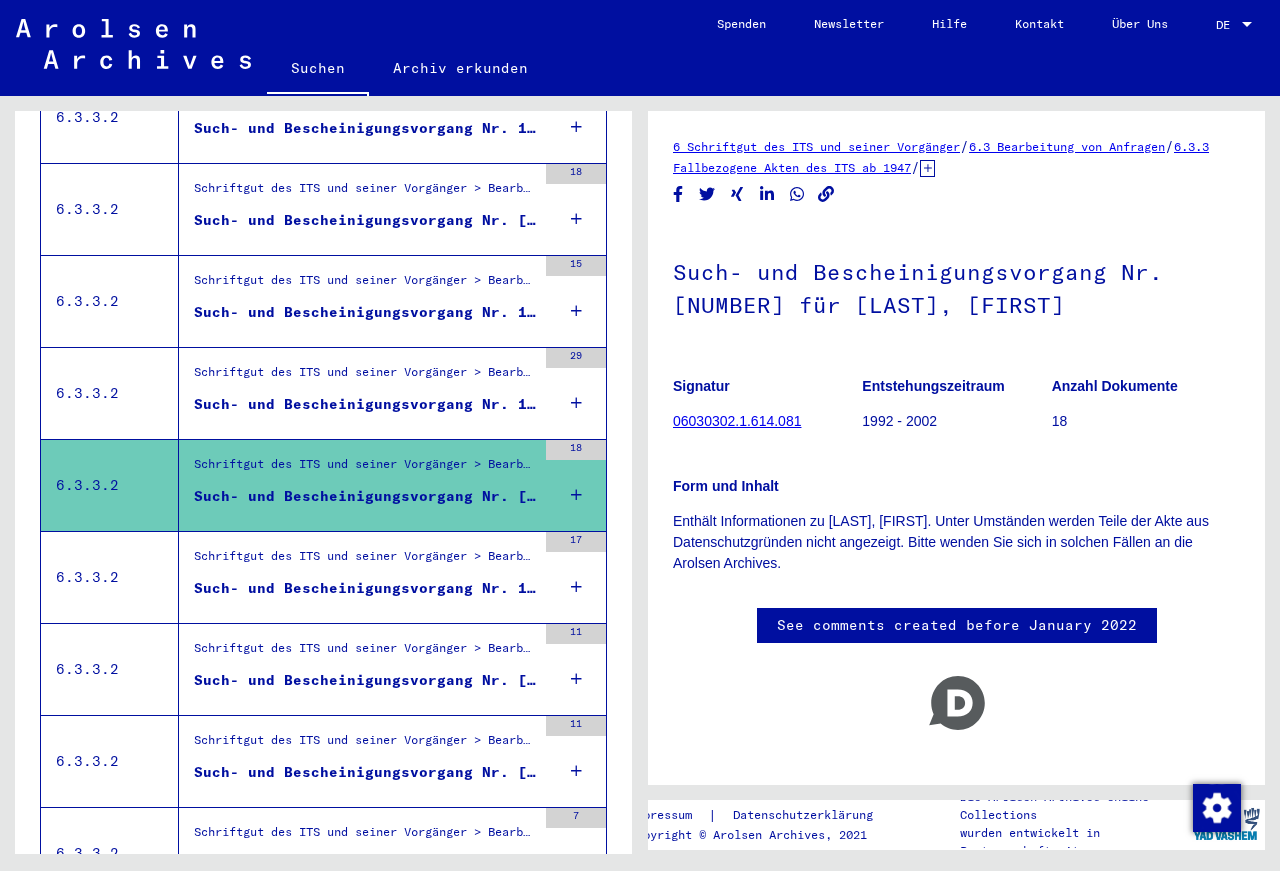 click on "Such- und Bescheinigungsvorgang Nr. [NUMBER] für [LAST], [FIRST] geboren [DATE]" at bounding box center [365, 404] 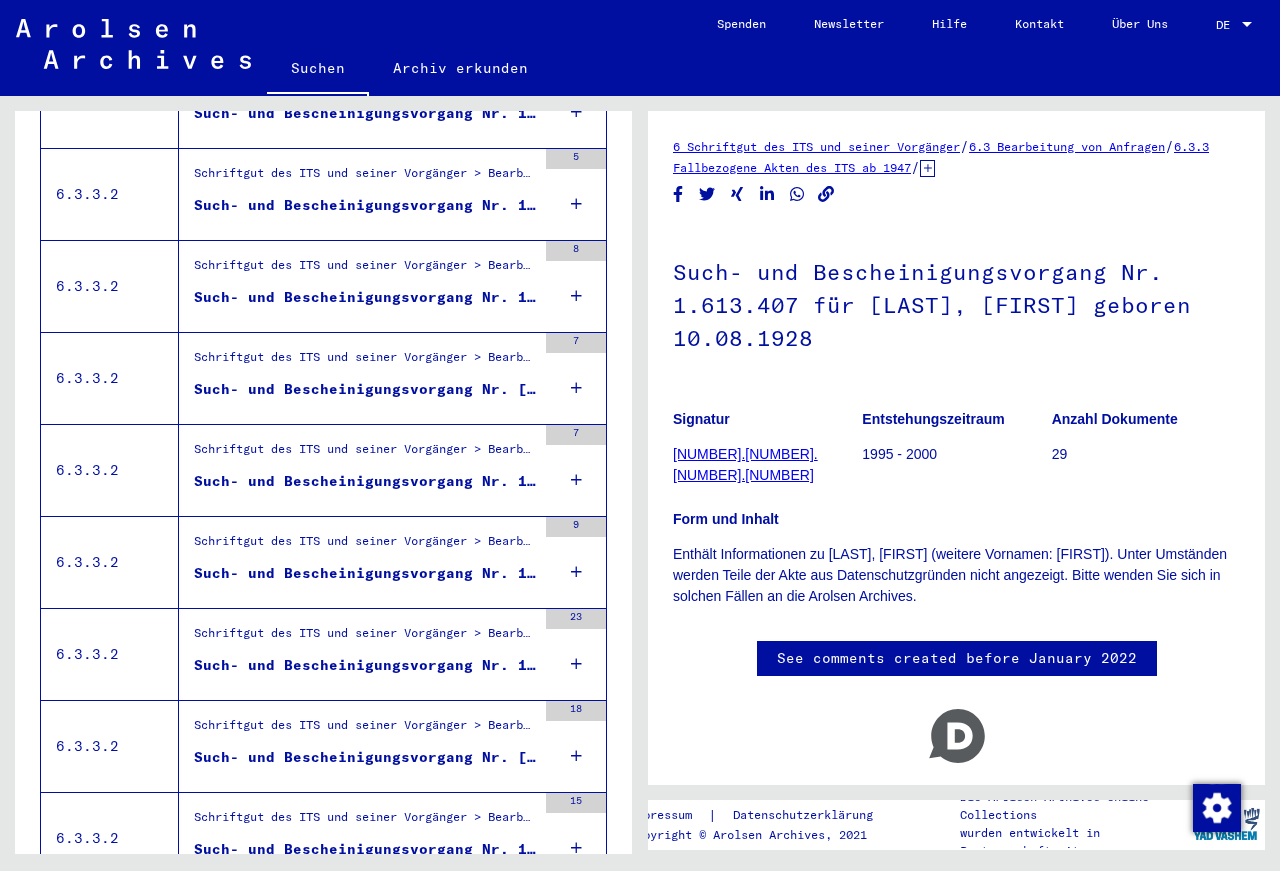 scroll, scrollTop: 1199, scrollLeft: 0, axis: vertical 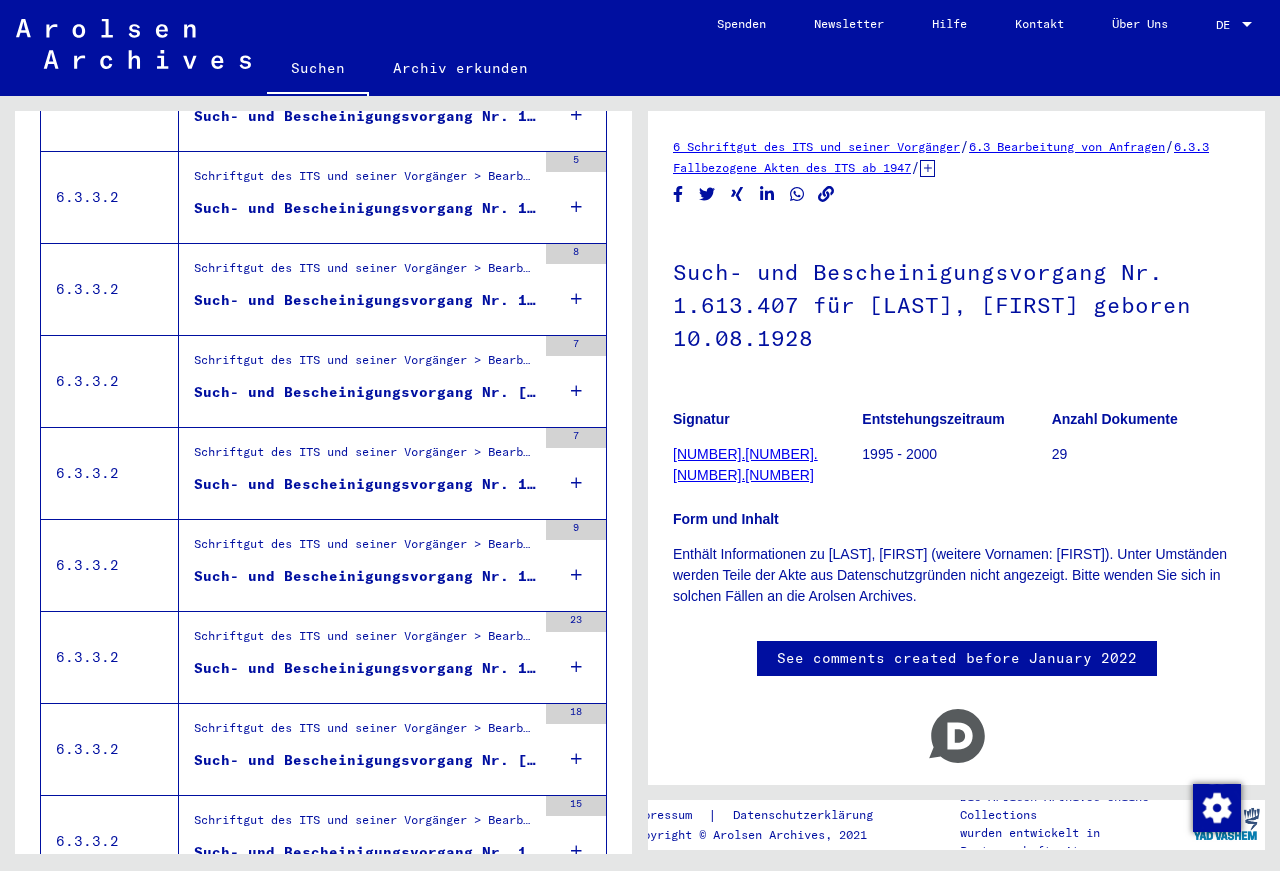 click on "Such- und Bescheinigungsvorgang Nr. 1.611.892 für [LAST], [FIRST] geboren [DATE] oder[DATE]" at bounding box center [365, 852] 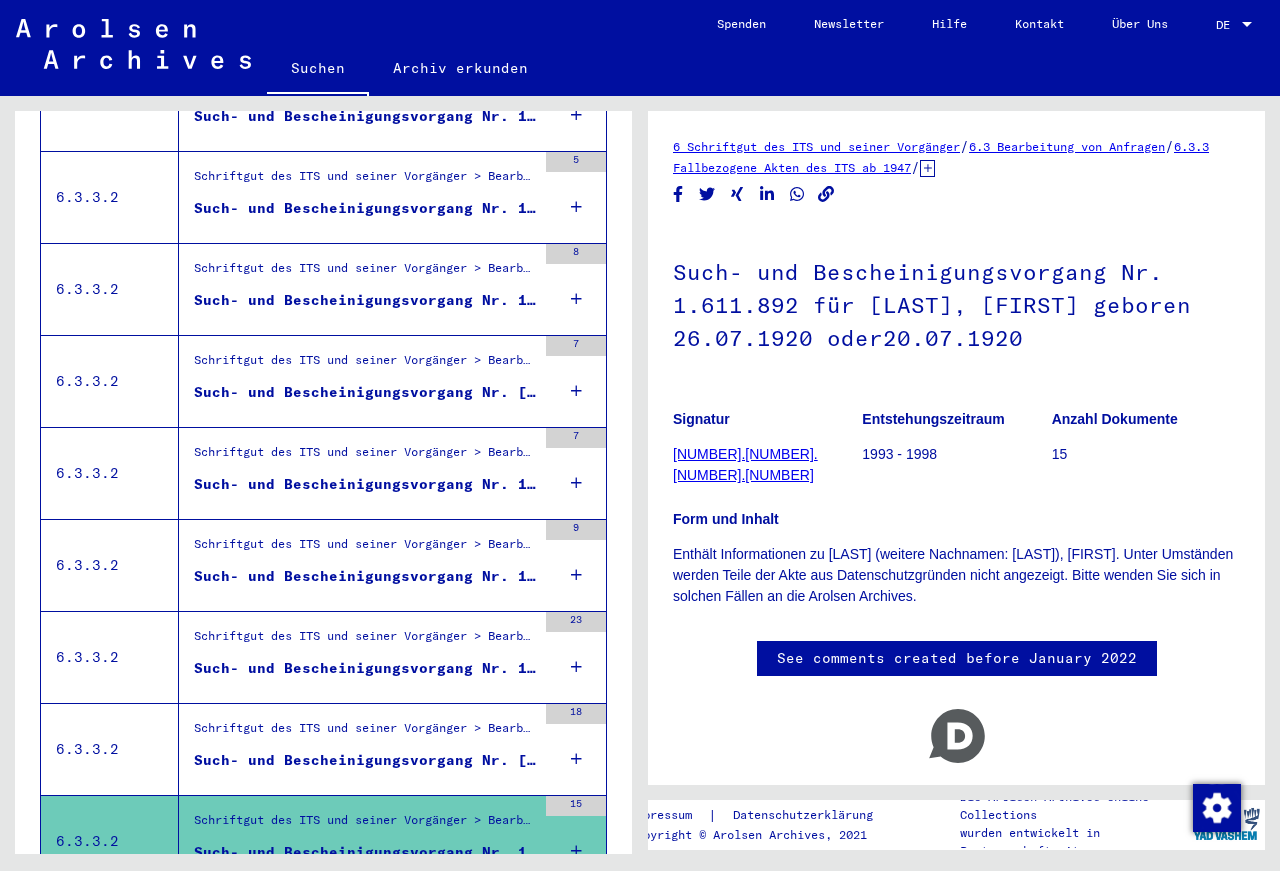 click on "Such- und Bescheinigungsvorgang Nr. 1.608.501 für [LAST], [FIRST] geboren [DATE]" at bounding box center [365, 760] 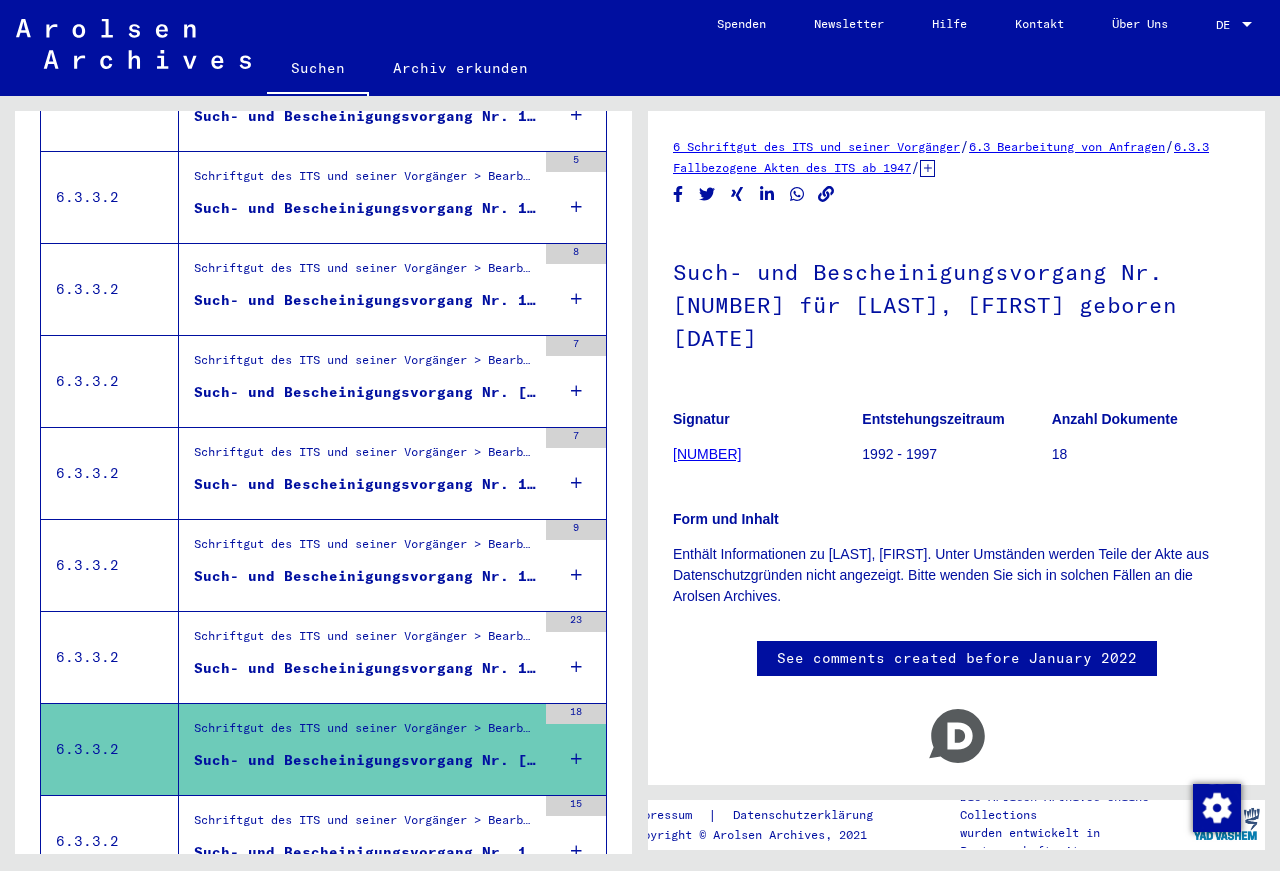 click on "Such- und Bescheinigungsvorgang Nr. 1.606.848 für [LAST], [FIRST] geboren [DATE]" at bounding box center (365, 668) 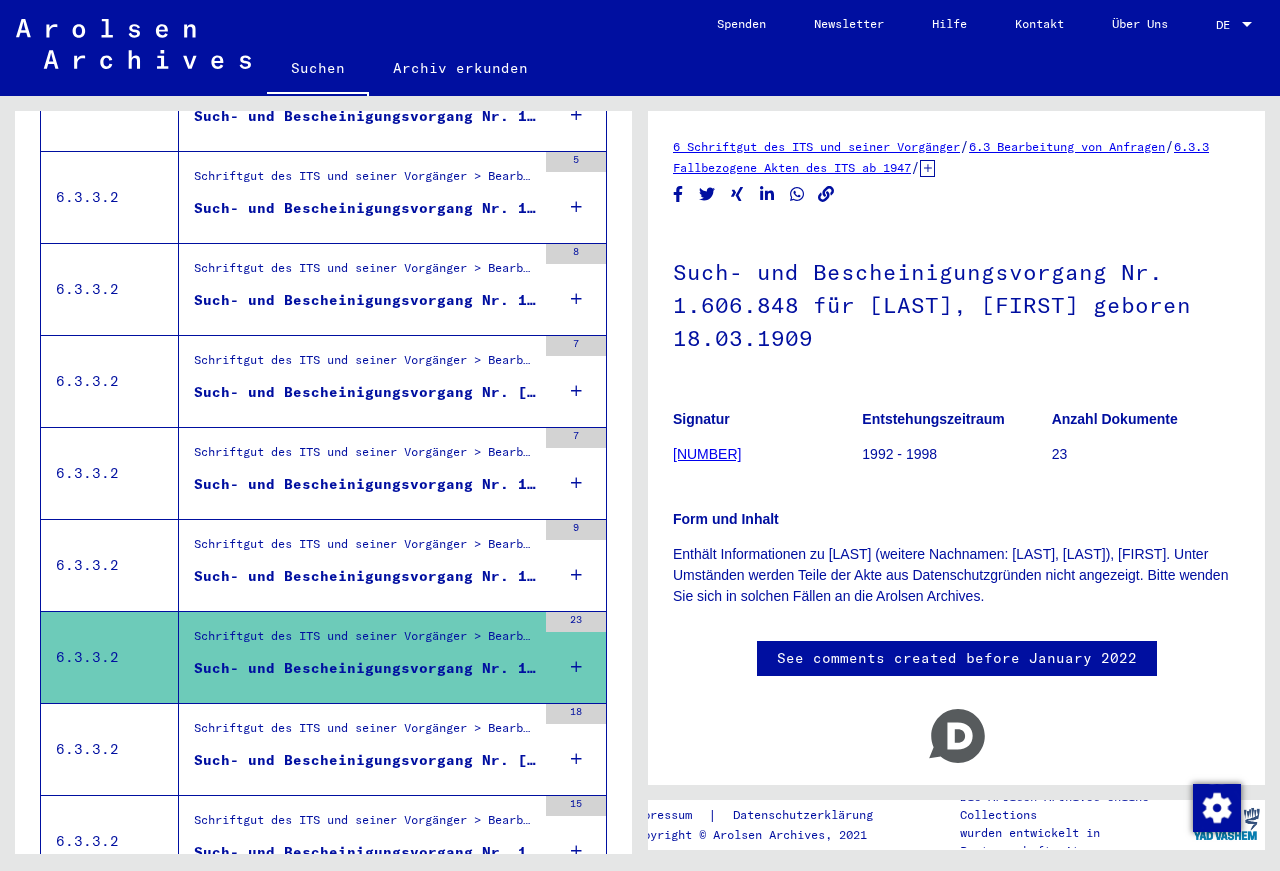 click on "Schriftgut des ITS und seiner Vorgänger > Bearbeitung von Anfragen > Fallbezogene Akten des ITS ab 1947 > T/D-Fallablage > Such- und Bescheinigungsvorgänge mit den (T/D-) Nummern von 1.500.000 bis 1.749.999 > Such- und Bescheinigungsvorgänge mit den (T/D-) Nummern von 1.603.000 bis 1.603.499" at bounding box center [365, 549] 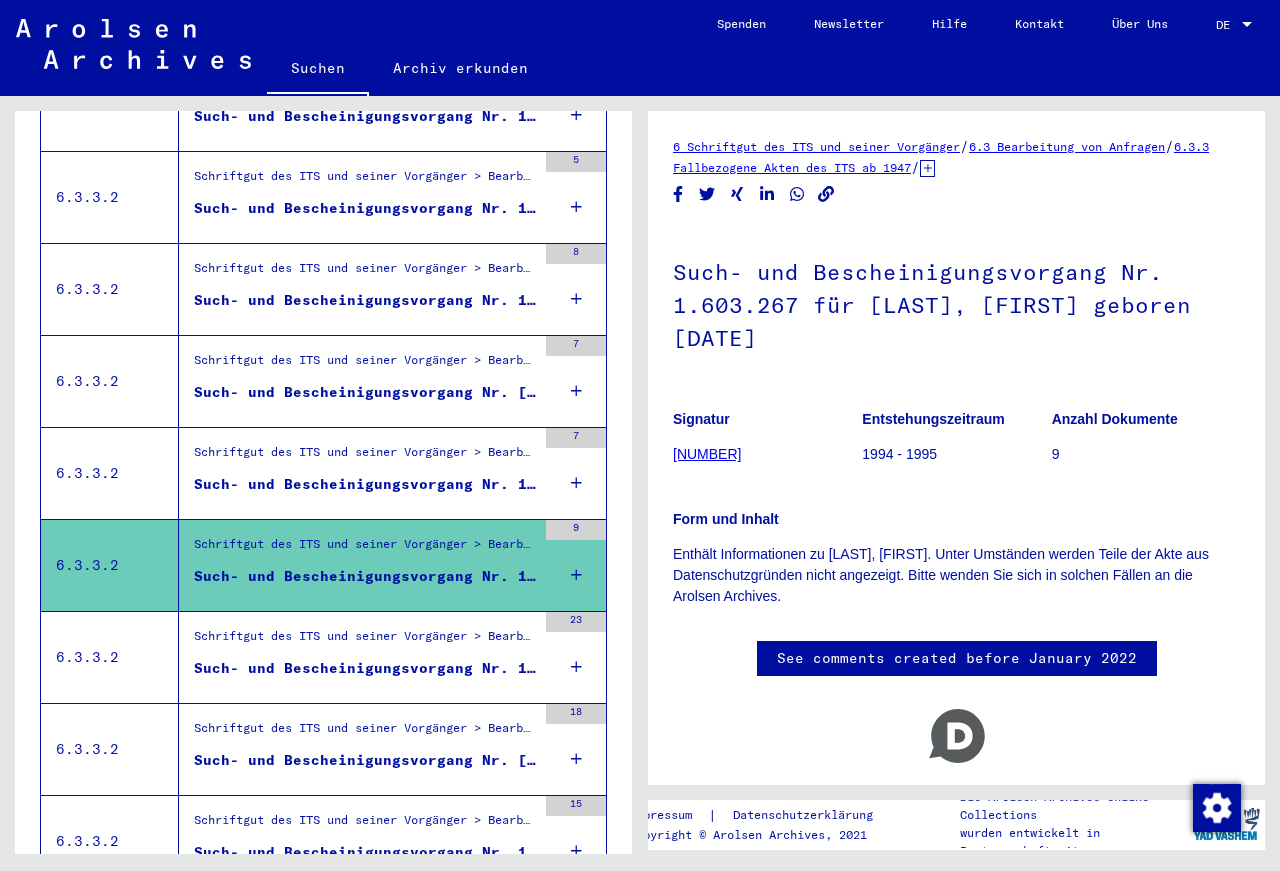 click on "Schriftgut des ITS und seiner Vorgänger > Bearbeitung von Anfragen > Fallbezogene Akten des ITS ab 1947 > T/D-Fallablage > Such- und Bescheinigungsvorgänge mit den (T/D-) Nummern von 1.500.000 bis 1.749.999 > Such- und Bescheinigungsvorgänge mit den (T/D-) Nummern von 1.601.000 bis 1.601.499" at bounding box center [365, 458] 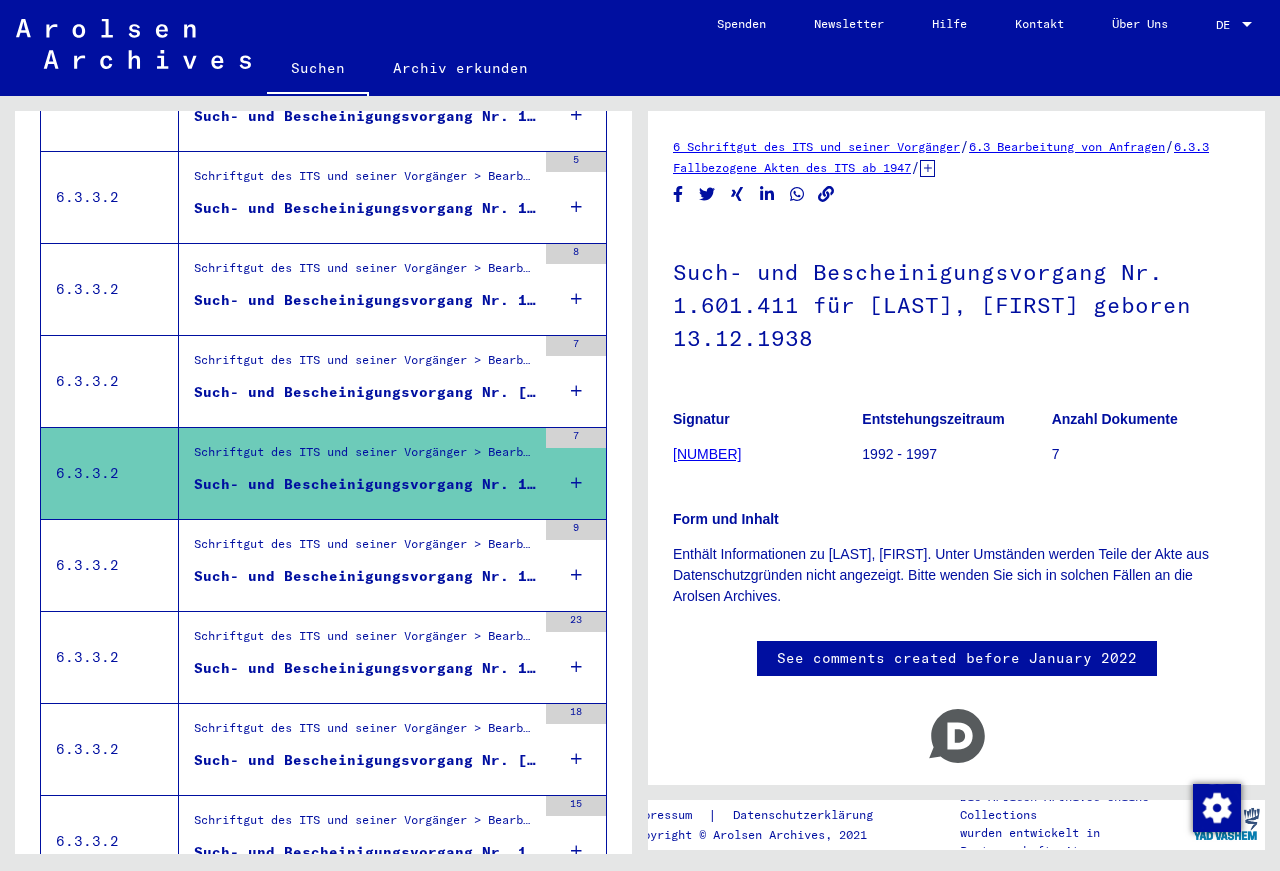 click on "Such- und Bescheinigungsvorgang Nr. 1.601.410 für [NAME], [NAME] geboren [DATE]" at bounding box center [365, 392] 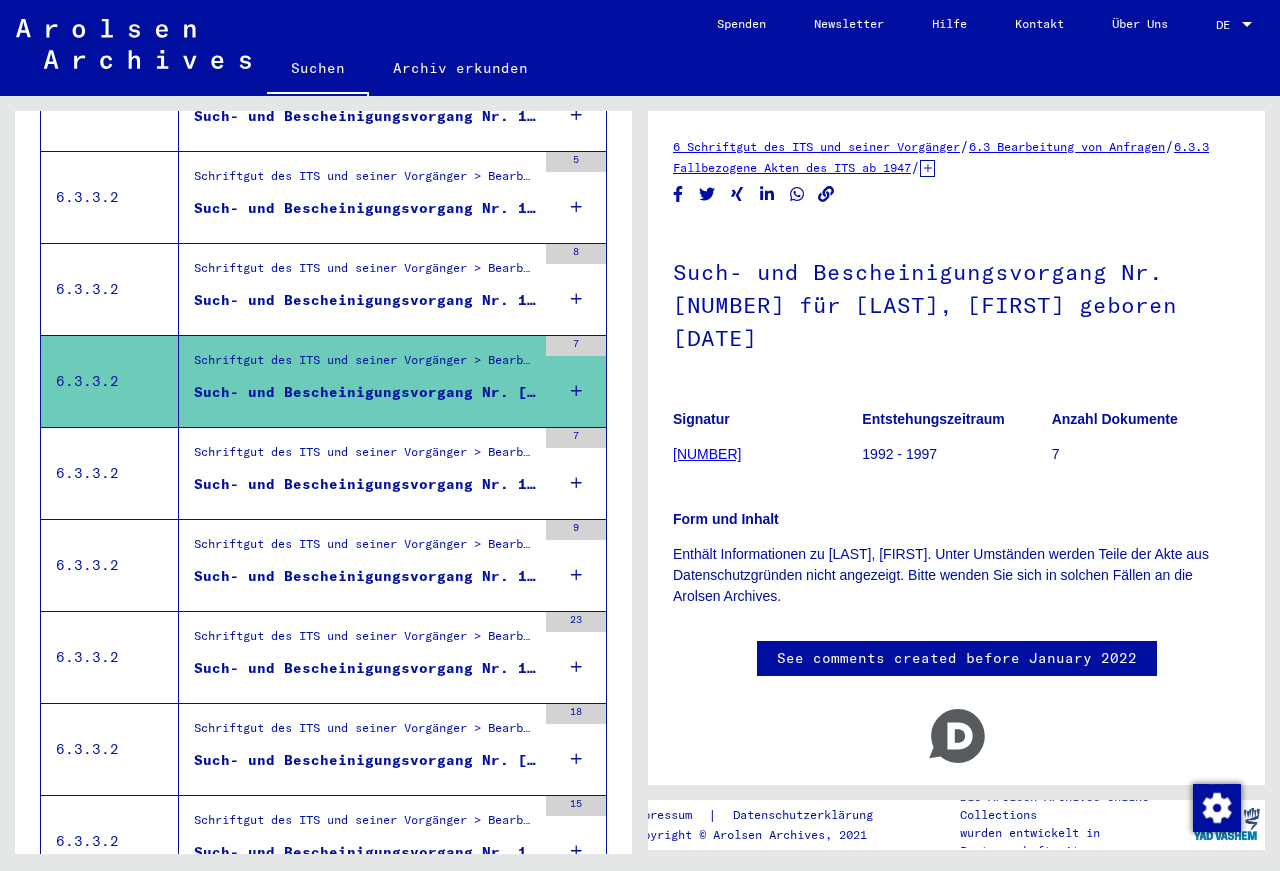 click on "Such- und Bescheinigungsvorgang Nr. [NUMBER] für [LAST], [FIRST] geboren [DATE]" at bounding box center (365, 300) 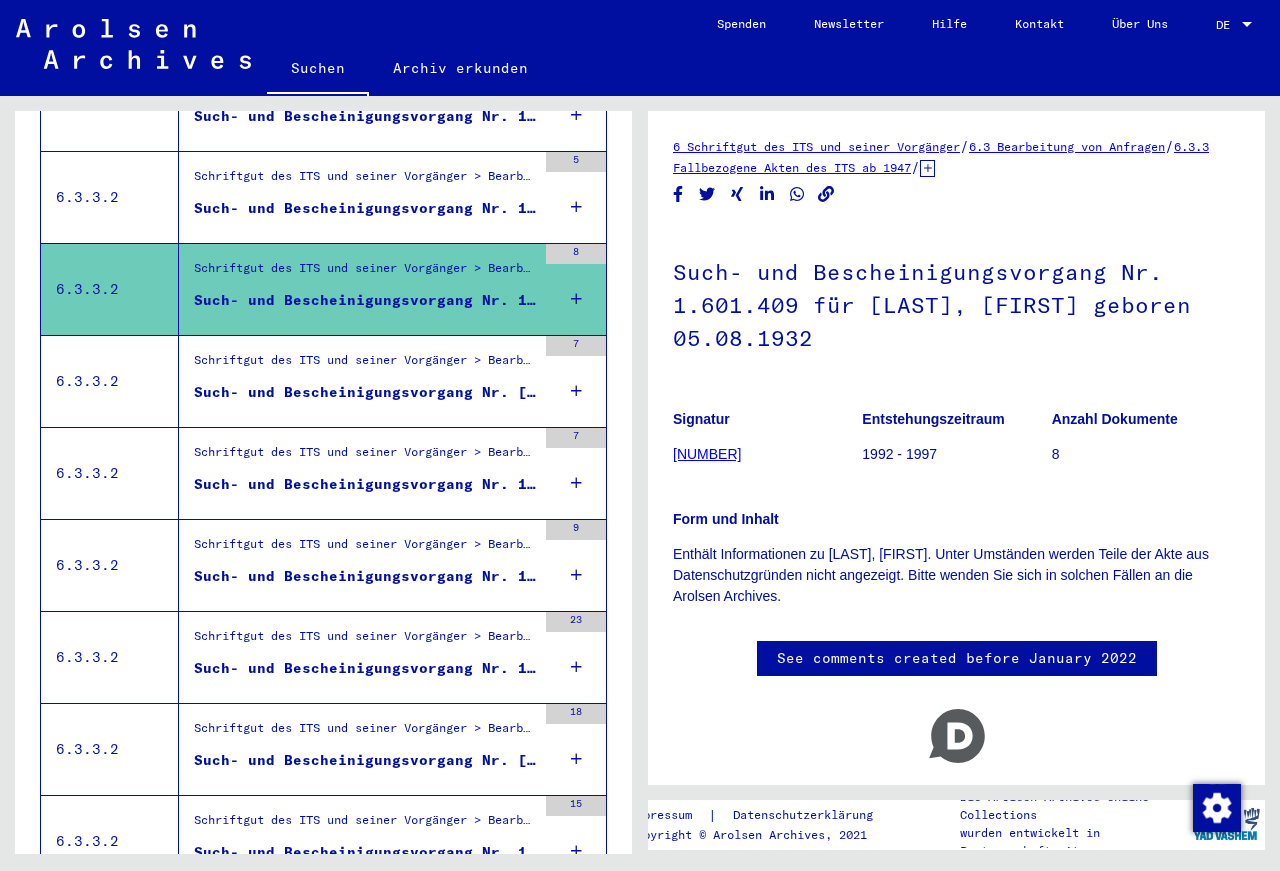 click on "Such- und Bescheinigungsvorgang Nr. 1.595.025 für [LAST], [FIRST] geboren [DATE]" at bounding box center [365, 208] 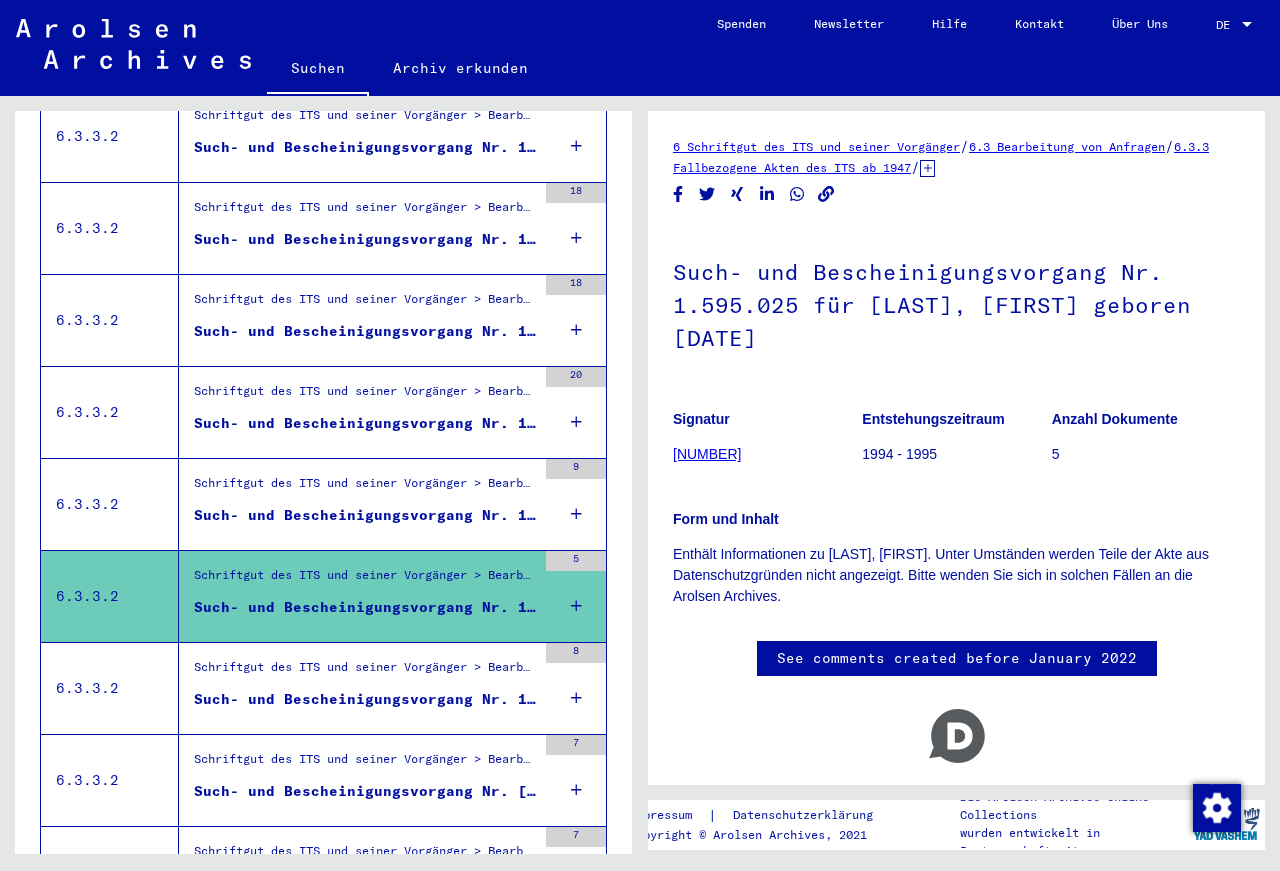 scroll, scrollTop: 767, scrollLeft: 0, axis: vertical 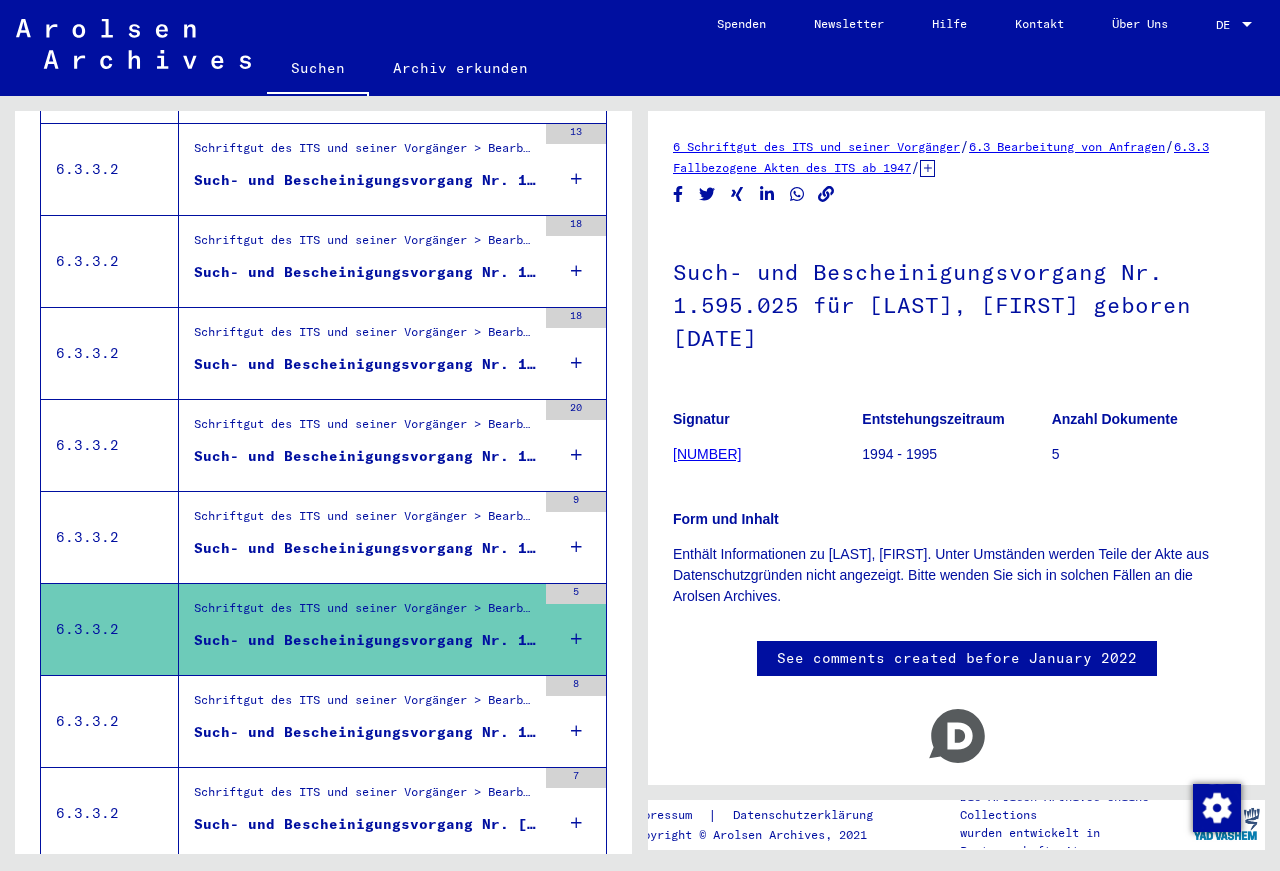 click on "Such- und Bescheinigungsvorgang Nr. 1.594.603 für [LAST], [FIRST] geboren [DATE]" at bounding box center [365, 548] 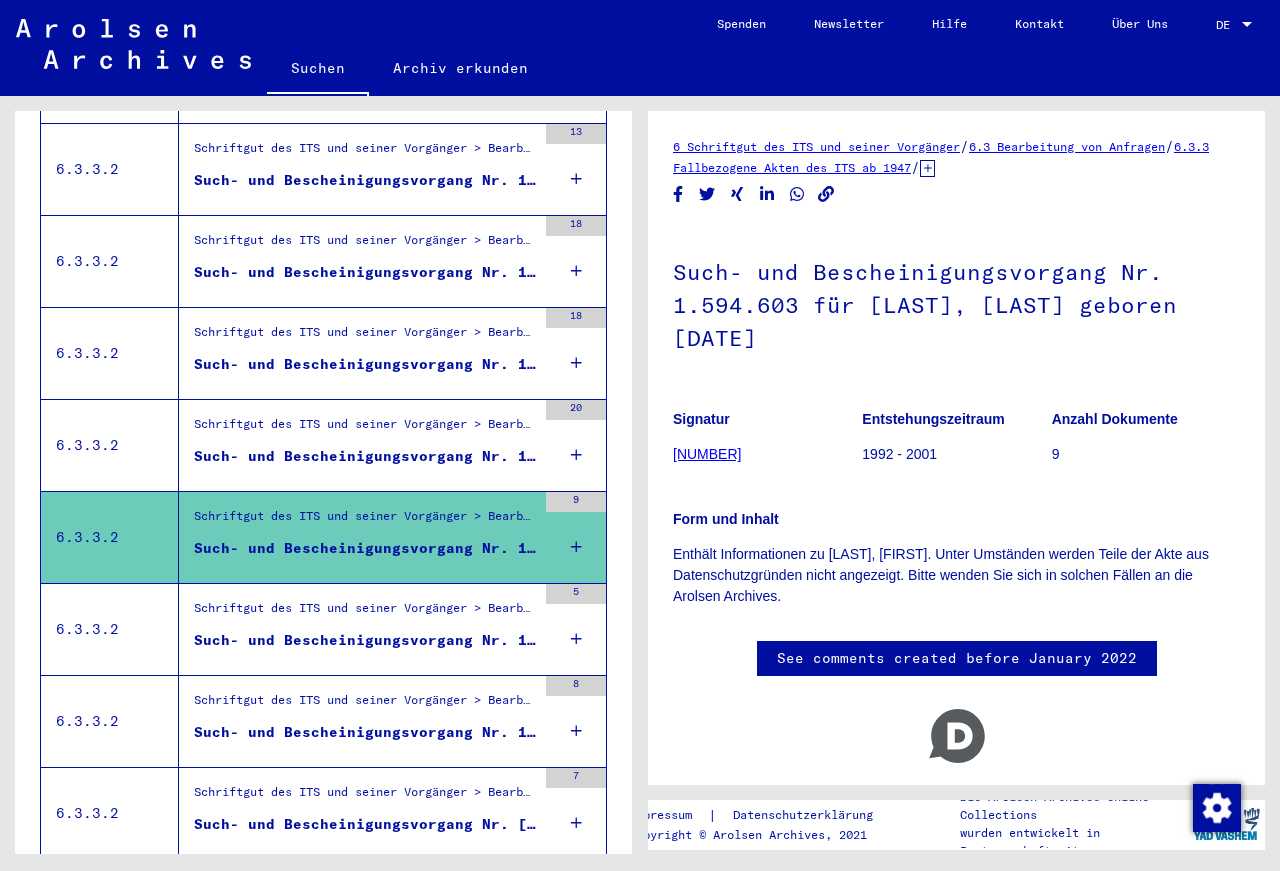 click on "Such- und Bescheinigungsvorgang Nr. 1.594.062 für [NAME], [NAME] geboren [DATE]" at bounding box center [365, 456] 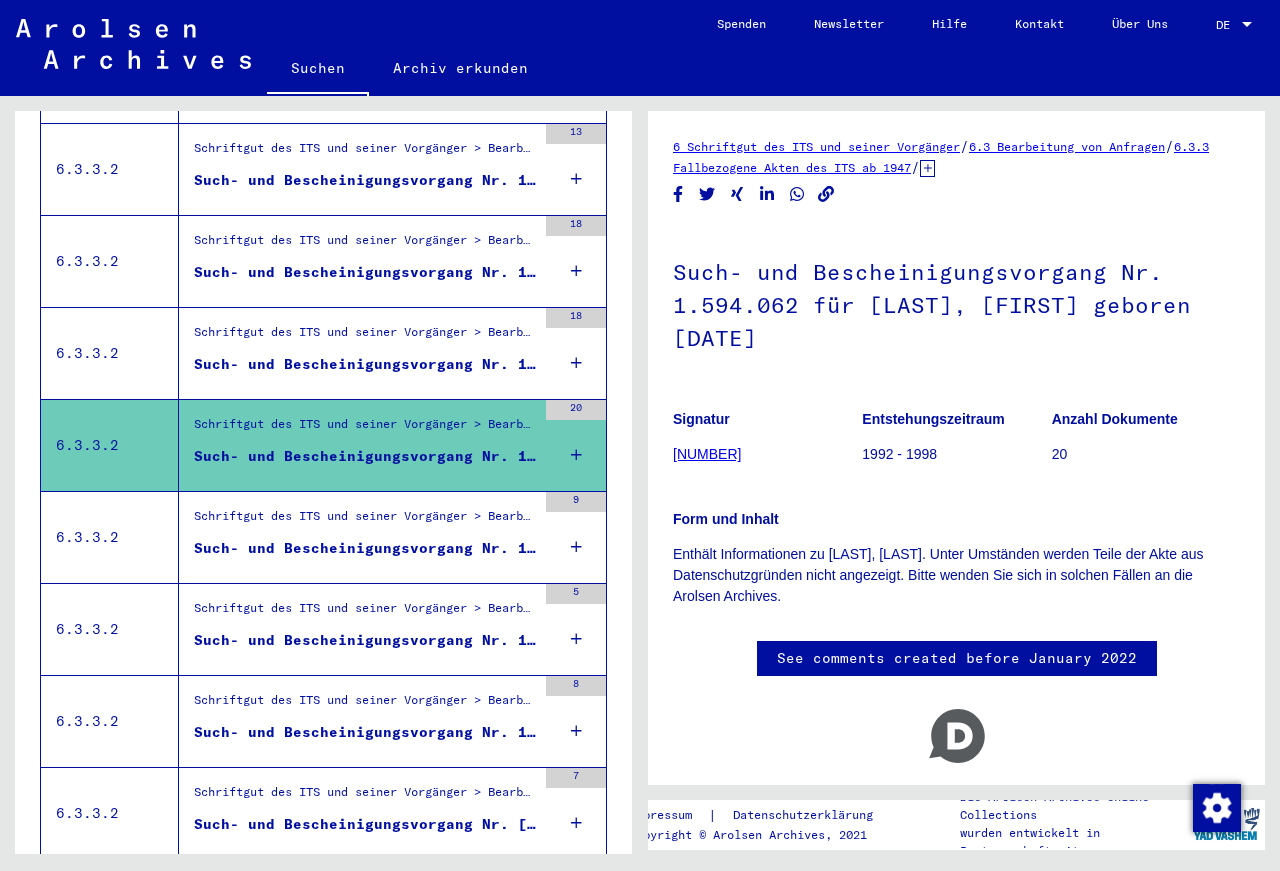 click on "Such- und Bescheinigungsvorgang Nr. [NUMBER] für [LAST], [FIRST] geboren [DATE]" at bounding box center [365, 364] 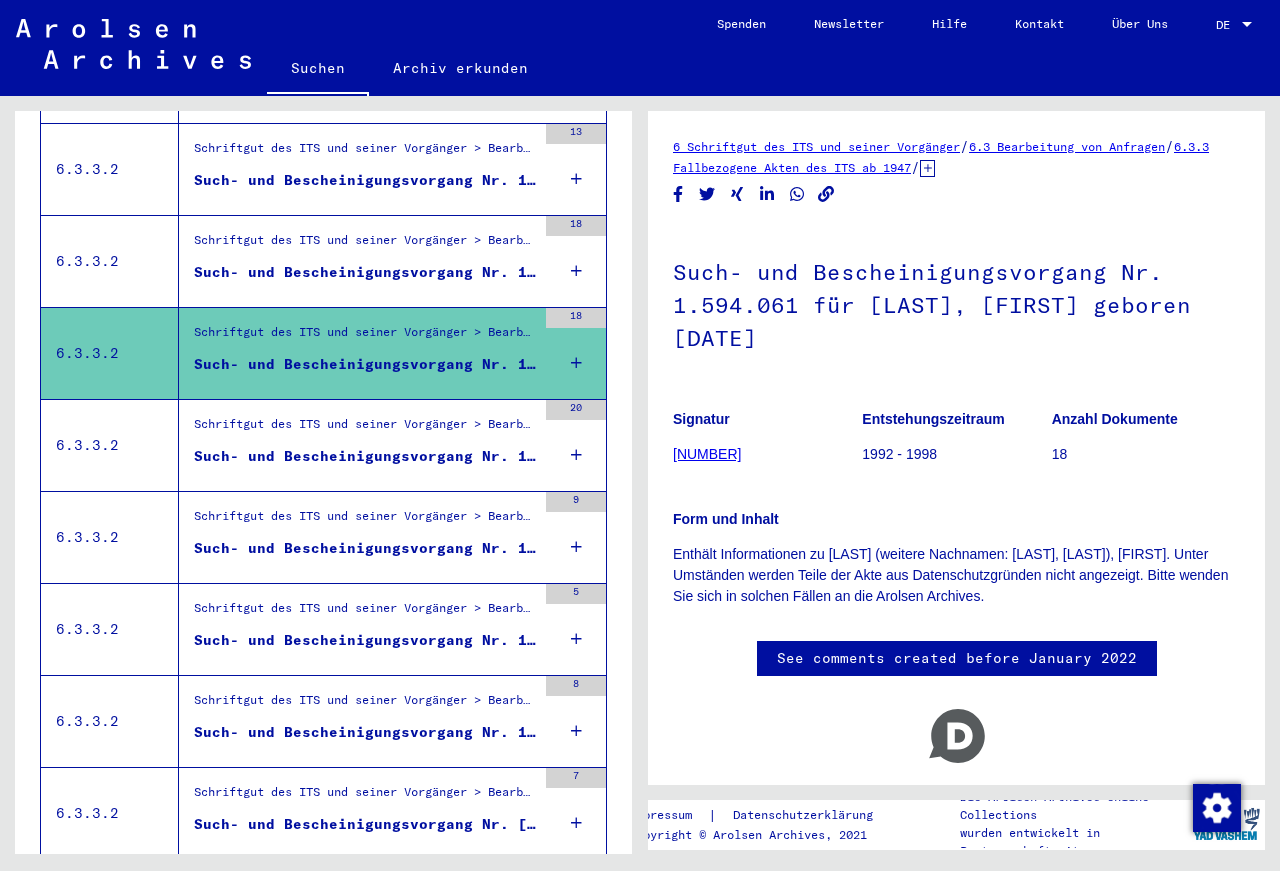 click on "Such- und Bescheinigungsvorgang Nr. 1.594.060 für [LAST], [FIRST] geboren [DATE]" at bounding box center (365, 272) 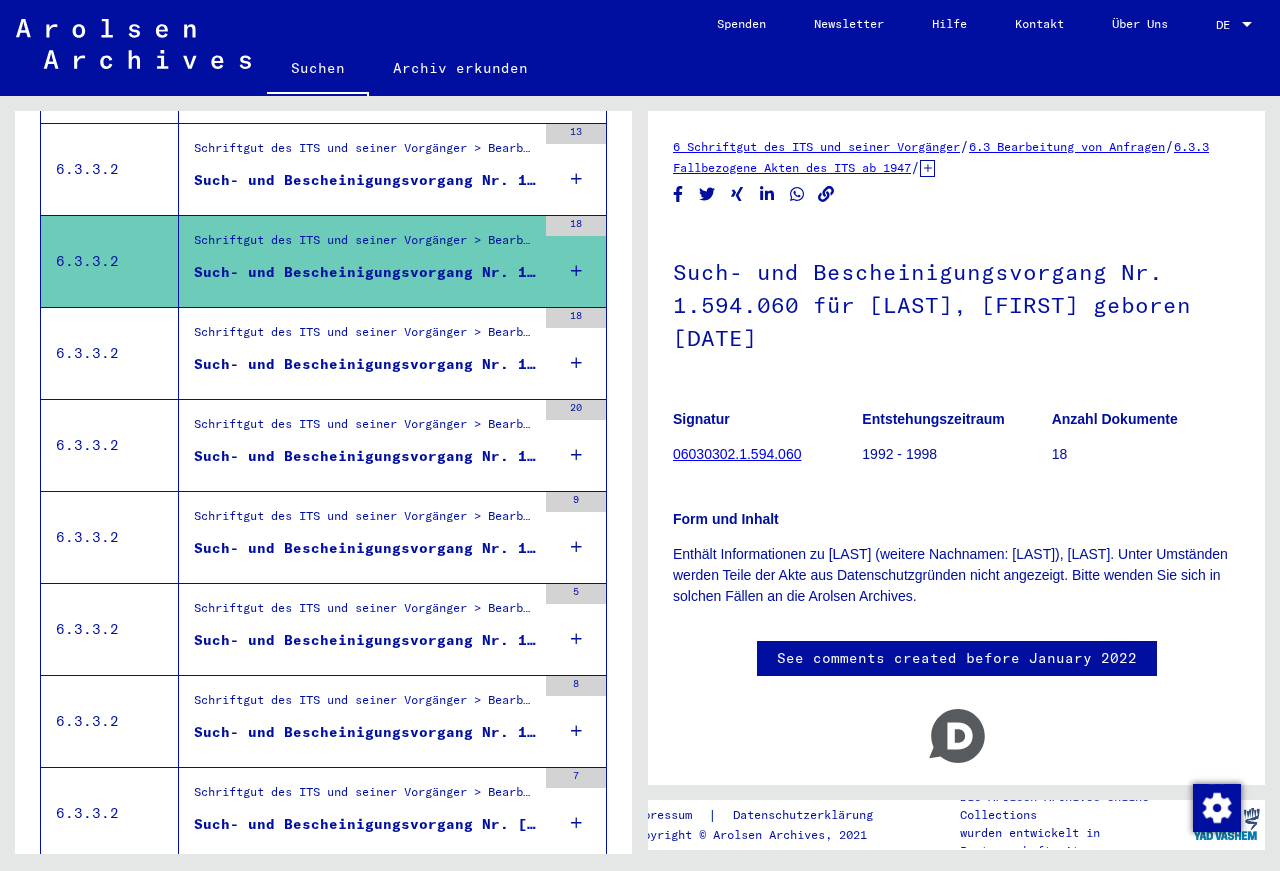 click on "Such- und Bescheinigungsvorgang Nr. 1.587.828 für [LAST], [FIRST] geboren [DATE]" at bounding box center (365, 180) 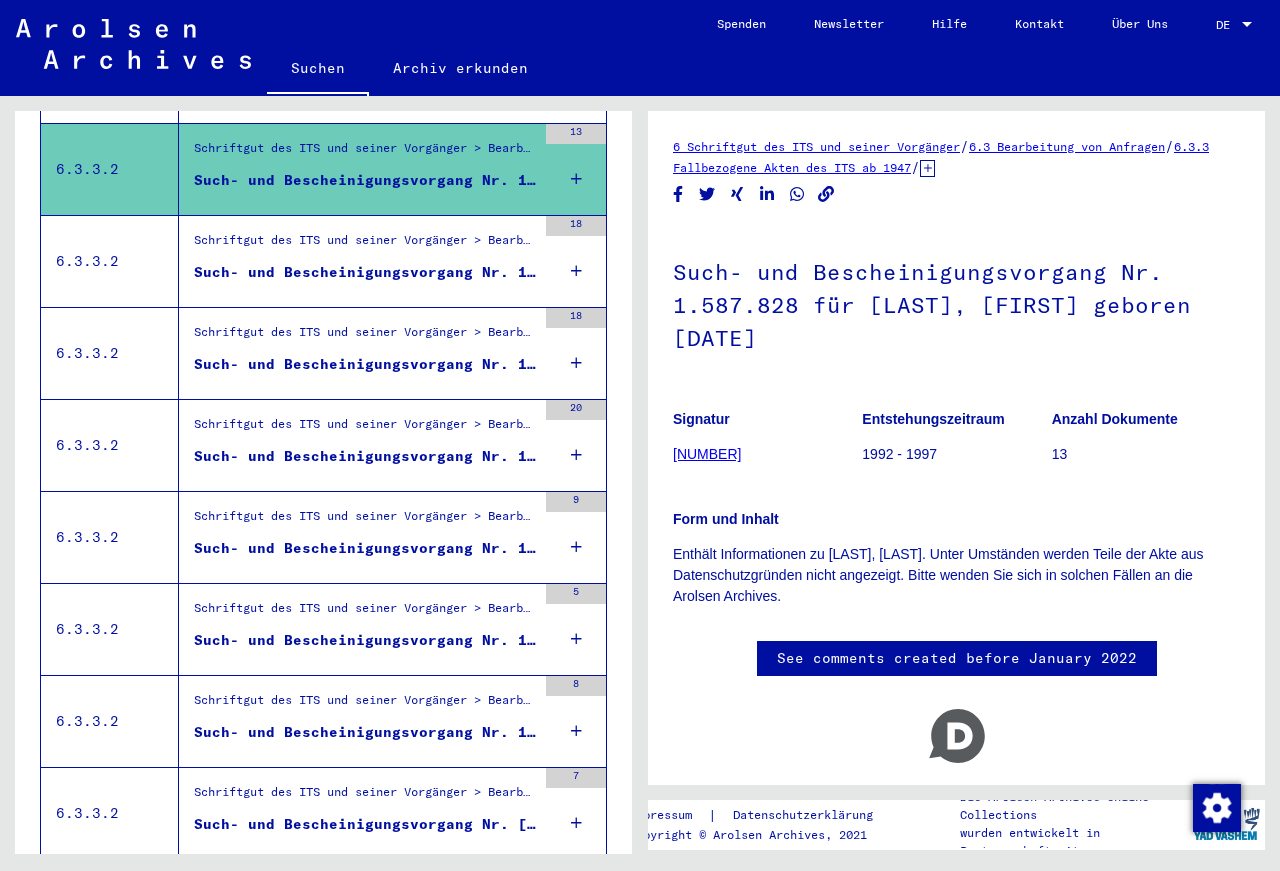 scroll, scrollTop: 119, scrollLeft: 0, axis: vertical 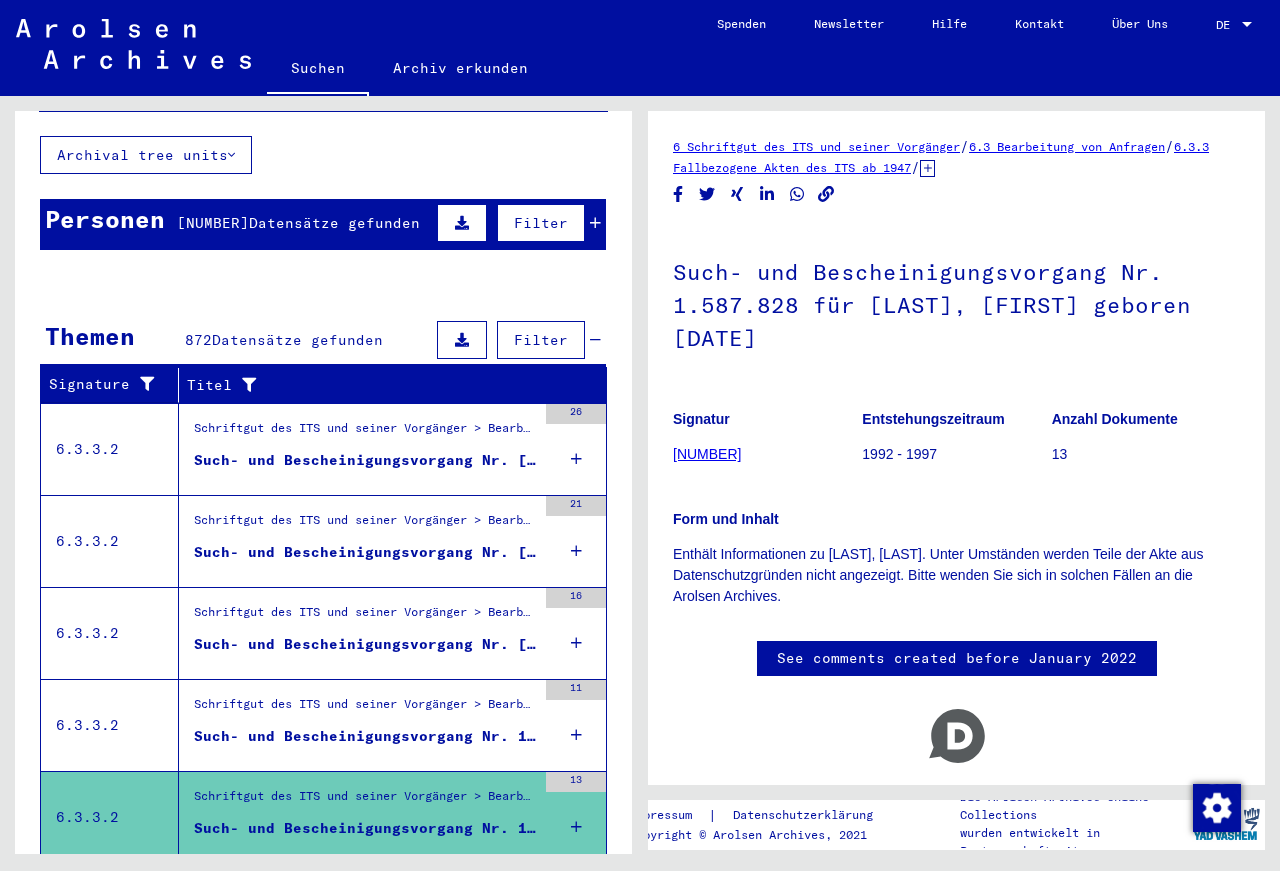 click on "Schriftgut des ITS und seiner Vorgänger > Bearbeitung von Anfragen > Fallbezogene Akten des ITS ab 1947 > T/D-Fallablage > Such- und Bescheinigungsvorgänge mit den (T/D-) Nummern von 1.500.000 bis 1.749.999 > Such- und Bescheinigungsvorgänge mit den (T/D-) Nummern von 1.584.500 bis 1.584.999" at bounding box center (365, 709) 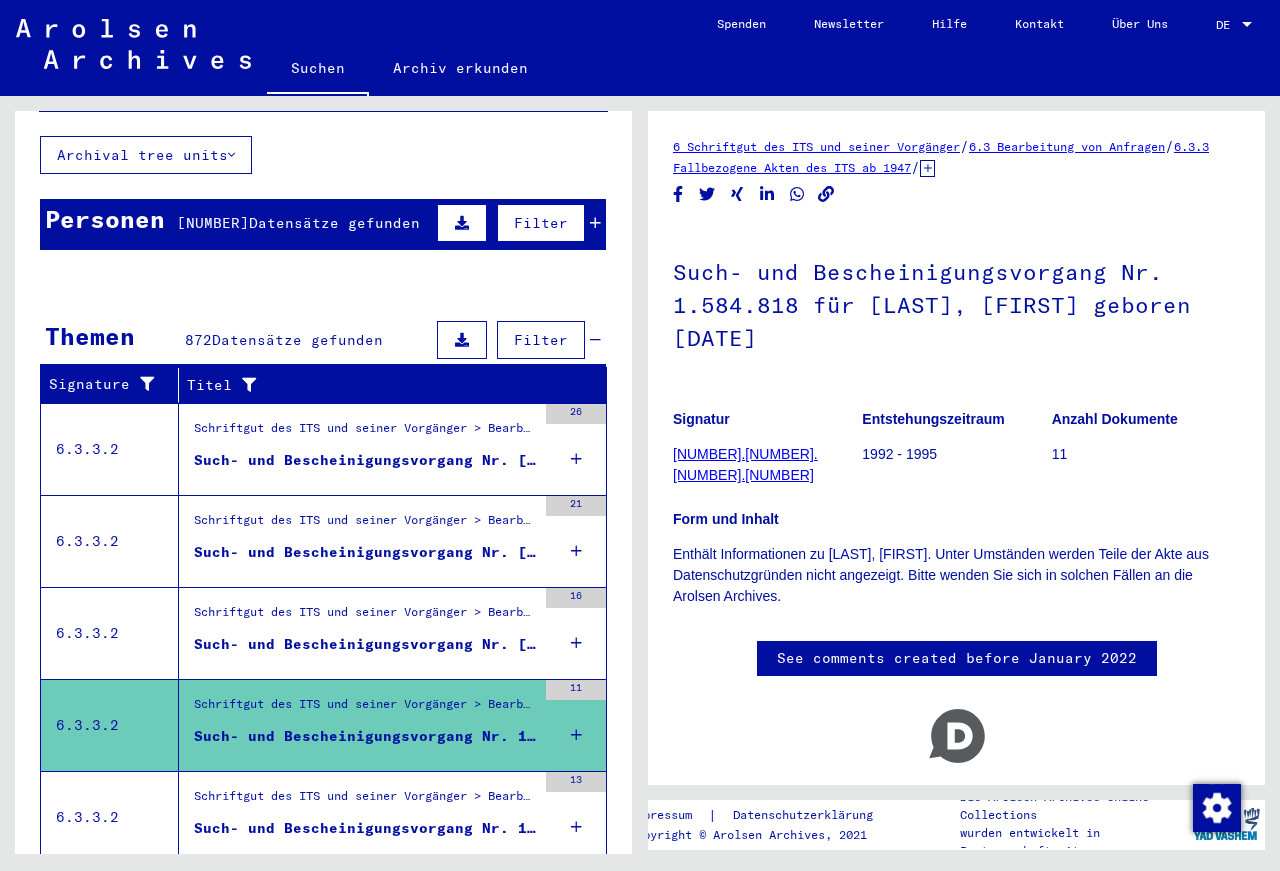 click on "Such- und Bescheinigungsvorgang Nr. 1.583.555 für [LAST], [FIRST] geboren [DATE] oder[DATE] oder[DATE]" at bounding box center [365, 644] 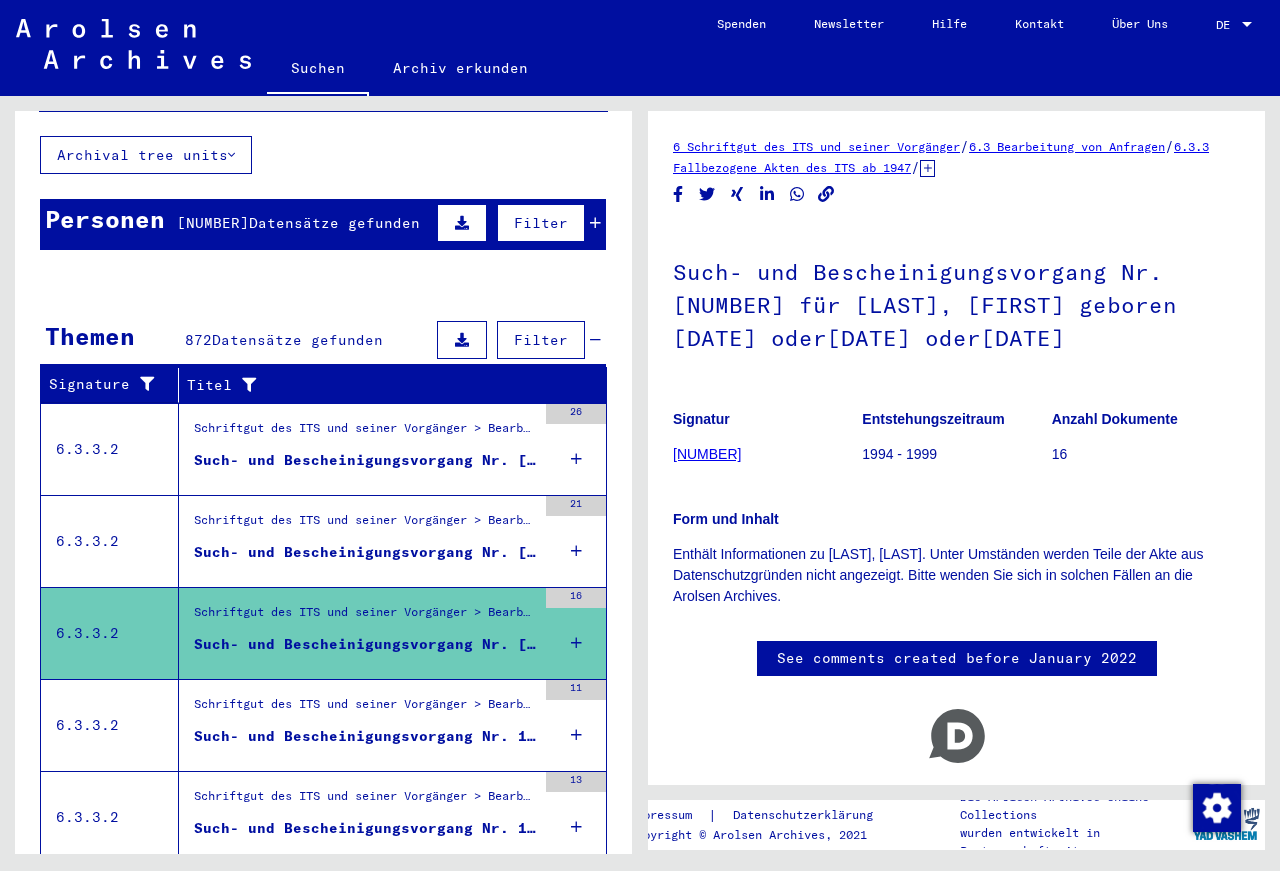 click on "Such- und Bescheinigungsvorgang Nr. 1.577.627 für [LAST], [FIRST] geboren [DATE]" at bounding box center (365, 552) 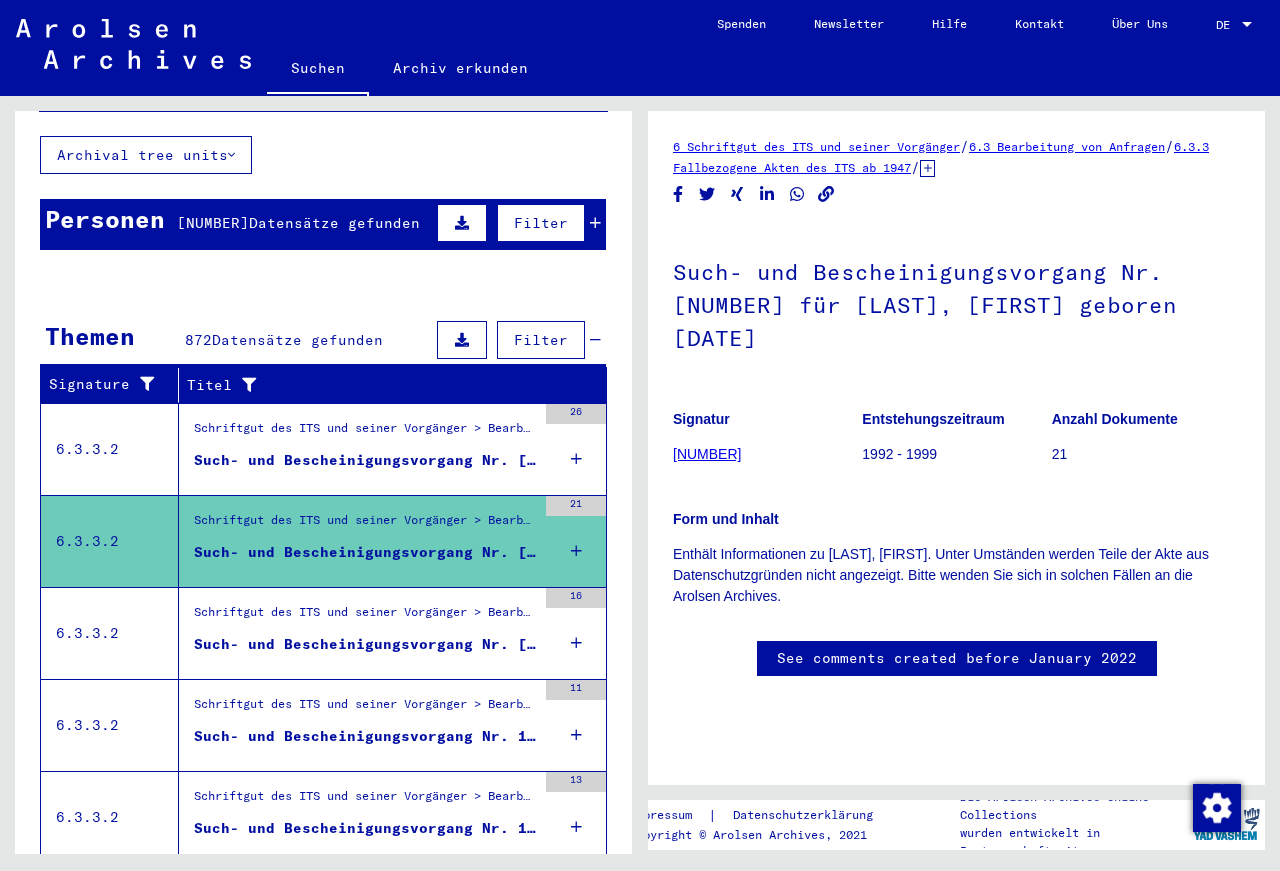 click on "Such- und Bescheinigungsvorgang Nr. 1.573.910 für [LAST], [FIRST] geboren [DATE]" at bounding box center (365, 460) 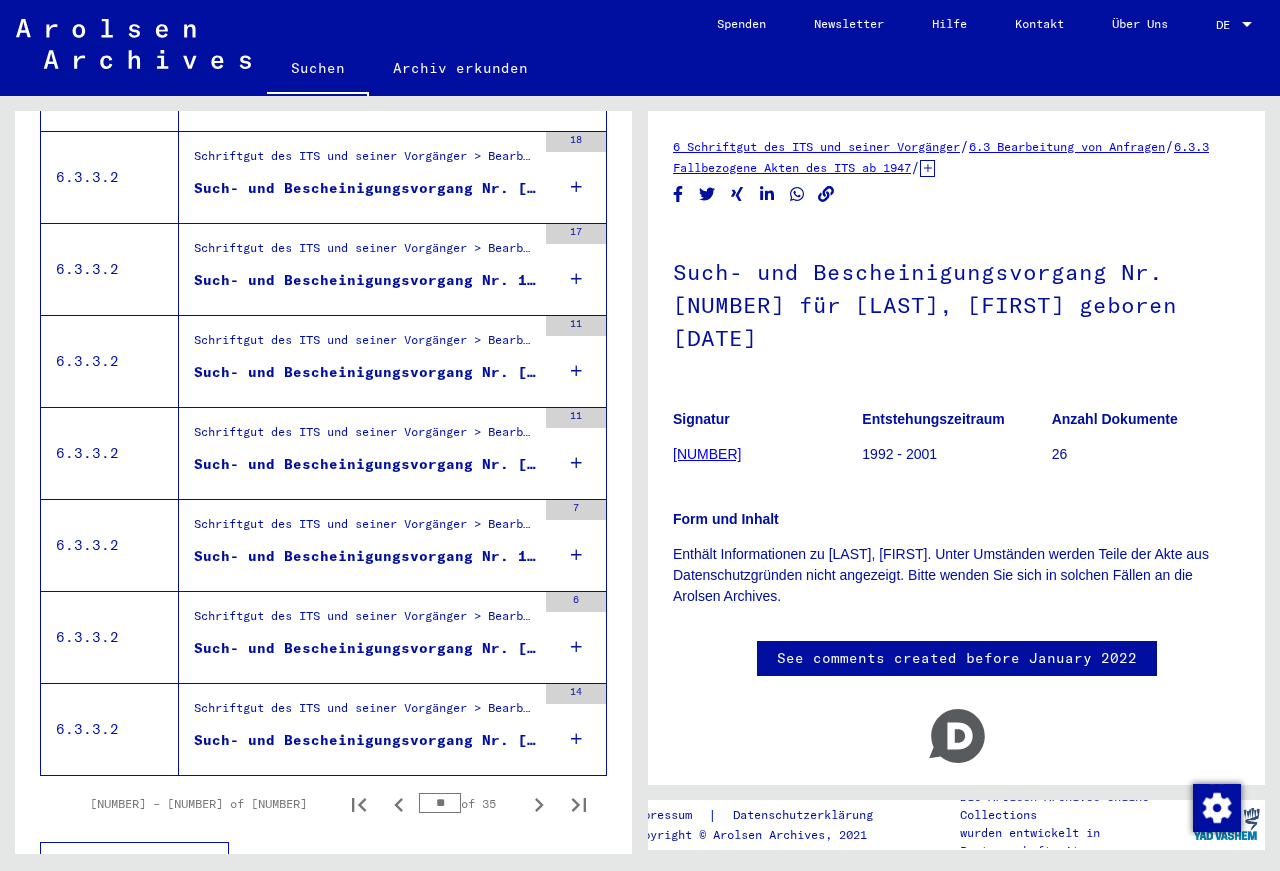 scroll, scrollTop: 2063, scrollLeft: 0, axis: vertical 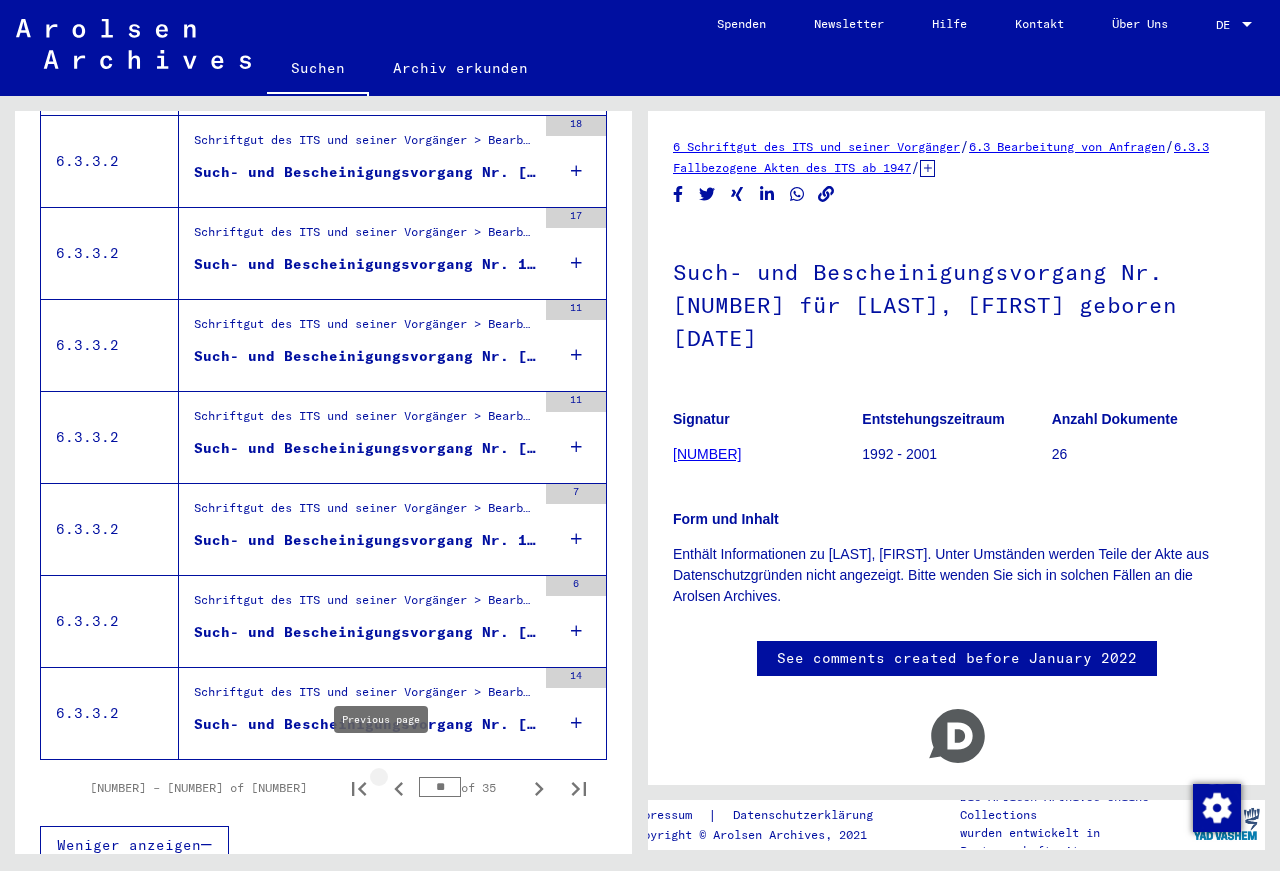 click 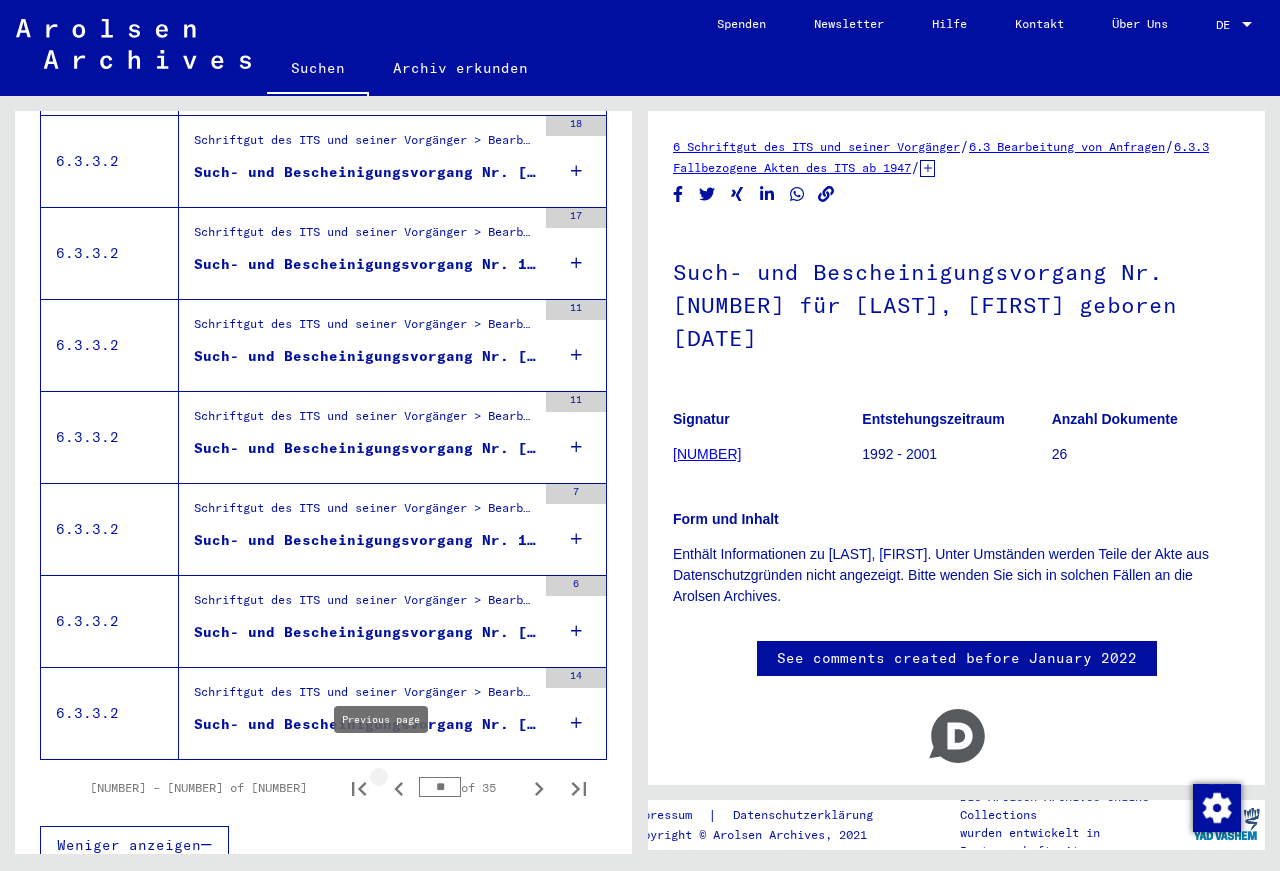 type on "**" 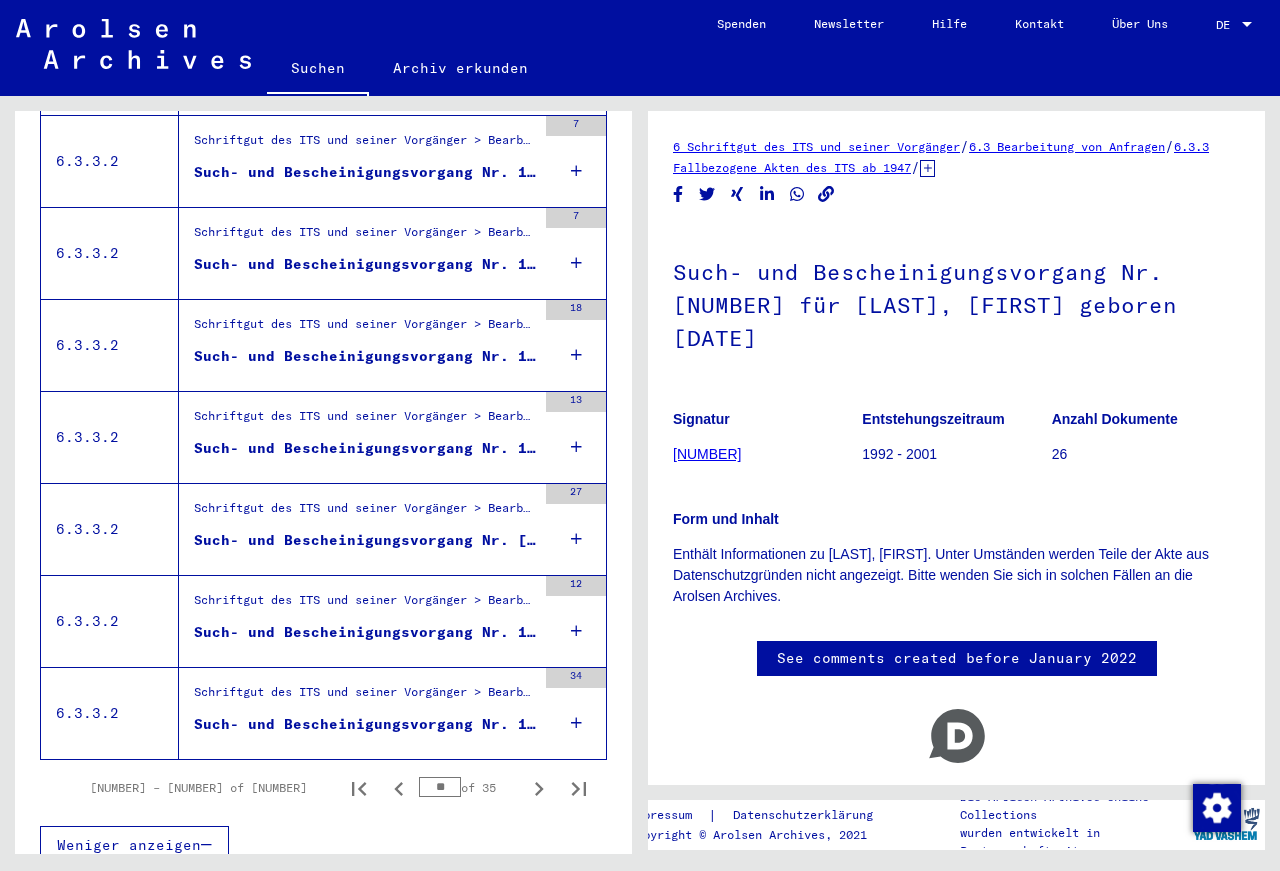 click on "Such- und Bescheinigungsvorgang Nr. [NUMBER] für [LAST], [FIRST] geboren [DATE]" at bounding box center [365, 724] 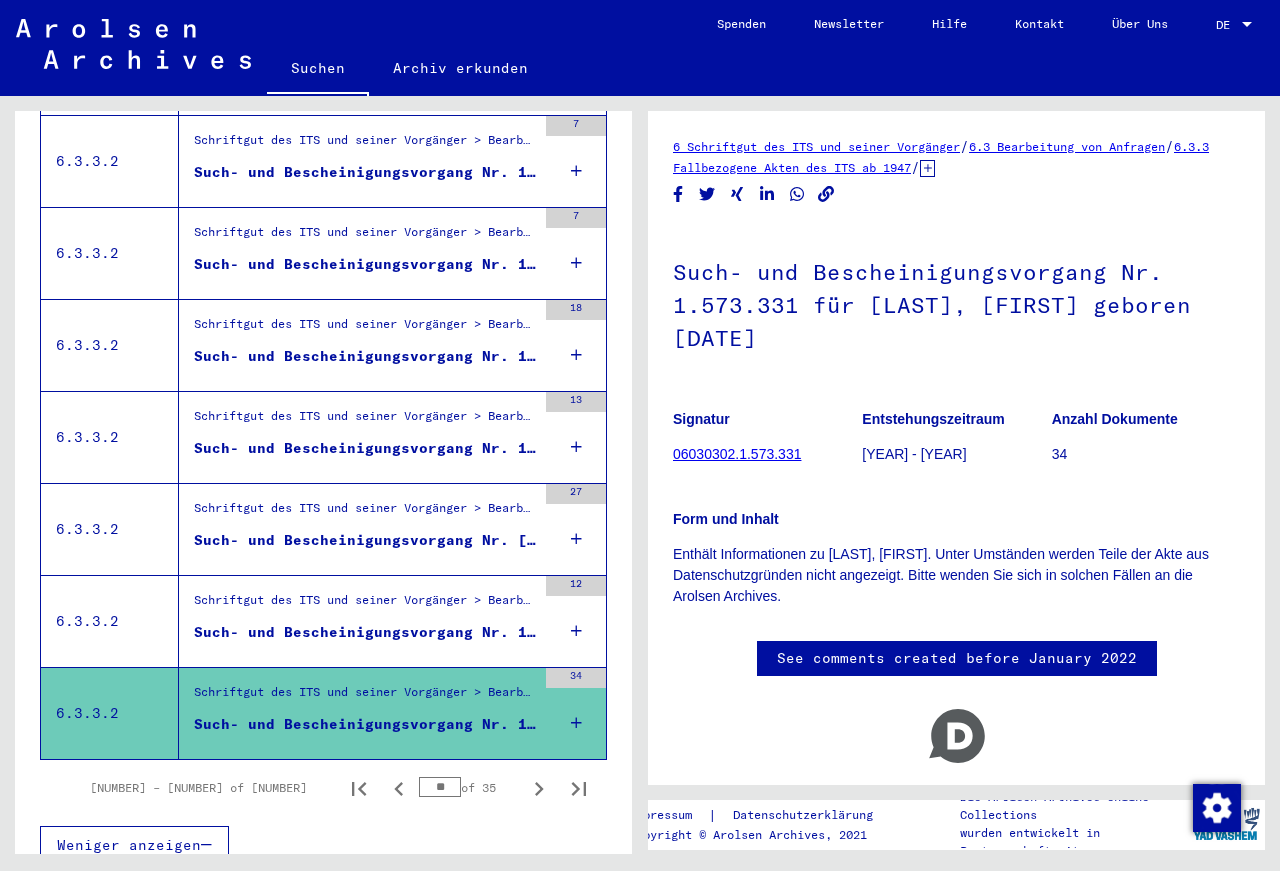 click on "Such- und Bescheinigungsvorgang Nr. [NUMBER] für [LAST], [FIRST] geboren [DAY].[MONTH].[YEAR]" at bounding box center [365, 632] 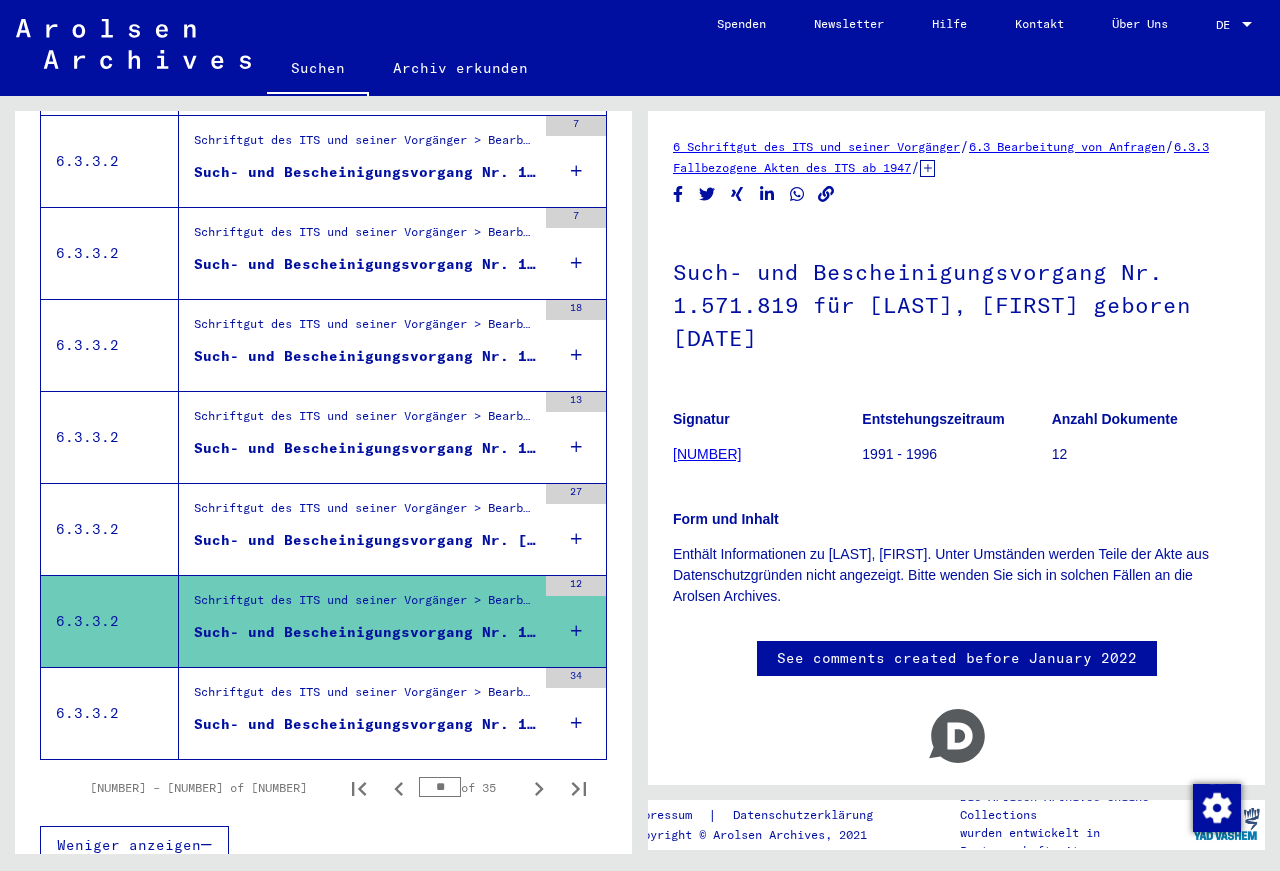 click on "Such- und Bescheinigungsvorgang Nr. 1.571.069 für [LAST], [FIRST] geboren [DATE]" at bounding box center (365, 540) 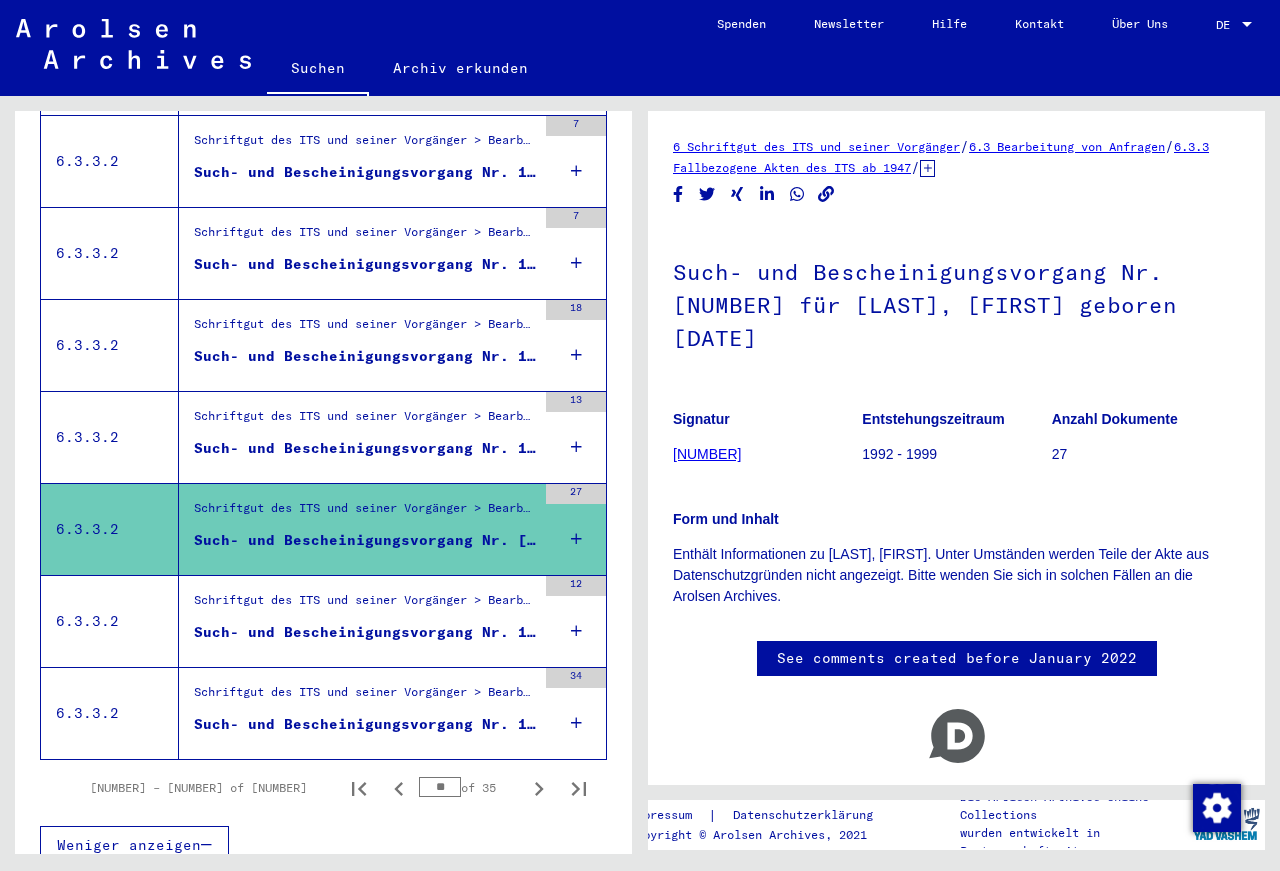 click on "Such- und Bescheinigungsvorgang Nr. 1.567.156 für [LAST], [FIRST] geboren [DATE]" at bounding box center [365, 448] 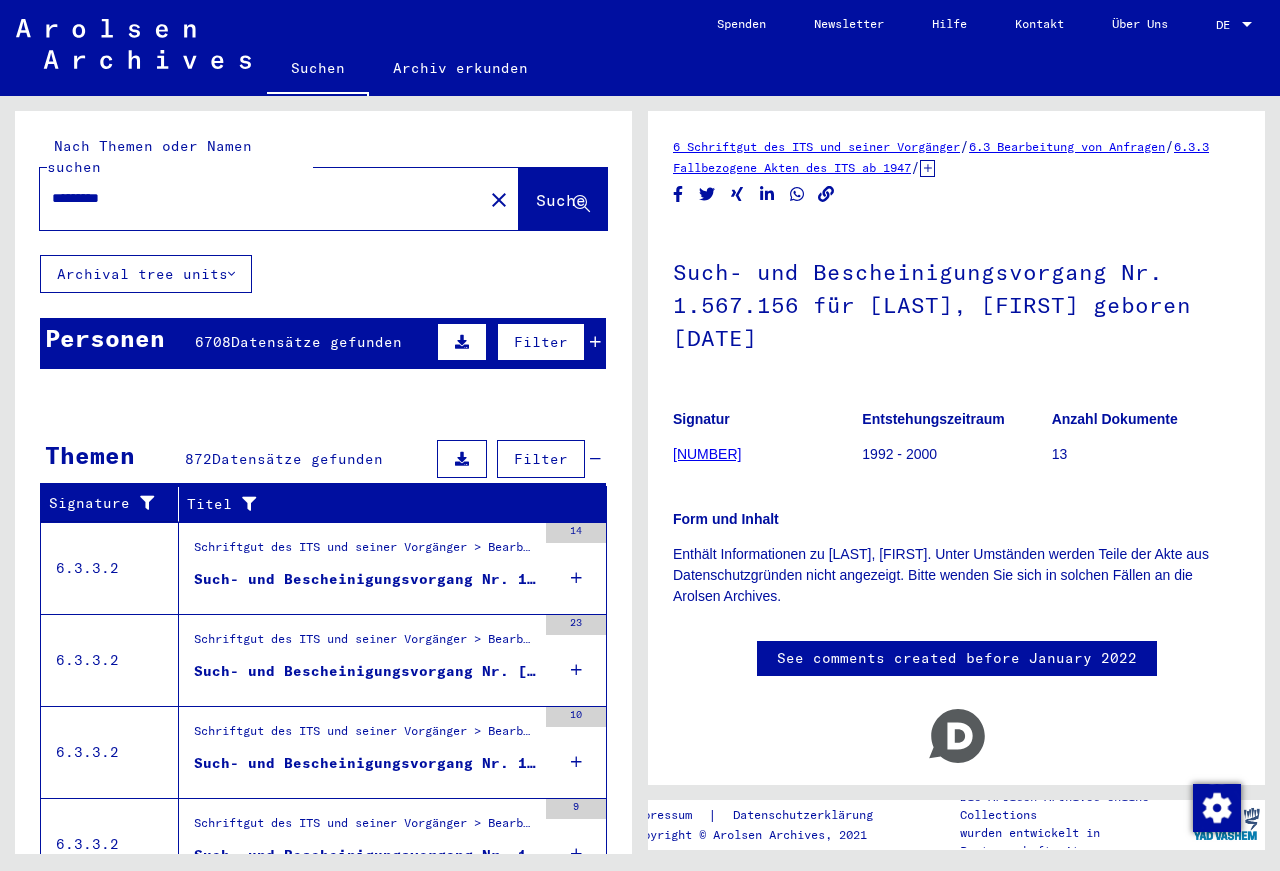 scroll, scrollTop: 0, scrollLeft: 0, axis: both 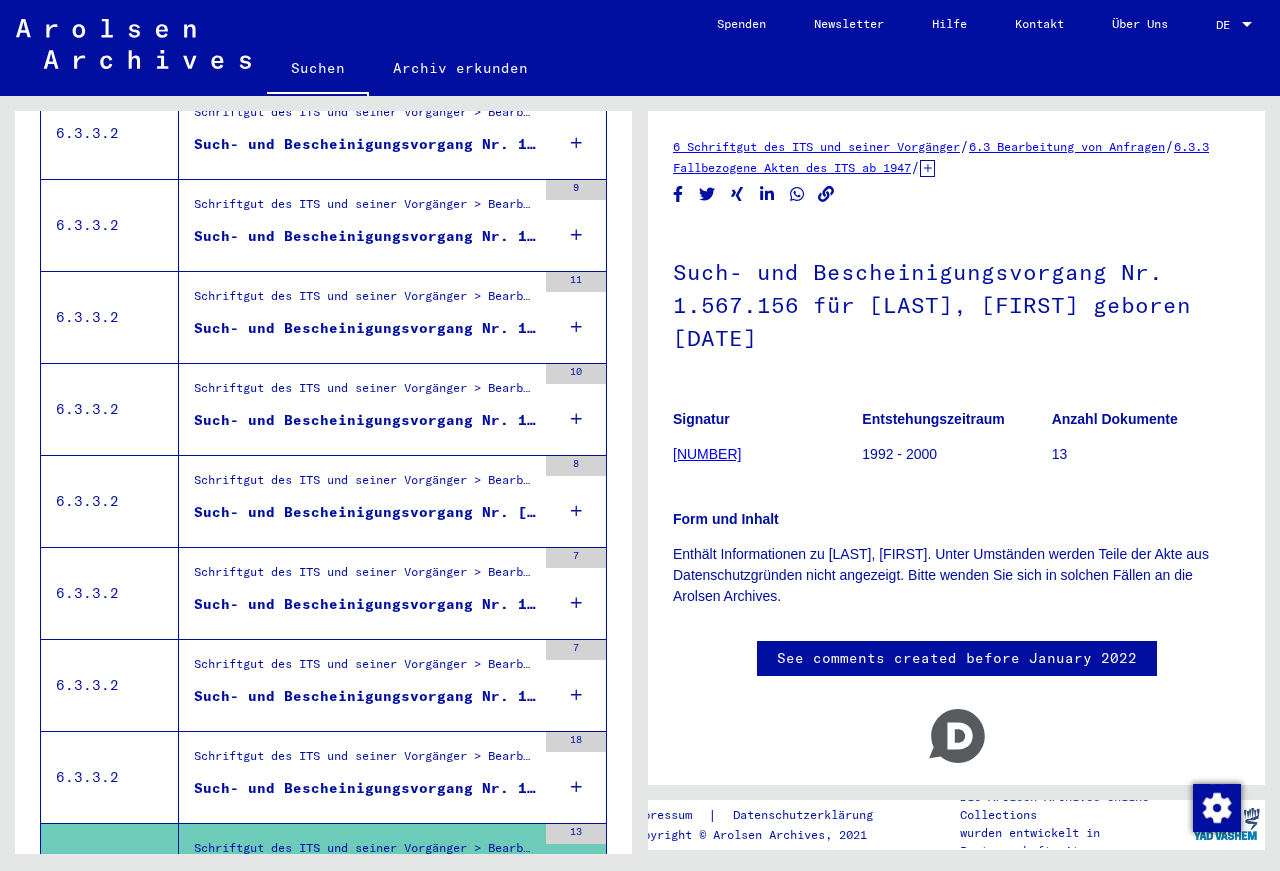 click on "Such- und Bescheinigungsvorgang Nr. 1.567.155 für [NAME], [NAME] geboren [DATE]" at bounding box center [365, 788] 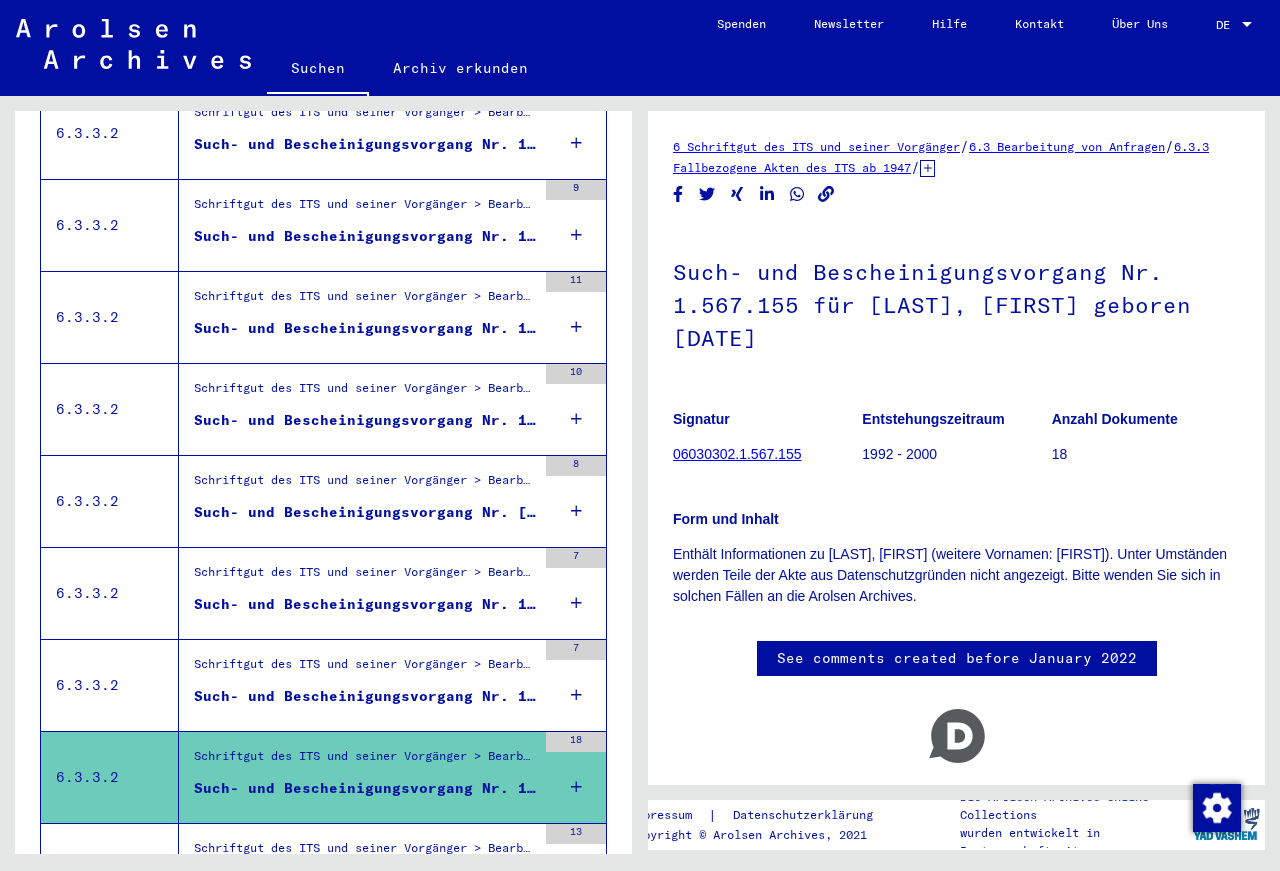 click on "Such- und Bescheinigungsvorgang Nr. 1.563.636 für [LAST], [FIRST] geboren [YEAR]" at bounding box center [365, 696] 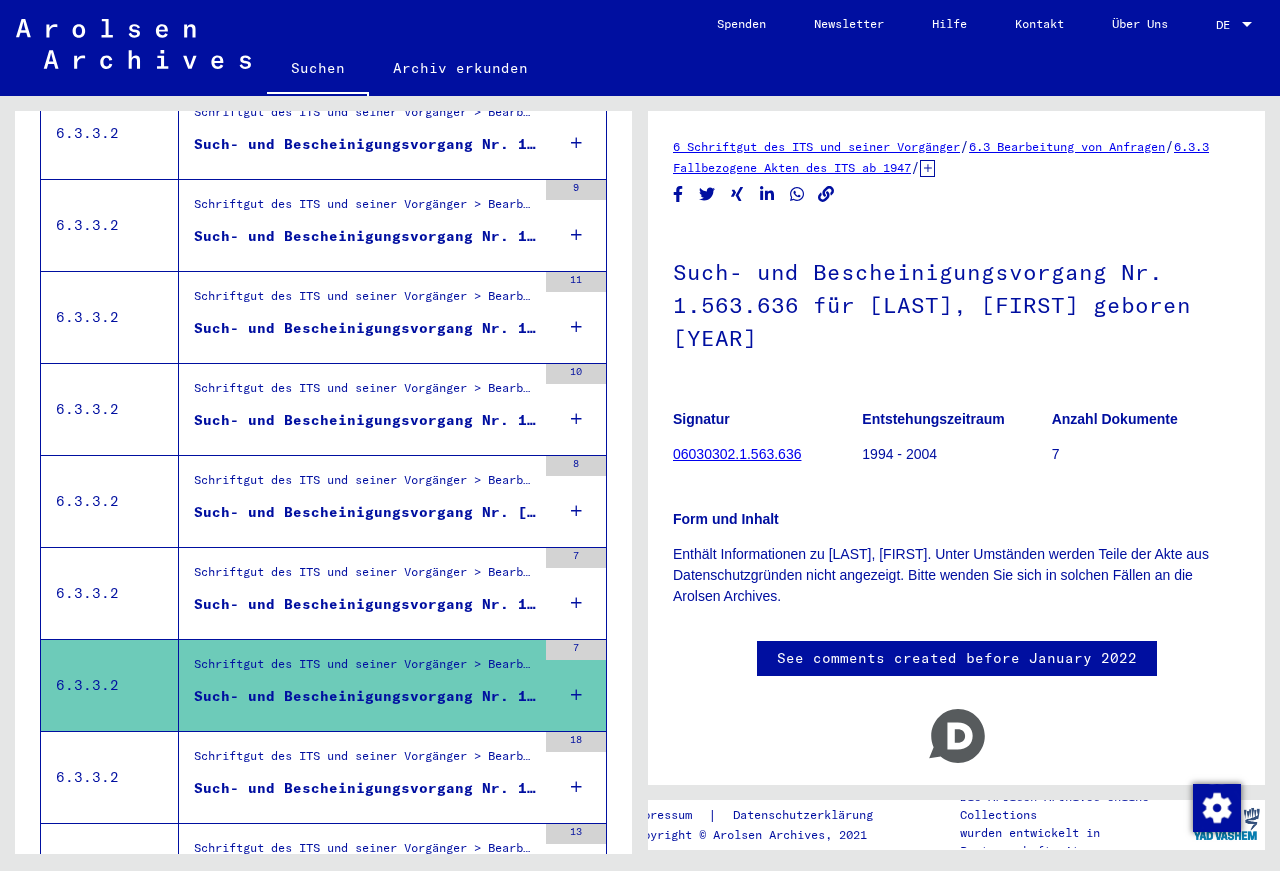 click on "Such- und Bescheinigungsvorgang Nr. 1.563.635 für [LAST], [FIRST] geboren [YEAR]" at bounding box center (365, 604) 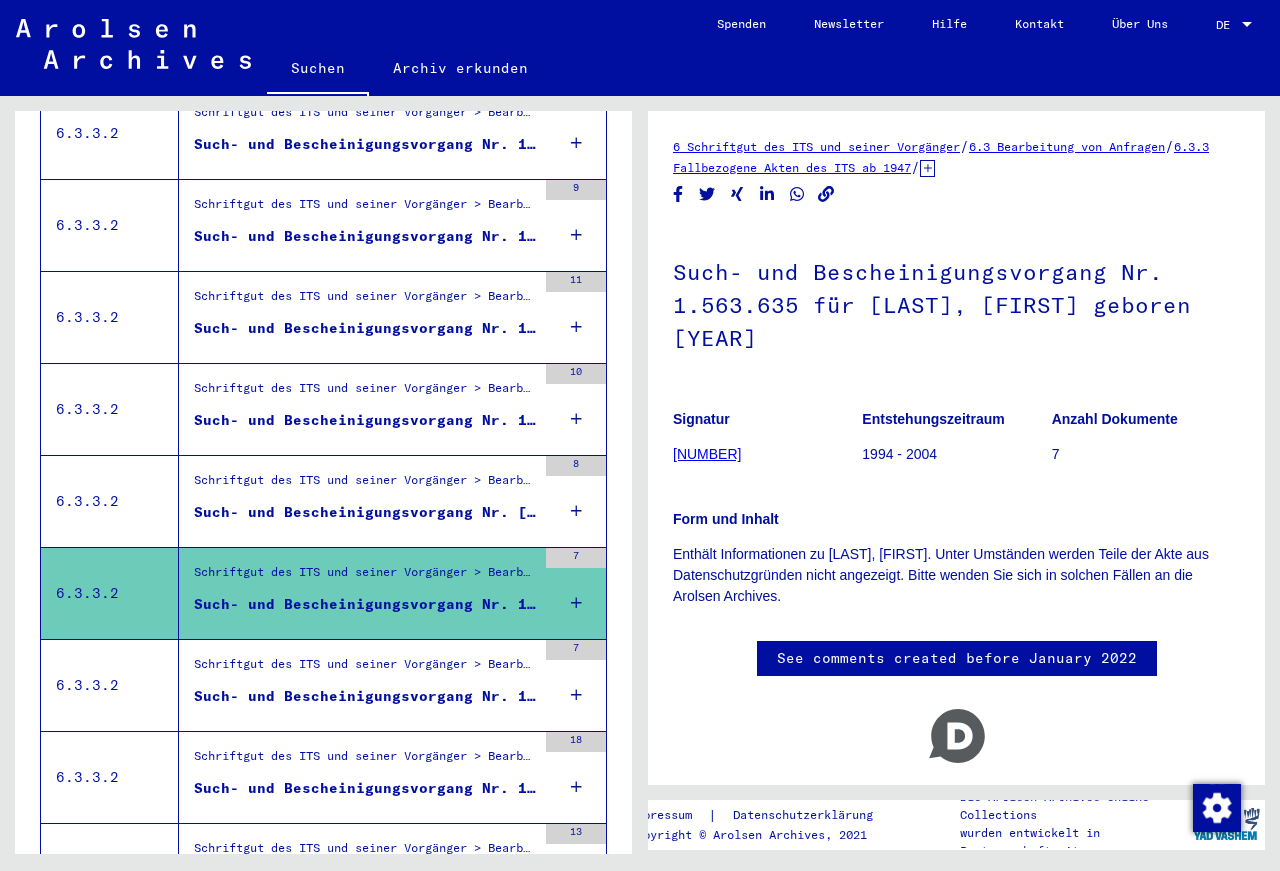 click on "Such- und Bescheinigungsvorgang Nr. 1.562.530 für [LAST], [FIRST] geboren [DATE]" at bounding box center (365, 512) 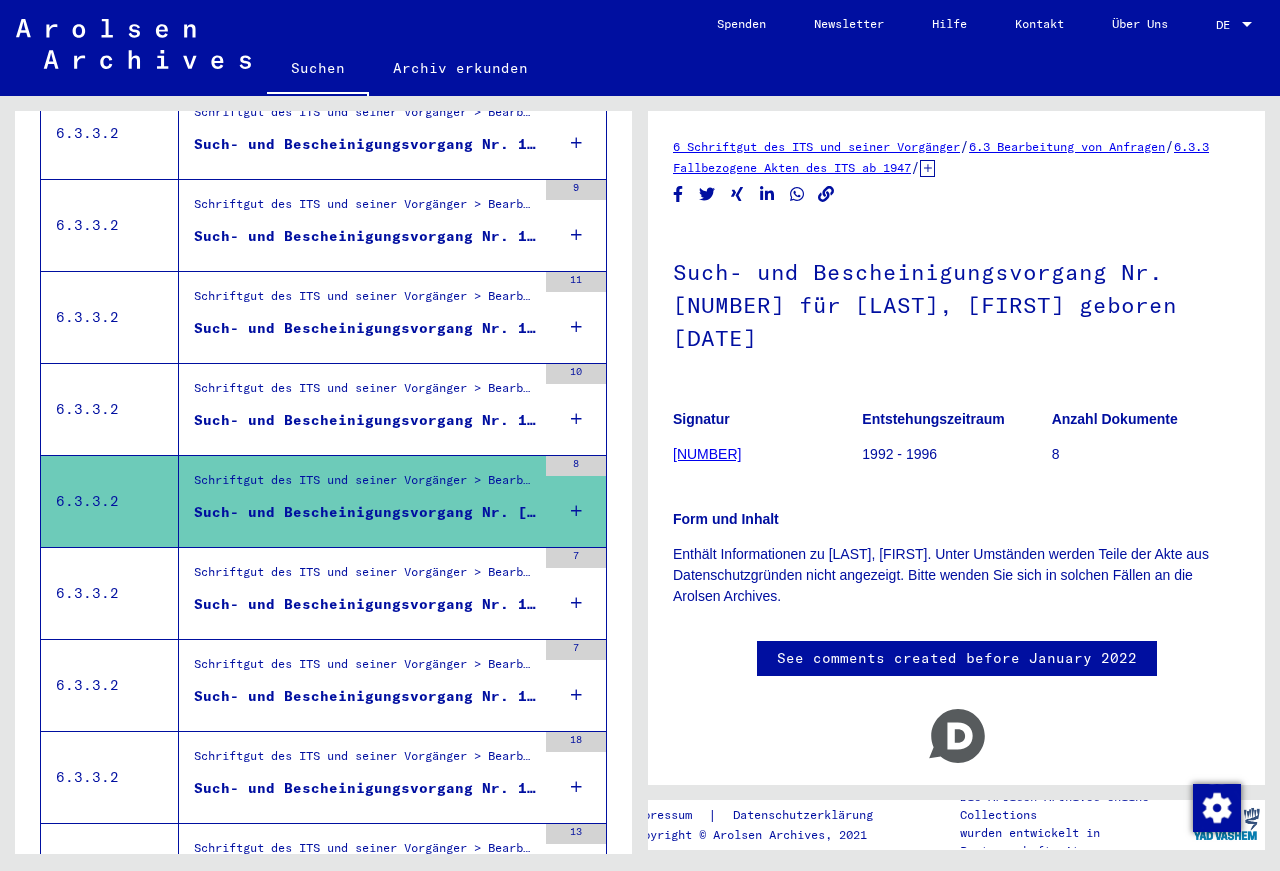click on "Such- und Bescheinigungsvorgang Nr. 1.561.971 für [LAST], [FIRST] geboren [DATE]" at bounding box center [365, 420] 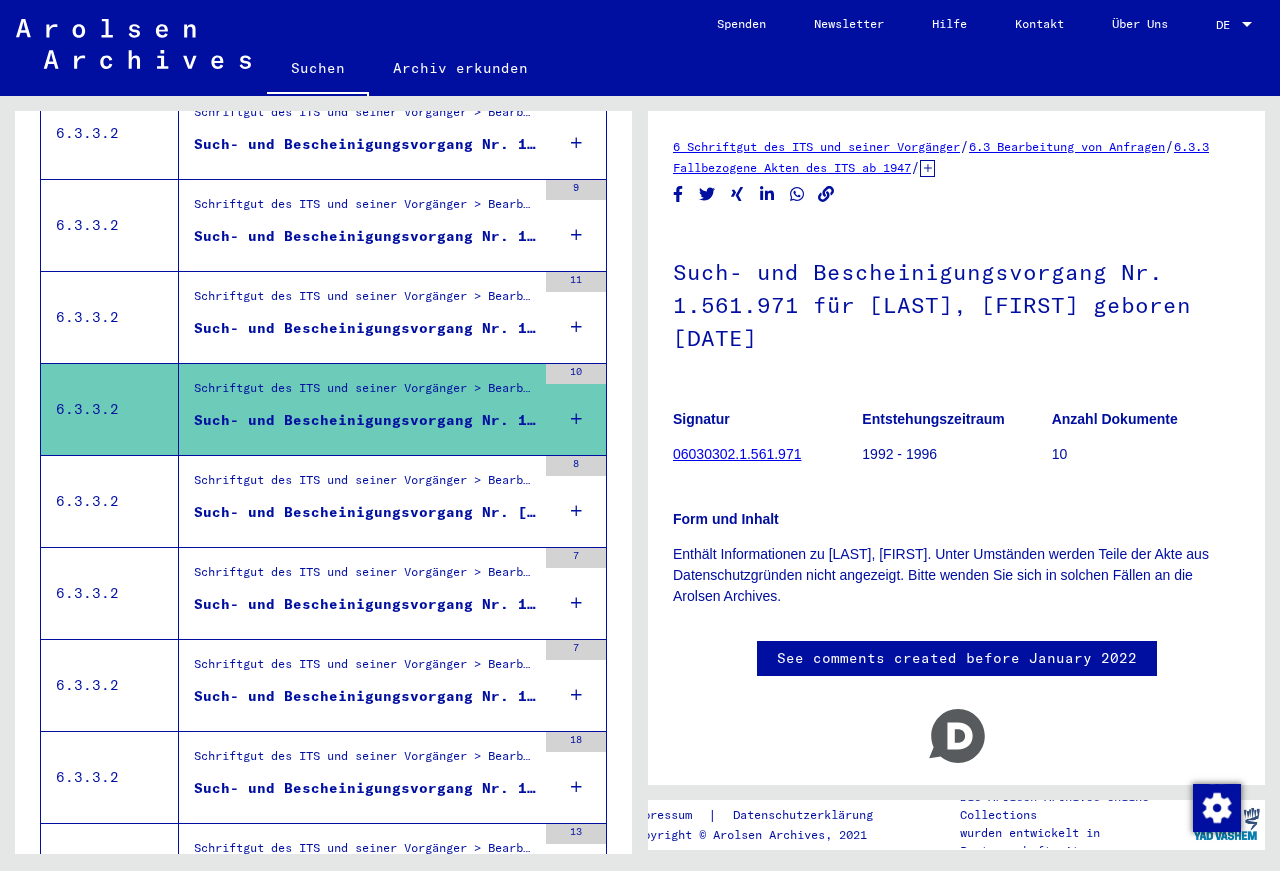 click on "Such- und Bescheinigungsvorgang Nr. [NUMBER] für [LAST], [FIRST] geboren [DATE]" at bounding box center [365, 328] 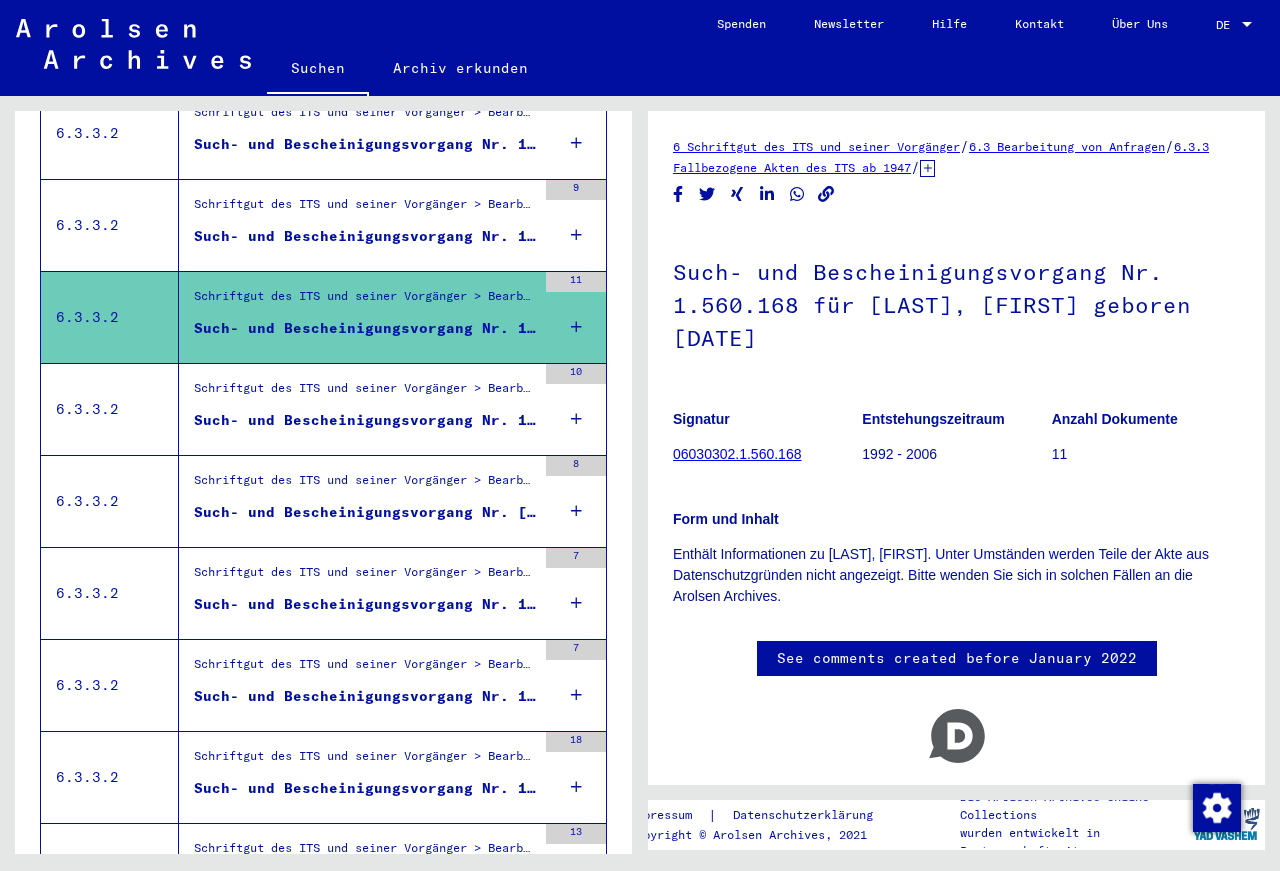 click on "Such- und Bescheinigungsvorgang Nr. [NUMBER] für [LAST], [FIRST] geboren [DAY].[MONTH].[YEAR]" at bounding box center [365, 236] 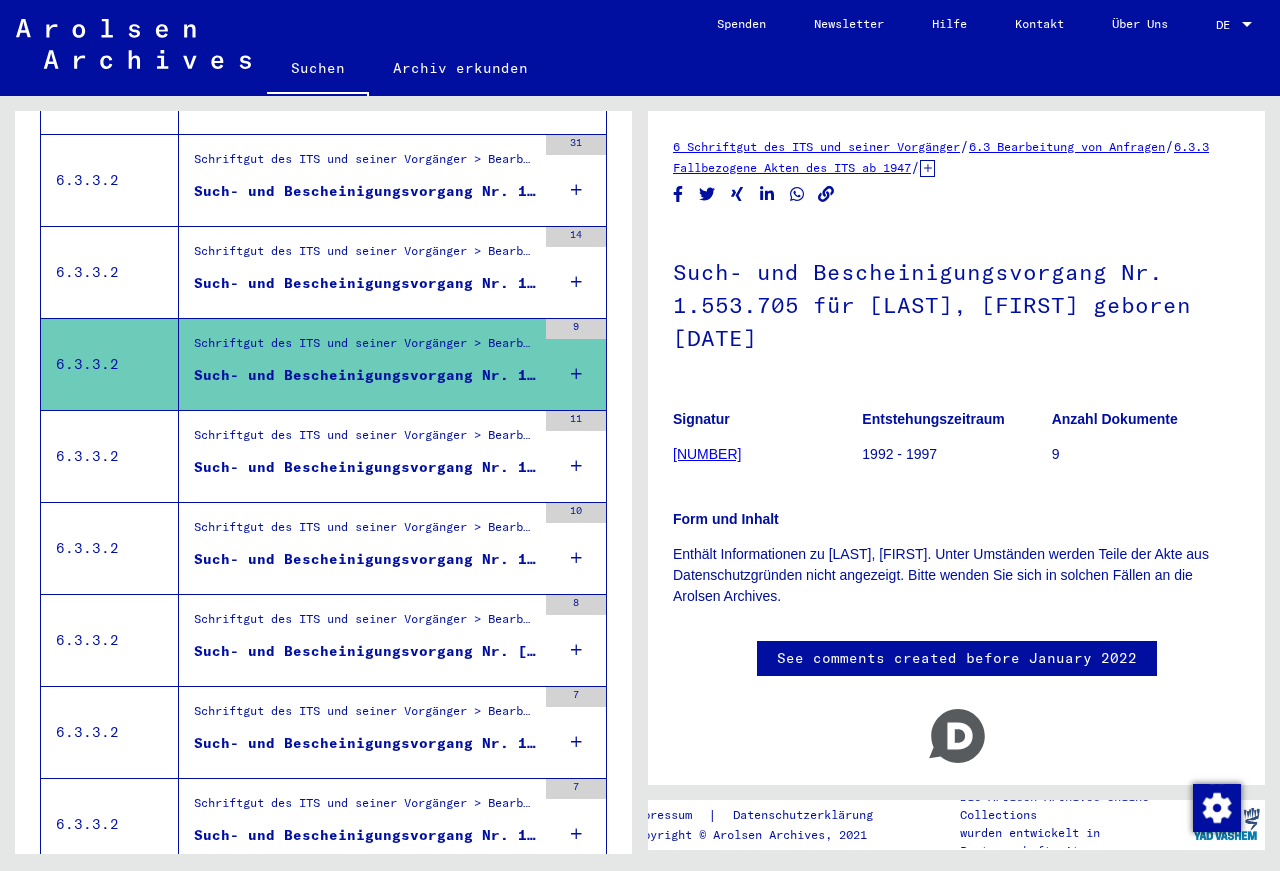 scroll, scrollTop: 1307, scrollLeft: 0, axis: vertical 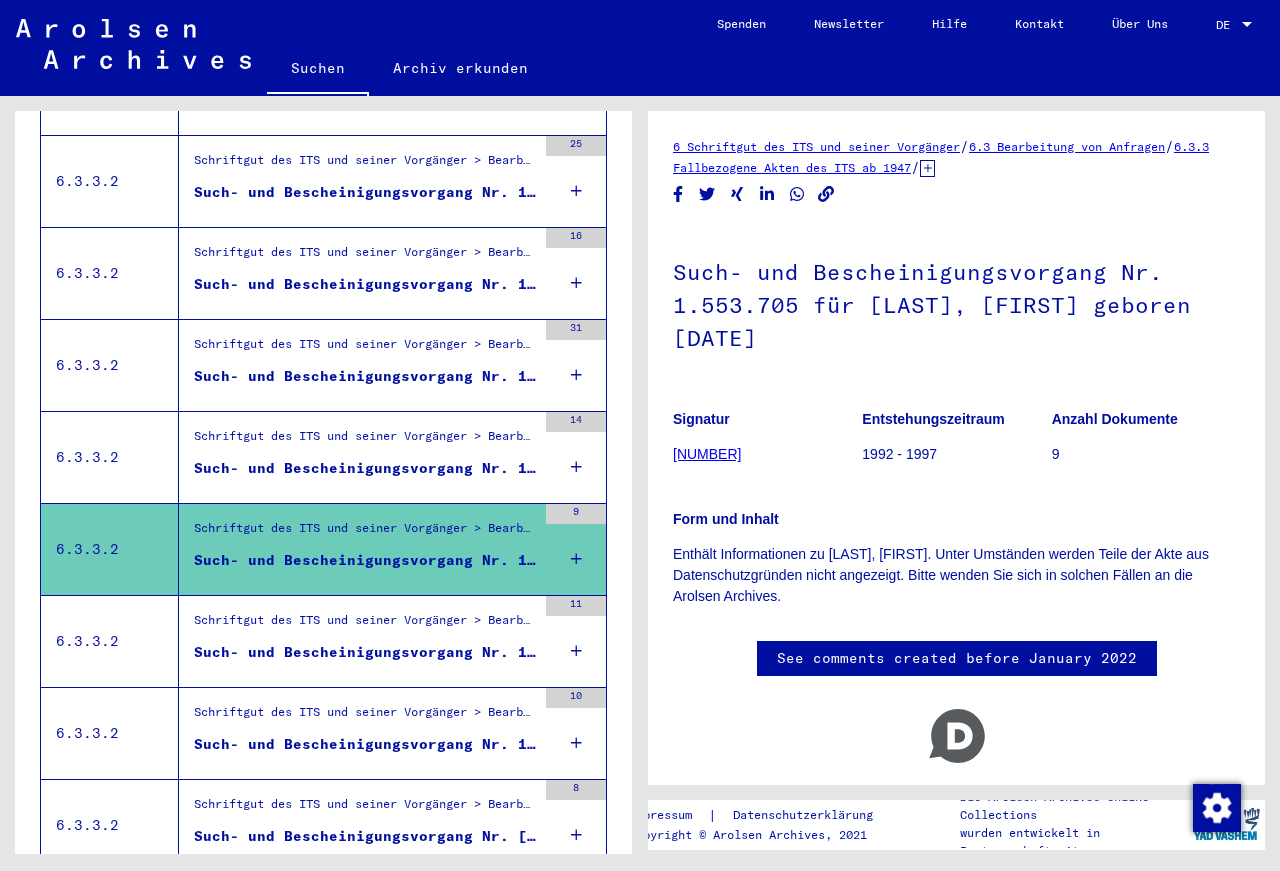 click on "Such- und Bescheinigungsvorgang Nr. 1.550.493 für [LAST], [FIRST] geboren [DATE]" at bounding box center (365, 468) 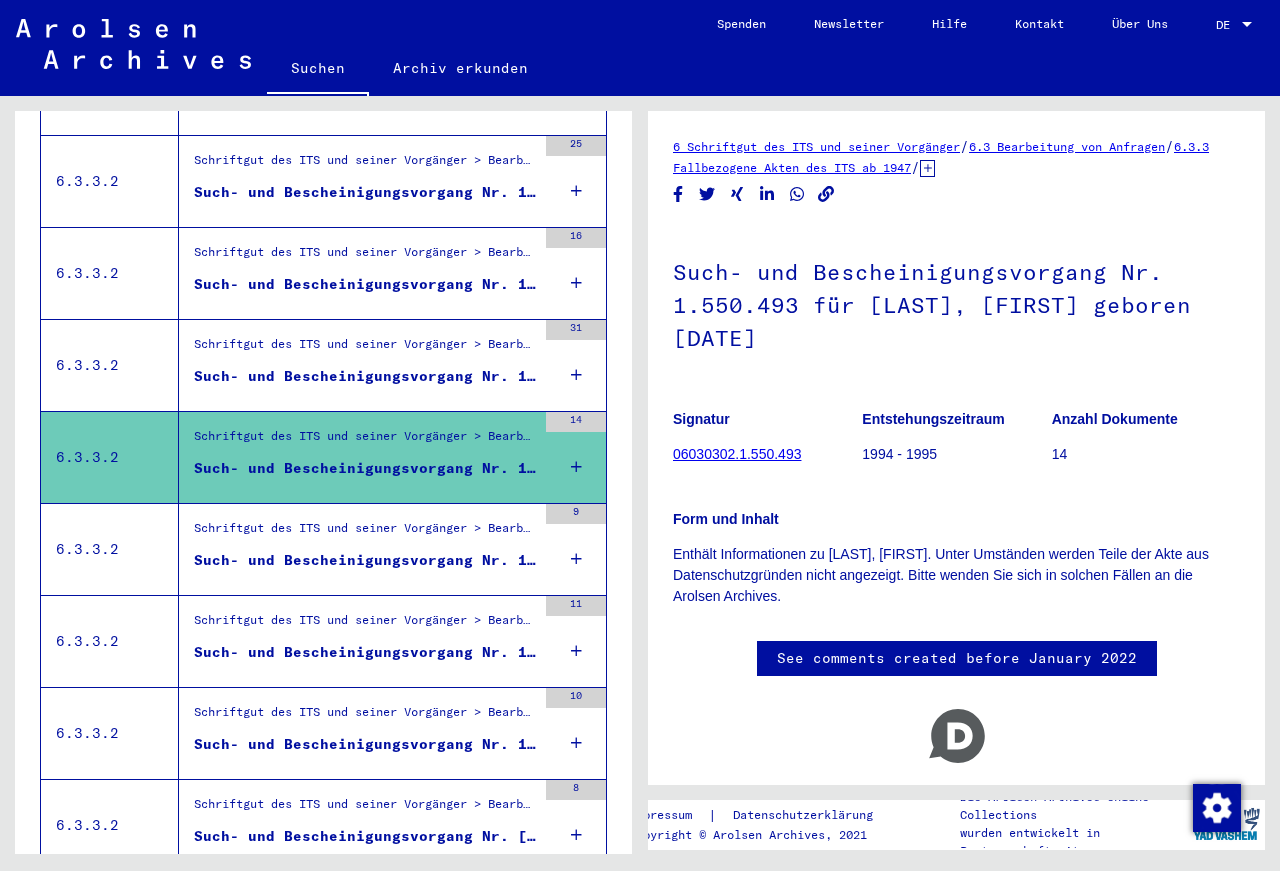 click on "Such- und Bescheinigungsvorgang Nr. [NUMBER] für [LAST], [FIRST] geboren [DATE]" at bounding box center (365, 376) 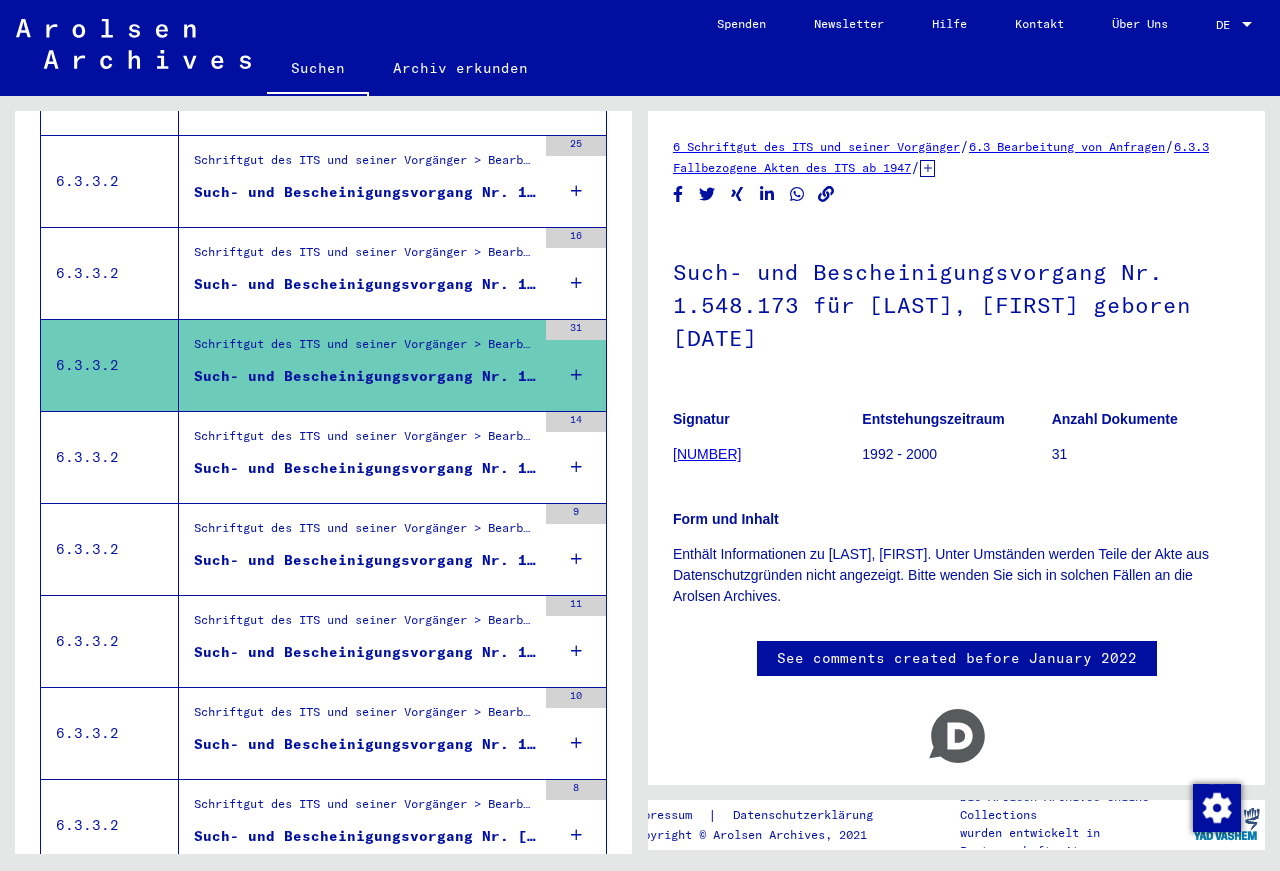click on "Such- und Bescheinigungsvorgang Nr. [NUMBER] für [LAST], [FIRST] geboren [DAY].[MONTH].[YEAR]" at bounding box center (365, 284) 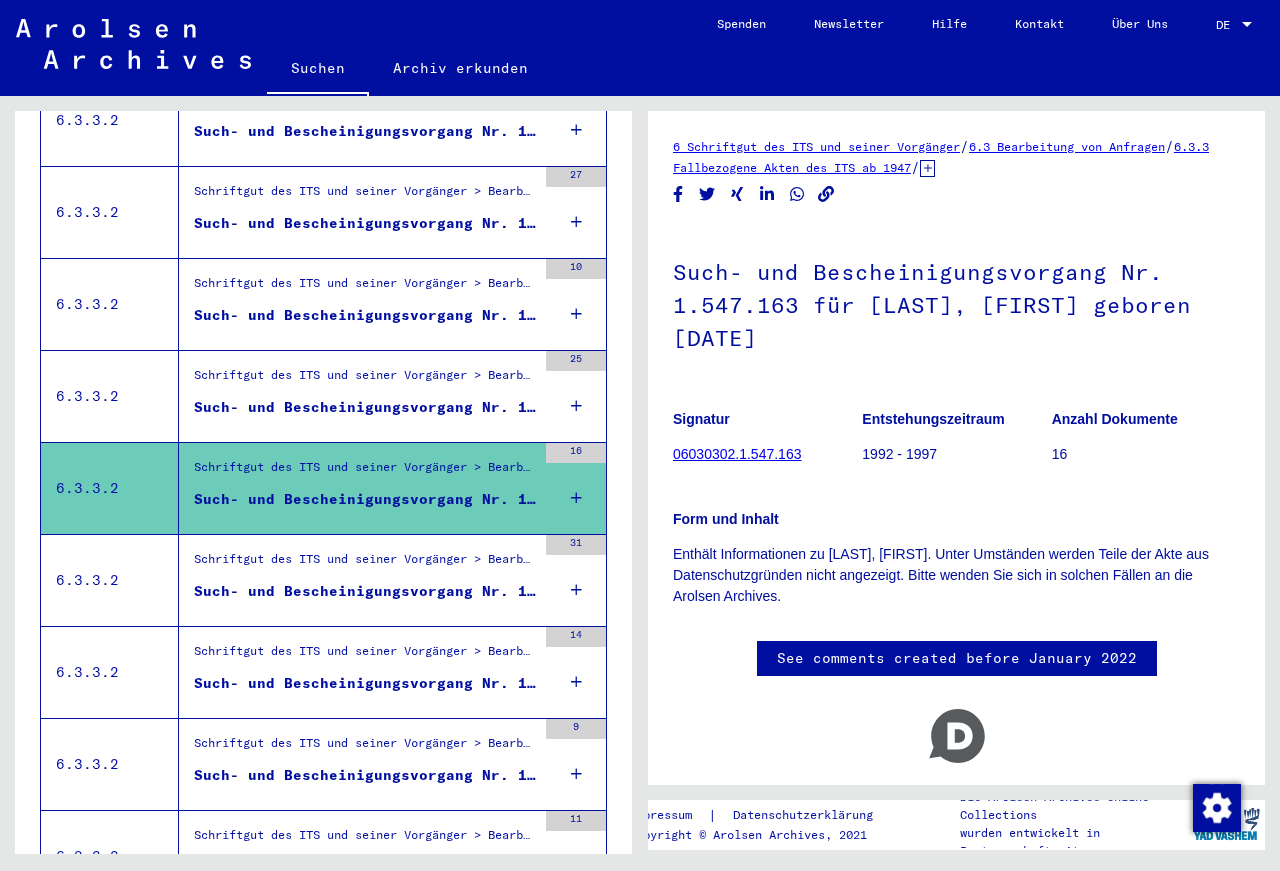 scroll, scrollTop: 983, scrollLeft: 0, axis: vertical 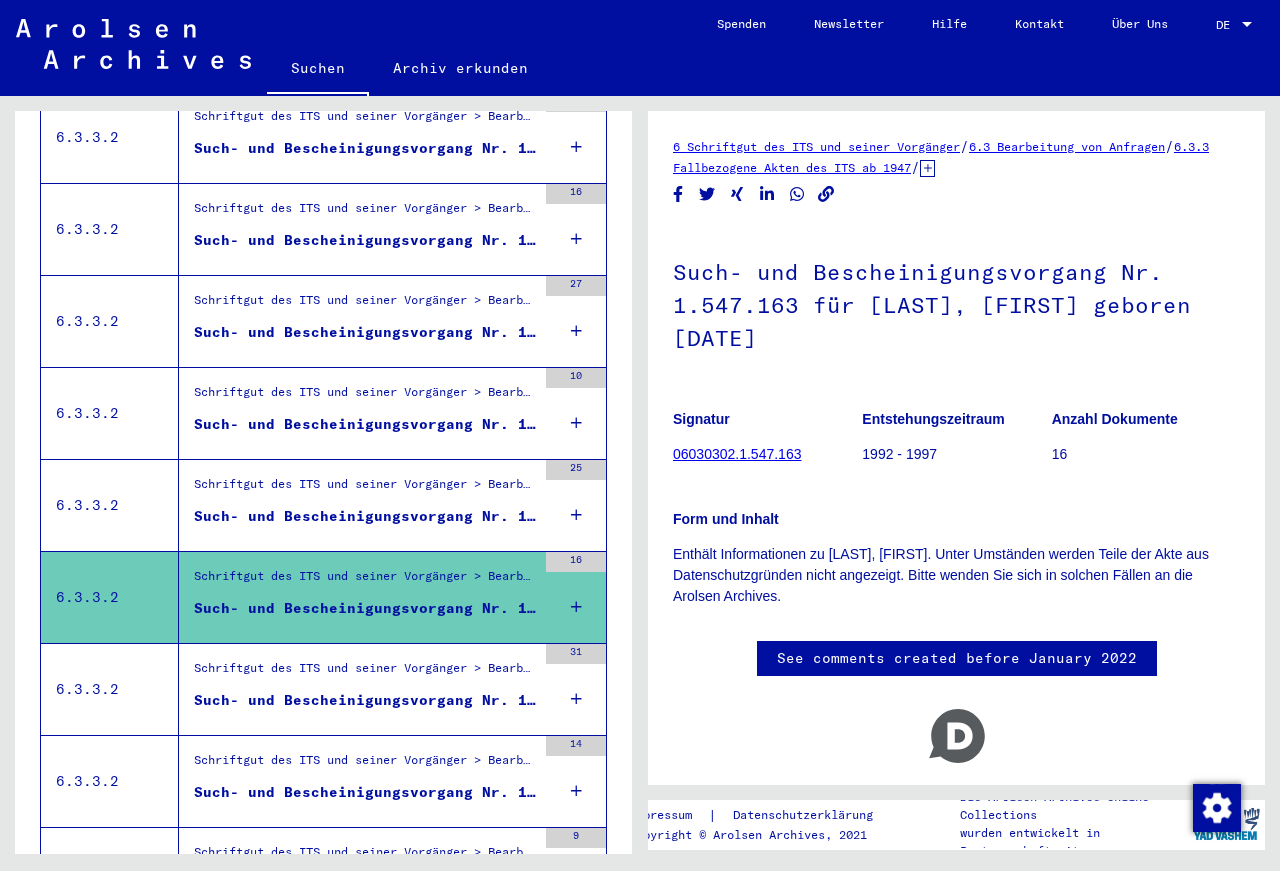 click on "Such- und Bescheinigungsvorgang Nr. 1.545.662 für [LAST], [FIRST] geboren [DATE] oder[DATE]" at bounding box center [365, 516] 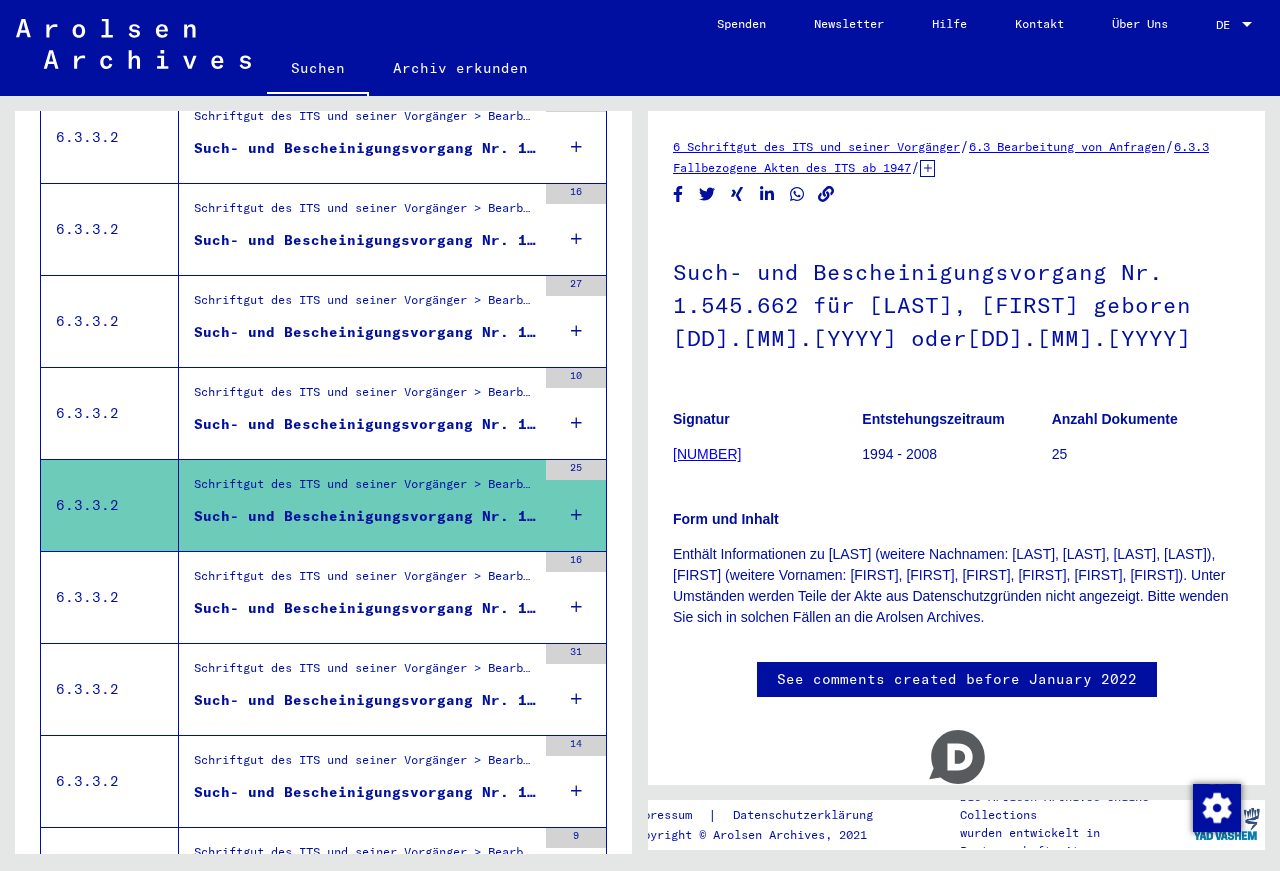 click on "Such- und Bescheinigungsvorgang Nr. [NUMBER] für [LAST], [FIRST] geboren [DATE]" at bounding box center [365, 424] 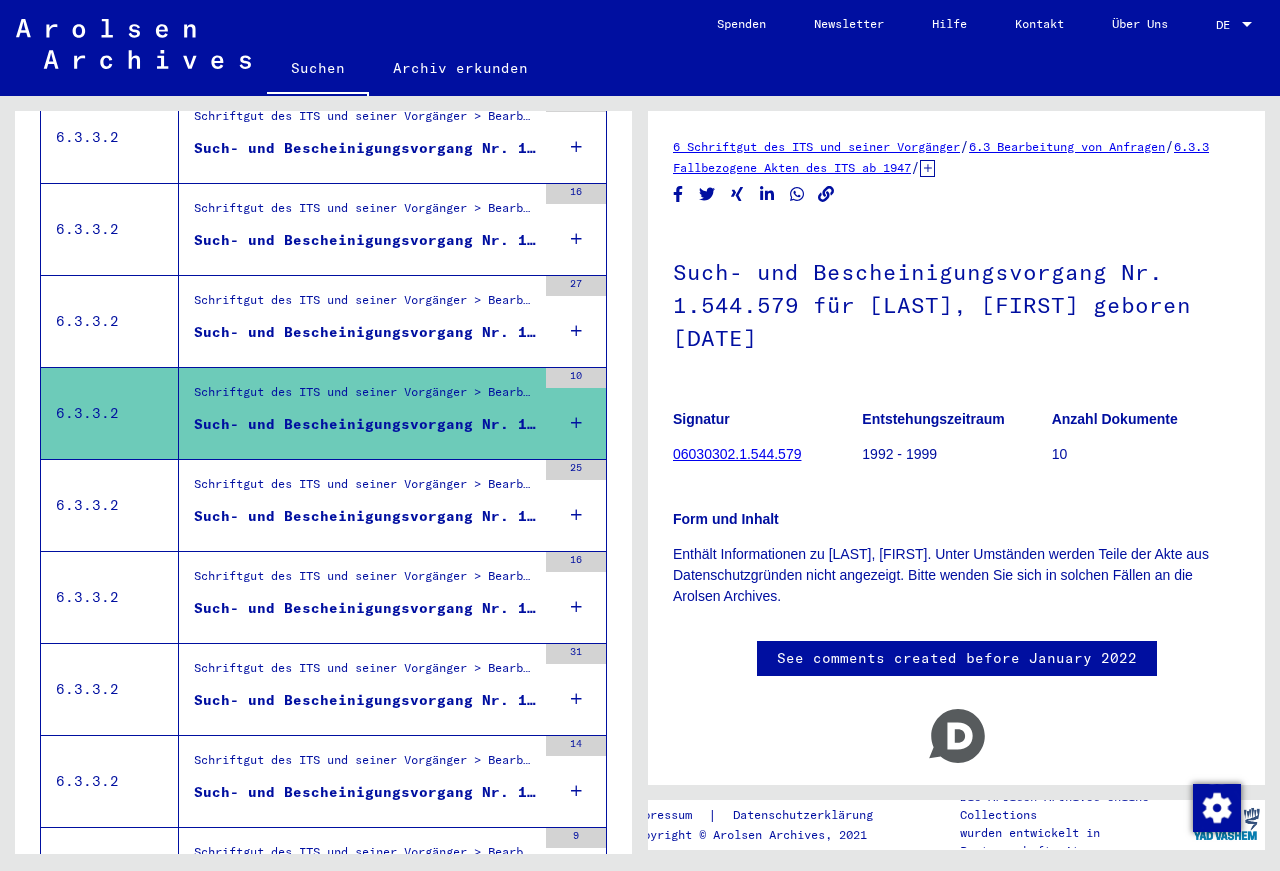click on "Such- und Bescheinigungsvorgang Nr. [NUMBER] für [LAST], [FIRST] geboren [DATE]" at bounding box center (365, 332) 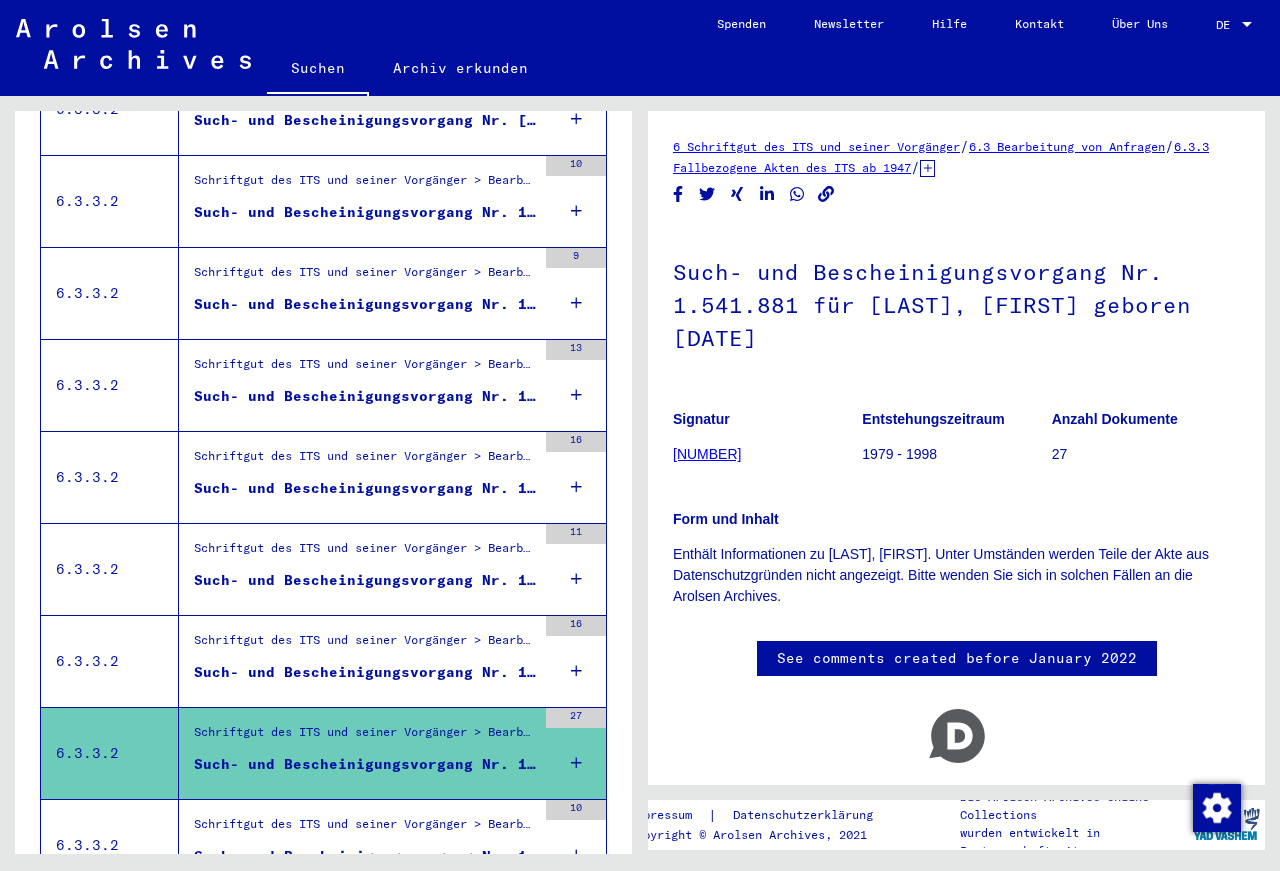 scroll, scrollTop: 443, scrollLeft: 0, axis: vertical 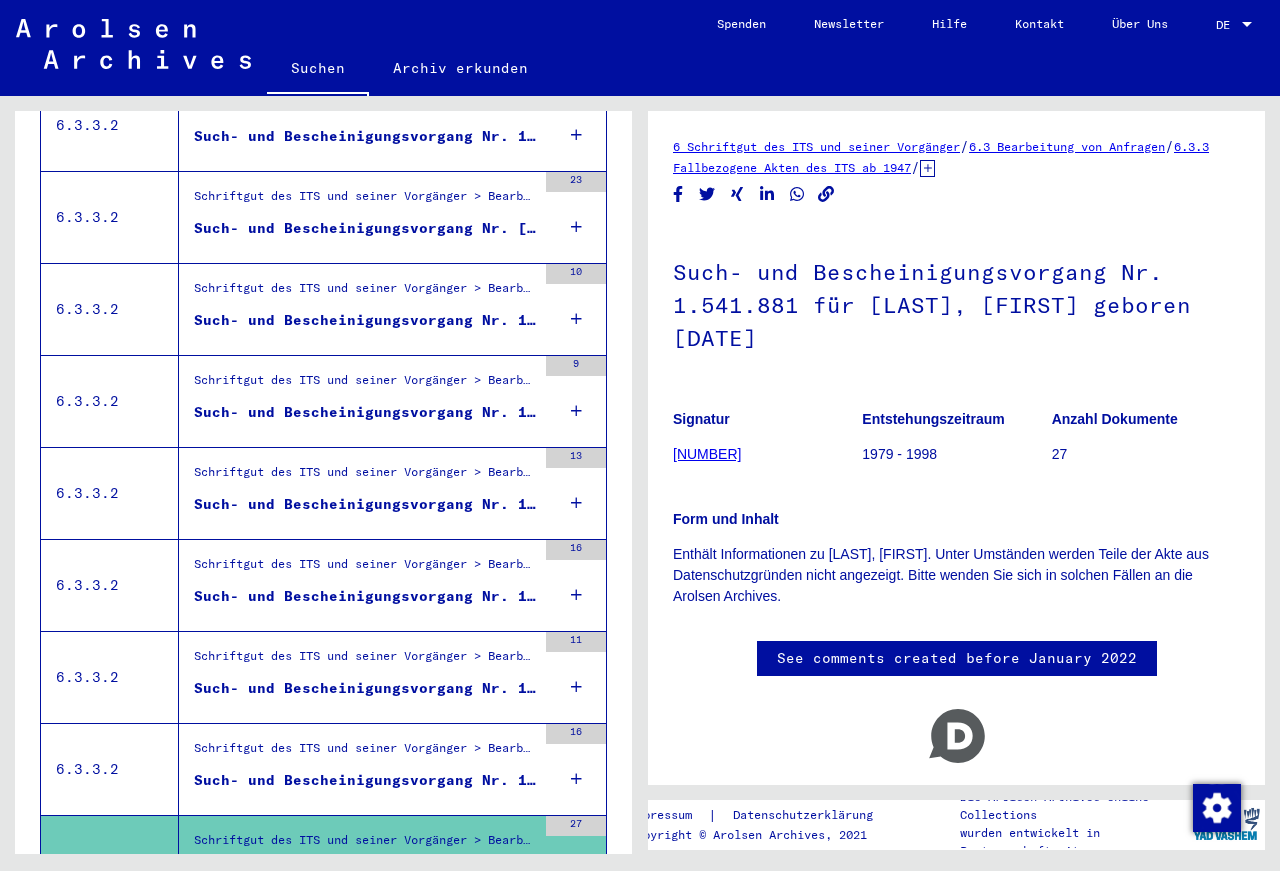 click on "Such- und Bescheinigungsvorgang Nr. [NUMBER] für [LAST], [FIRST] geboren [DATE]" at bounding box center [365, 780] 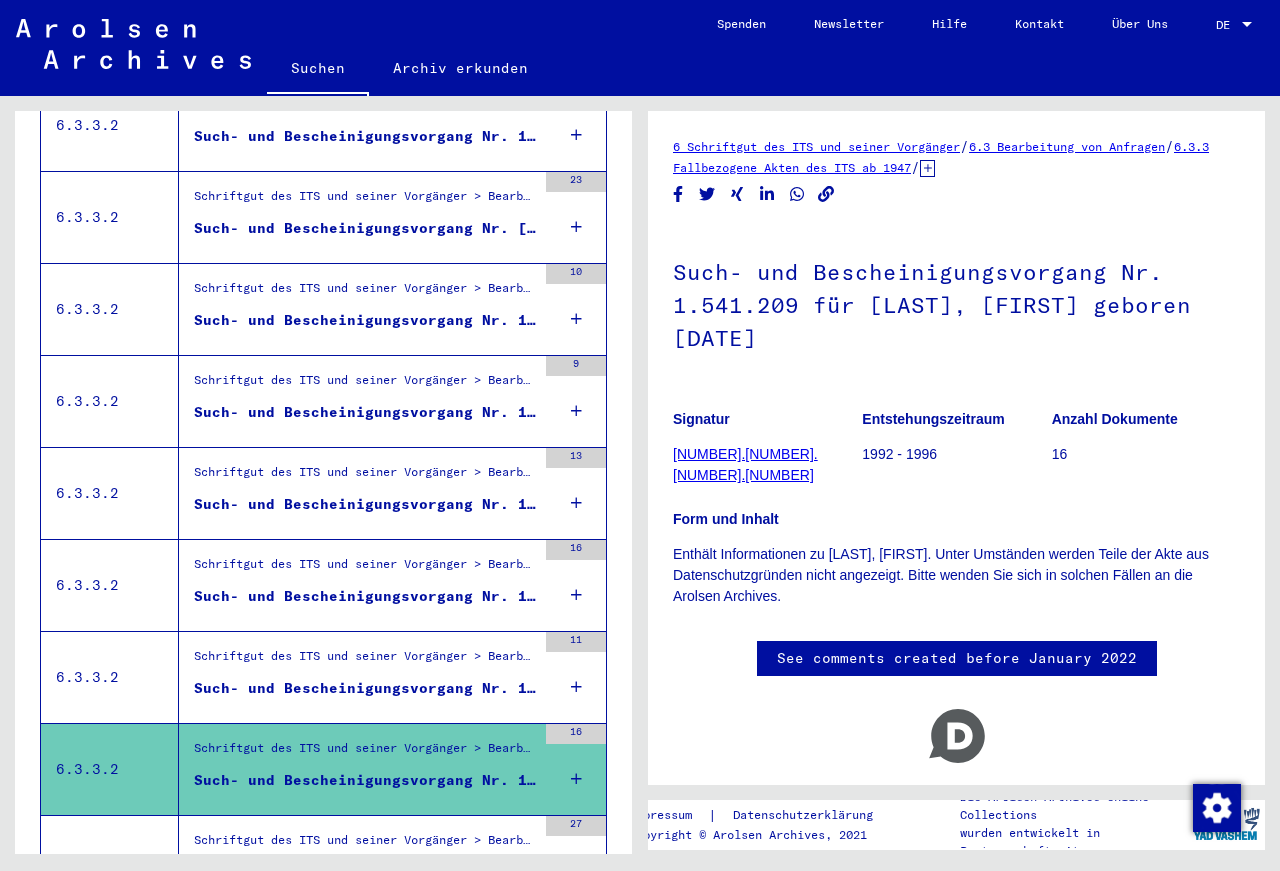 click on "Such- und Bescheinigungsvorgang Nr. 1.538.219 für [LAST], [FIRST] geboren [DATE]" at bounding box center (365, 688) 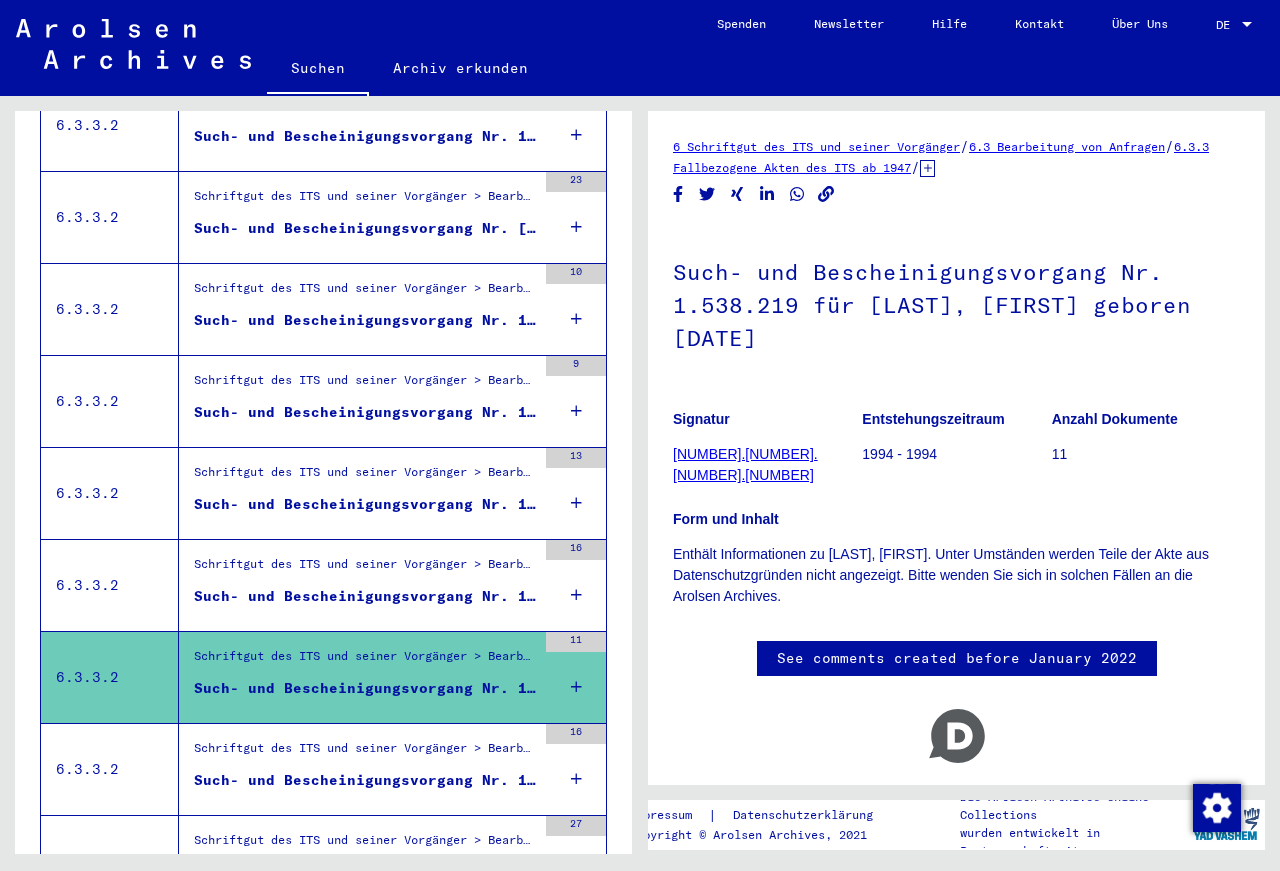 click on "Such- und Bescheinigungsvorgang Nr. [NUMBER] für [LAST], [FIRST] geboren [DATE]" at bounding box center [365, 596] 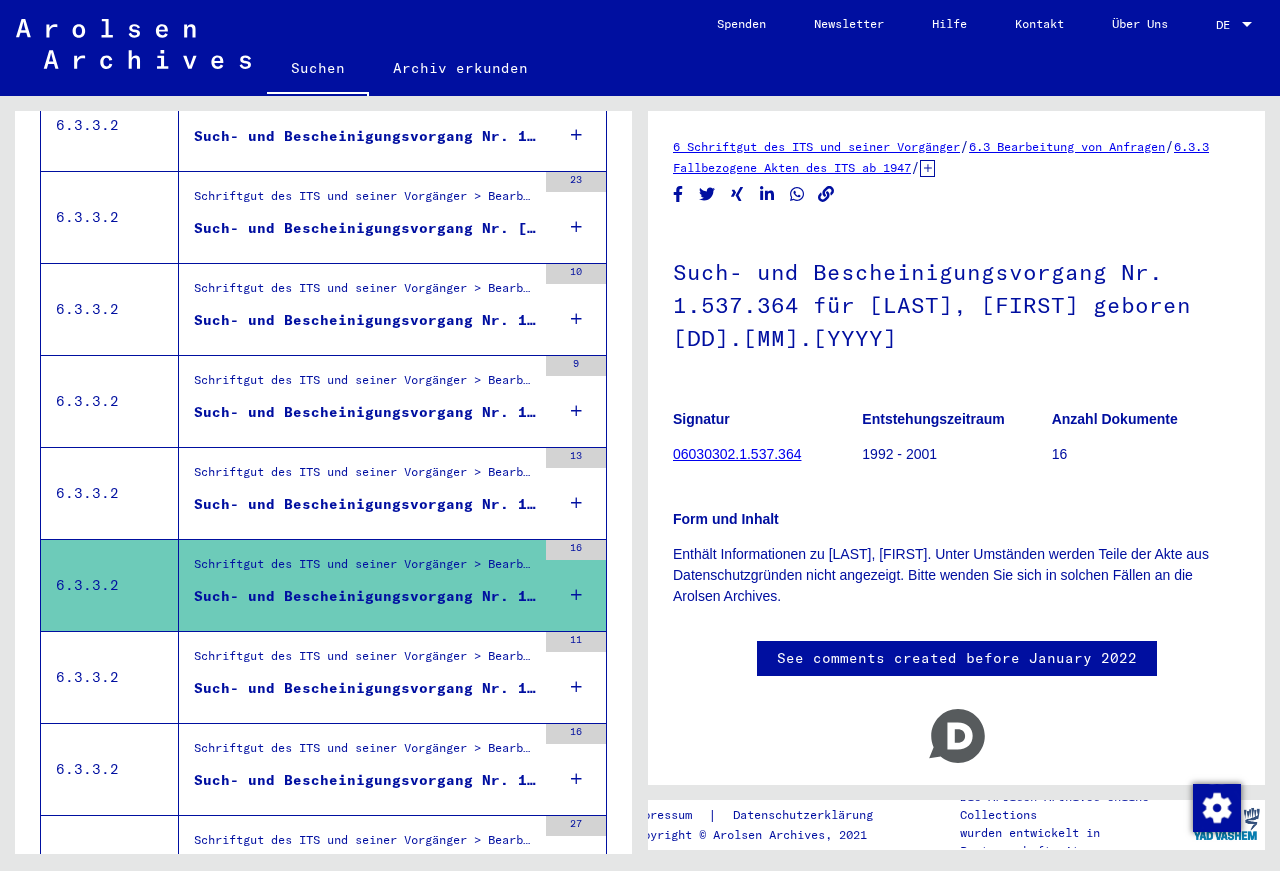 click on "Such- und Bescheinigungsvorgang Nr. [NUMBER] für [LAST], [FIRST] geboren [DATE]" at bounding box center [365, 504] 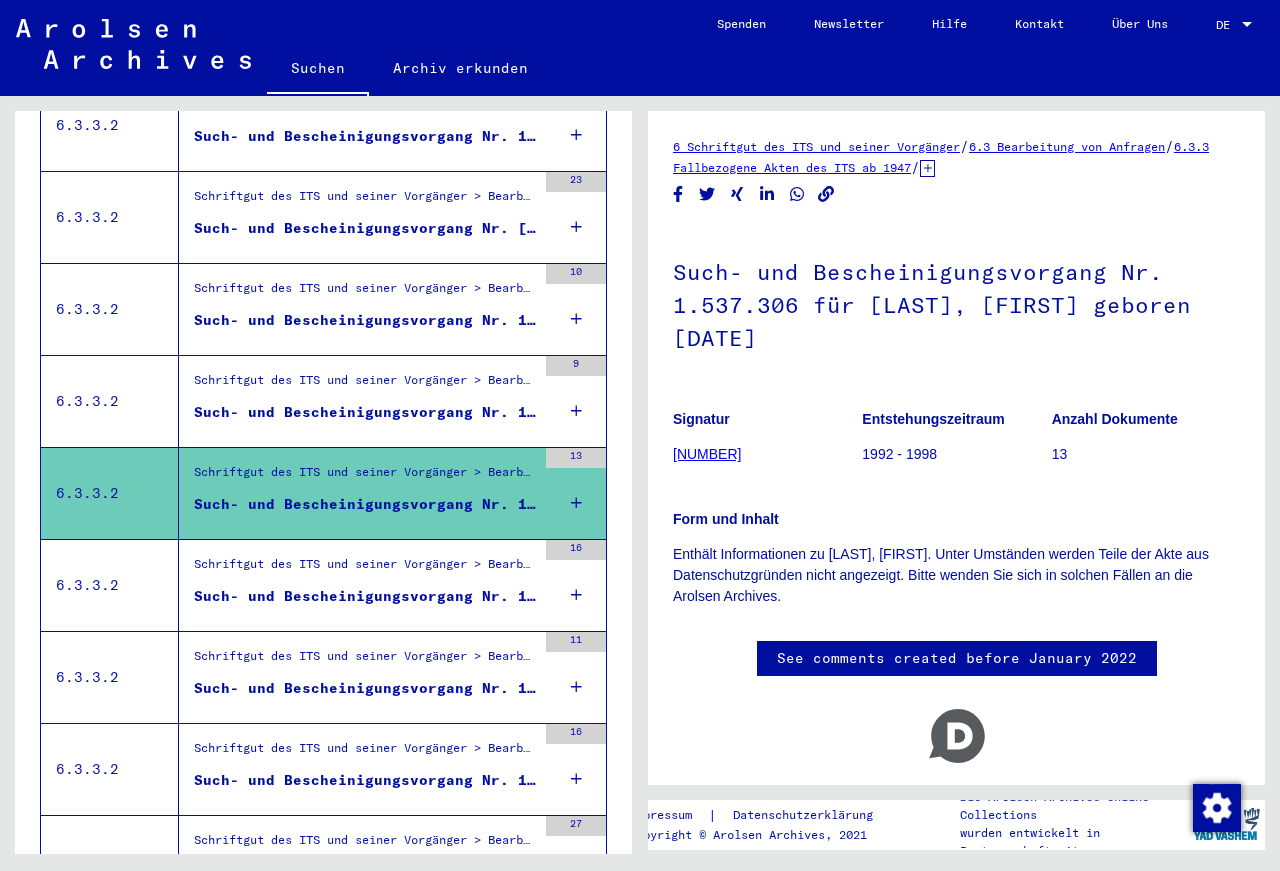 click on "Such- und Bescheinigungsvorgang Nr. 1.532.792 für [LAST], [FIRST] geboren [DATE]" at bounding box center (365, 412) 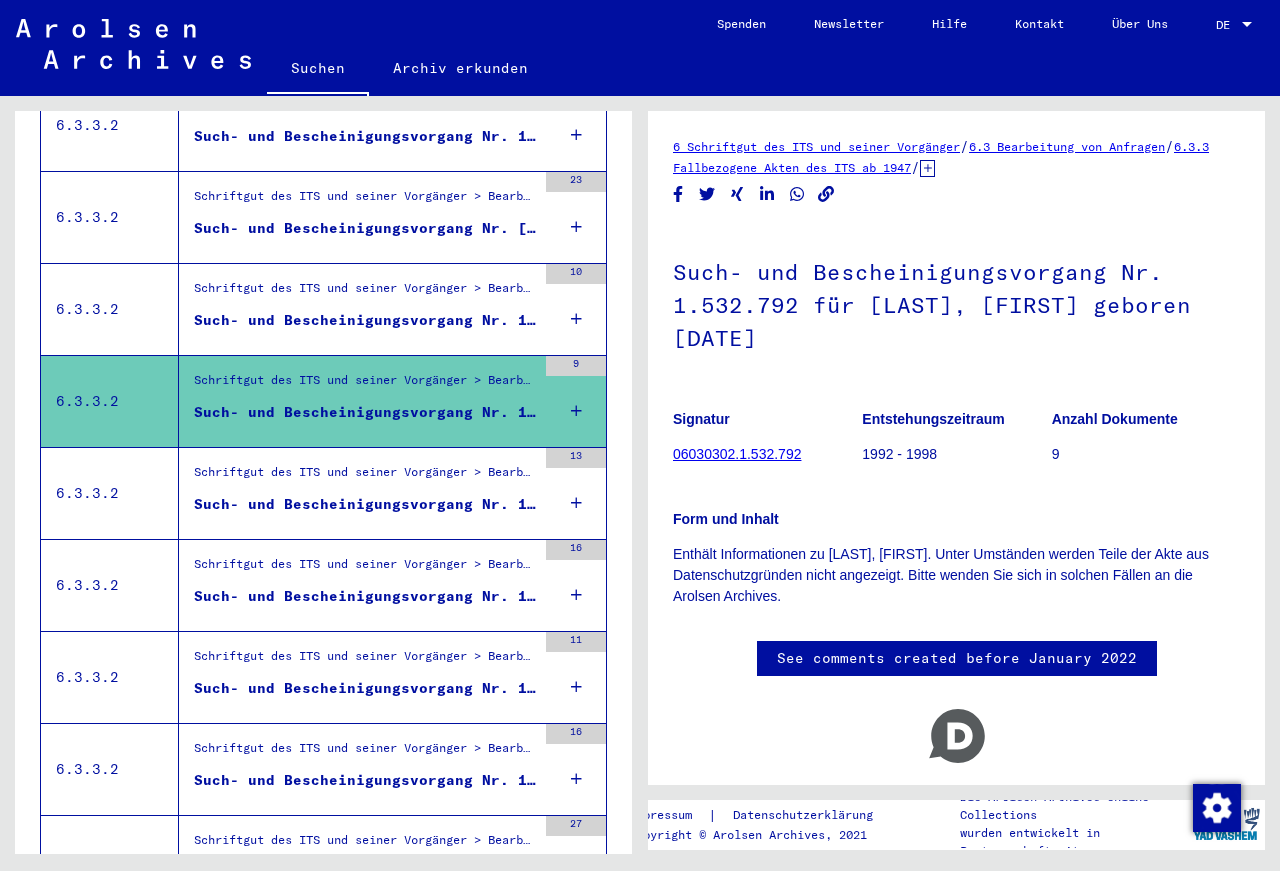 click on "Such- und Bescheinigungsvorgang Nr. [NUMBER] für [LAST], [FIRST] geboren [YEAR]" at bounding box center [365, 320] 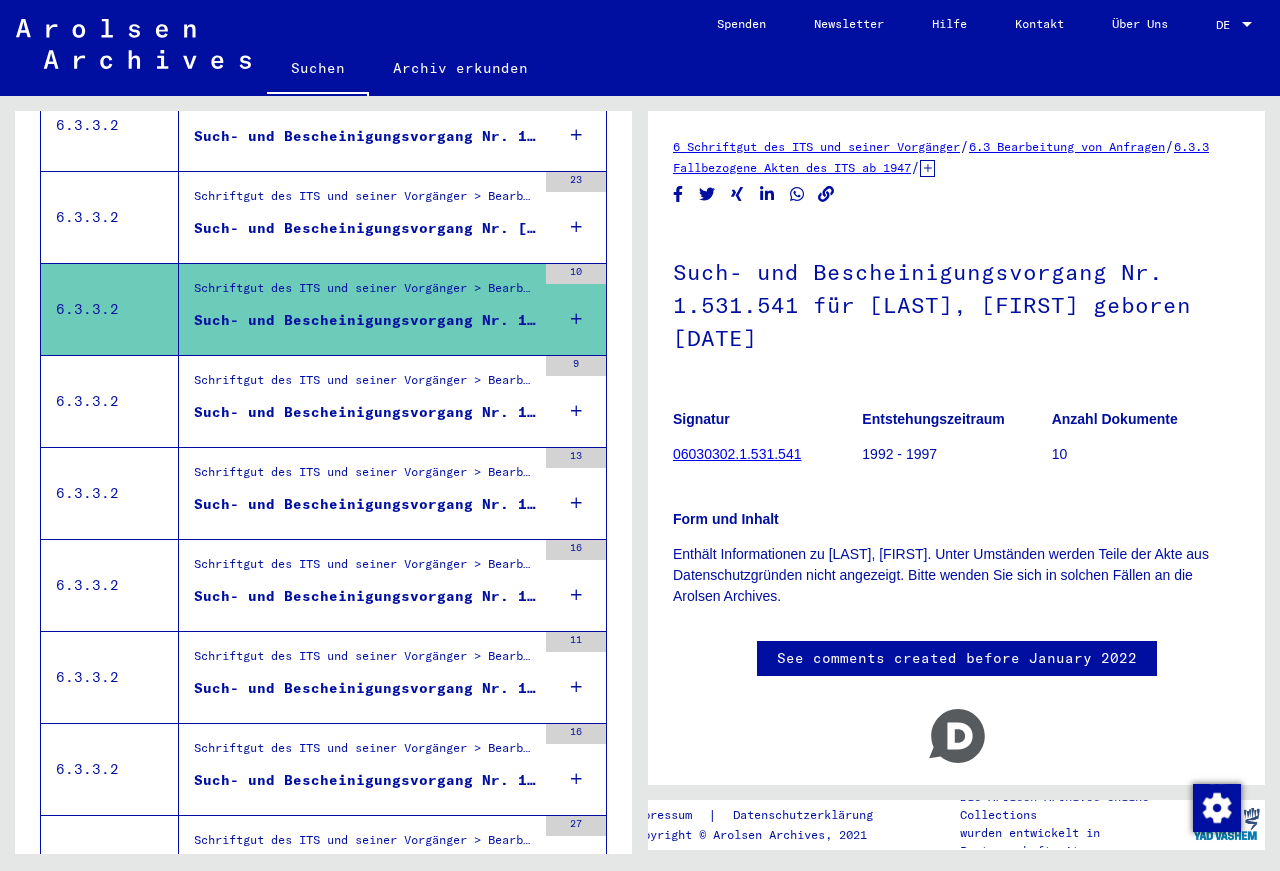 click on "Such- und Bescheinigungsvorgang Nr. 1.528.673 für [LAST], [FIRST] geboren [DATE]" at bounding box center [365, 228] 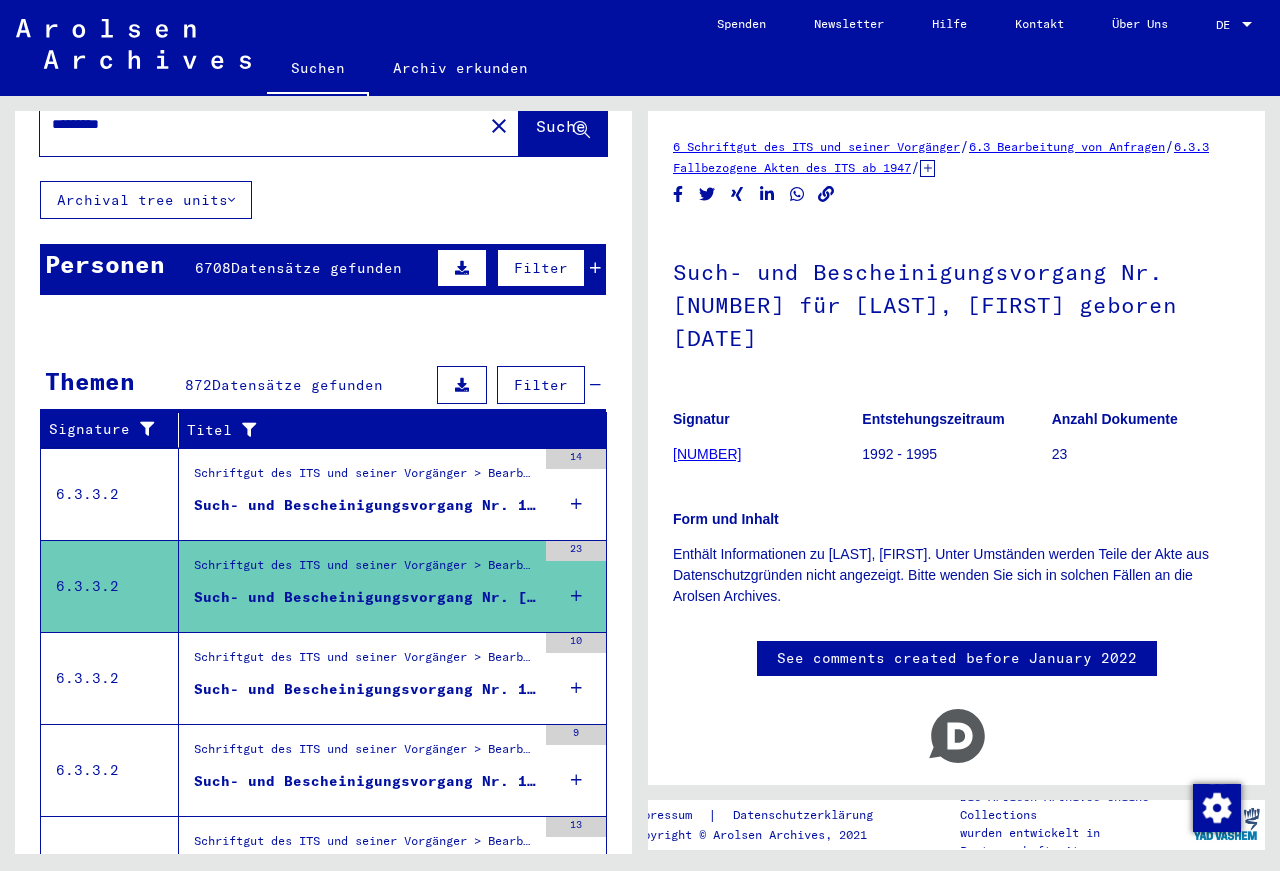 scroll, scrollTop: 11, scrollLeft: 0, axis: vertical 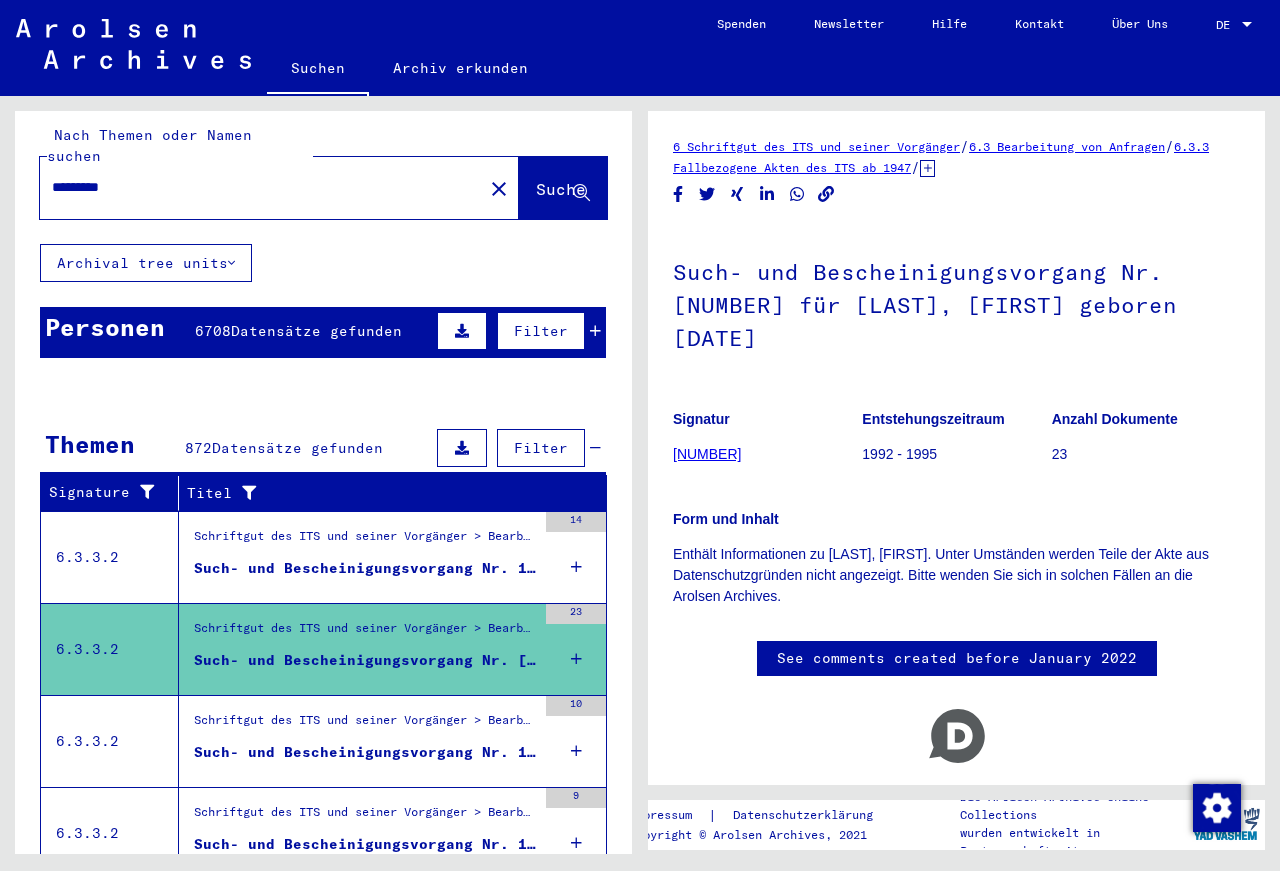 click on "Such- und Bescheinigungsvorgang Nr. 1.526.398 für [NAME], [NAME] geboren [DATE]" at bounding box center (365, 568) 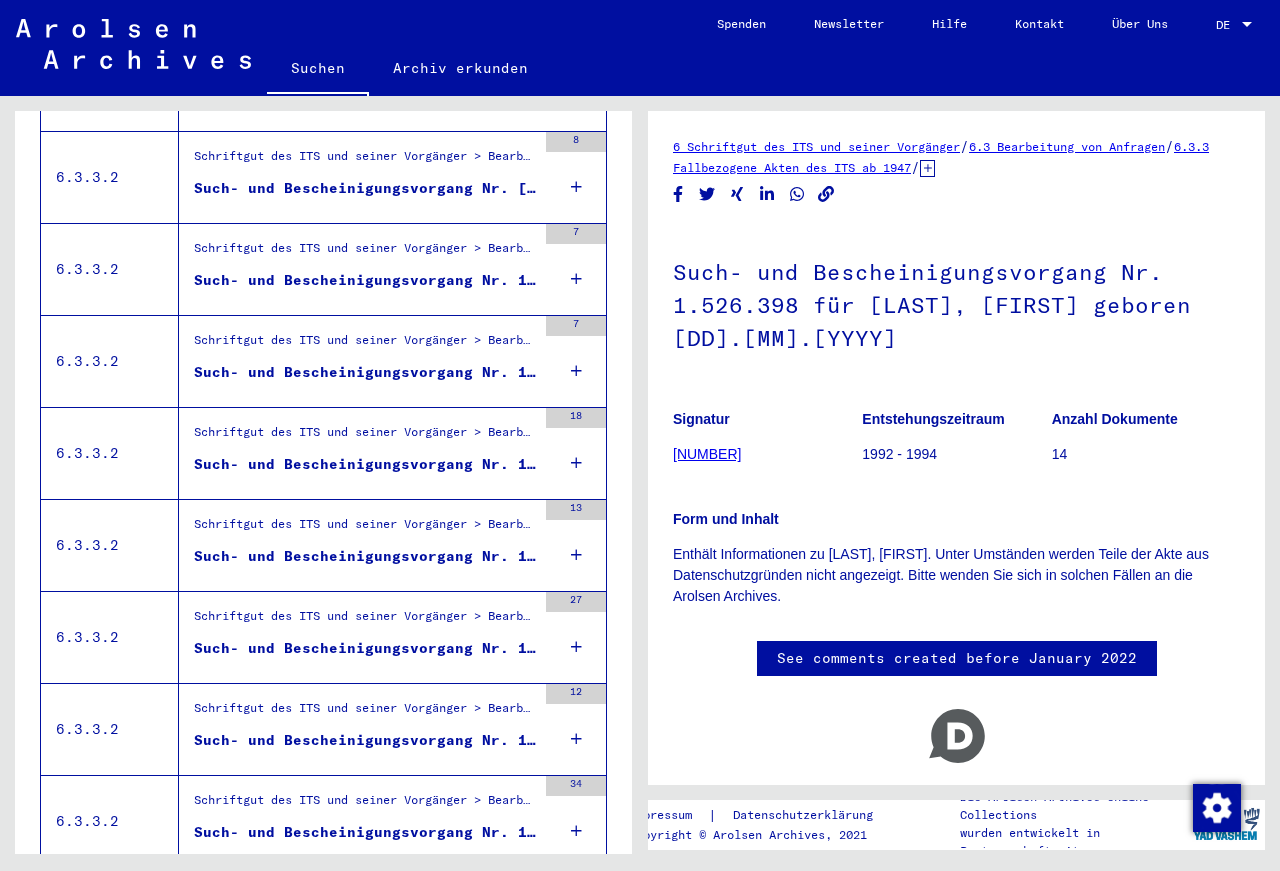 scroll, scrollTop: 2063, scrollLeft: 0, axis: vertical 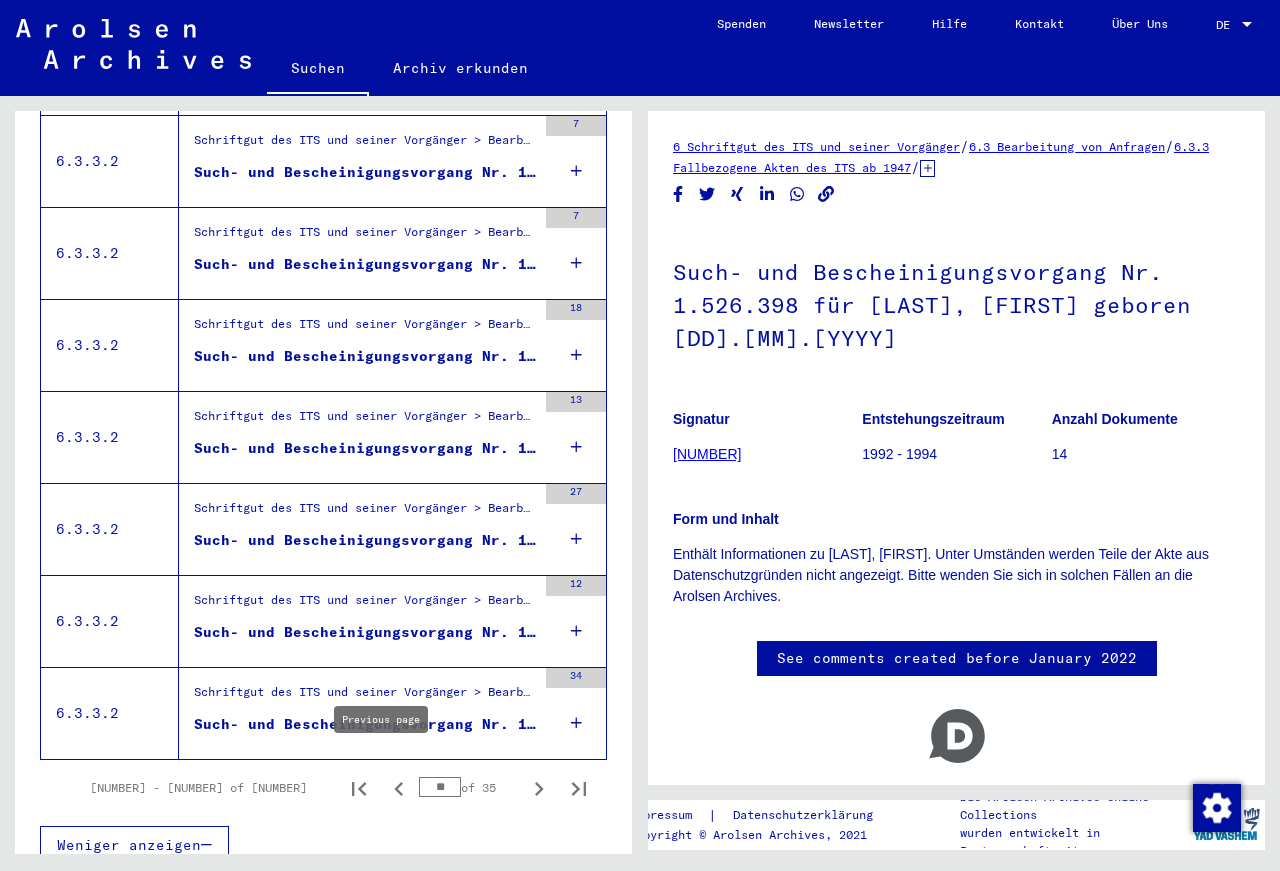 click 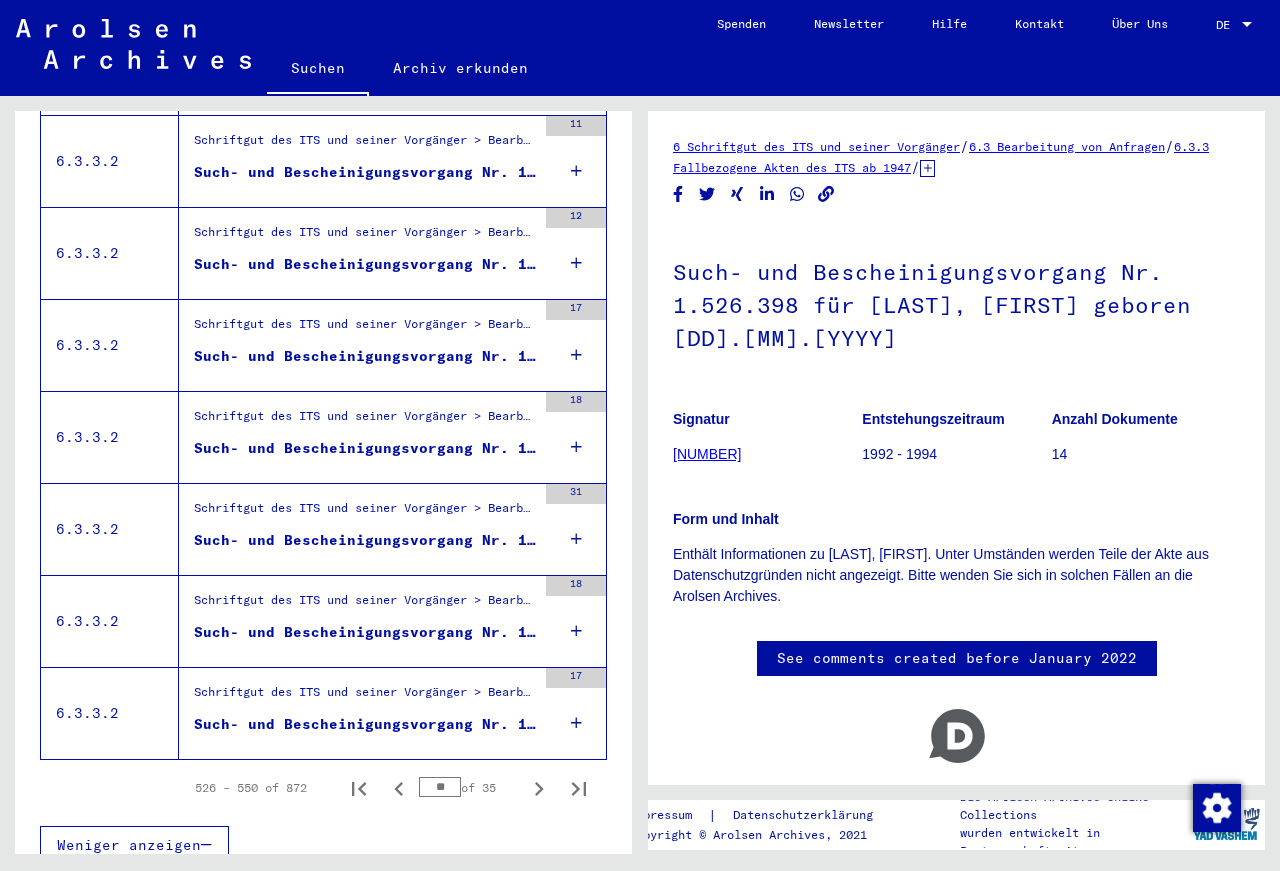 click on "Such- und Bescheinigungsvorgang Nr. 1.525.185 für [LAST], [FIRST] geboren [DATE]" at bounding box center (365, 724) 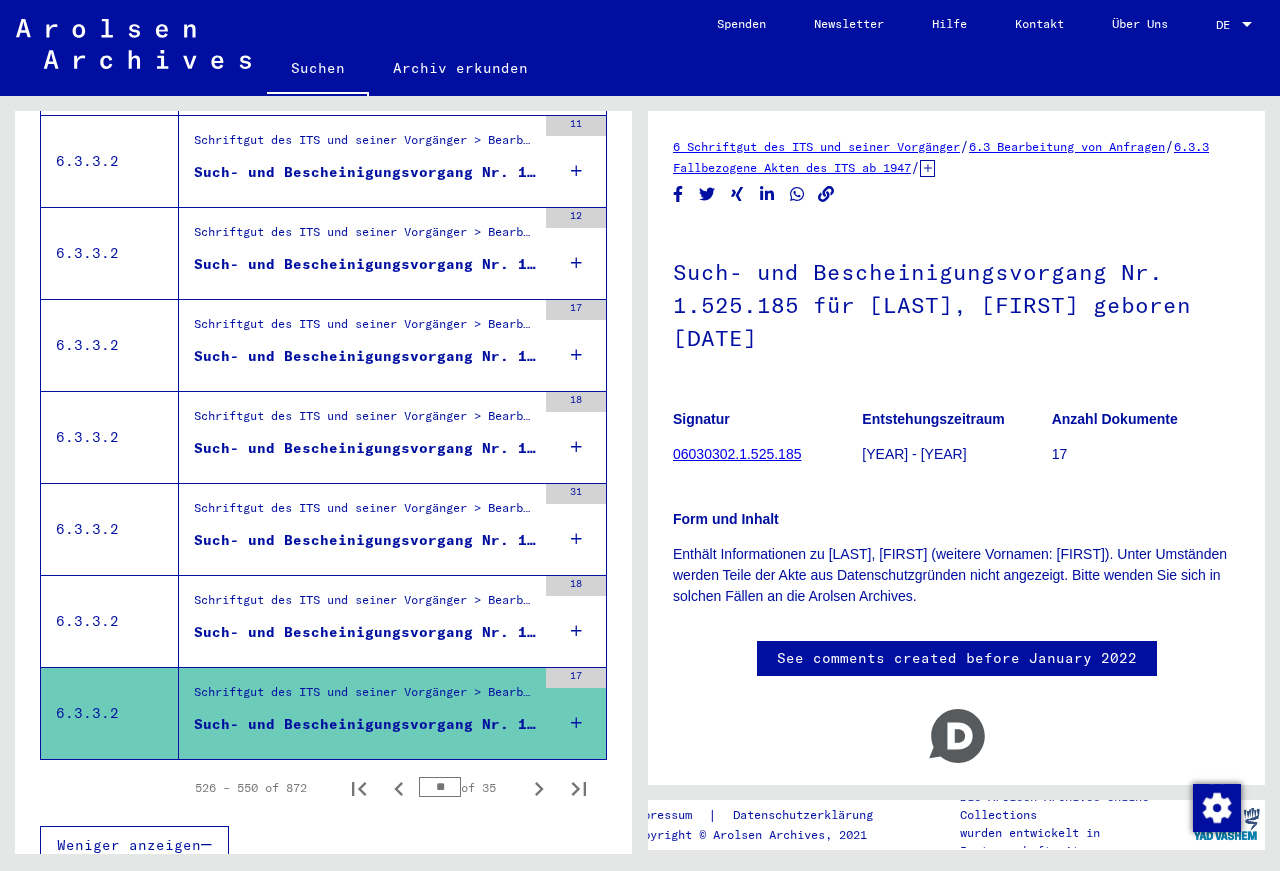 click on "Such- und Bescheinigungsvorgang Nr. 1.522.781 für [LAST], [FIRST] geboren [DATE]" at bounding box center [365, 632] 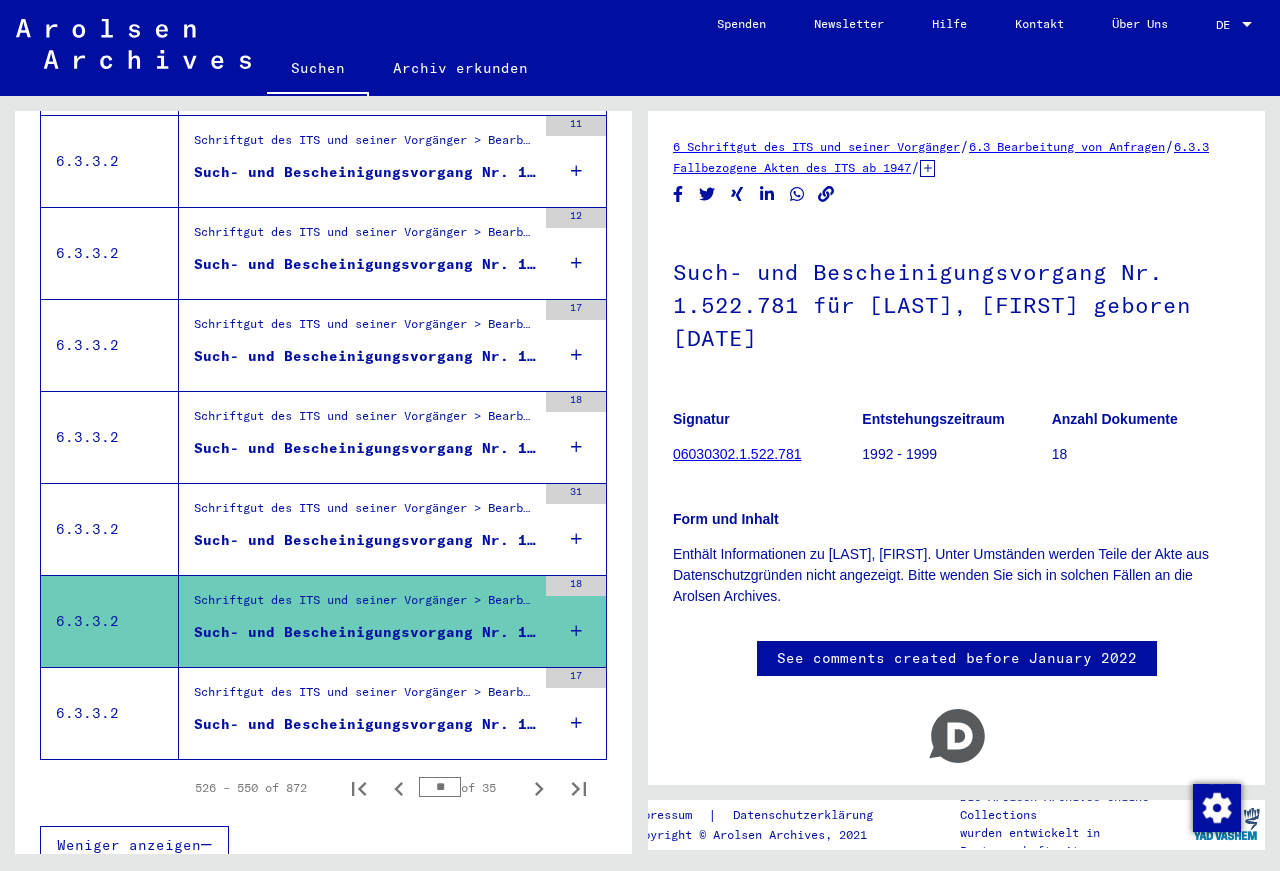 click on "Such- und Bescheinigungsvorgang Nr. 1.517.705 für [NAME], [NAME] geboren [DATE]" at bounding box center (365, 540) 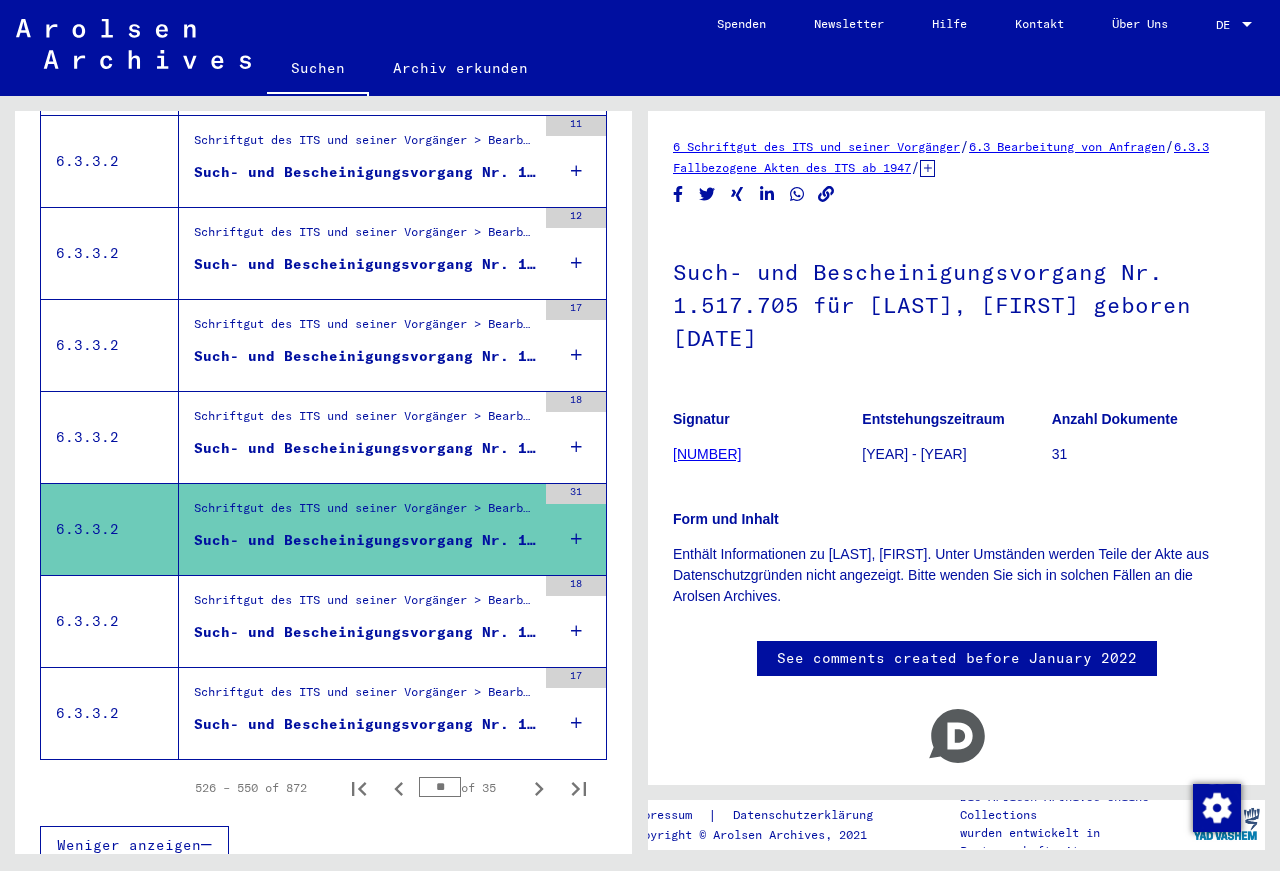 click on "Such- und Bescheinigungsvorgang Nr. 1.517.703 für [LAST], [FIRST] geboren [DATE]" at bounding box center (365, 448) 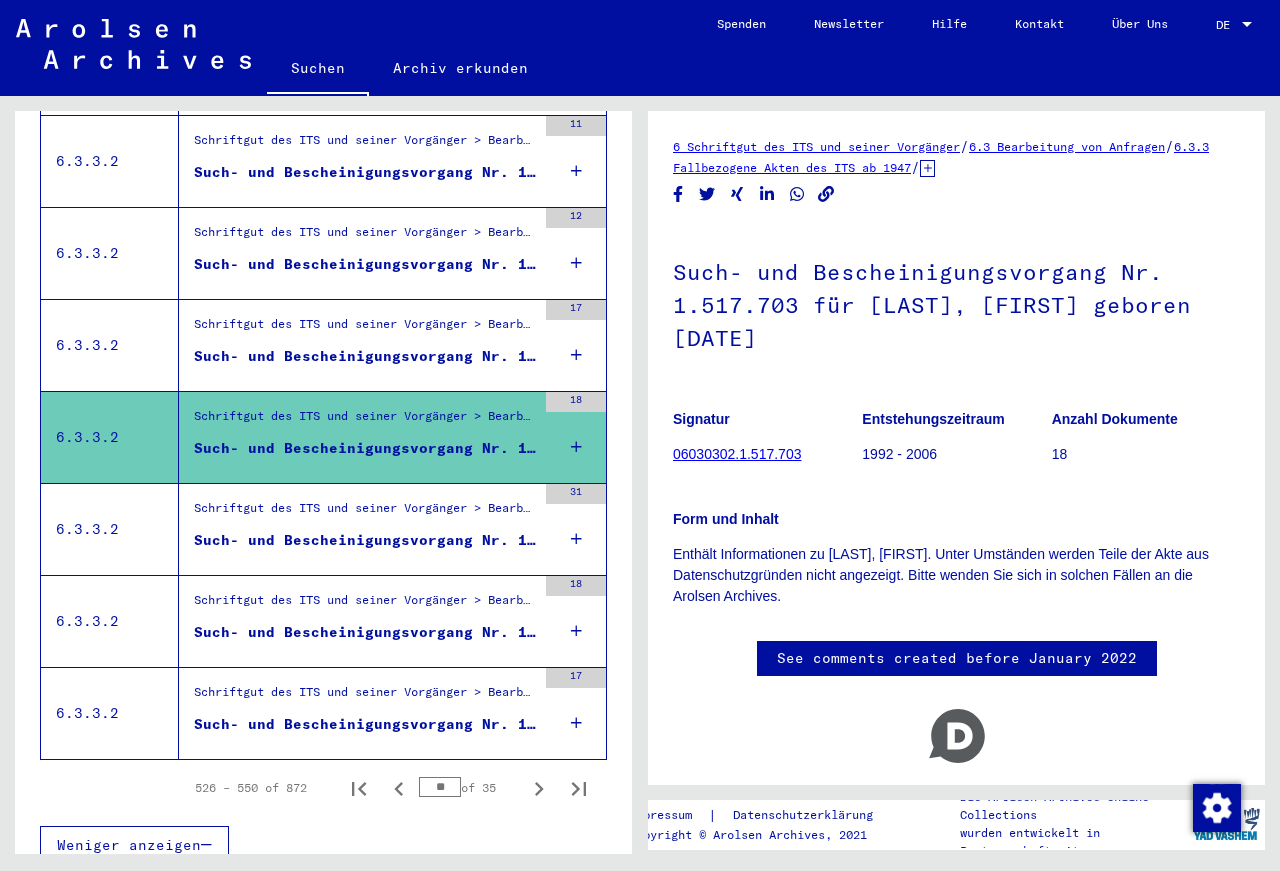 click on "Such- und Bescheinigungsvorgang Nr. [NUMBER] für [LAST], [FIRST] geboren [DATE]" at bounding box center (365, 356) 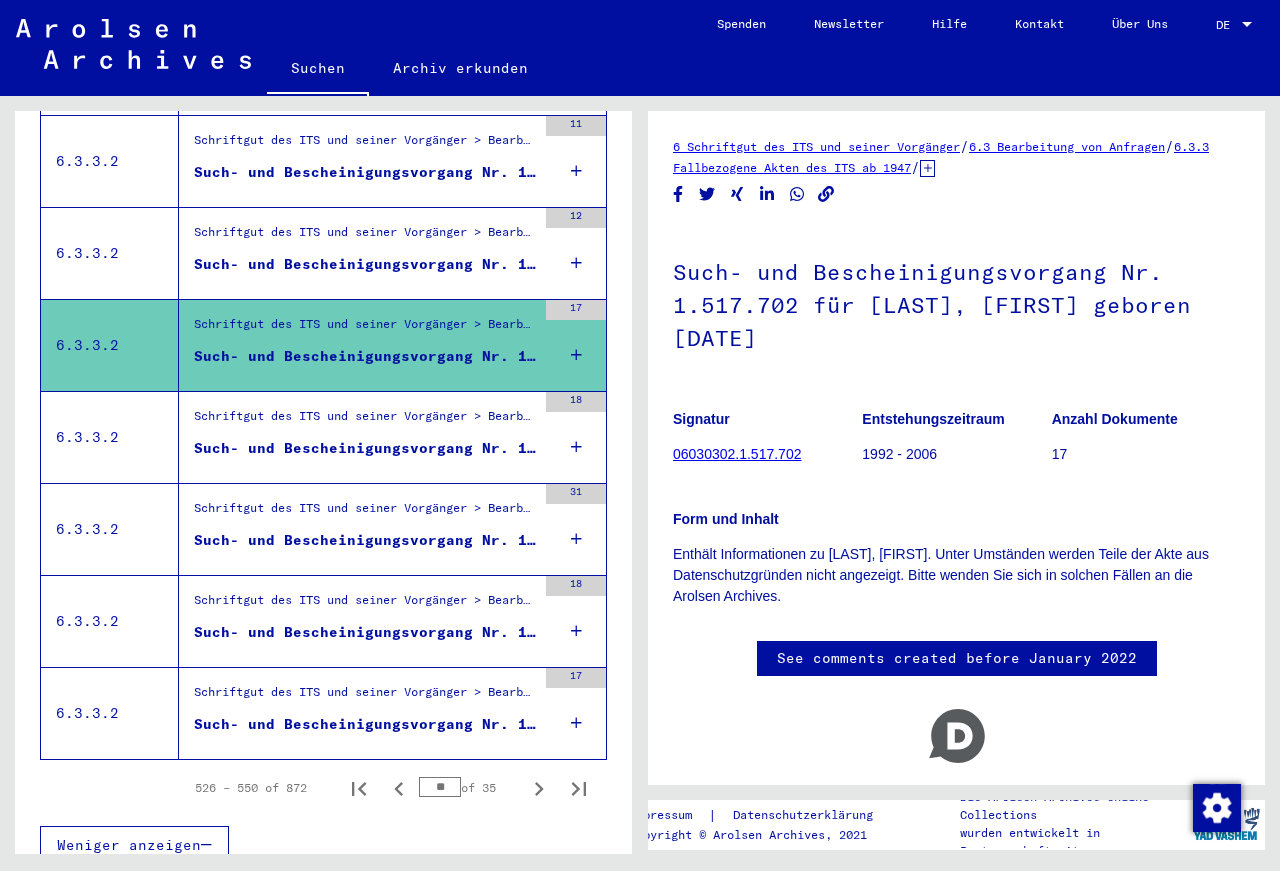 click on "Such- und Bescheinigungsvorgang Nr. 1.511.634 für [LAST], [FIRST] geboren [DATE]" at bounding box center (365, 264) 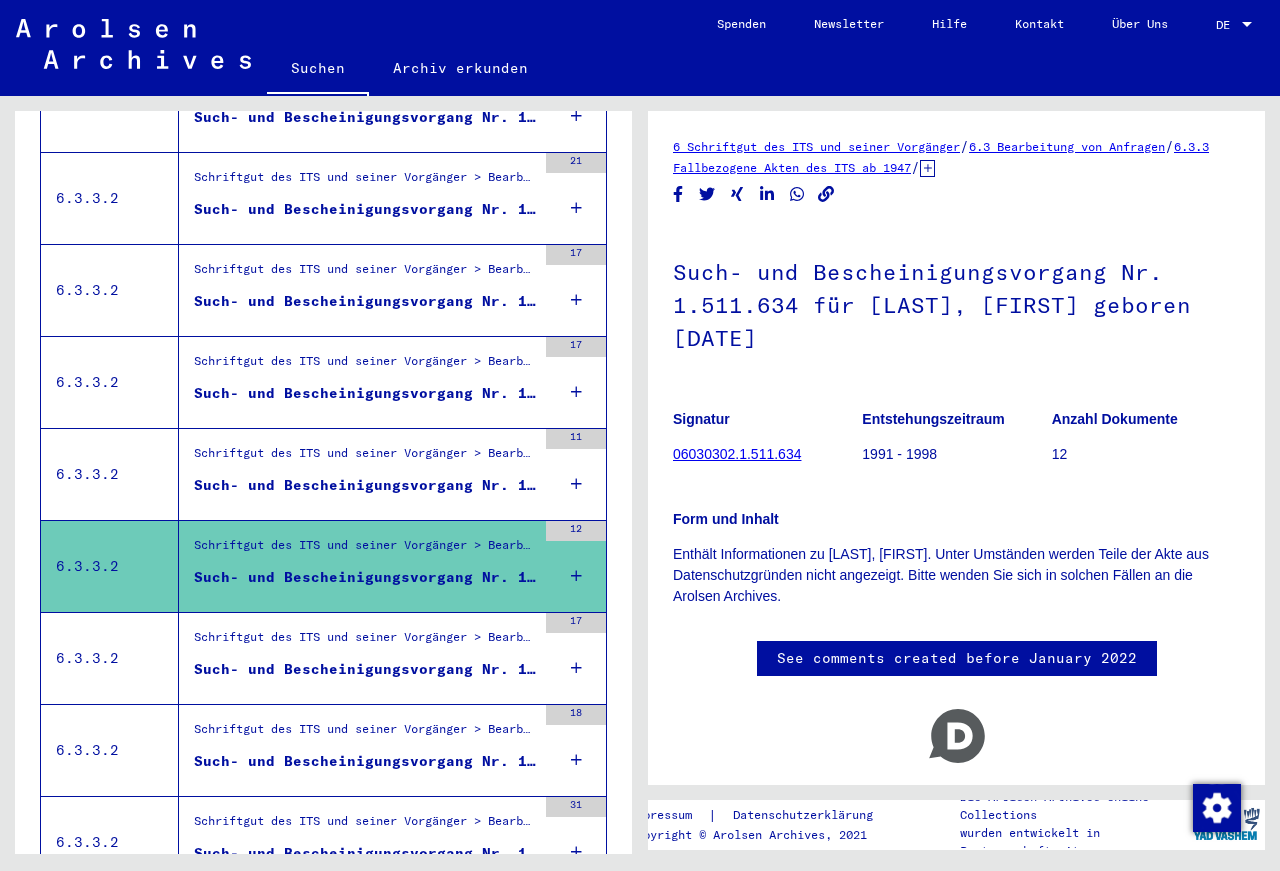 scroll, scrollTop: 1523, scrollLeft: 0, axis: vertical 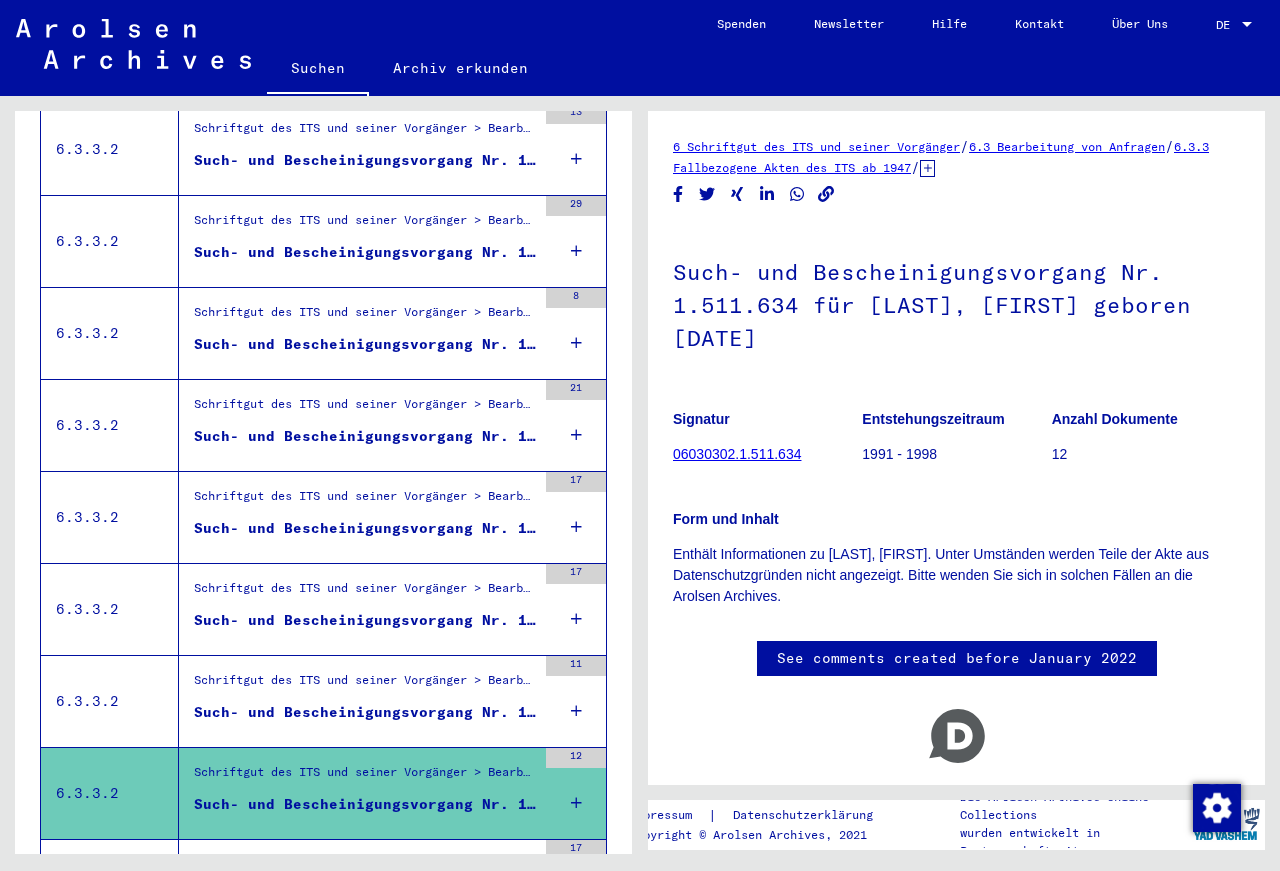click on "Such- und Bescheinigungsvorgang Nr. [NUMBER] für [LAST], [FIRST] geboren [DATE]" at bounding box center [365, 712] 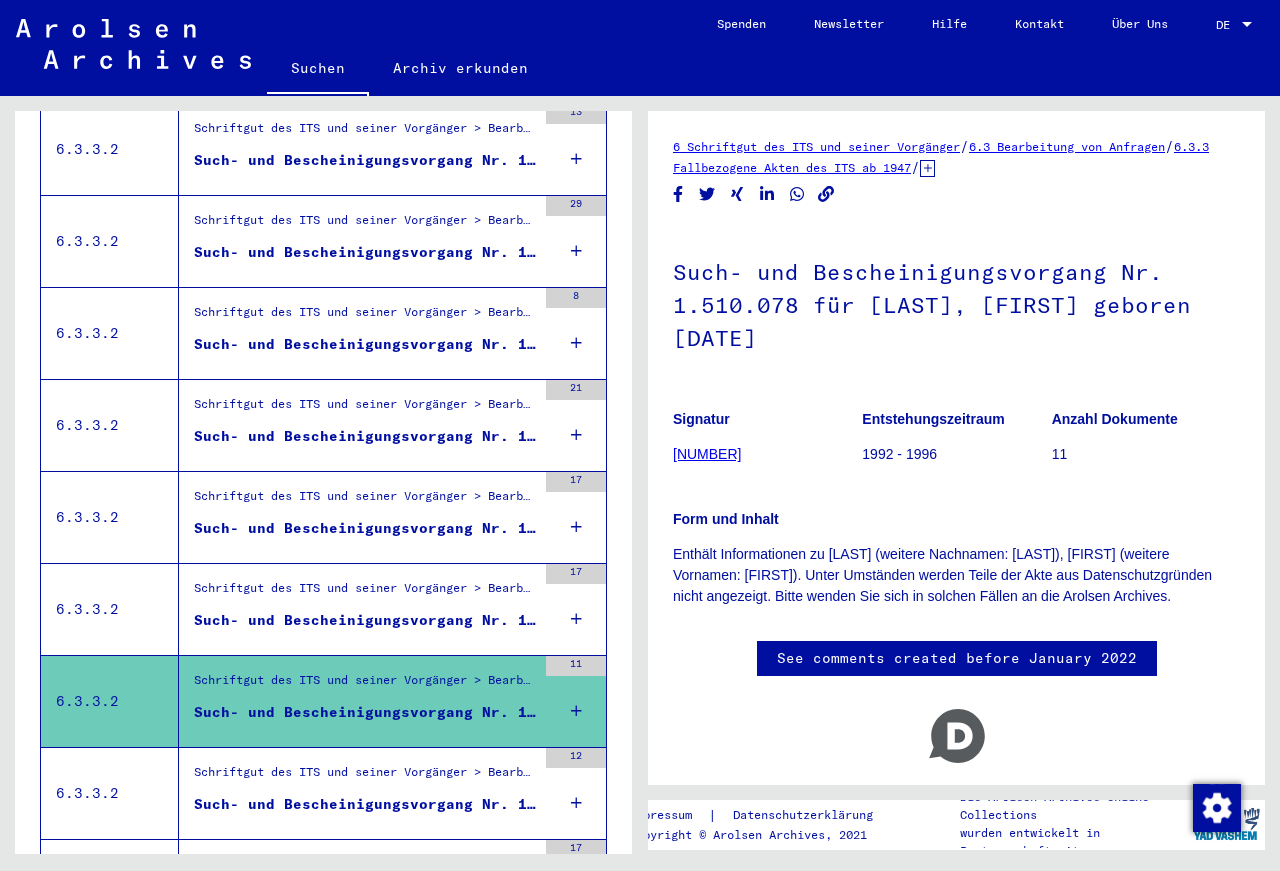 click on "Such- und Bescheinigungsvorgang Nr. [NUMBER] für [LAST], [FIRST] geboren [DATE]" at bounding box center (365, 620) 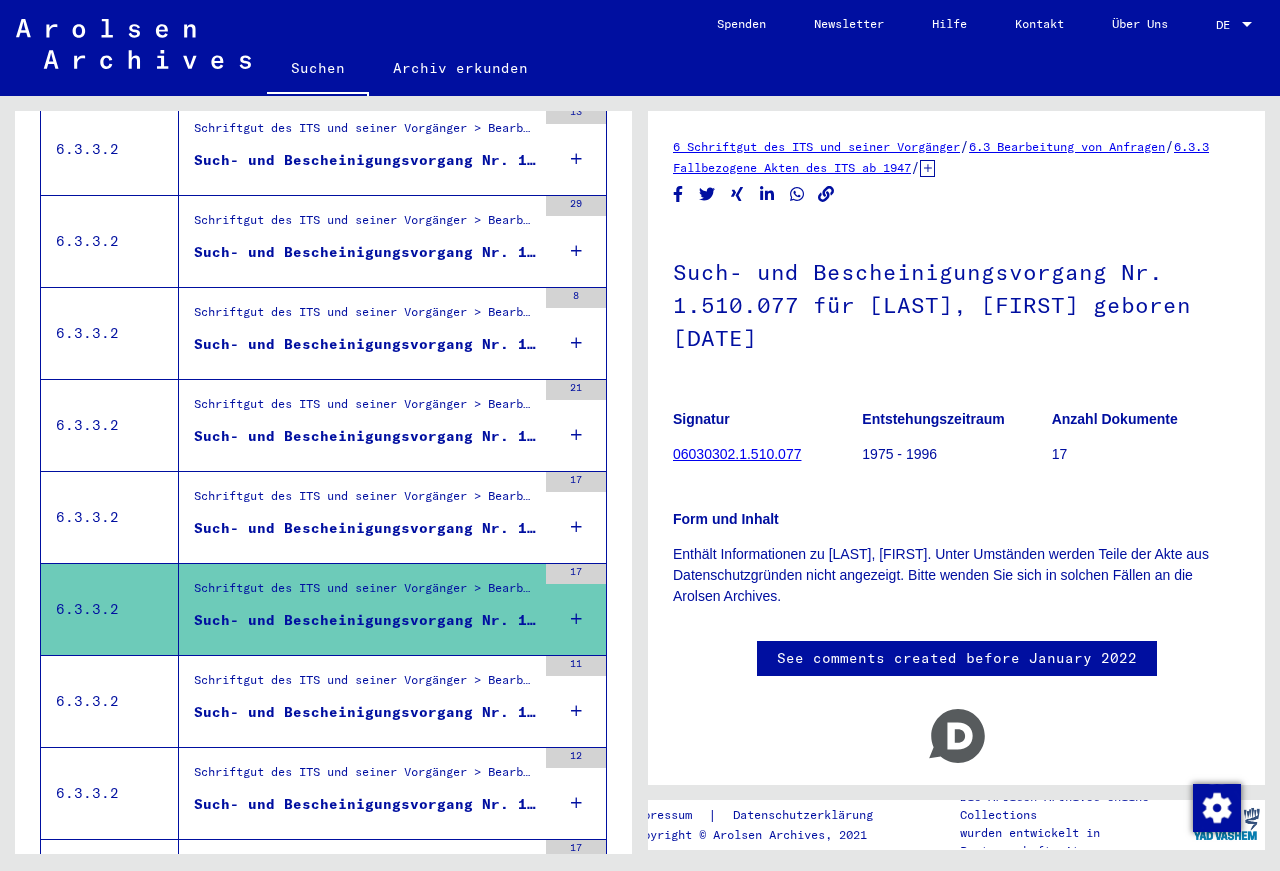click on "Such- und Bescheinigungsvorgang Nr. [NUMBER] für [LAST], [FIRST] geboren [DATE]" at bounding box center [365, 528] 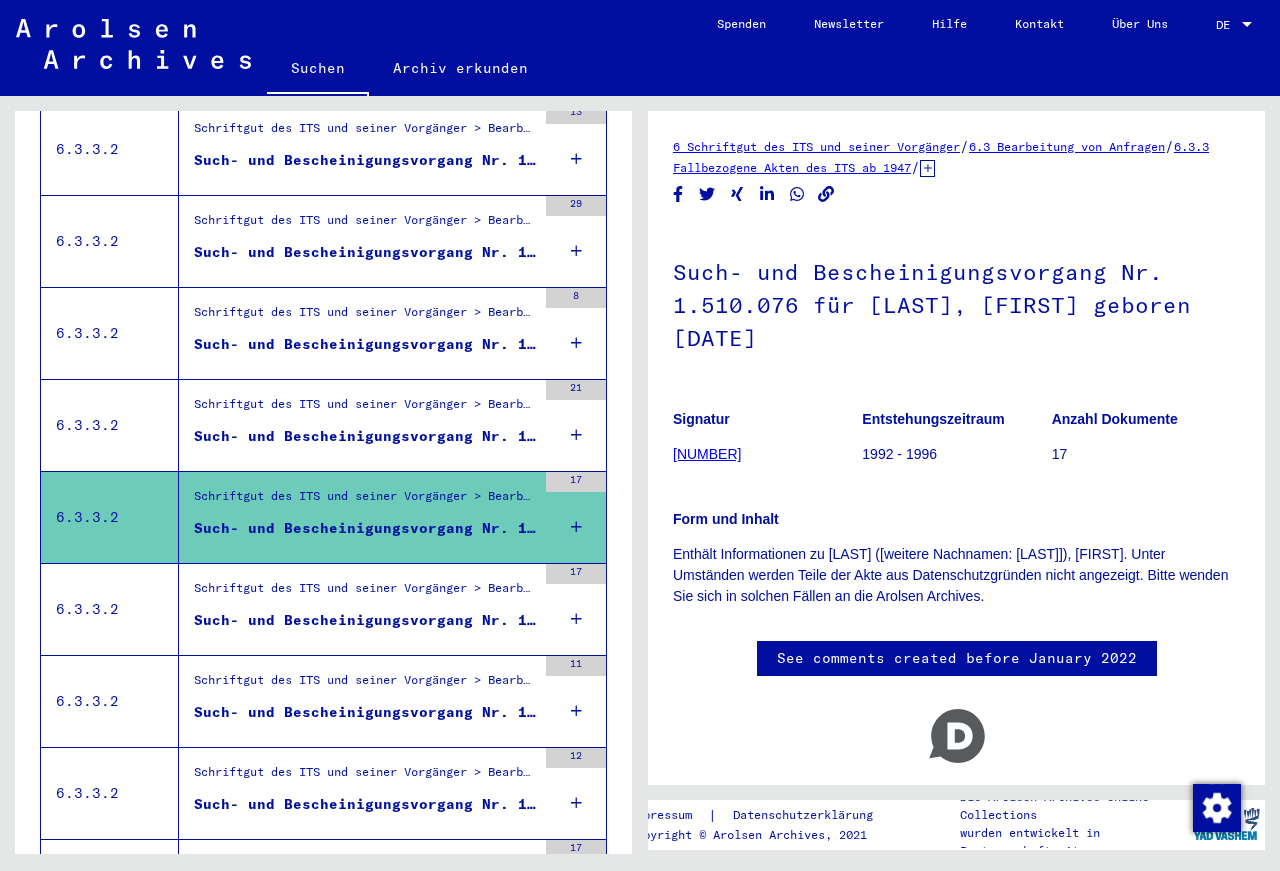 click on "Schriftgut des ITS und seiner Vorgänger > Bearbeitung von Anfragen > Fallbezogene Akten des ITS ab 1947 > T/D-Fallablage > Such- und Bescheinigungsvorgänge mit den (T/D-) Nummern von 1.500.000 bis 1.749.999 > Such- und Bescheinigungsvorgänge mit den (T/D-) Nummern von 1.503.500 bis 1.503.999 Such- und Bescheinigungsvorgang Nr. 1.503.612 für RUTKOWSKI, ZOFIA geboren 19.03.1928" at bounding box center (365, 425) 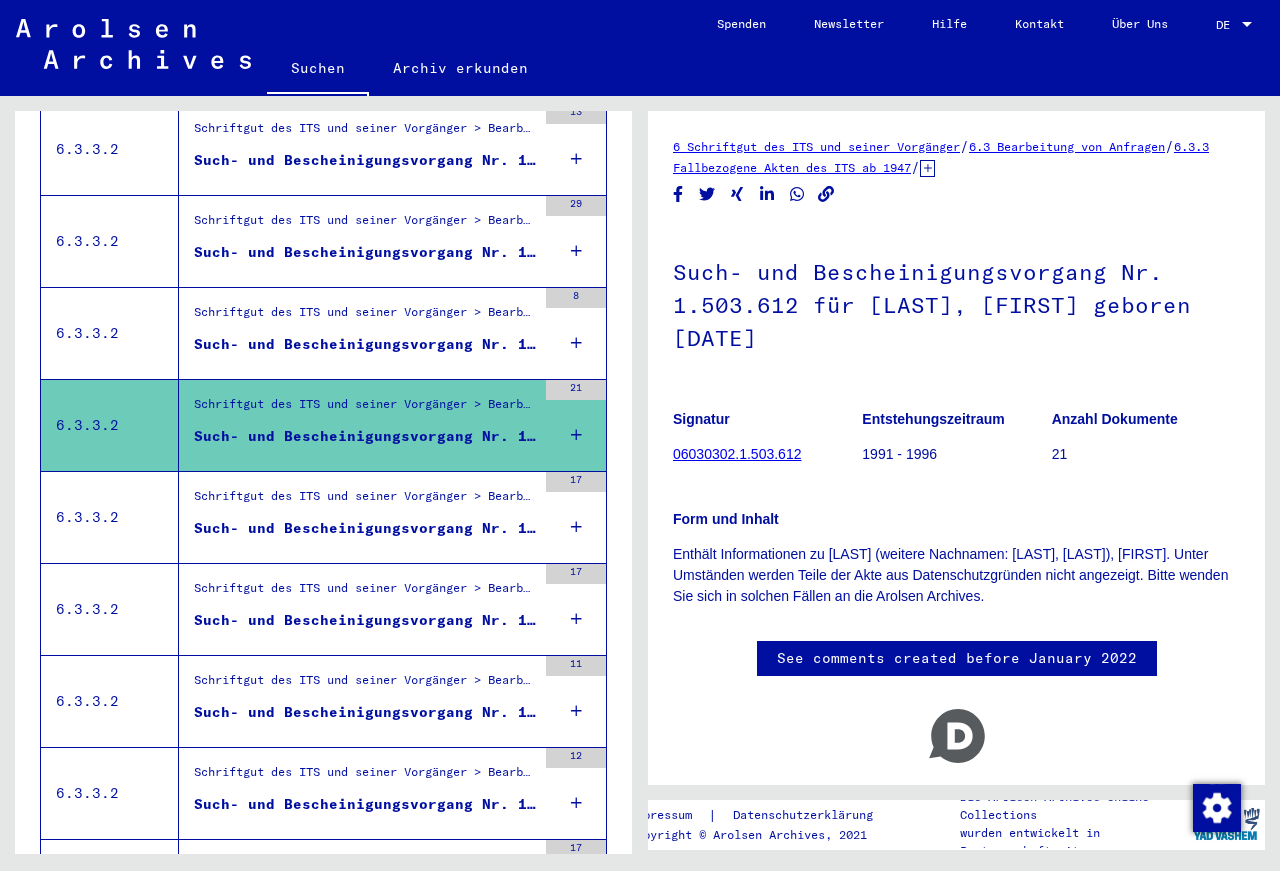 click on "Such- und Bescheinigungsvorgang Nr. 1.501.967 für [NAME], [NAME] geboren [DATE]" at bounding box center (365, 344) 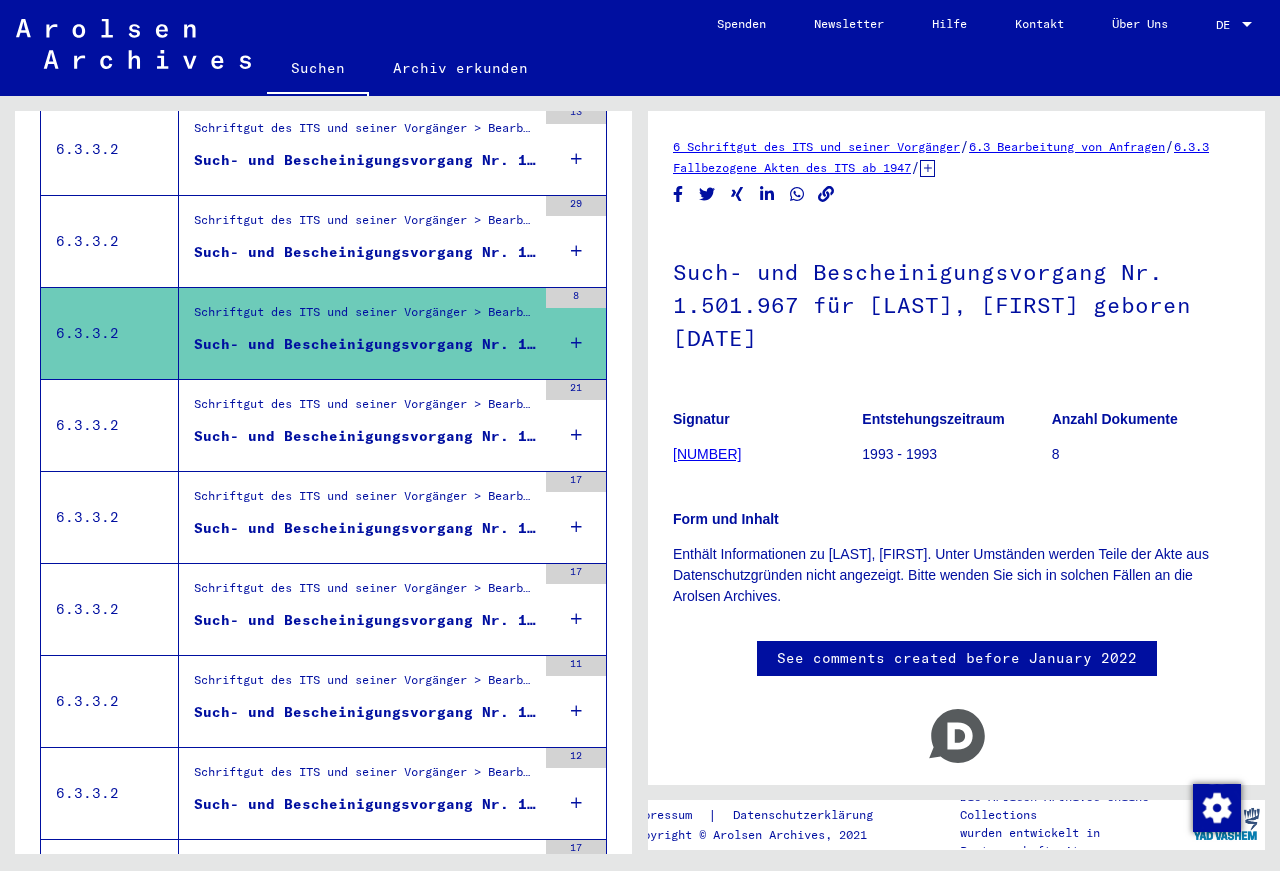 click on "Such- und Bescheinigungsvorgang Nr. [NUMBER] für [LAST], [FIRST] geboren [DATE]" at bounding box center (365, 252) 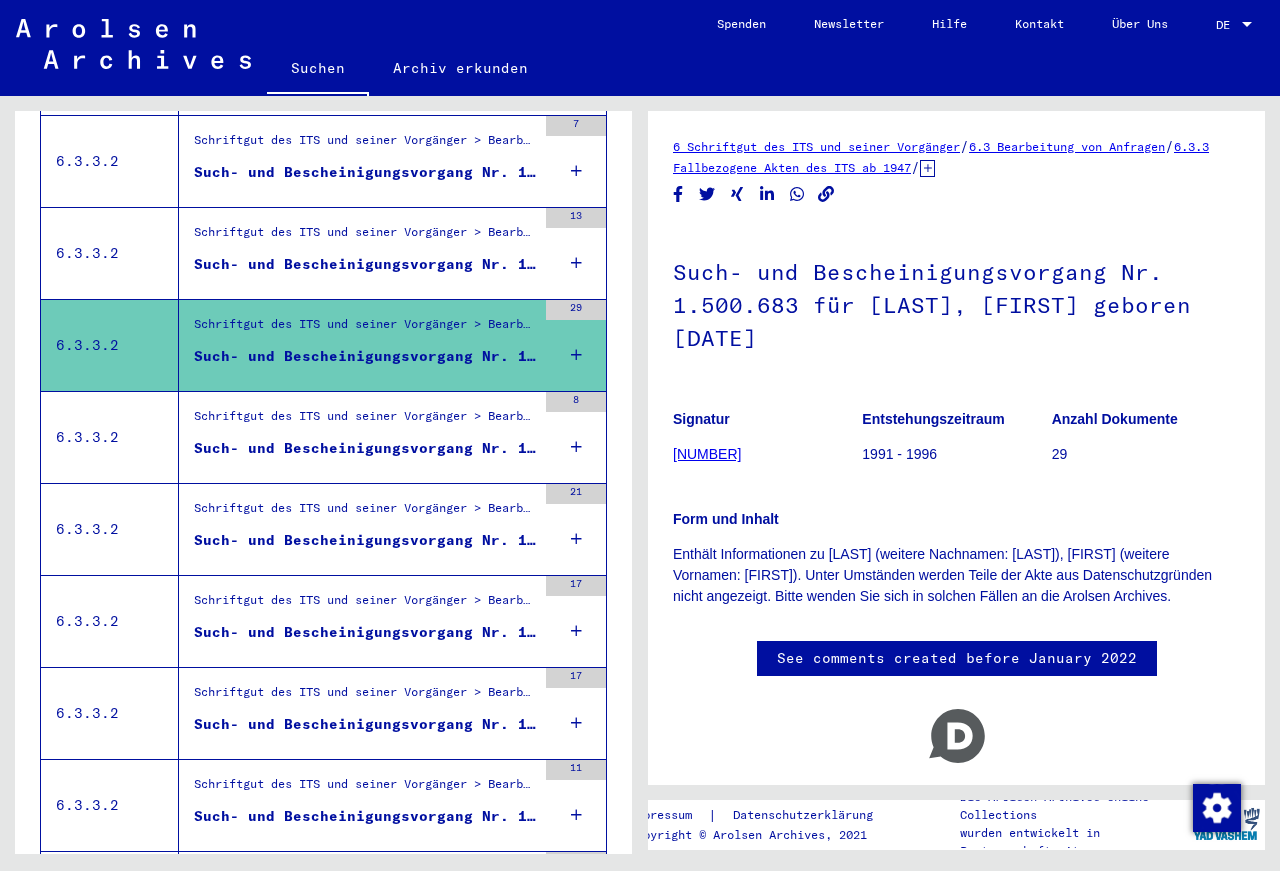 scroll, scrollTop: 983, scrollLeft: 0, axis: vertical 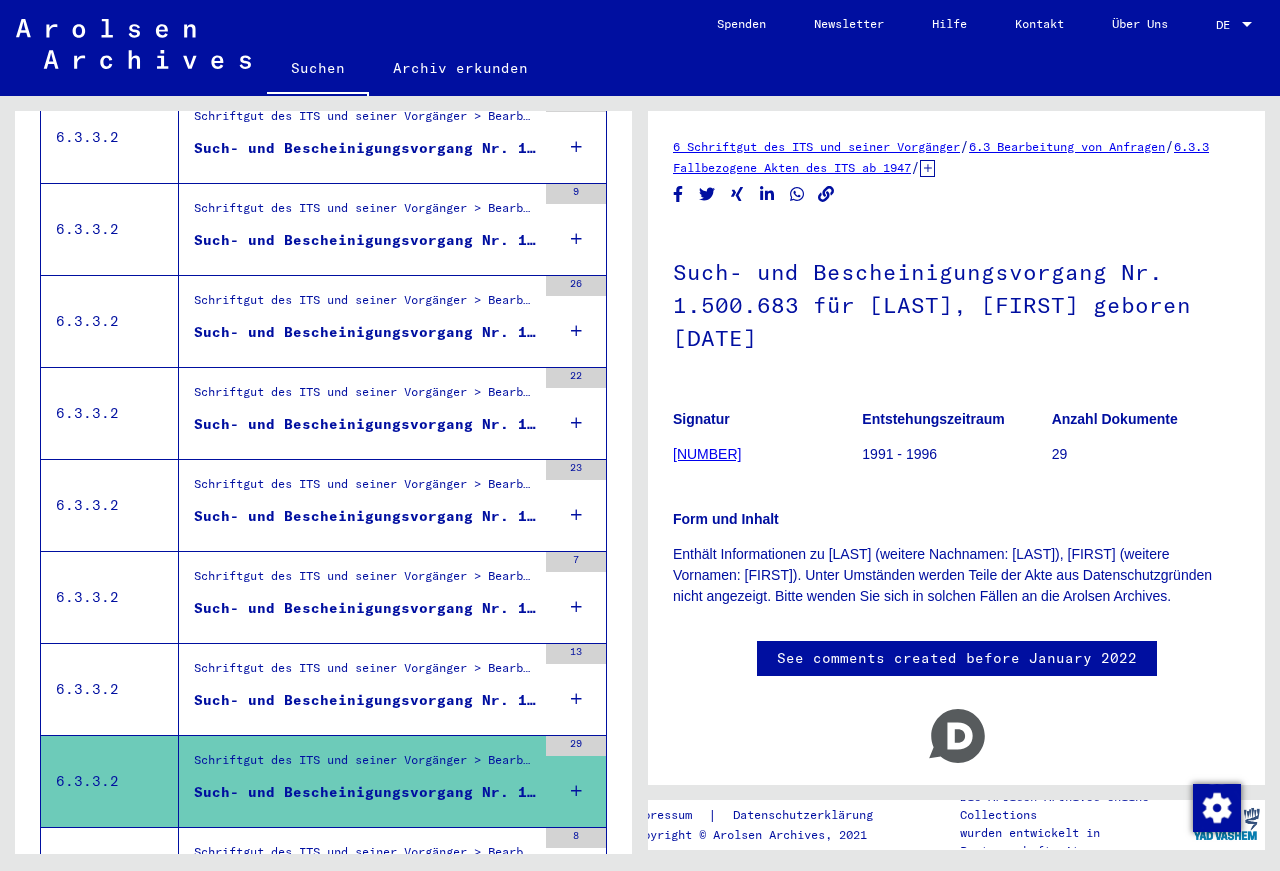 click on "Schriftgut des ITS und seiner Vorgänger > Bearbeitung von Anfragen > Fallbezogene Akten des ITS ab 1947 > T/D-Fallablage > Such- und Bescheinigungsvorgänge mit den (T/D-) Nummern von 1.250.000 bis 1.499.999 > Such- und Bescheinigungsvorgänge mit den (T/D-) Nummern von 1.499.500 bis 1.499.999" at bounding box center (365, 673) 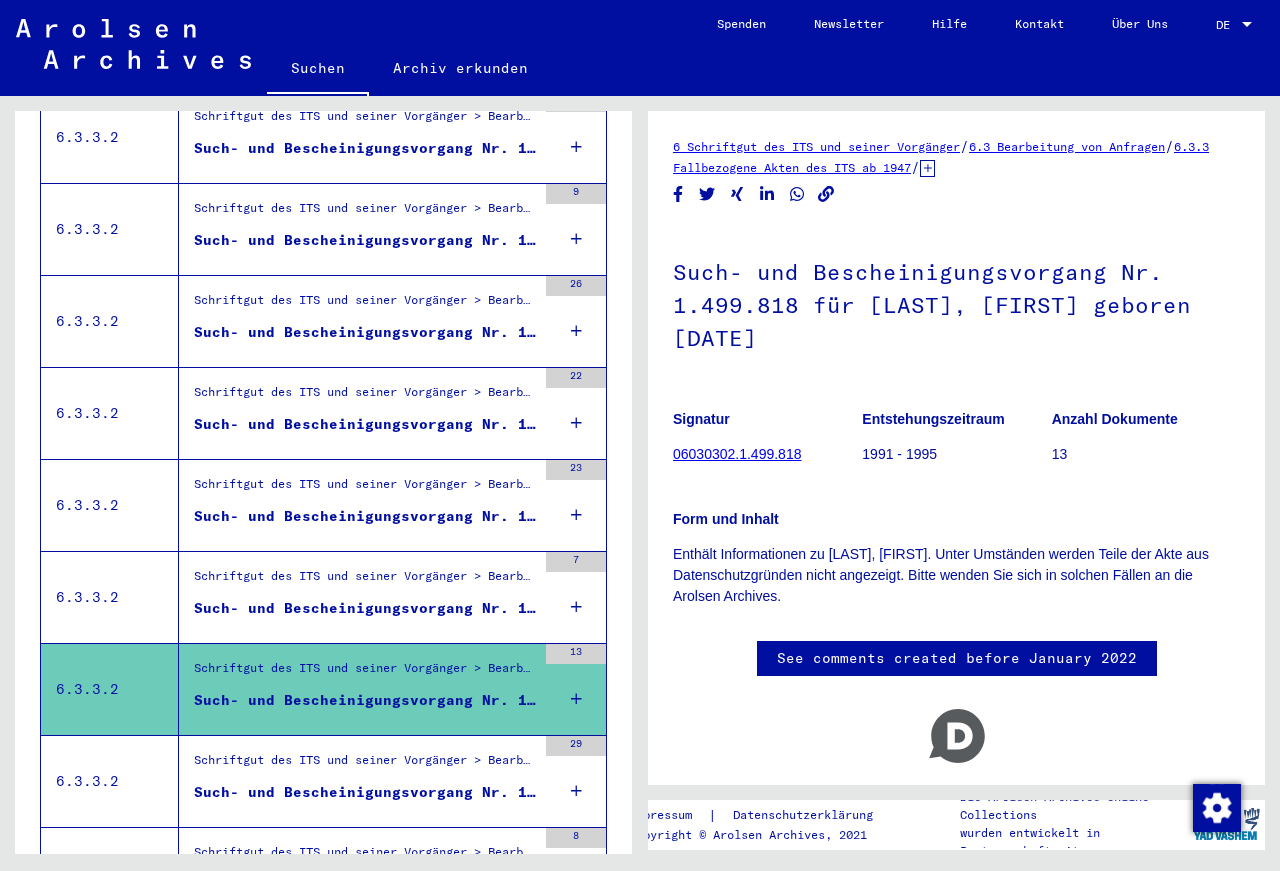click on "Such- und Bescheinigungsvorgang Nr. [NUMBER] für [LAST], [FIRST] geboren [DATE]" at bounding box center (365, 608) 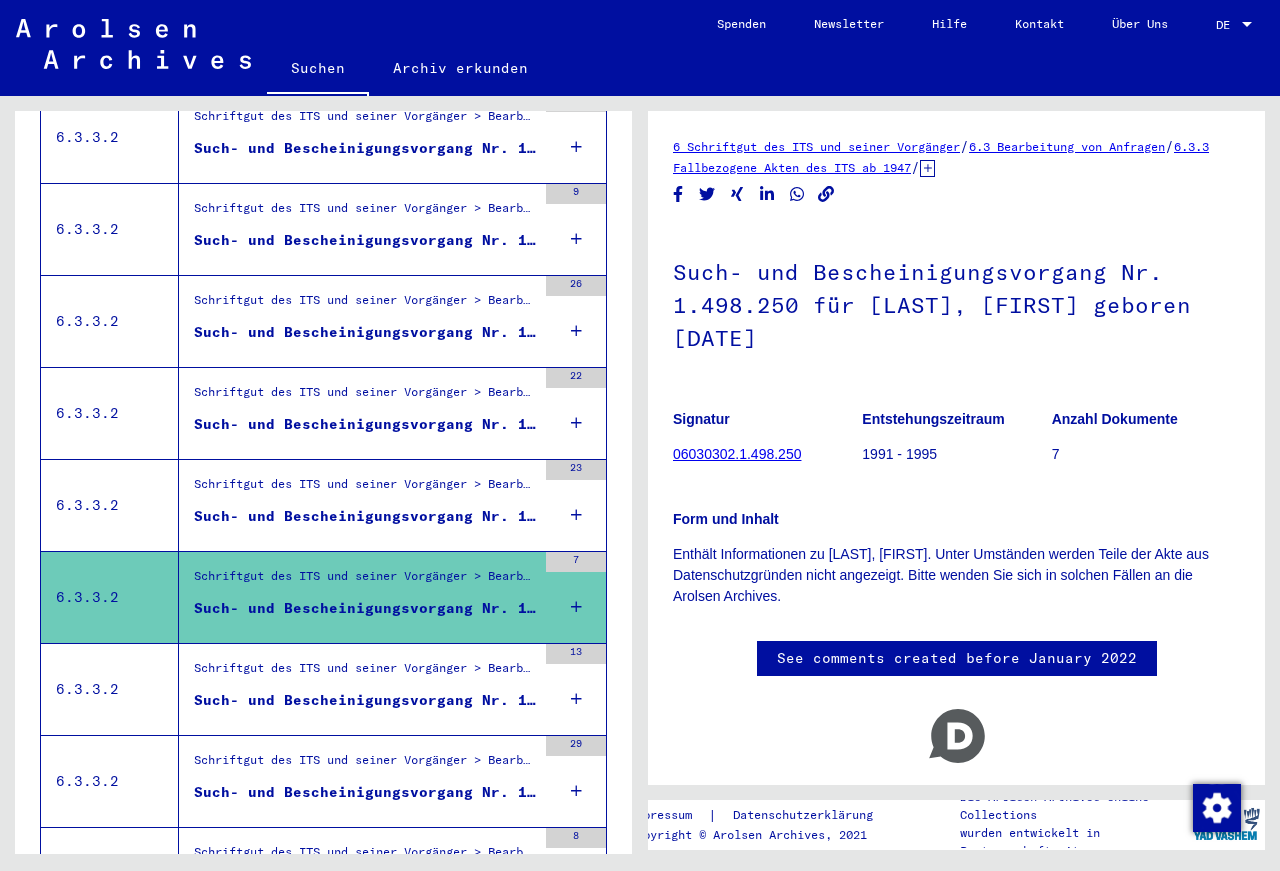 click on "Such- und Bescheinigungsvorgang Nr. [NUMBER] für [LAST], [FIRST] geboren [DATE]" at bounding box center [365, 516] 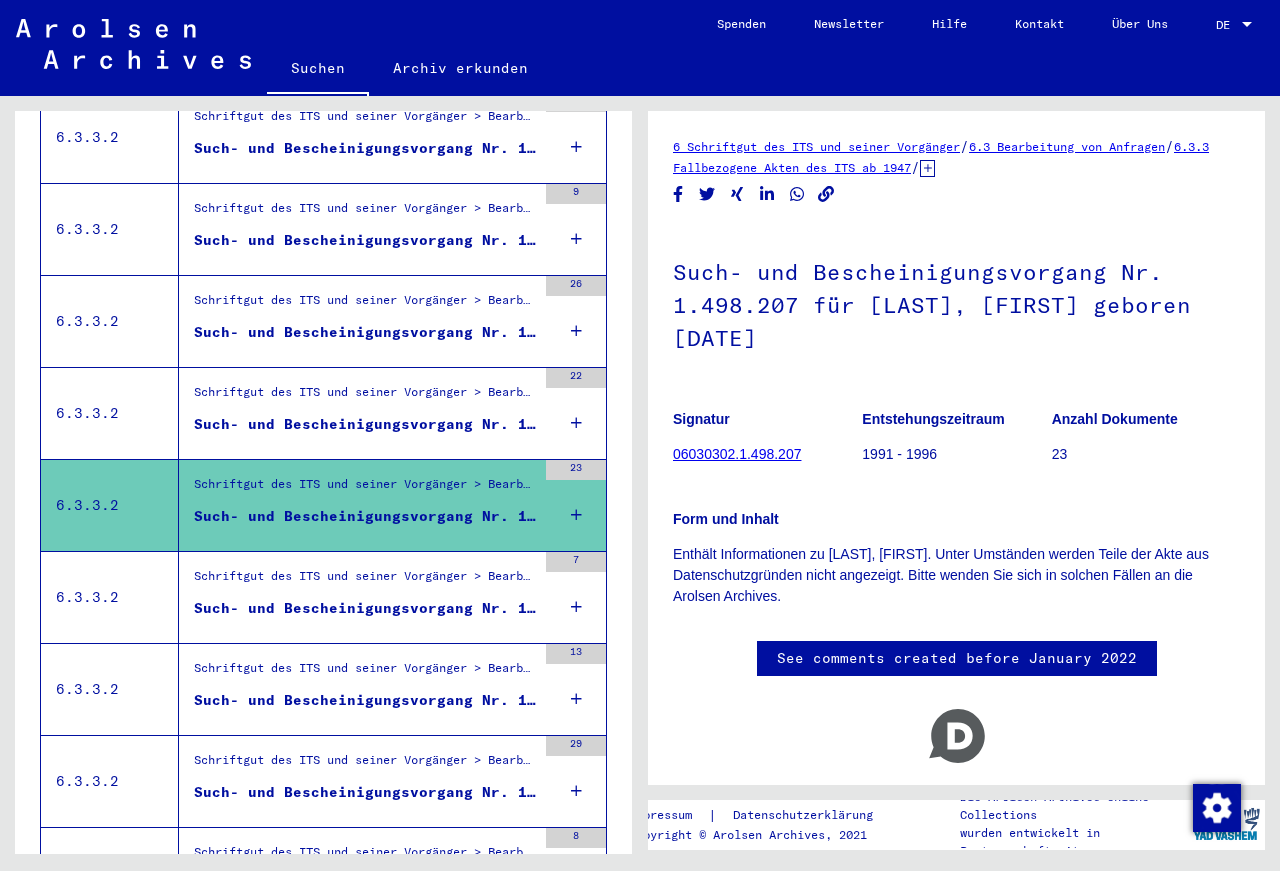 click on "Schriftgut des ITS und seiner Vorgänger > Bearbeitung von Anfragen > Fallbezogene Akten des ITS ab 1947 > T/D-Fallablage > Such- und Bescheinigungsvorgänge mit den (T/D-) Nummern von 1.250.000 bis 1.499.999 > Such- und Bescheinigungsvorgänge mit den (T/D-) Nummern von 1.495.500 bis 1.495.999 Such- und Bescheinigungsvorgang Nr. 1.495.935 für RUTKOWSKI, KASTANTY geboren 1927" at bounding box center (365, 413) 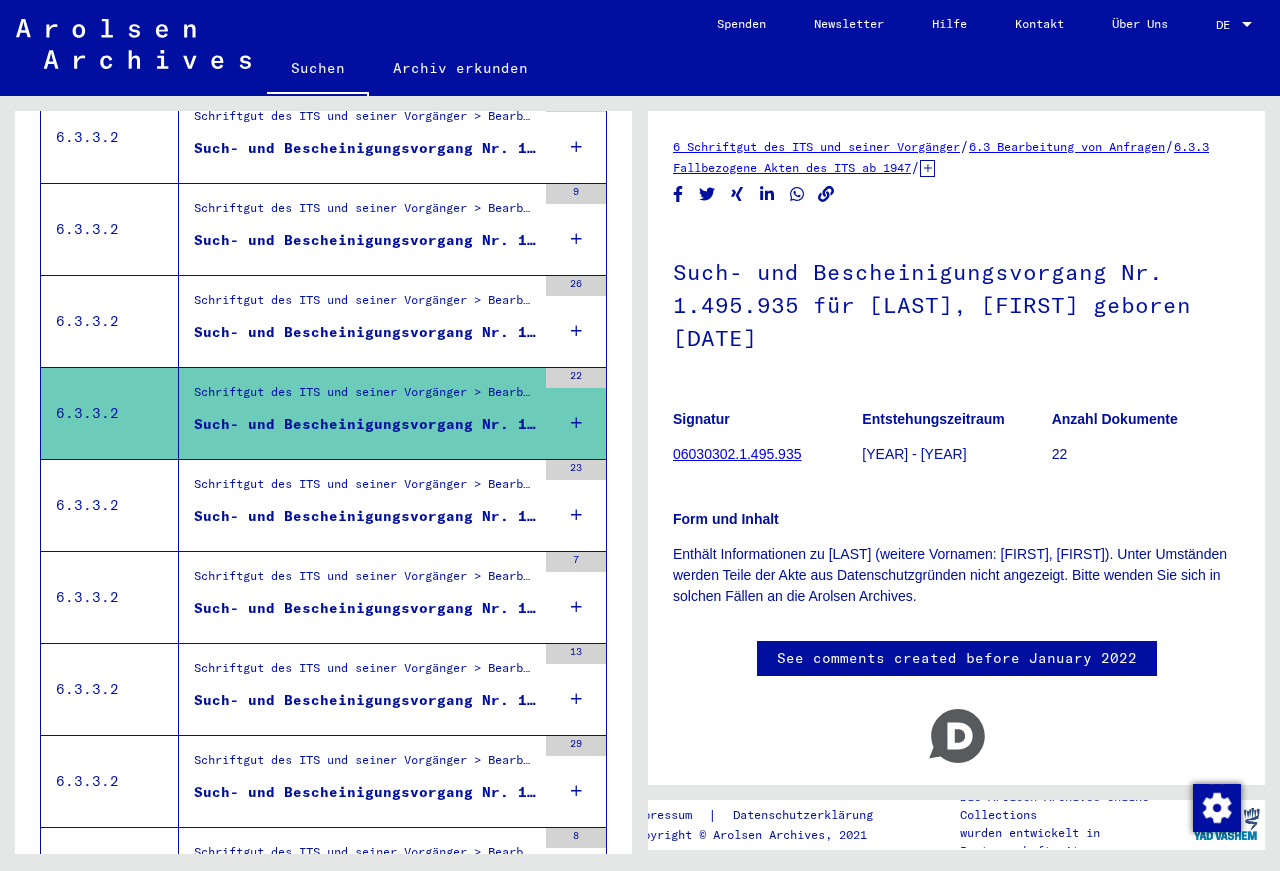 click on "Such- und Bescheinigungsvorgang Nr. [NUMBER] für [LAST], [FIRST] geboren [DATE]" at bounding box center [365, 332] 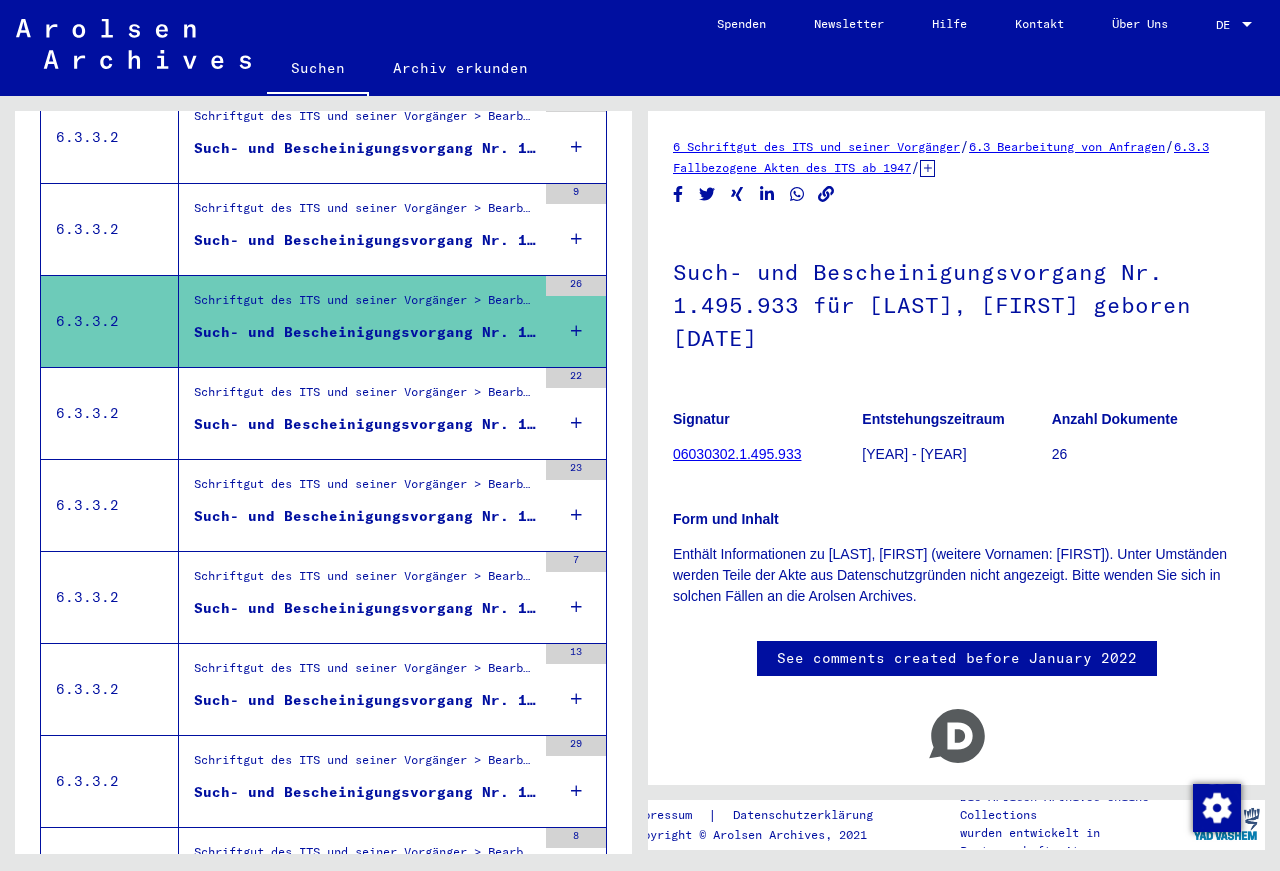click on "Such- und Bescheinigungsvorgang Nr. 1.494.885 für [LAST], [FIRST] geboren [DATE]" at bounding box center [365, 240] 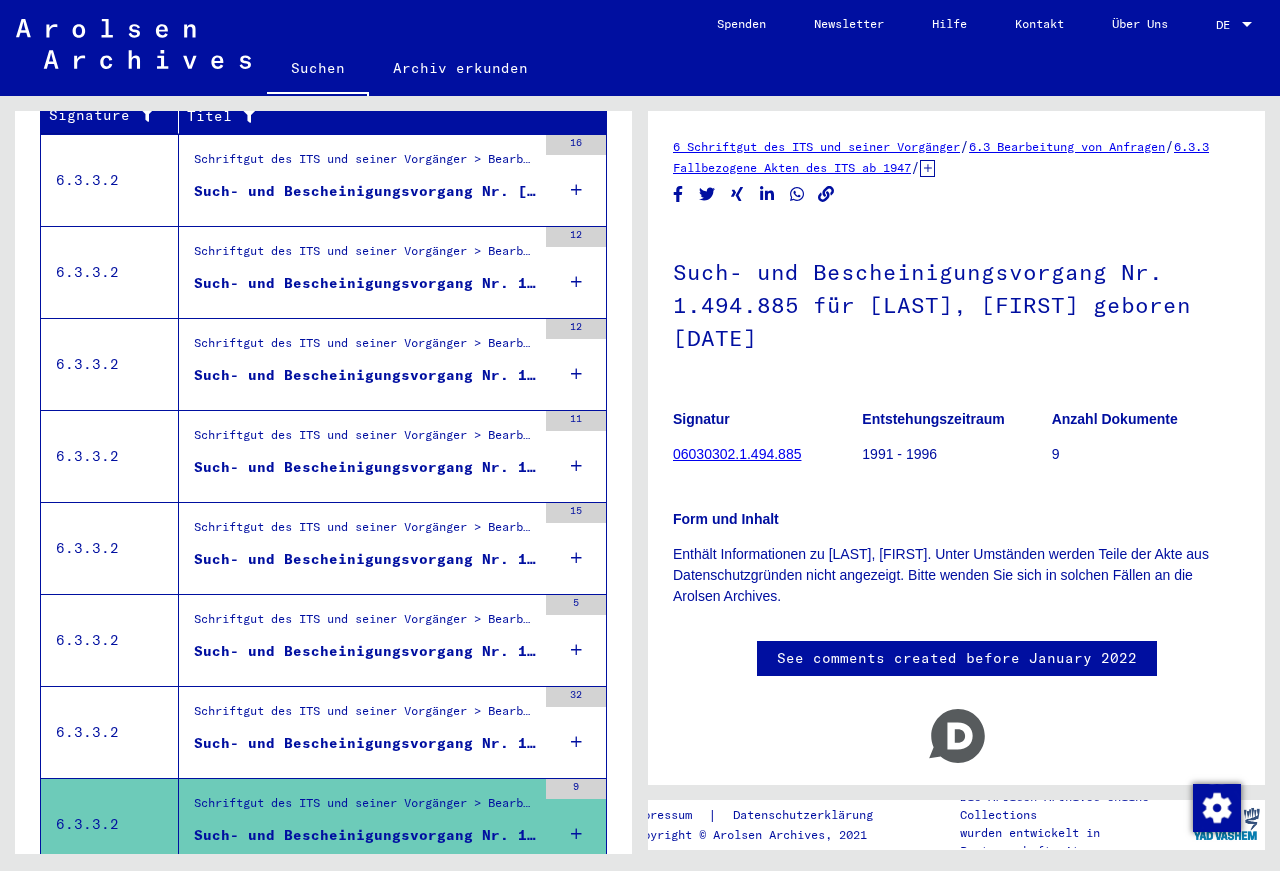 scroll, scrollTop: 335, scrollLeft: 0, axis: vertical 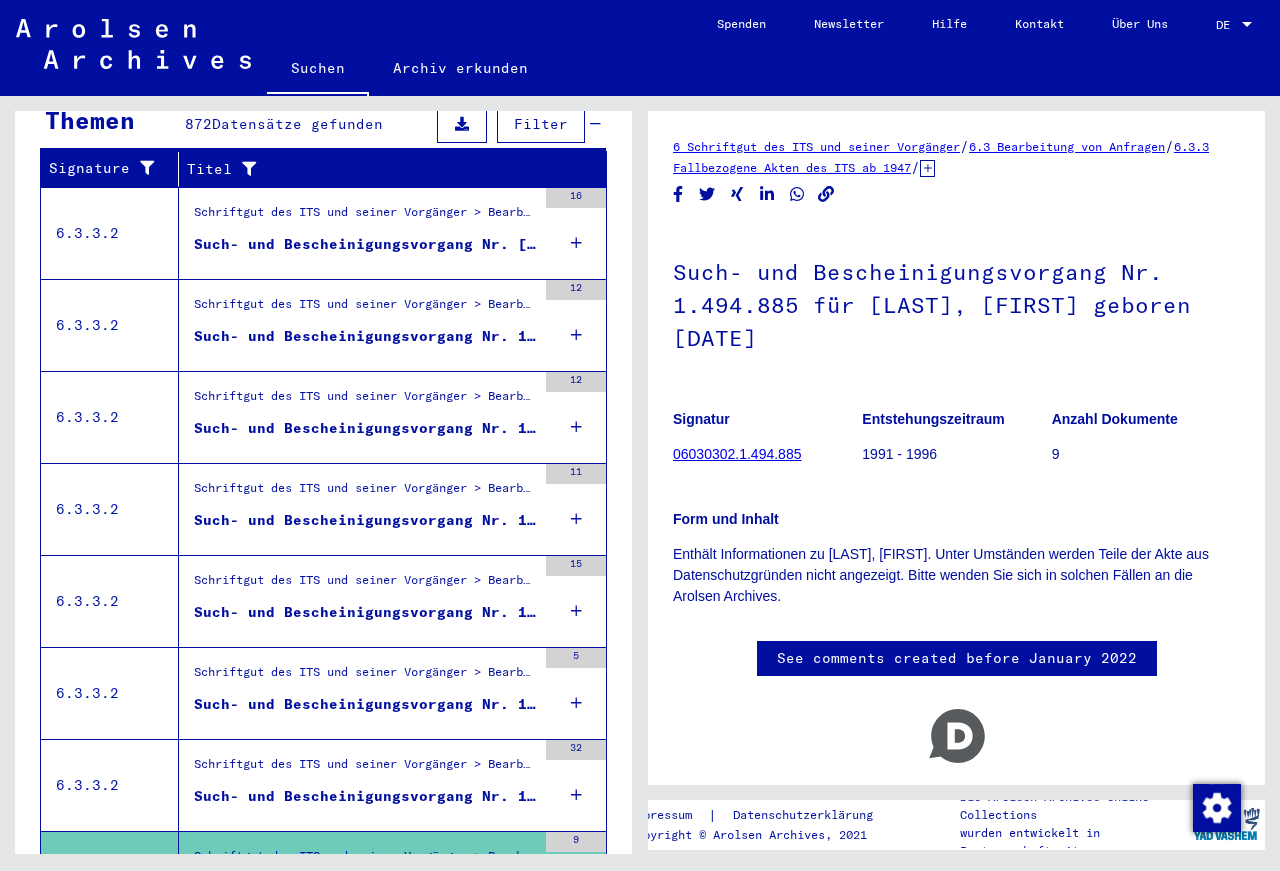 click on "Such- und Bescheinigungsvorgang Nr. 1.490.525 für [NAME], [NAME] geboren [DATE]" at bounding box center [365, 796] 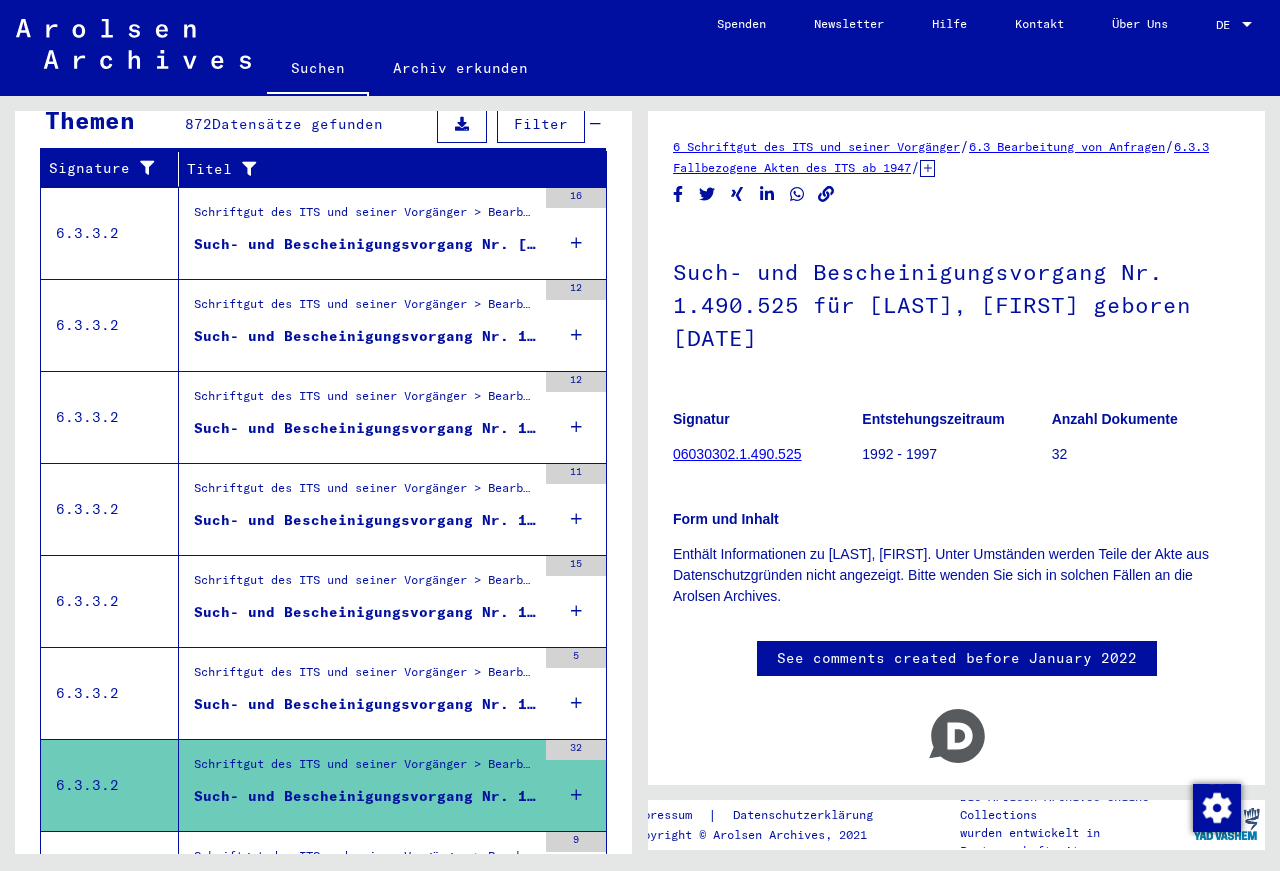 click on "Such- und Bescheinigungsvorgang Nr. 1.485.848 für [LAST], [FIRST] geboren [DATE]" at bounding box center [365, 704] 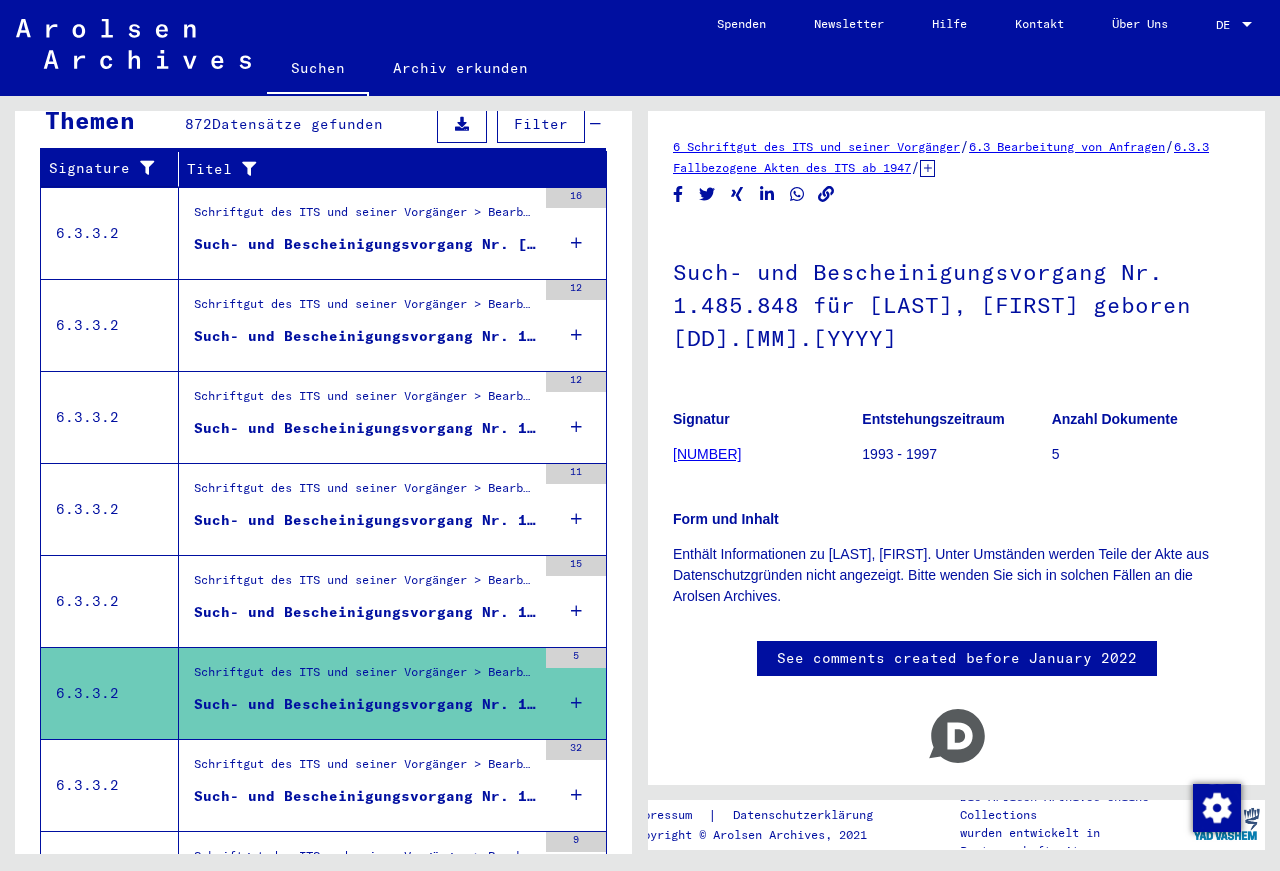 click on "Schriftgut des ITS und seiner Vorgänger > Bearbeitung von Anfragen > Fallbezogene Akten des ITS ab 1947 > T/D-Fallablage > Such- und Bescheinigungsvorgänge mit den (T/D-) Nummern von 1.250.000 bis 1.499.999 > Such- und Bescheinigungsvorgänge mit den (T/D-) Nummern von 1.485.000 bis 1.485.499" at bounding box center (365, 585) 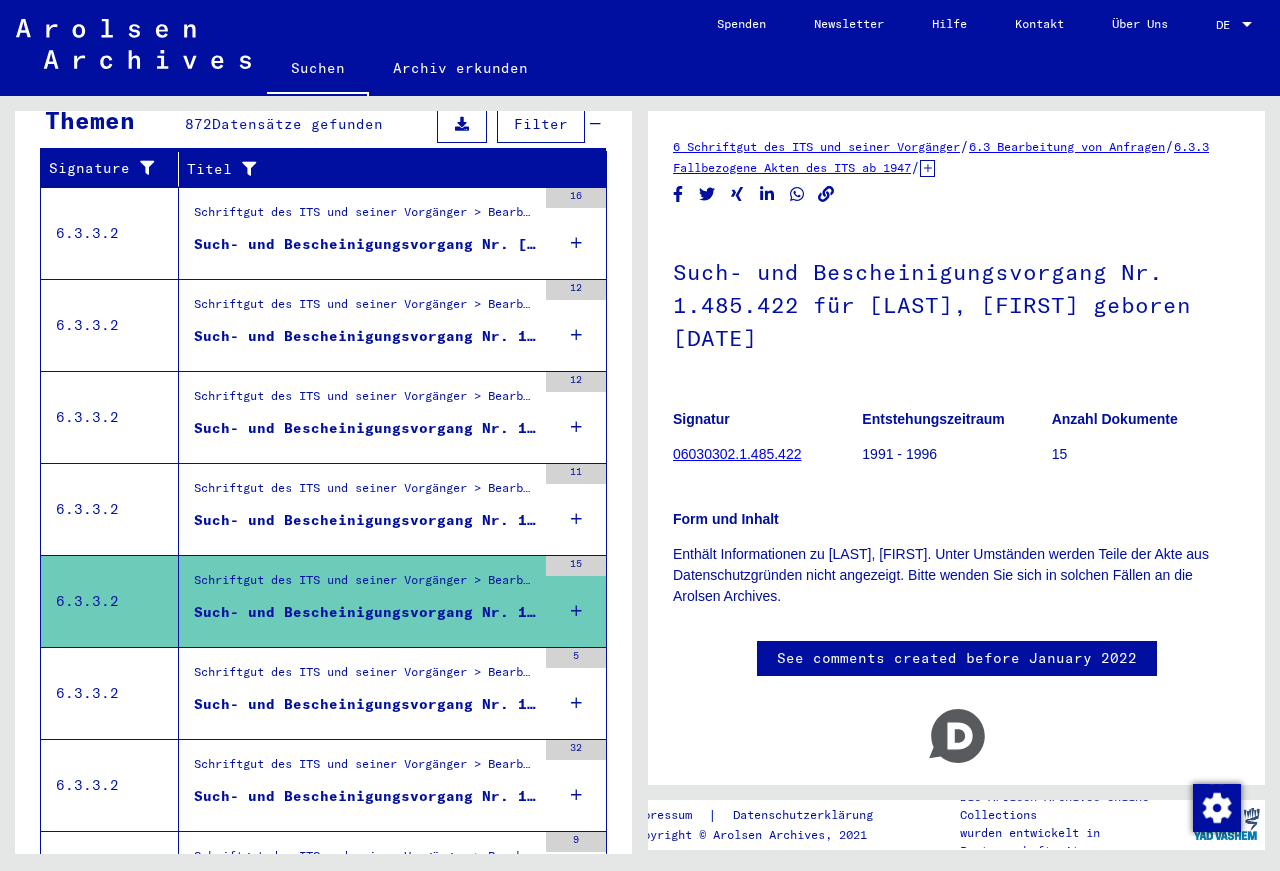 click on "Such- und Bescheinigungsvorgang Nr. [NUMBER] für [LAST], [FIRST] geboren [DATE]" at bounding box center [365, 520] 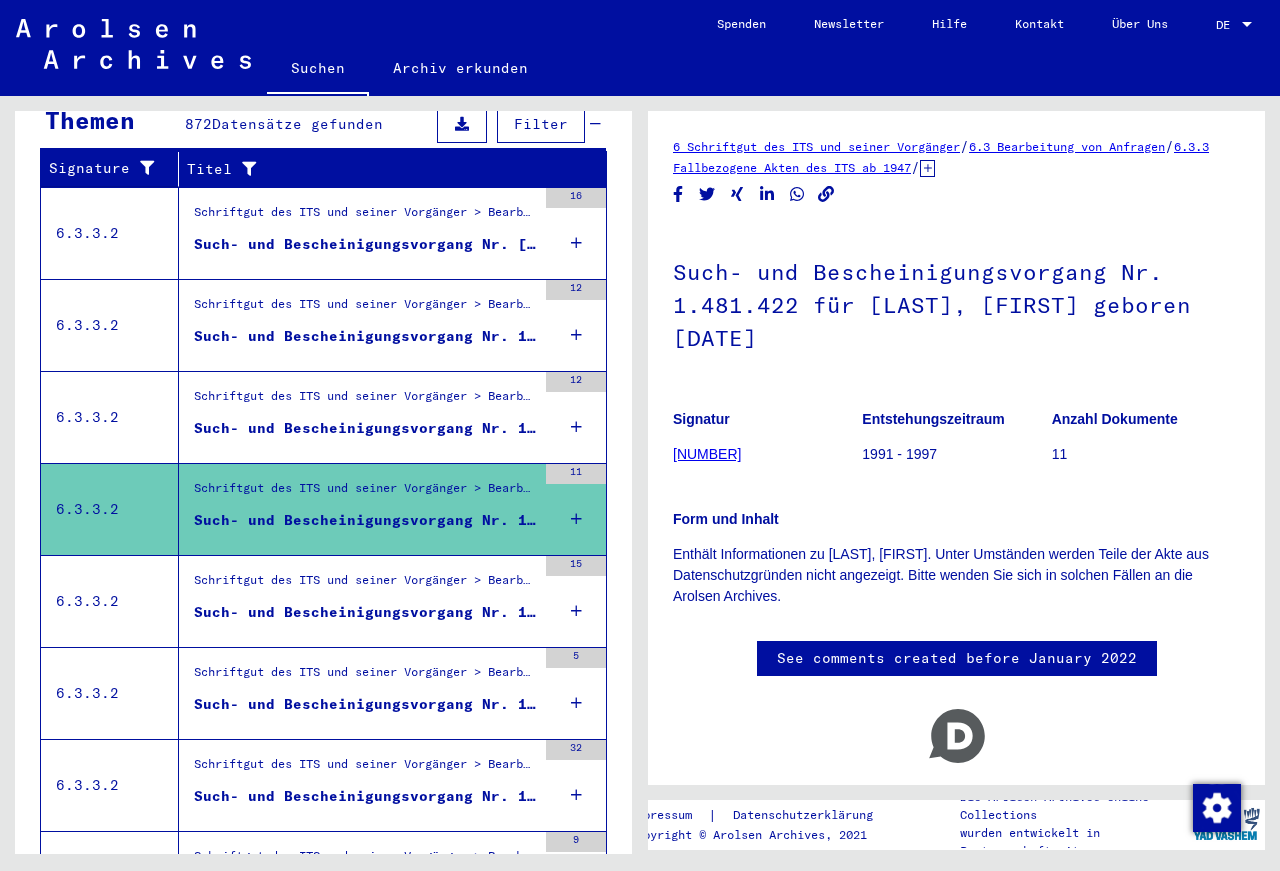 click on "Such- und Bescheinigungsvorgang Nr. [NUMBER] für [LAST], [FIRST] geboren [DATE]" at bounding box center (365, 428) 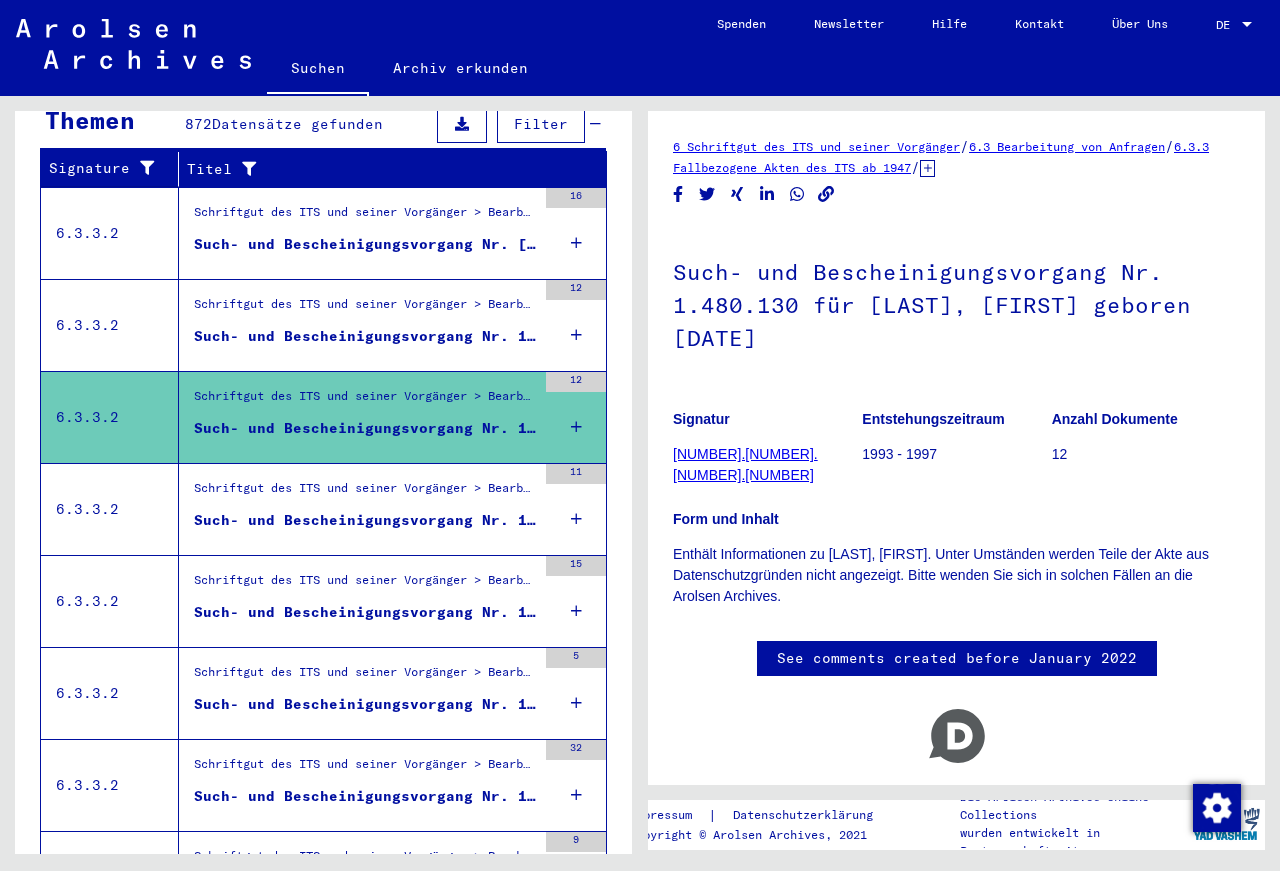 click on "Schriftgut des ITS und seiner Vorgänger > Bearbeitung von Anfragen > Fallbezogene Akten des ITS ab 1947 > T/D-Fallablage > Such- und Bescheinigungsvorgänge mit den (T/D-) Nummern von 1.250.000 bis 1.499.999 > Such- und Bescheinigungsvorgänge mit den (T/D-) Nummern von 1.478.000 bis 1.478.499" at bounding box center (365, 310) 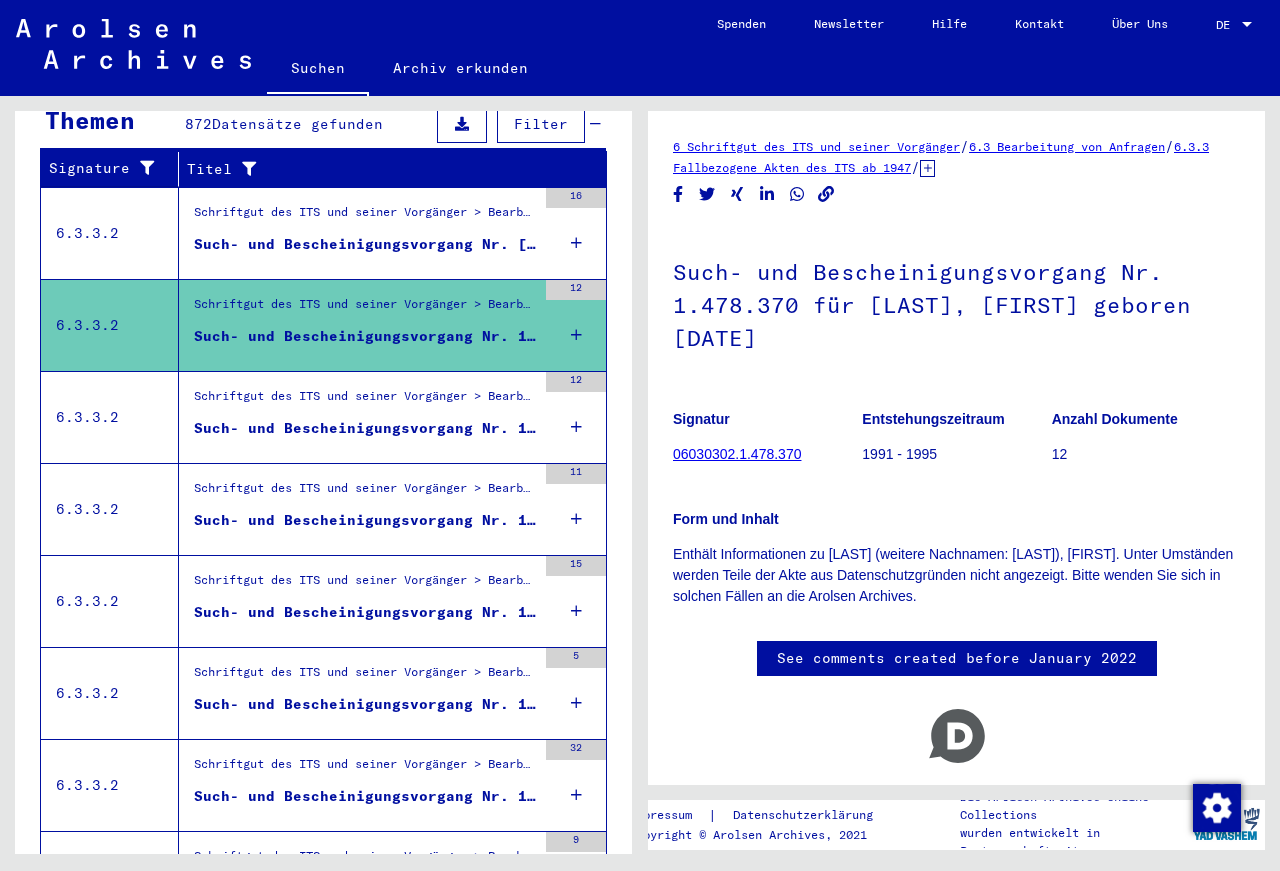 click on "Such- und Bescheinigungsvorgang Nr. 1.478.357 für [LAST], [FIRST] geboren [DATE]" at bounding box center (365, 244) 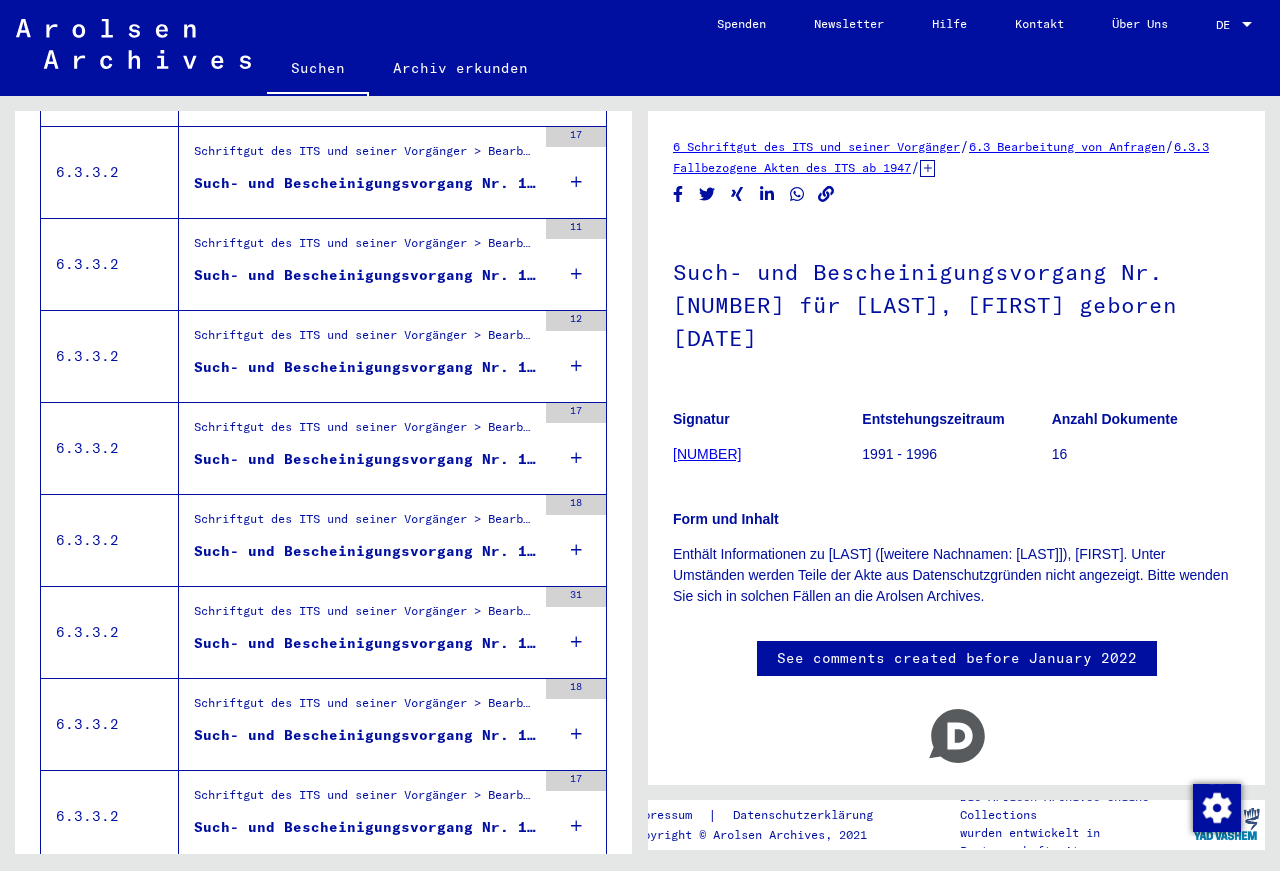 scroll, scrollTop: 2063, scrollLeft: 0, axis: vertical 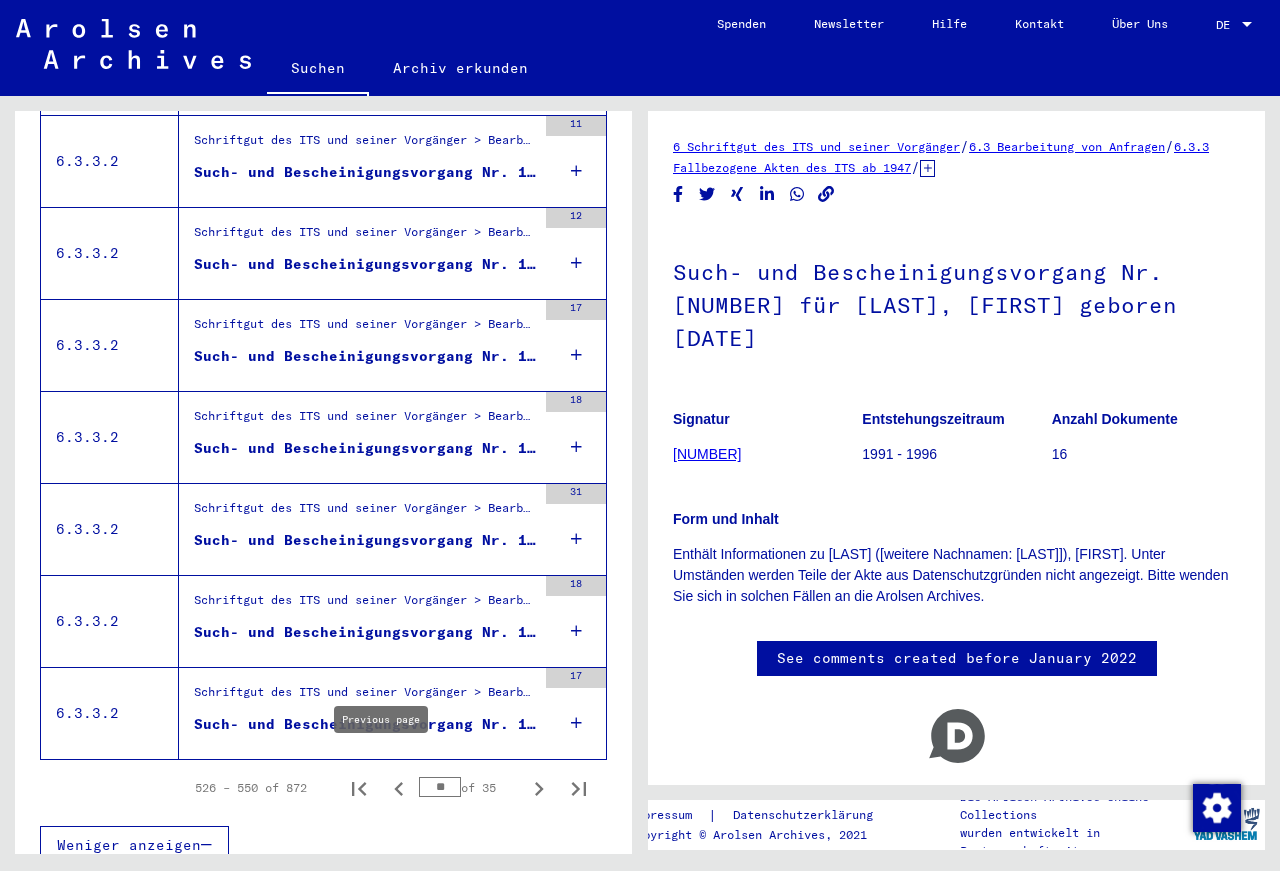 click 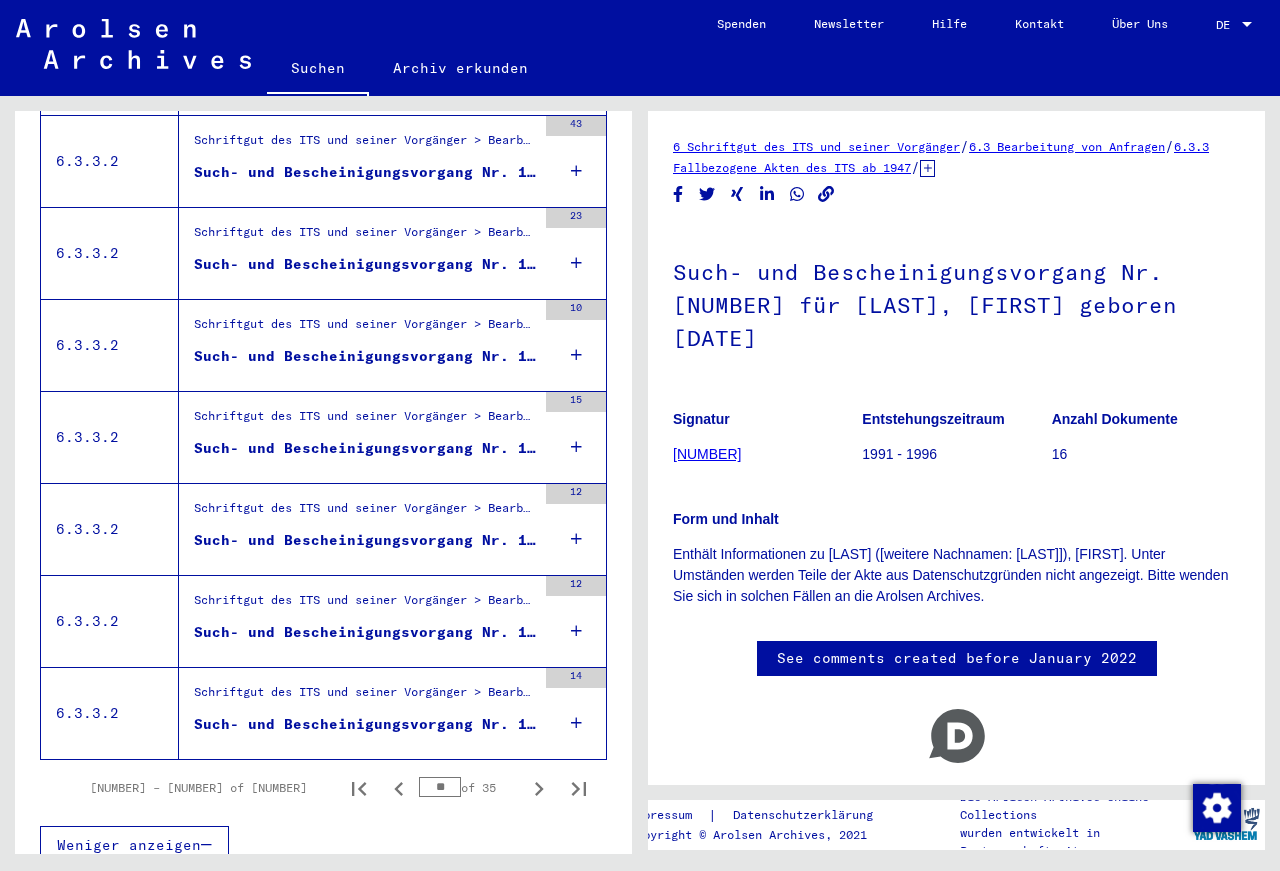 click on "Such- und Bescheinigungsvorgang Nr. 1.475.622 für [LAST], [FIRST] geboren [DATE]" at bounding box center (365, 724) 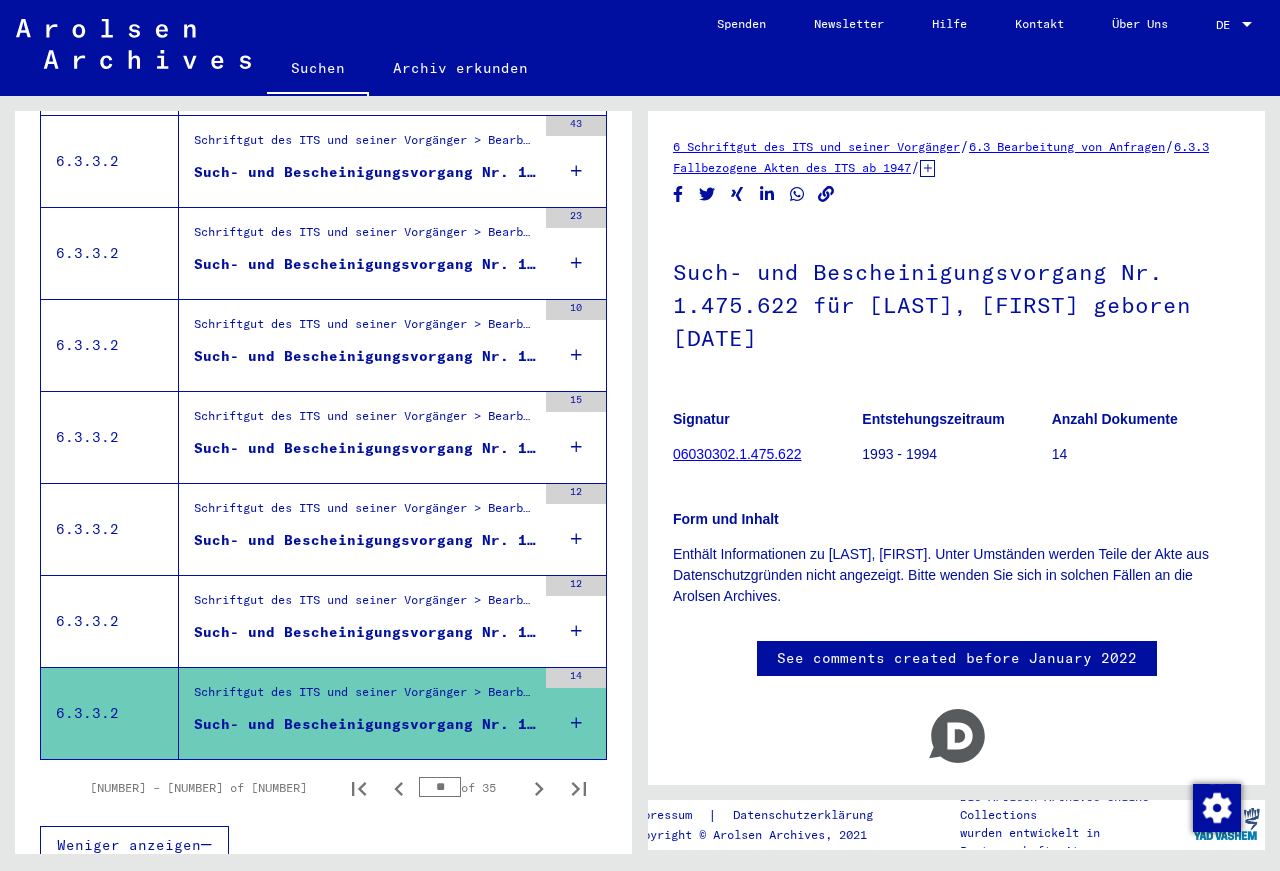click on "Such- und Bescheinigungsvorgang Nr. [NUMBER] für [LAST], [FIRST] geboren [DAY].[MONTH].[YEAR]" at bounding box center [365, 632] 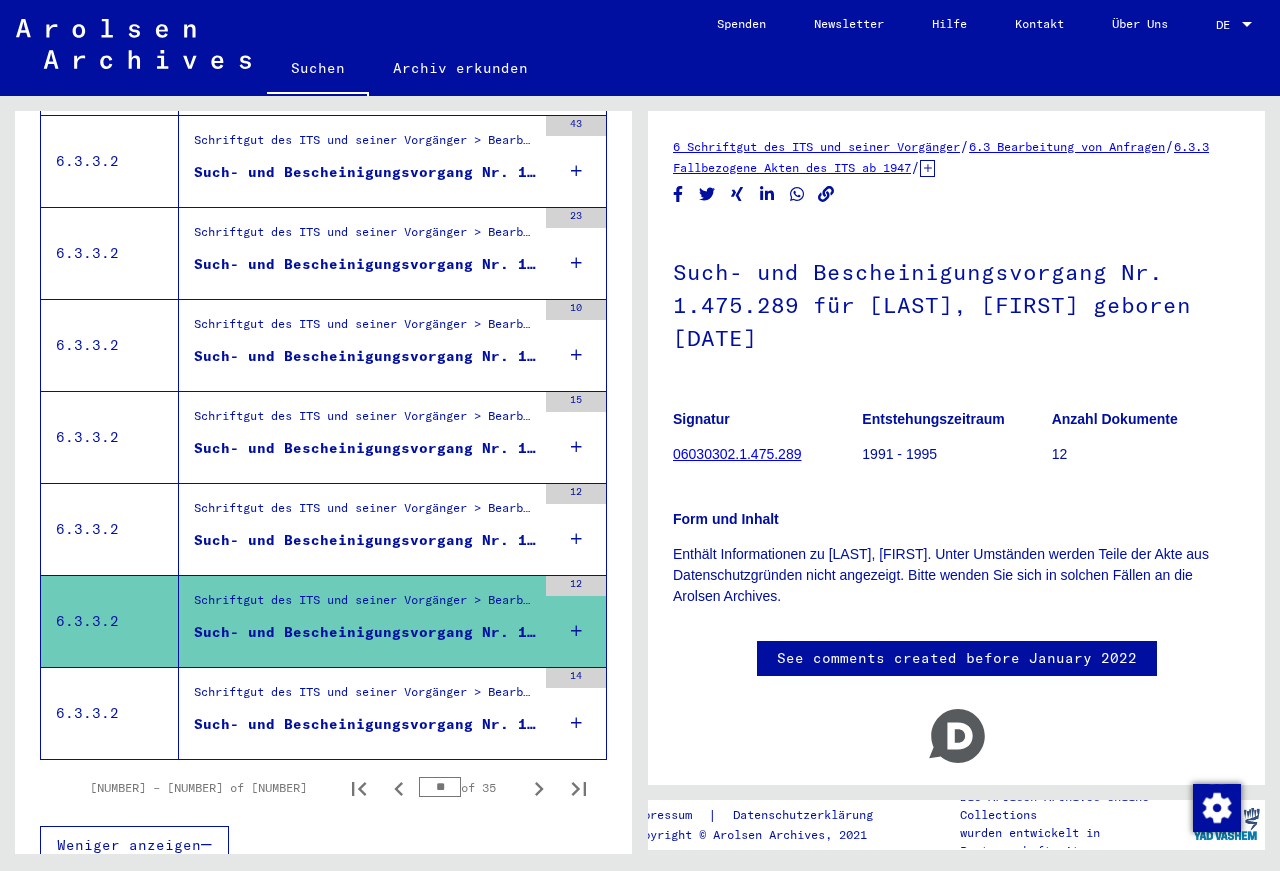 click on "Such- und Bescheinigungsvorgang Nr. 1.474.741 für [NAME], [NAME] geboren [DATE]" at bounding box center (365, 540) 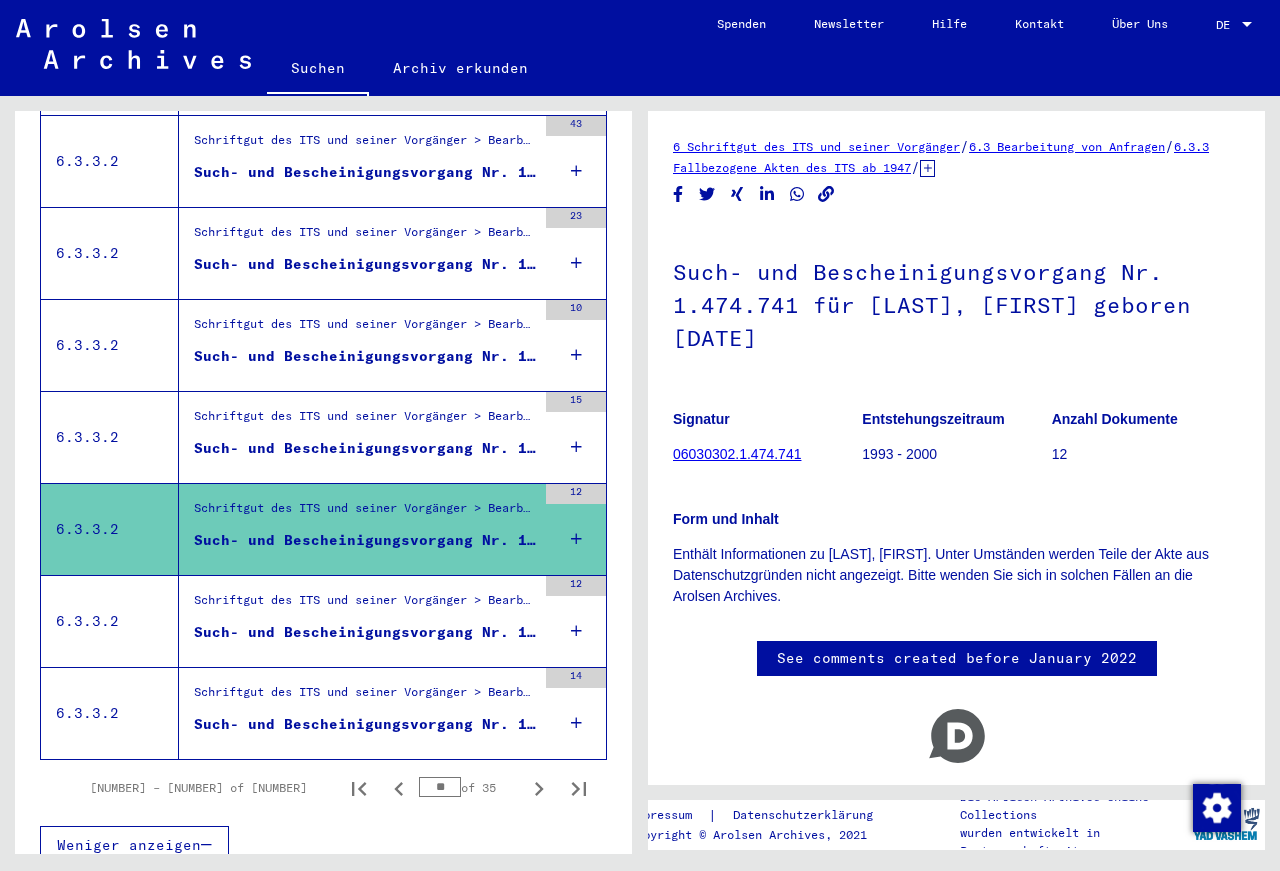 click on "Such- und Bescheinigungsvorgang Nr. 1.474.660 für [LAST], [FIRST] geboren [DATE]" at bounding box center [365, 448] 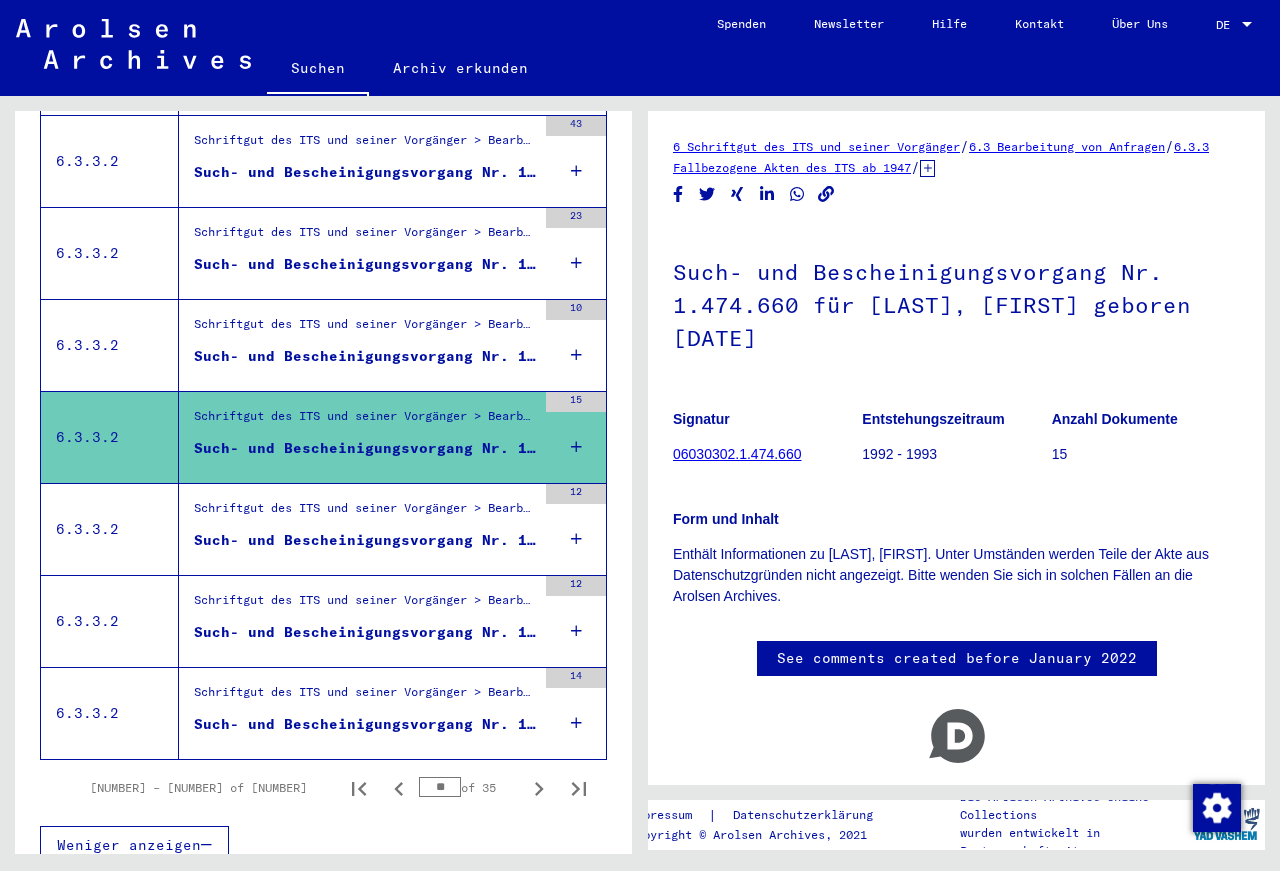 click on "Such- und Bescheinigungsvorgang Nr. 1.474.282 für [LAST], [FIRST] geboren [DATE]" at bounding box center [365, 356] 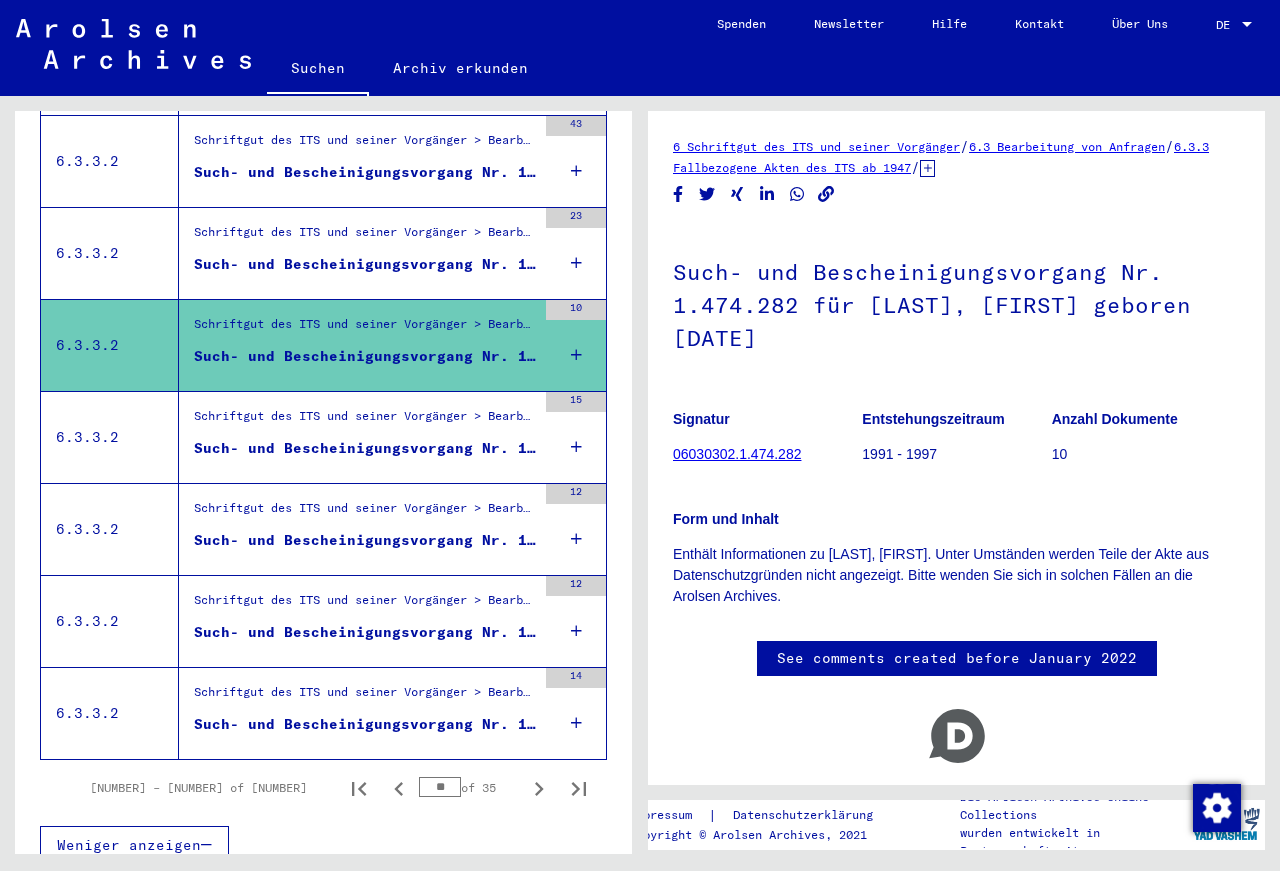 click on "Such- und Bescheinigungsvorgang Nr. 1.473.536 für [LAST], [FIRST] geboren [DATE]" at bounding box center [365, 264] 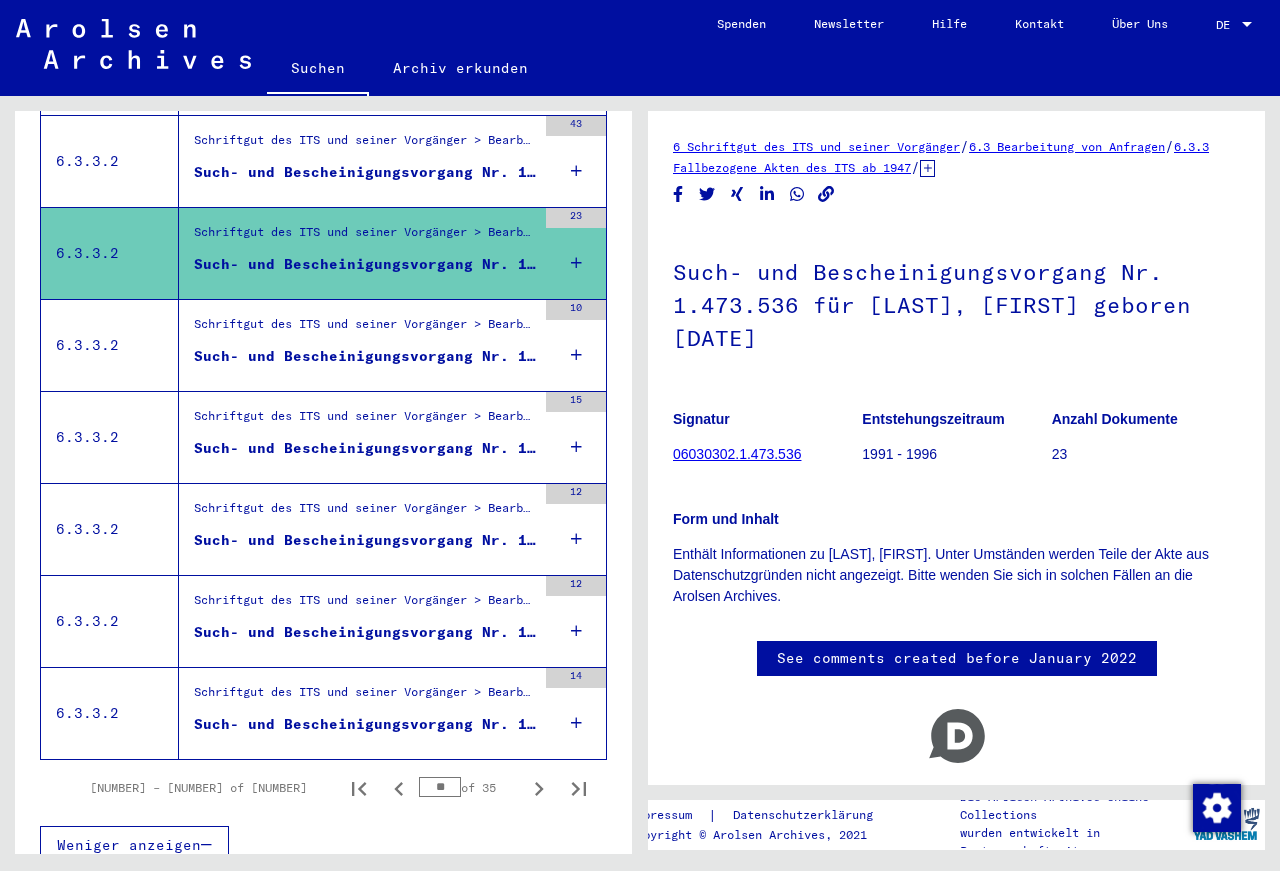 click on "Such- und Bescheinigungsvorgang Nr. 1.473.535 für [LAST], [FIRST] geboren [DATE]" at bounding box center [365, 177] 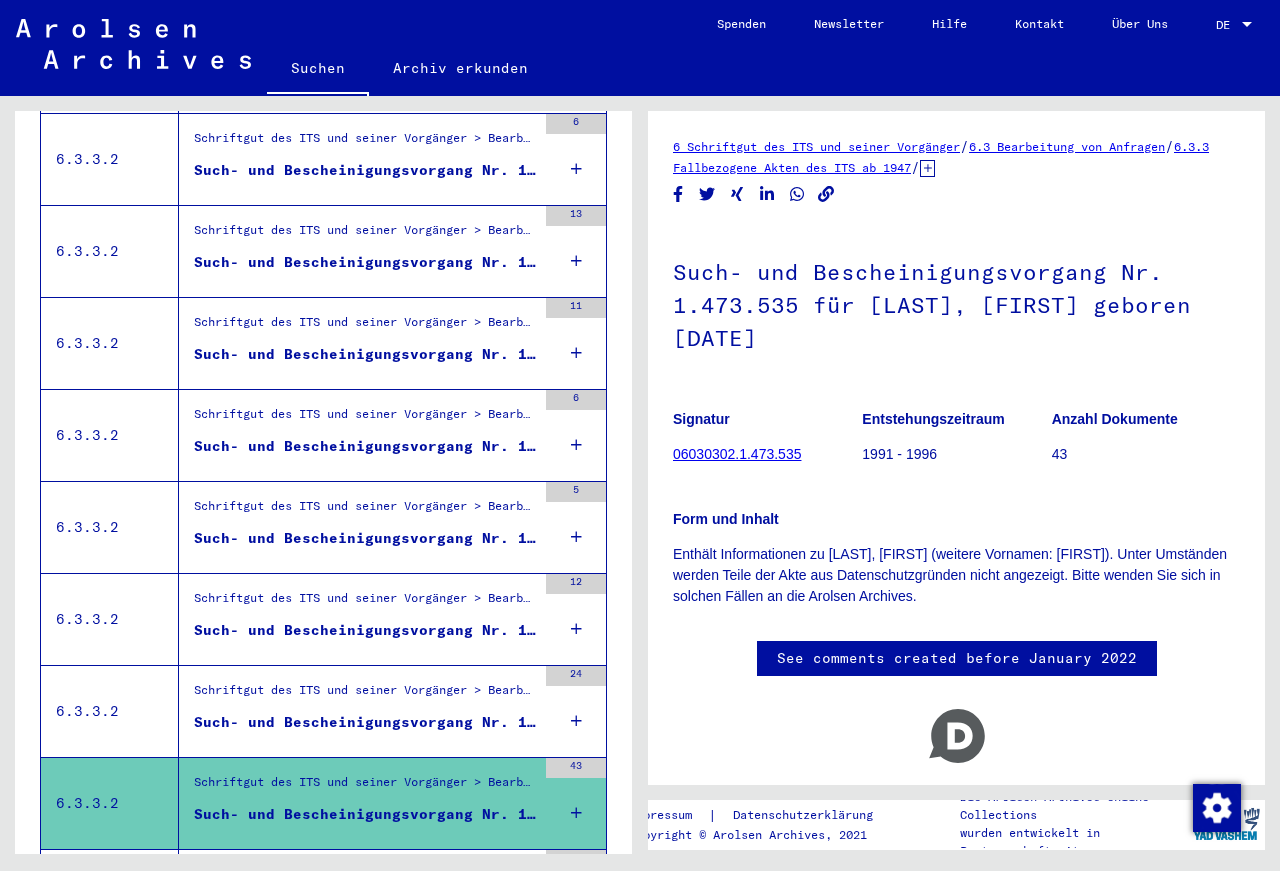 scroll, scrollTop: 1307, scrollLeft: 0, axis: vertical 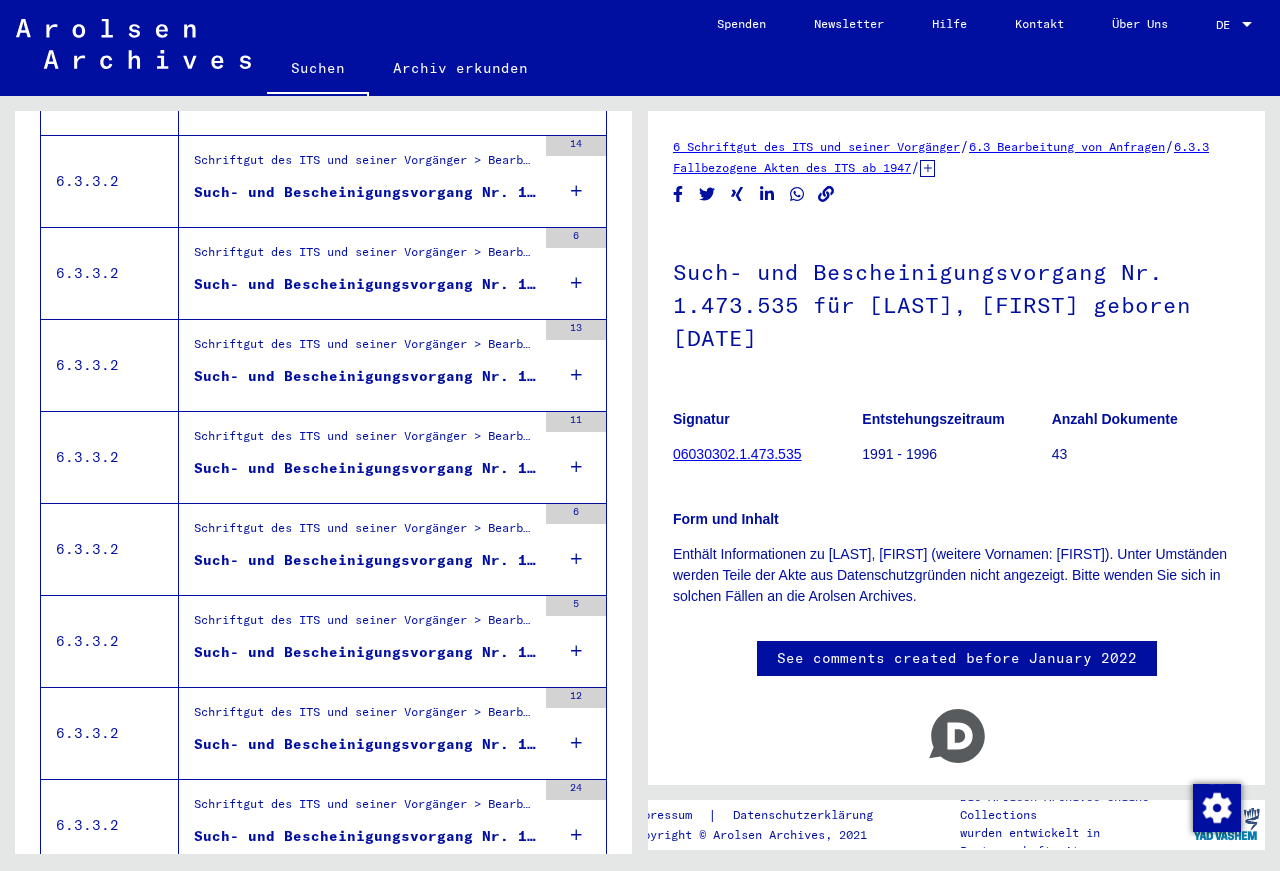 click on "Such- und Bescheinigungsvorgang Nr. 1.473.533 für [LAST], [FIRST] geboren [DATE]" at bounding box center [365, 836] 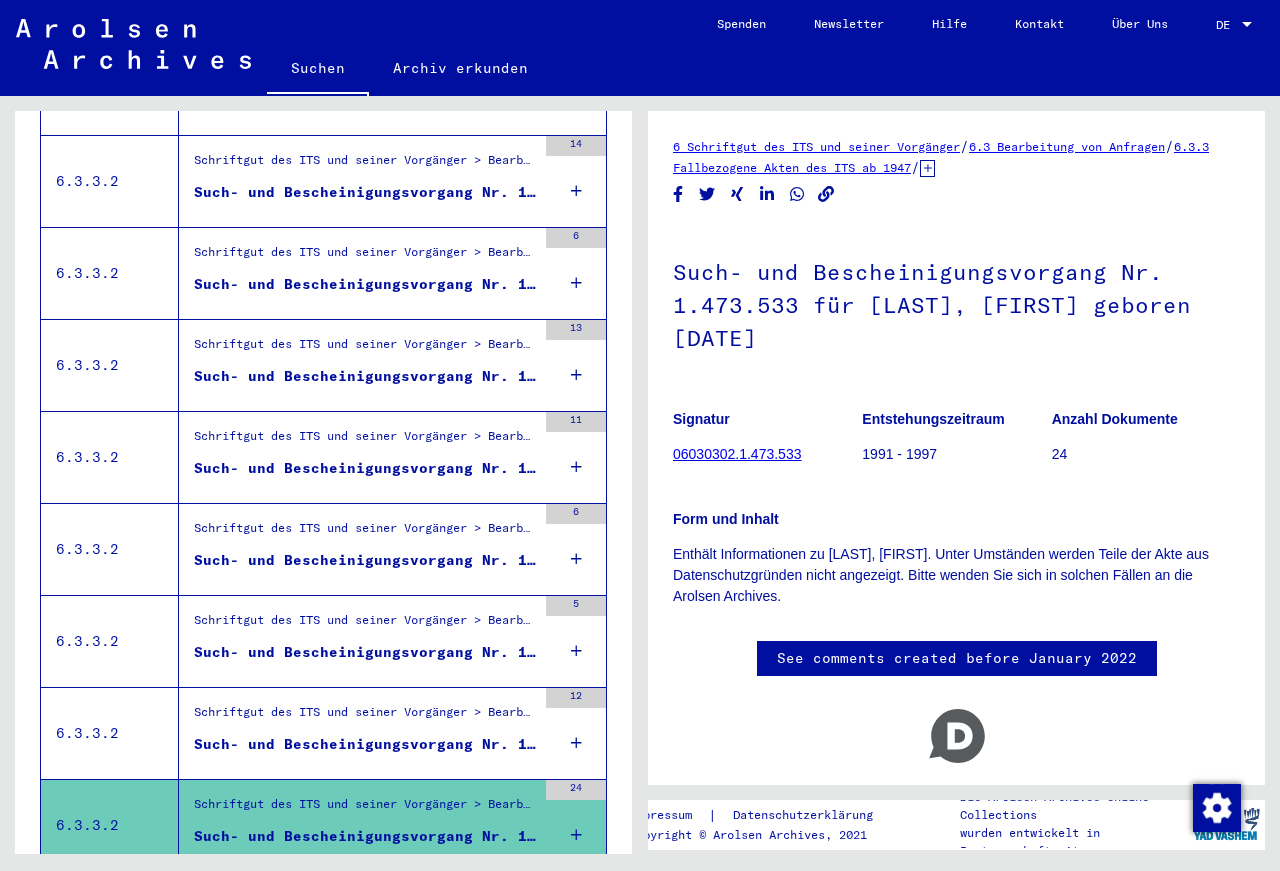 click on "Such- und Bescheinigungsvorgang Nr. [NUMBER] für [LAST], [FIRST] geboren [DATE] oder[DATE] oder[DATE]" at bounding box center (365, 744) 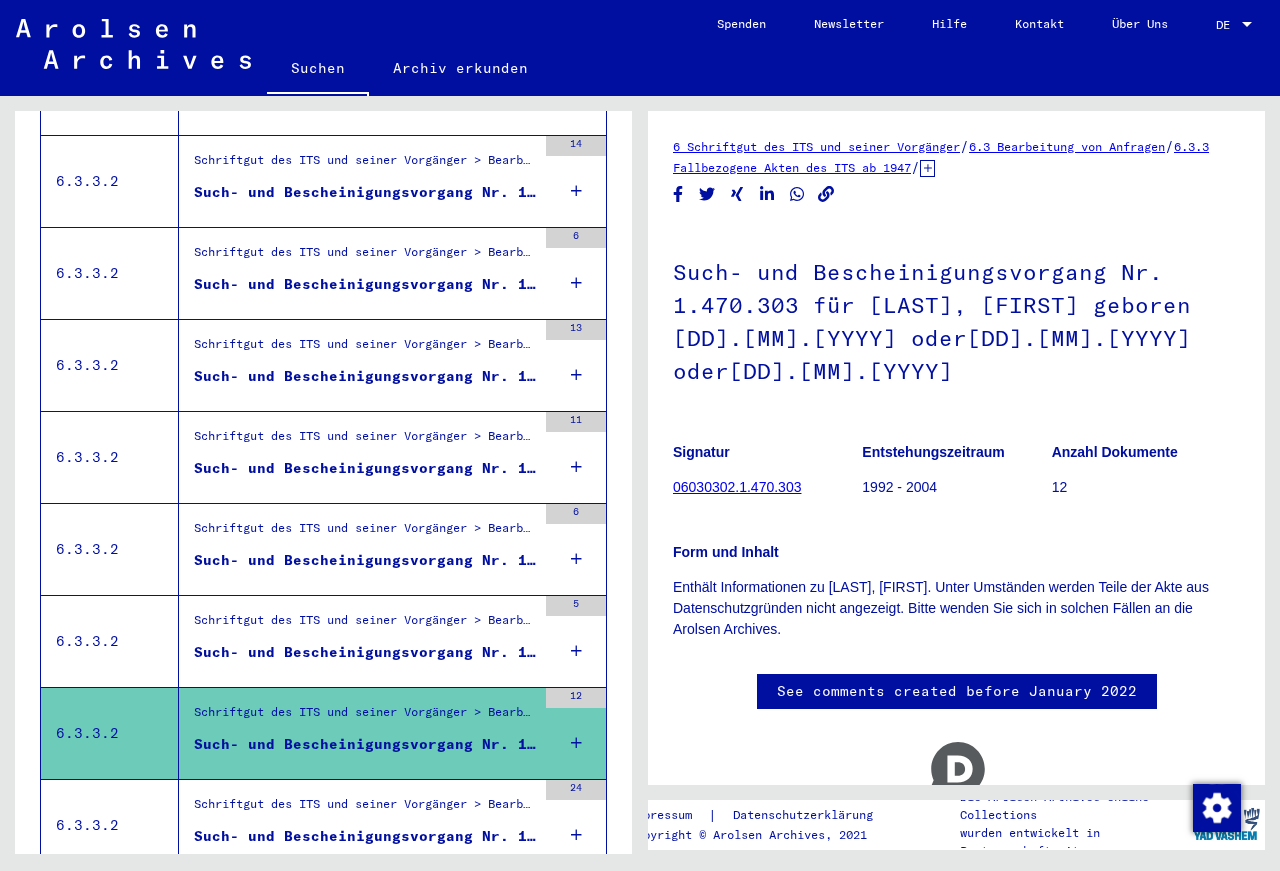 click on "Such- und Bescheinigungsvorgang Nr. [NUMBER] für [LAST], [FIRST] geboren [DATE]" at bounding box center (365, 652) 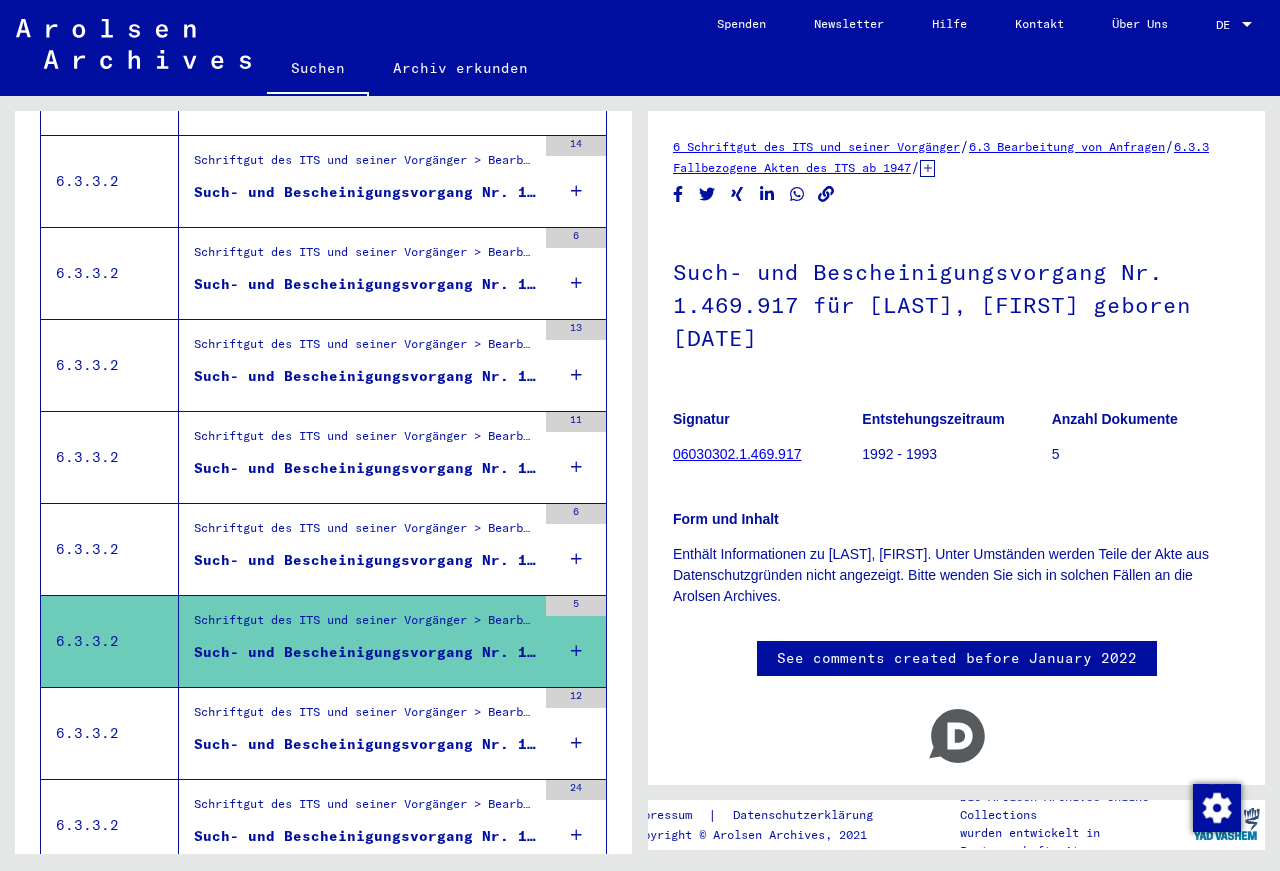 click on "Such- und Bescheinigungsvorgang Nr. 1.467.918 für [NAME], [NAME] geboren [DATE]" at bounding box center (365, 560) 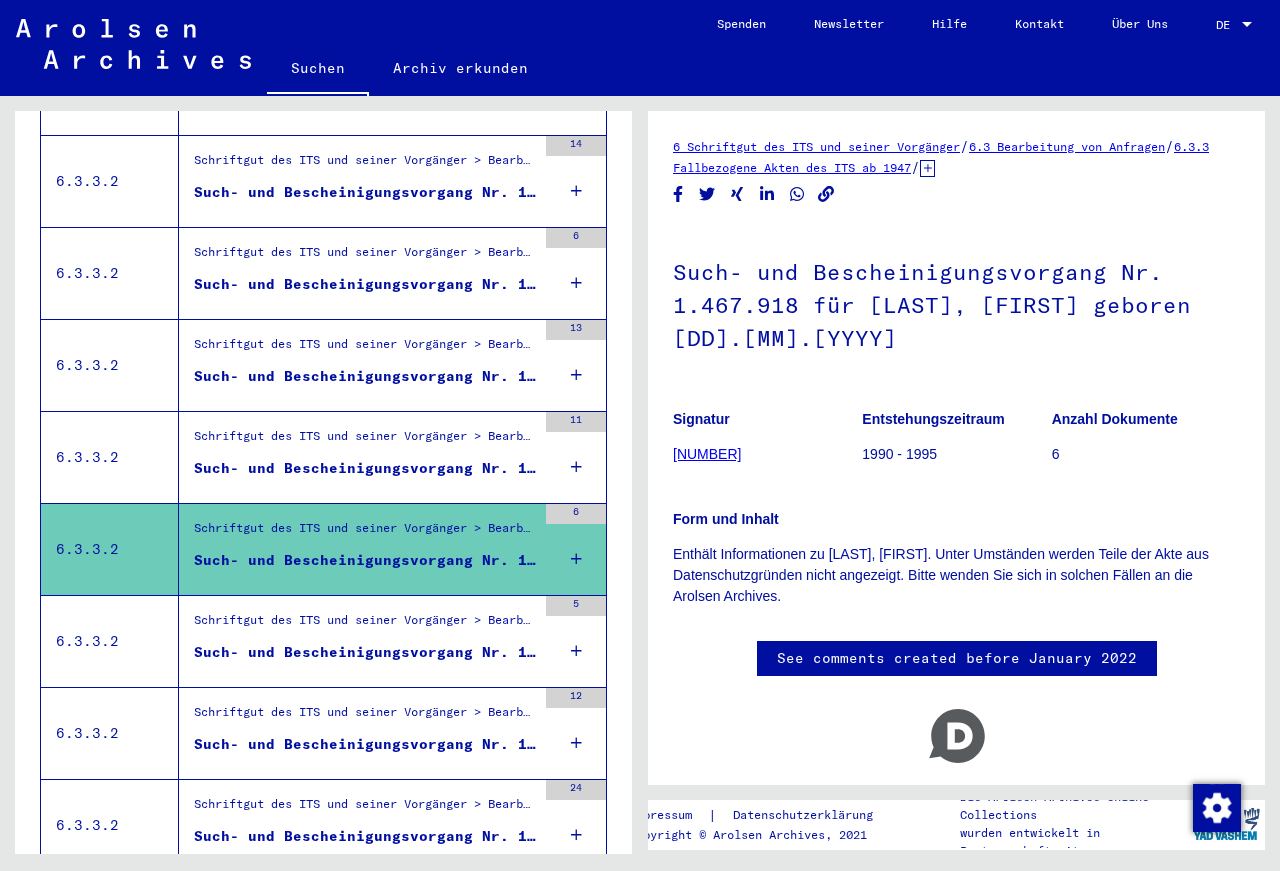click on "Such- und Bescheinigungsvorgang Nr. 1.467.580 für [LAST], [FIRST] geboren [DATE]" at bounding box center (365, 468) 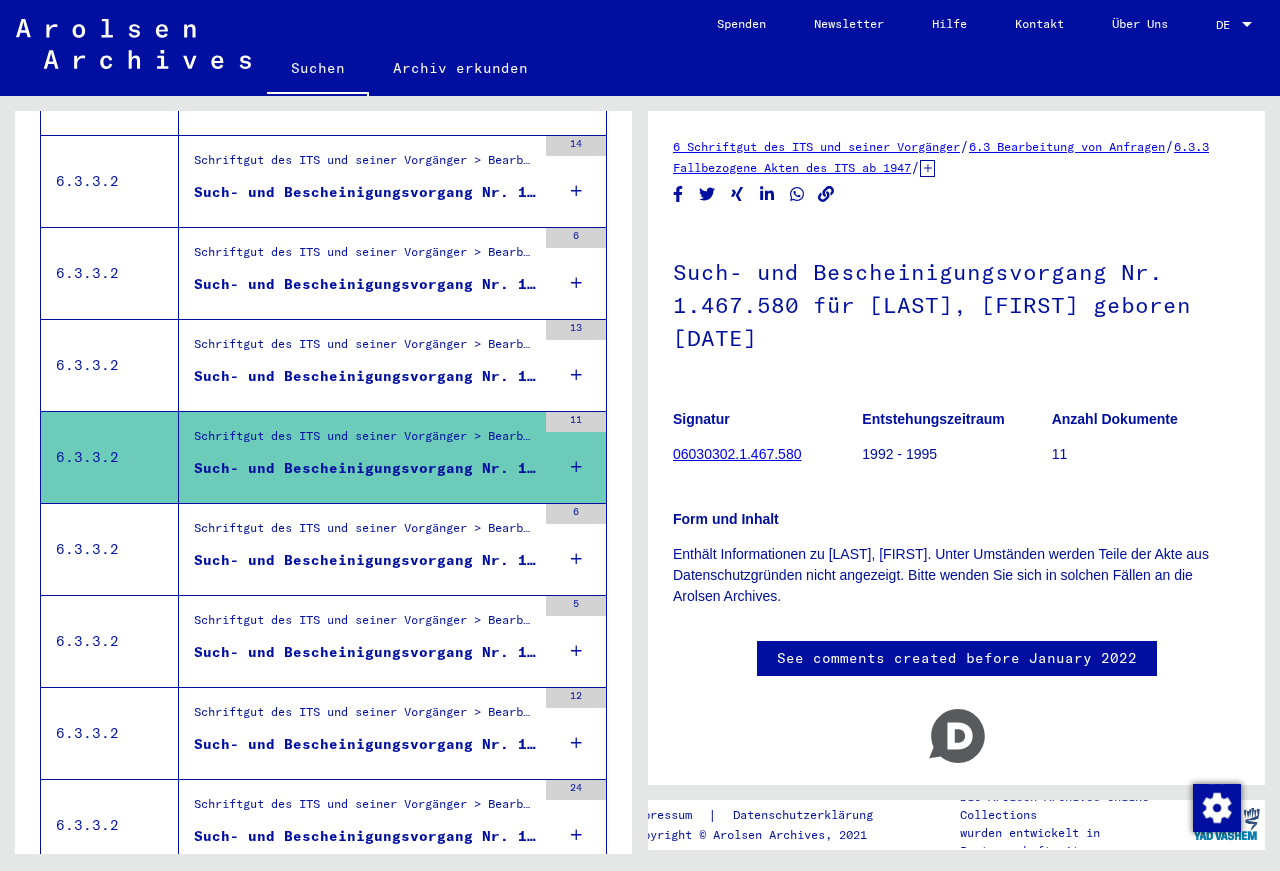 click on "Such- und Bescheinigungsvorgang Nr. [NUMBER] für [LAST], [FIRST] geboren [DATE]" at bounding box center (365, 376) 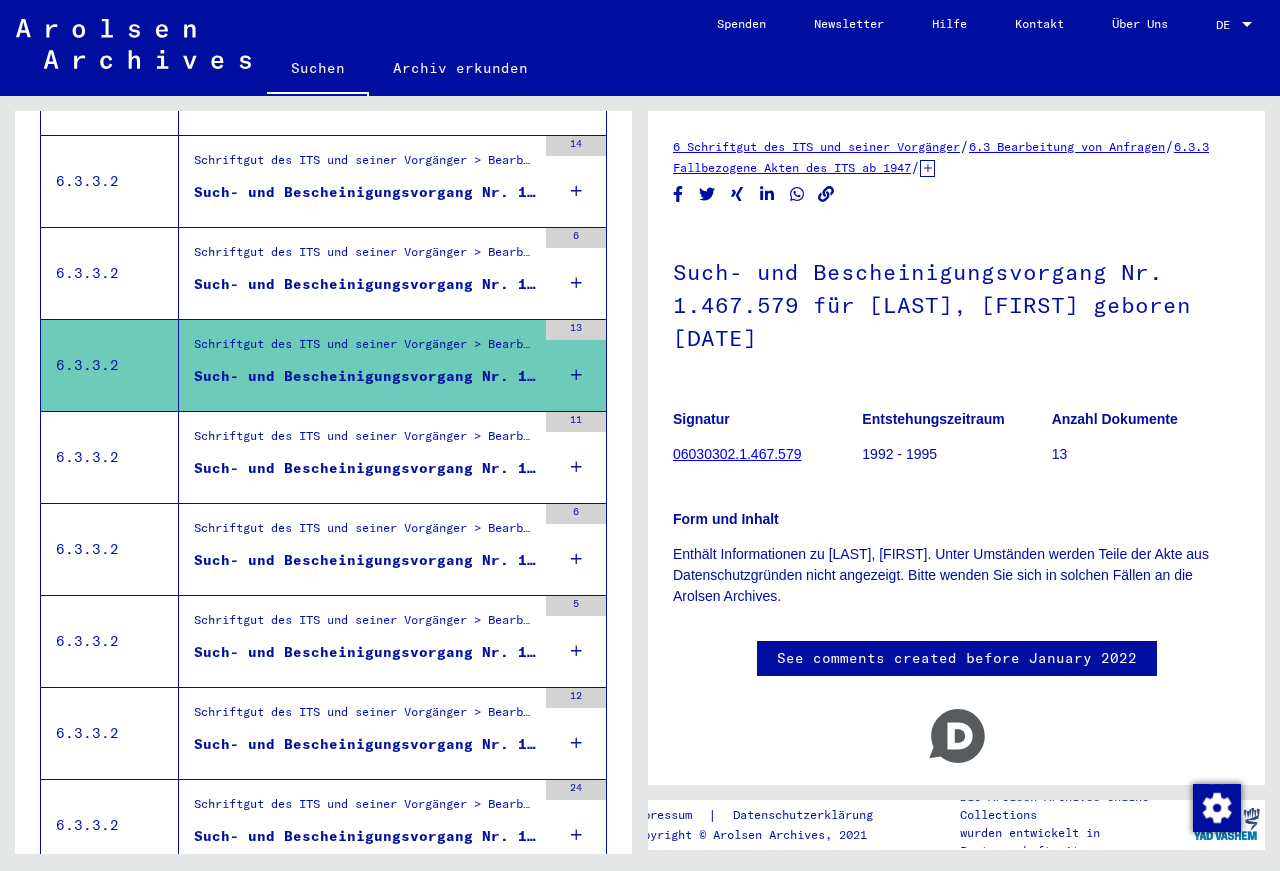 click on "Such- und Bescheinigungsvorgang Nr. 1.465.233 für [NAME], [NAME] geboren [DATE]" at bounding box center [365, 284] 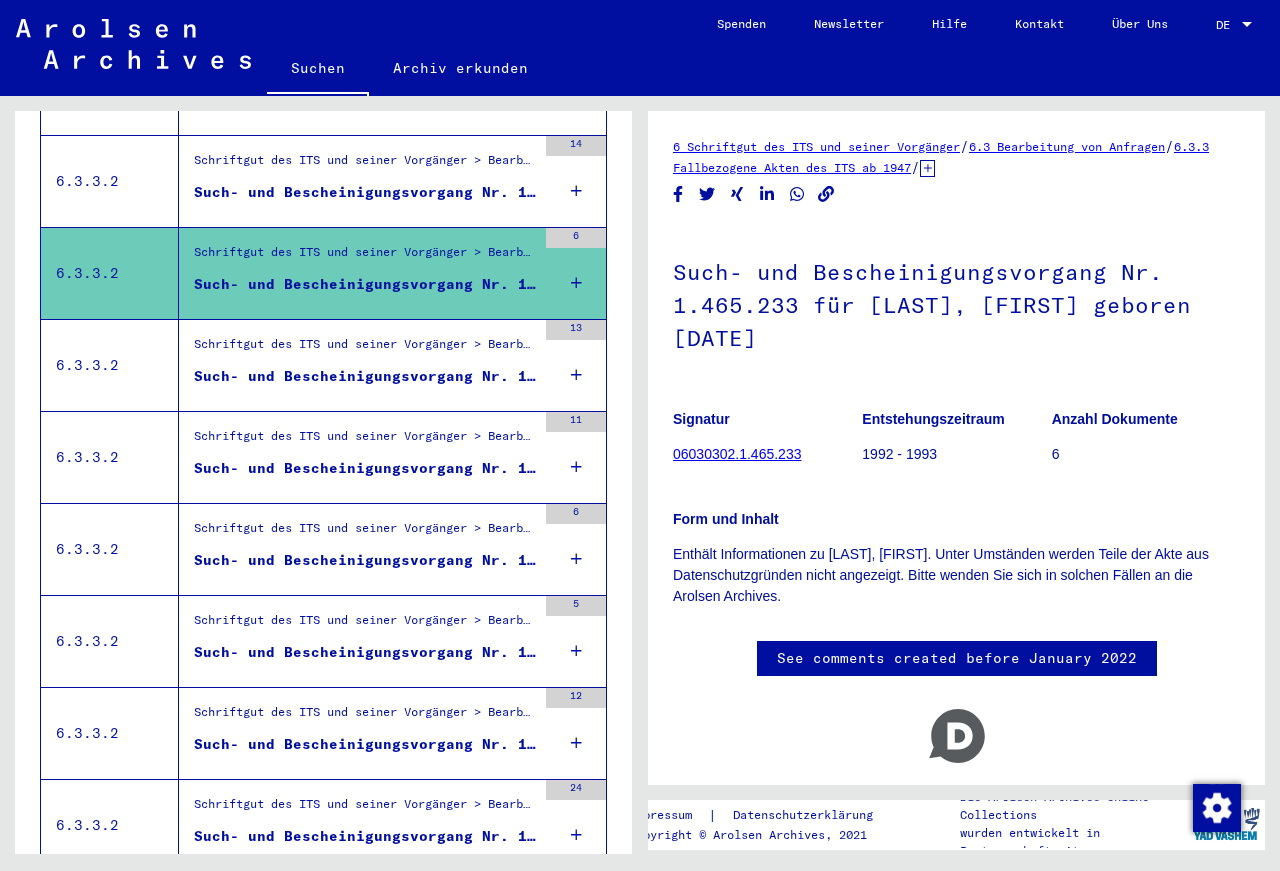 click on "Such- und Bescheinigungsvorgang Nr. 1.464.907 für [LAST], [FIRST] geboren [DATE]" at bounding box center [365, 192] 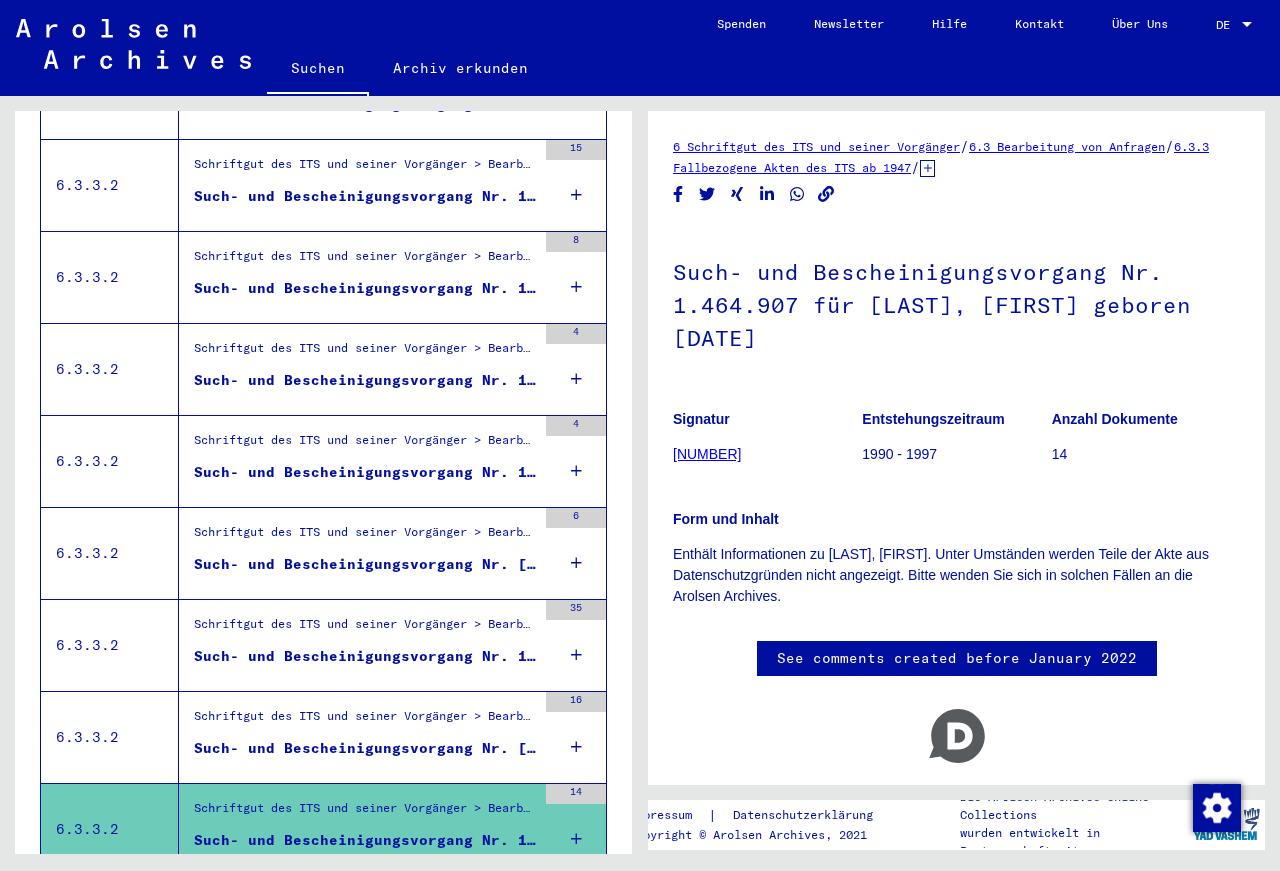 scroll, scrollTop: 551, scrollLeft: 0, axis: vertical 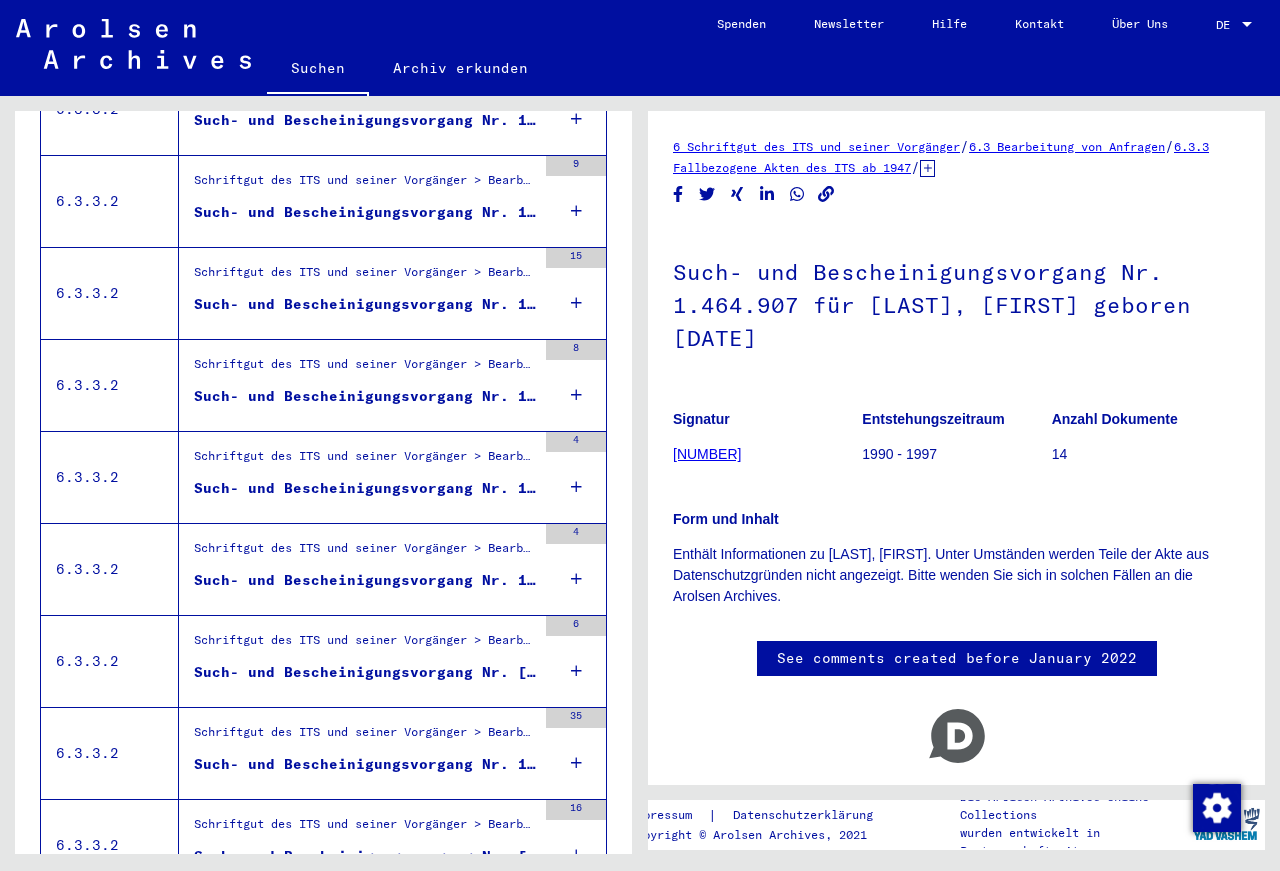 click on "Schriftgut des ITS und seiner Vorgänger > Bearbeitung von Anfragen > Fallbezogene Akten des ITS ab 1947 > T/D-Fallablage > Such- und Bescheinigungsvorgänge mit den (T/D-) Nummern von 1.250.000 bis 1.499.999 > Such- und Bescheinigungsvorgänge mit den (T/D-) Nummern von 1.464.000 bis 1.464.499" at bounding box center (365, 829) 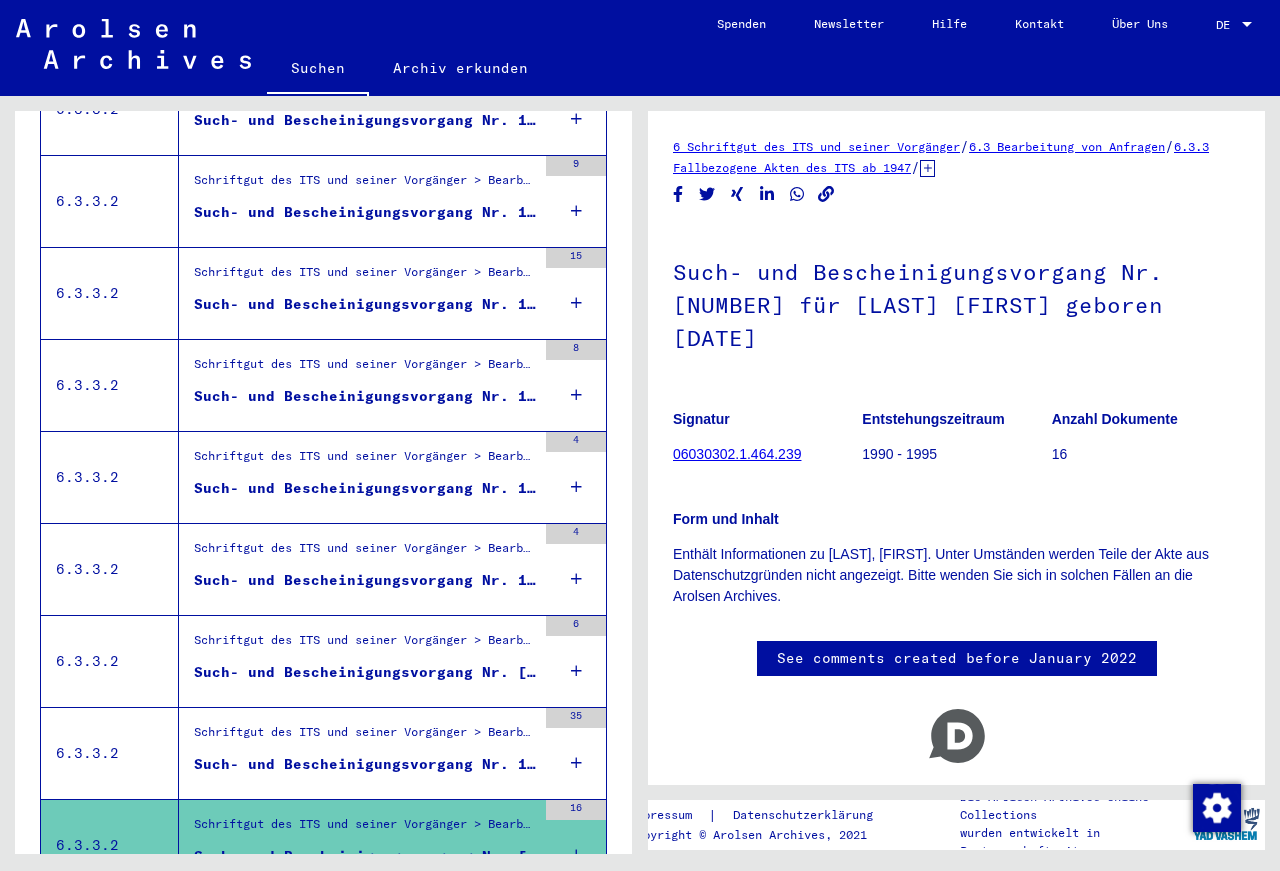 click on "Such- und Bescheinigungsvorgang Nr. [NUMBER] für [LAST], [FIRST] geboren [DATE] oder[DATE]" at bounding box center [365, 764] 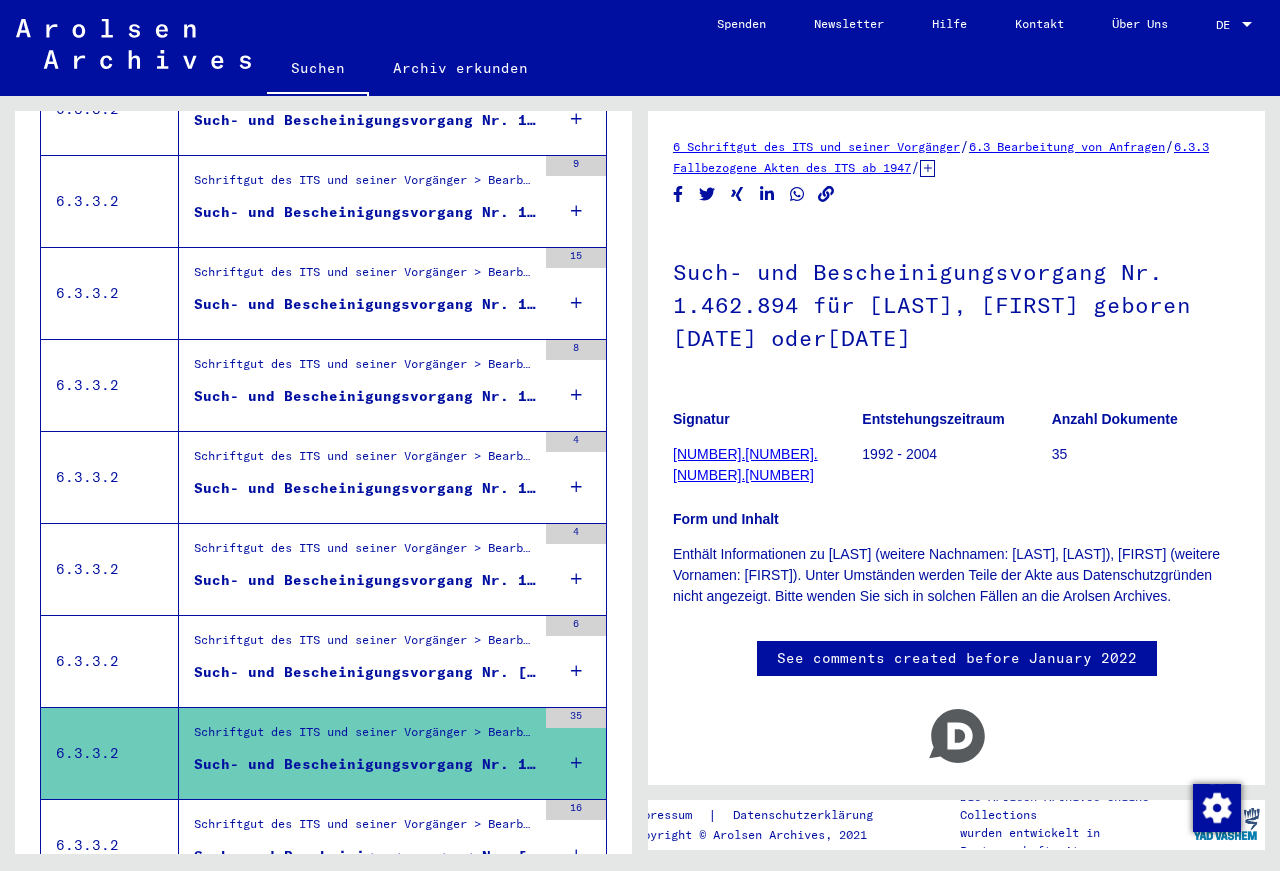 click on "Schriftgut des ITS und seiner Vorgänger > Bearbeitung von Anfragen > Fallbezogene Akten des ITS ab 1947 > T/D-Fallablage > Such- und Bescheinigungsvorgänge mit den (T/D-) Nummern von 1.250.000 bis 1.499.999 > Such- und Bescheinigungsvorgänge mit den (T/D-) Nummern von 1.462.000 bis 1.462.499 Such- und Bescheinigungsvorgang Nr. 1.462.368 für RUTKOWSKIO, CZESLAW geboren 23.07.1923" at bounding box center [365, 661] 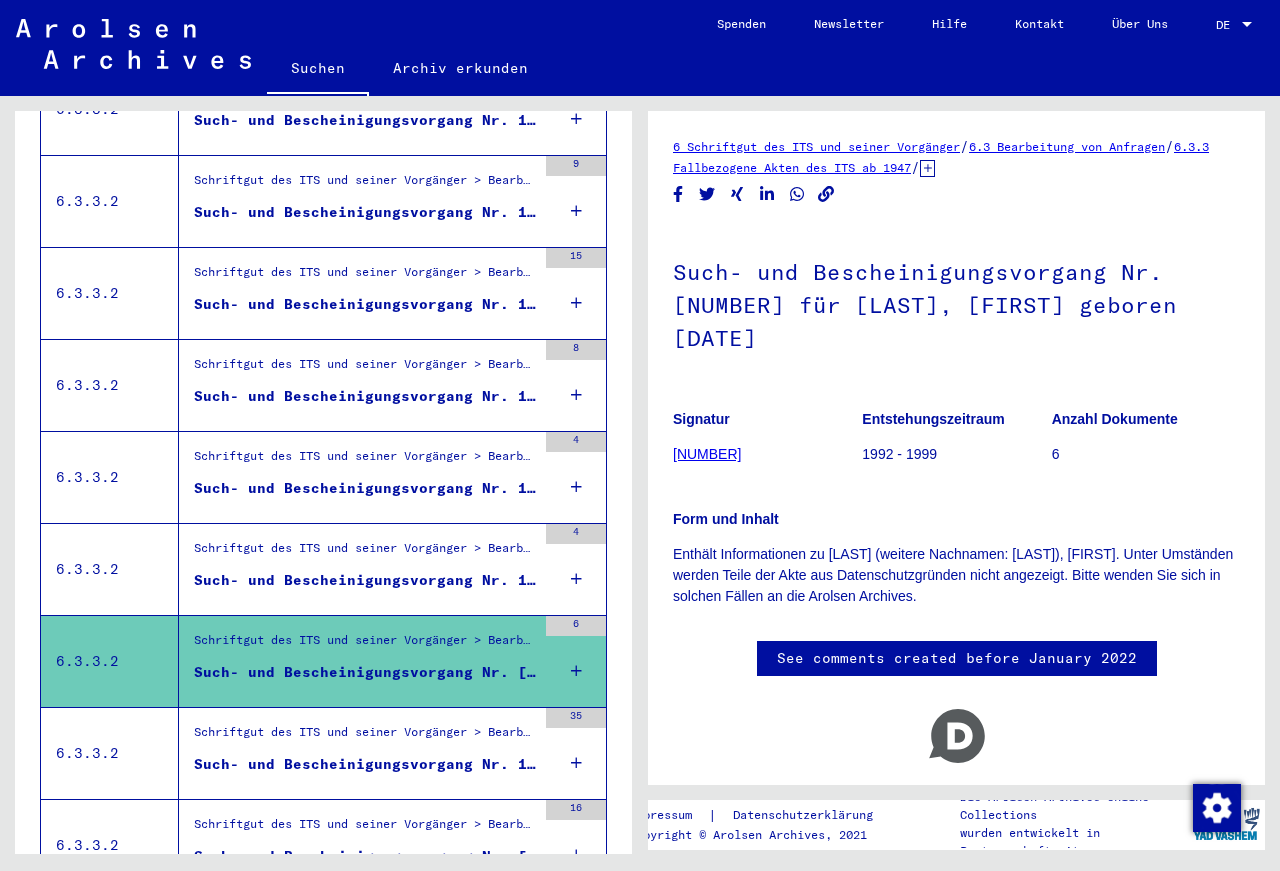 click on "Such- und Bescheinigungsvorgang Nr. 1.455.591 für [LAST], [FIRST] geboren [DATE]" at bounding box center [365, 585] 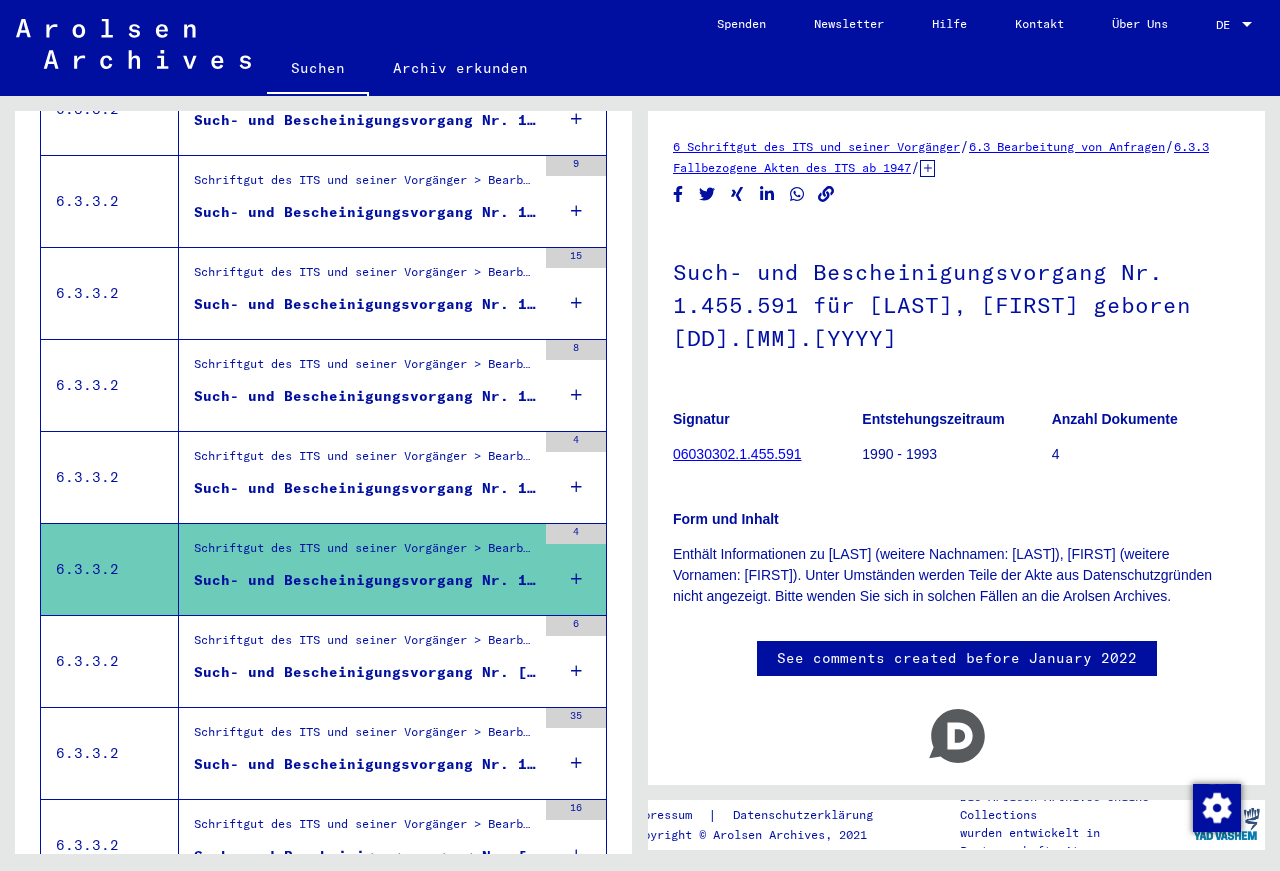 click on "Schriftgut des ITS und seiner Vorgänger > Bearbeitung von Anfragen > Fallbezogene Akten des ITS ab 1947 > T/D-Fallablage > Such- und Bescheinigungsvorgänge mit den (T/D-) Nummern von 1.250.000 bis 1.499.999 > Such- und Bescheinigungsvorgänge mit den (T/D-) Nummern von 1.450.500 bis 1.450.999" at bounding box center [365, 461] 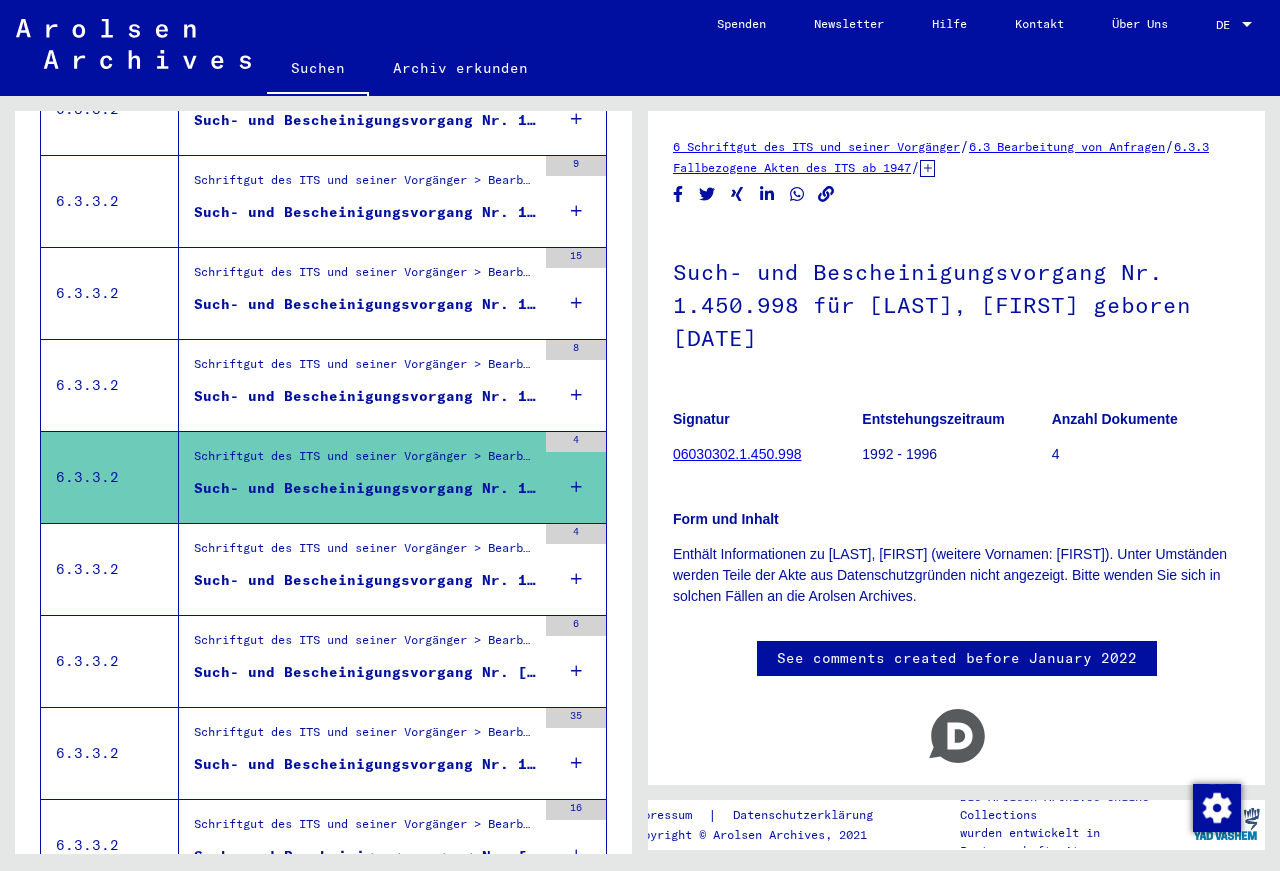 click on "Such- und Bescheinigungsvorgang Nr. [NUMBER] für [LAST], [FIRST] geboren [DATE]" at bounding box center [365, 396] 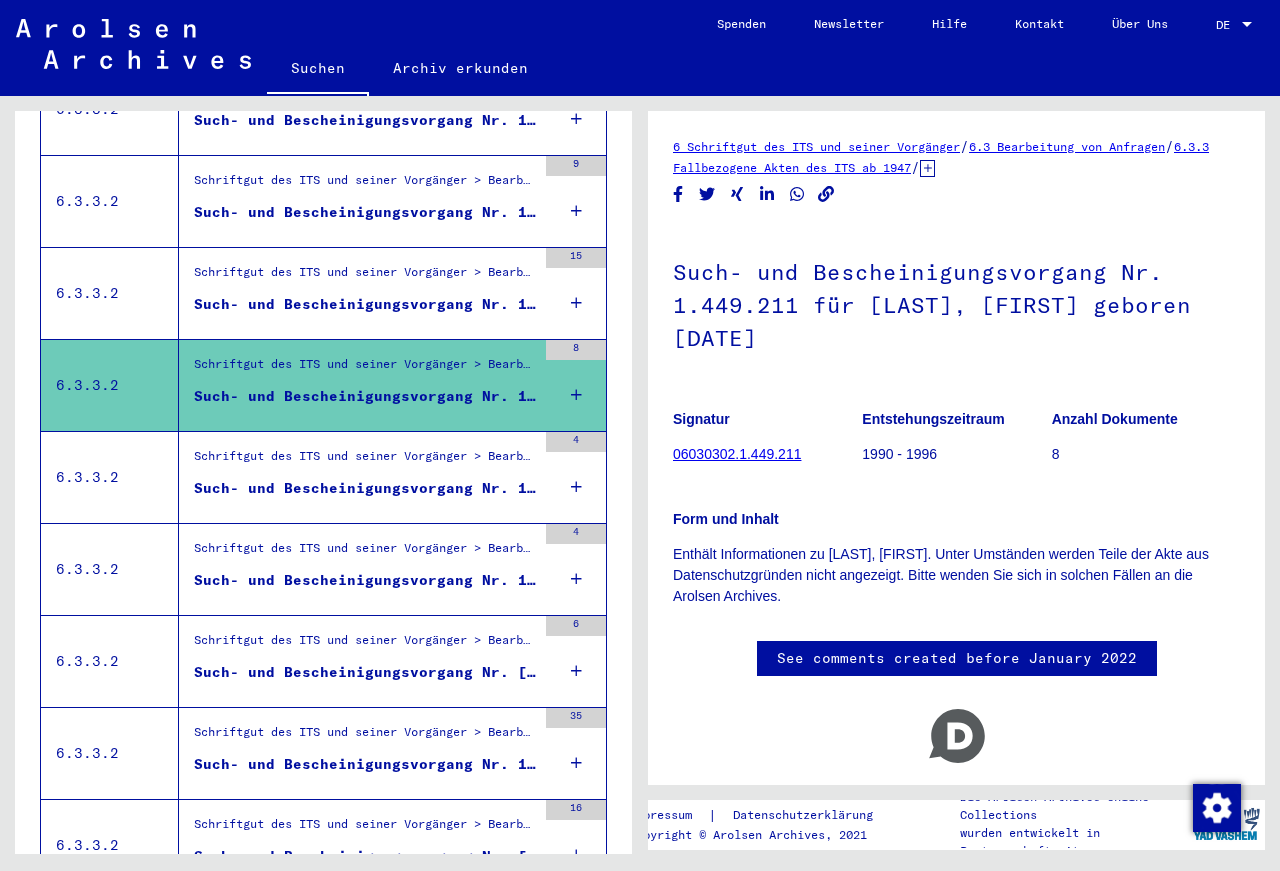 click on "Such- und Bescheinigungsvorgang Nr. [NUMBER] für [LAST], [FIRST] geboren [DATE]" at bounding box center (365, 304) 